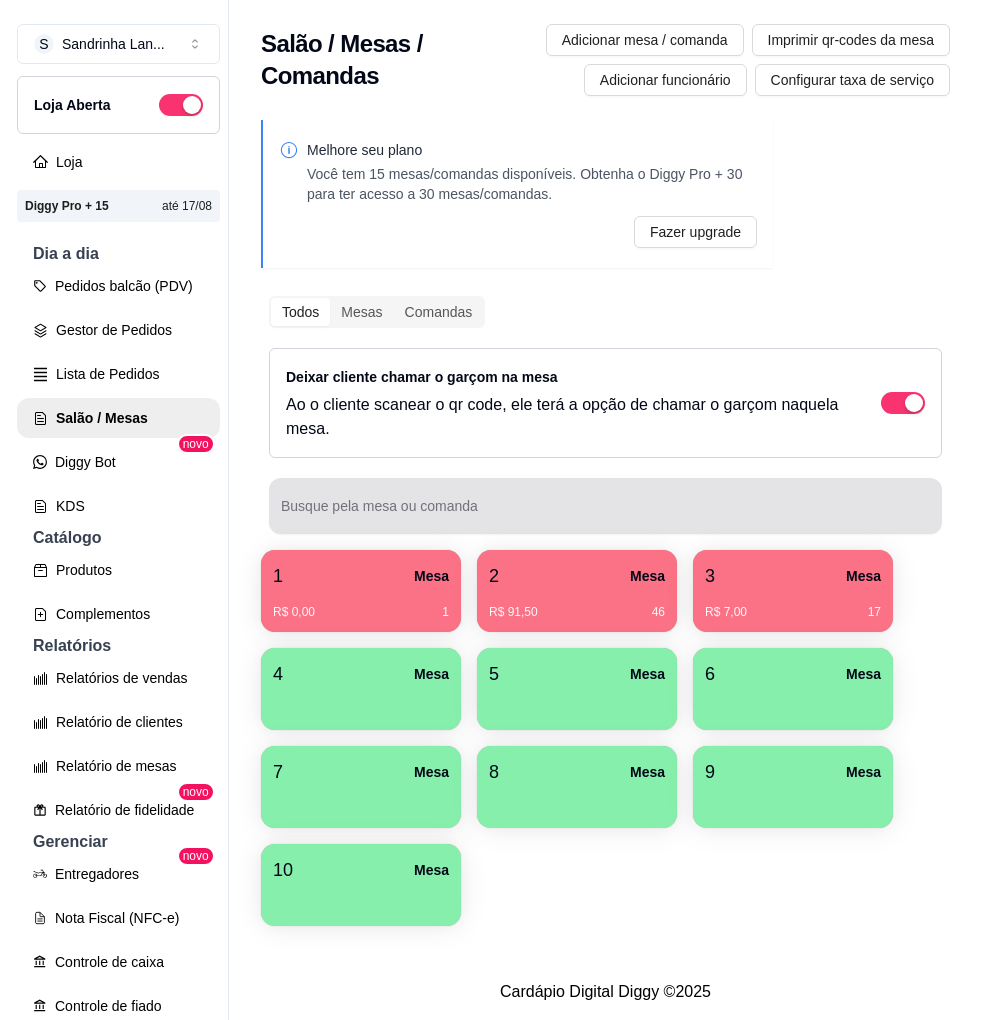 scroll, scrollTop: 0, scrollLeft: 0, axis: both 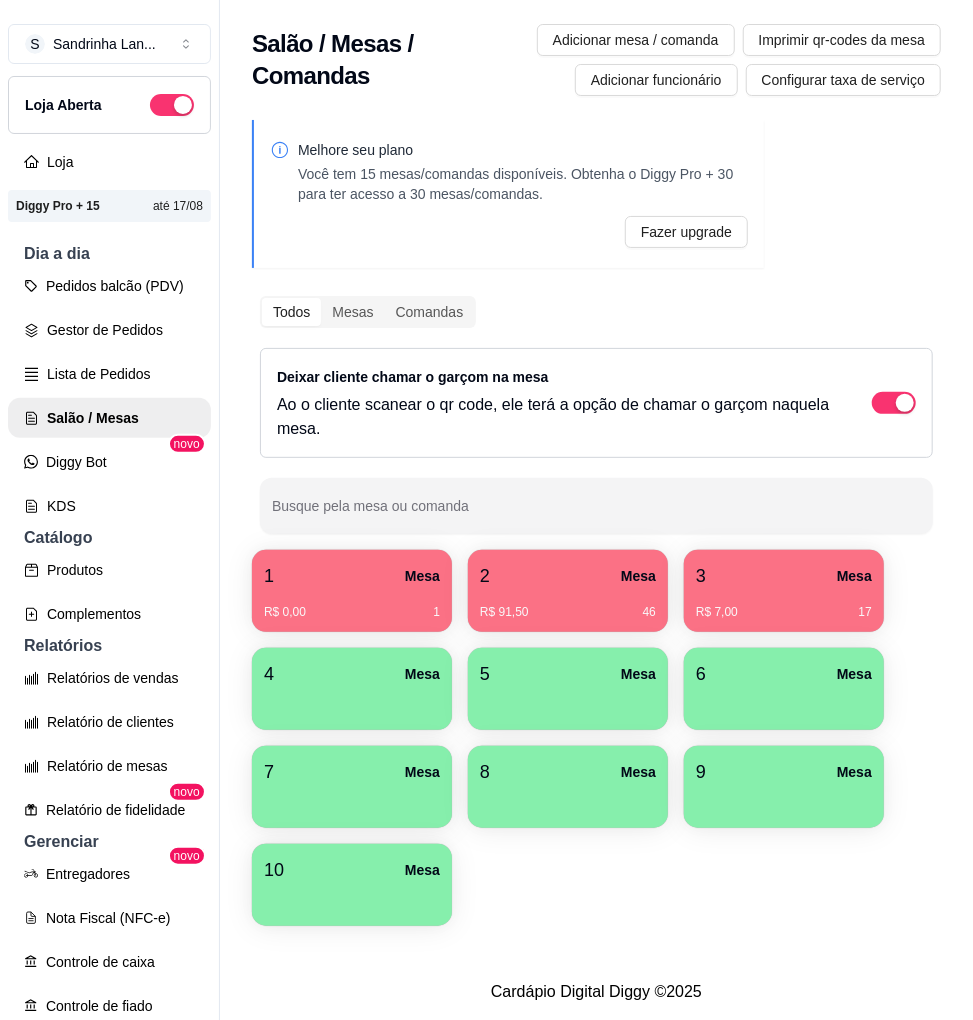 click on "R$ 7,00 17" at bounding box center [784, 605] 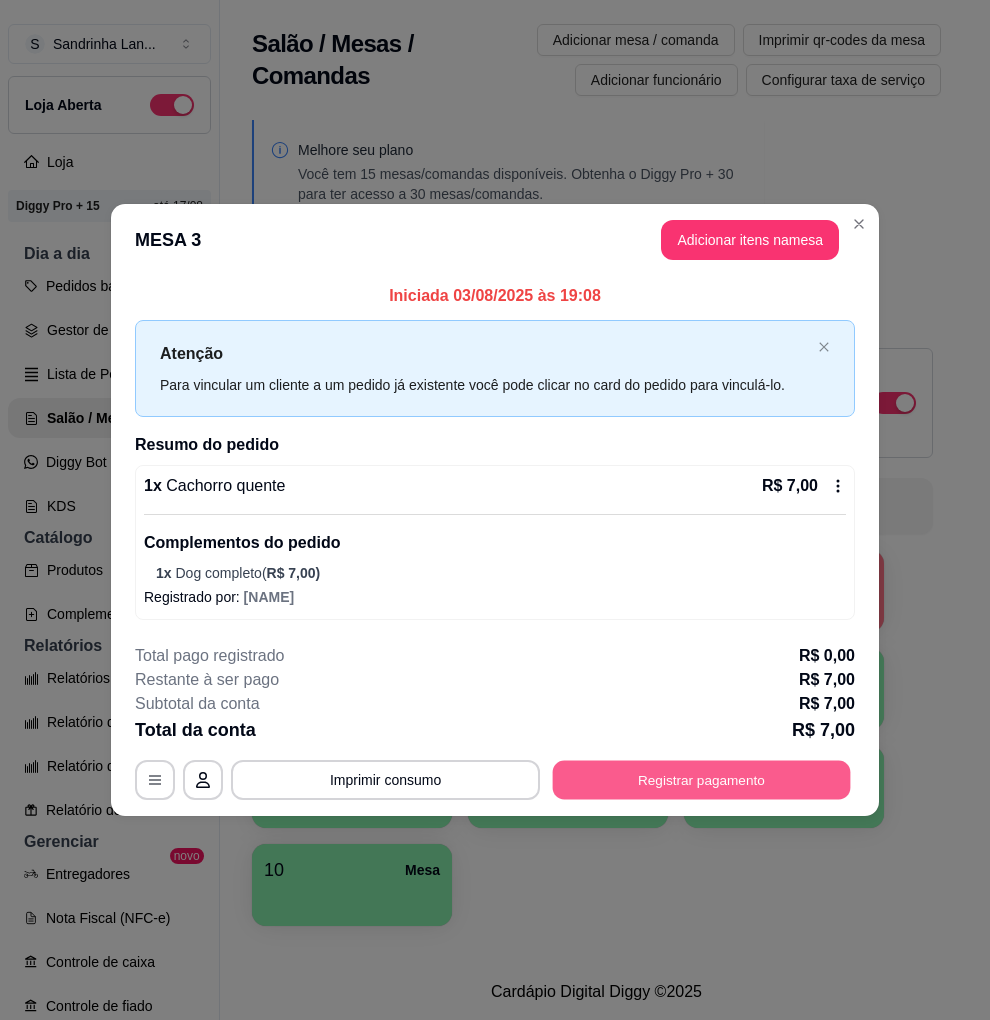 click on "Registrar pagamento" at bounding box center (702, 780) 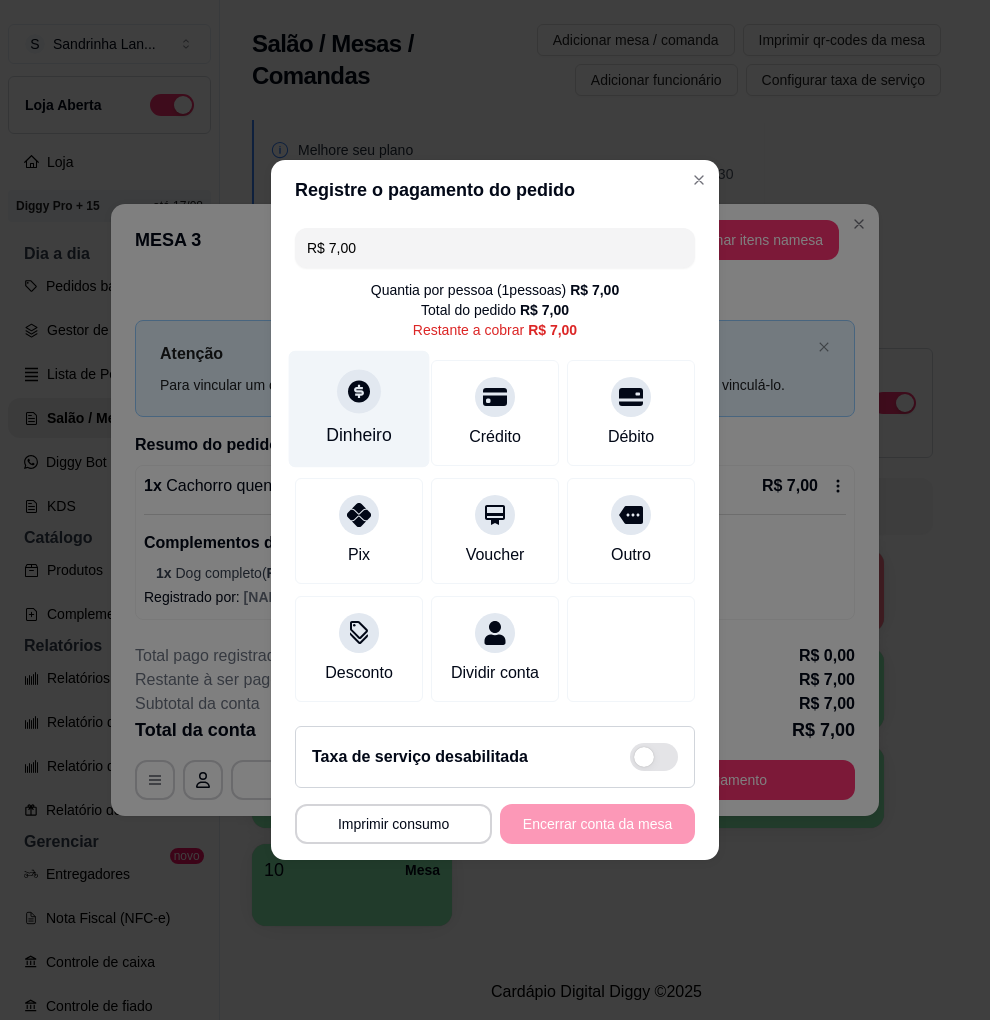 click on "Dinheiro" at bounding box center [359, 435] 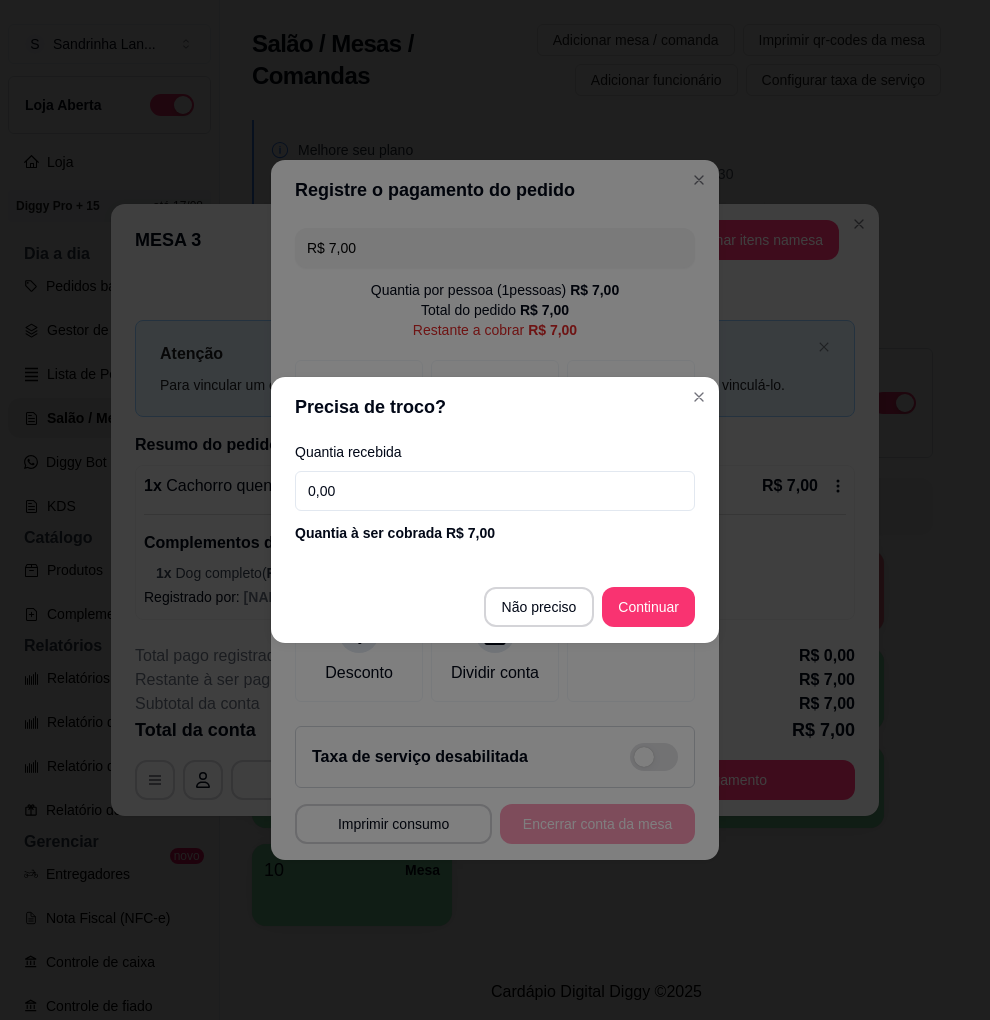 click on "0,00" at bounding box center [495, 491] 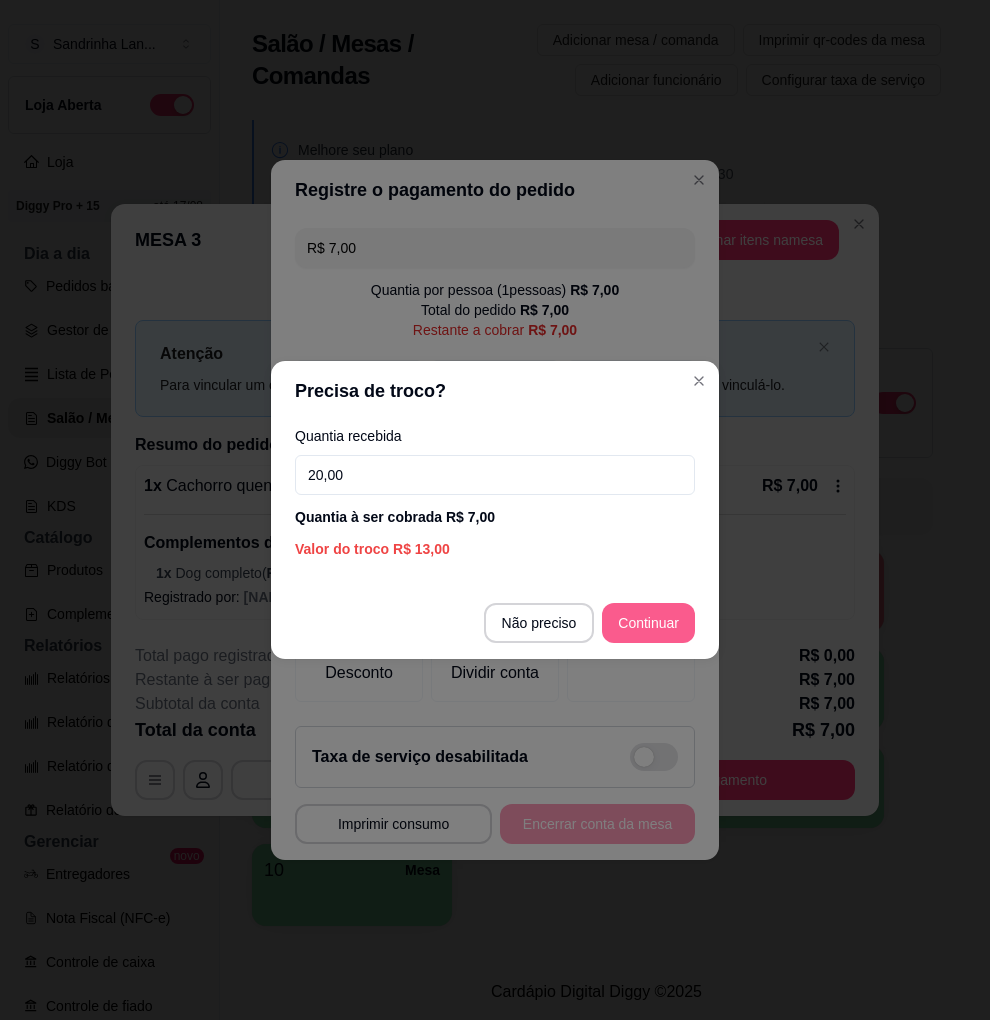 type on "20,00" 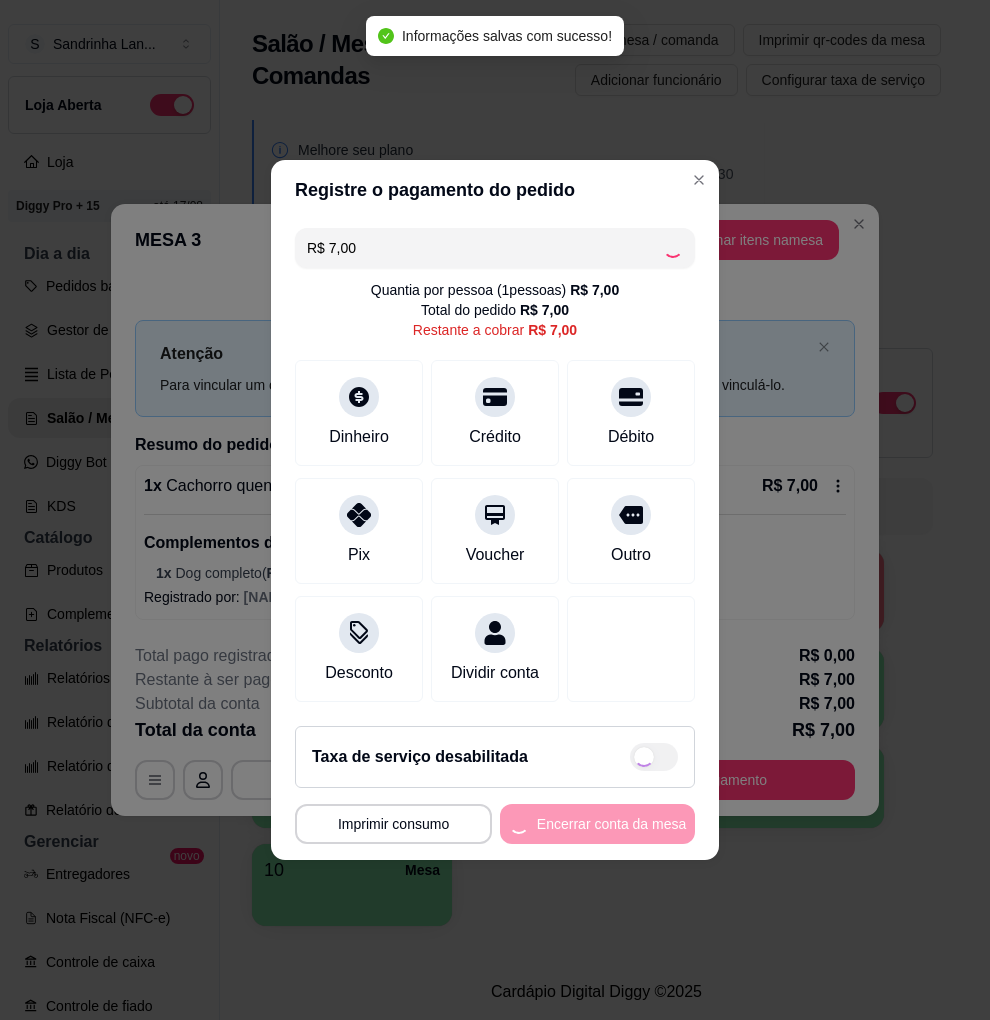 type on "R$ 0,00" 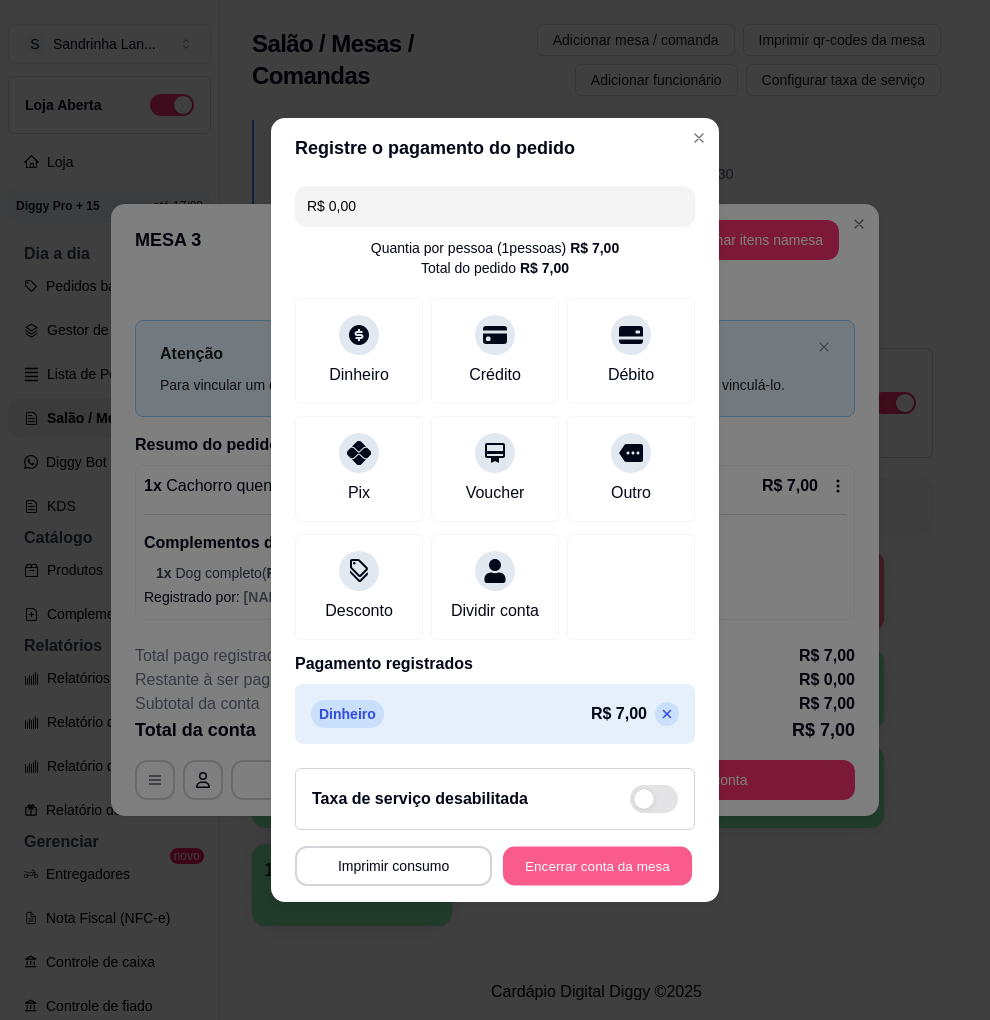 click on "Encerrar conta da mesa" at bounding box center [597, 866] 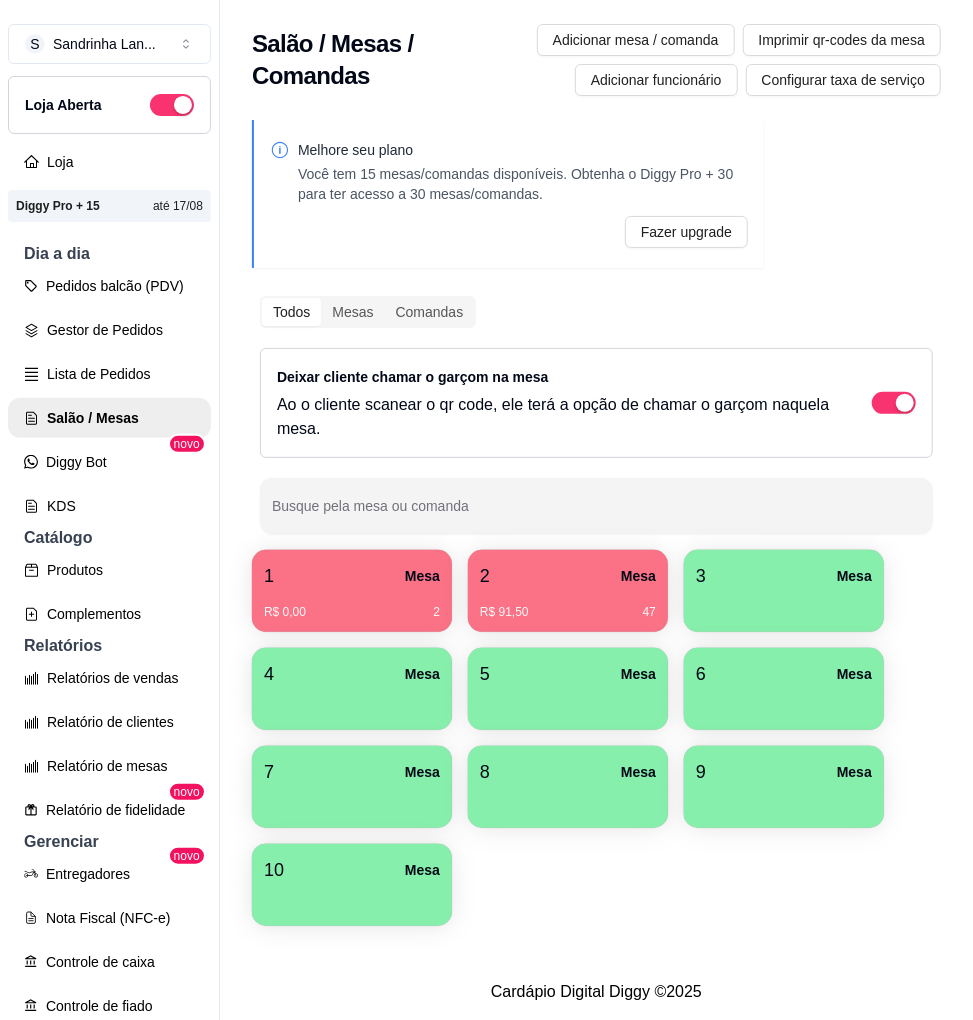 click on "R$ 91,50 47" at bounding box center (568, 605) 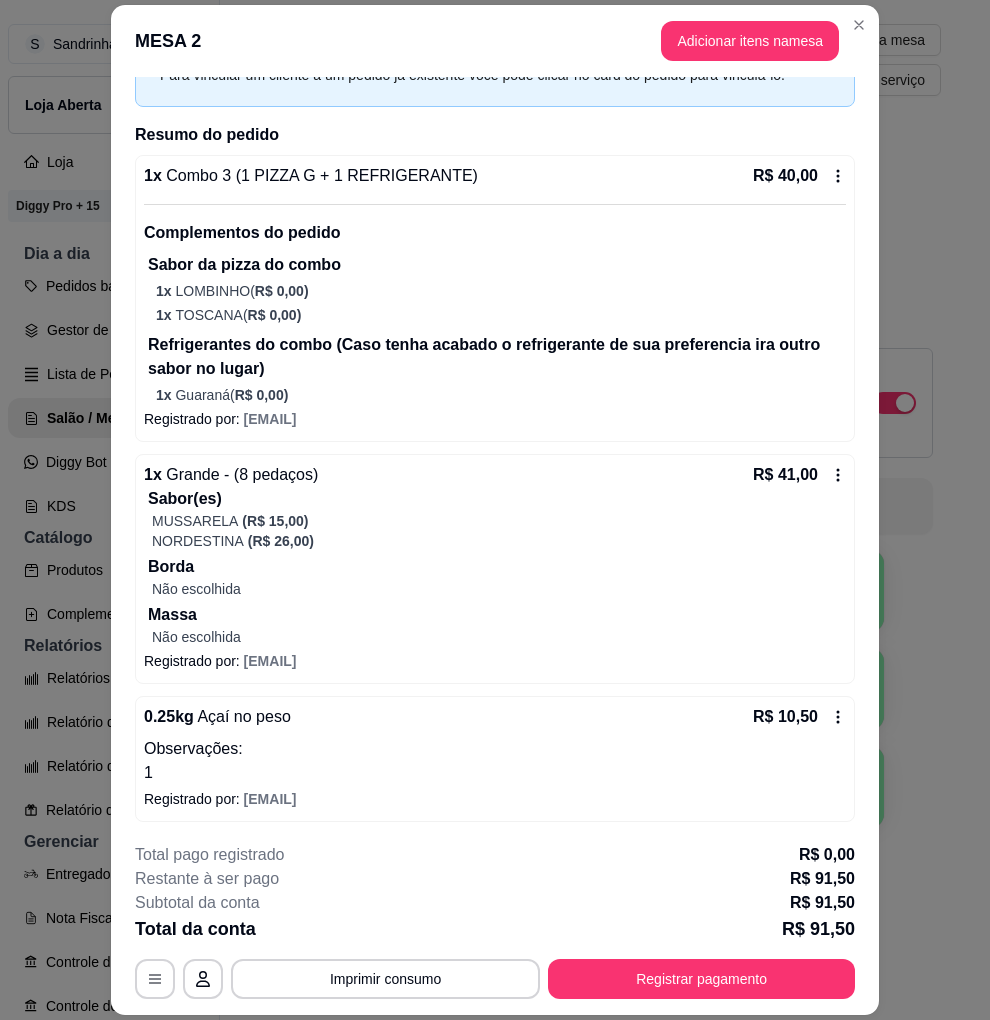 scroll, scrollTop: 114, scrollLeft: 0, axis: vertical 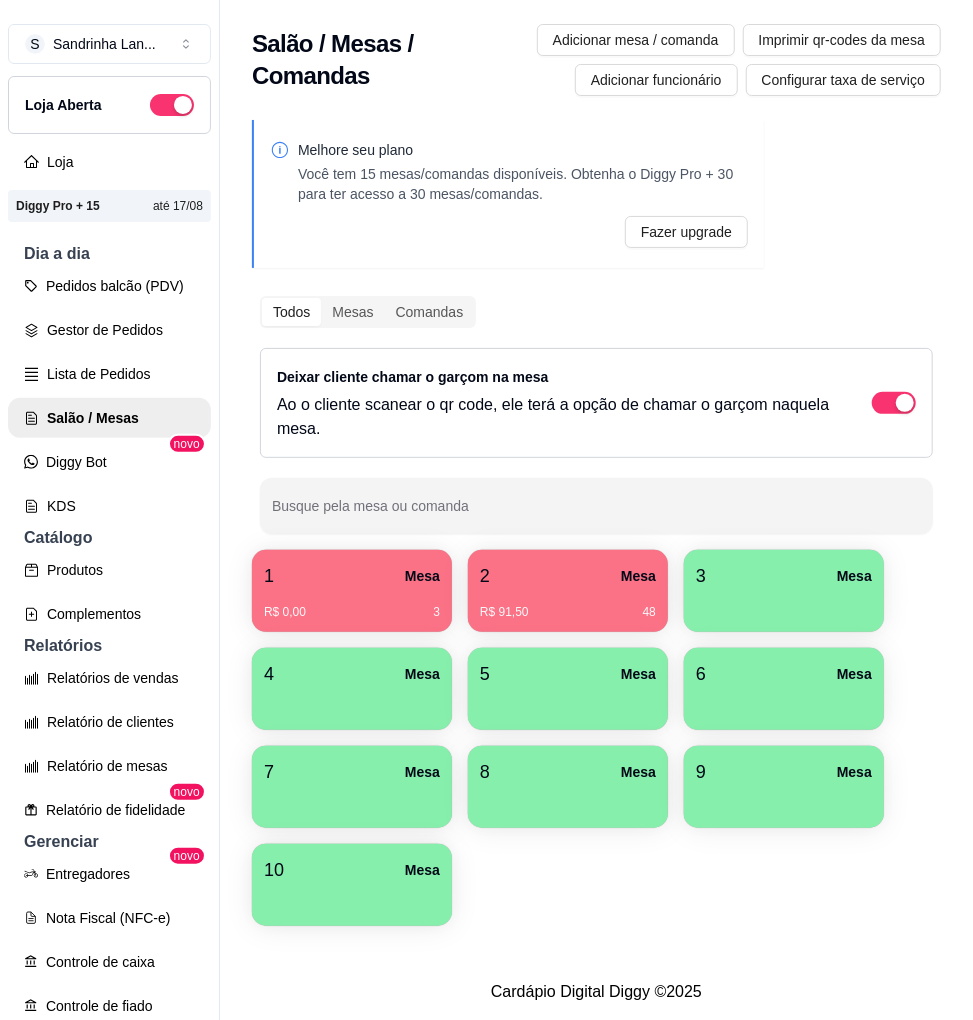 click on "R$ 91,50 48" at bounding box center [568, 612] 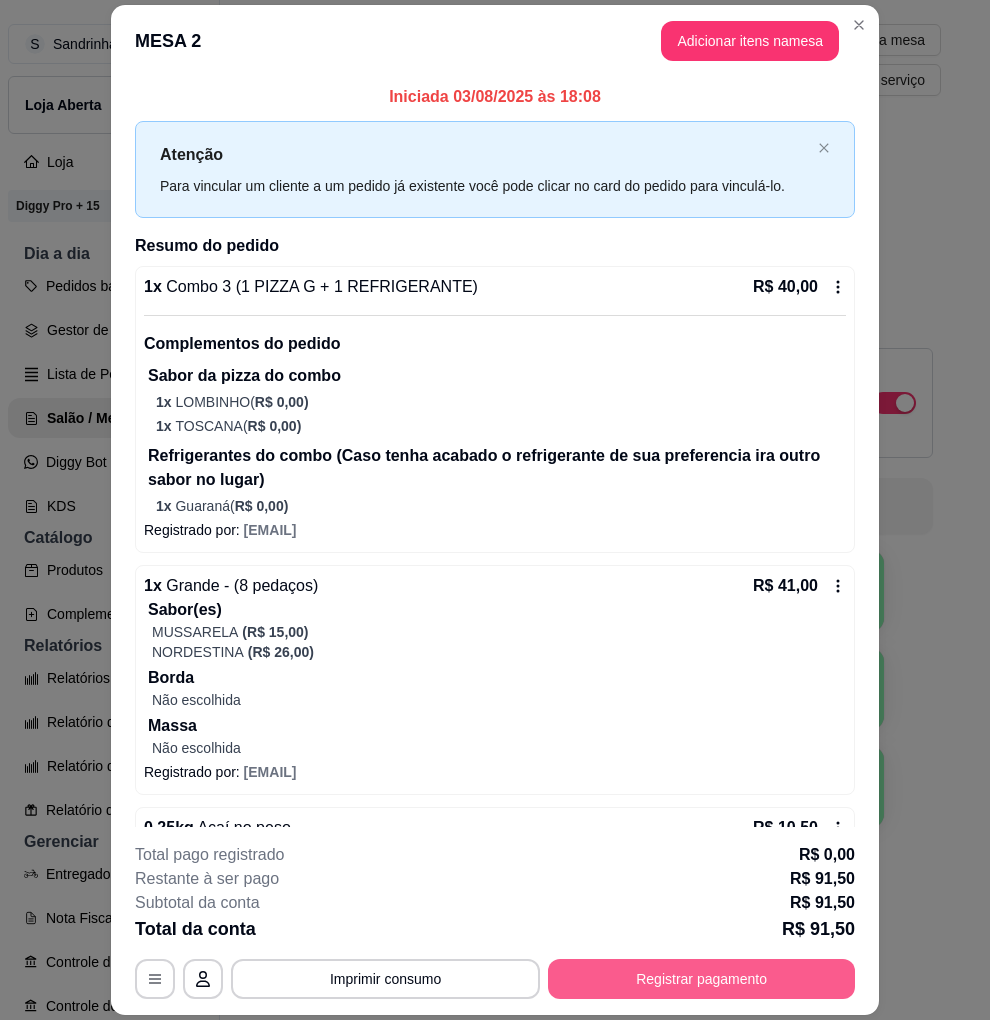 click on "Registrar pagamento" at bounding box center (701, 979) 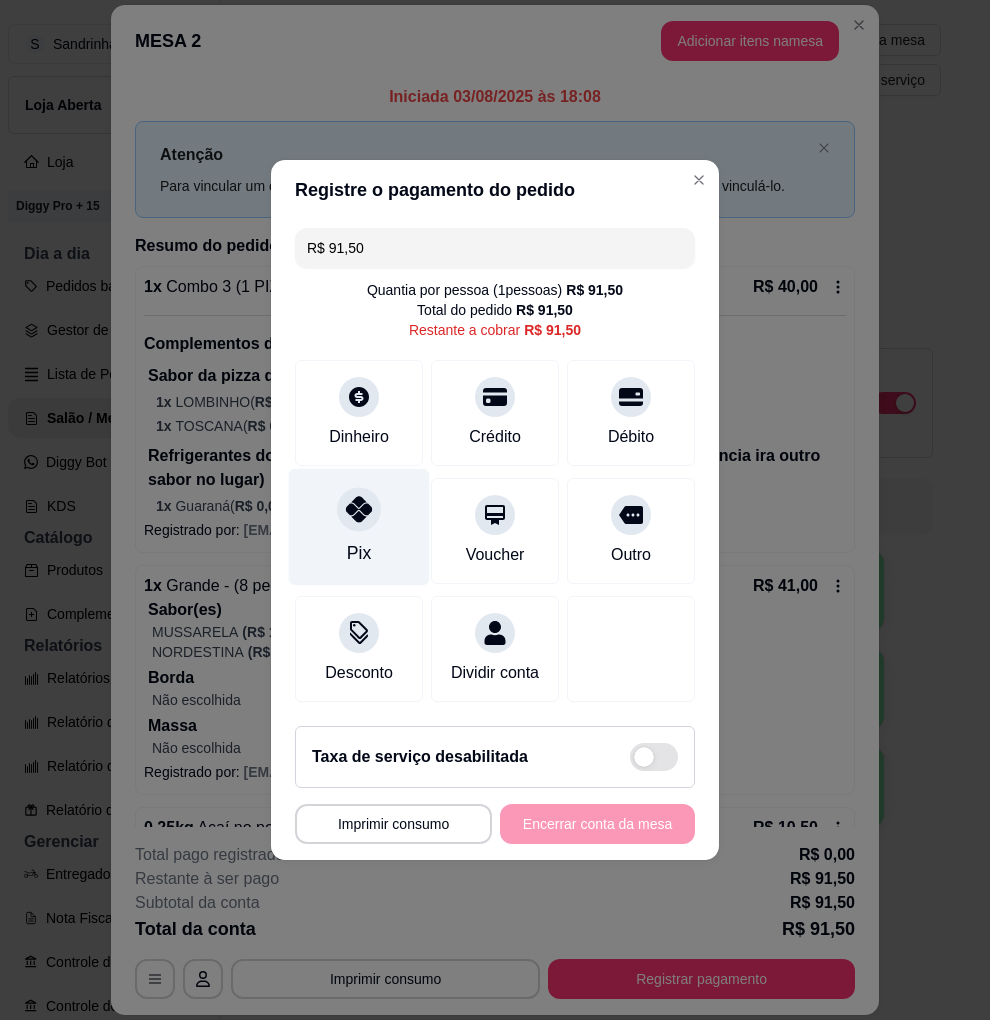 click on "Pix" at bounding box center (359, 527) 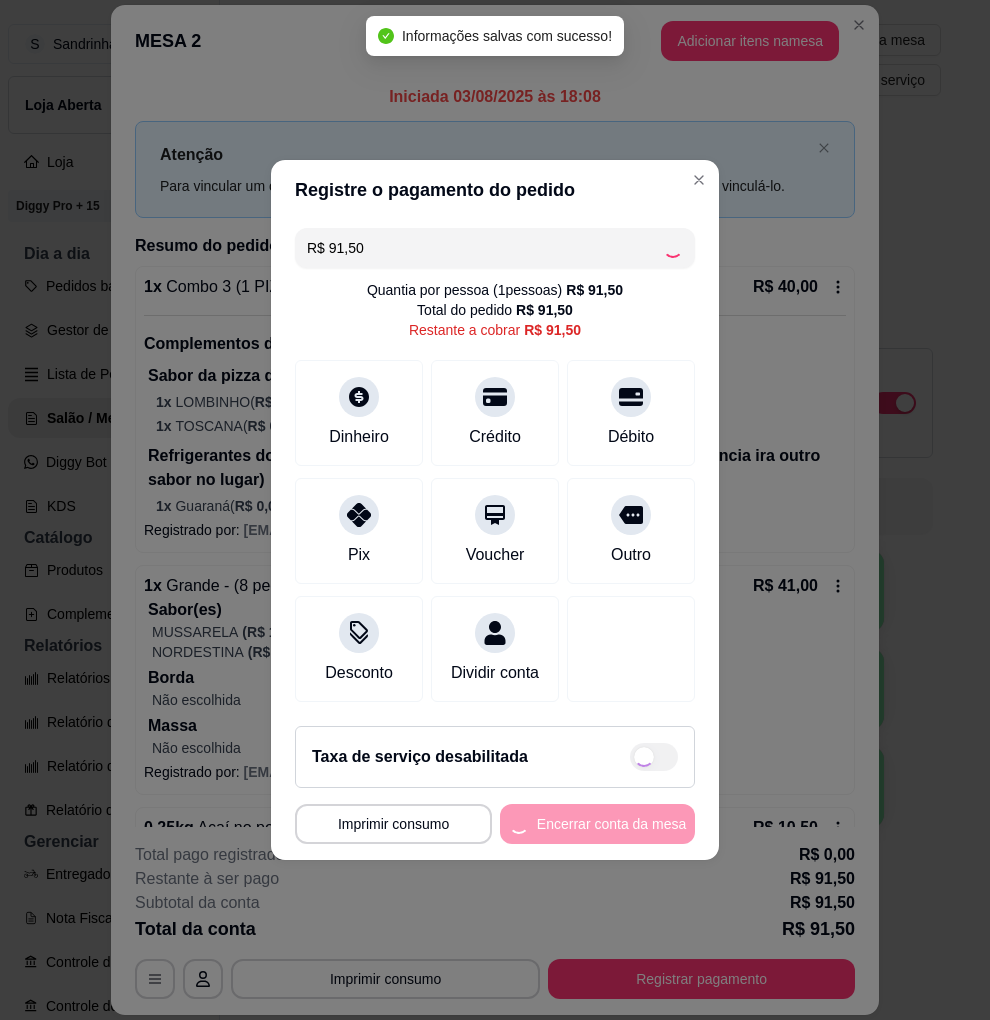type on "R$ 0,00" 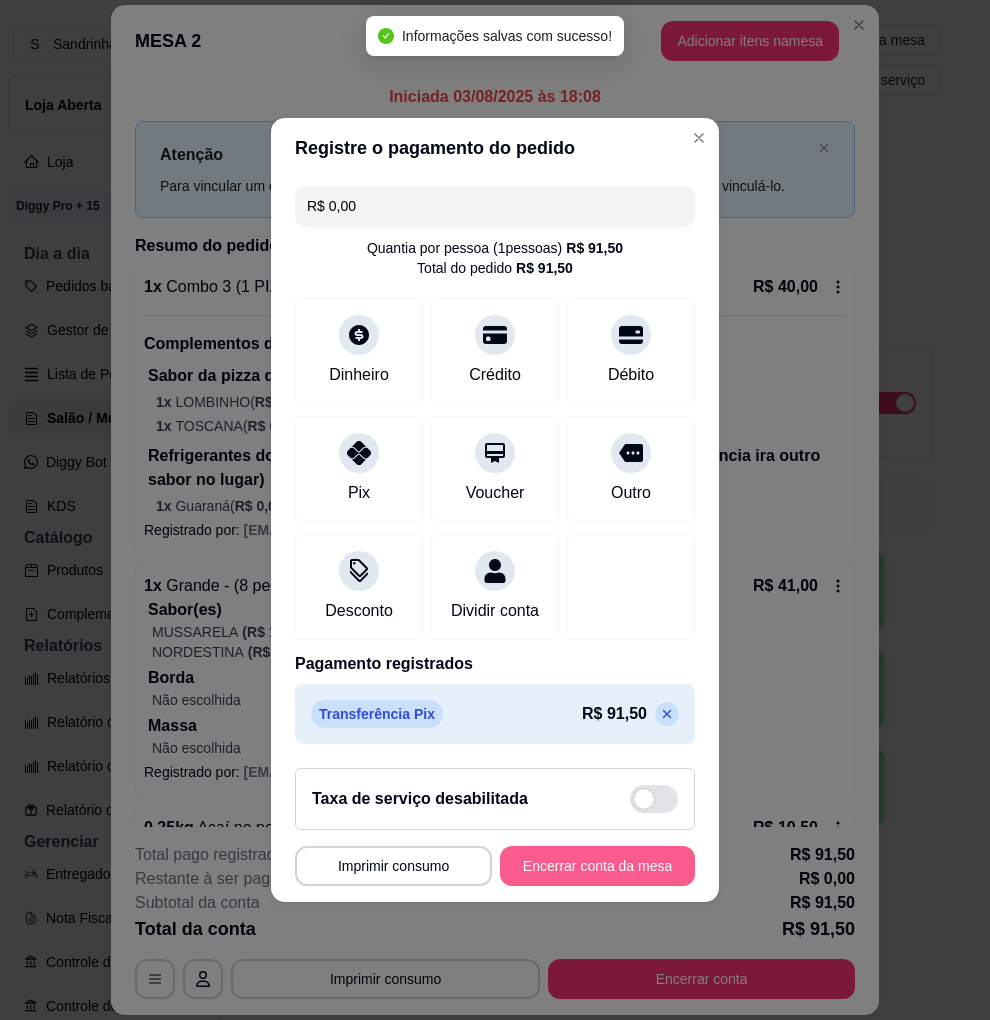 click on "Encerrar conta da mesa" at bounding box center [597, 866] 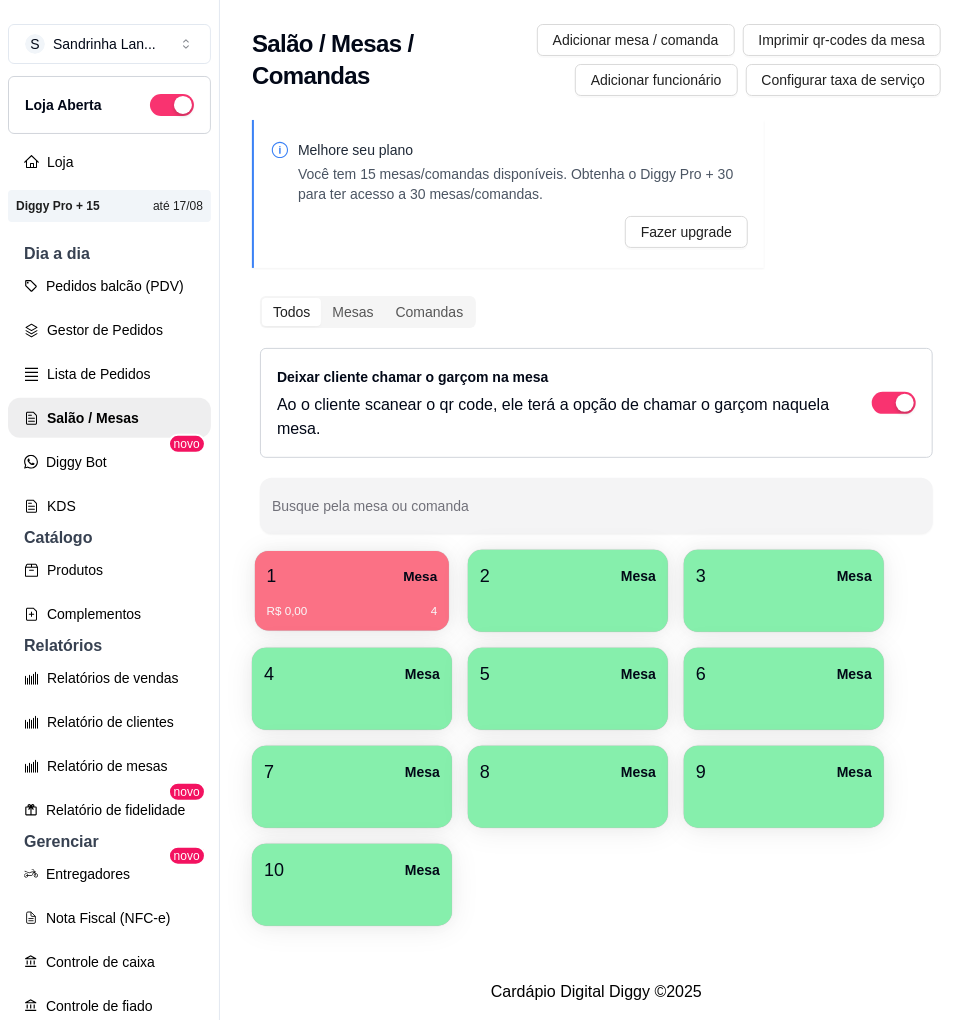 click on "R$ 0,00 4" at bounding box center [352, 612] 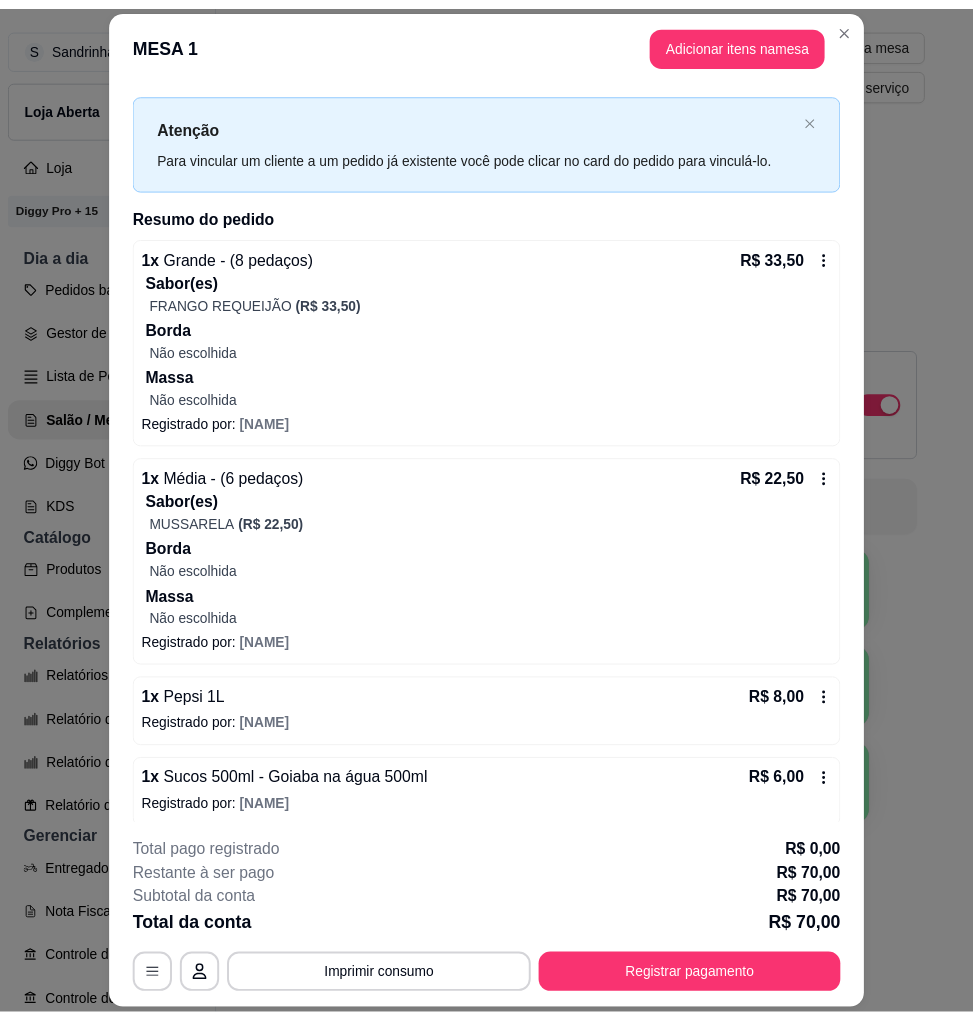 scroll, scrollTop: 44, scrollLeft: 0, axis: vertical 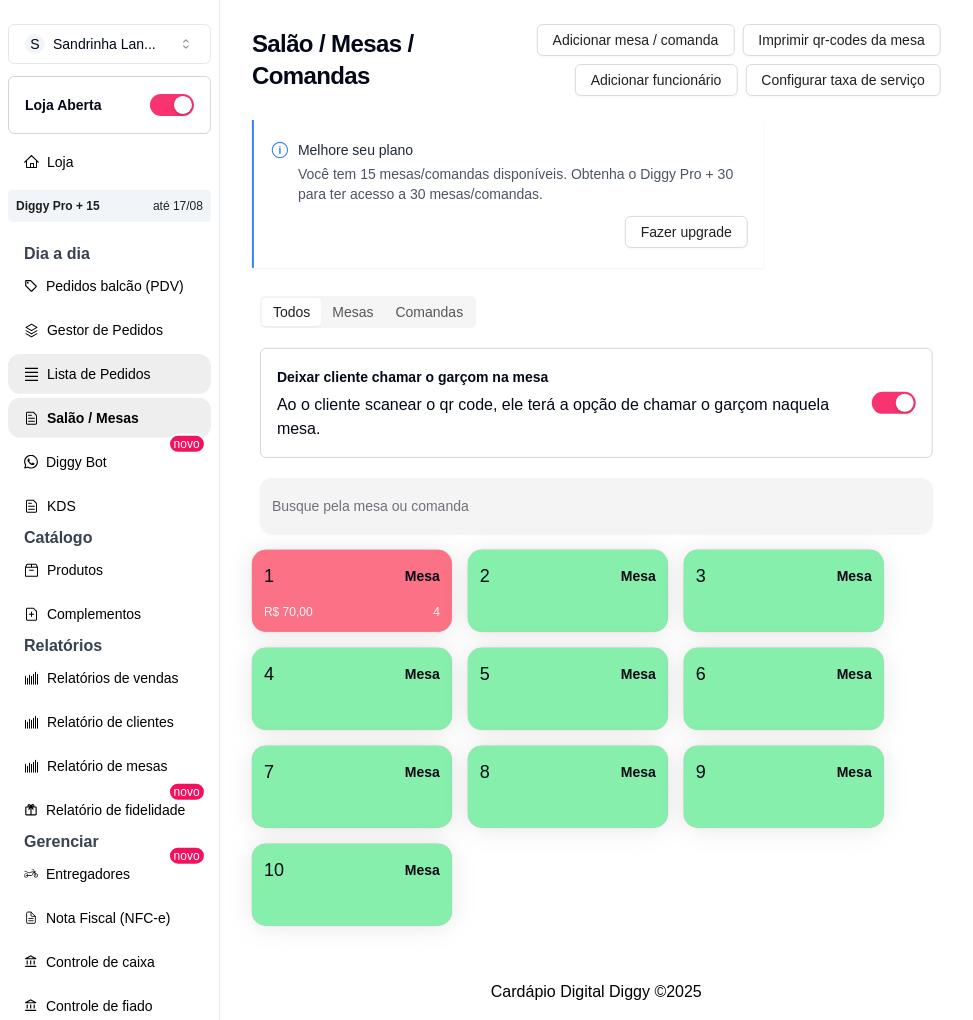 click on "Lista de Pedidos" at bounding box center [109, 374] 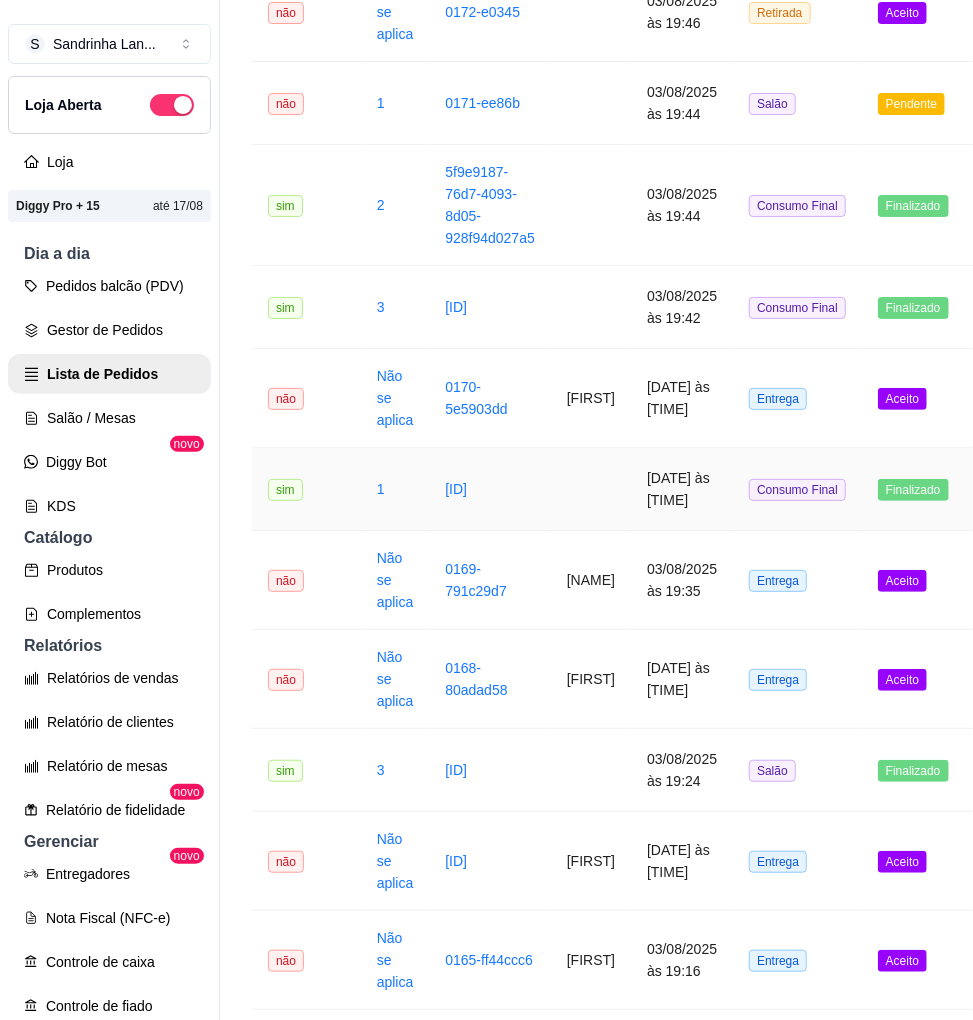 scroll, scrollTop: 333, scrollLeft: 0, axis: vertical 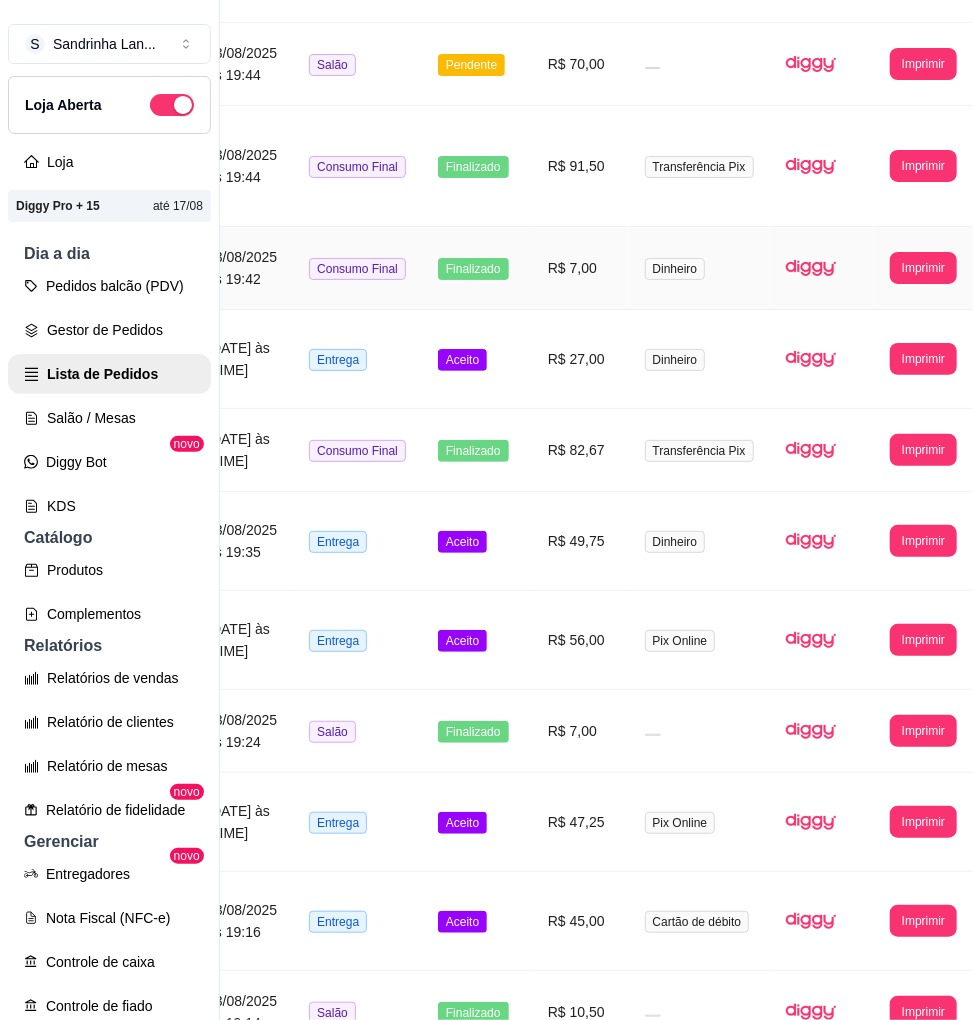 click on "Dinheiro" at bounding box center [699, 268] 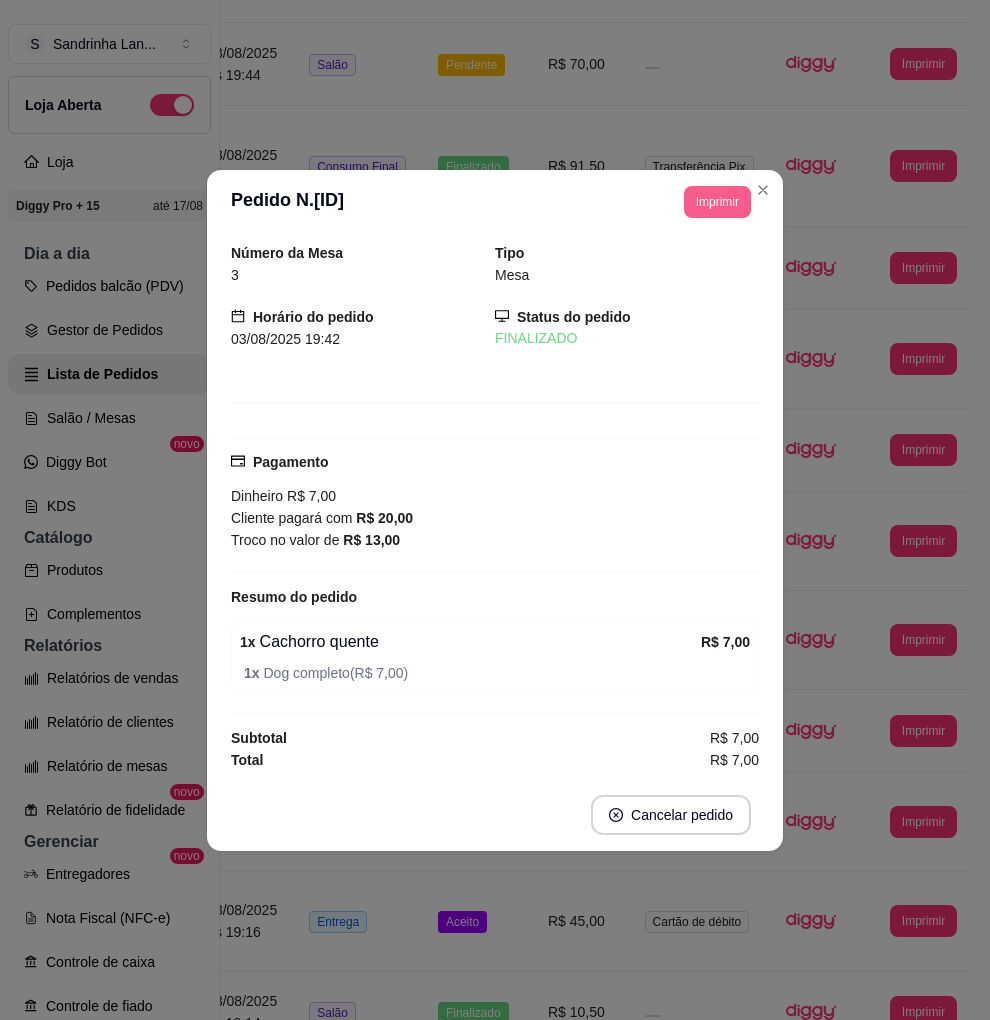 click on "Imprimir" at bounding box center [717, 202] 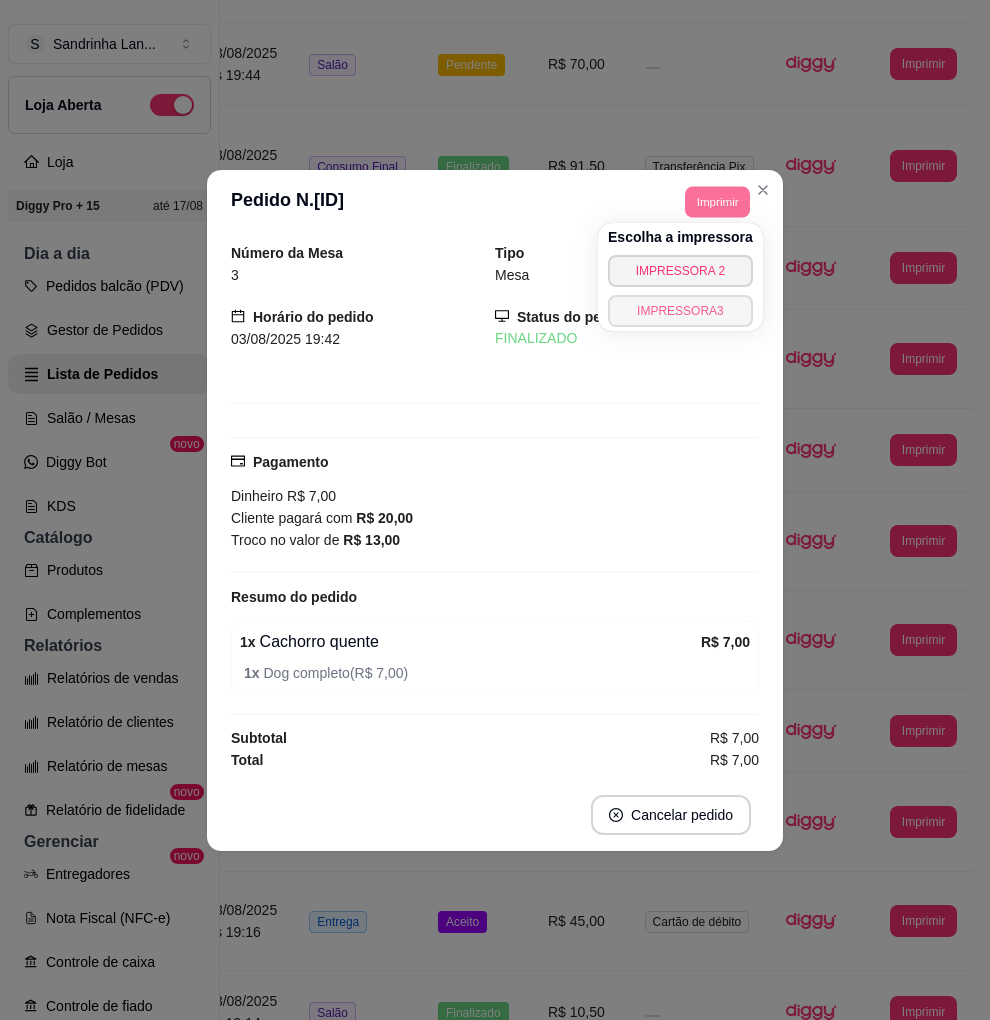 click on "IMPRESSORA3" at bounding box center (680, 311) 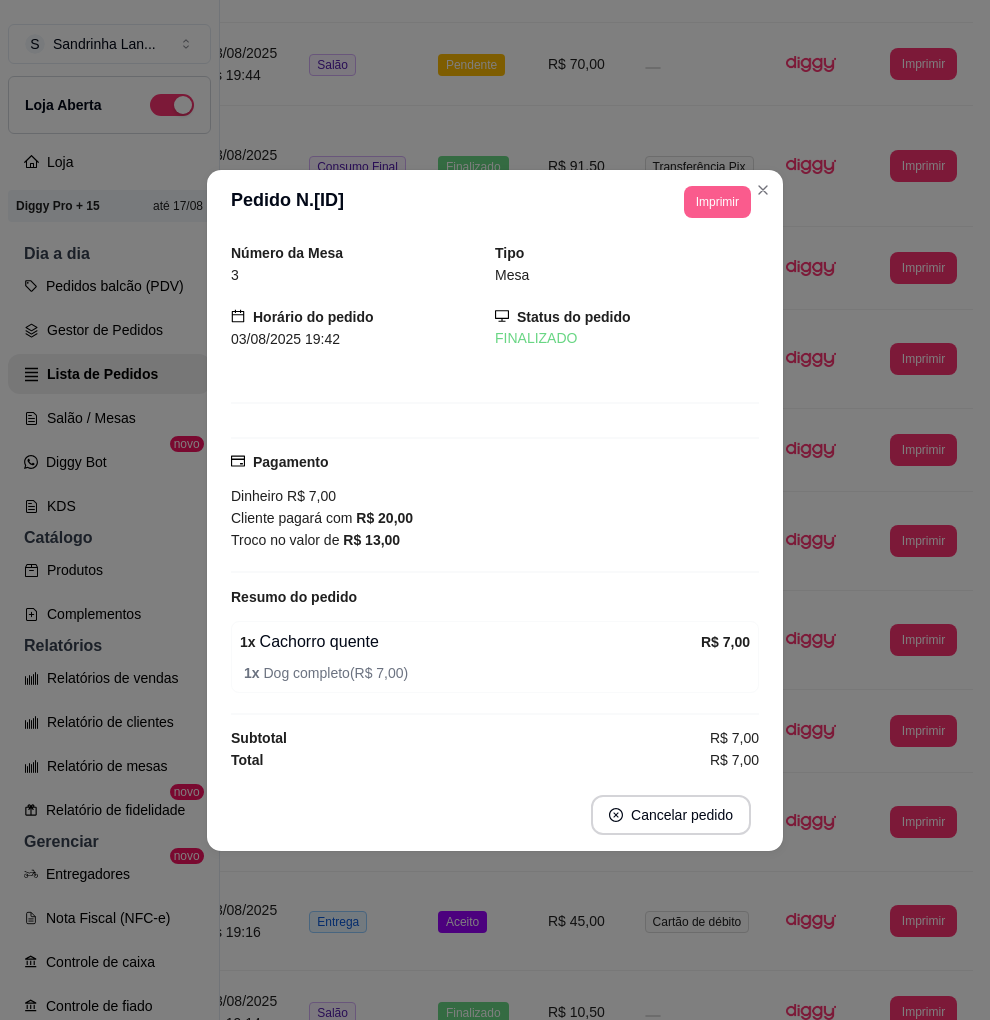 click on "Imprimir" at bounding box center [717, 202] 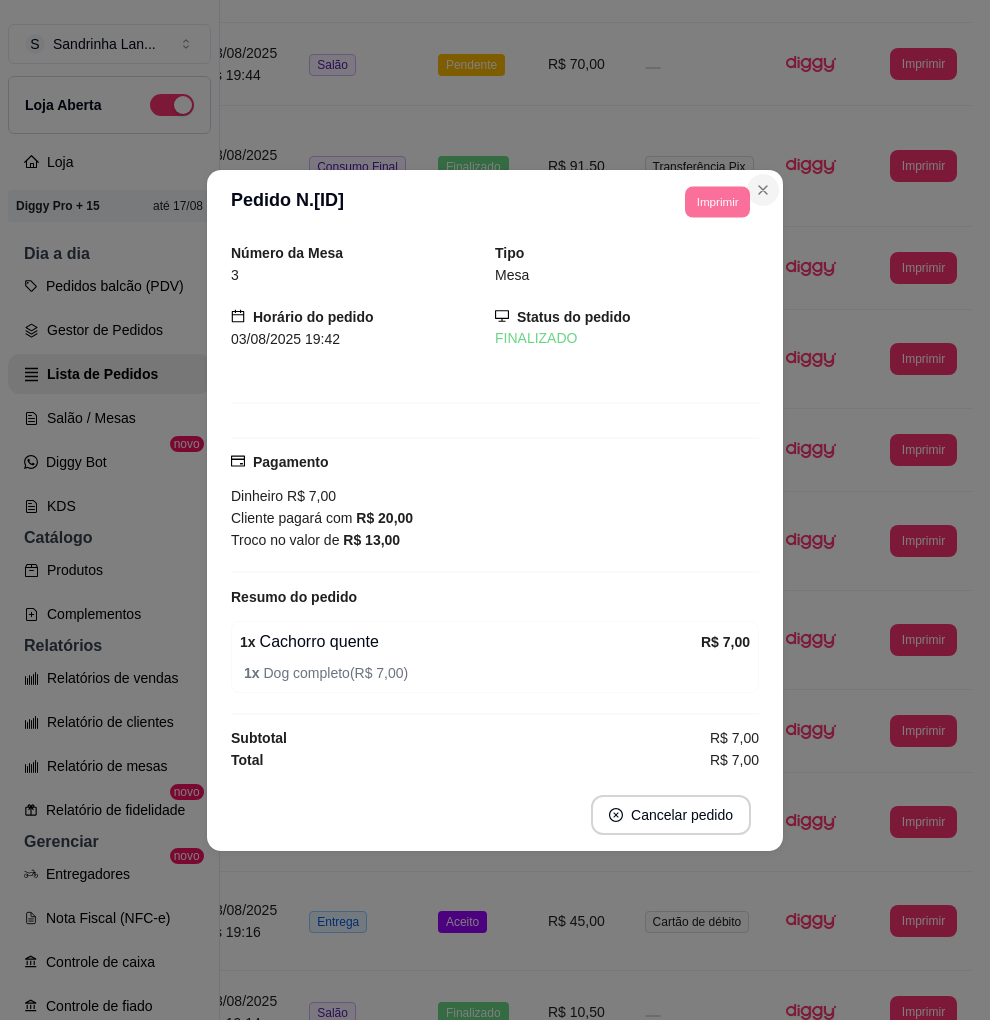 click 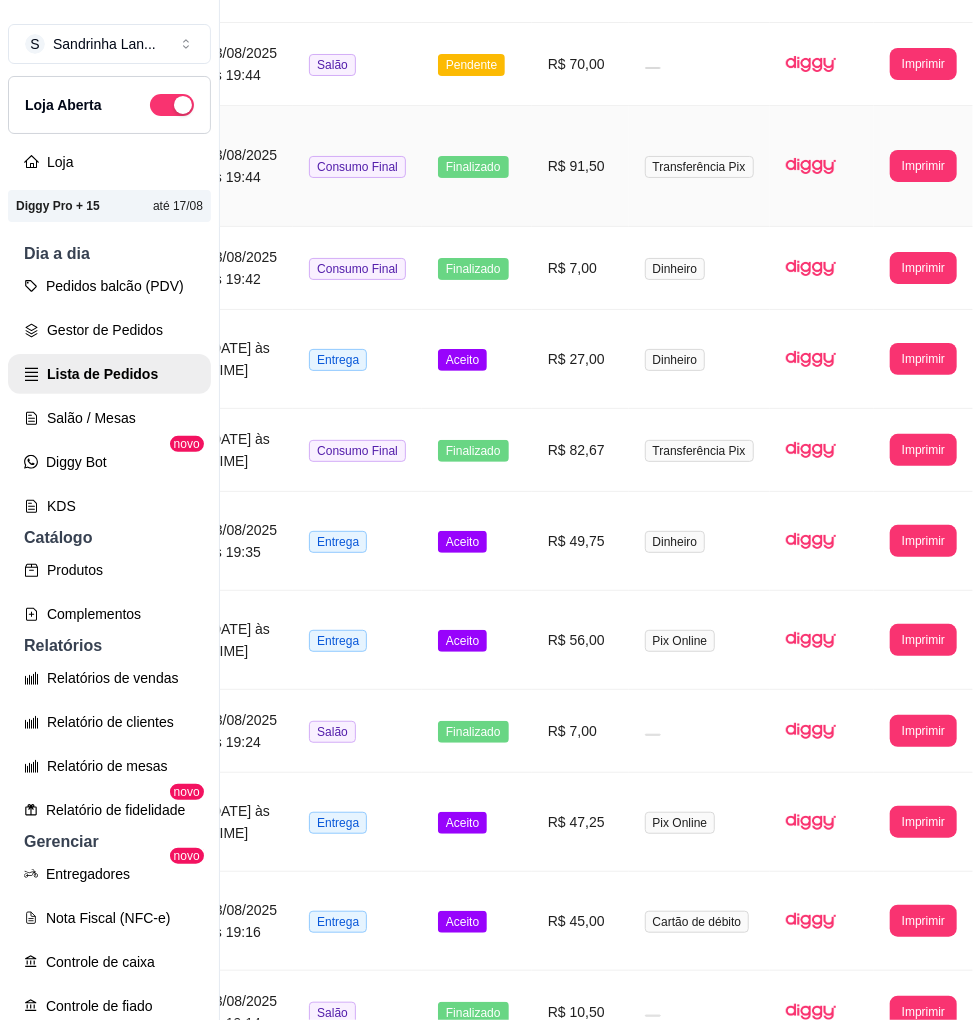 scroll, scrollTop: 333, scrollLeft: 441, axis: both 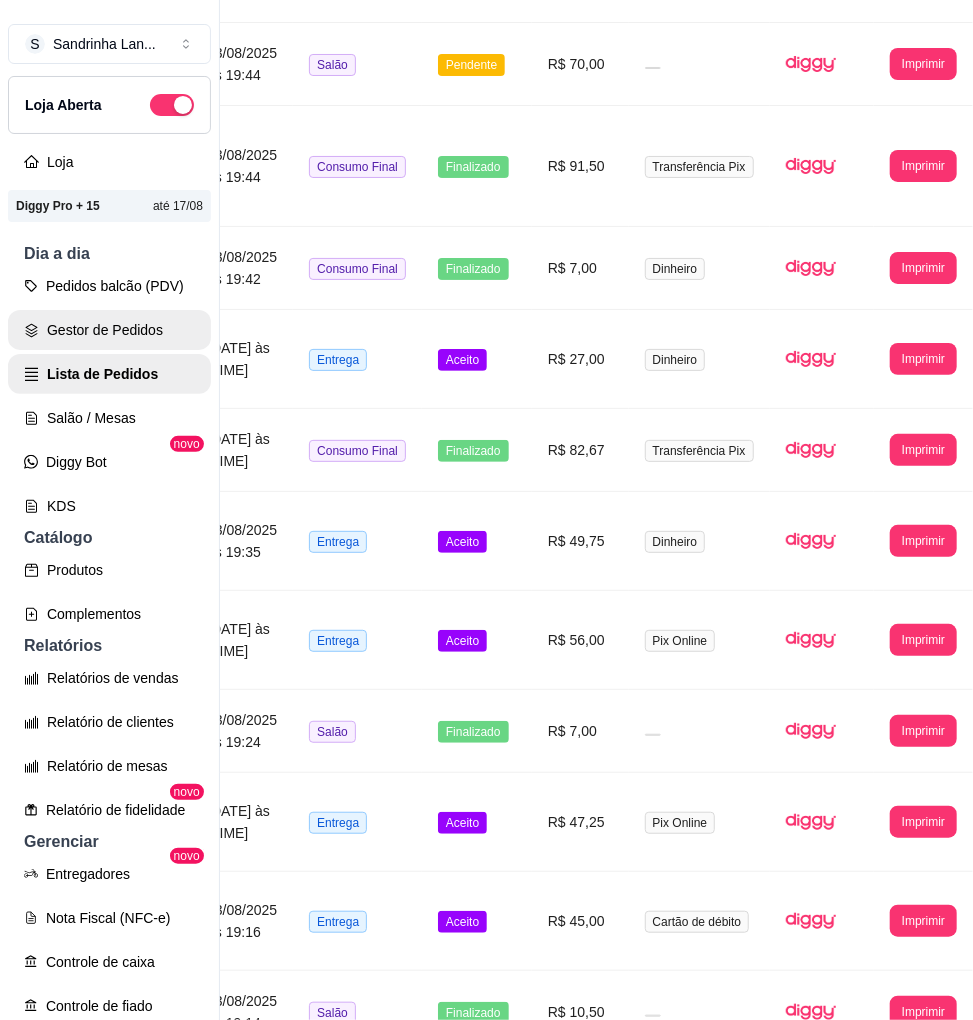 click on "Gestor de Pedidos" at bounding box center [109, 330] 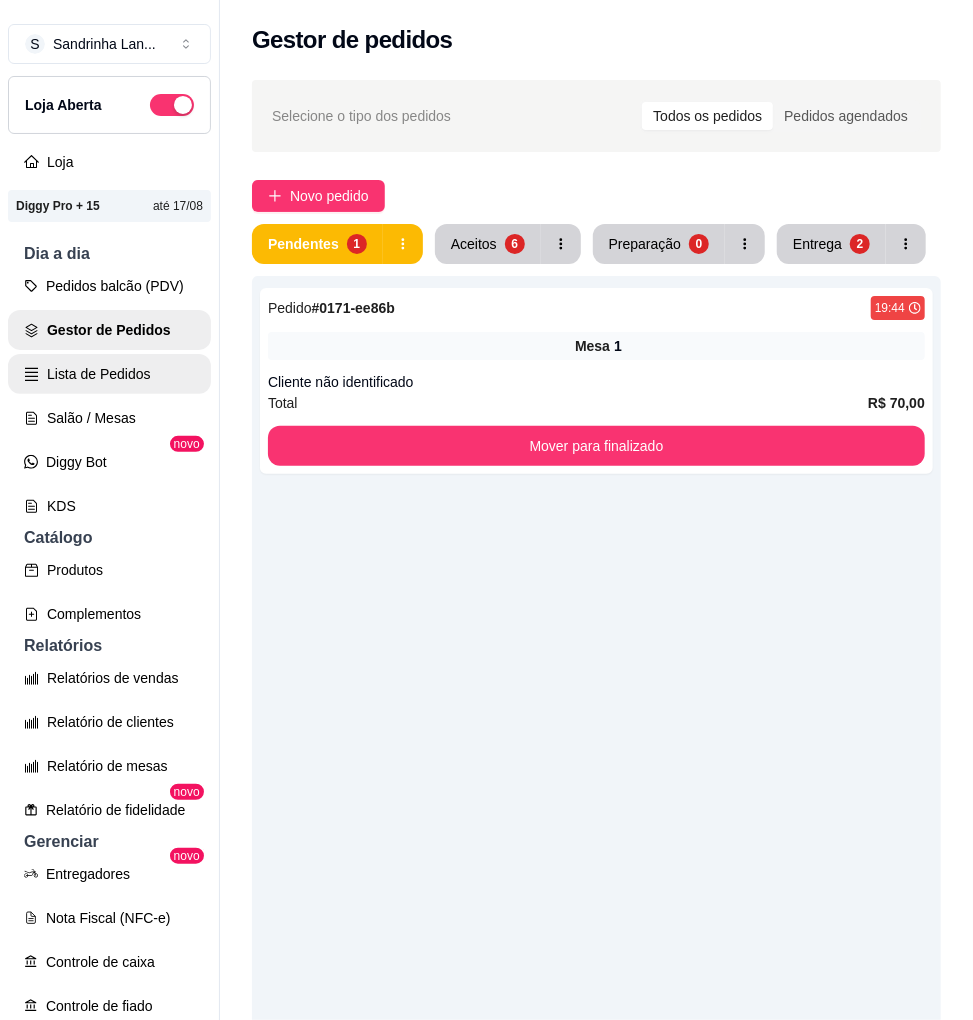click on "Lista de Pedidos" at bounding box center [109, 374] 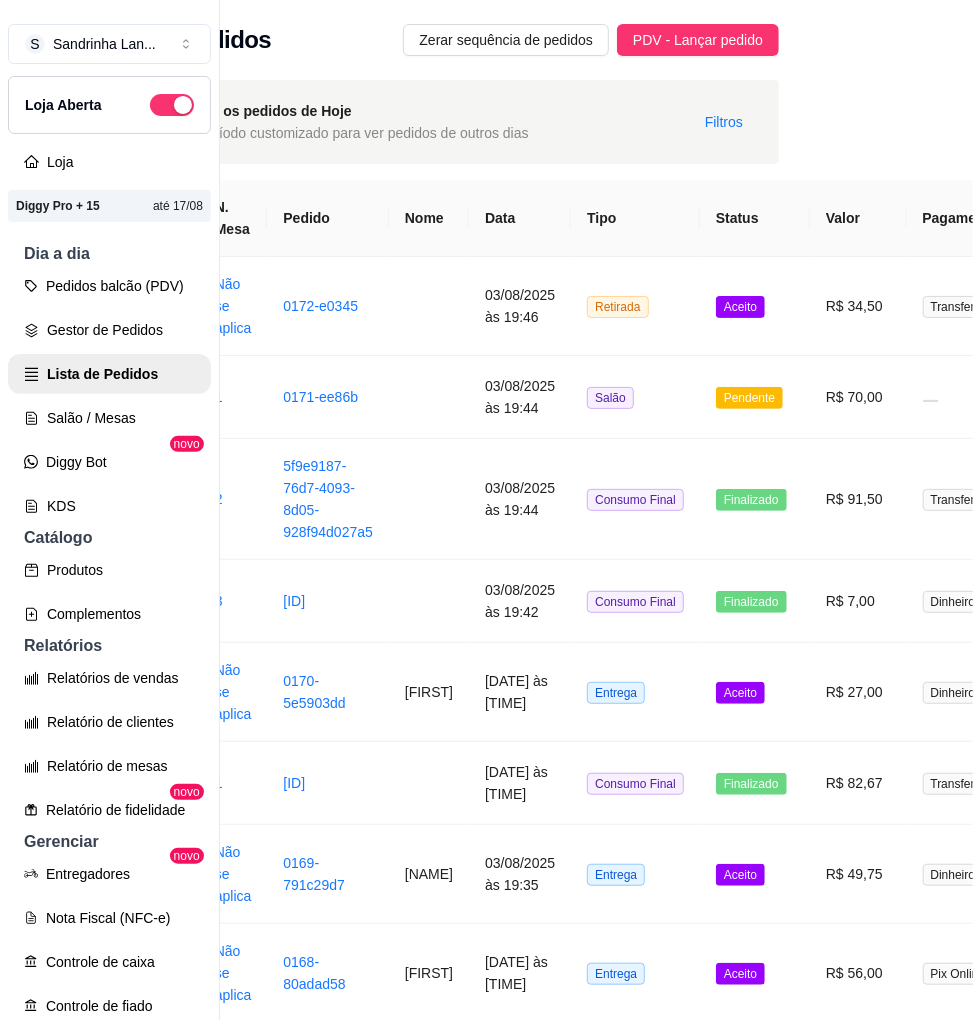 scroll, scrollTop: 0, scrollLeft: 457, axis: horizontal 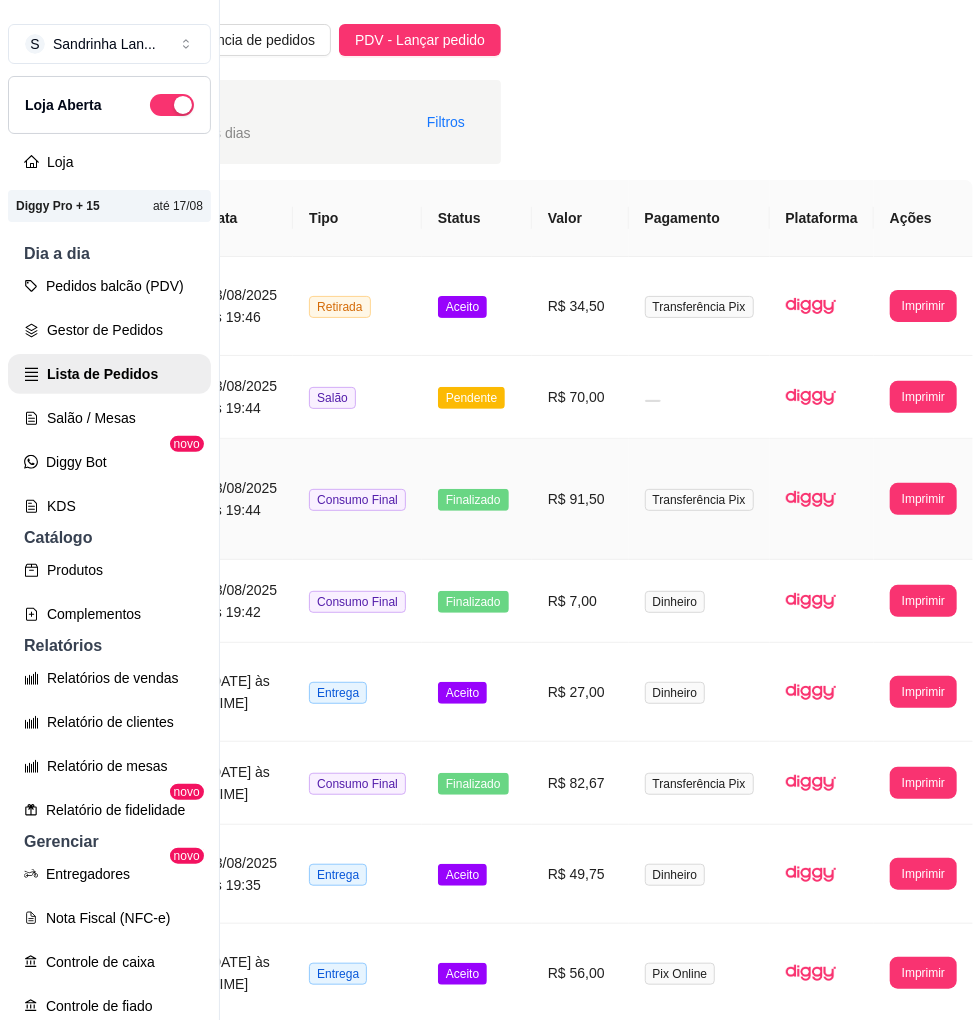 click on "**********" at bounding box center (923, 499) 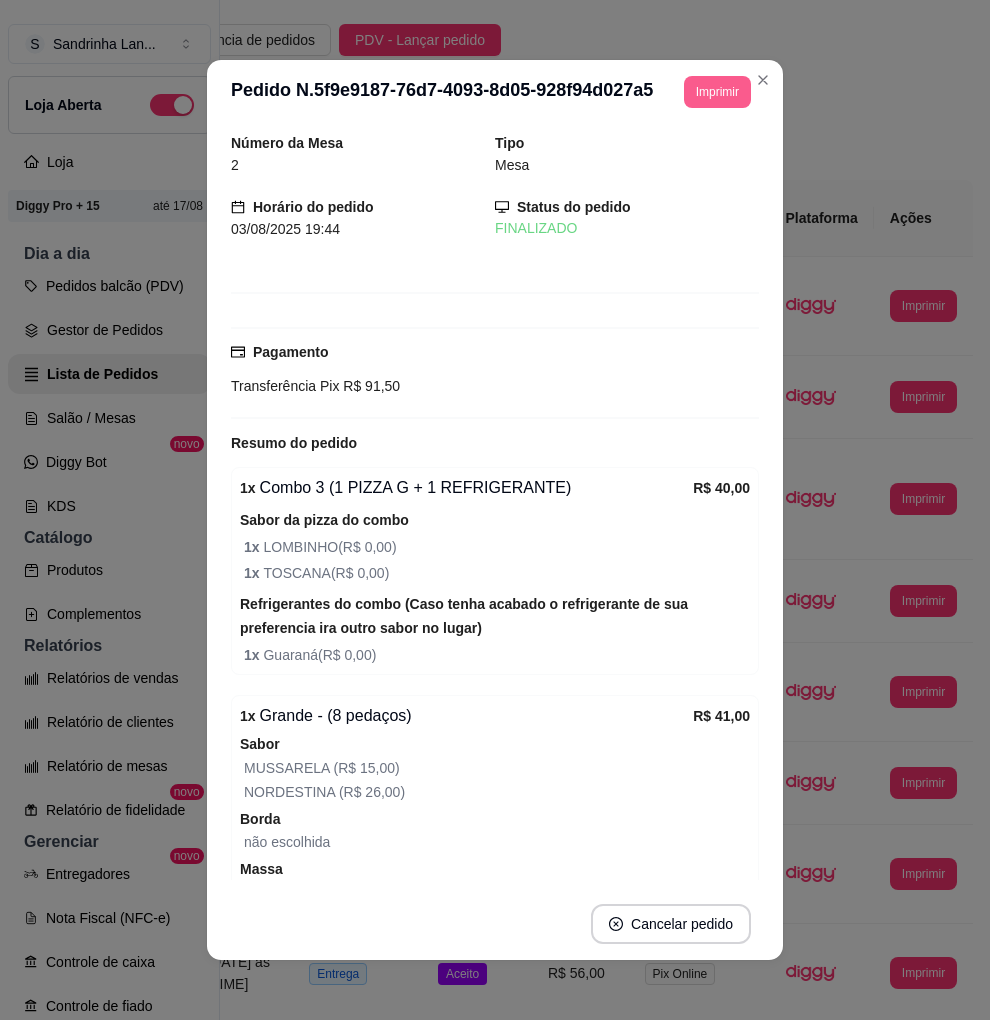 click on "Imprimir" at bounding box center (717, 92) 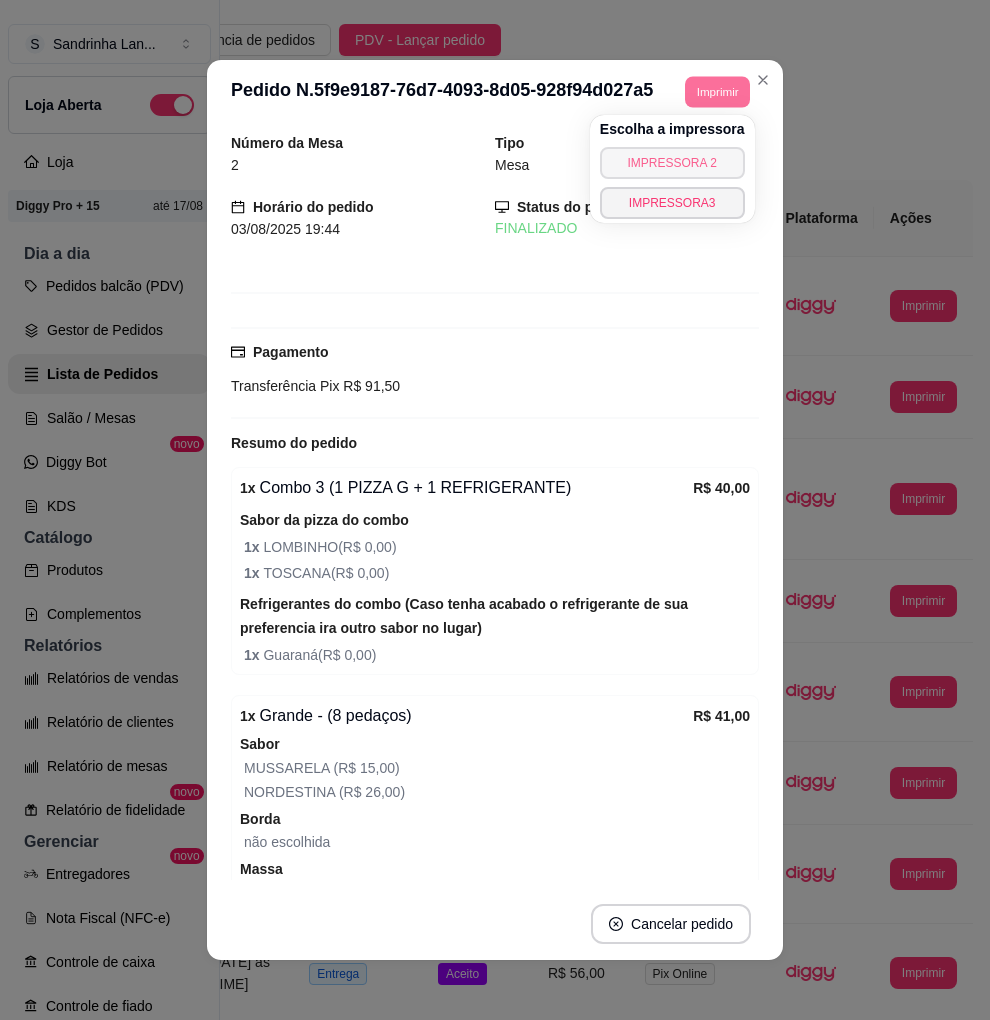 click on "IMPRESSORA 2" at bounding box center [672, 163] 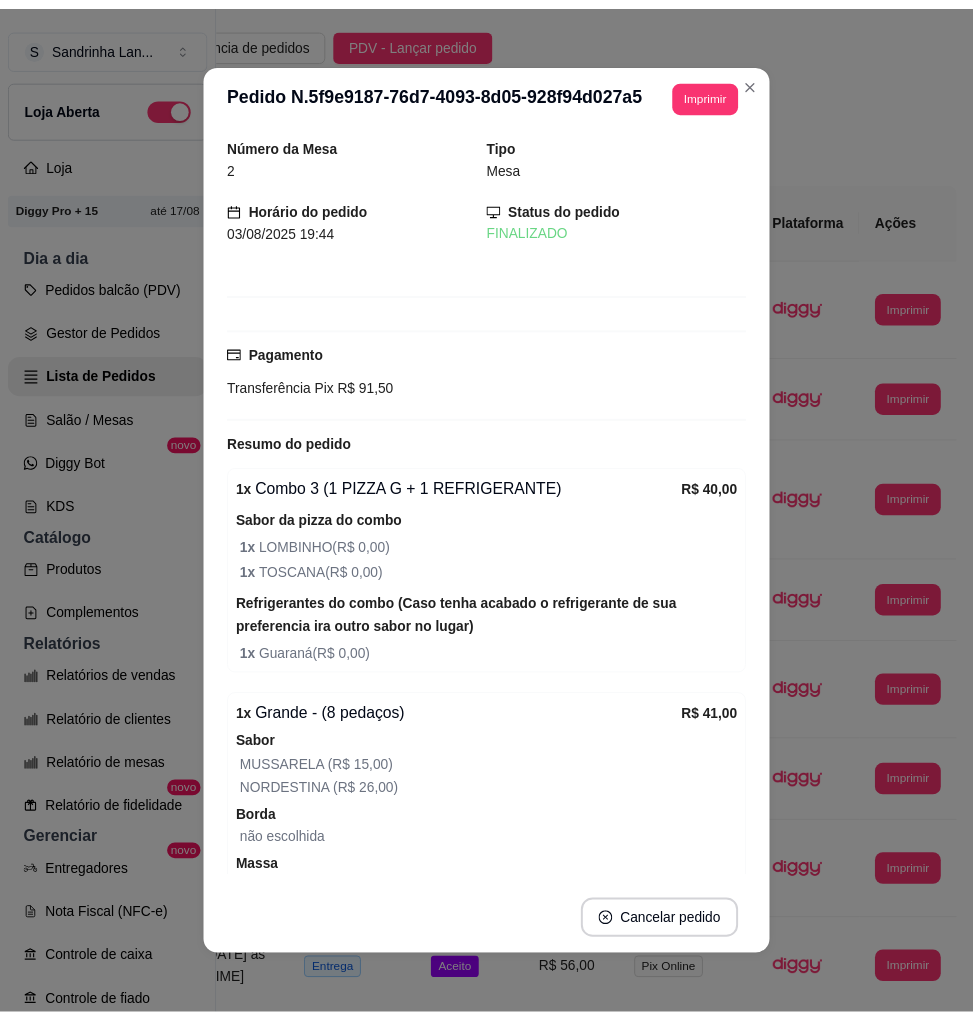 scroll, scrollTop: 0, scrollLeft: 441, axis: horizontal 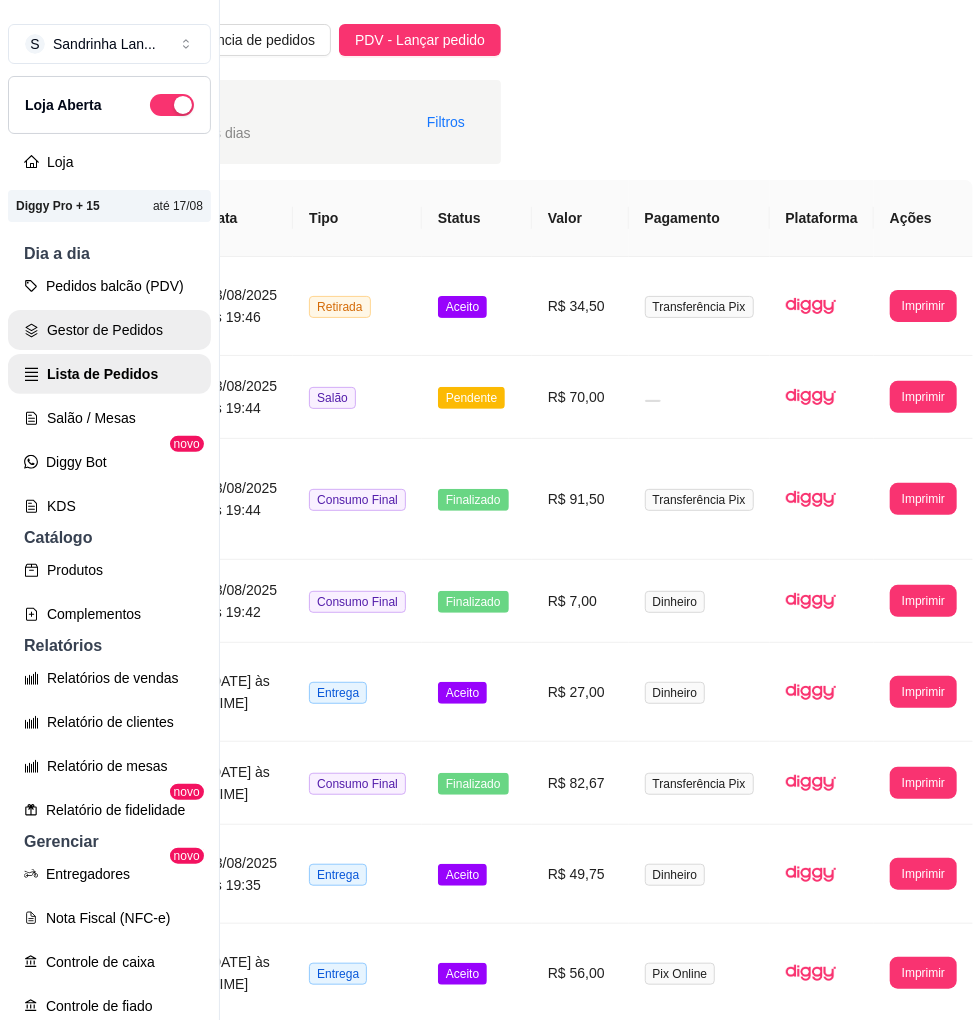 click on "Gestor de Pedidos" at bounding box center [109, 330] 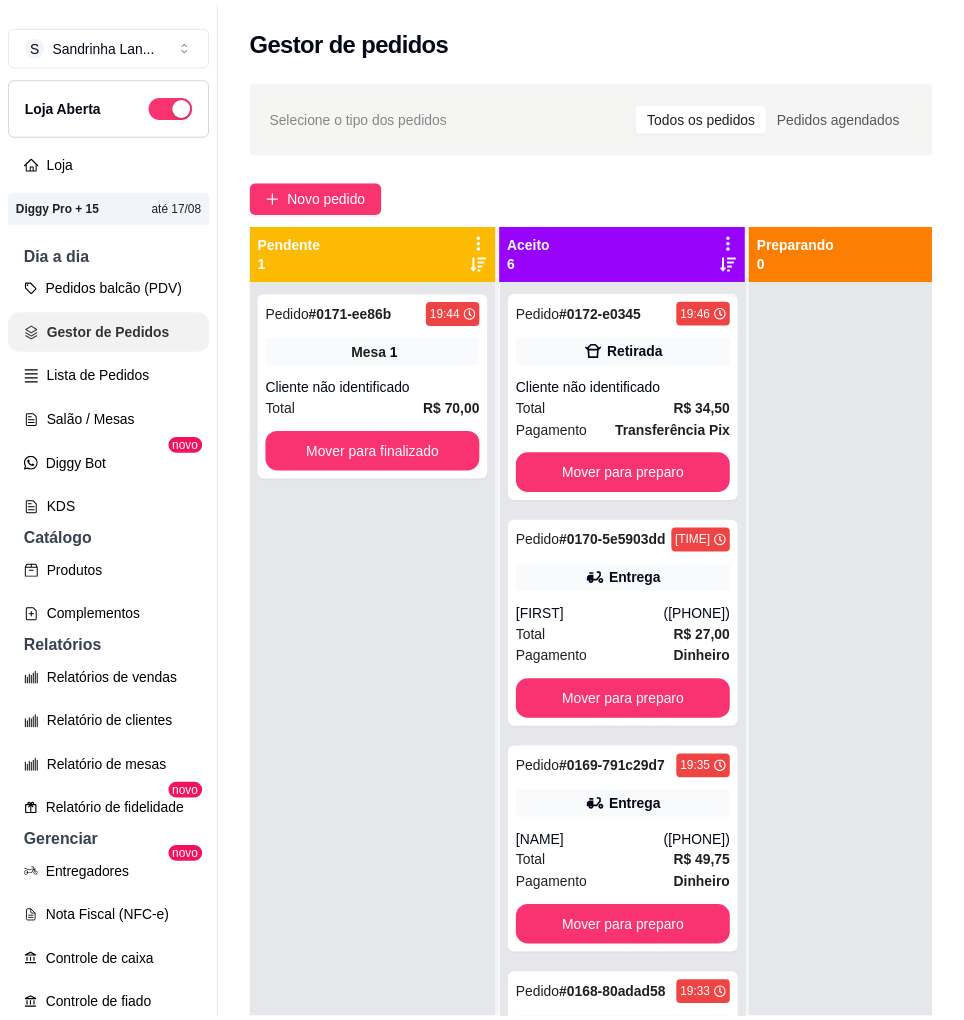 scroll, scrollTop: 0, scrollLeft: 0, axis: both 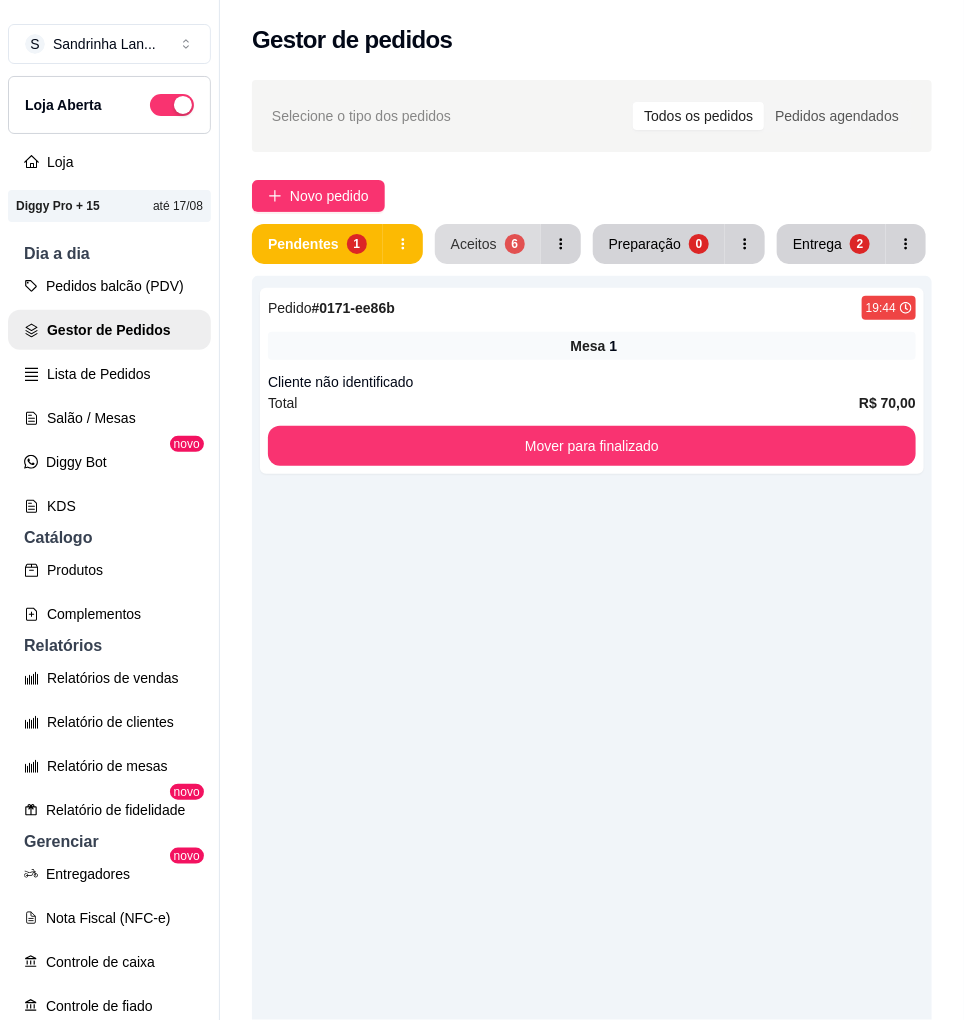 click on "Aceitos 6" at bounding box center (488, 244) 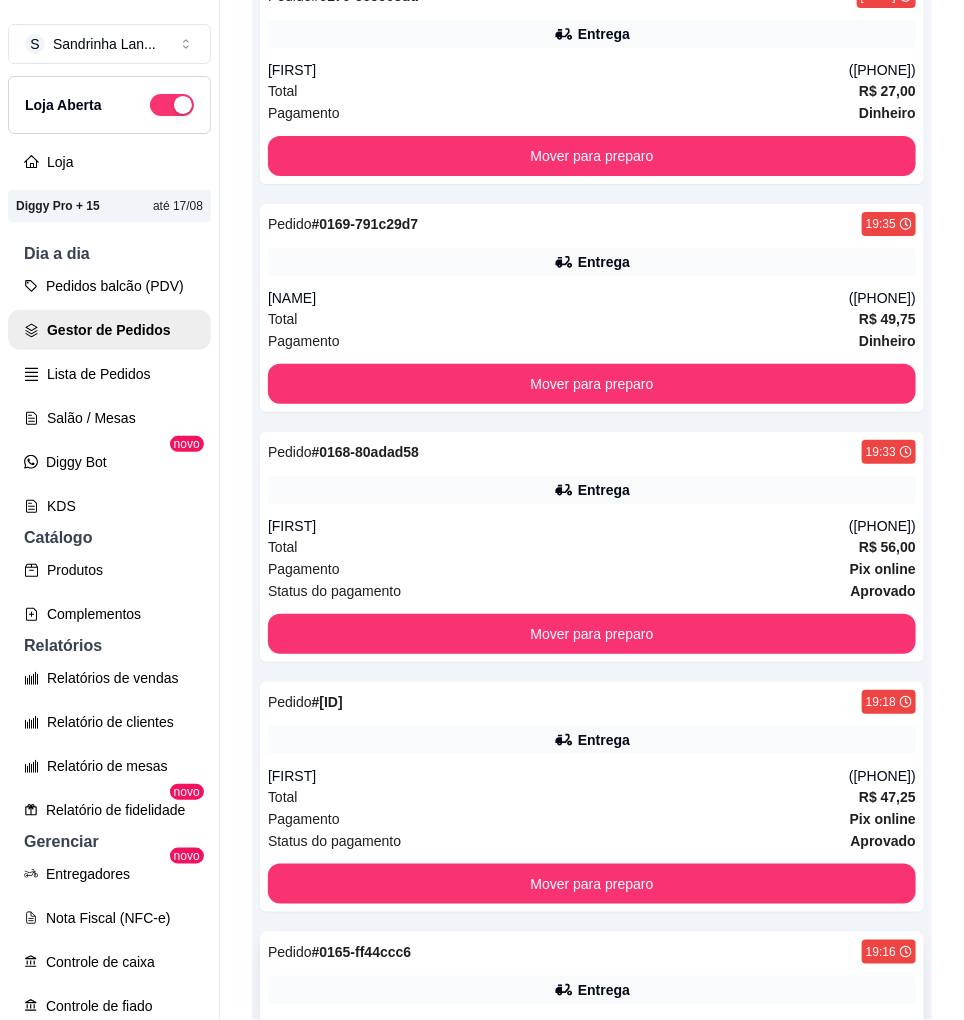 scroll, scrollTop: 835, scrollLeft: 0, axis: vertical 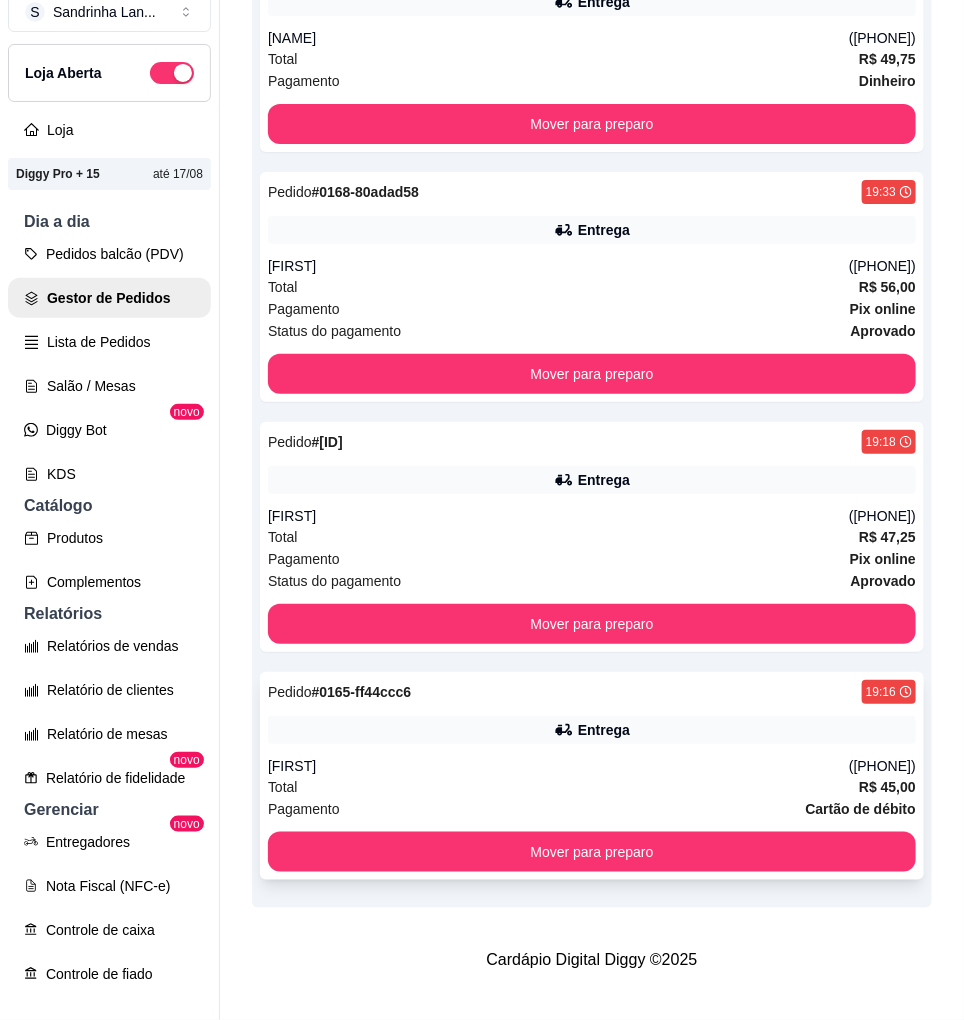 click on "Entrega" at bounding box center (592, 730) 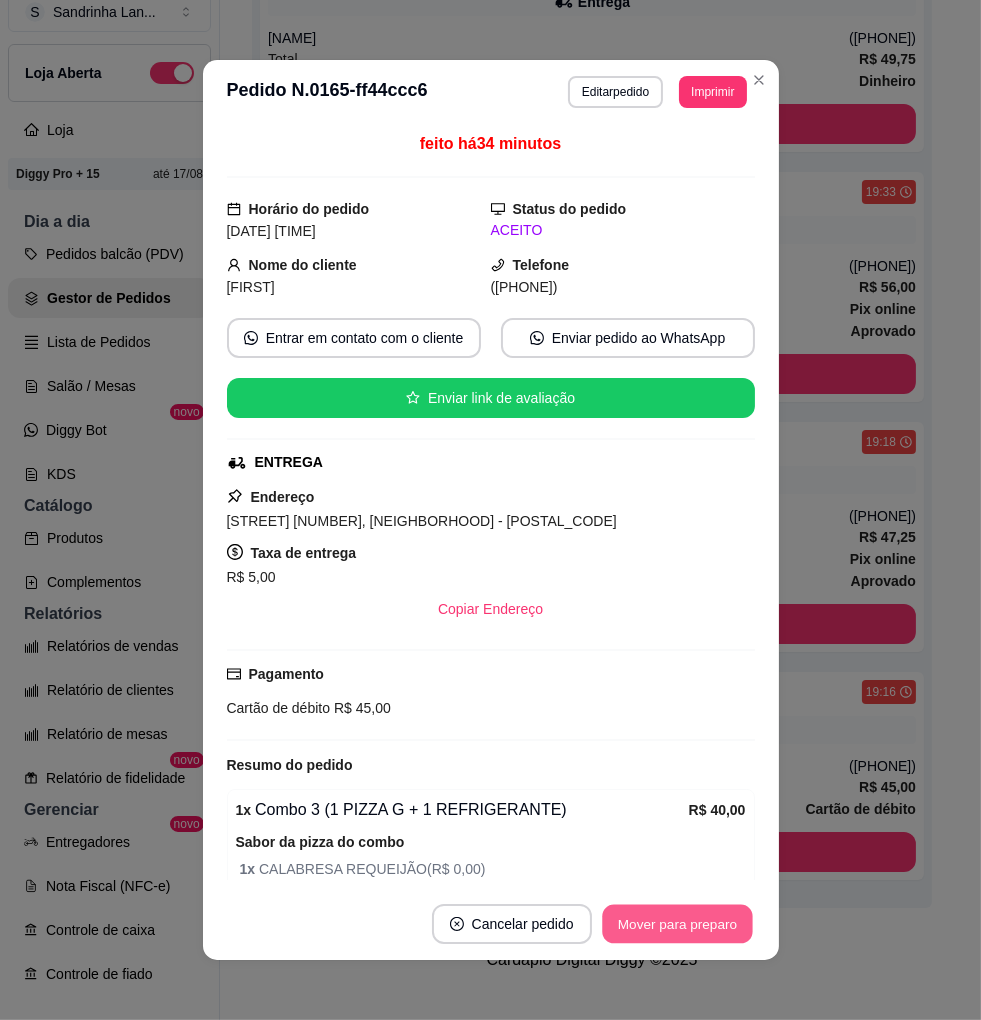 click on "Mover para preparo" at bounding box center [677, 924] 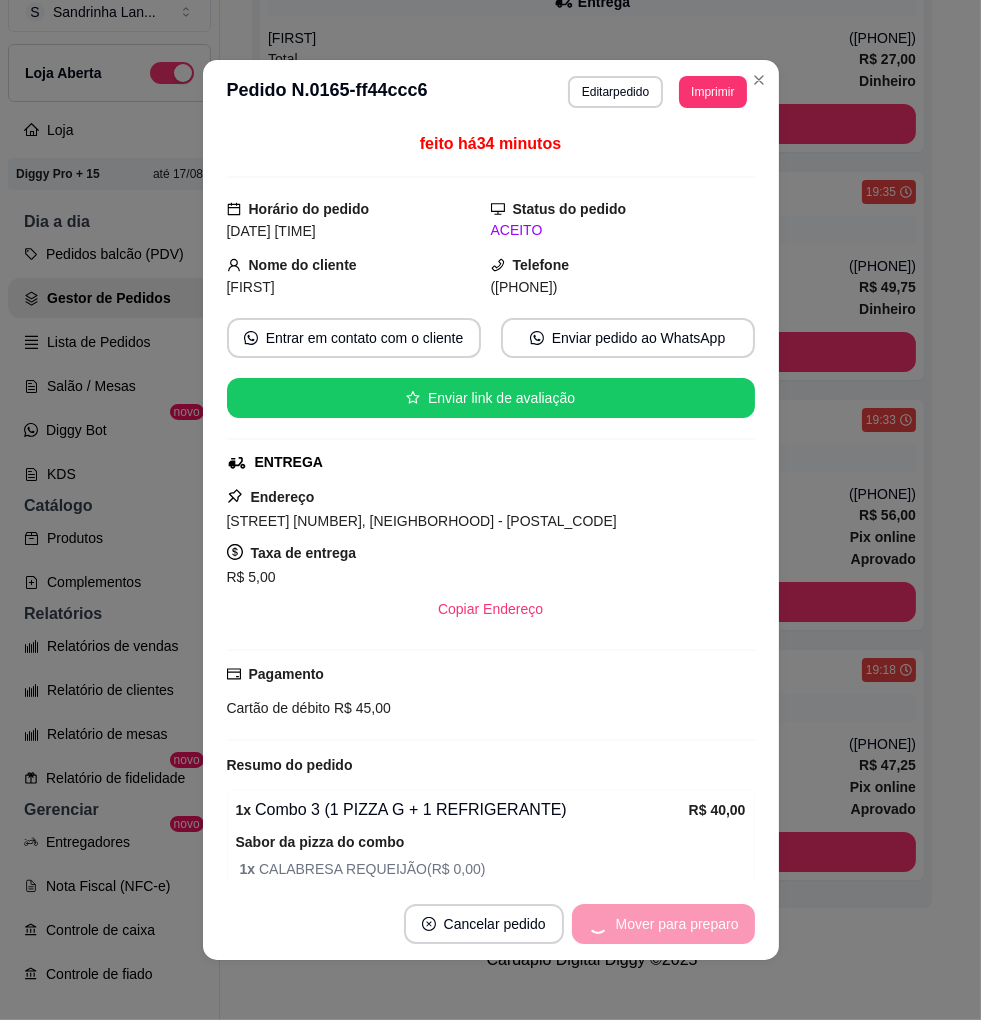 scroll, scrollTop: 607, scrollLeft: 0, axis: vertical 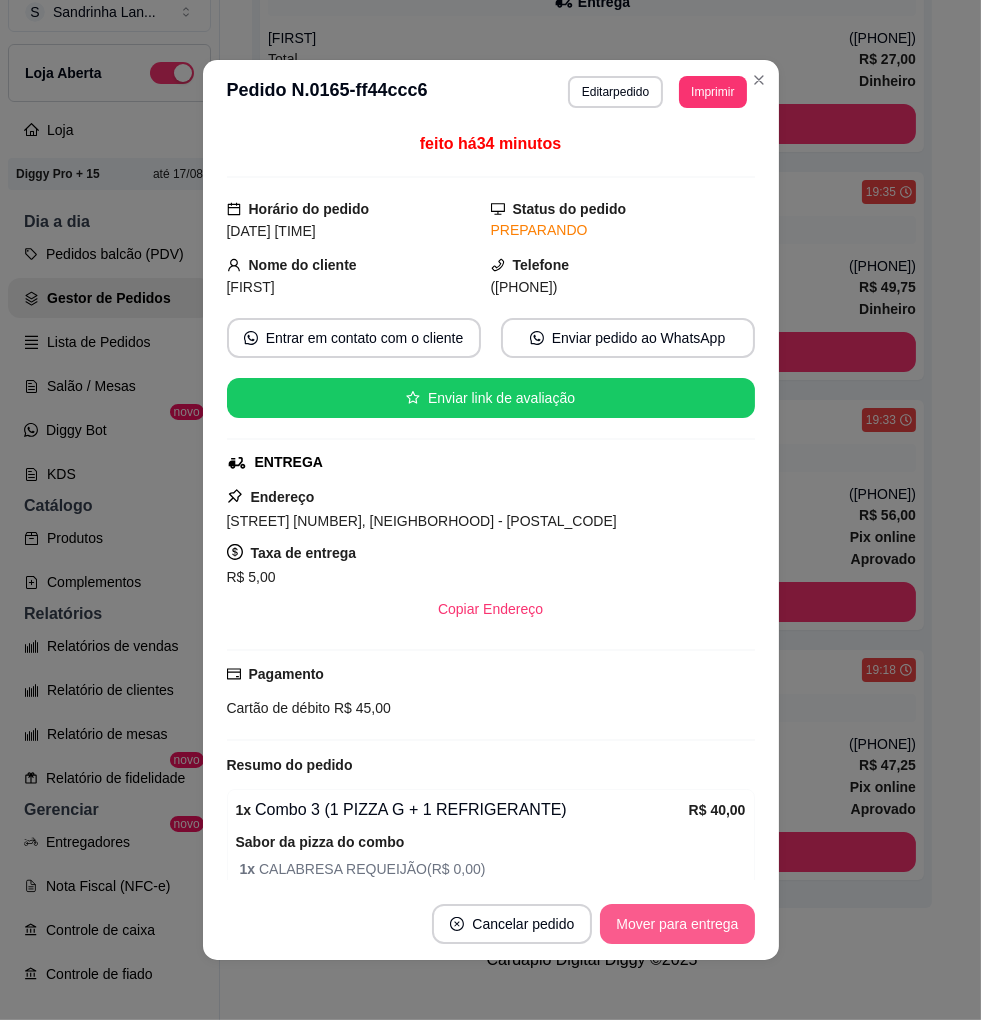 click on "Mover para entrega" at bounding box center [677, 924] 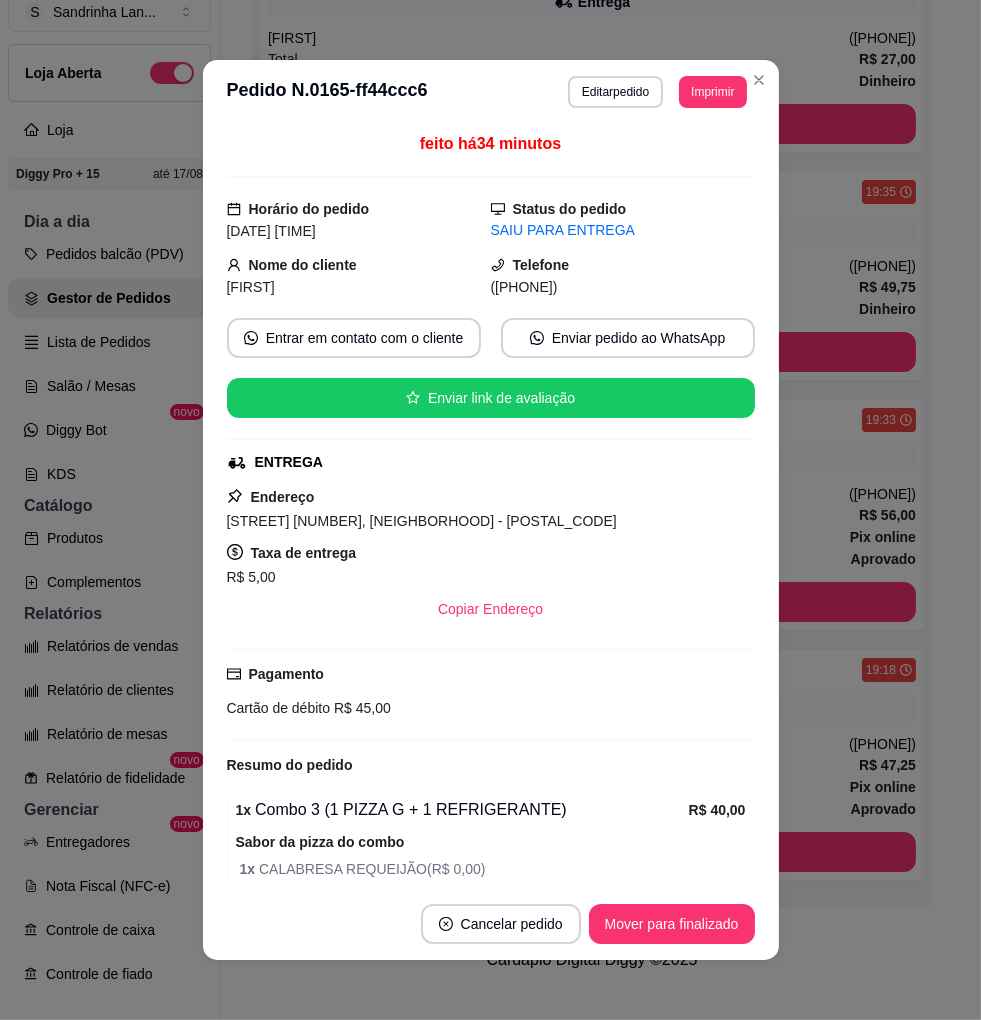 drag, startPoint x: 512, startPoint y: 287, endPoint x: 632, endPoint y: 294, distance: 120.203995 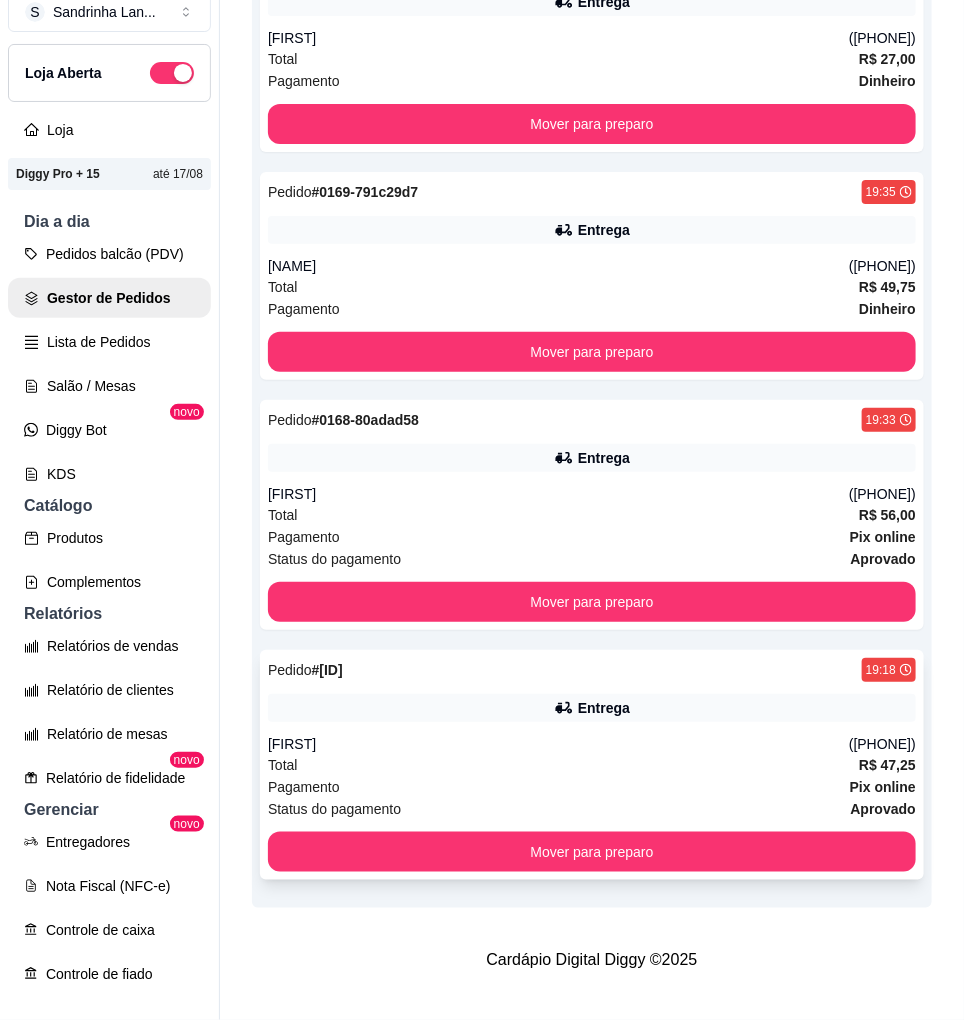 click on "Pedido  # 0166-3f59a455 19:18 Entrega [FIRST]  ([PHONE]) Total R$ 47,25 Pagamento Pix online Status do pagamento aprovado Mover para preparo" at bounding box center [592, 765] 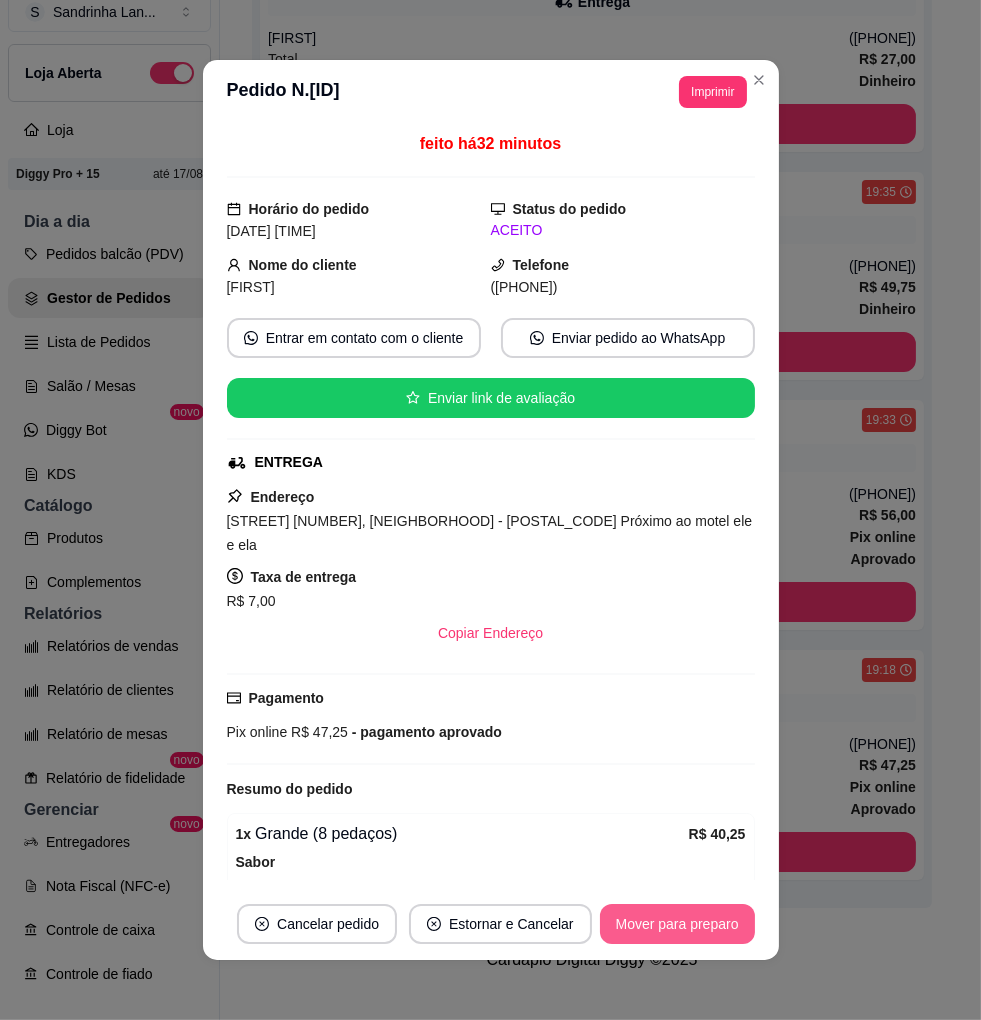 click on "Mover para preparo" at bounding box center (677, 924) 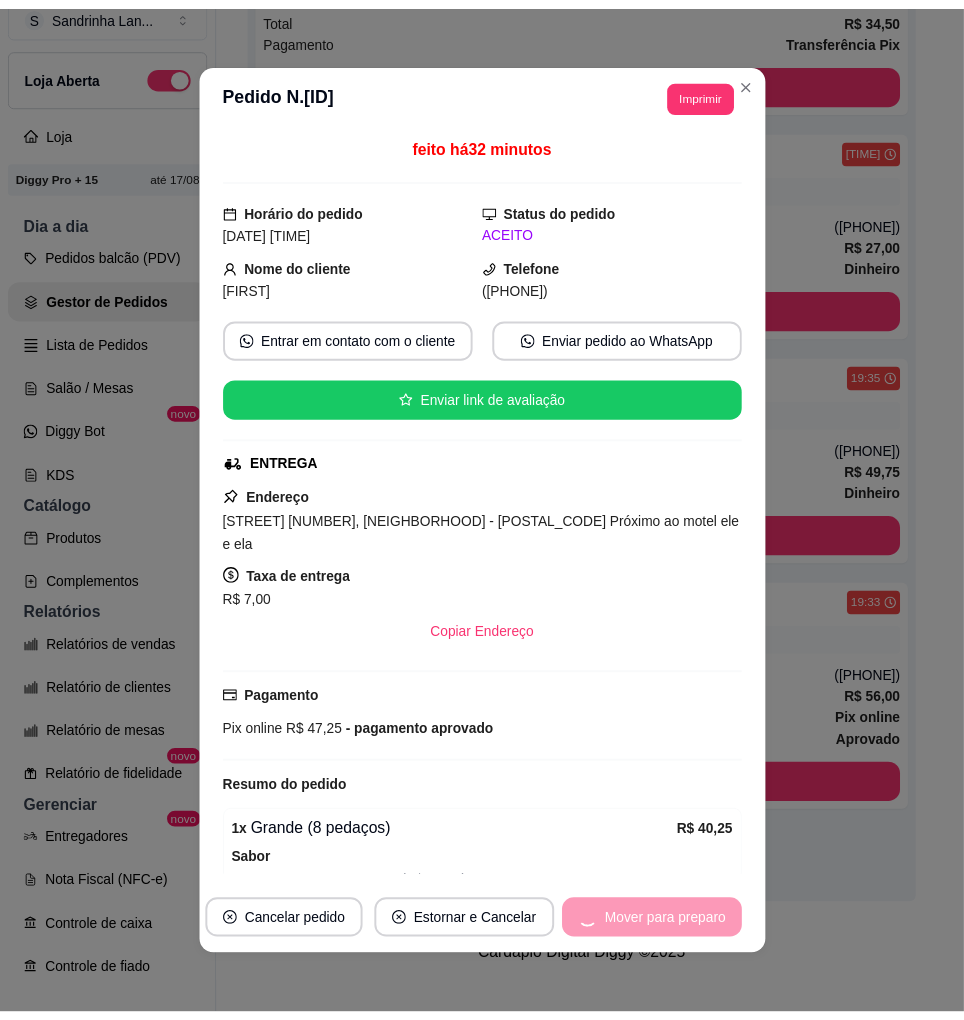 scroll, scrollTop: 424, scrollLeft: 0, axis: vertical 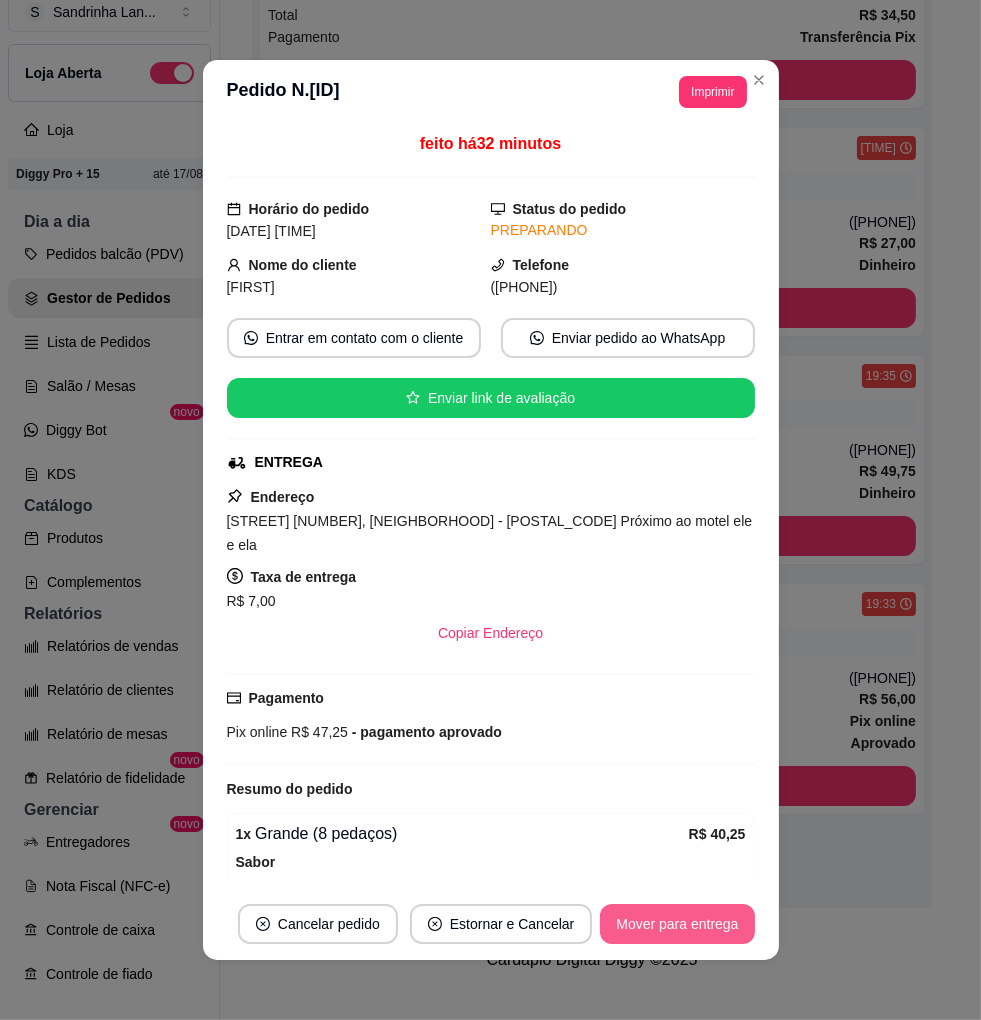 click on "Mover para entrega" at bounding box center [677, 924] 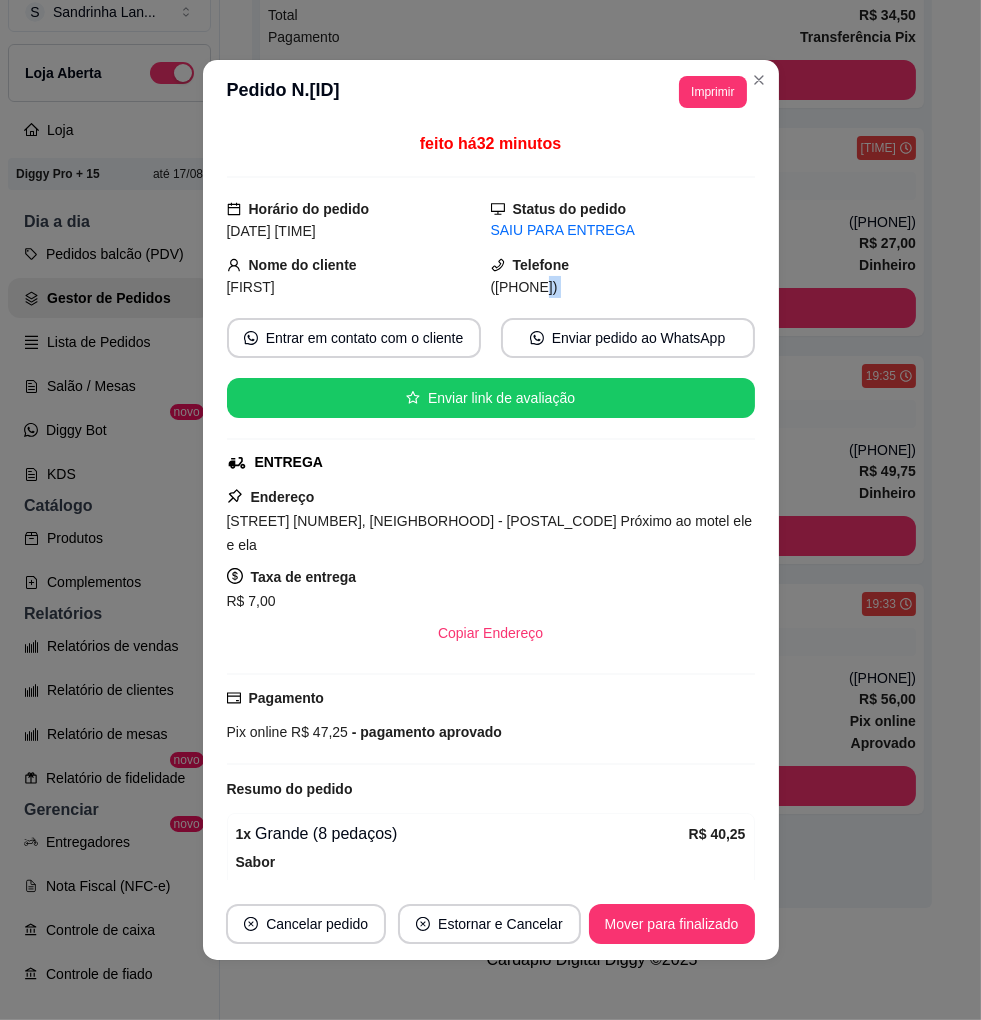 drag, startPoint x: 511, startPoint y: 295, endPoint x: 593, endPoint y: 300, distance: 82.1523 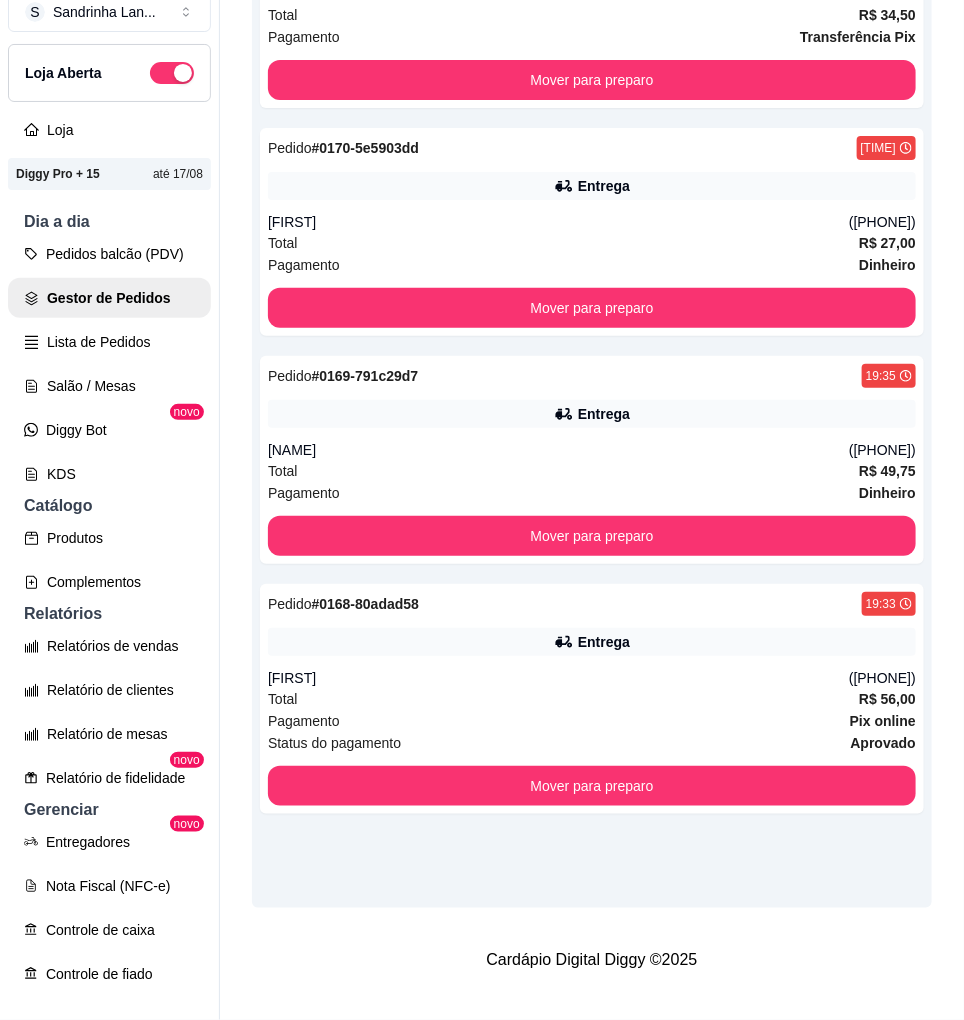 drag, startPoint x: 828, startPoint y: 877, endPoint x: 834, endPoint y: 887, distance: 11.661903 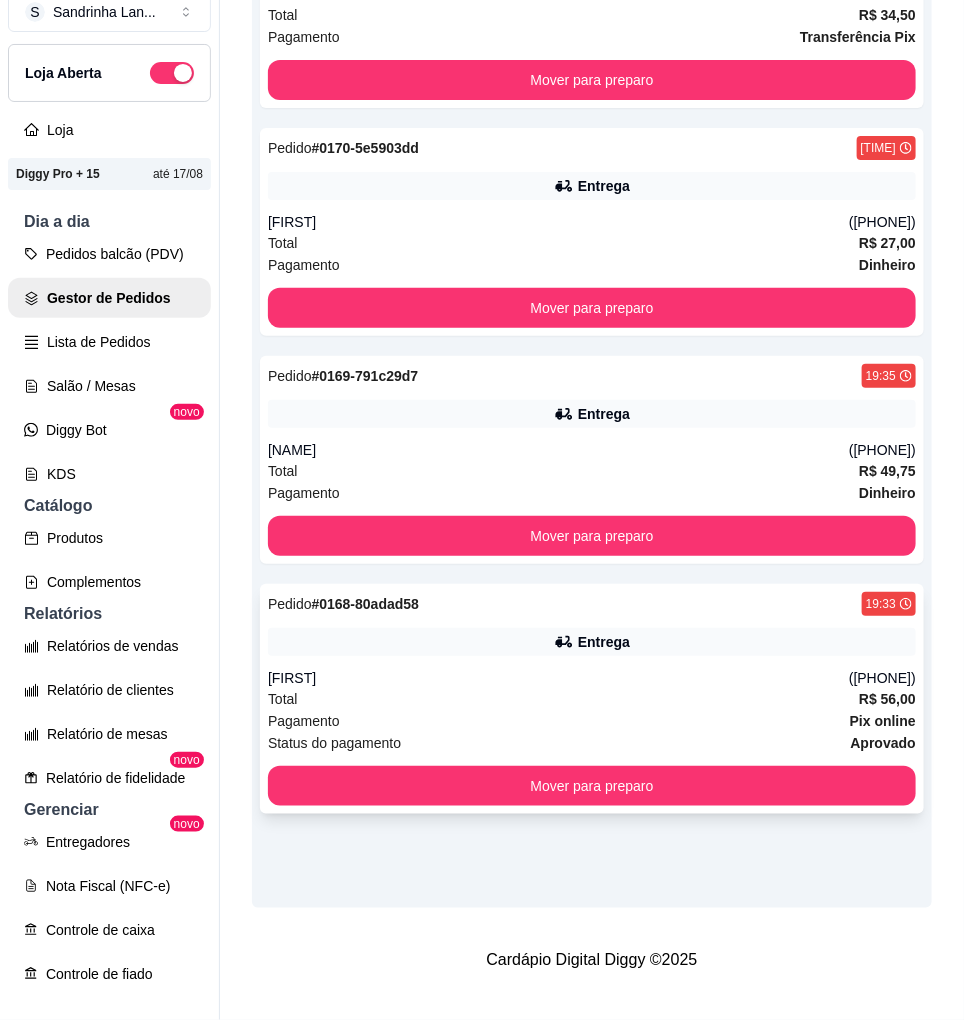 click on "[FIRST]" at bounding box center [558, 678] 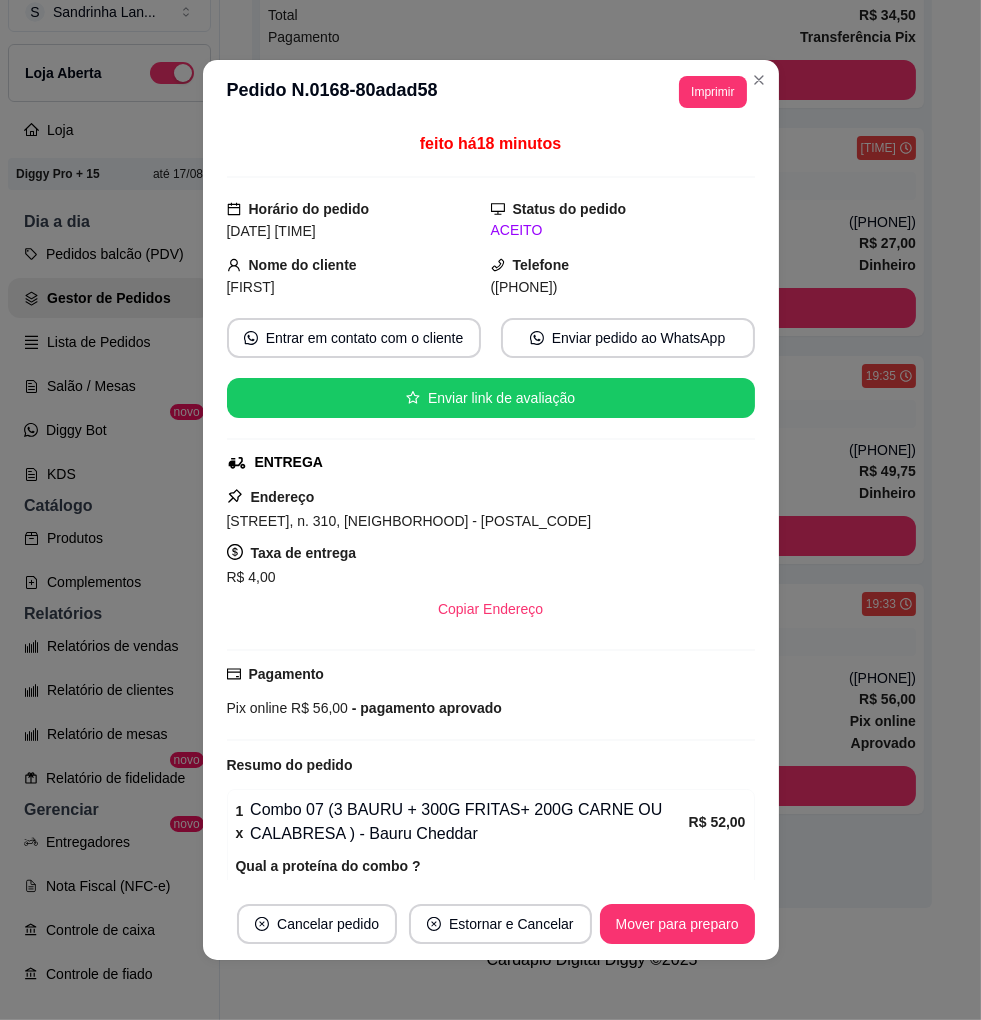 click on "Mover para preparo" at bounding box center (677, 924) 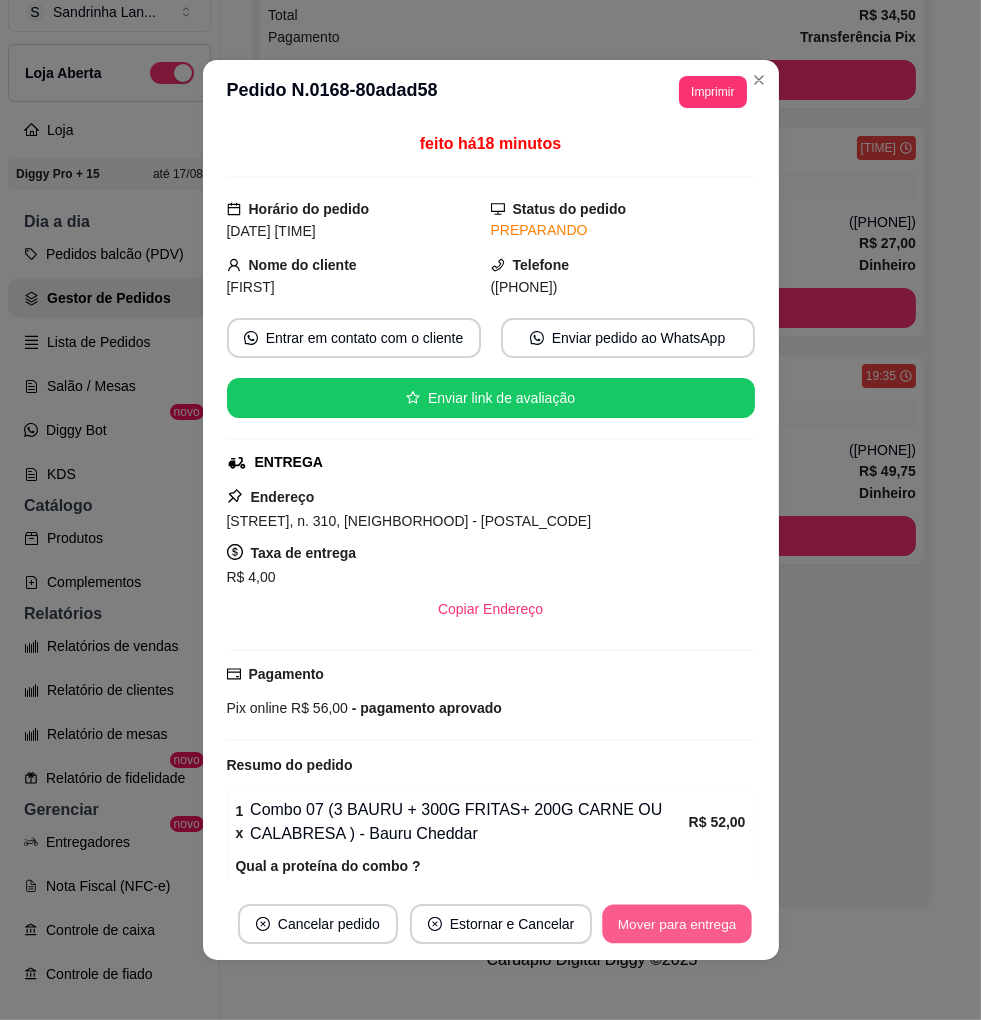 click on "Mover para entrega" at bounding box center [678, 924] 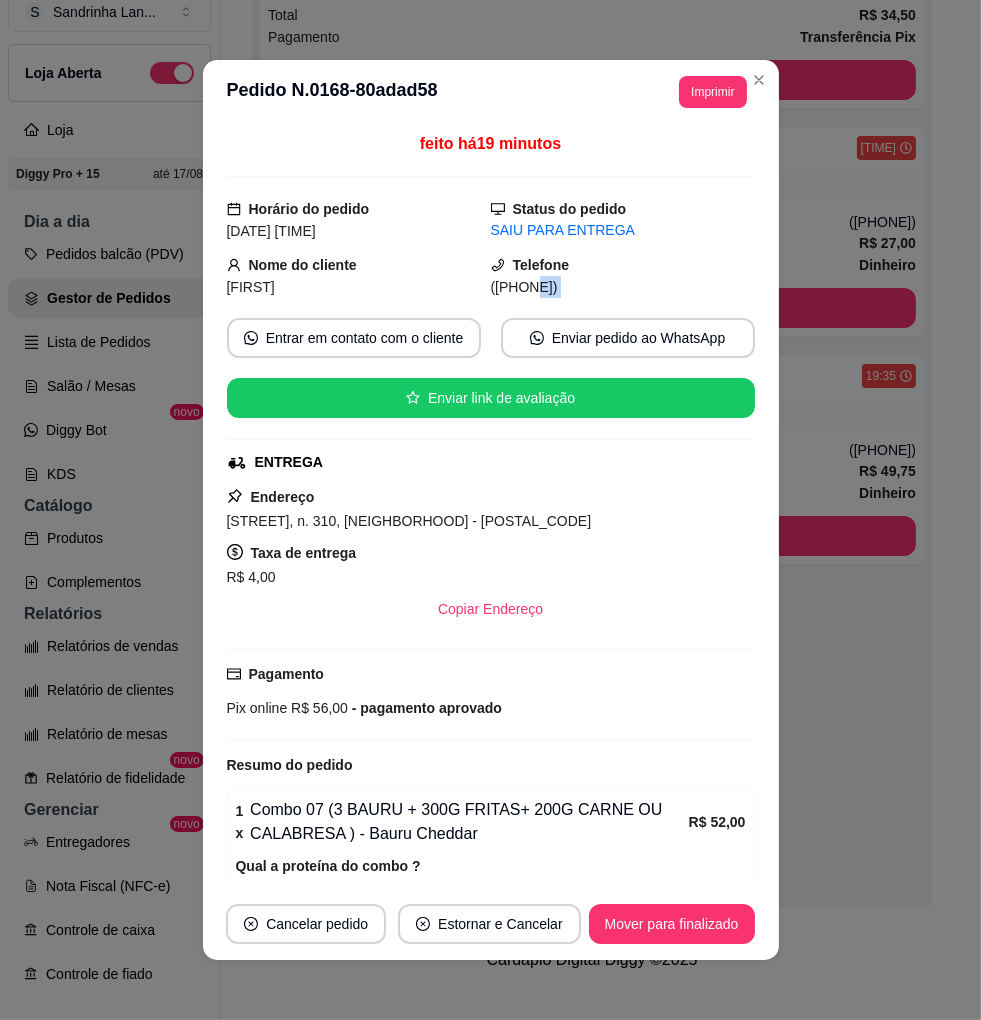 drag, startPoint x: 510, startPoint y: 295, endPoint x: 786, endPoint y: 284, distance: 276.21912 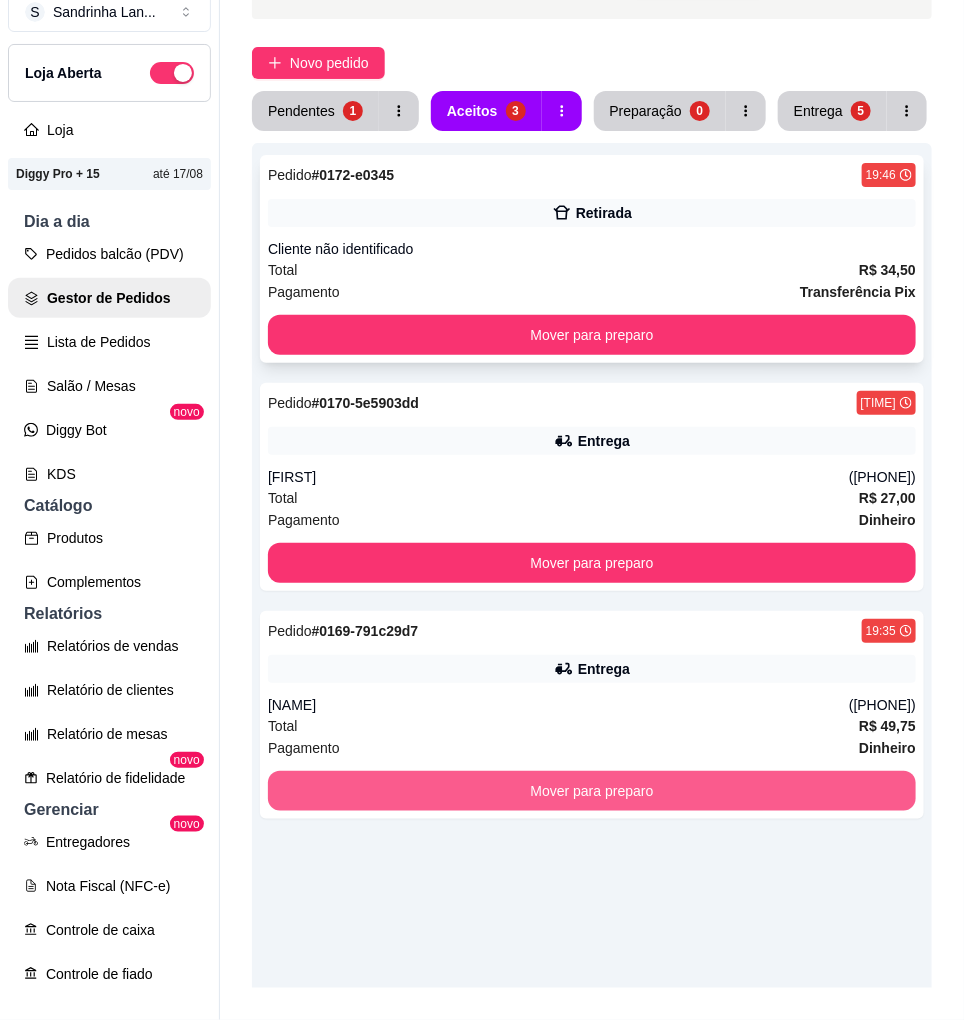 scroll, scrollTop: 91, scrollLeft: 0, axis: vertical 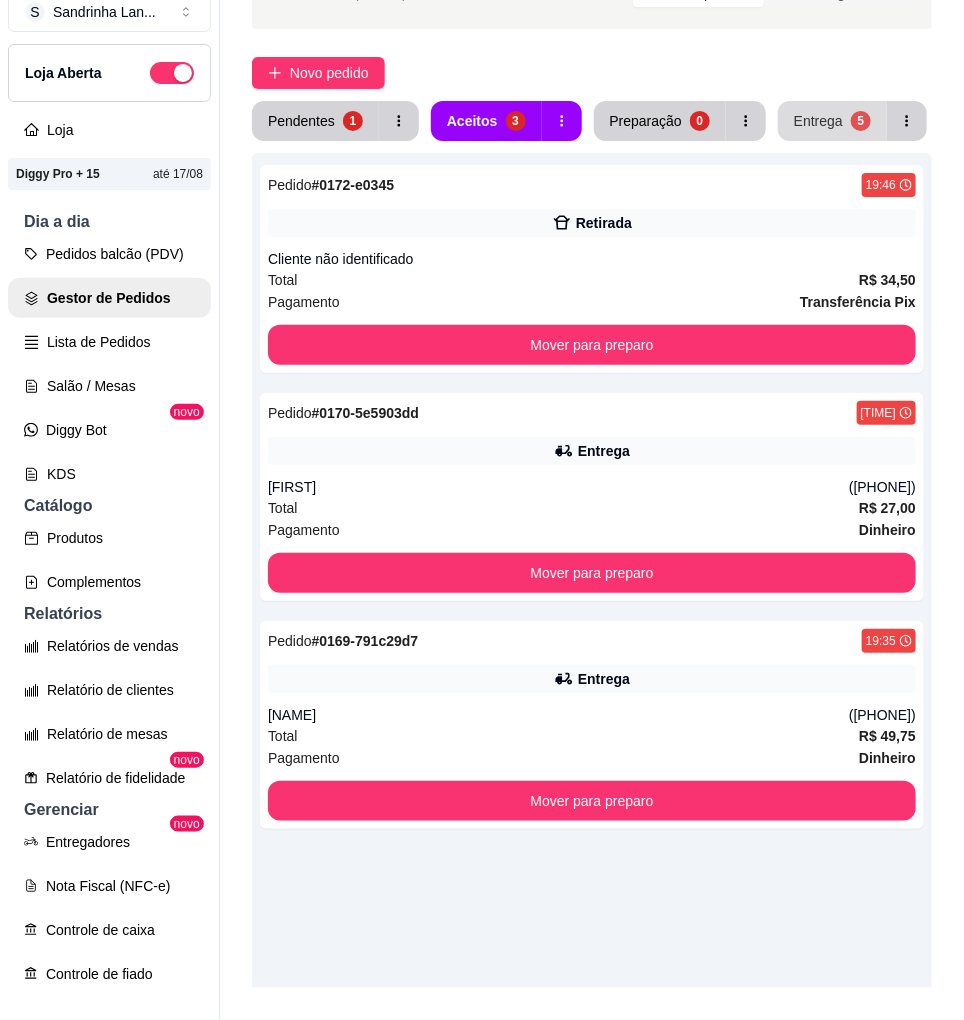 click on "Entrega 5" at bounding box center (832, 121) 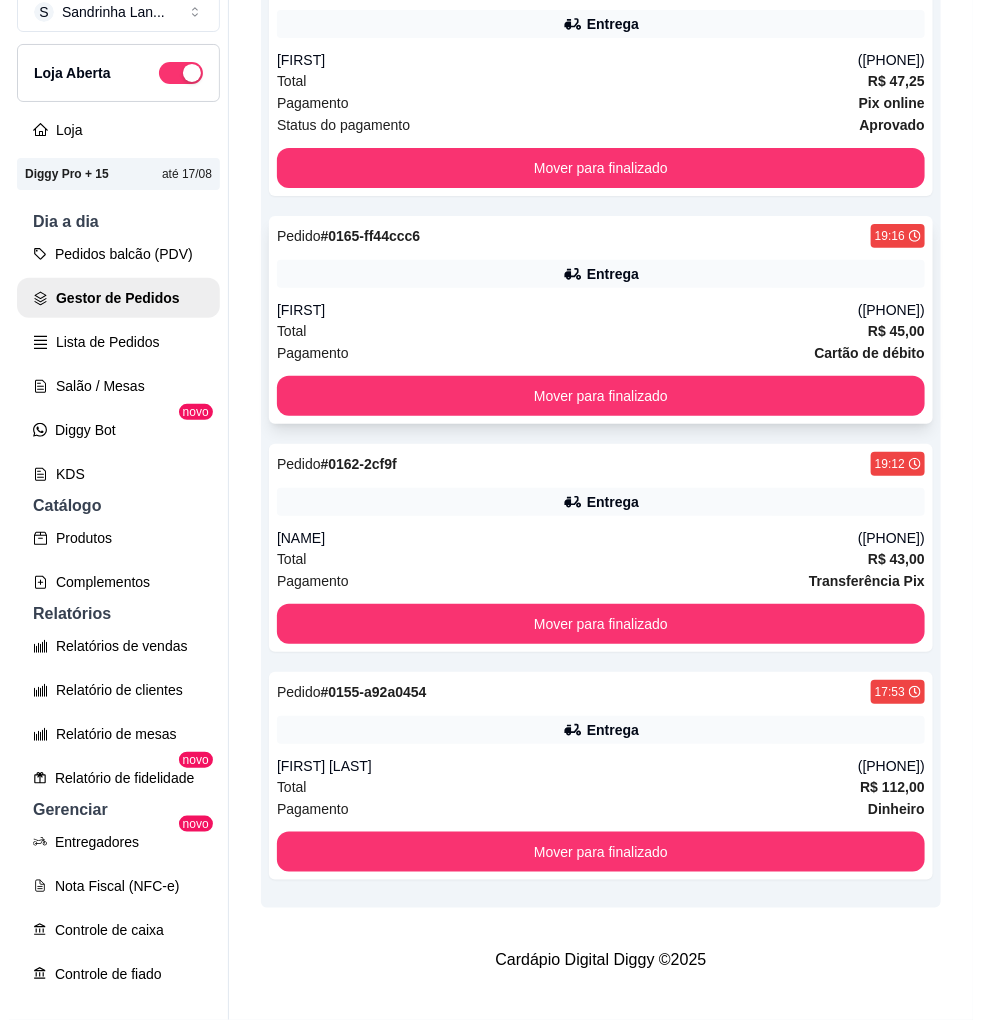 scroll, scrollTop: 607, scrollLeft: 0, axis: vertical 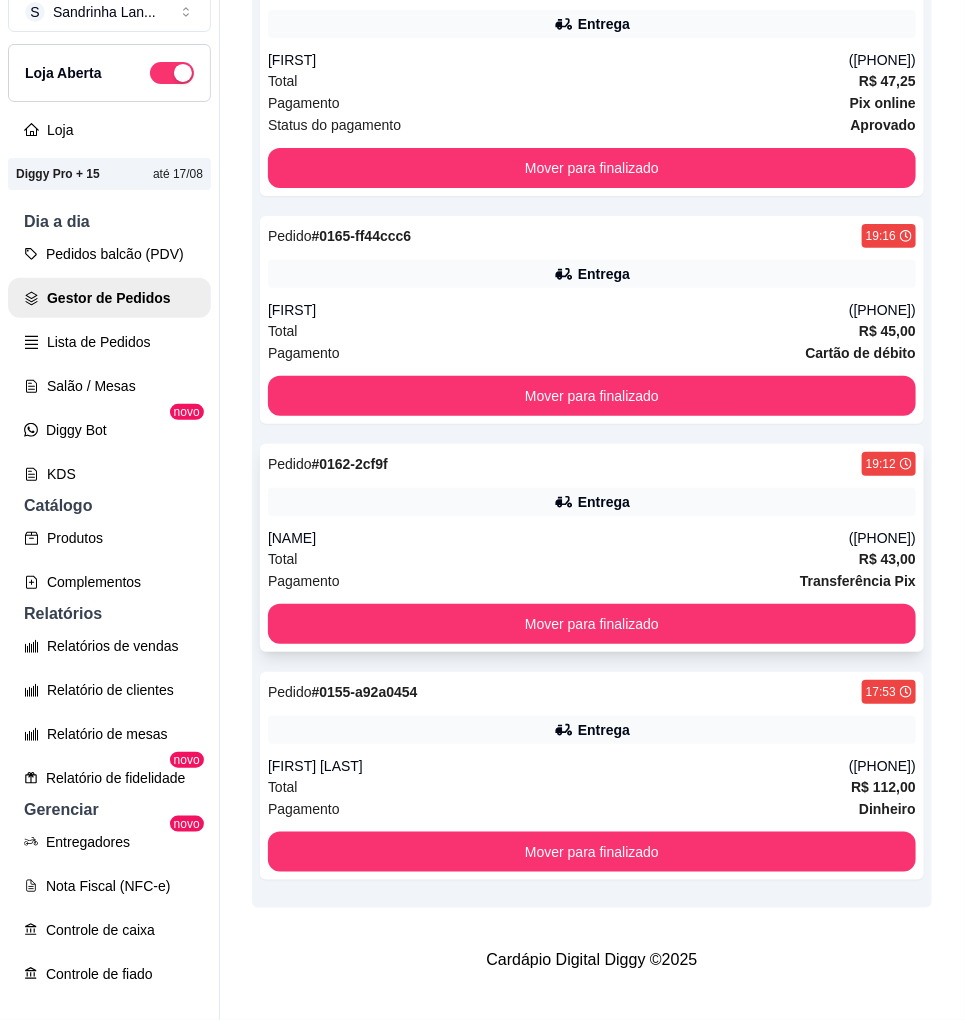click on "Entrega" at bounding box center [592, 502] 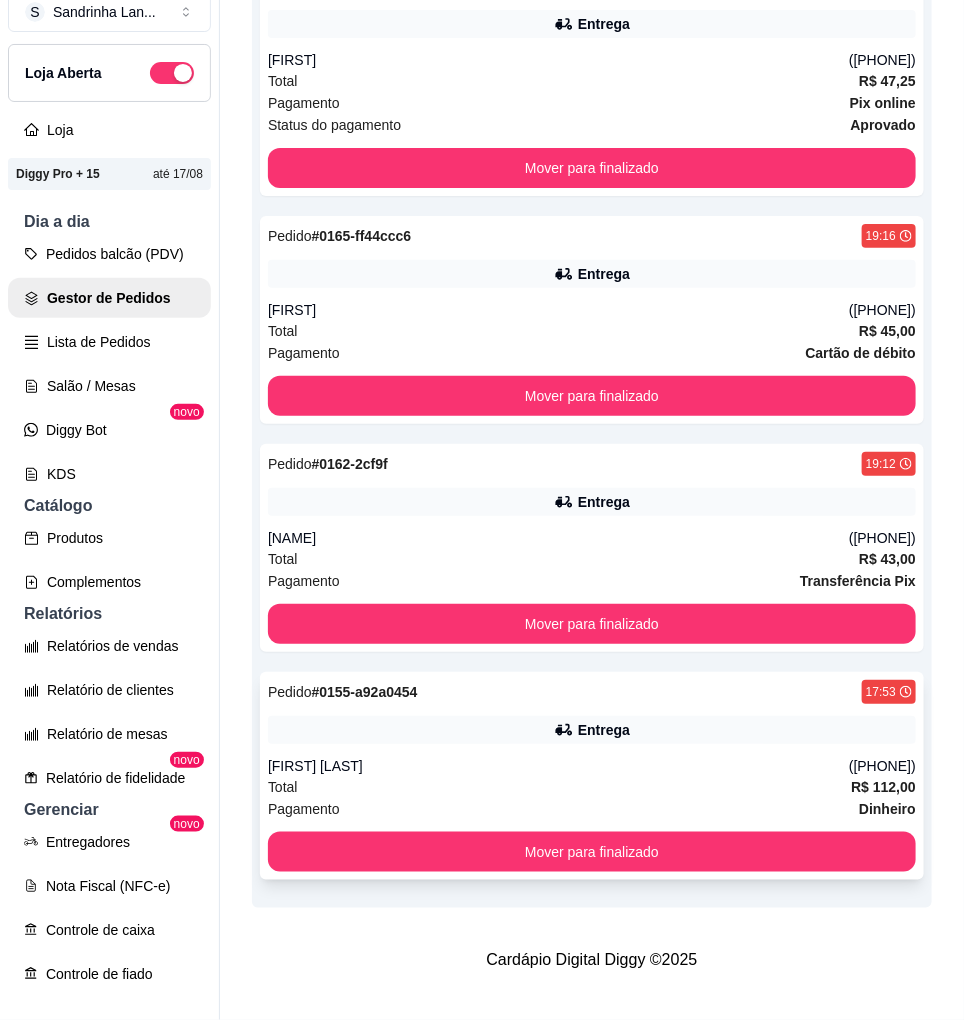 click on "[FIRST] [LAST]" at bounding box center [558, 766] 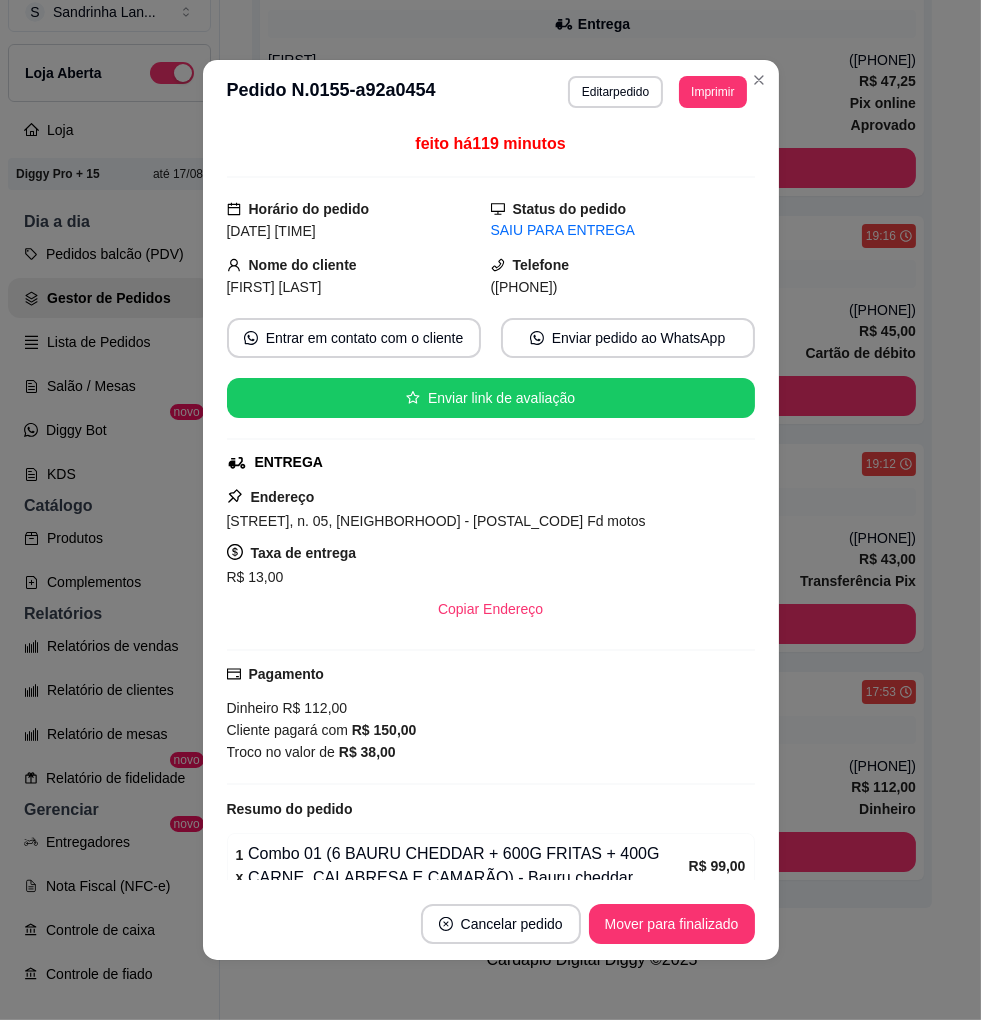 scroll, scrollTop: 4, scrollLeft: 0, axis: vertical 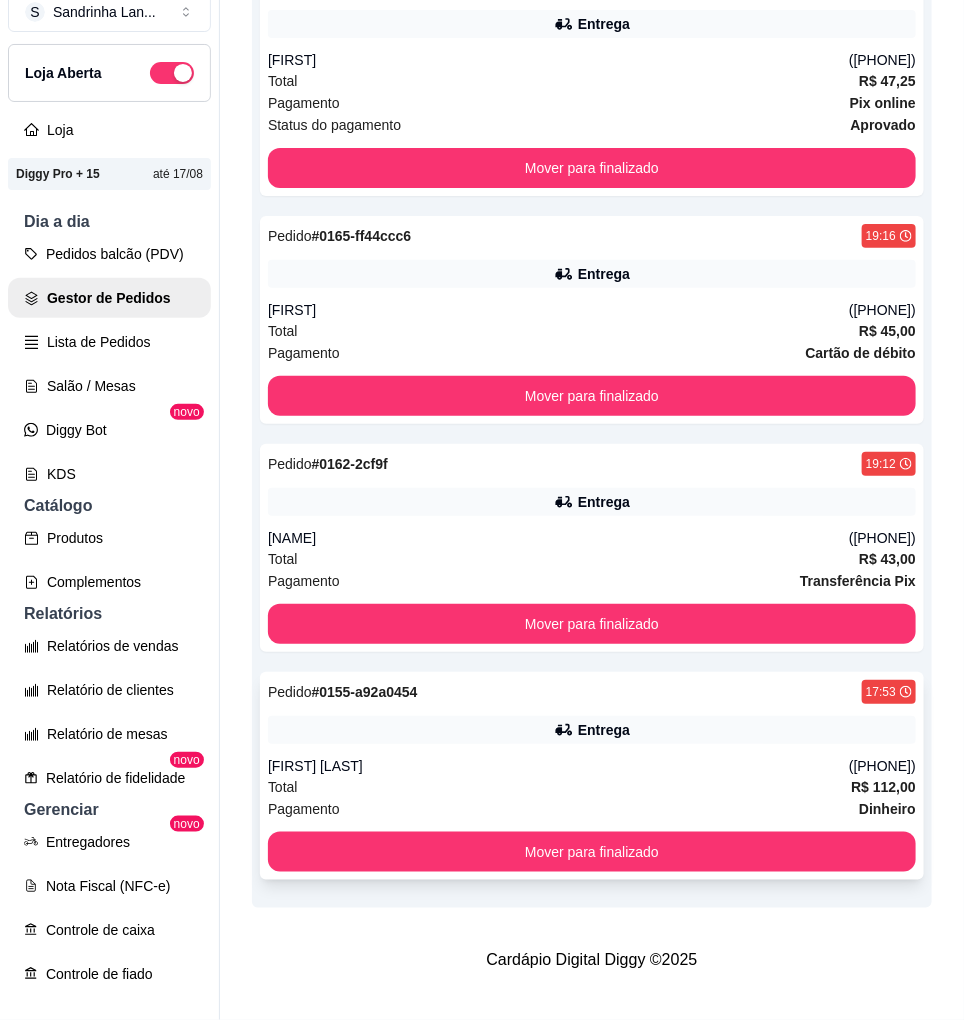 click on "([PHONE])" at bounding box center [882, 766] 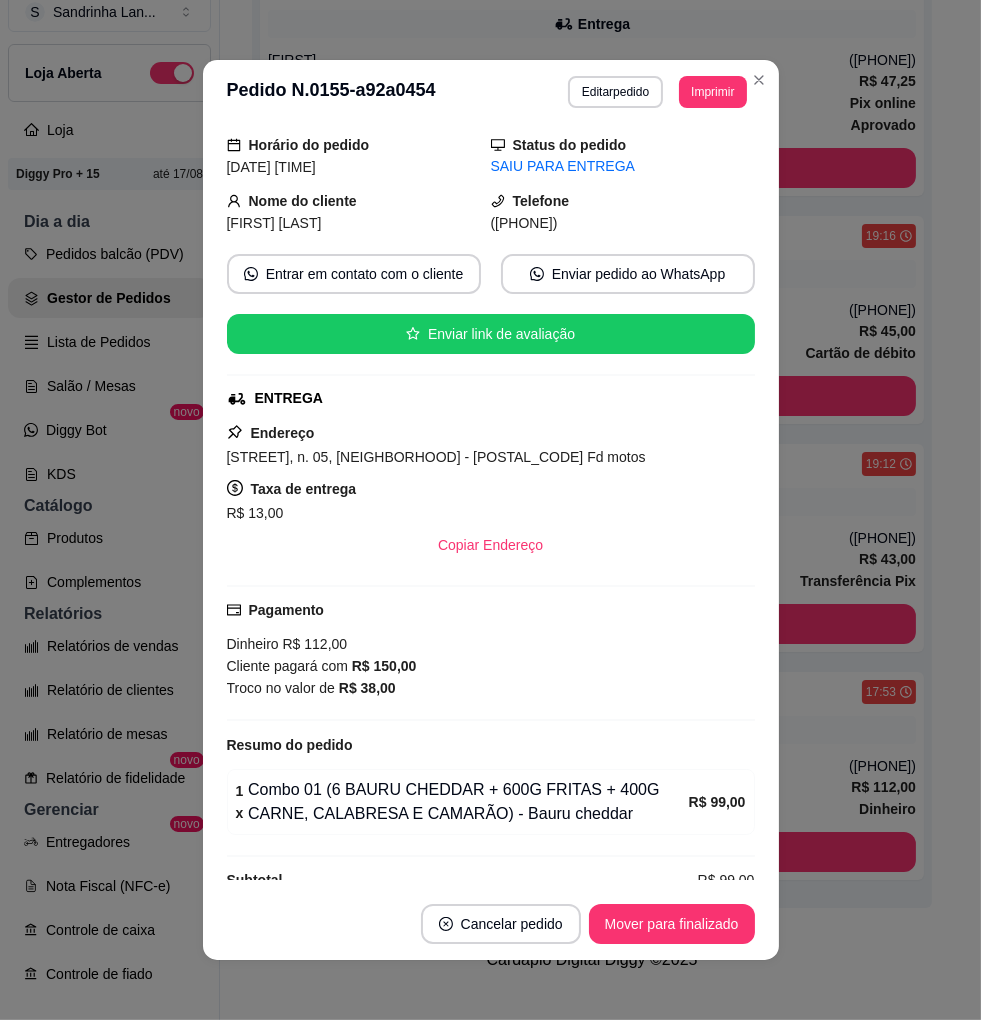 scroll, scrollTop: 100, scrollLeft: 0, axis: vertical 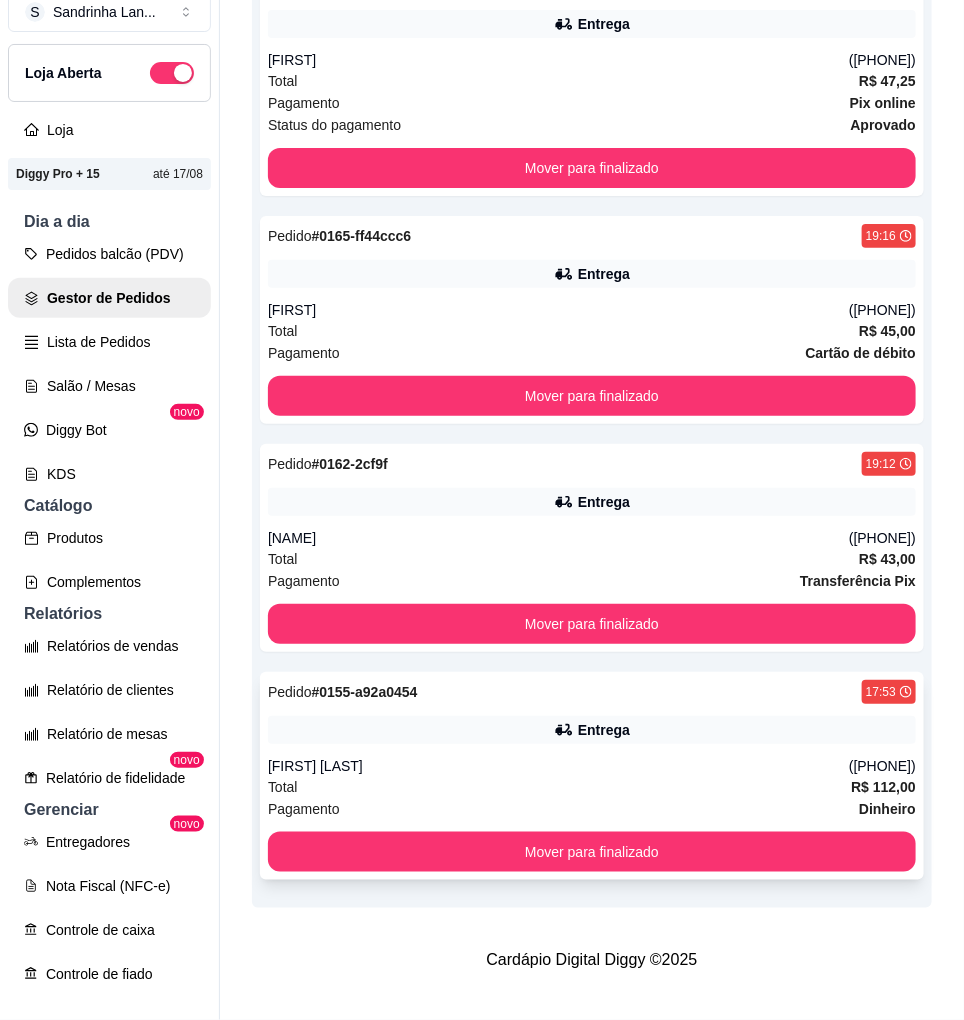 click on "Entrega" at bounding box center [592, 730] 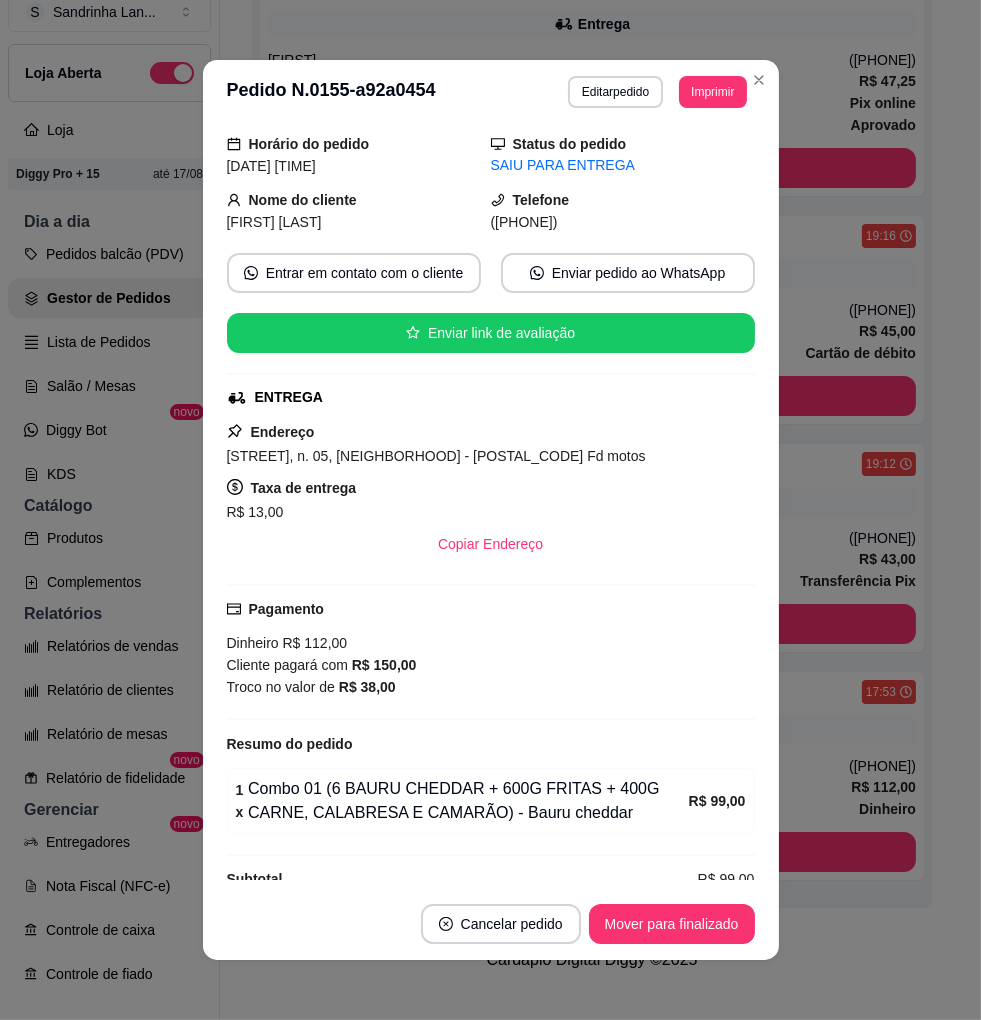 scroll, scrollTop: 100, scrollLeft: 0, axis: vertical 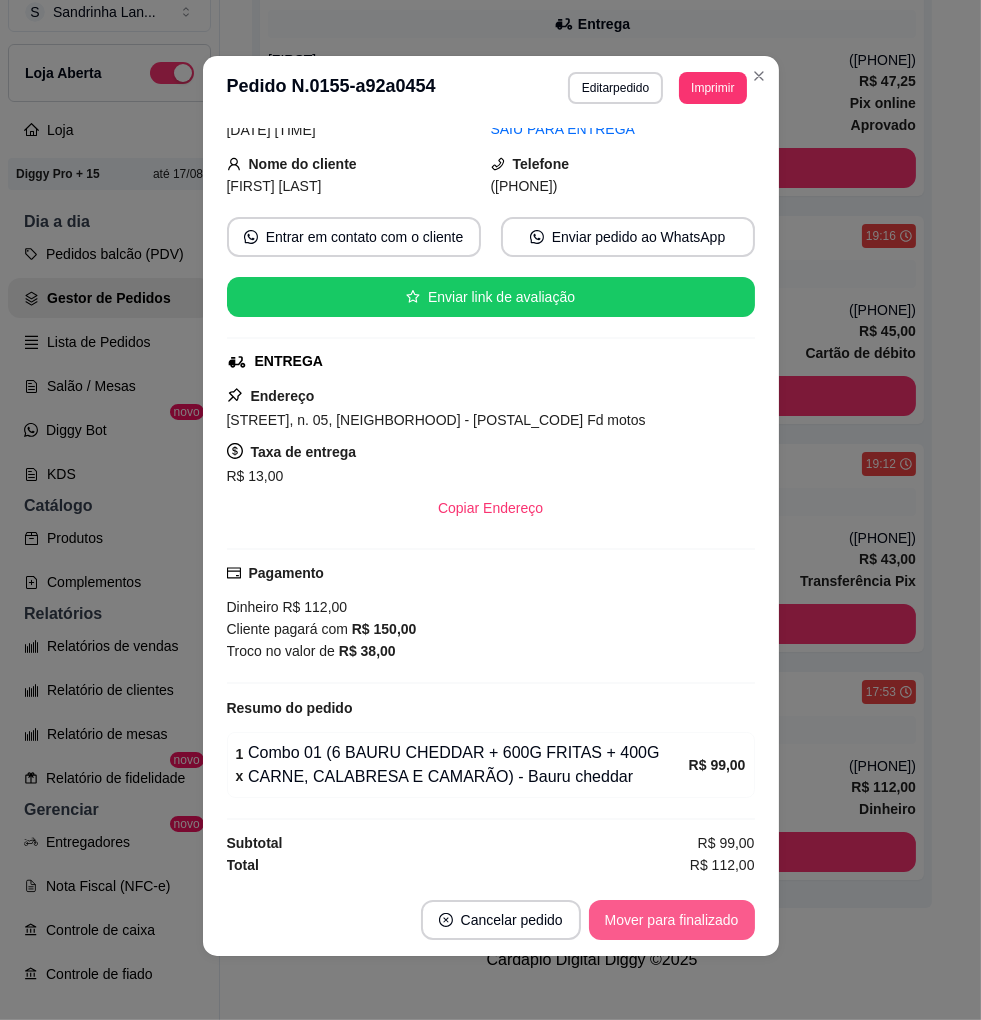 click on "Mover para finalizado" at bounding box center [672, 920] 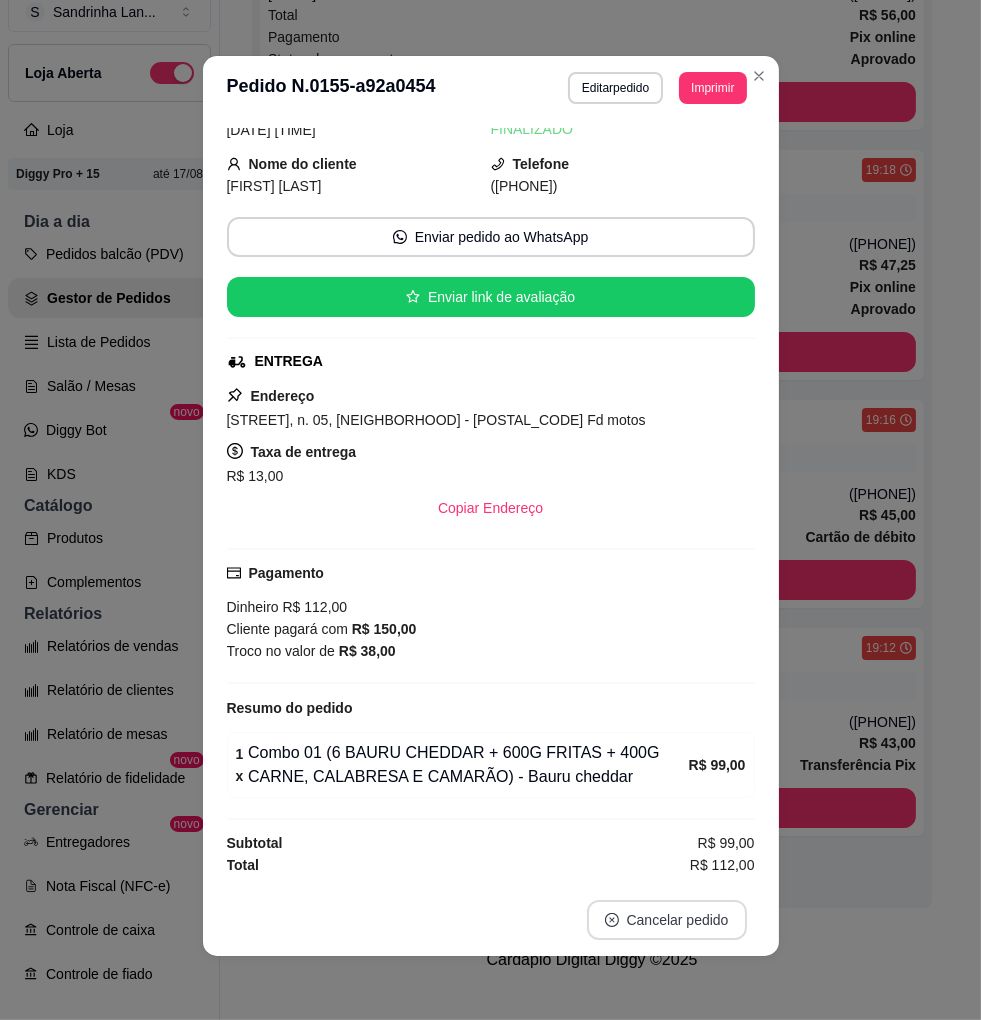 scroll, scrollTop: 424, scrollLeft: 0, axis: vertical 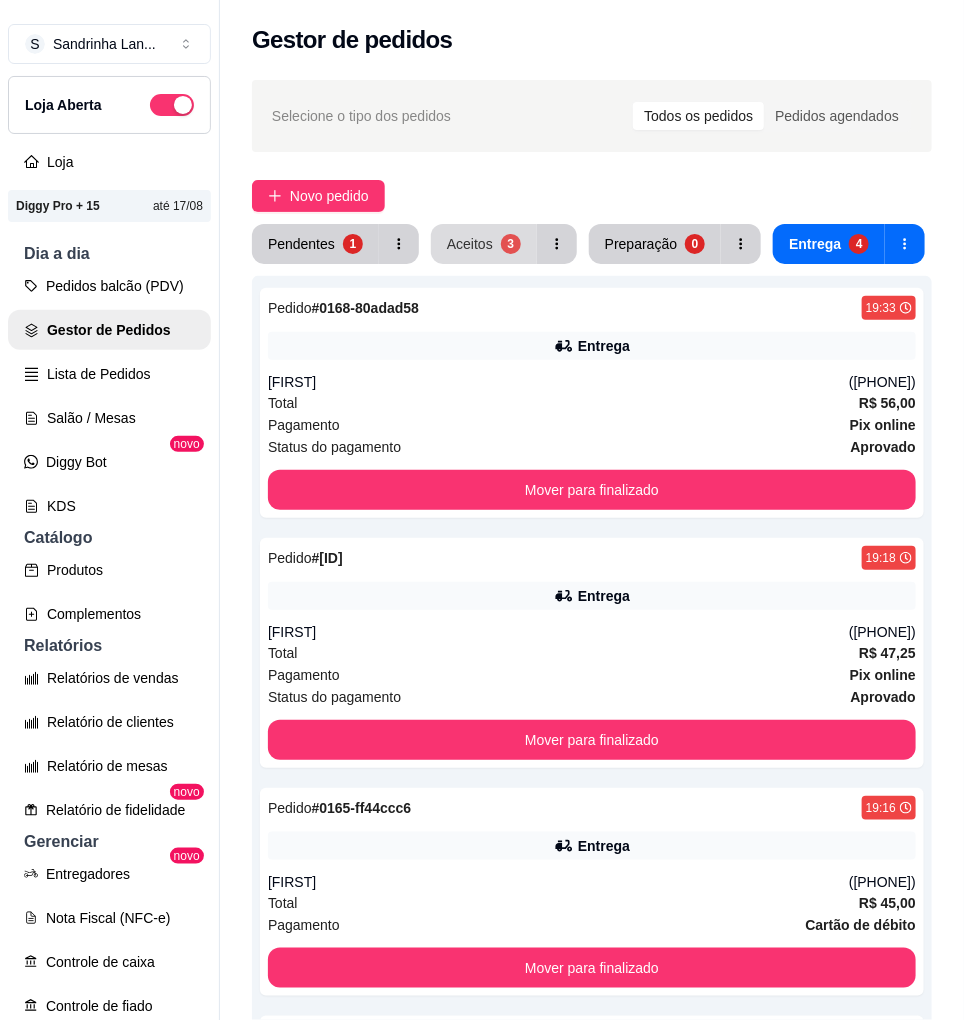click on "Aceitos 3" at bounding box center (484, 244) 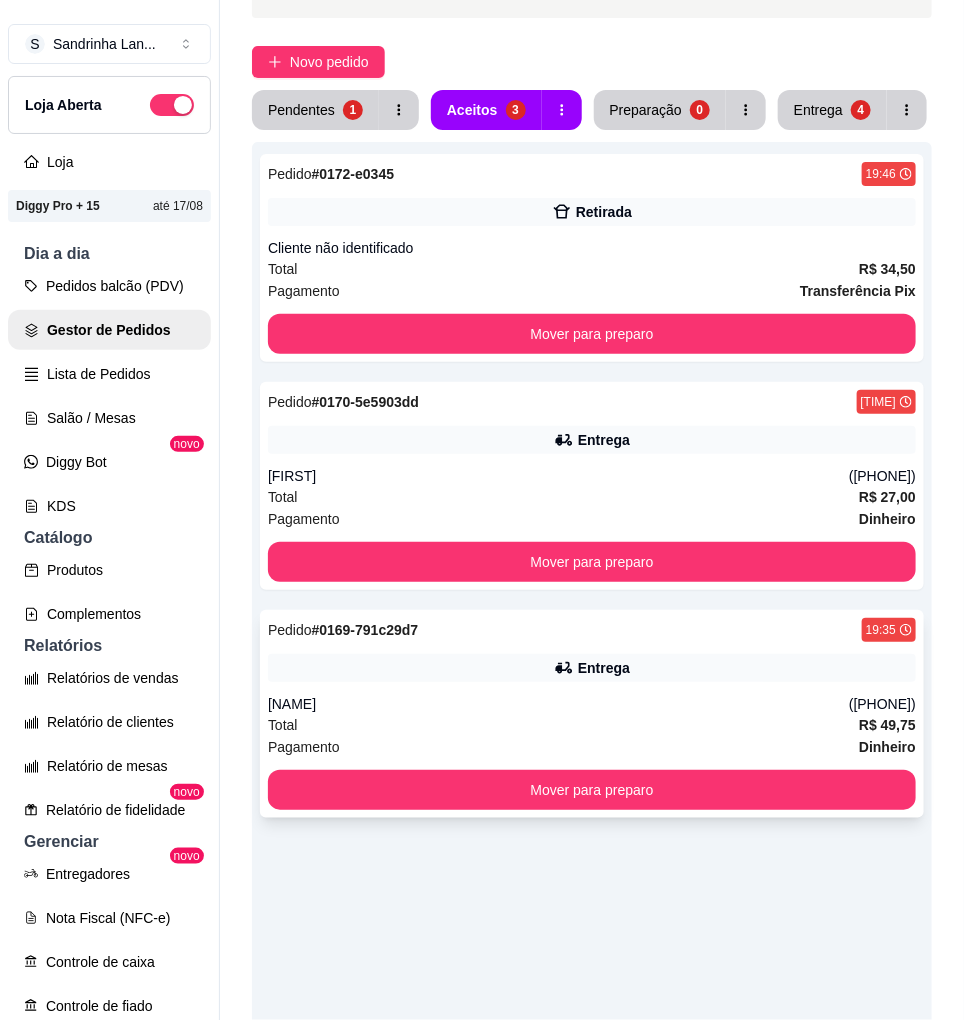 scroll, scrollTop: 424, scrollLeft: 0, axis: vertical 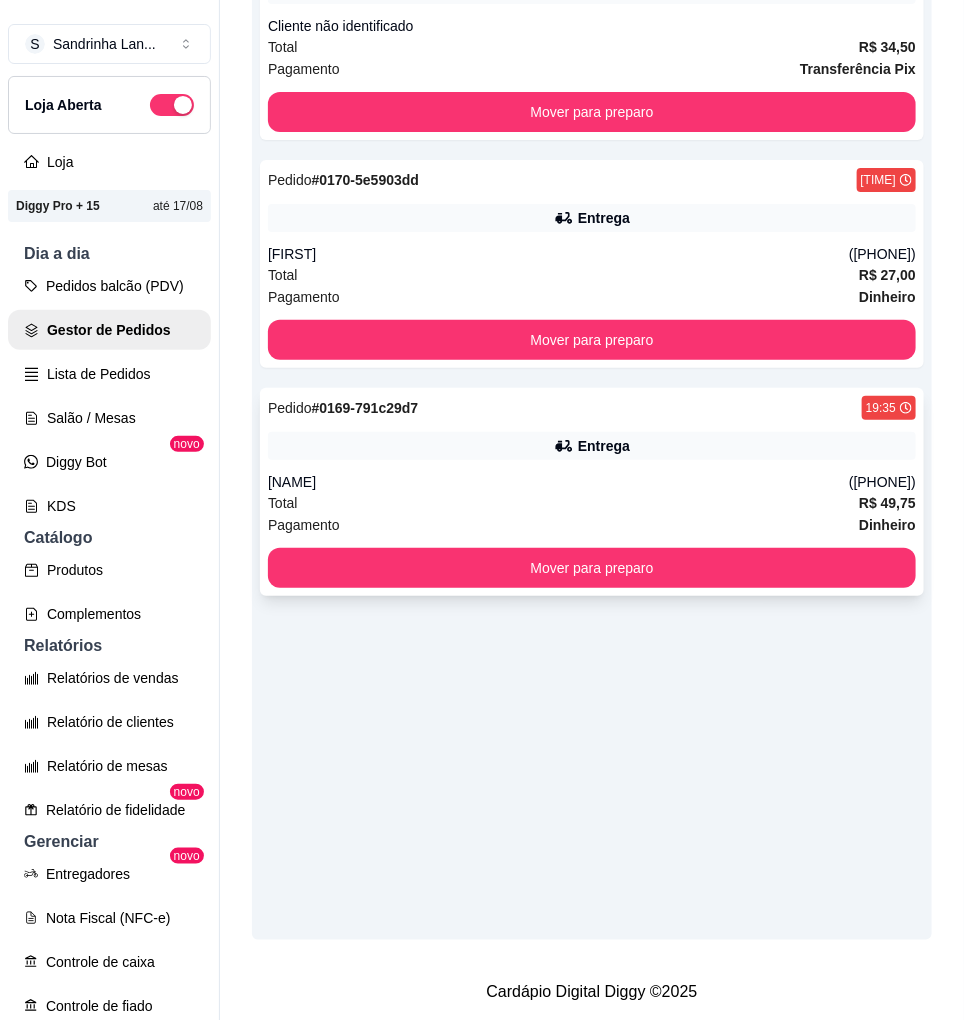 click on "Pedido  # 0169-791c29d7 19:35 Entrega clara ([PHONE]) Total R$ 49,75 Pagamento Dinheiro Mover para preparo" at bounding box center (592, 492) 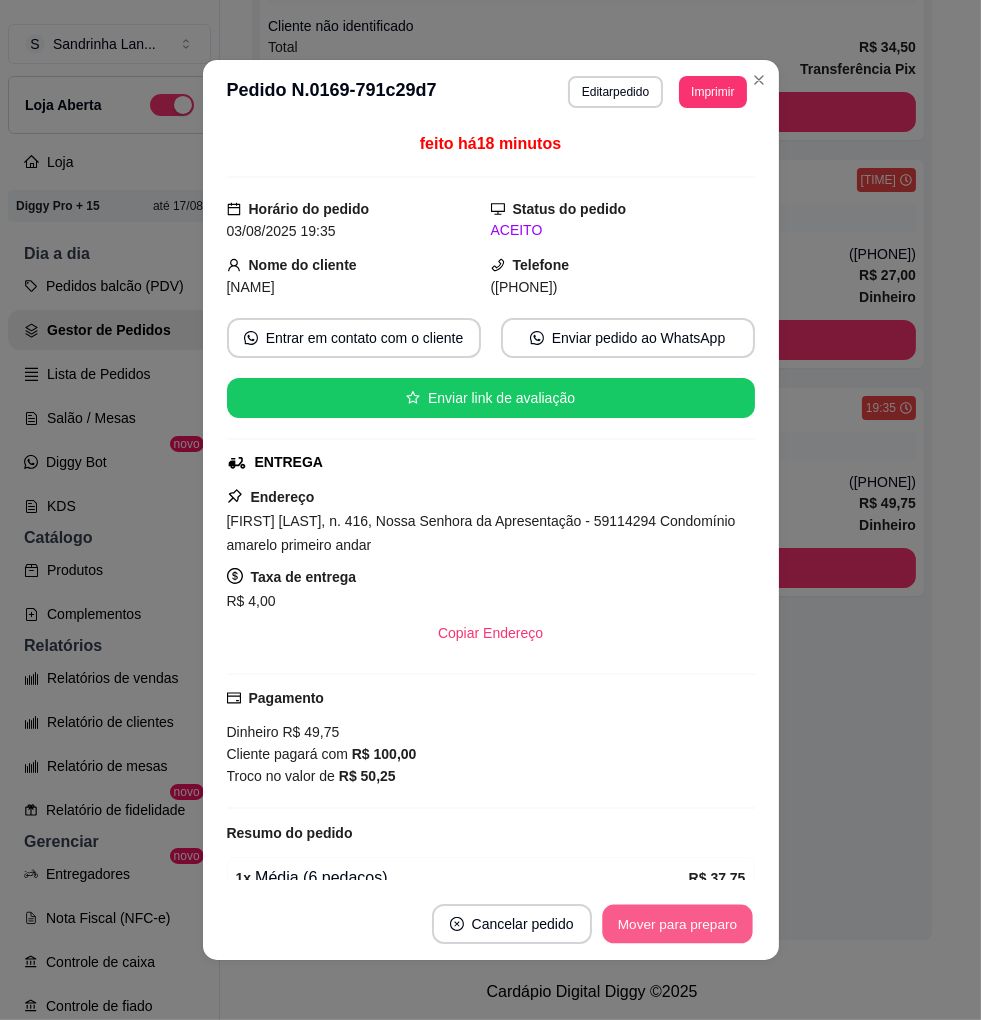 click on "Mover para preparo" at bounding box center (677, 924) 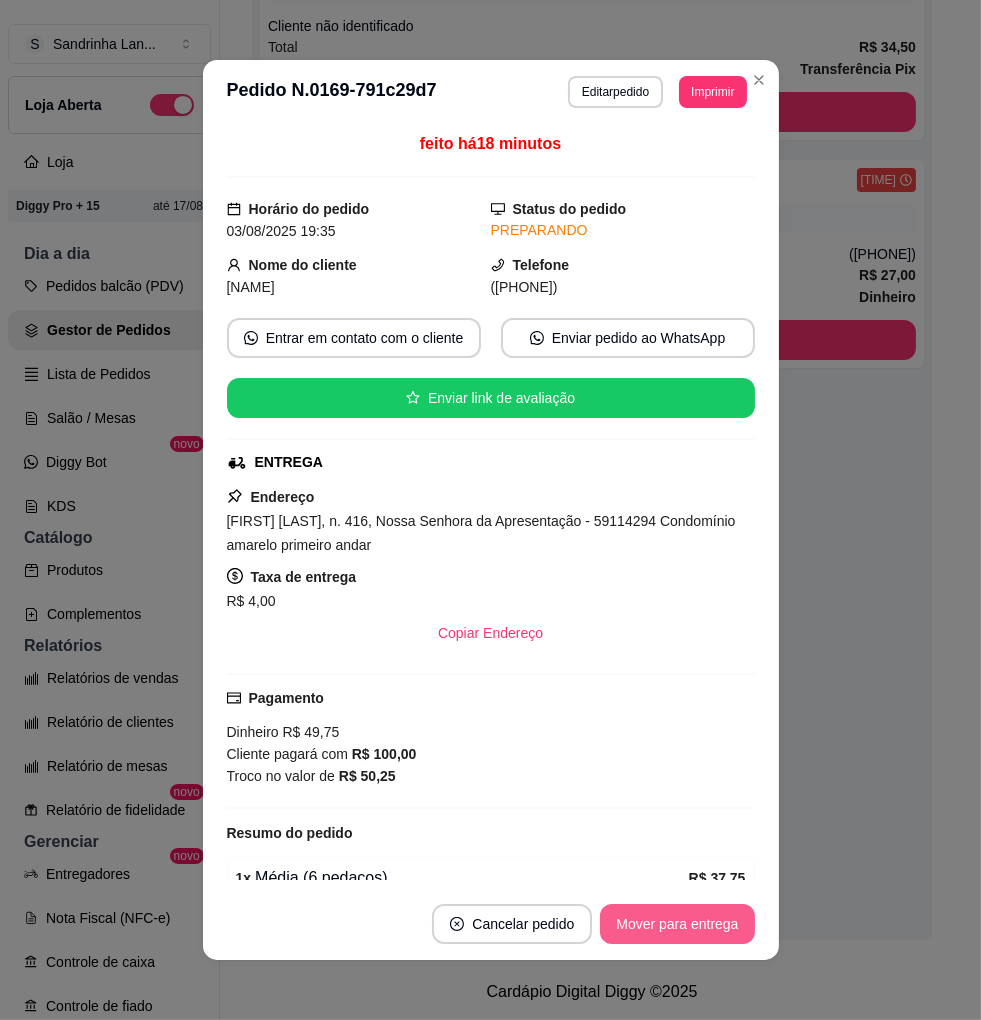 click on "Mover para entrega" at bounding box center (677, 924) 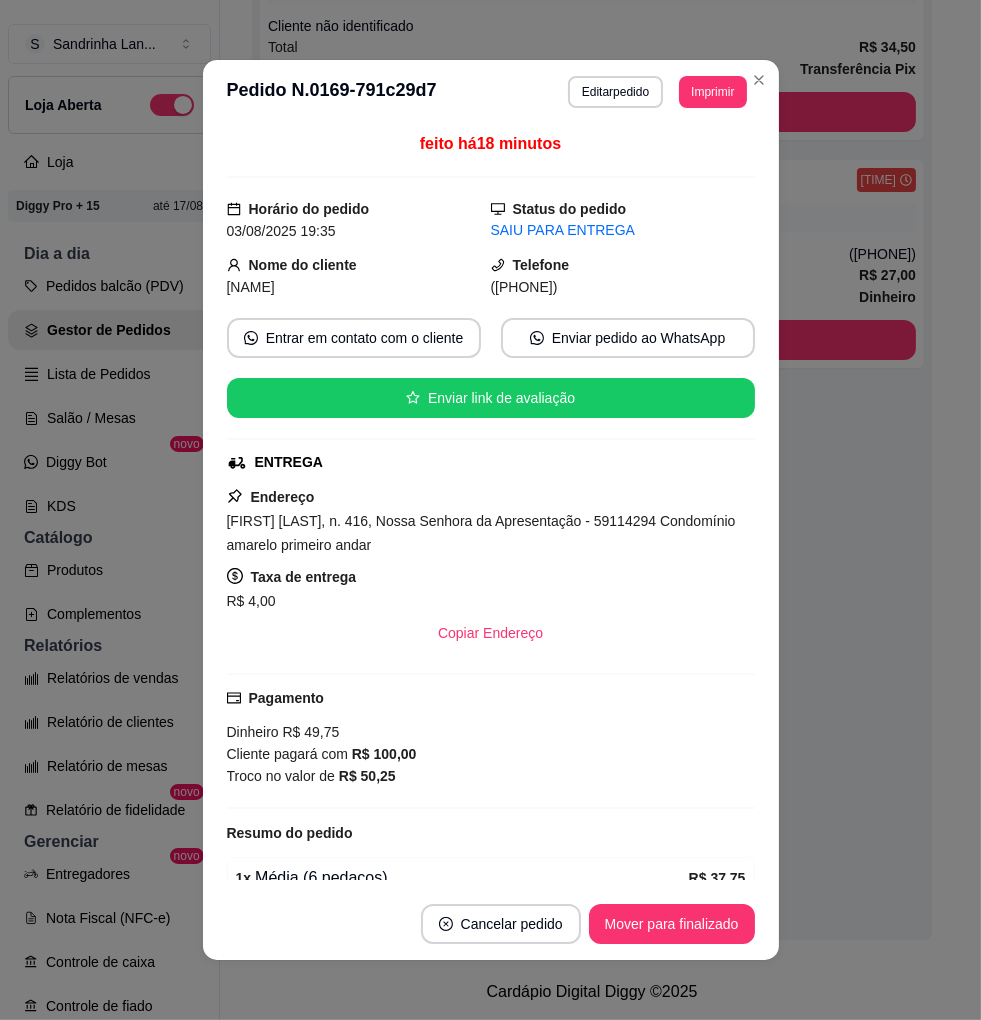 drag, startPoint x: 513, startPoint y: 290, endPoint x: 603, endPoint y: 295, distance: 90.13878 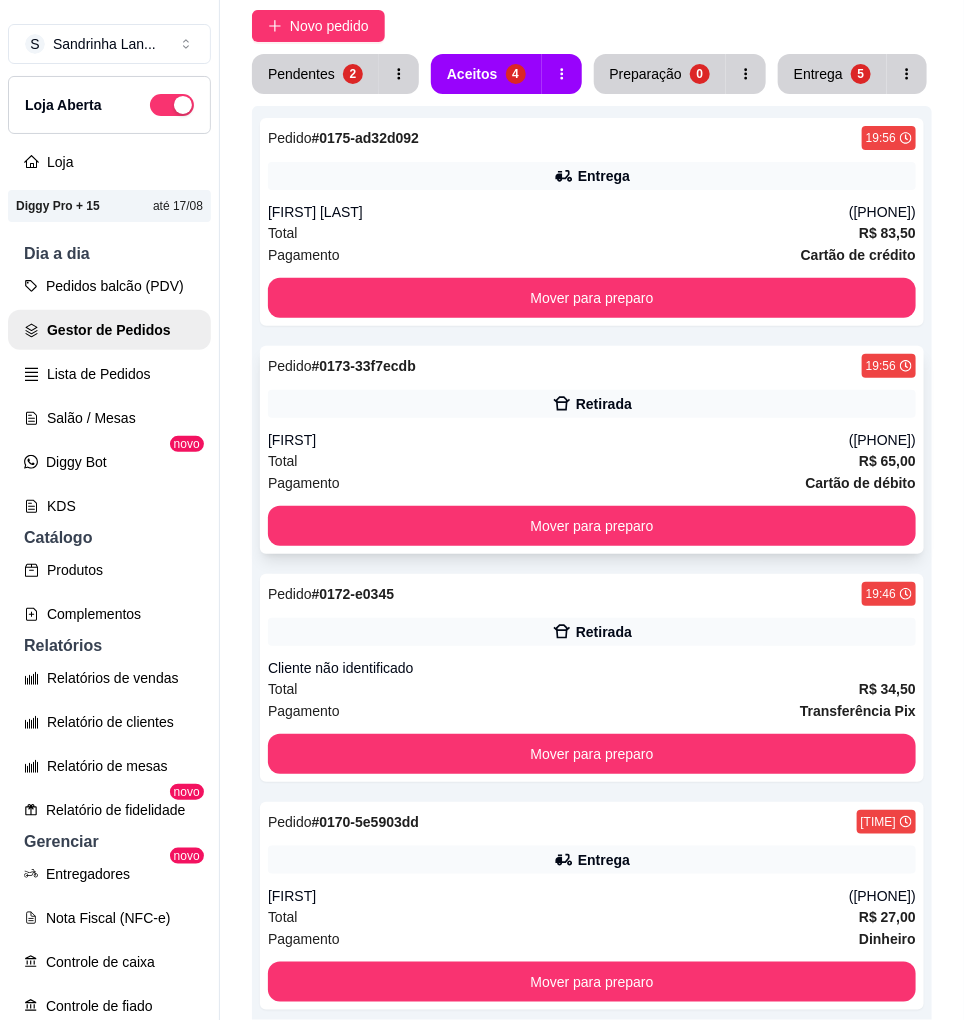 scroll, scrollTop: 0, scrollLeft: 0, axis: both 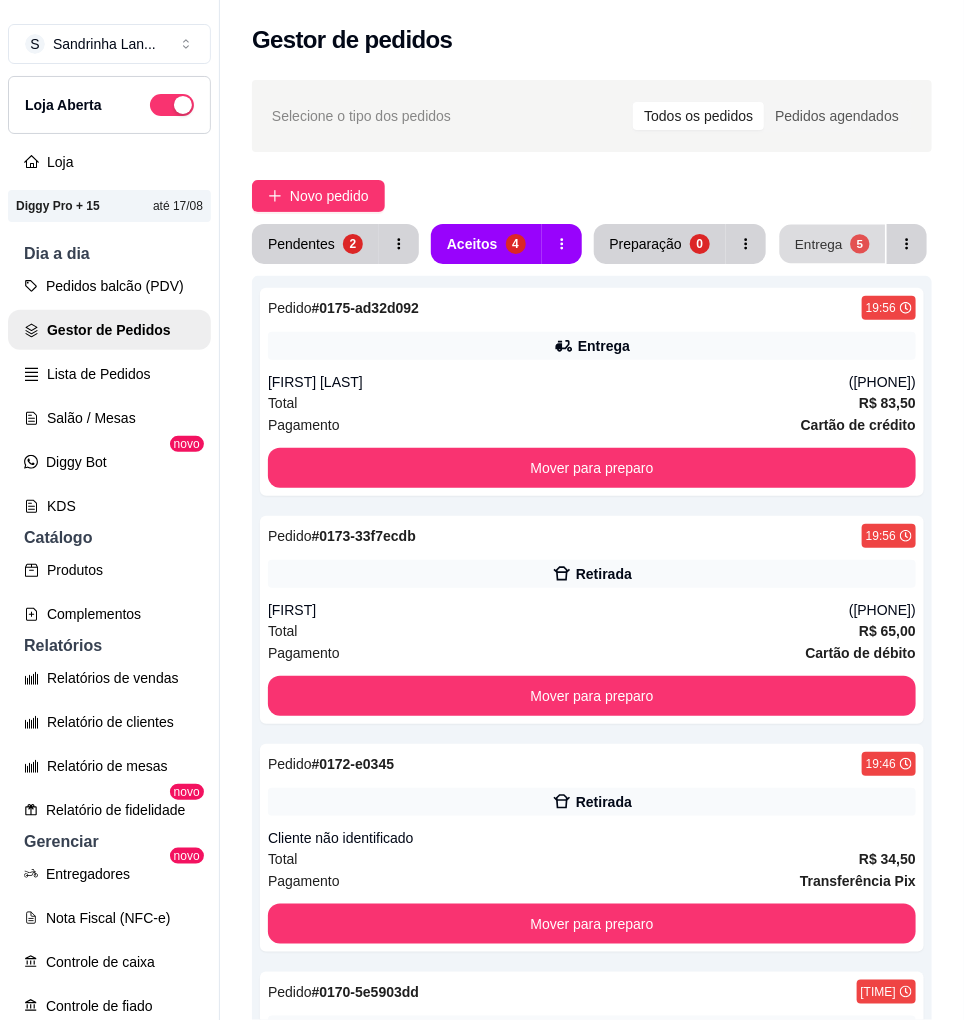 click on "Entrega" at bounding box center [819, 243] 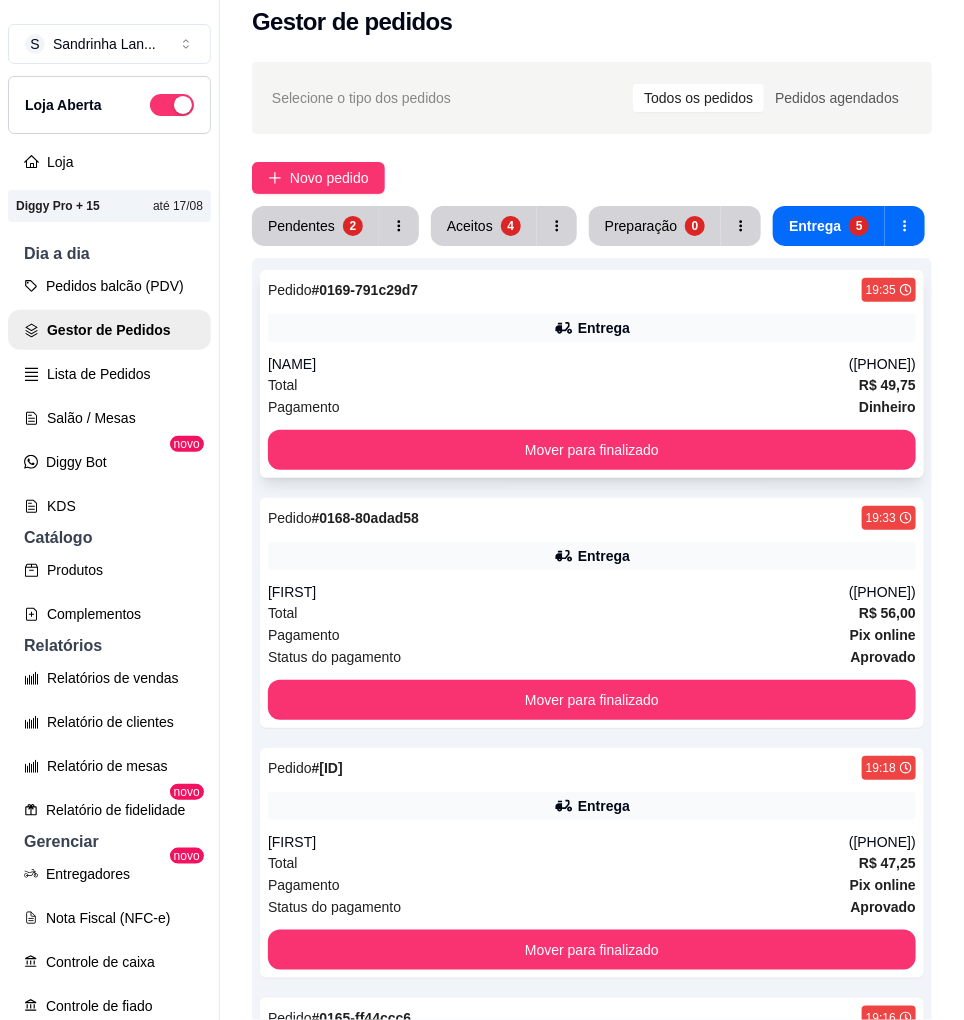 scroll, scrollTop: 0, scrollLeft: 0, axis: both 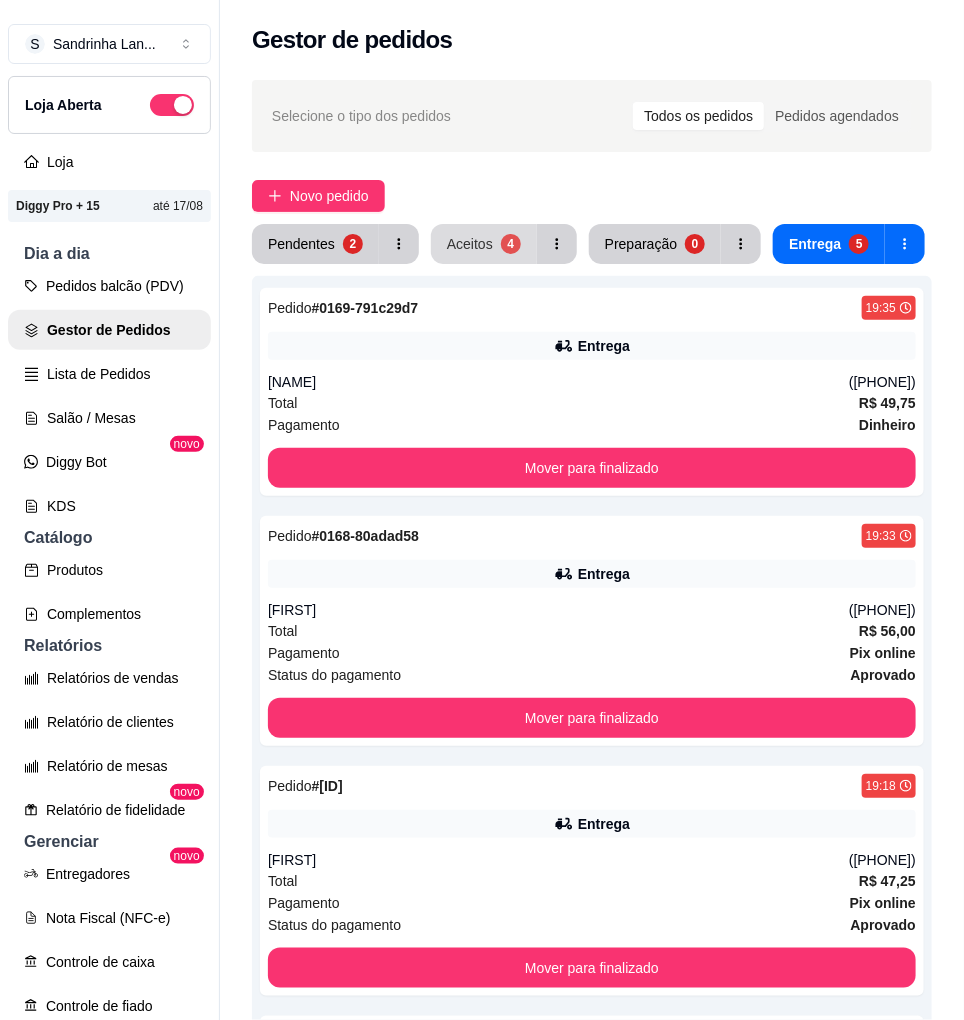 click on "Aceitos" at bounding box center [470, 244] 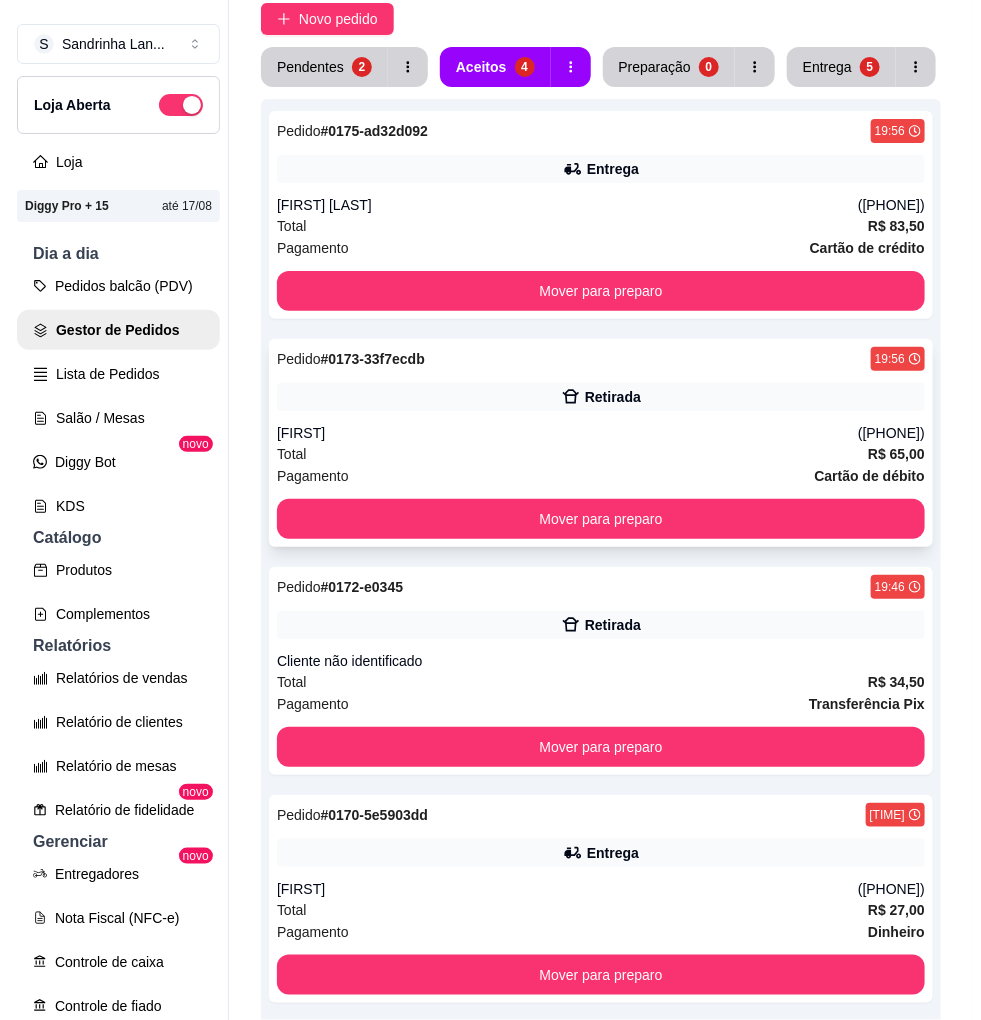 scroll, scrollTop: 333, scrollLeft: 0, axis: vertical 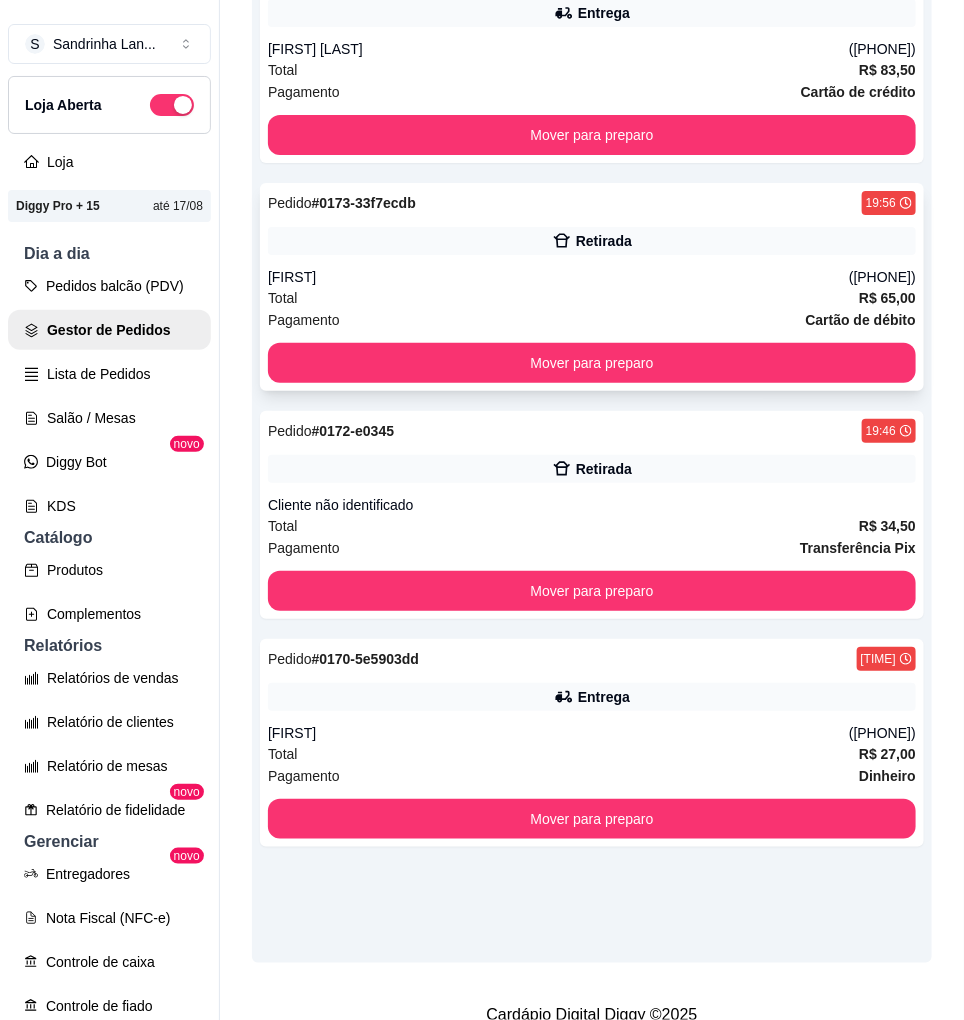 click on "Total R$ 65,00" at bounding box center [592, 298] 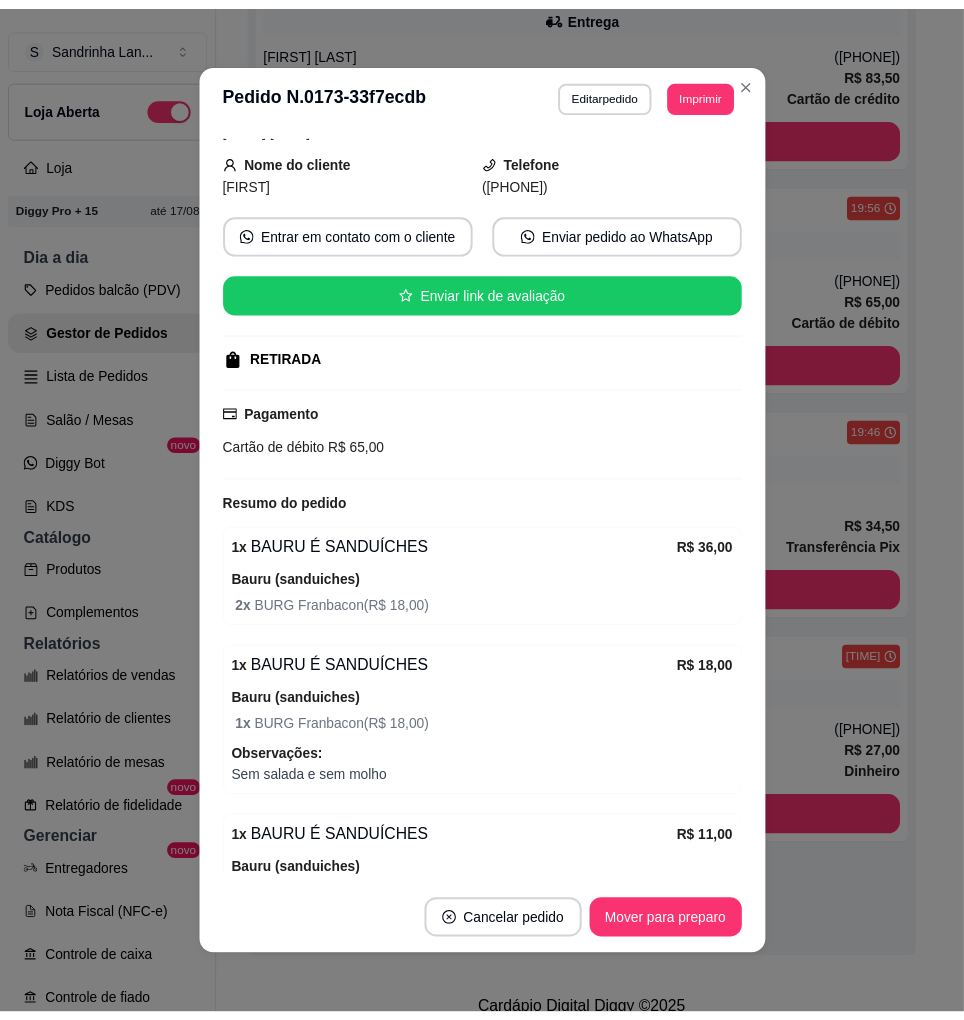 scroll, scrollTop: 225, scrollLeft: 0, axis: vertical 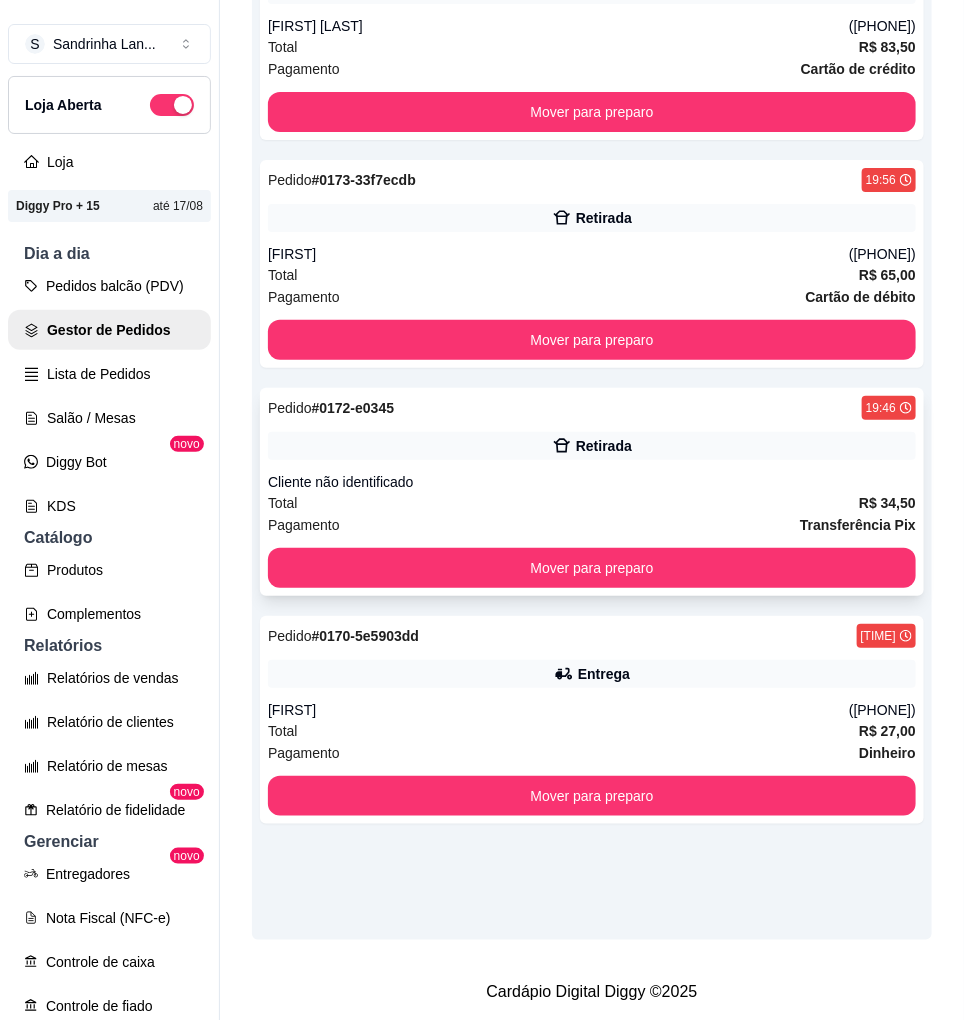 click on "Cliente não identificado" at bounding box center [592, 482] 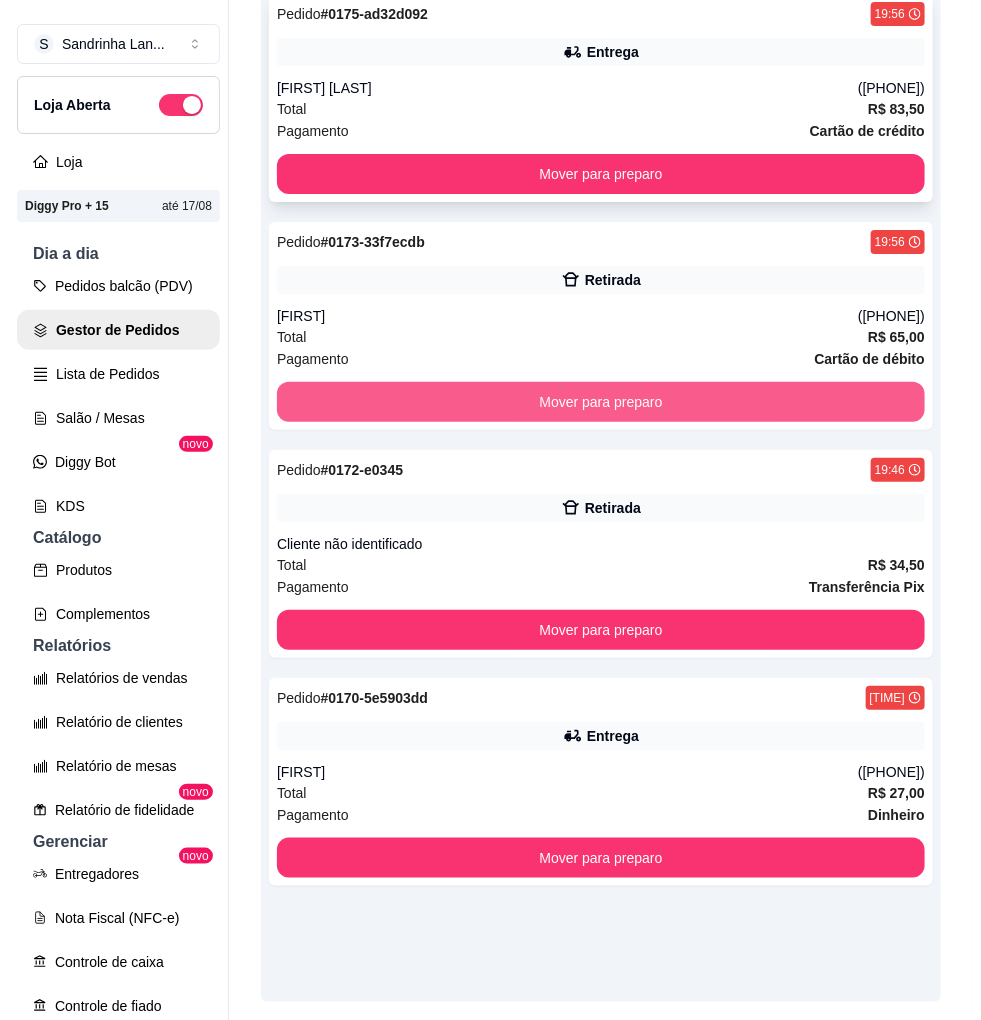 scroll, scrollTop: 0, scrollLeft: 0, axis: both 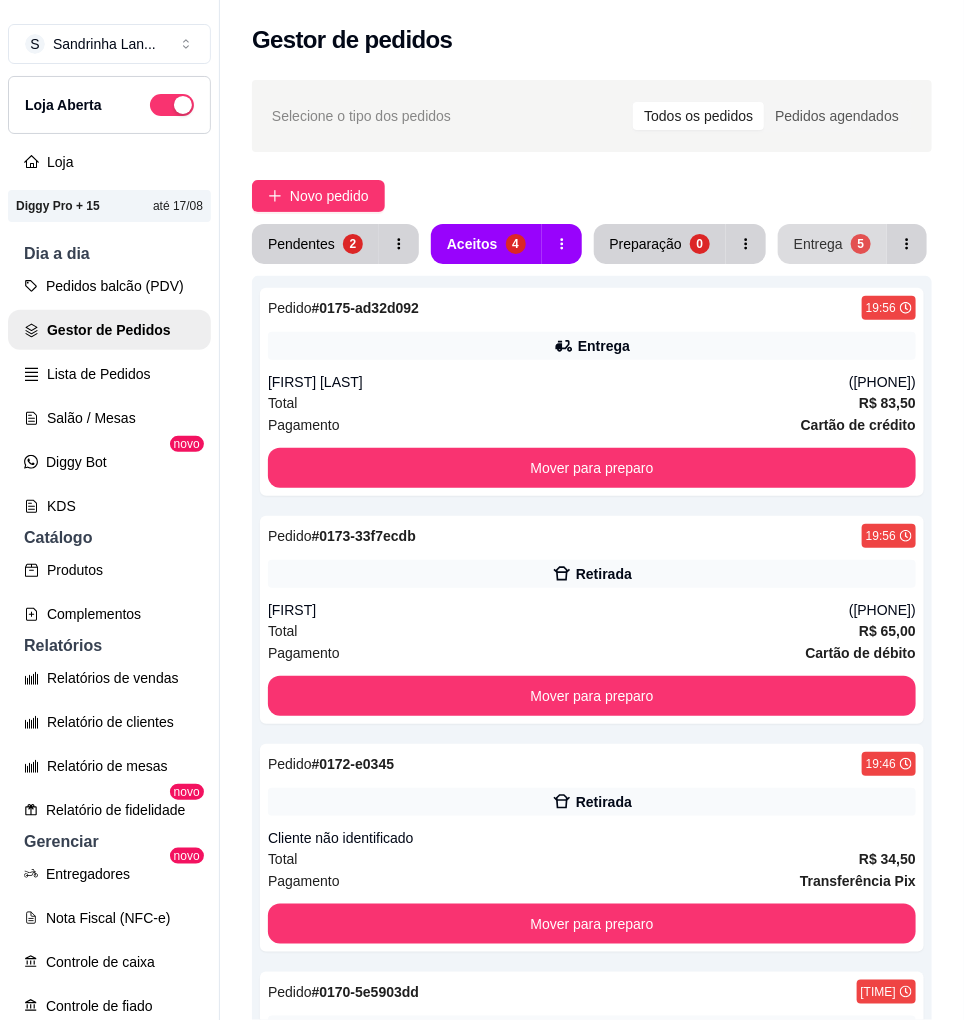 click on "Entrega 5" at bounding box center (832, 244) 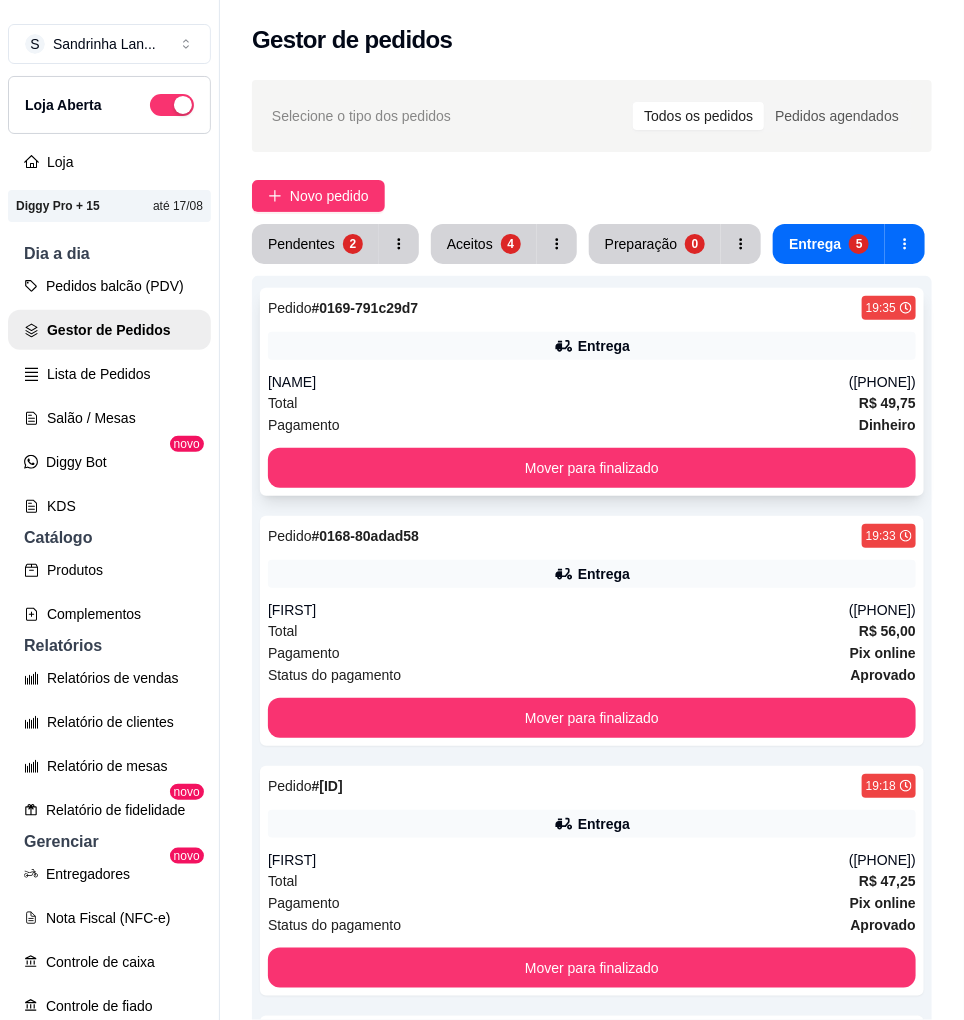 click on "[NAME]" at bounding box center [558, 382] 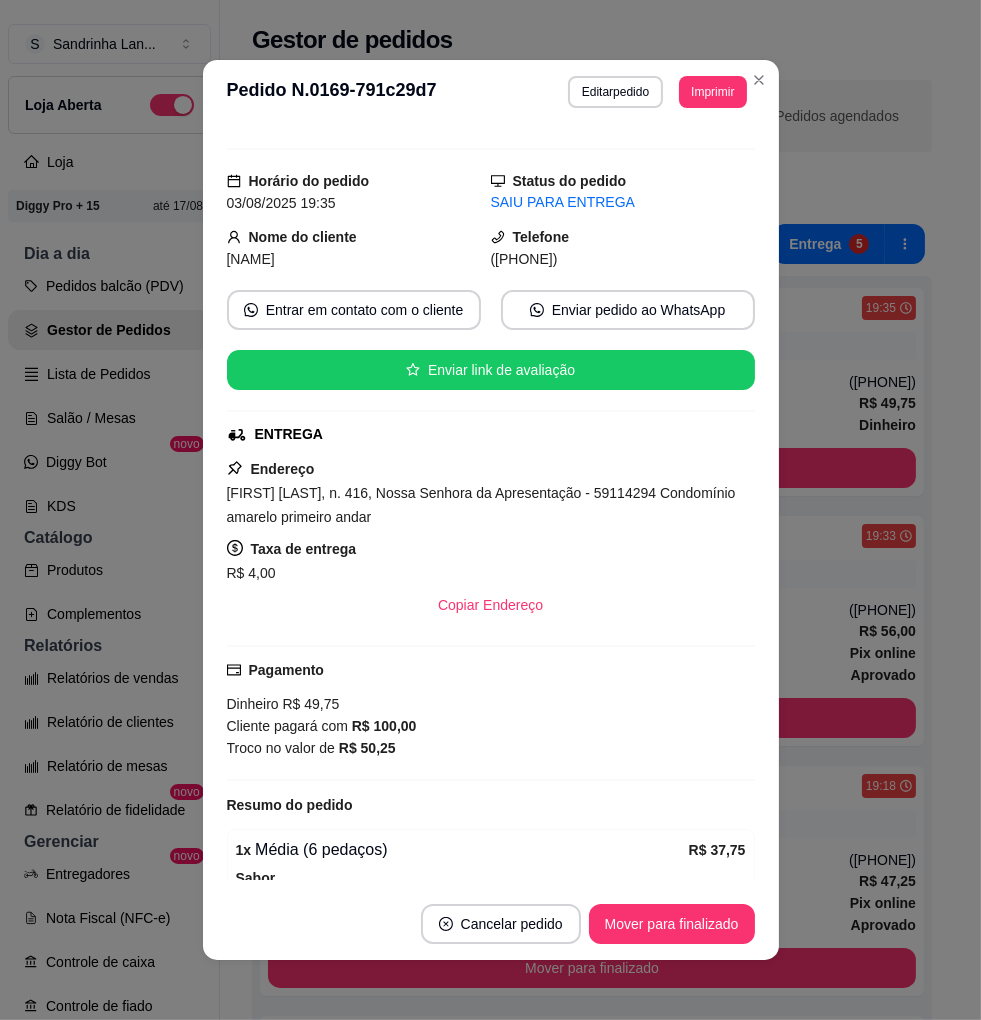 scroll, scrollTop: 111, scrollLeft: 0, axis: vertical 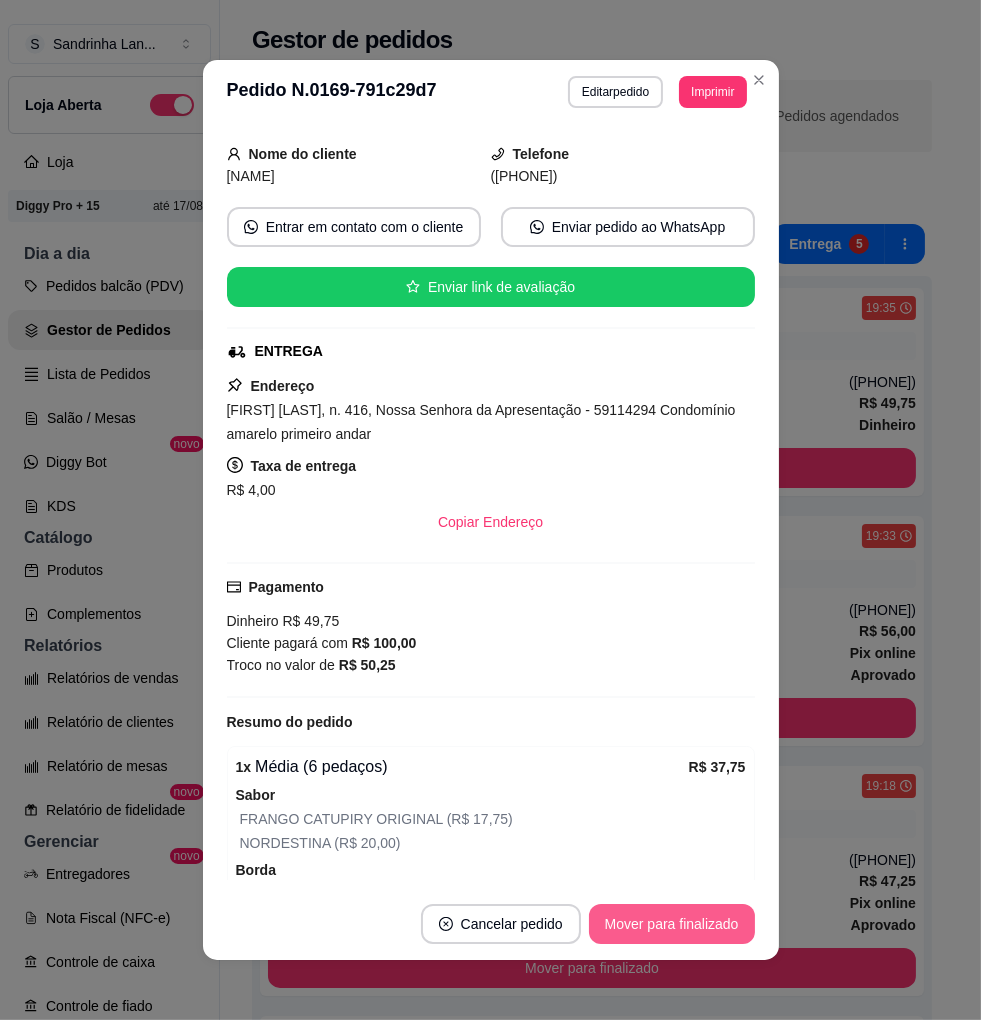 click on "Mover para finalizado" at bounding box center [672, 924] 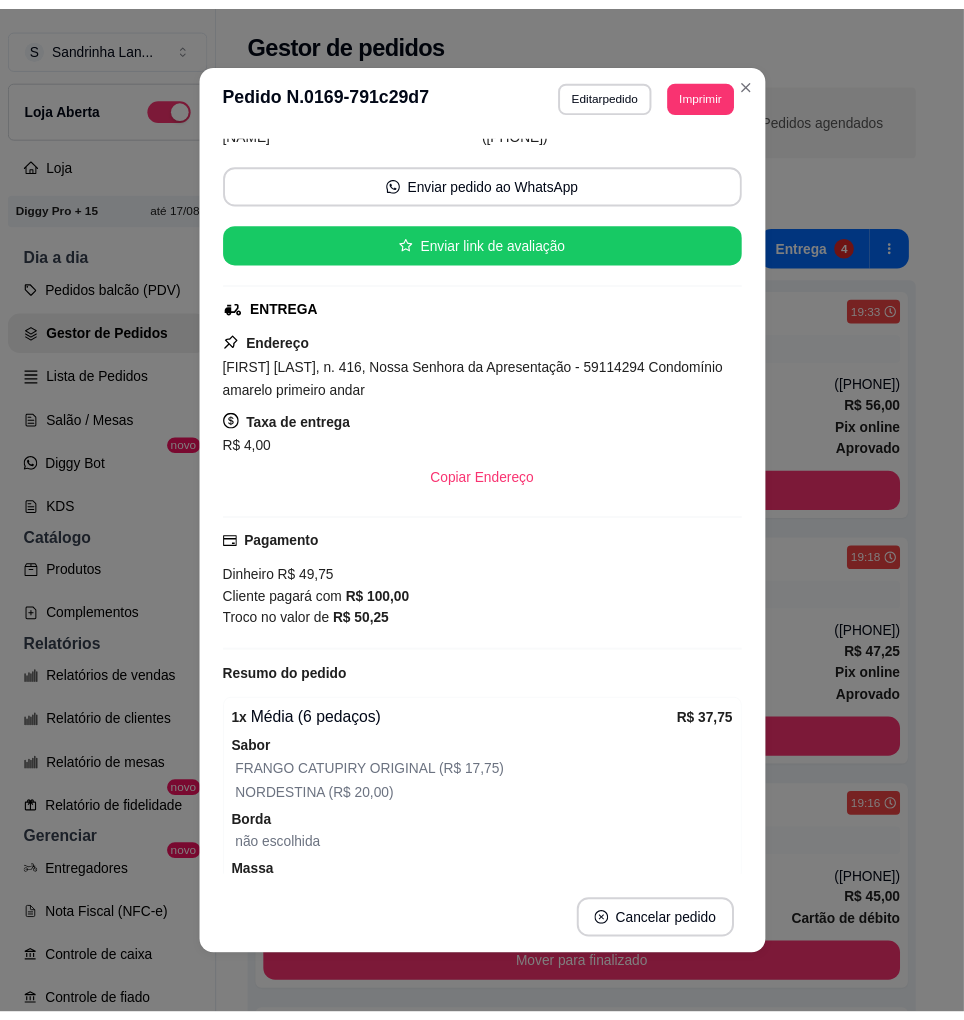 scroll, scrollTop: 65, scrollLeft: 0, axis: vertical 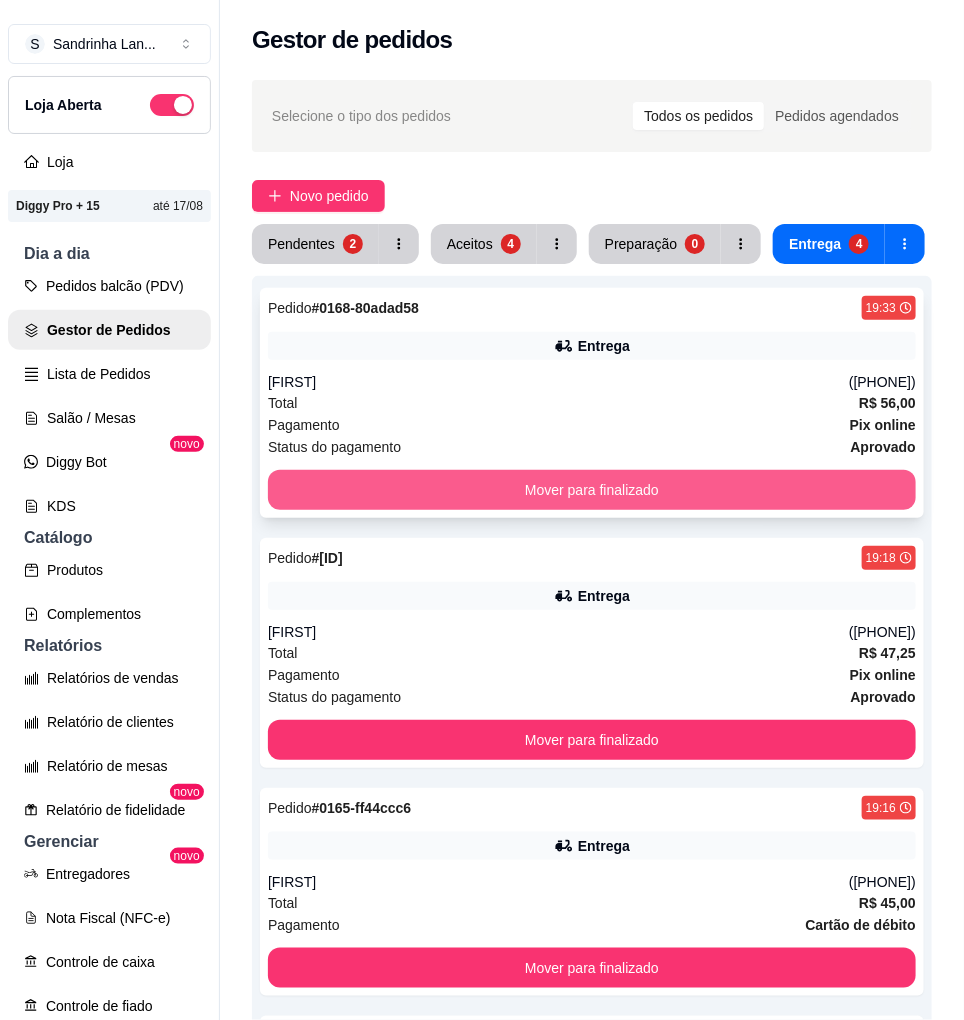 click on "Mover para finalizado" at bounding box center (592, 490) 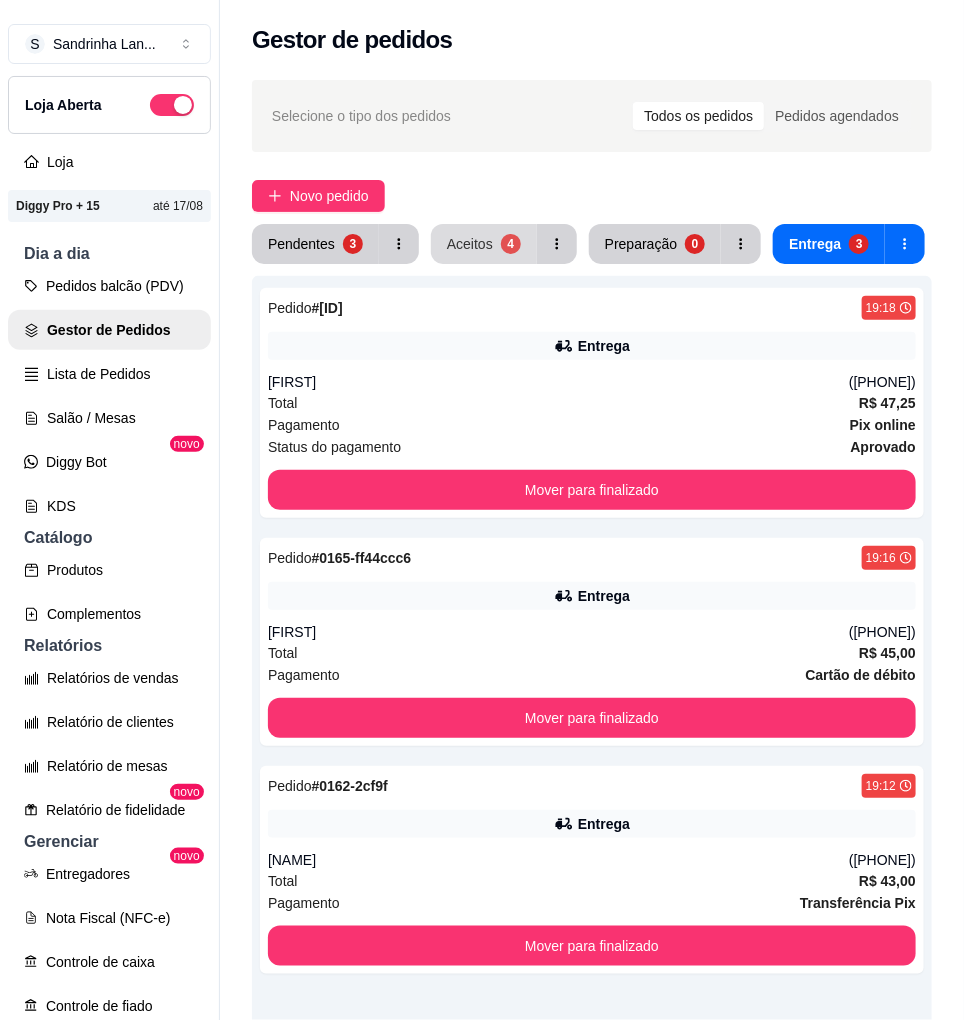 click on "4" at bounding box center [511, 244] 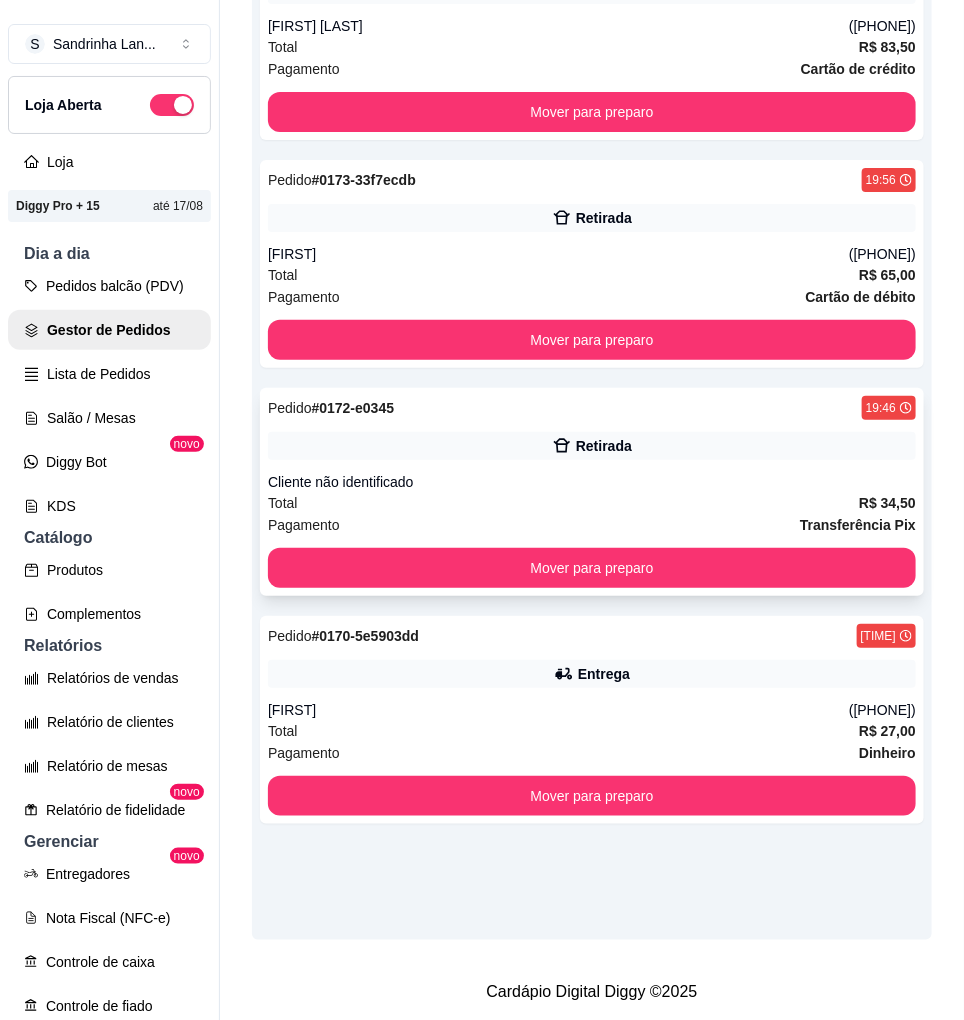 scroll, scrollTop: 424, scrollLeft: 0, axis: vertical 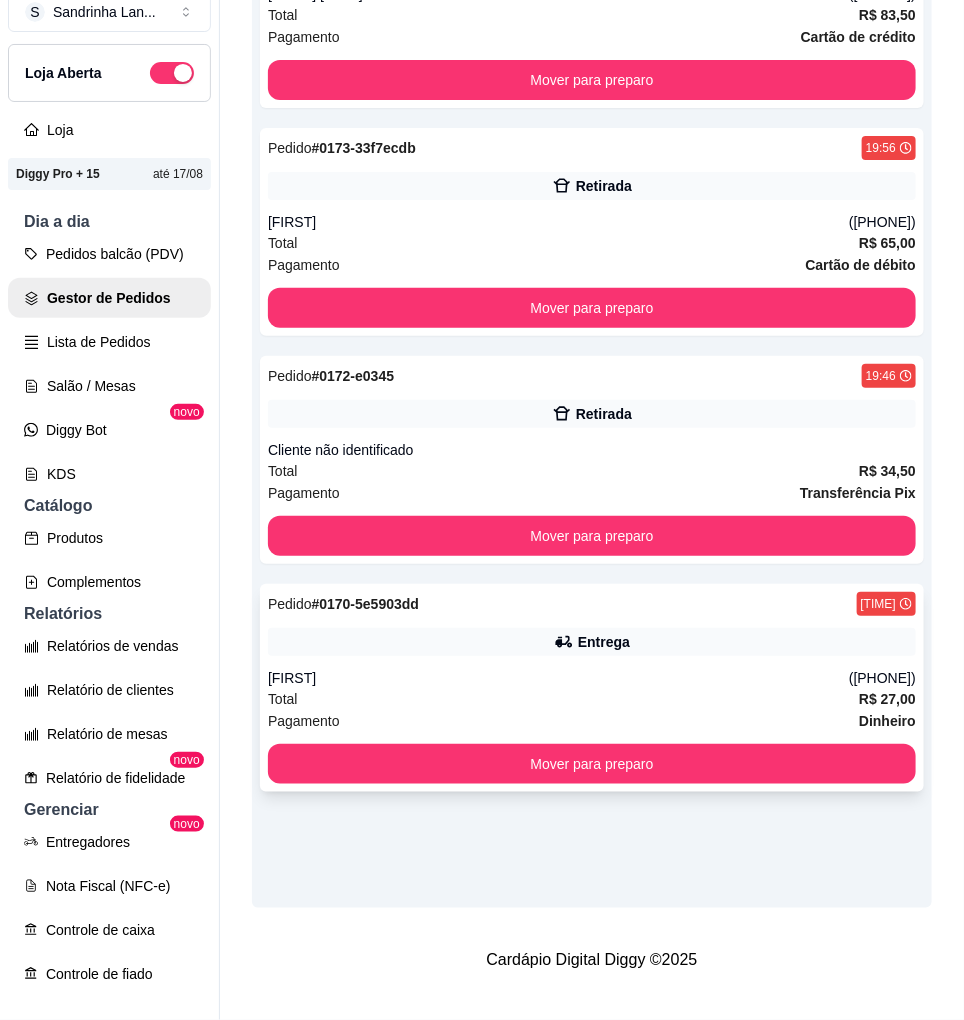 click on "Total R$ 27,00" at bounding box center [592, 699] 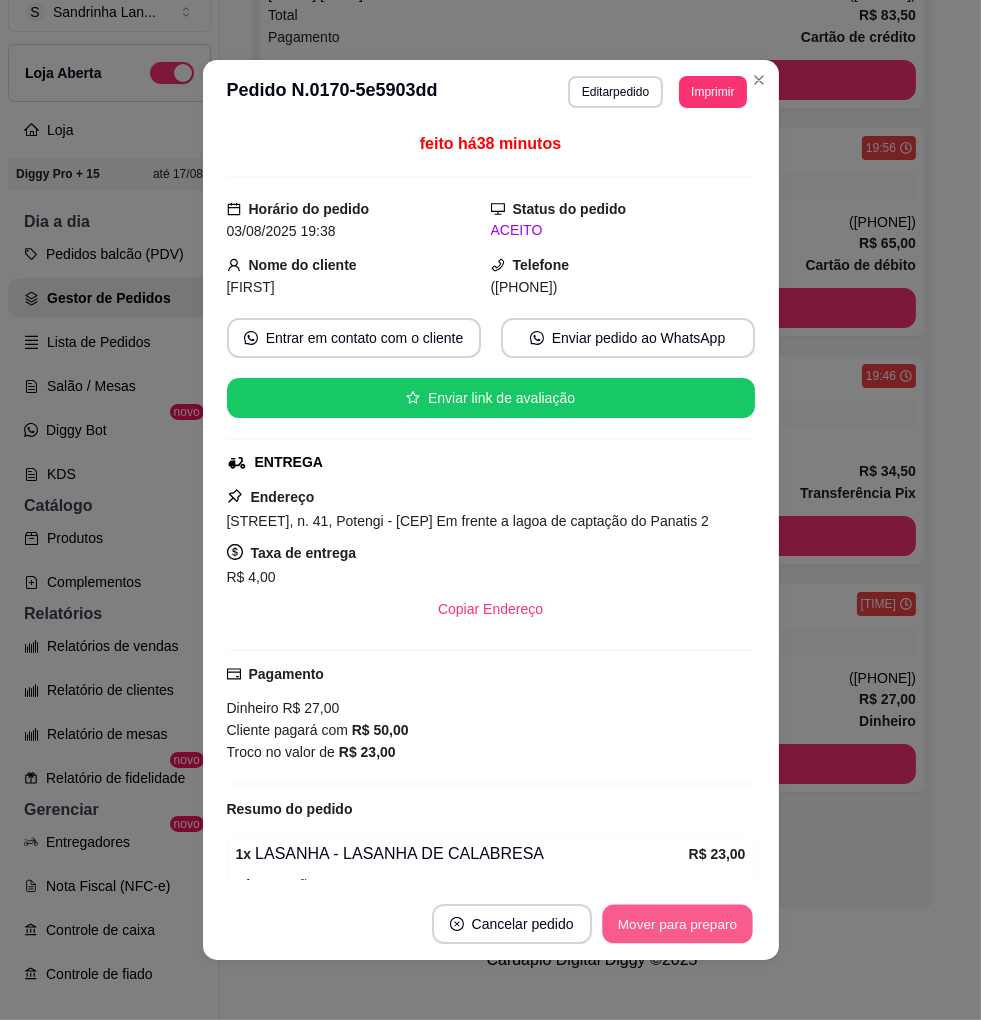 click on "Mover para preparo" at bounding box center (677, 924) 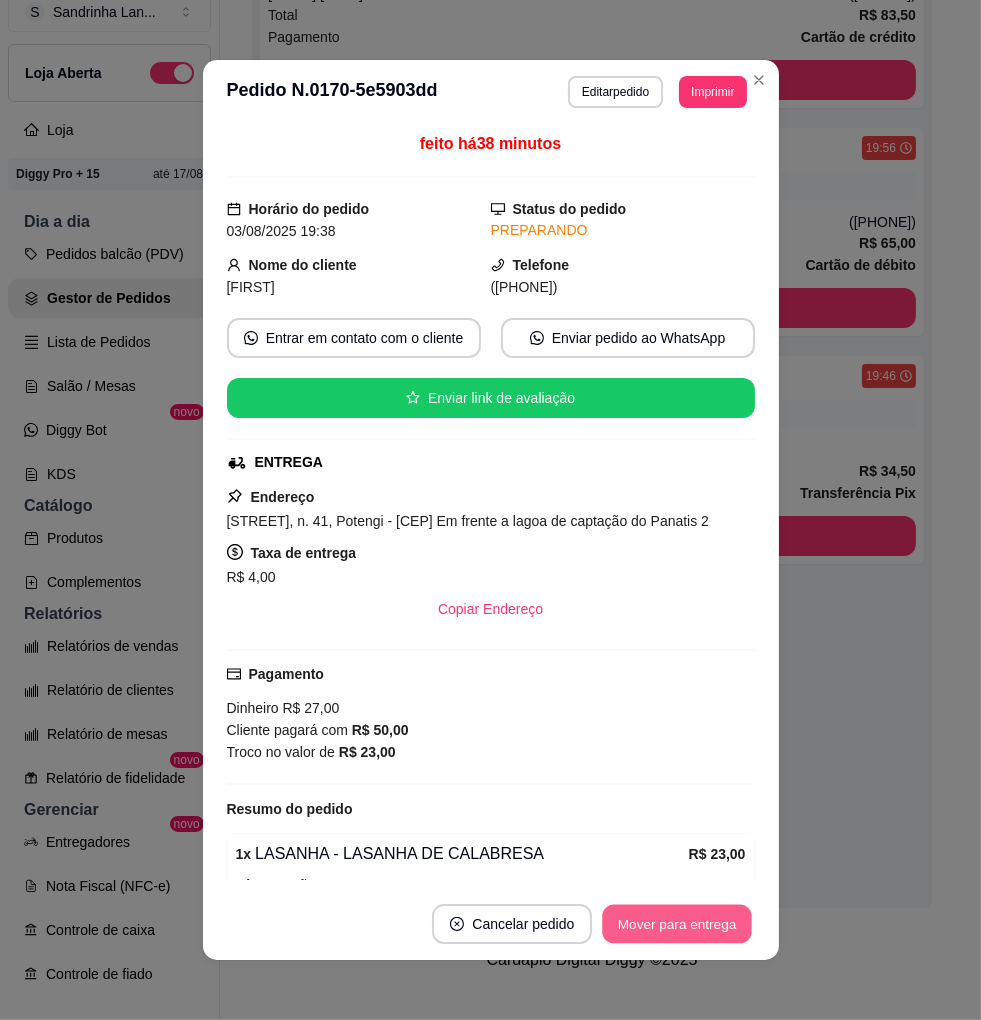 click on "Mover para entrega" at bounding box center (678, 924) 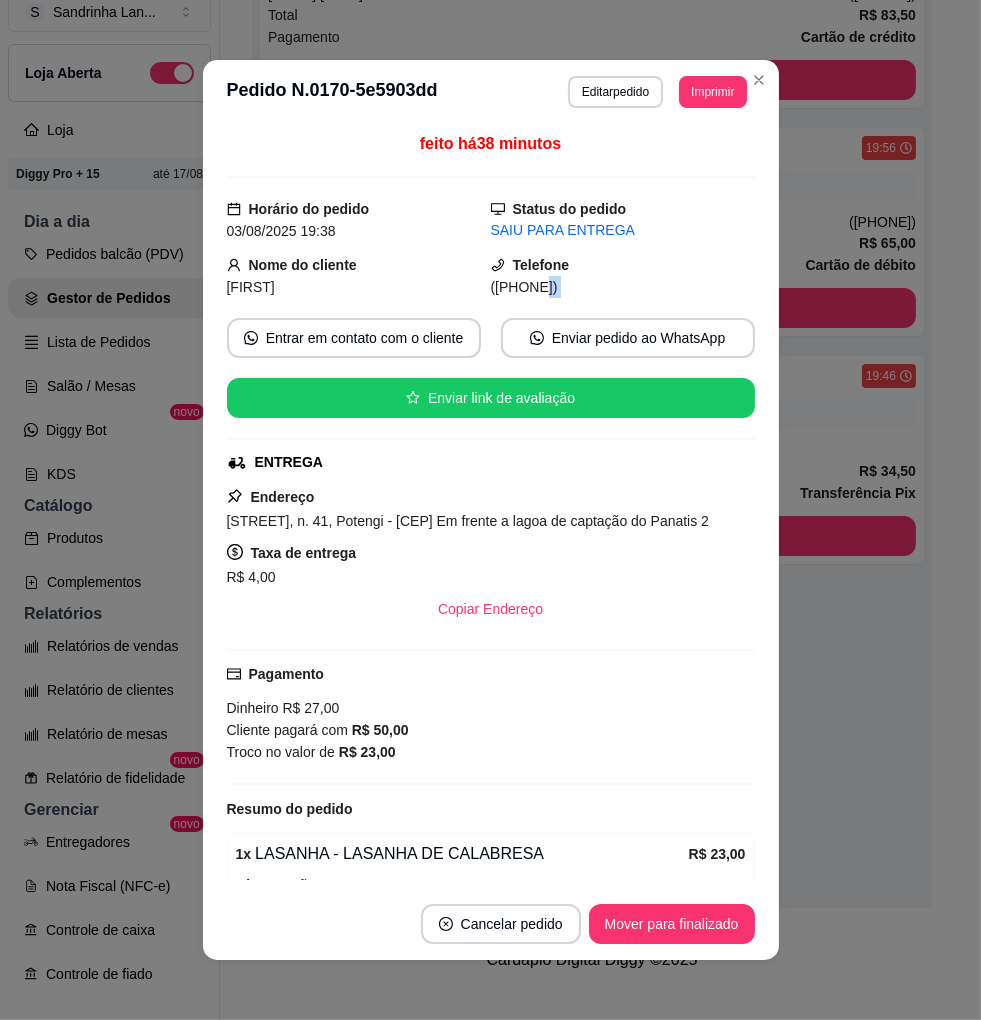 drag, startPoint x: 515, startPoint y: 293, endPoint x: 593, endPoint y: 301, distance: 78.40918 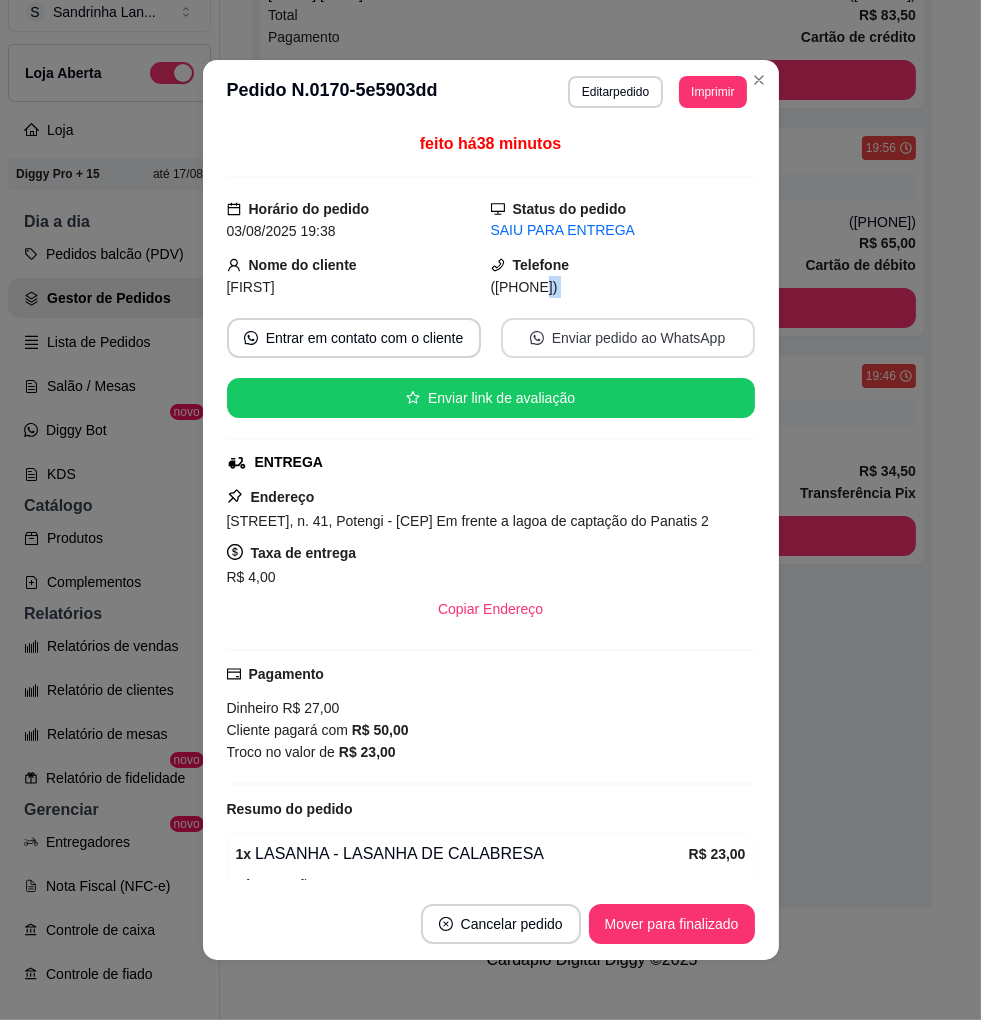 copy on "[PHONE] Entrar em contato com o cliente Enviar pedido ao WhatsApp Enviar link de avaliação" 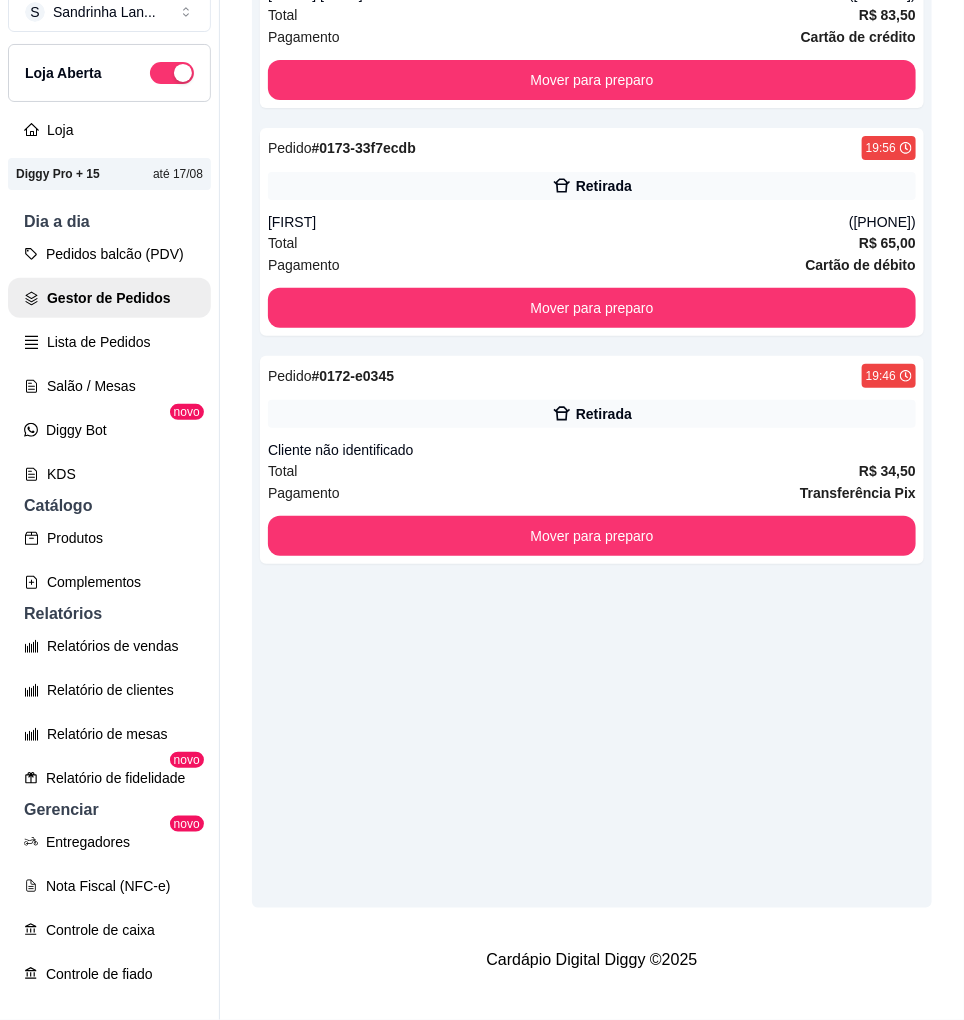 scroll, scrollTop: 202, scrollLeft: 0, axis: vertical 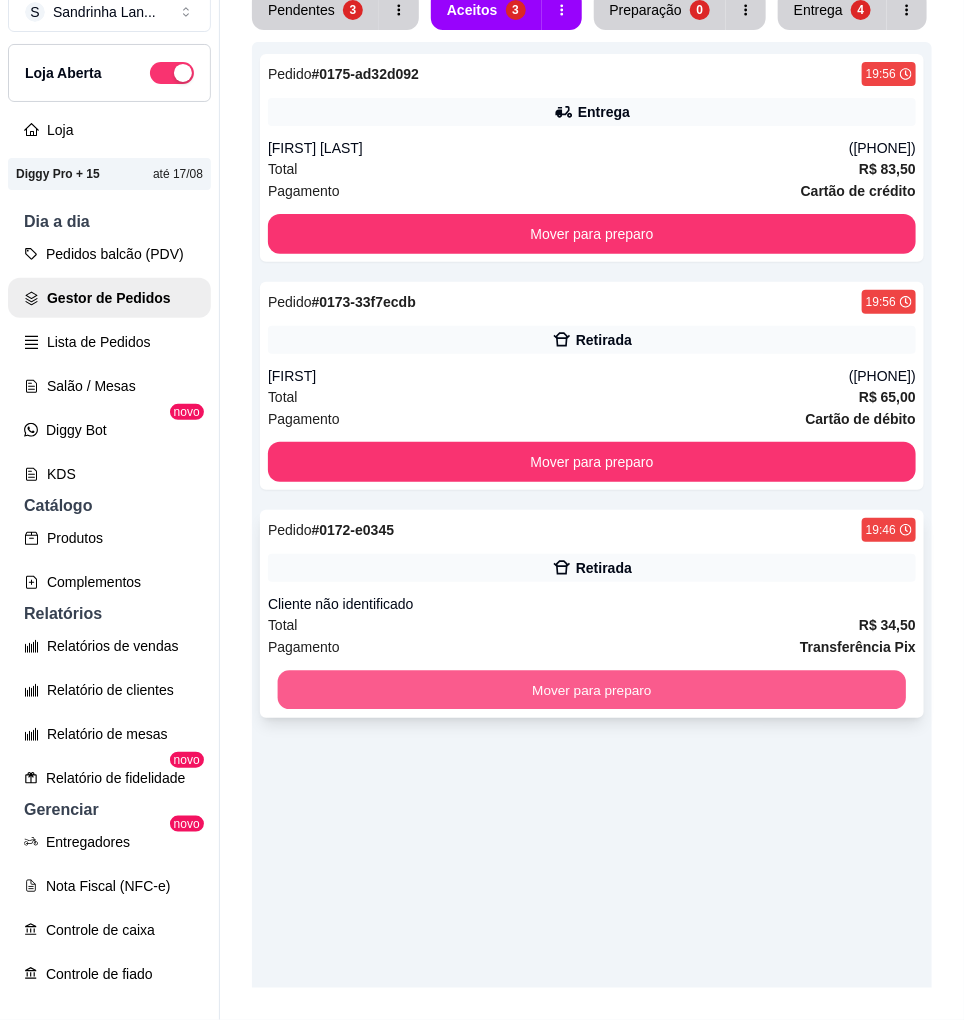 click on "Mover para preparo" at bounding box center [592, 690] 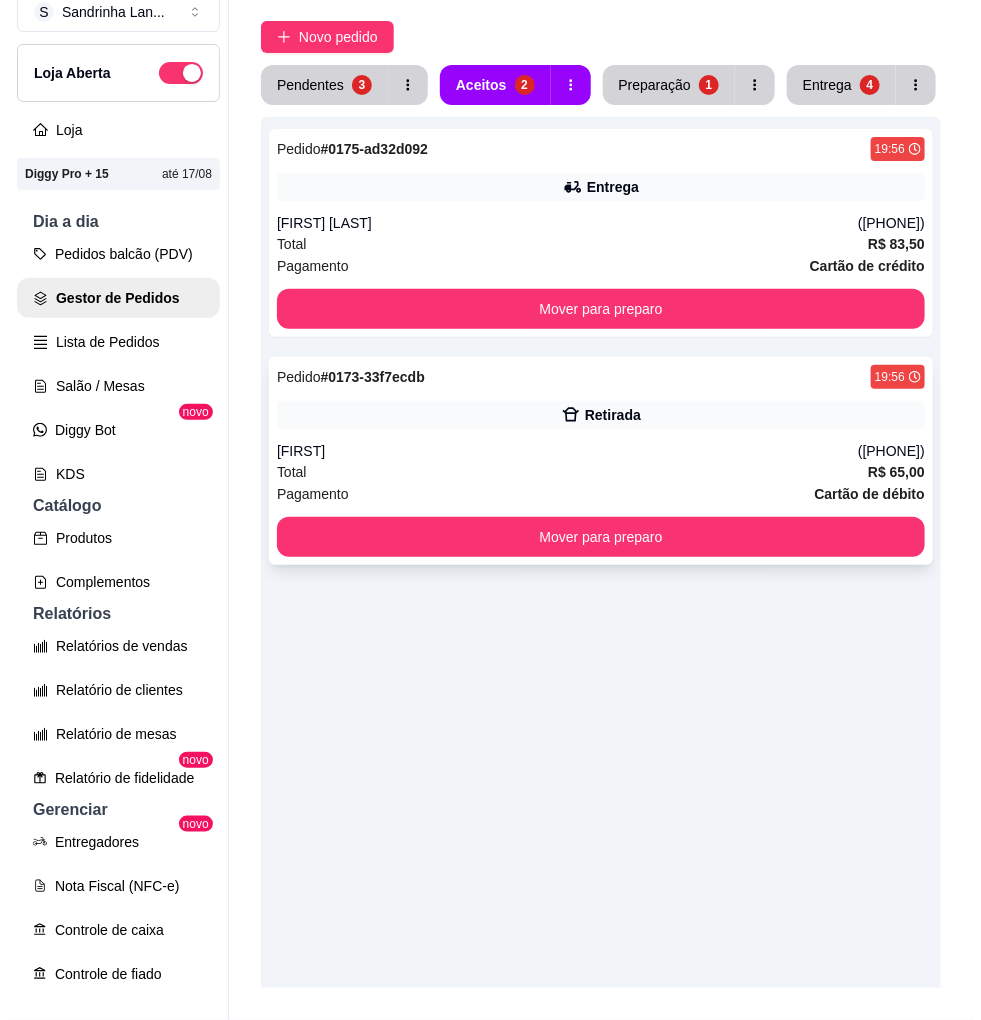 scroll, scrollTop: 91, scrollLeft: 0, axis: vertical 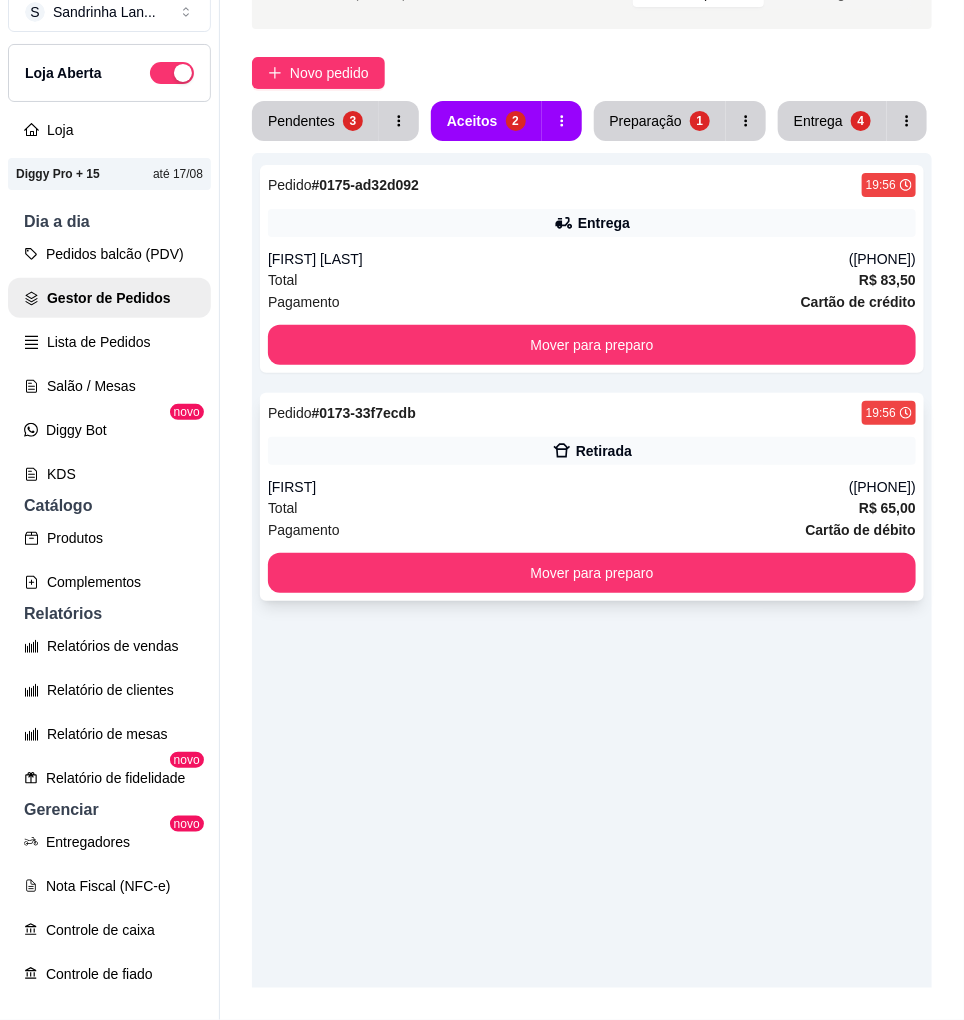 click on "[FIRST]" at bounding box center [558, 487] 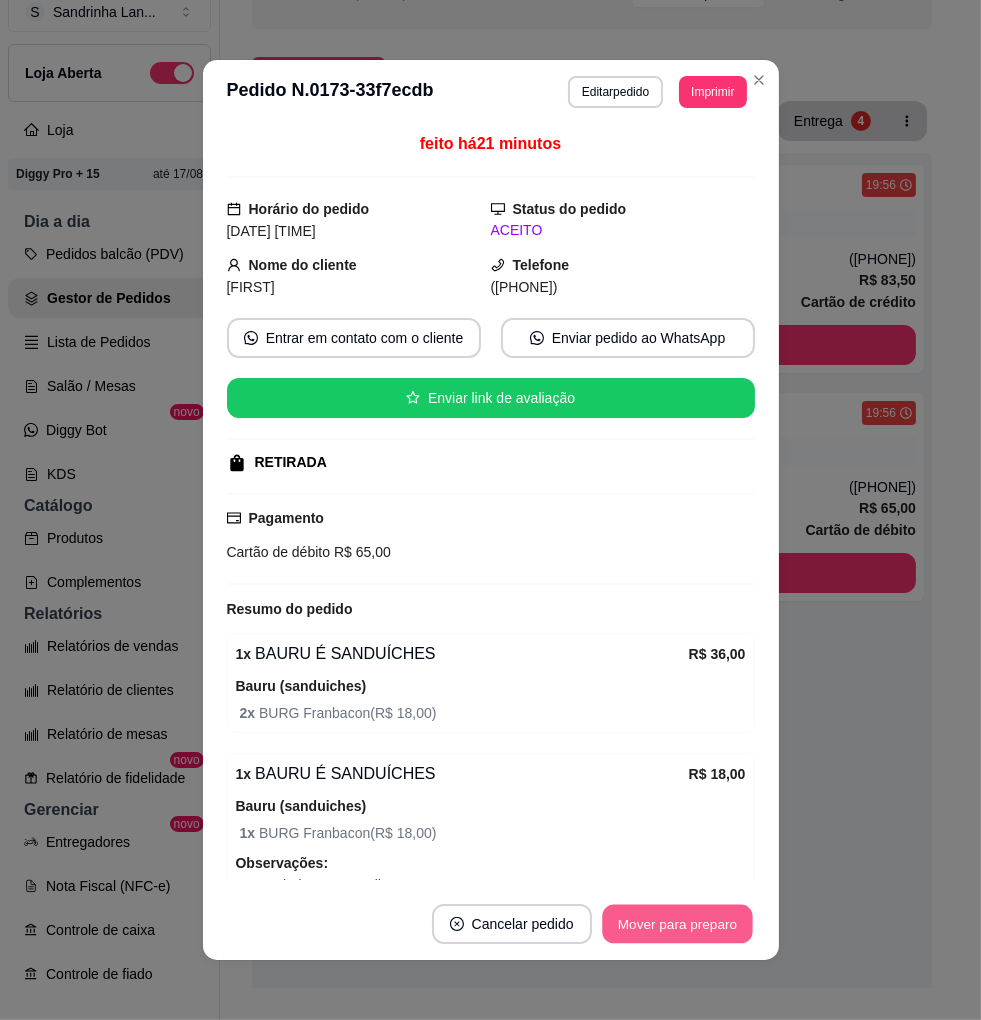 click on "Mover para preparo" at bounding box center (677, 924) 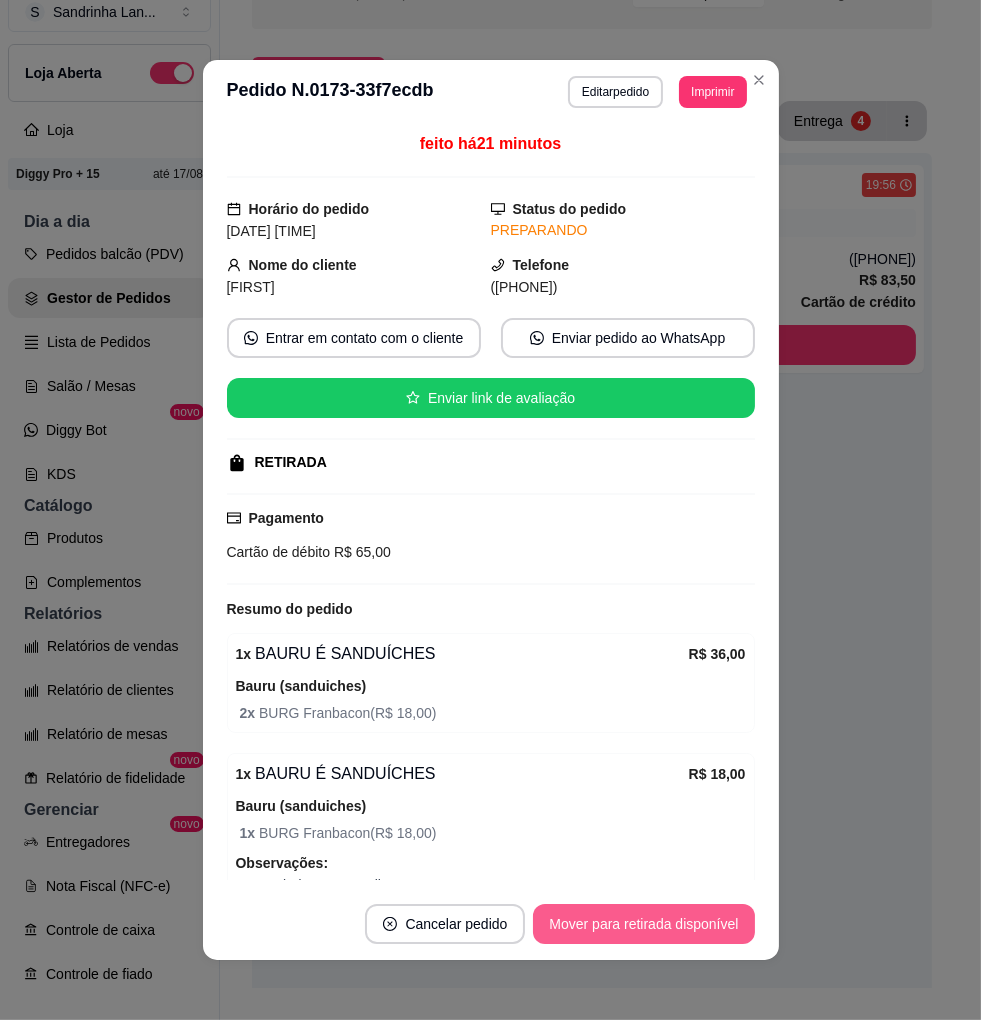 click on "Mover para retirada disponível" at bounding box center [643, 924] 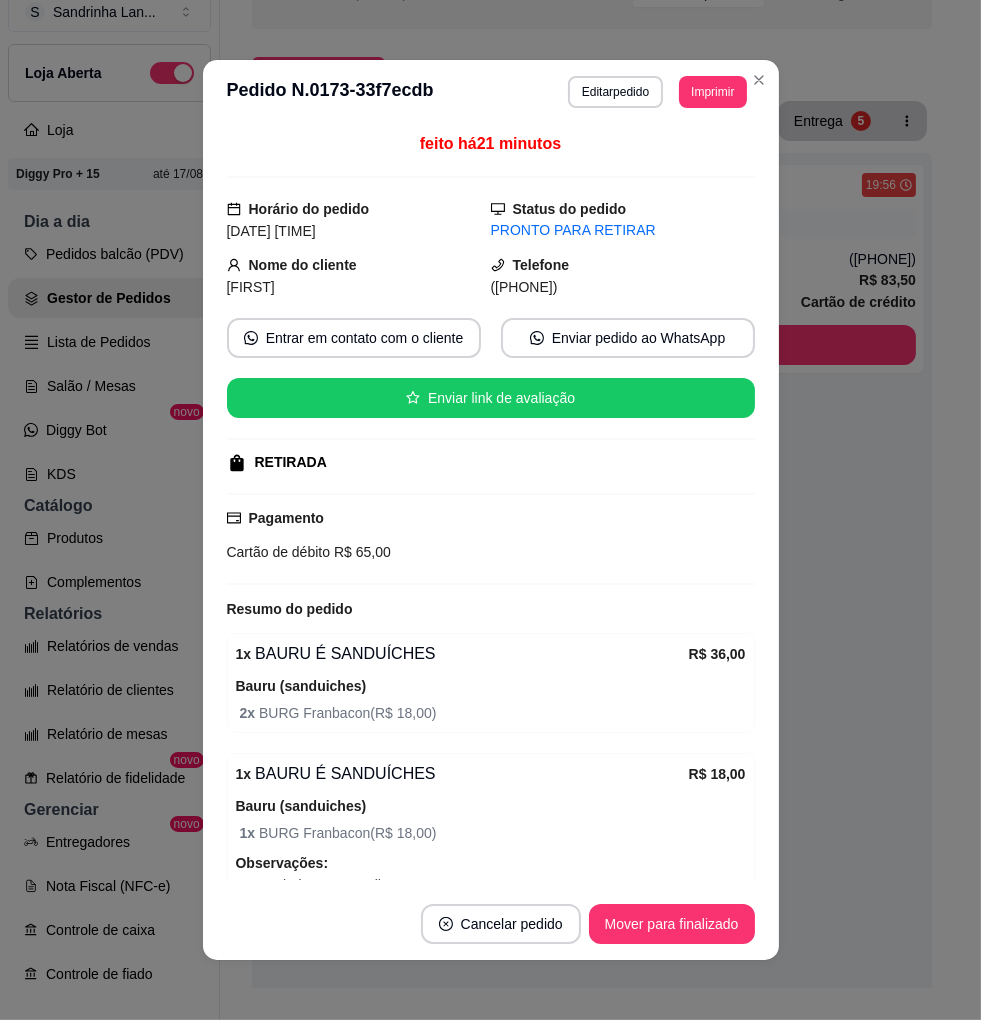 drag, startPoint x: 562, startPoint y: 293, endPoint x: 604, endPoint y: 290, distance: 42.107006 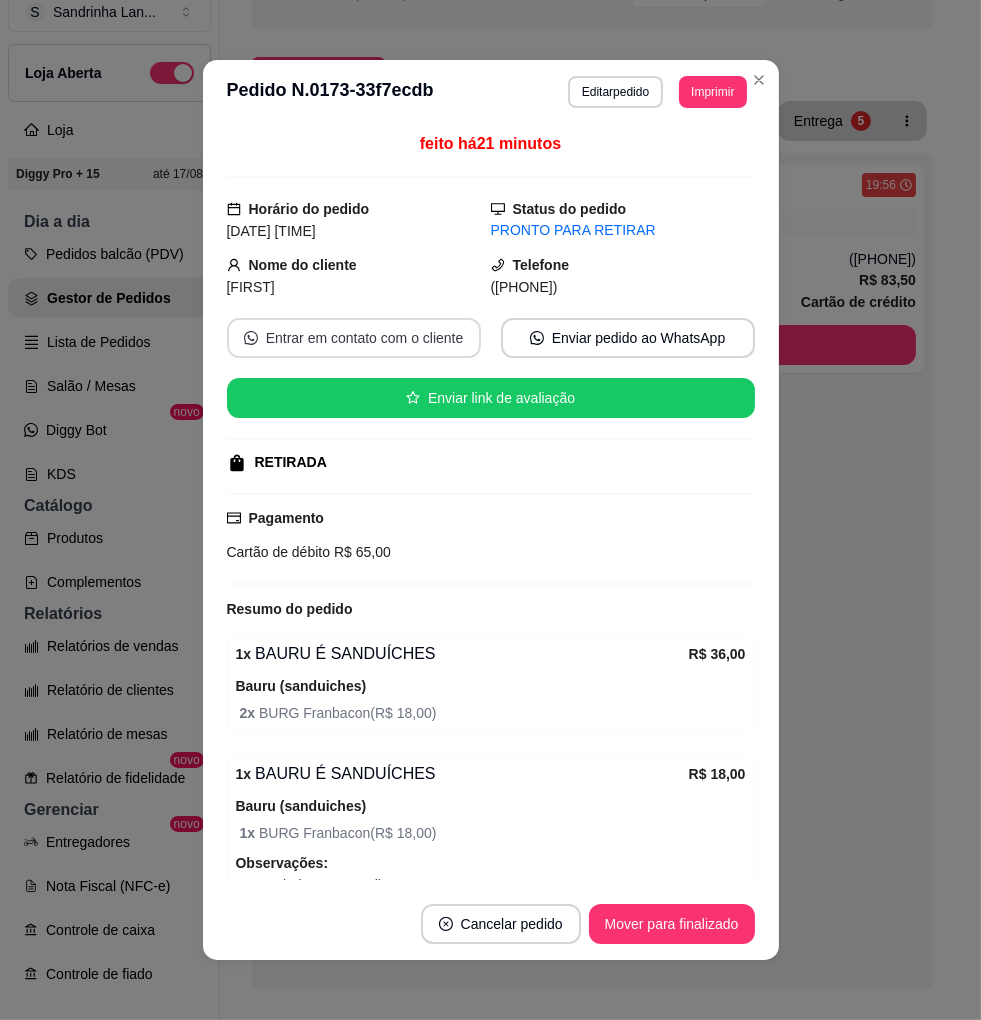 copy on "[PHONE]" 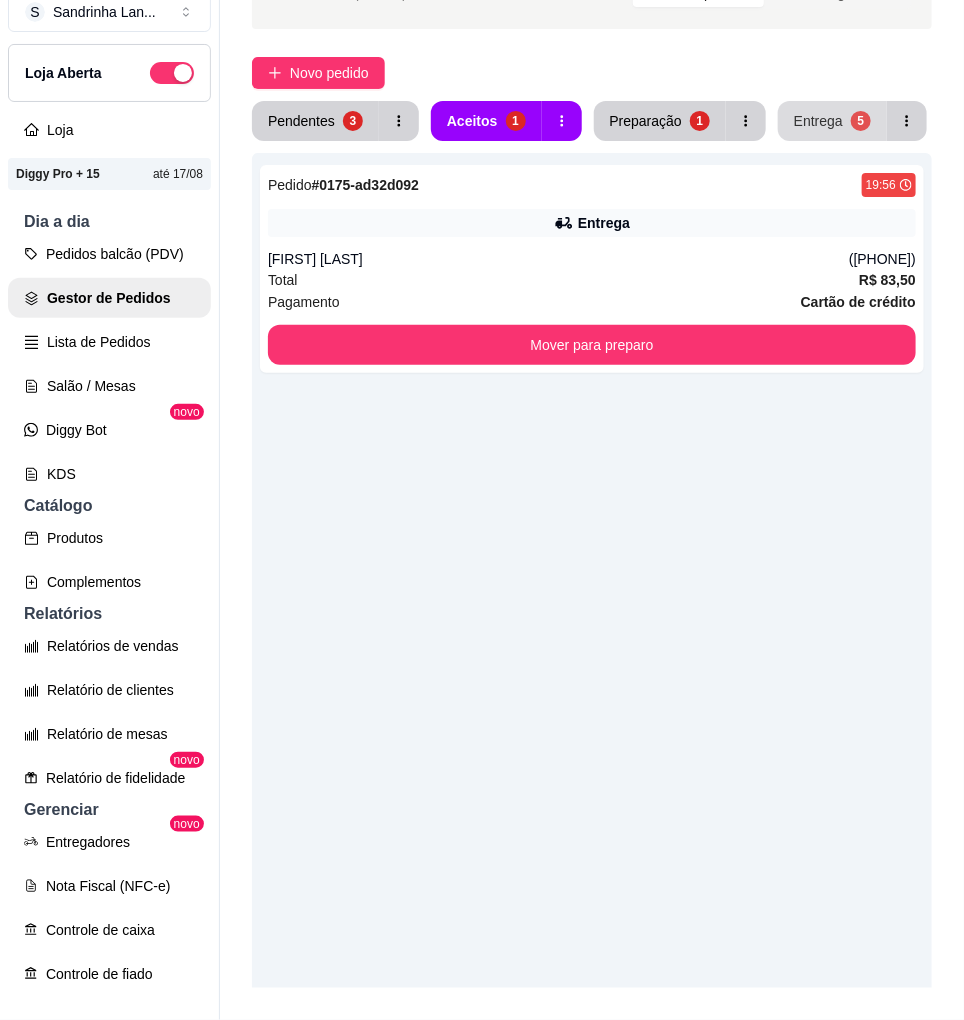 click on "Entrega" at bounding box center [818, 121] 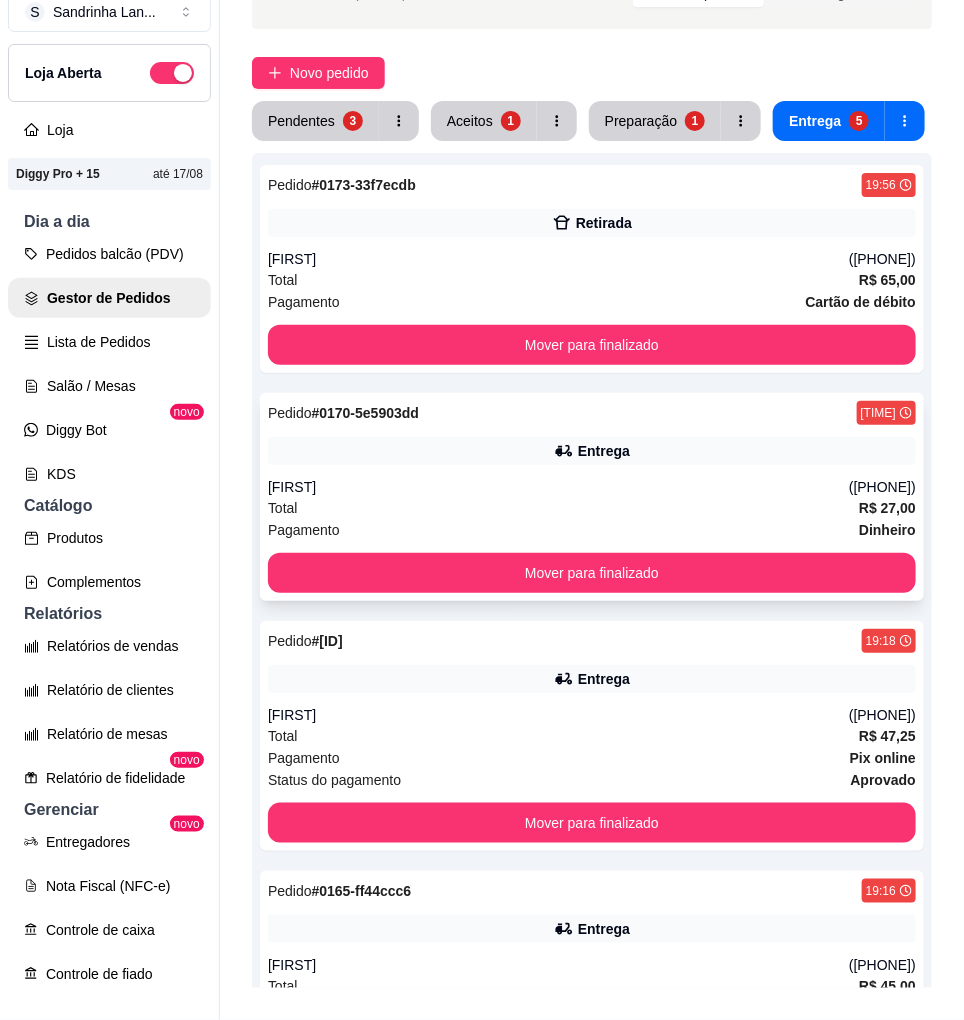 click on "Pedido  # 0170-5e5903dd 19:38 Entrega [FIRST] [PHONE] Total R$ 27,00 Pagamento Dinheiro Mover para finalizado" at bounding box center [592, 497] 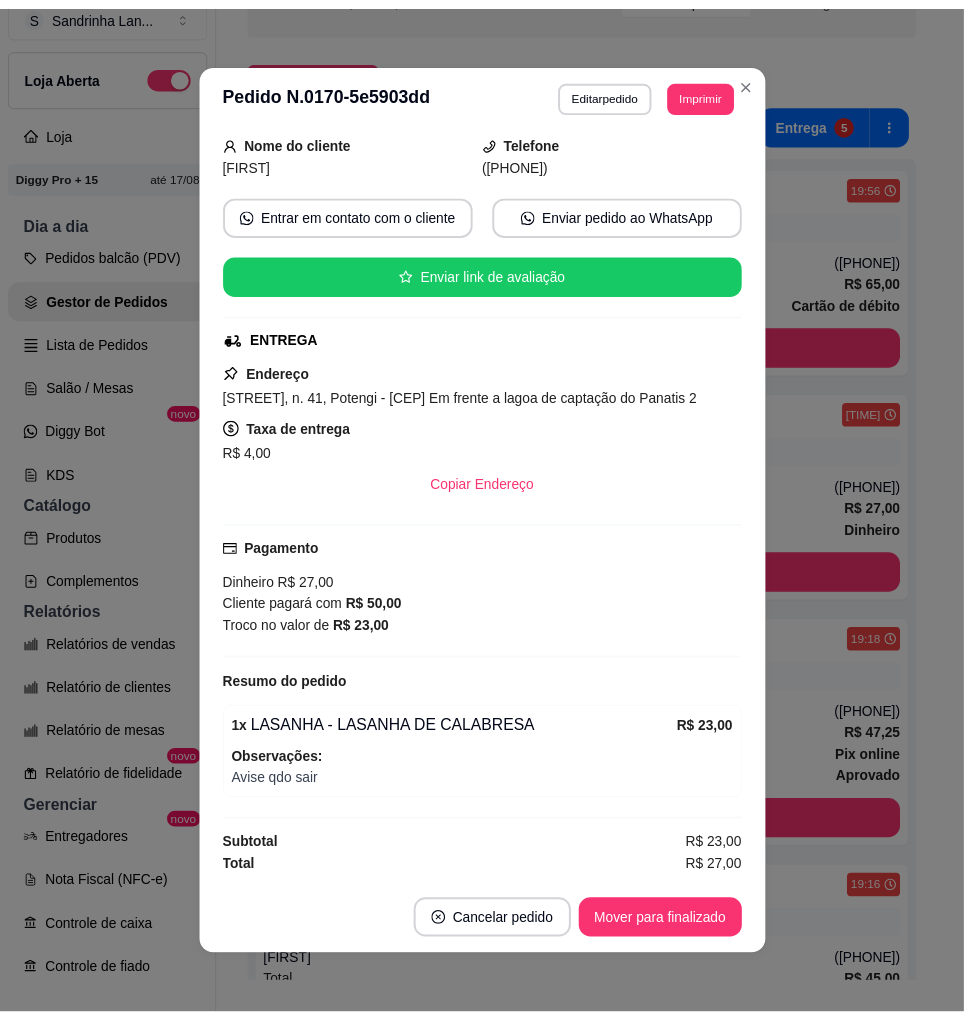 scroll, scrollTop: 152, scrollLeft: 0, axis: vertical 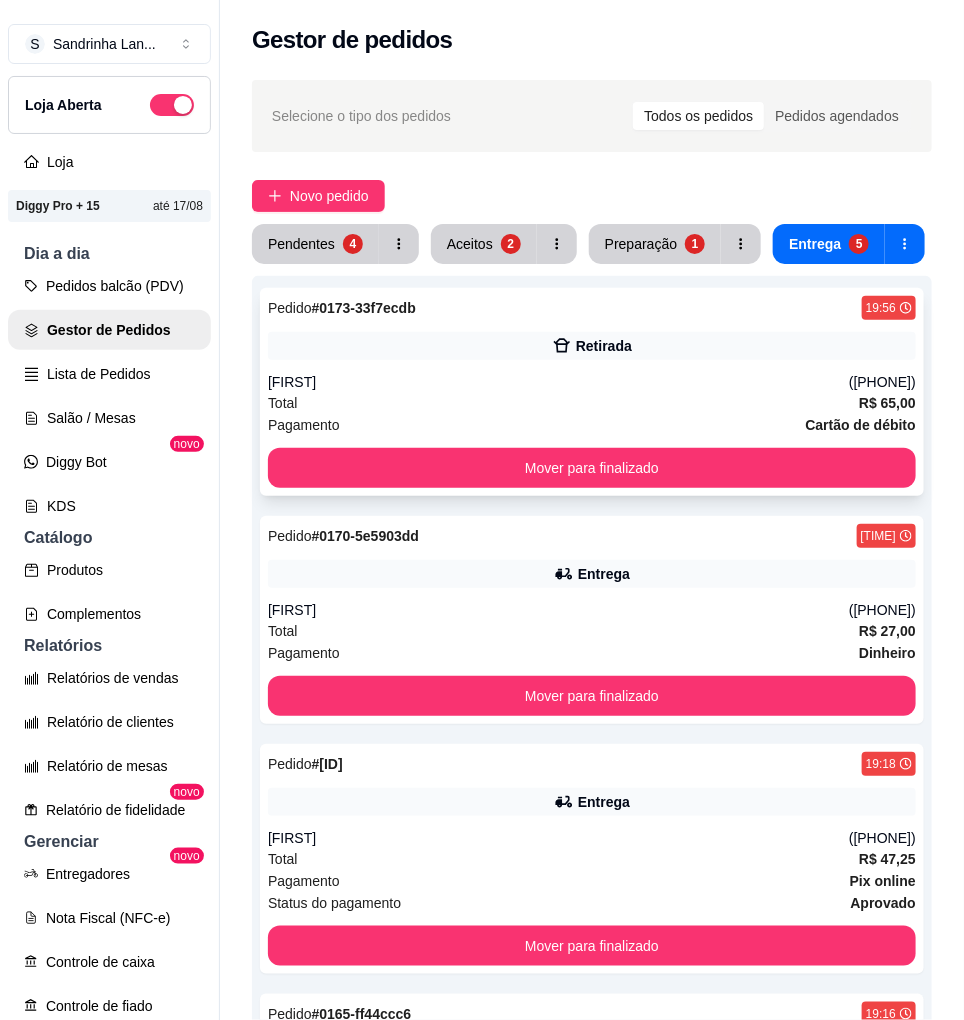 click on "Retirada" at bounding box center [592, 346] 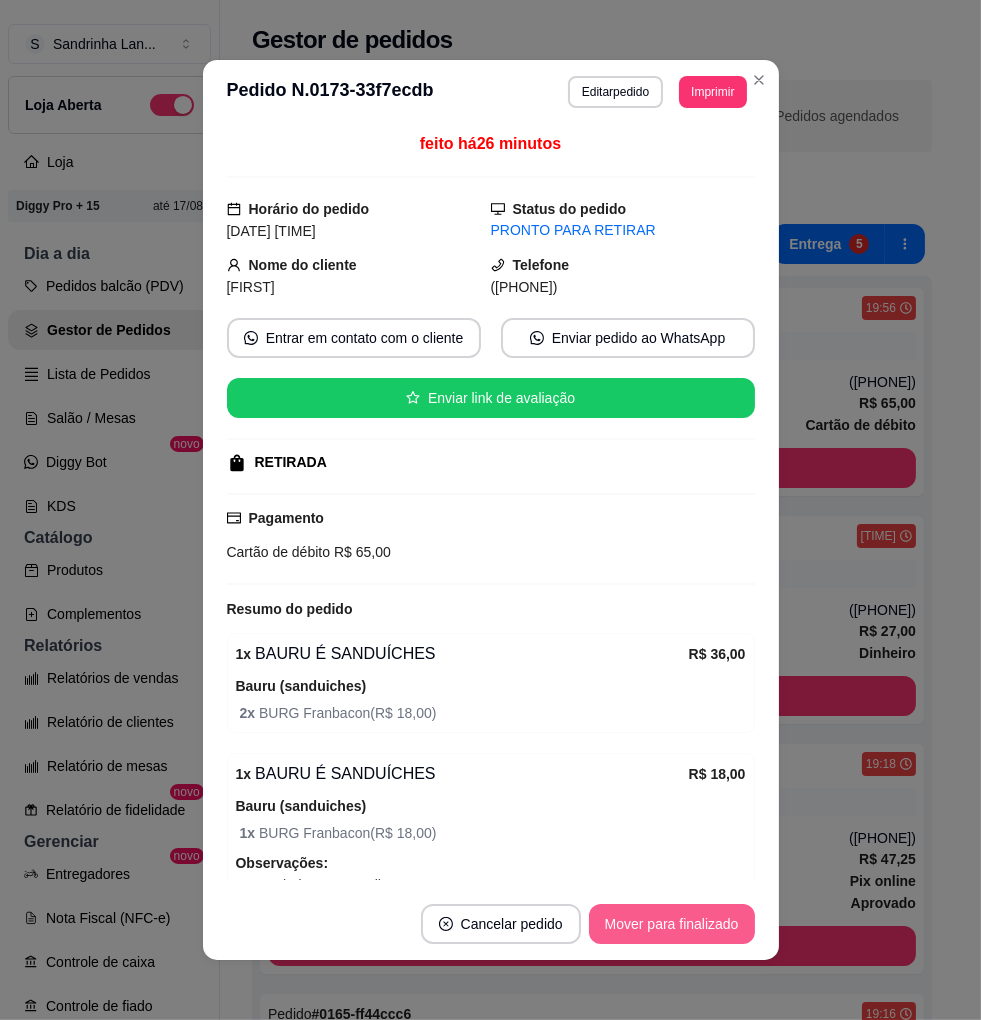 click on "Mover para finalizado" at bounding box center [672, 924] 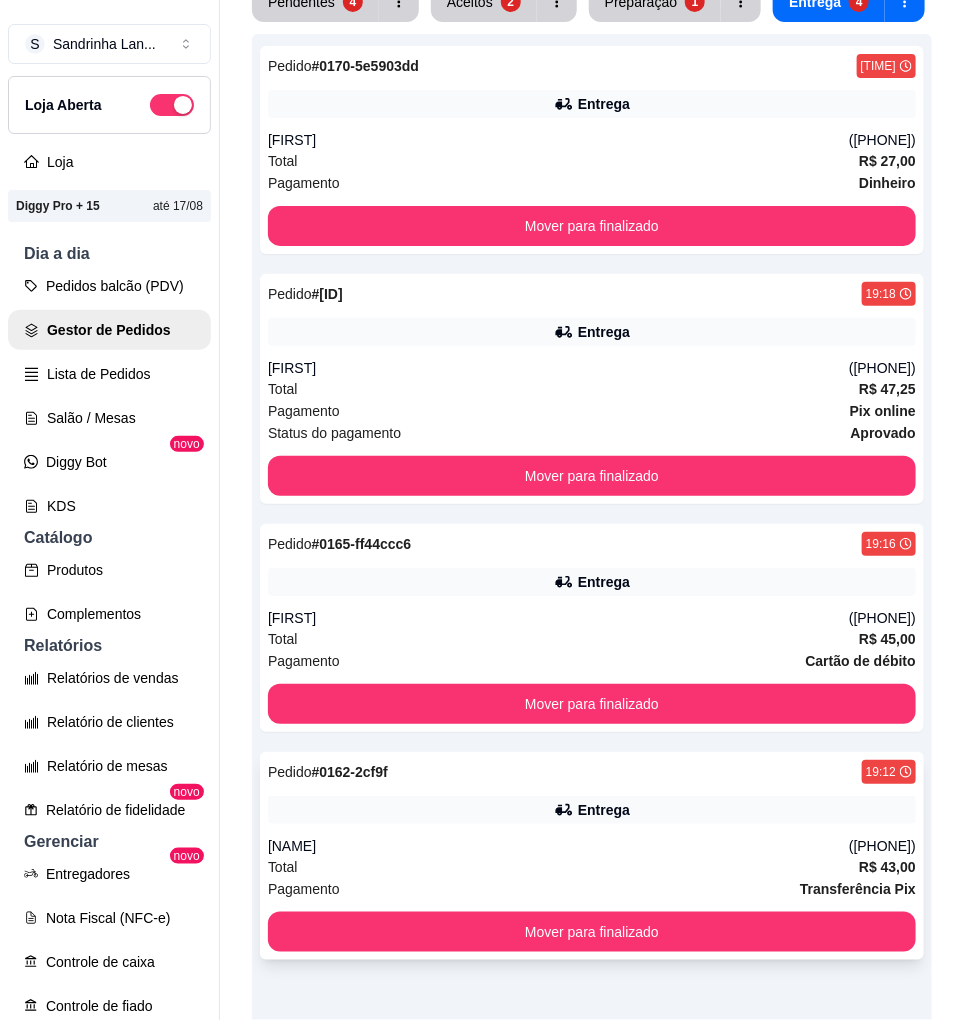 scroll, scrollTop: 424, scrollLeft: 0, axis: vertical 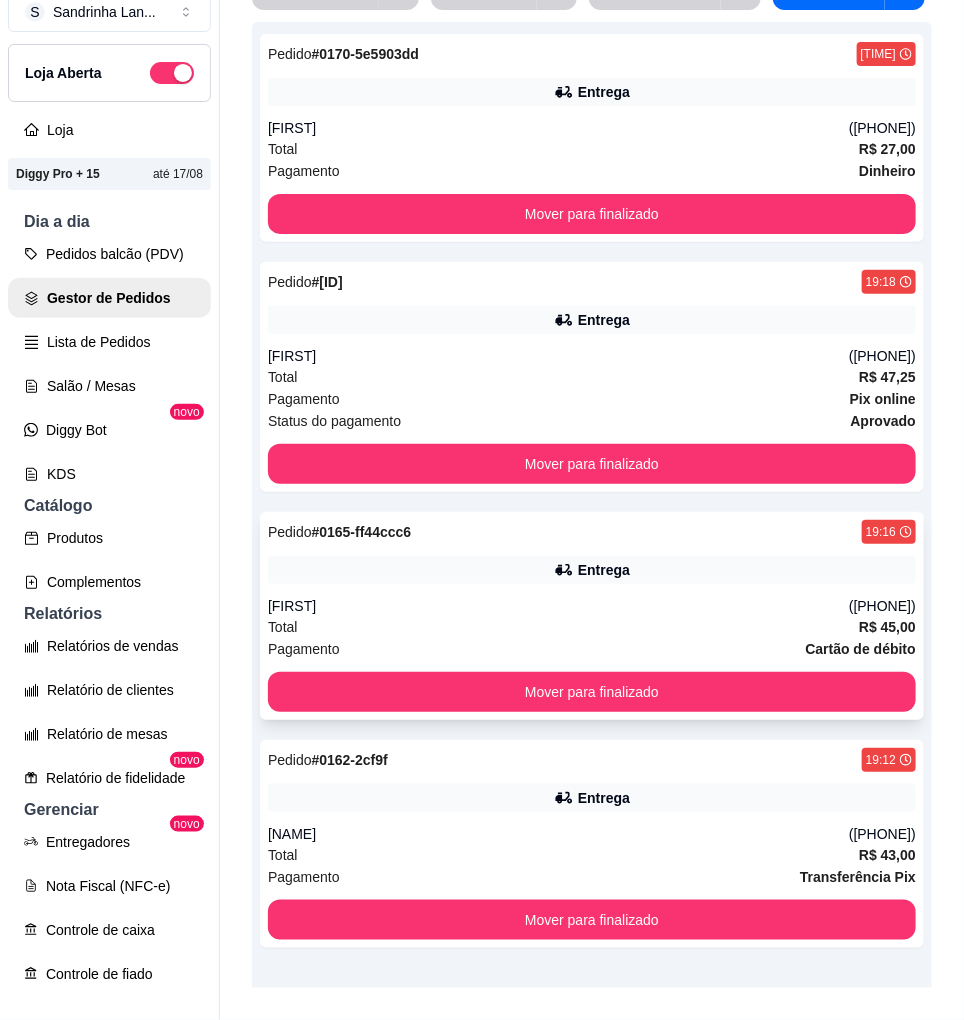 click on "[FIRST]" at bounding box center [558, 606] 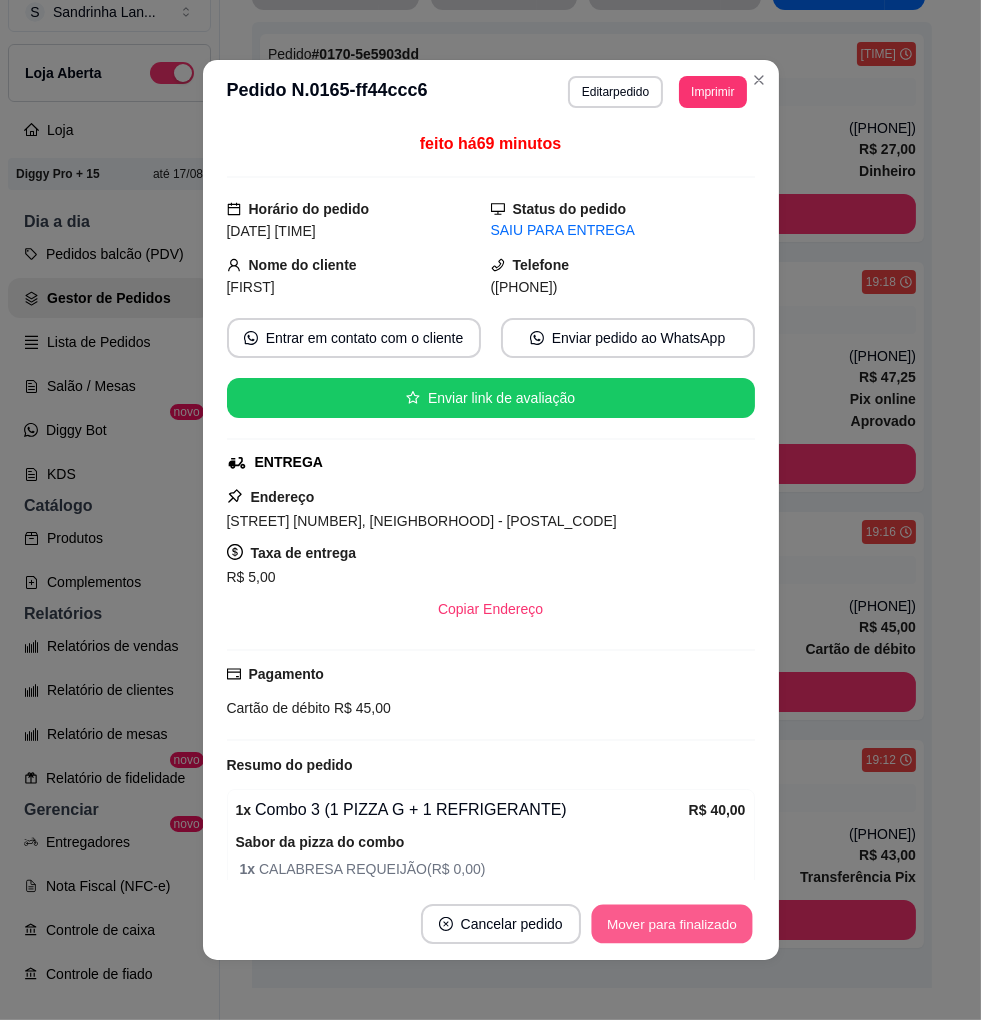 click on "Mover para finalizado" at bounding box center (671, 924) 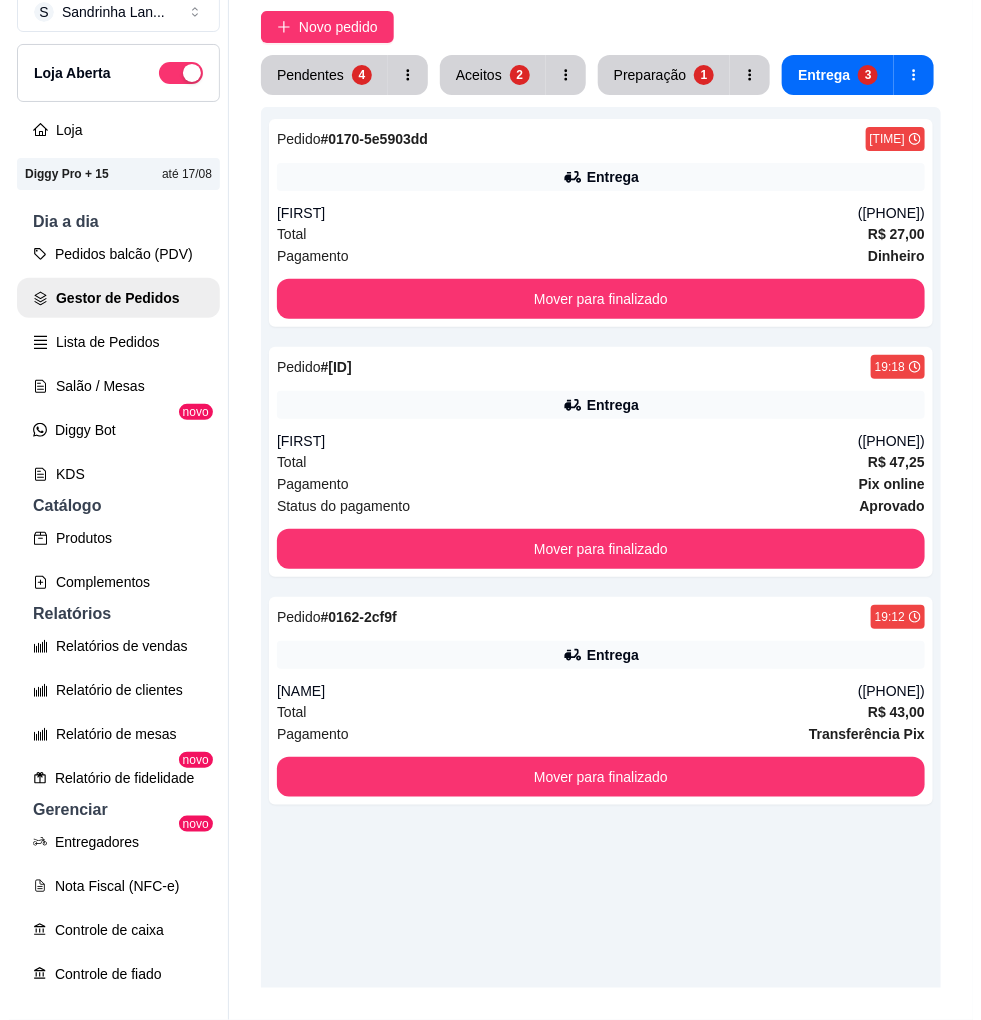 scroll, scrollTop: 91, scrollLeft: 0, axis: vertical 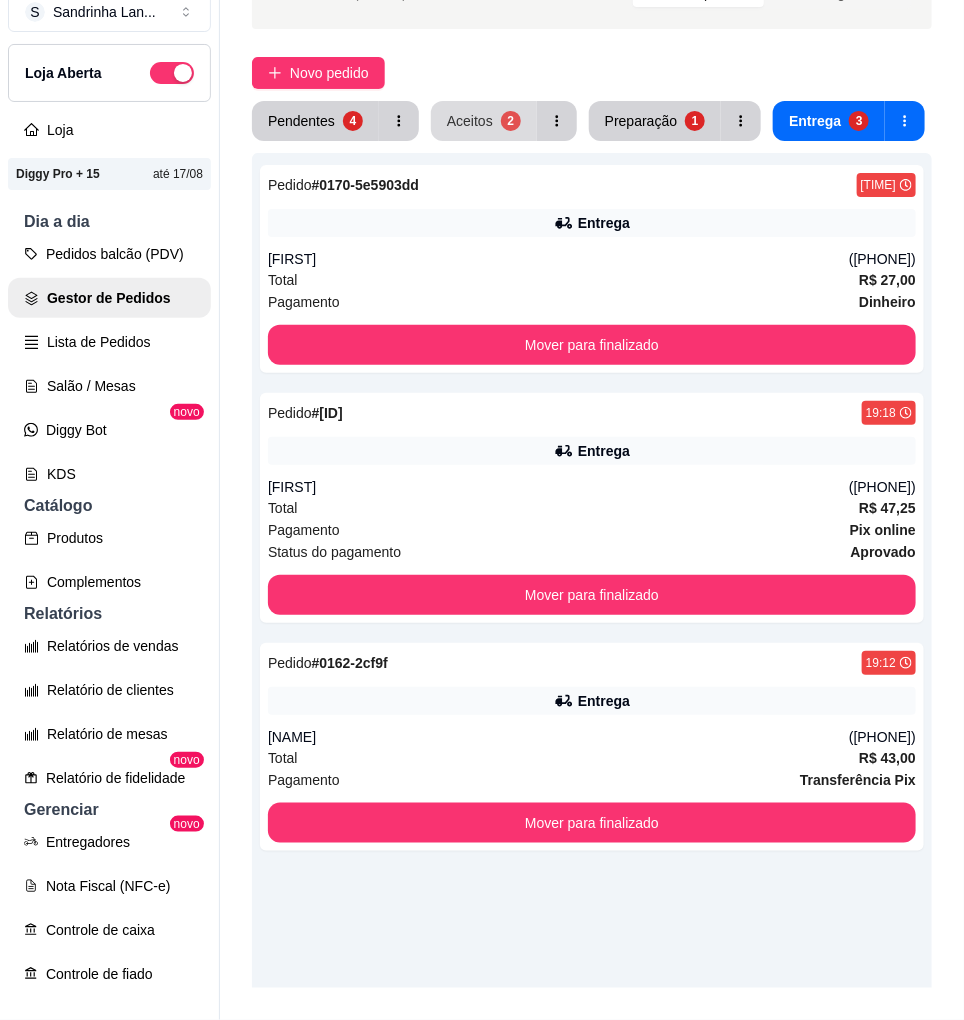 click on "Aceitos 2" at bounding box center (484, 121) 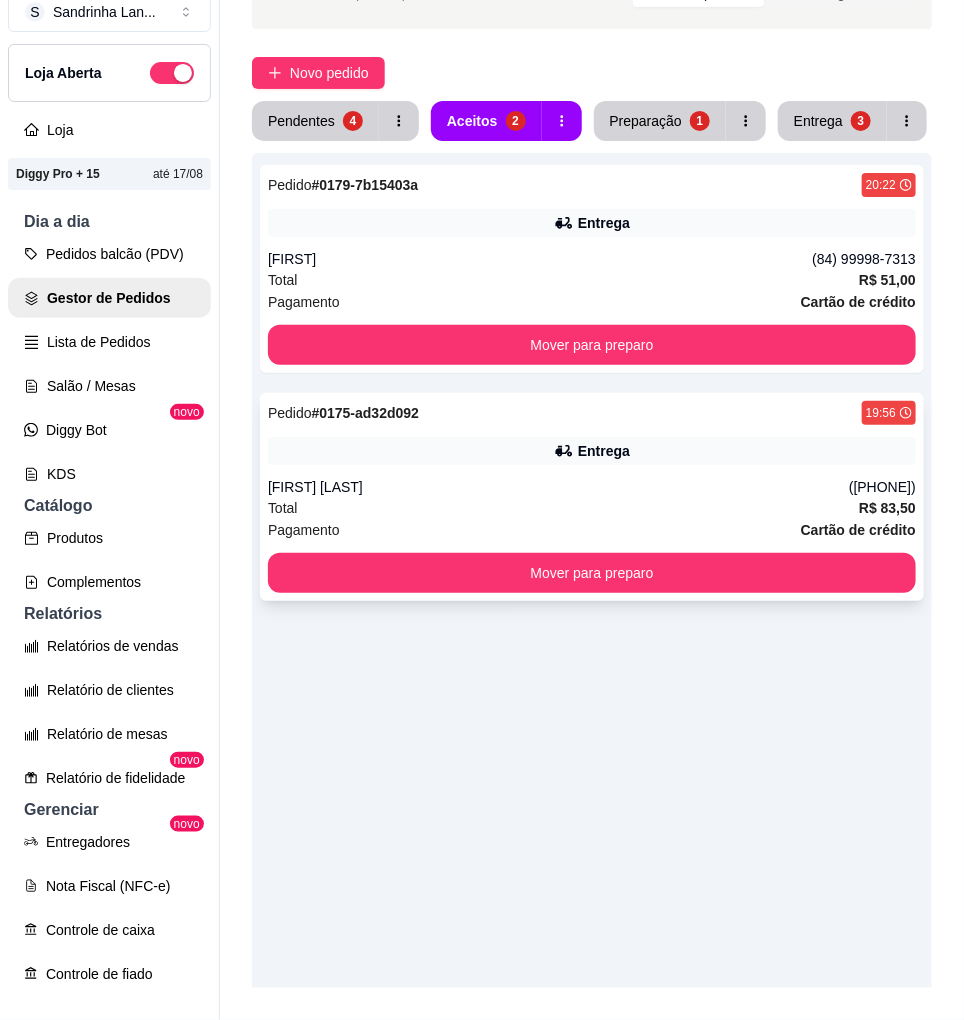 click on "Entrega" at bounding box center (592, 451) 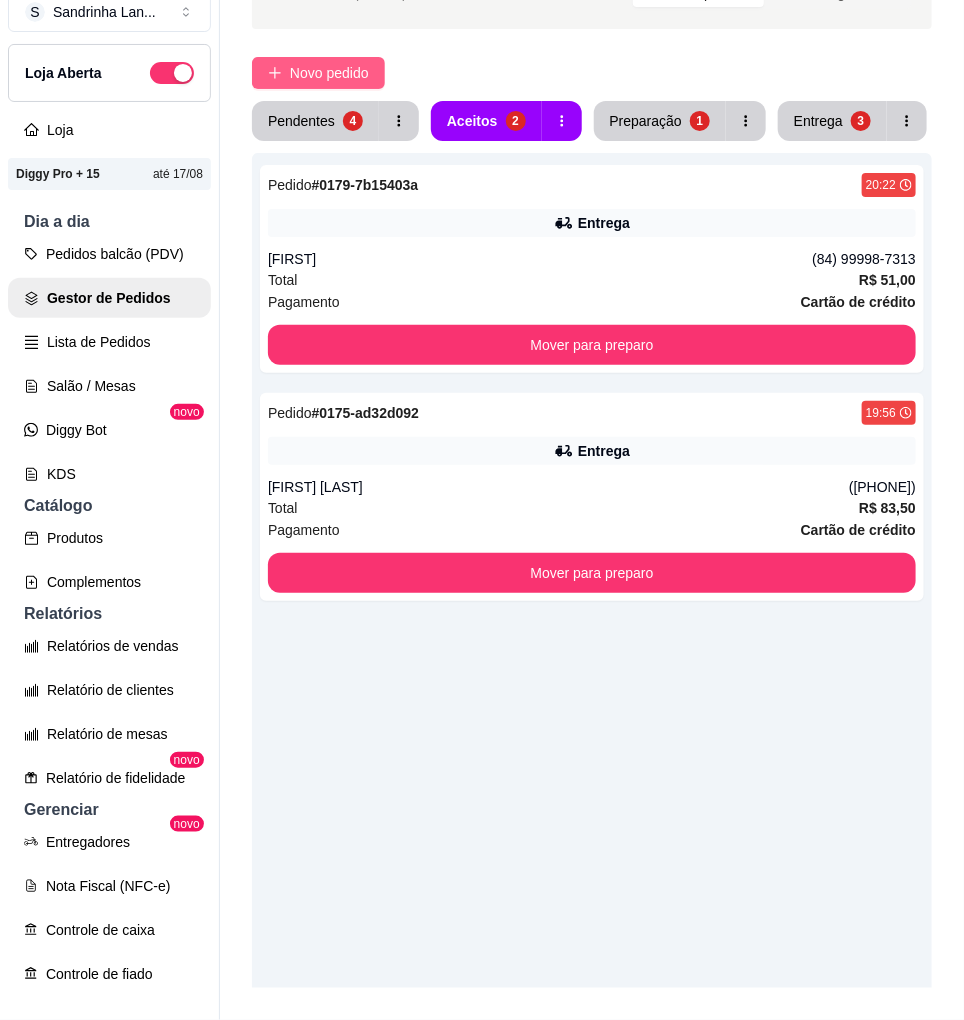 click on "Novo pedido" at bounding box center (329, 73) 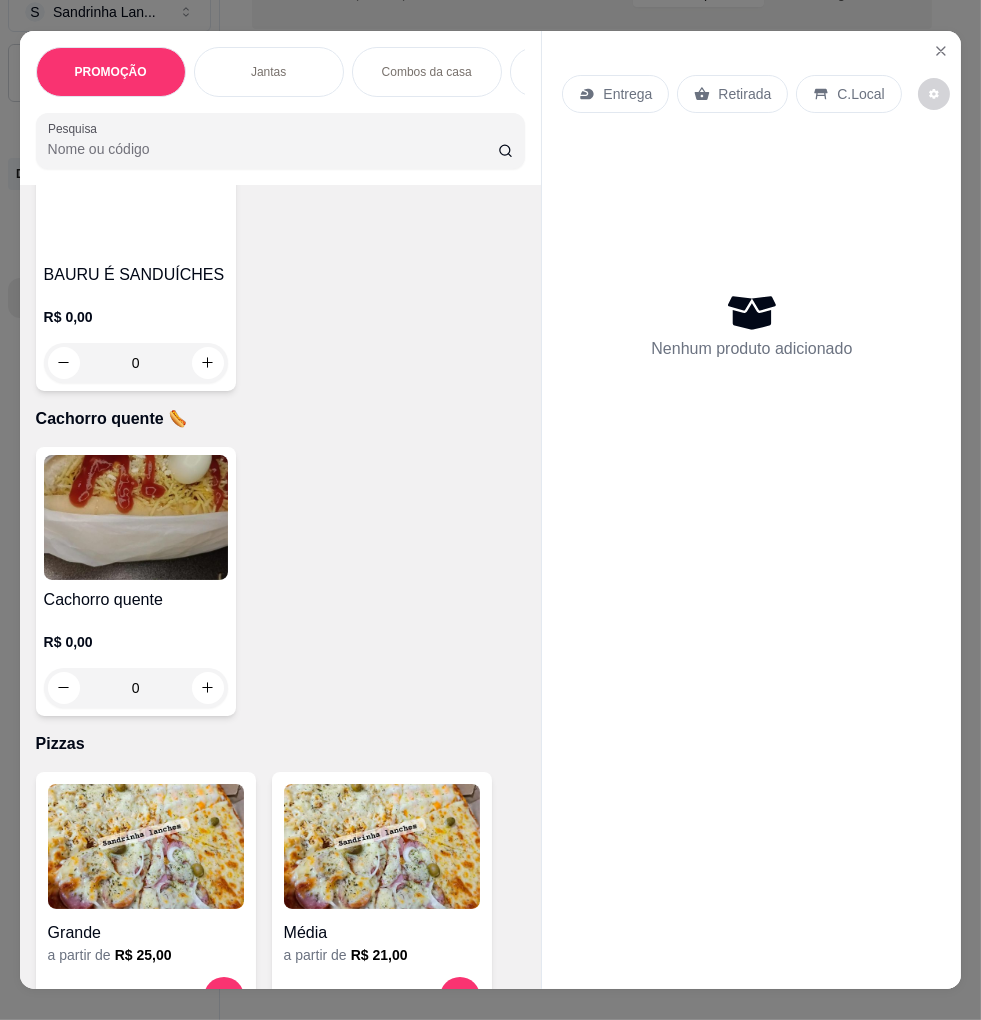 scroll, scrollTop: 4000, scrollLeft: 0, axis: vertical 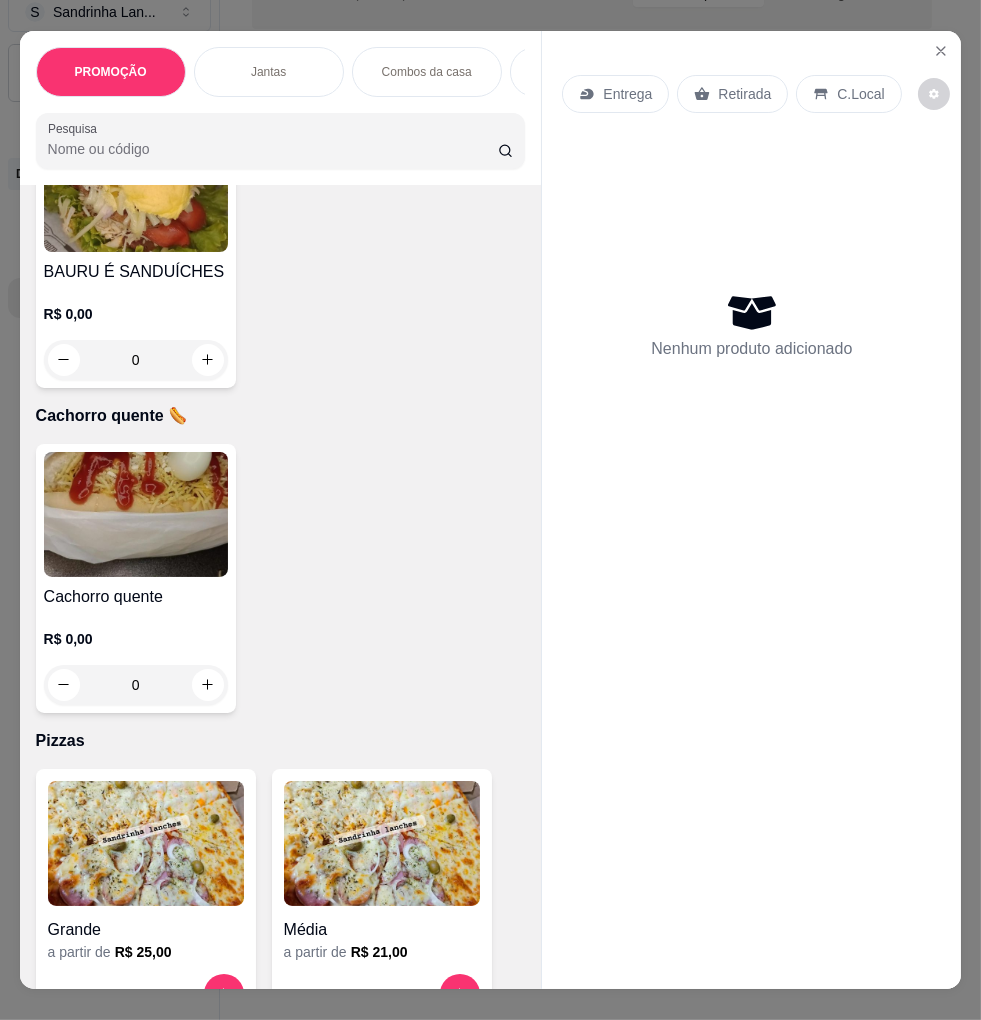 click at bounding box center [136, 514] 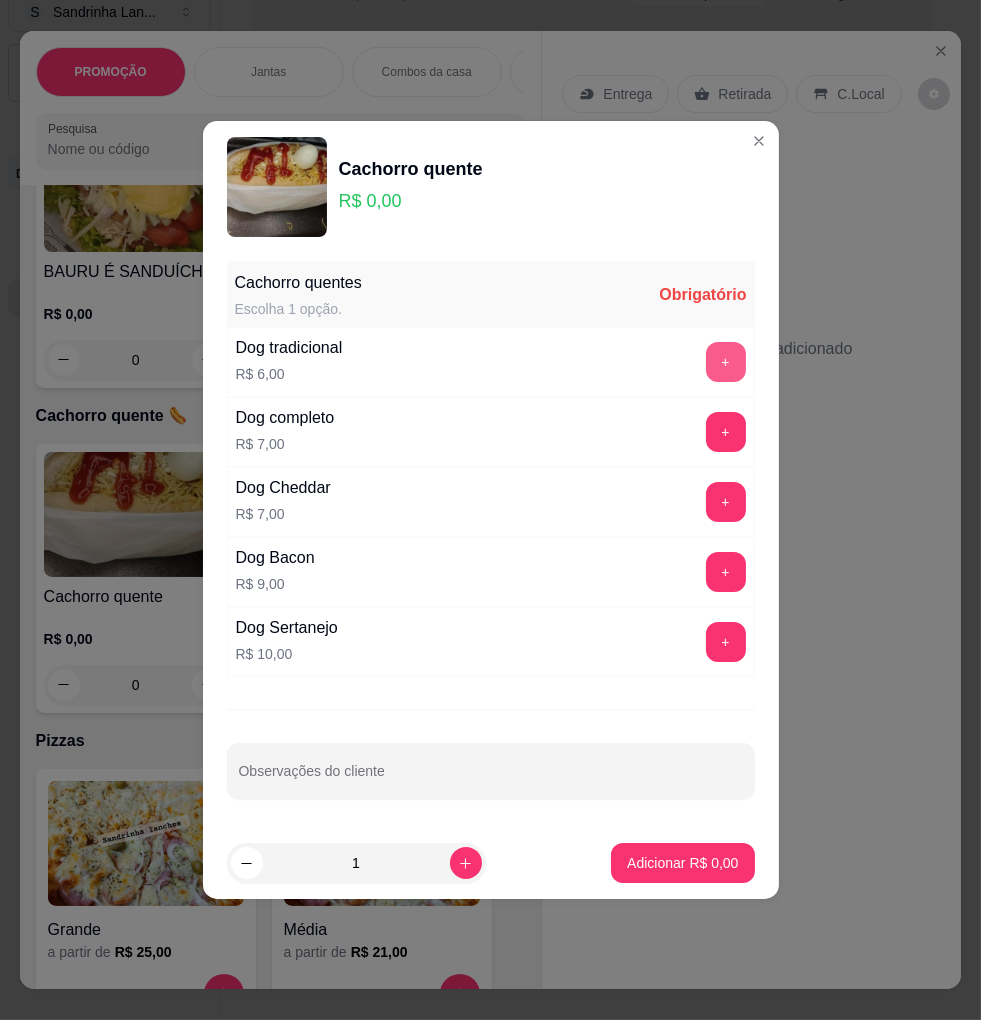 click on "+" at bounding box center [726, 362] 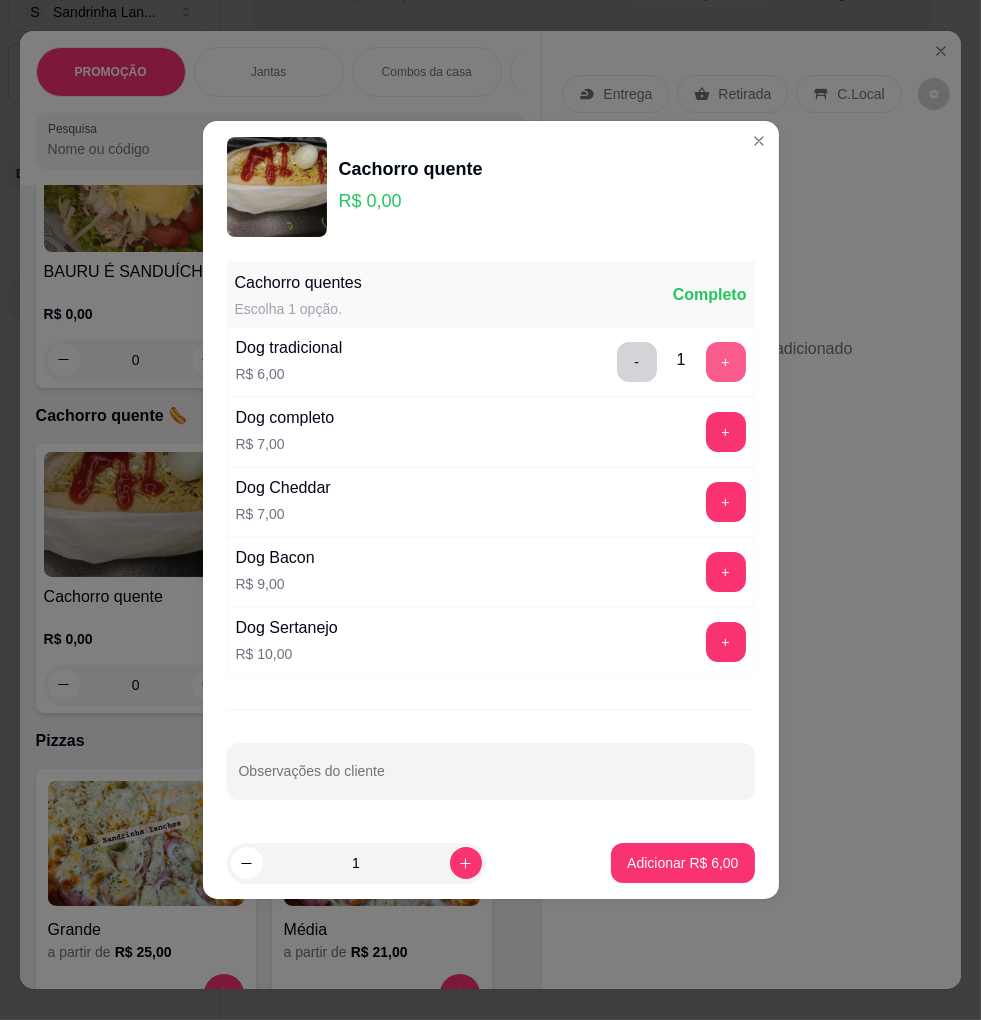 click on "+" at bounding box center [726, 362] 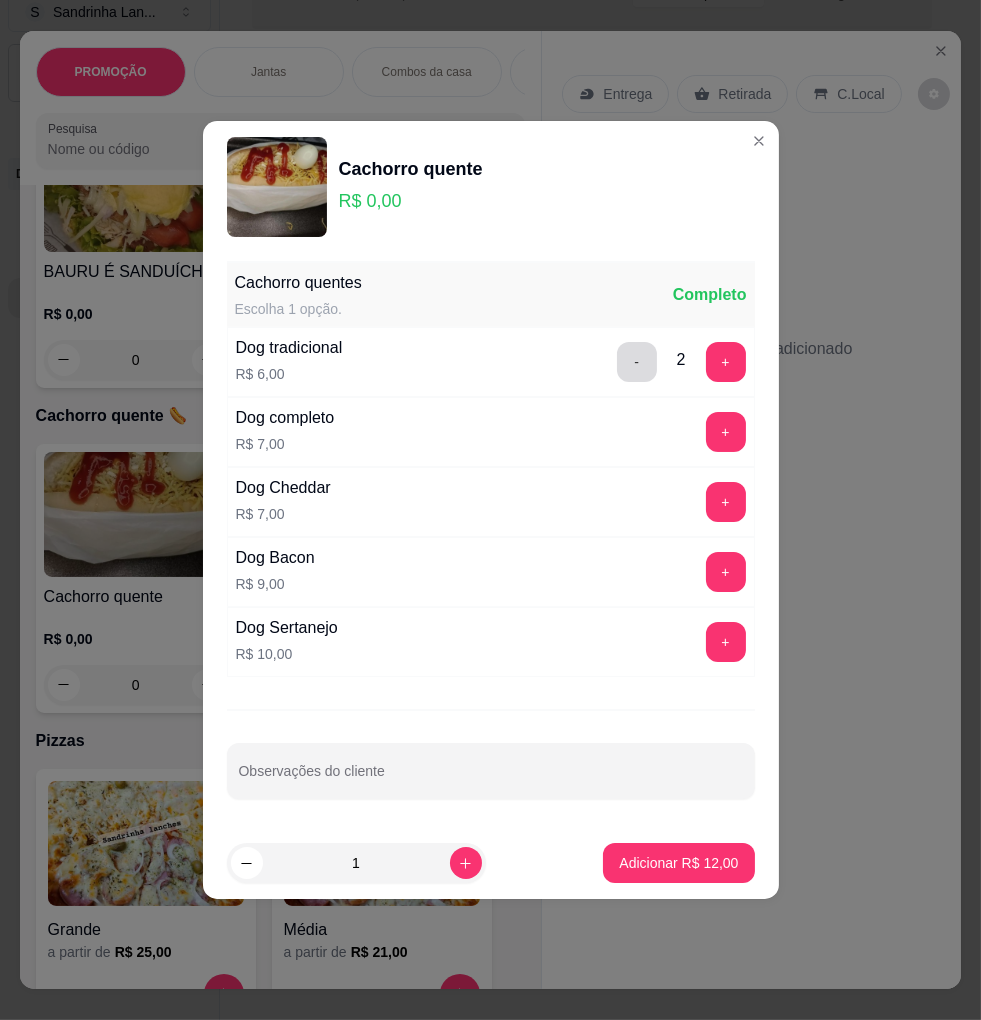 click on "-" at bounding box center [637, 362] 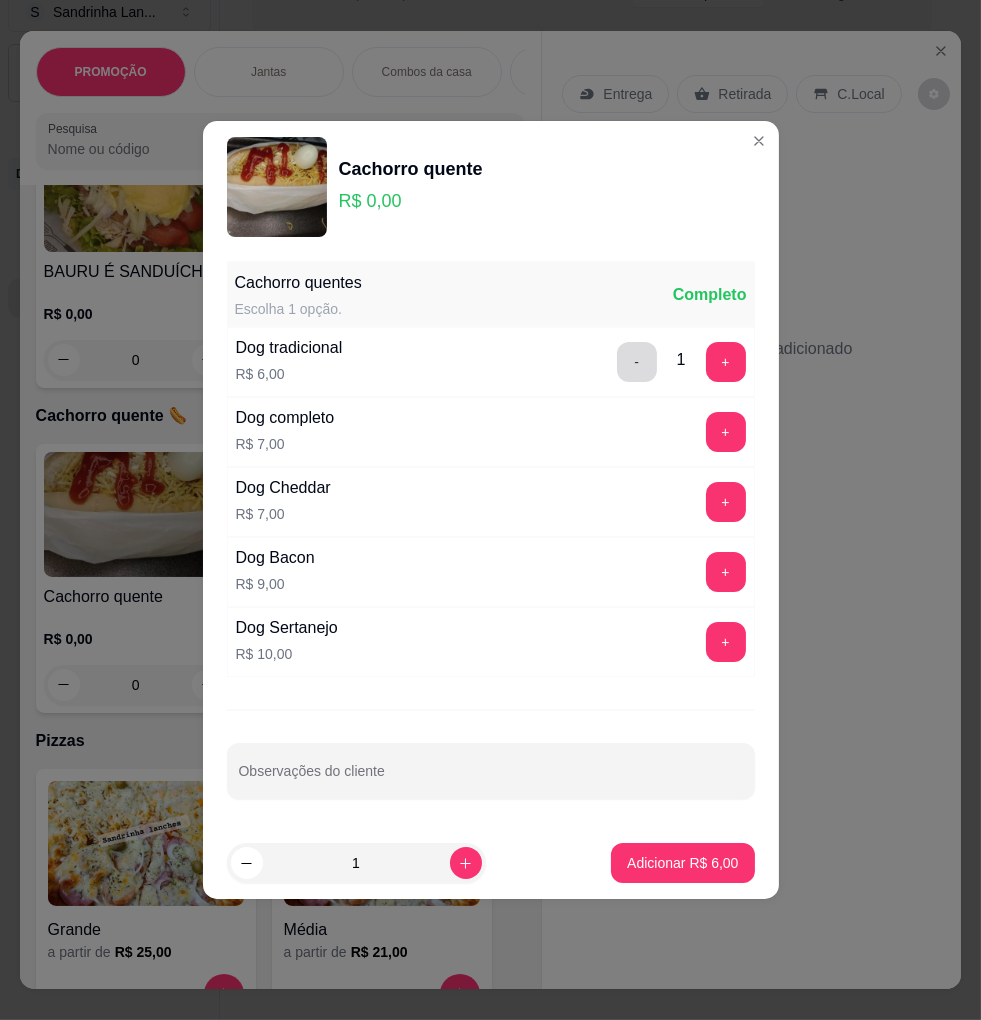 click on "-" at bounding box center [637, 362] 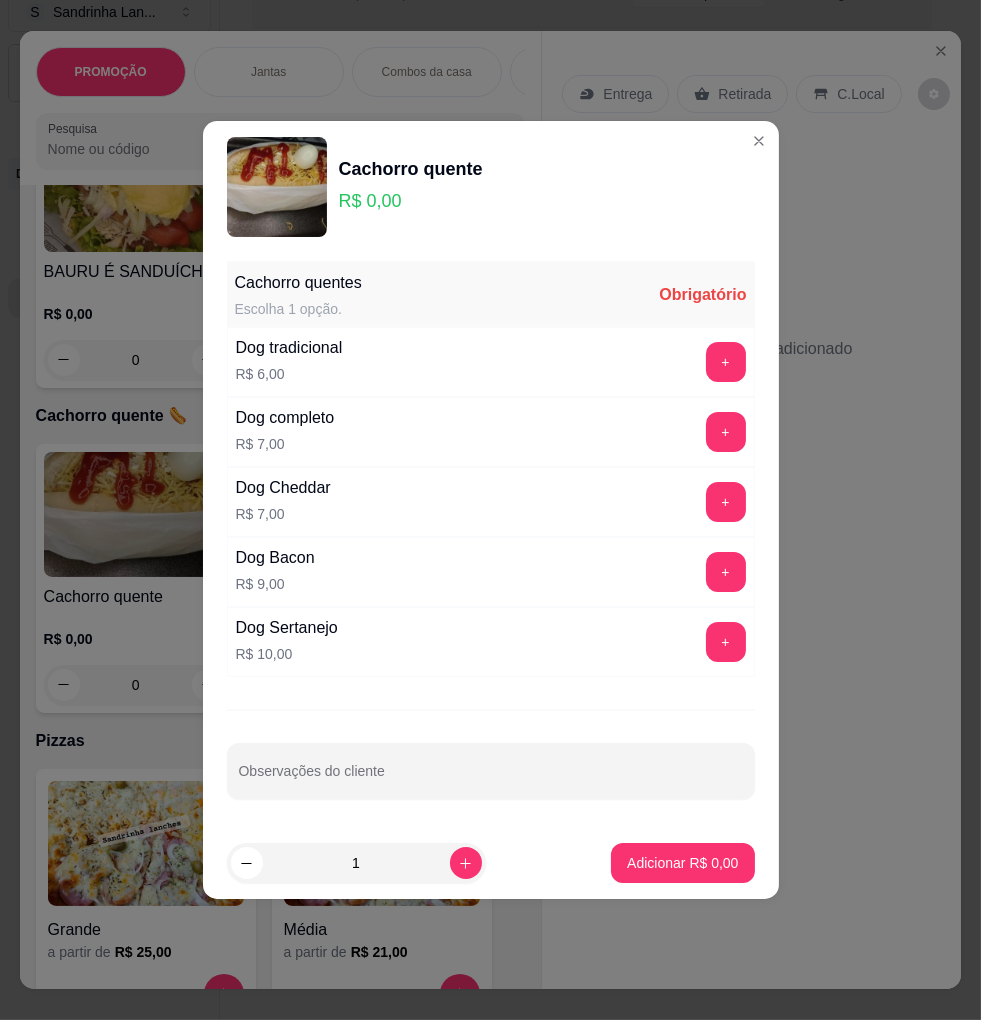 click on "Cachorro quentes  Escolha 1 opção. Obrigatório Dog tradicional  R$ 6,00 + Dog completo  R$ 7,00 + Dog Cheddar  R$ 7,00 + Dog Bacon  R$ 9,00 + Dog Sertanejo  R$ 10,00 + Observações do cliente" at bounding box center [491, 540] 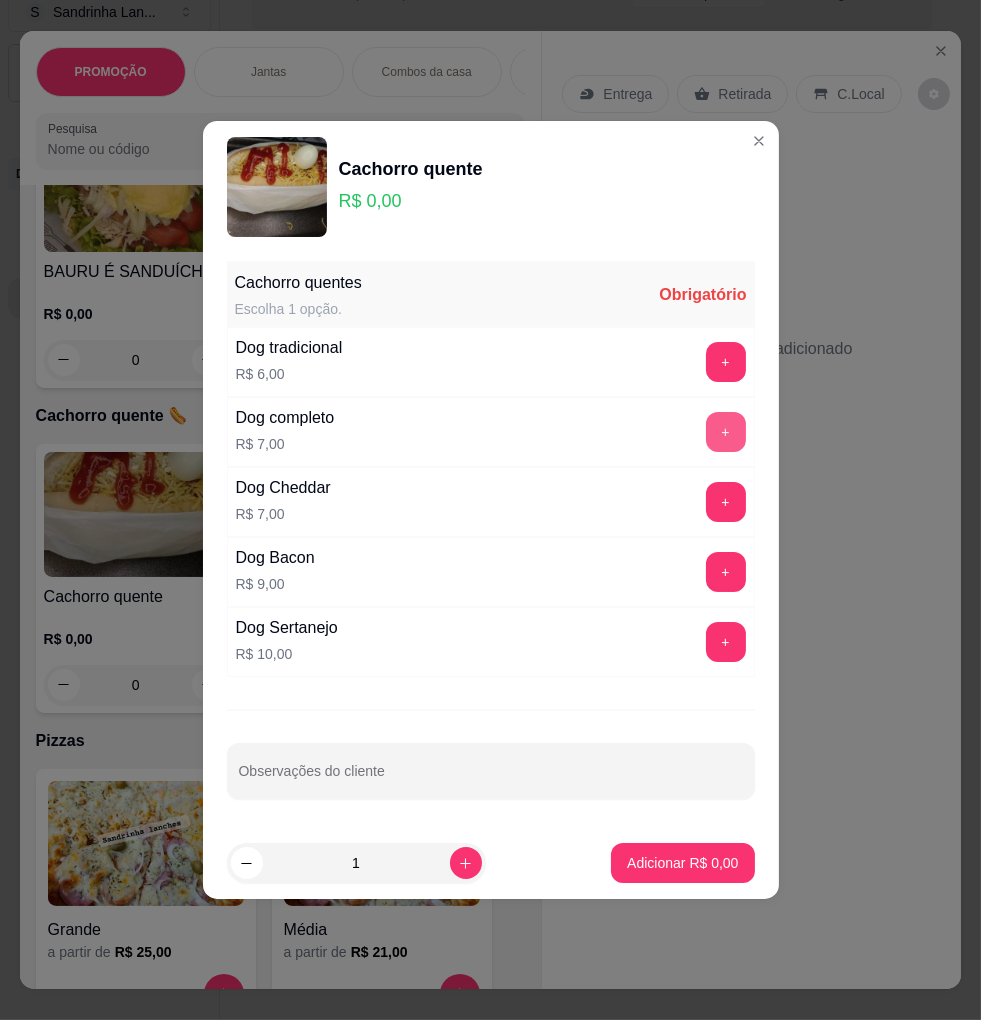 click on "+" at bounding box center (726, 432) 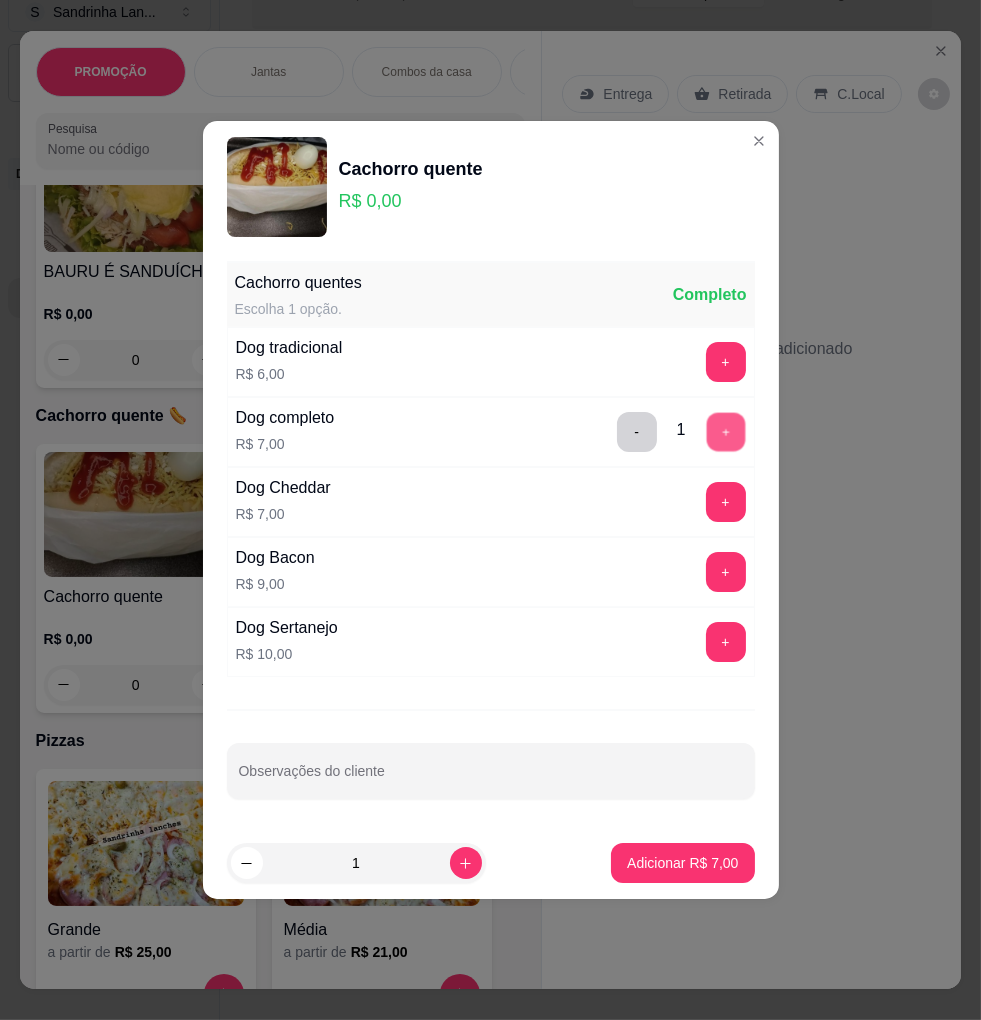 click on "+" at bounding box center [725, 432] 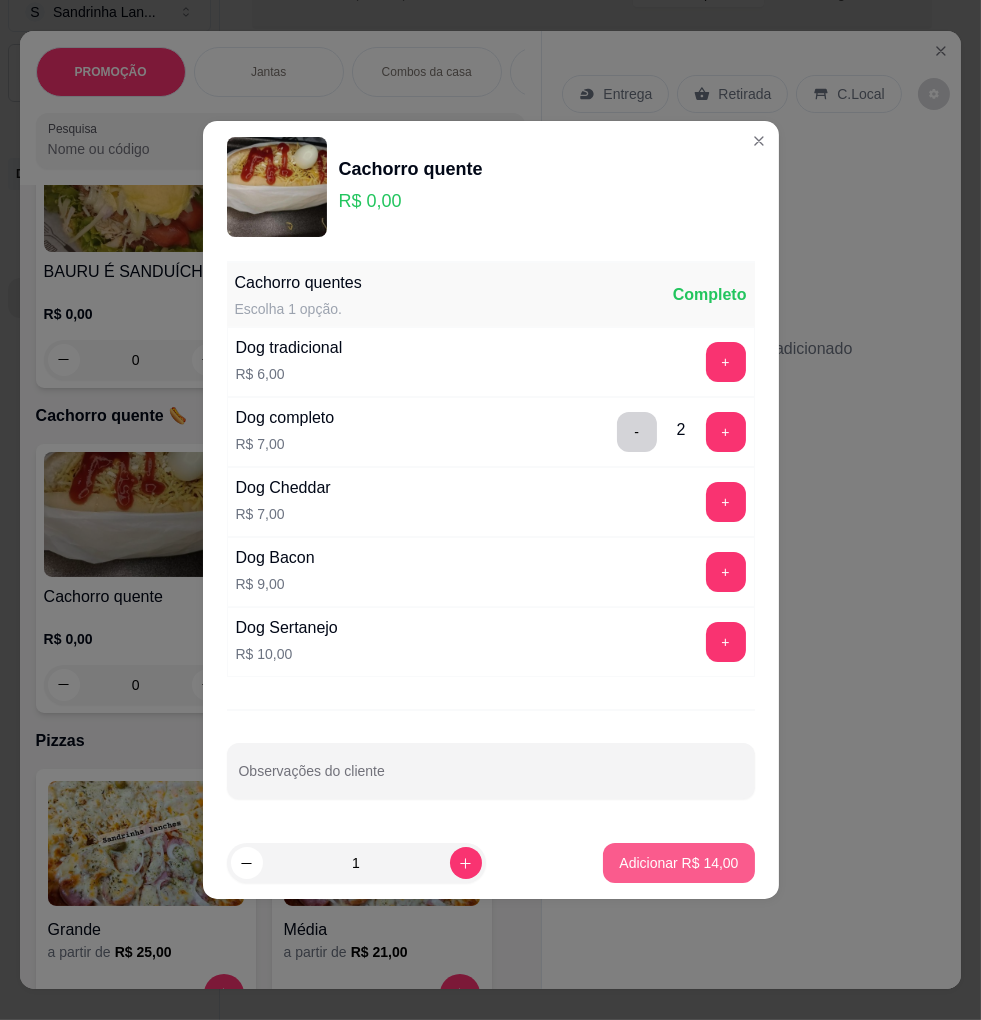 click on "Adicionar   R$ 14,00" at bounding box center [678, 863] 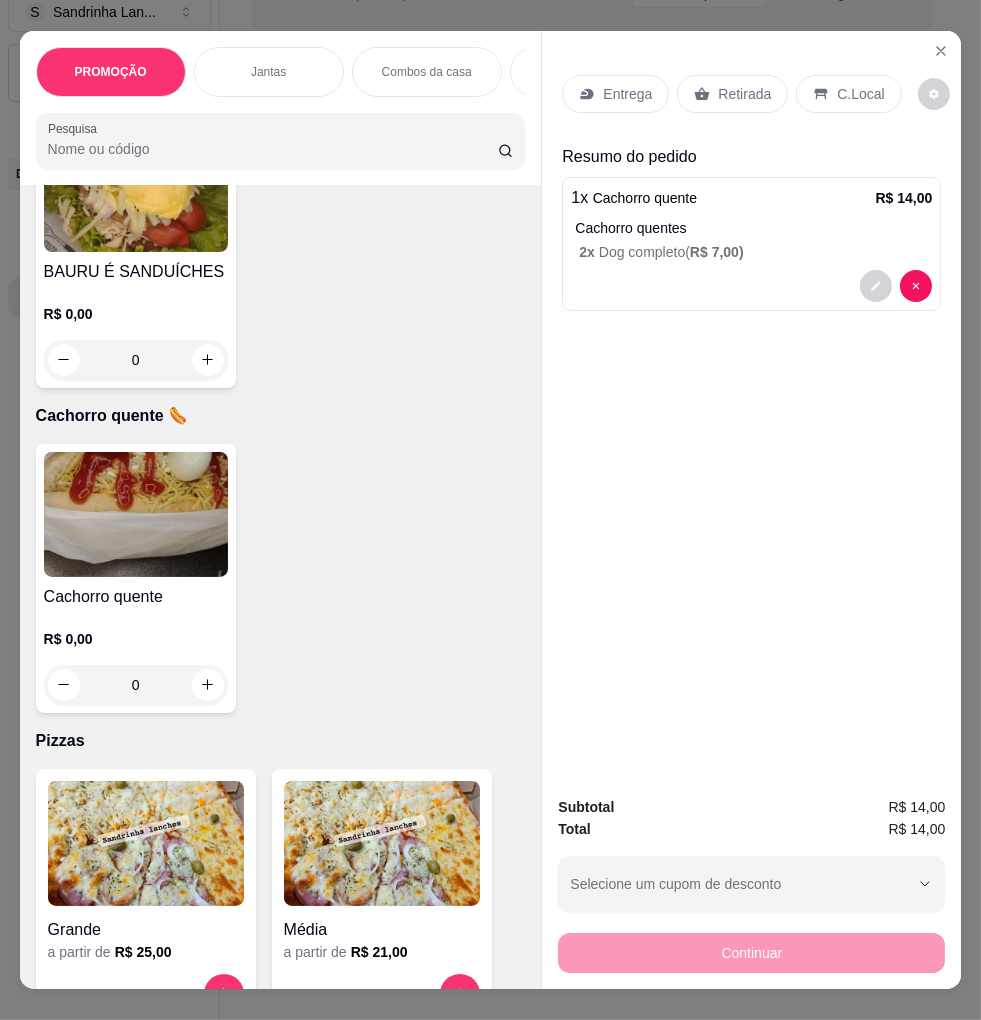 scroll, scrollTop: 3888, scrollLeft: 0, axis: vertical 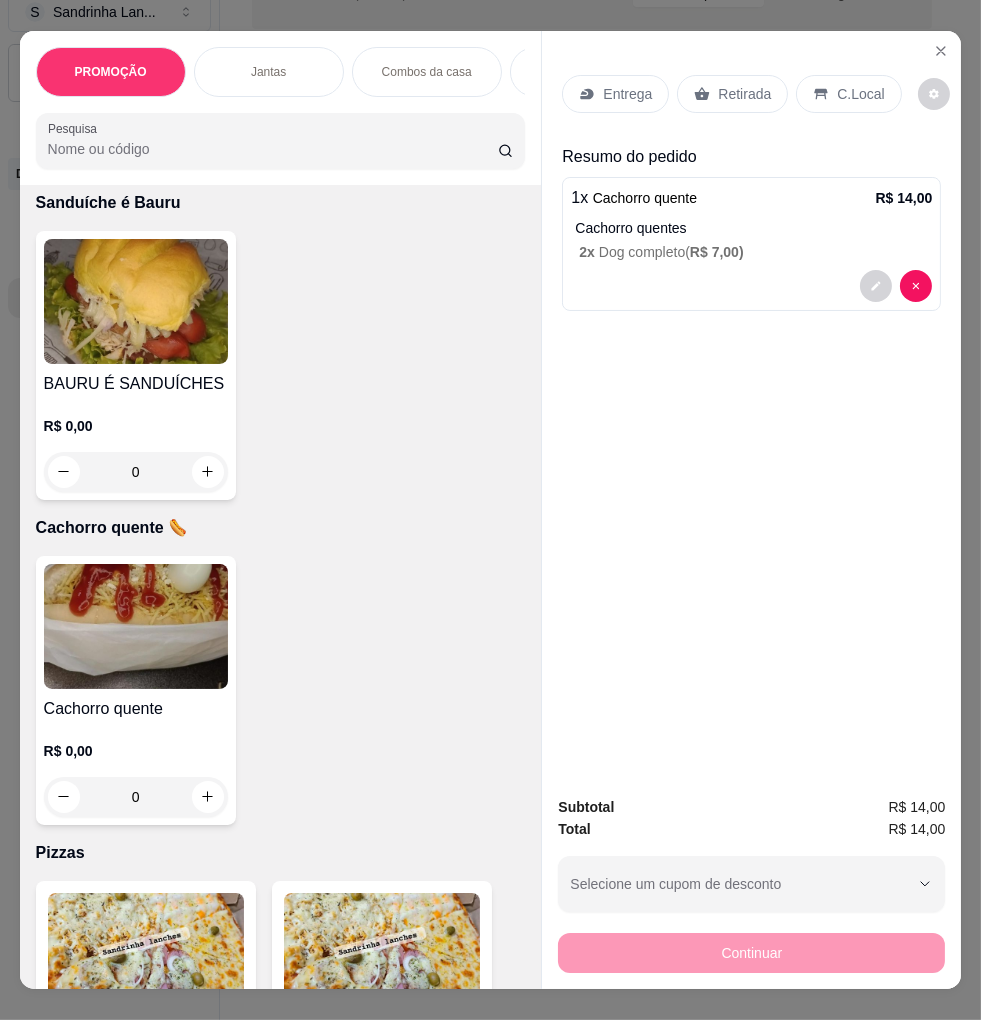 click on "BAURU É SANDUÍCHES    R$ 0,00 0" at bounding box center (136, 365) 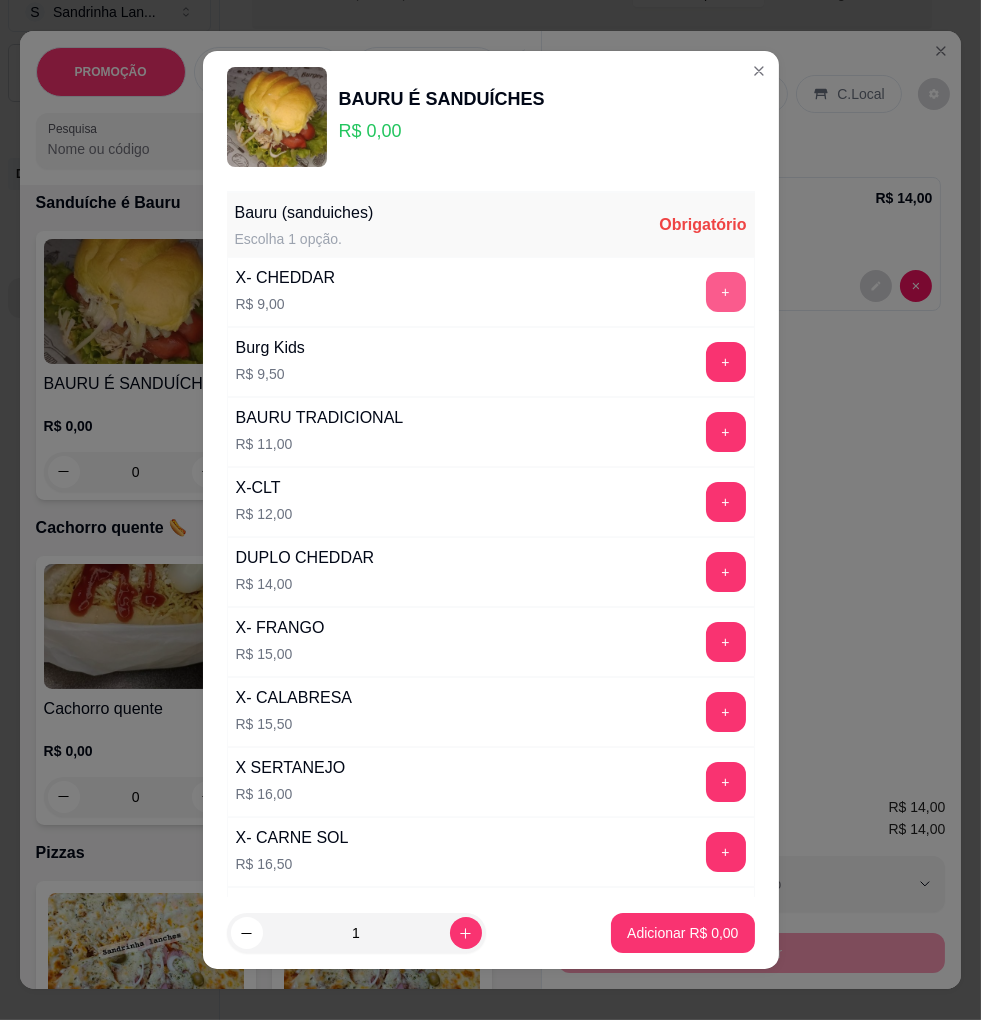 click on "+" at bounding box center [726, 292] 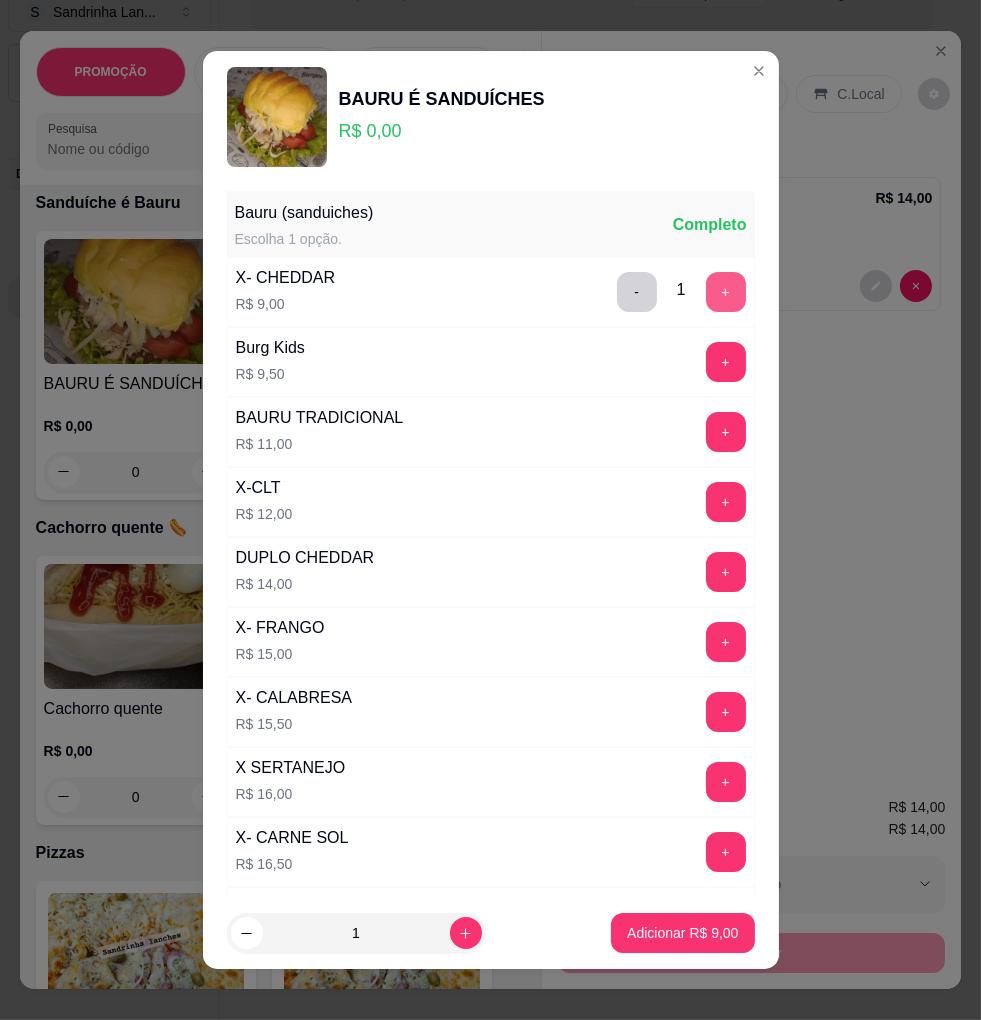 click on "+" at bounding box center (726, 292) 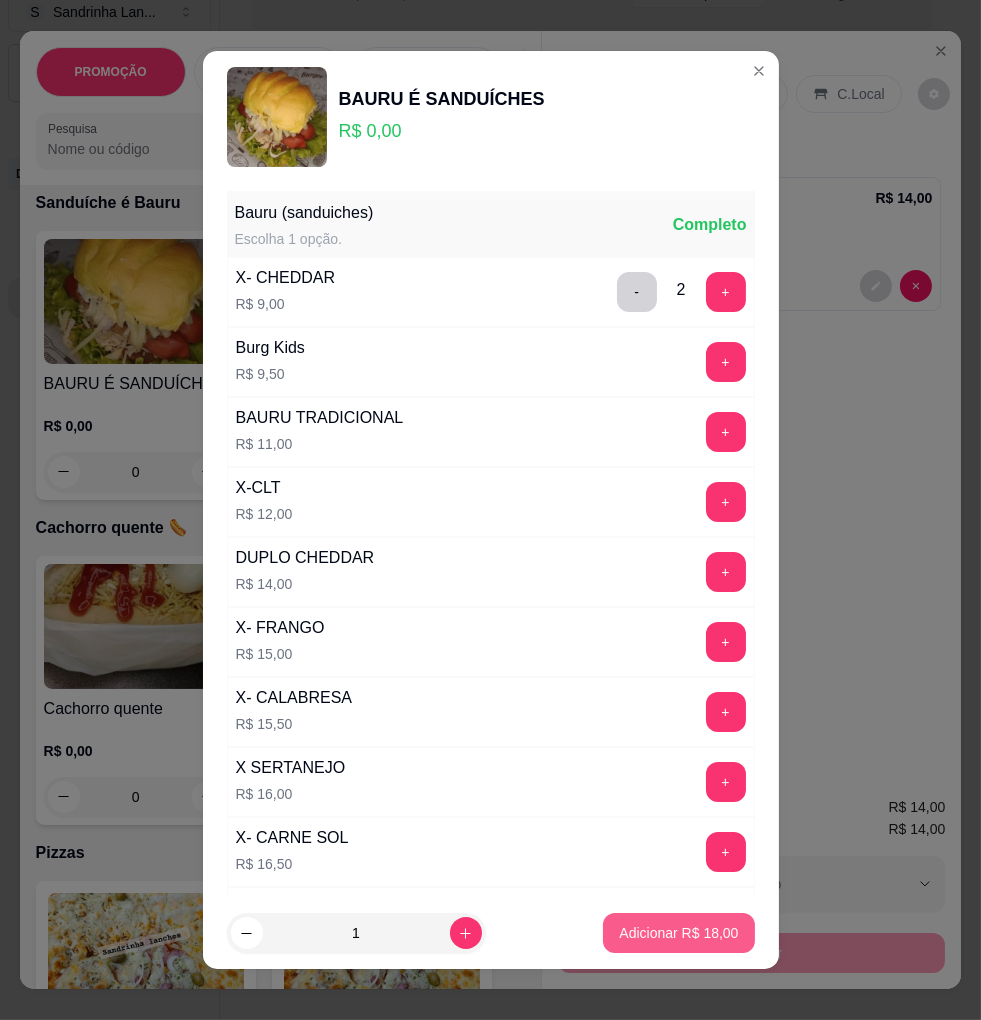 click on "Adicionar   R$ 18,00" at bounding box center [678, 933] 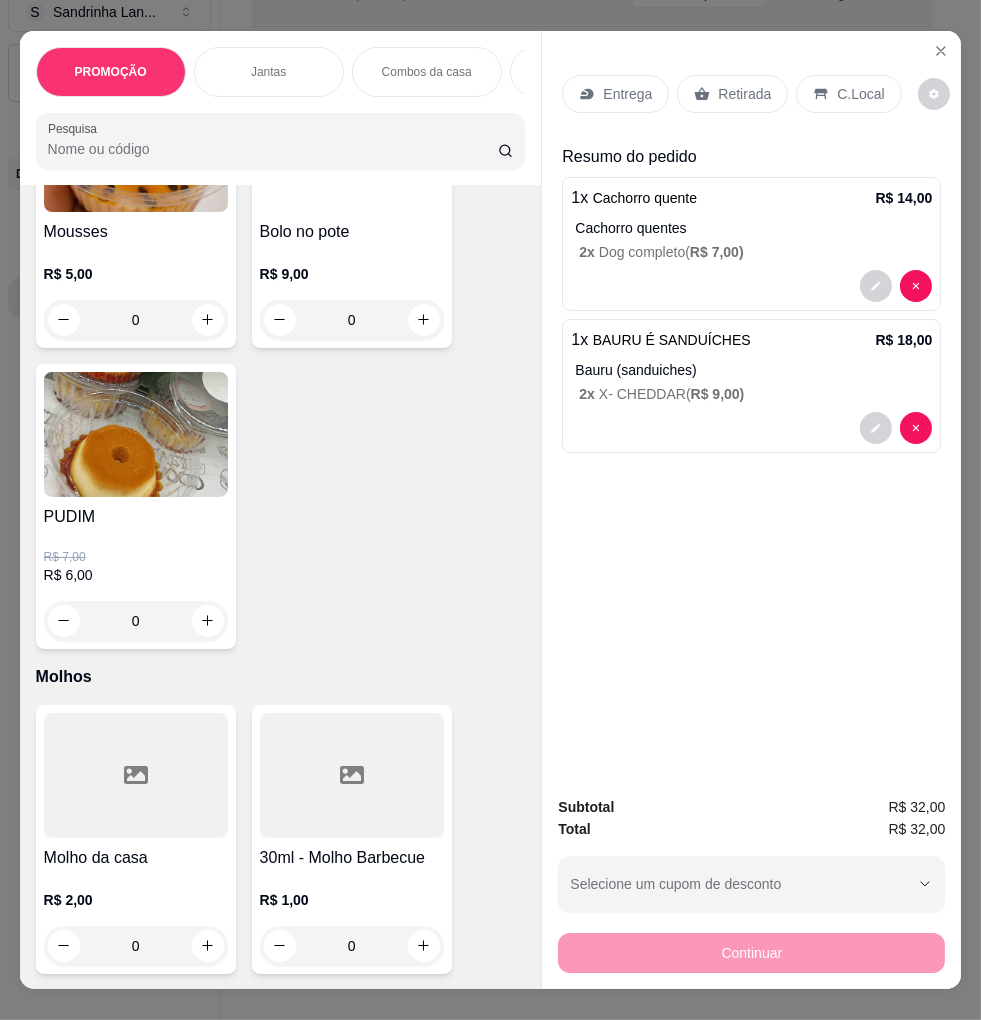 scroll, scrollTop: 8714, scrollLeft: 0, axis: vertical 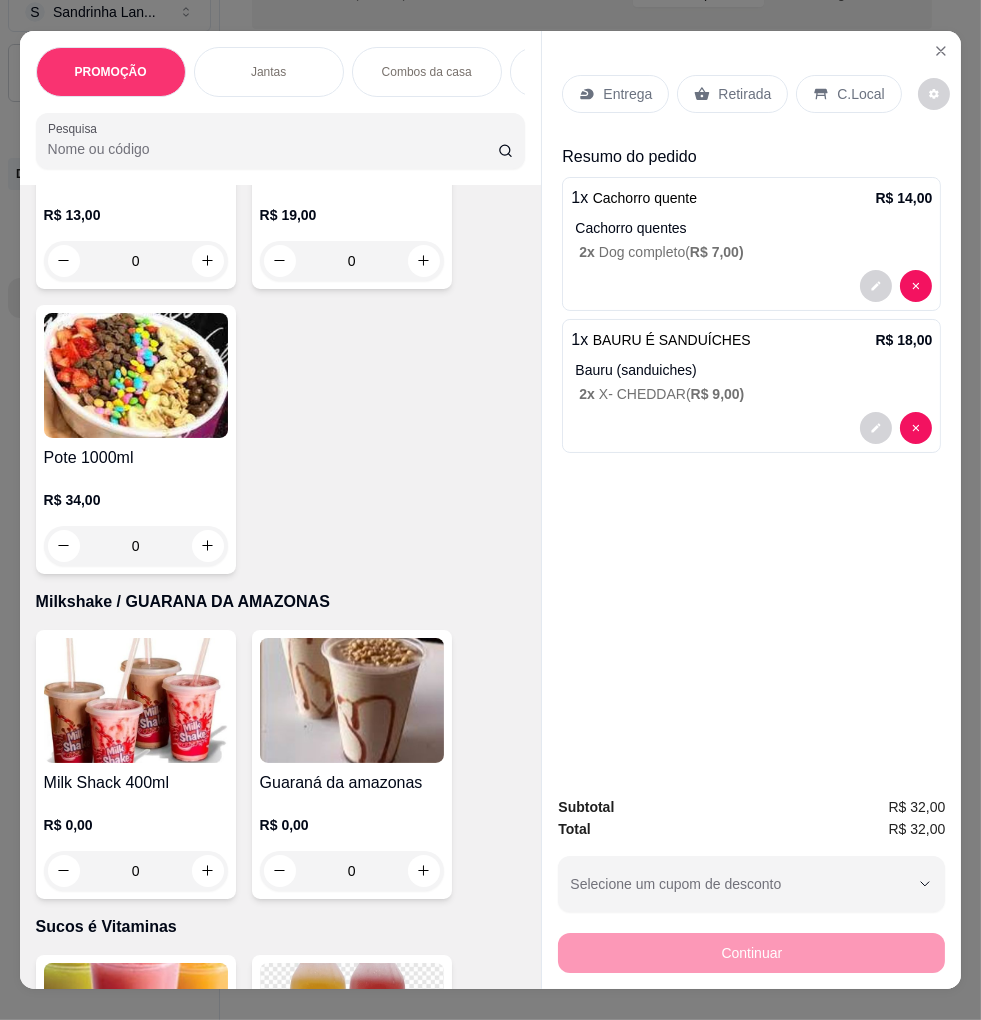 click at bounding box center [352, 700] 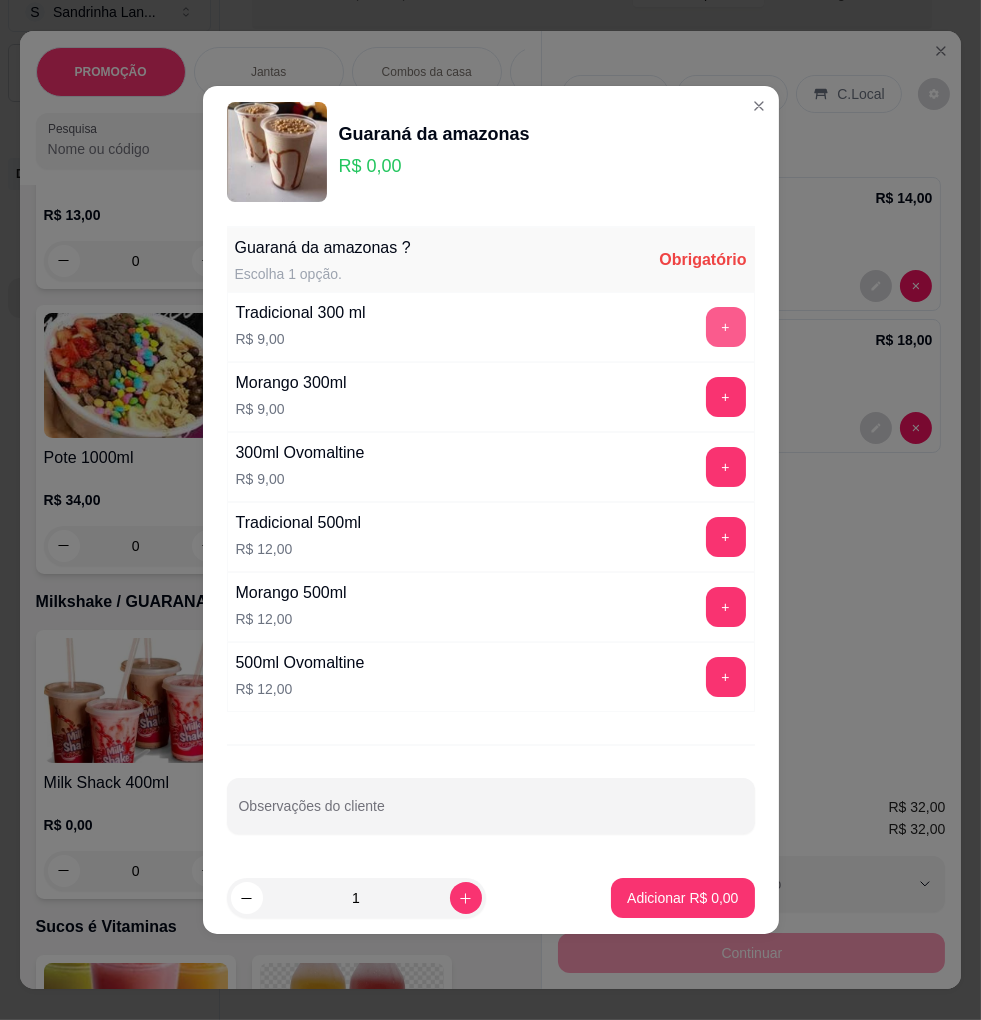 click on "+" at bounding box center [726, 327] 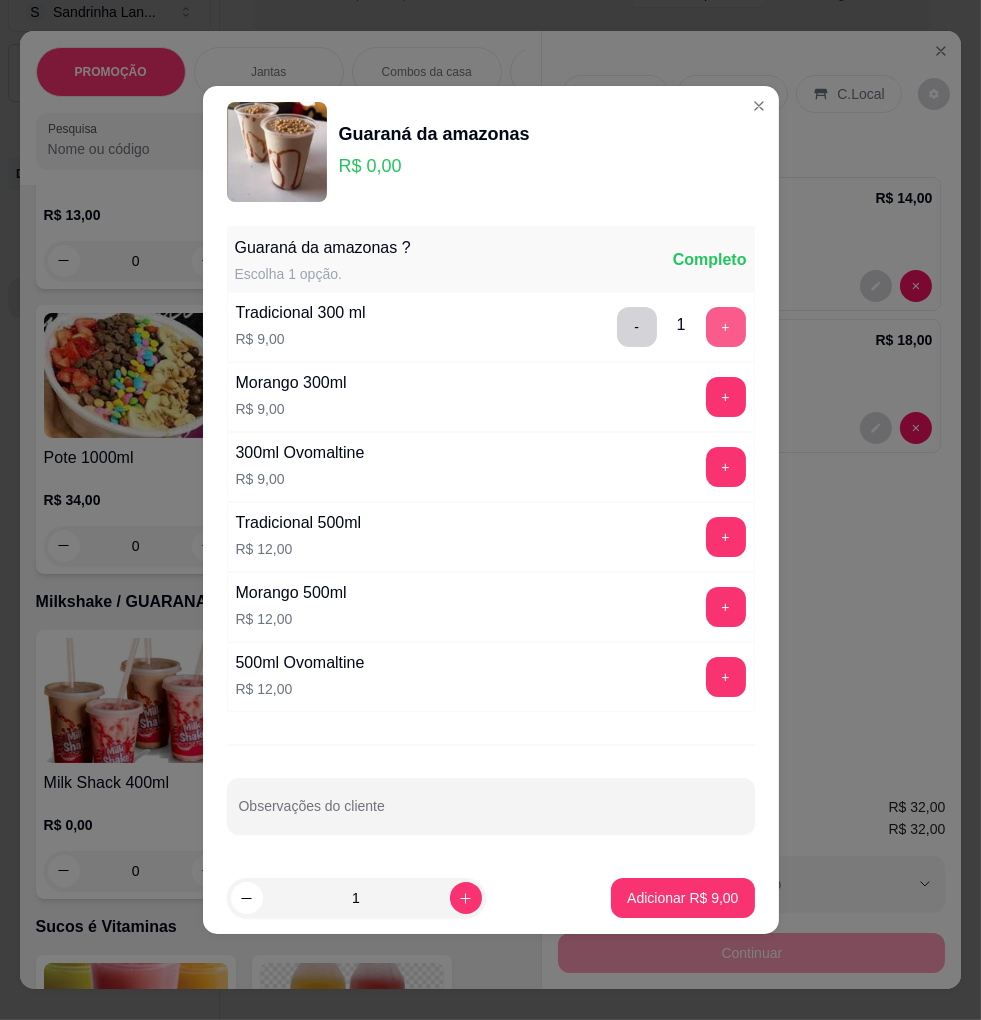 click on "+" at bounding box center (726, 327) 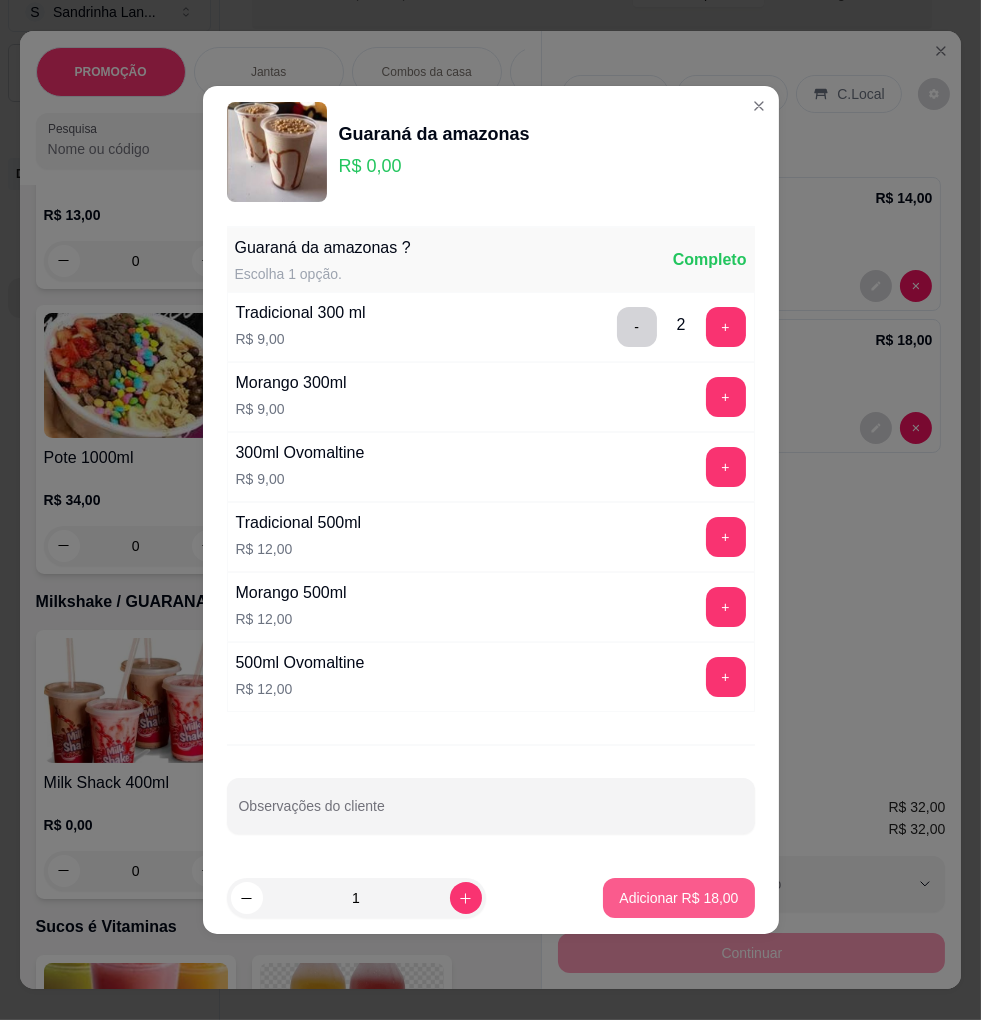 click on "Adicionar   R$ 18,00" at bounding box center [678, 898] 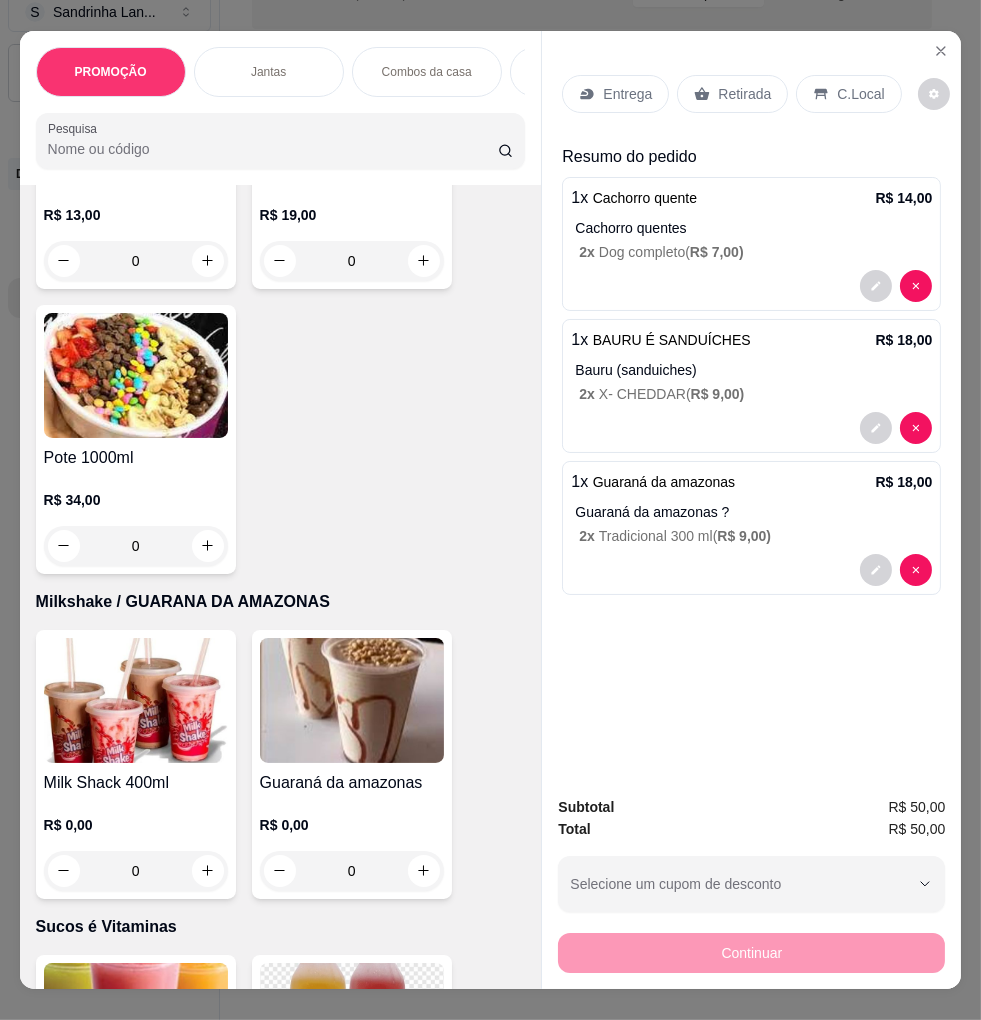 click on "Entrega" at bounding box center [627, 94] 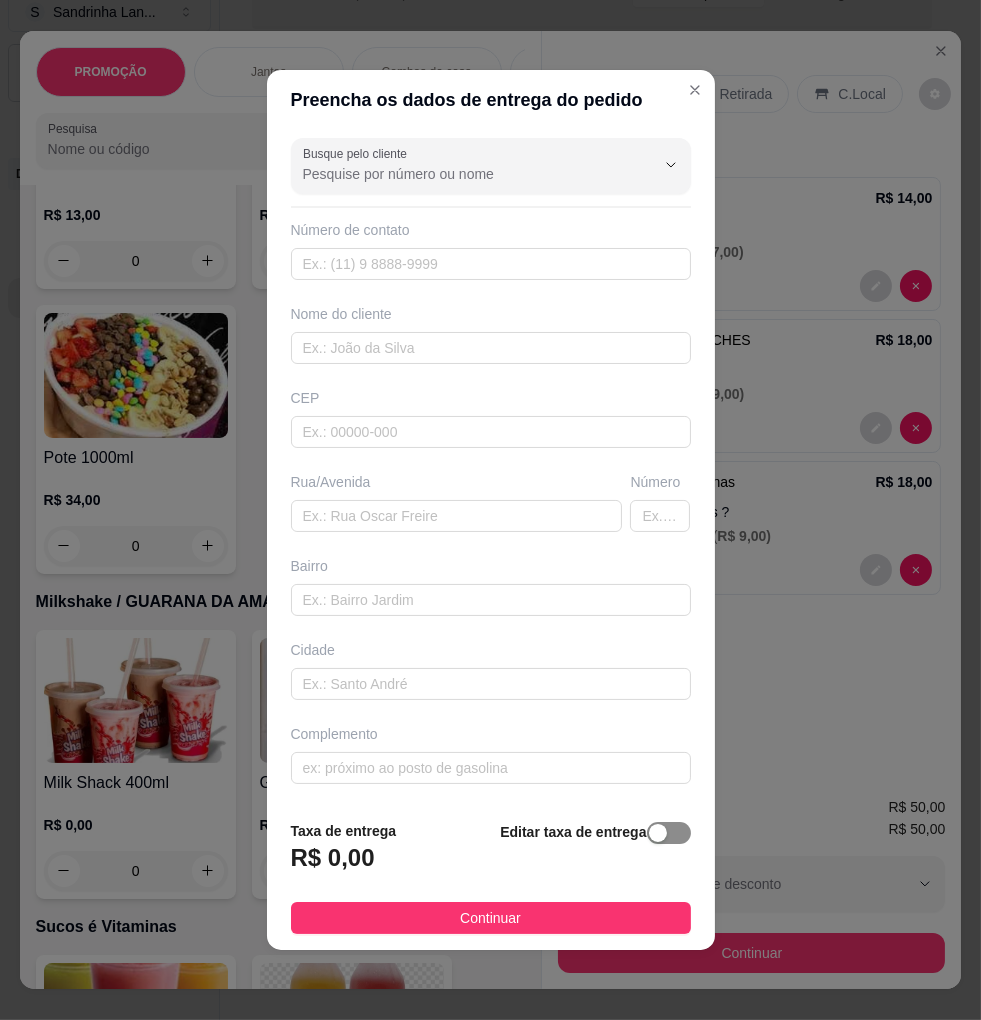 click at bounding box center (669, 833) 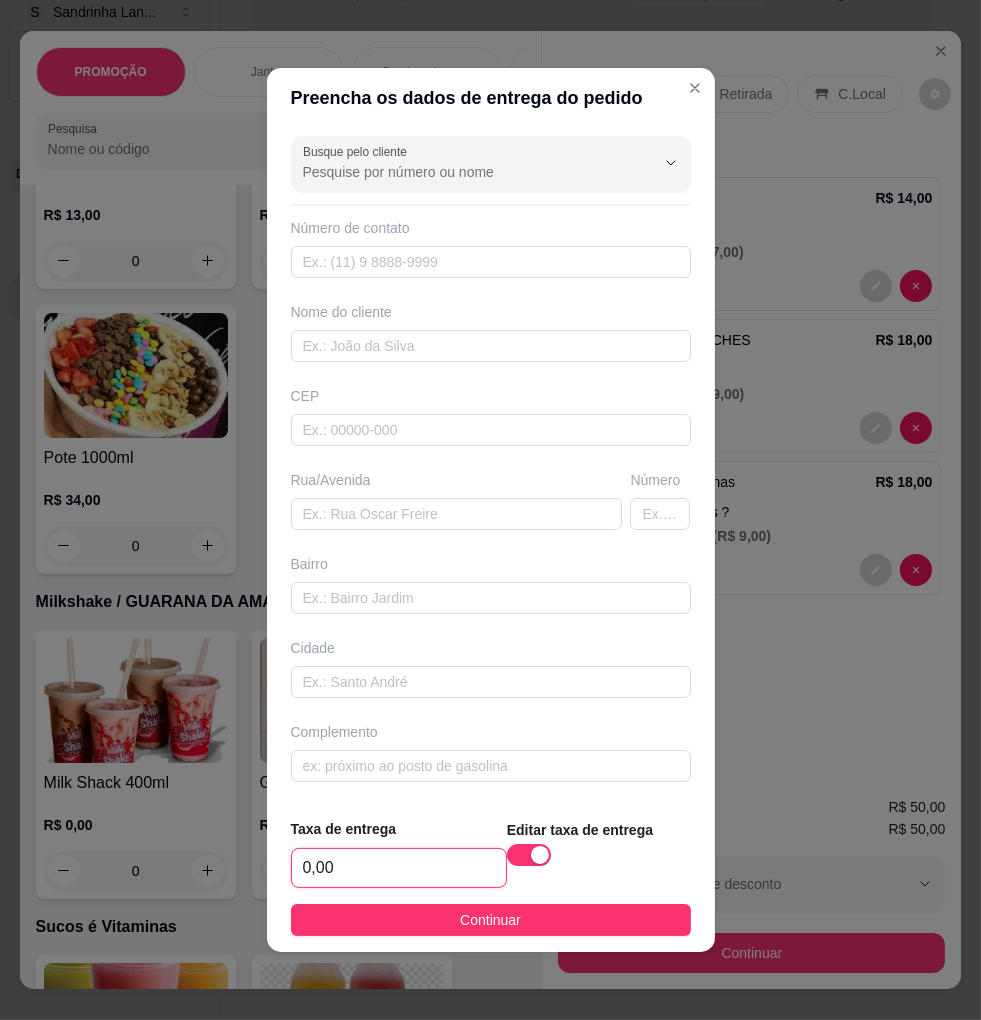 click on "0,00" at bounding box center (399, 868) 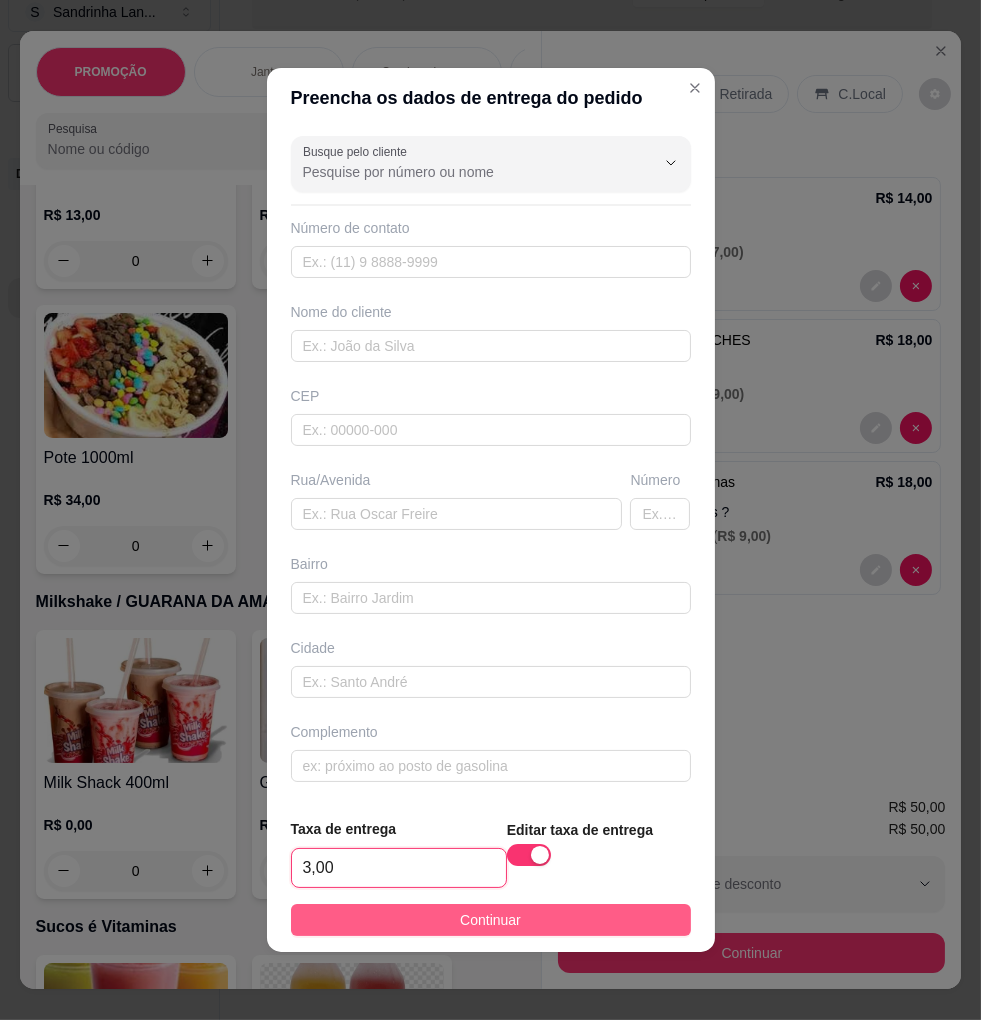 type on "3,00" 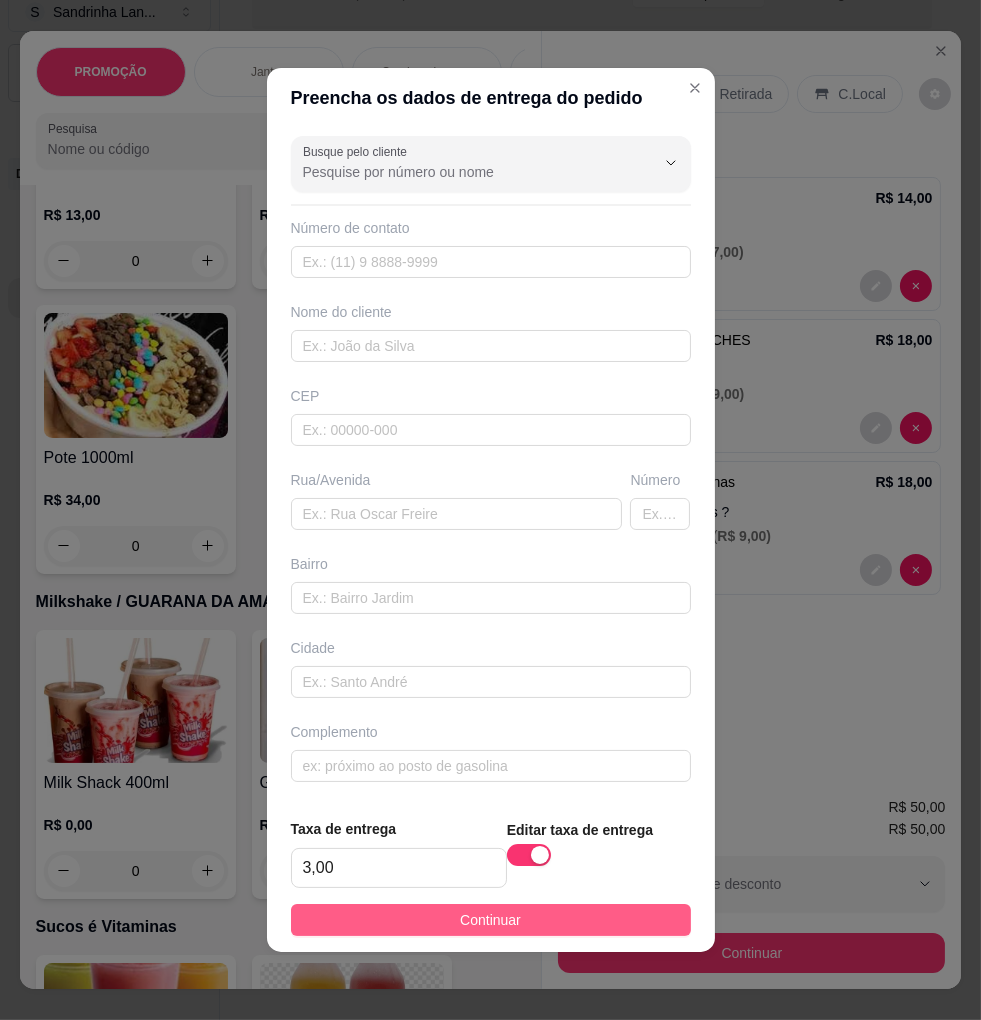 click on "Continuar" at bounding box center [491, 920] 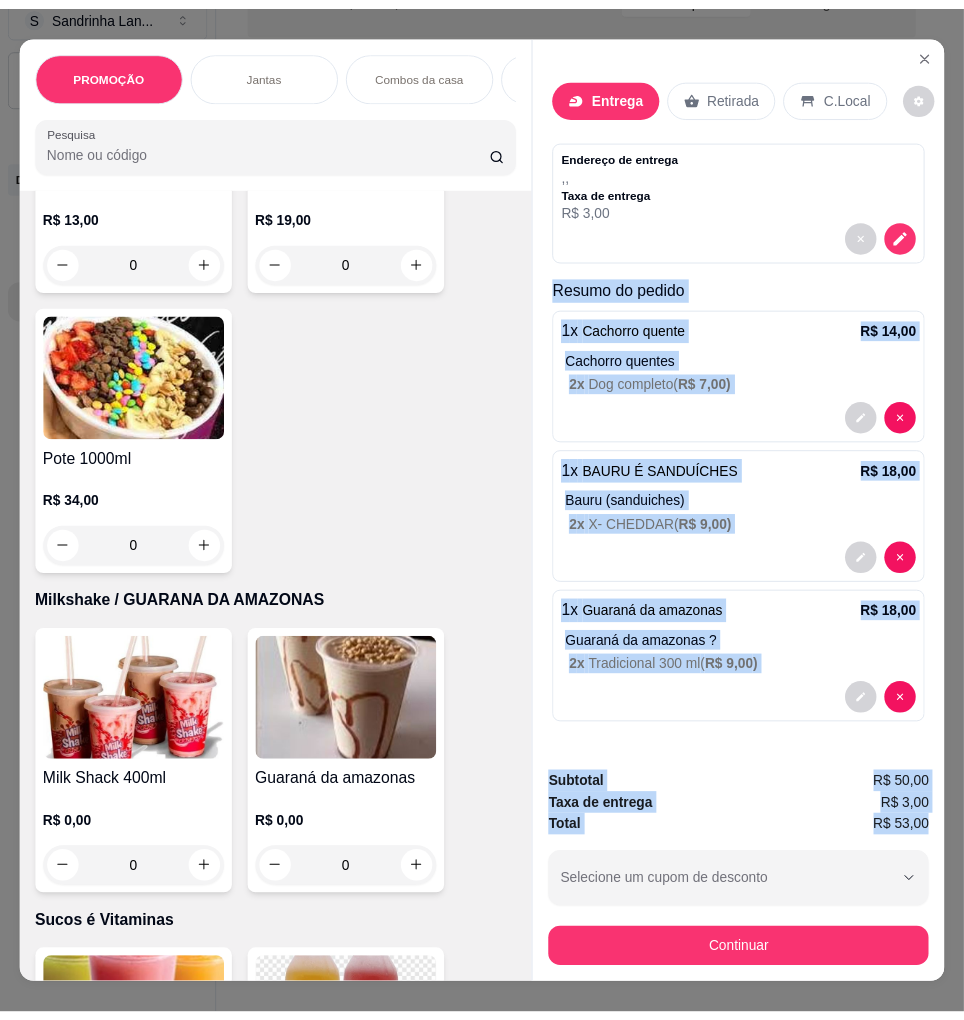 scroll, scrollTop: 0, scrollLeft: 12, axis: horizontal 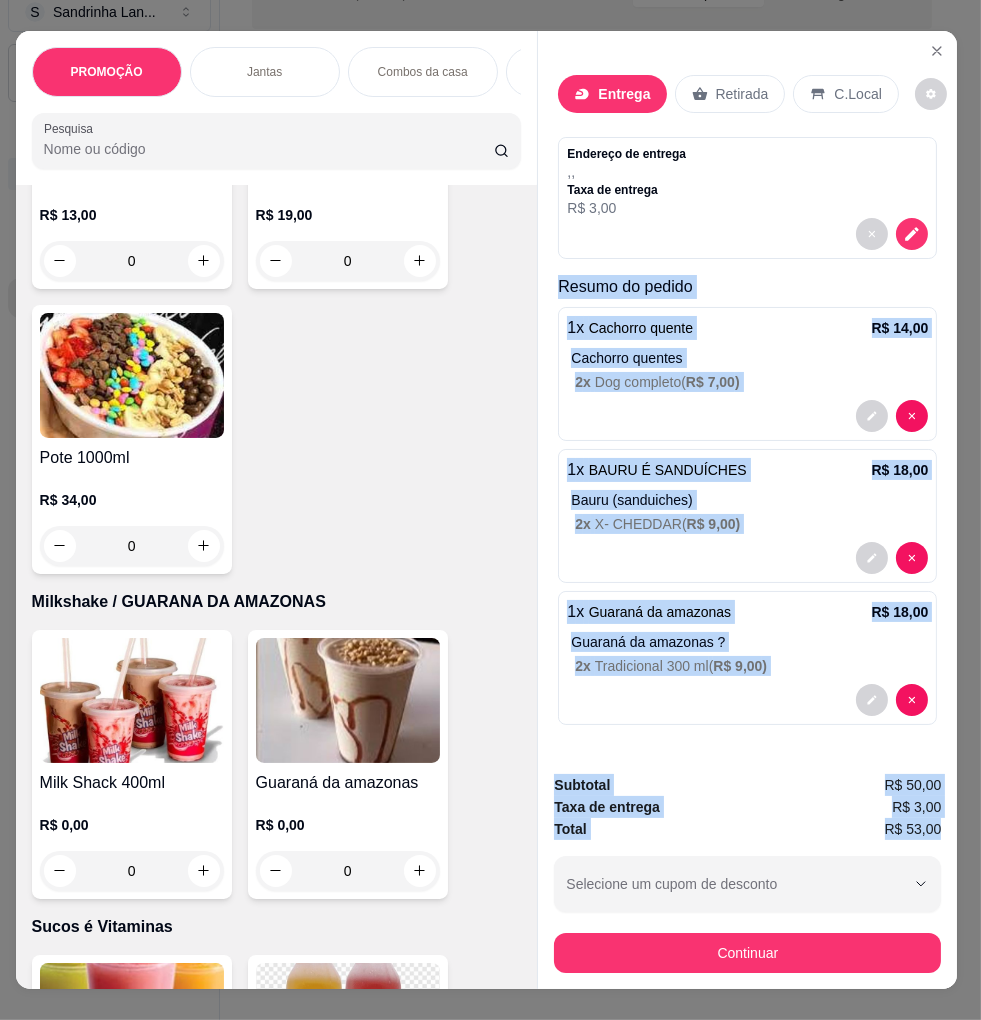 drag, startPoint x: 552, startPoint y: 285, endPoint x: 944, endPoint y: 815, distance: 659.21466 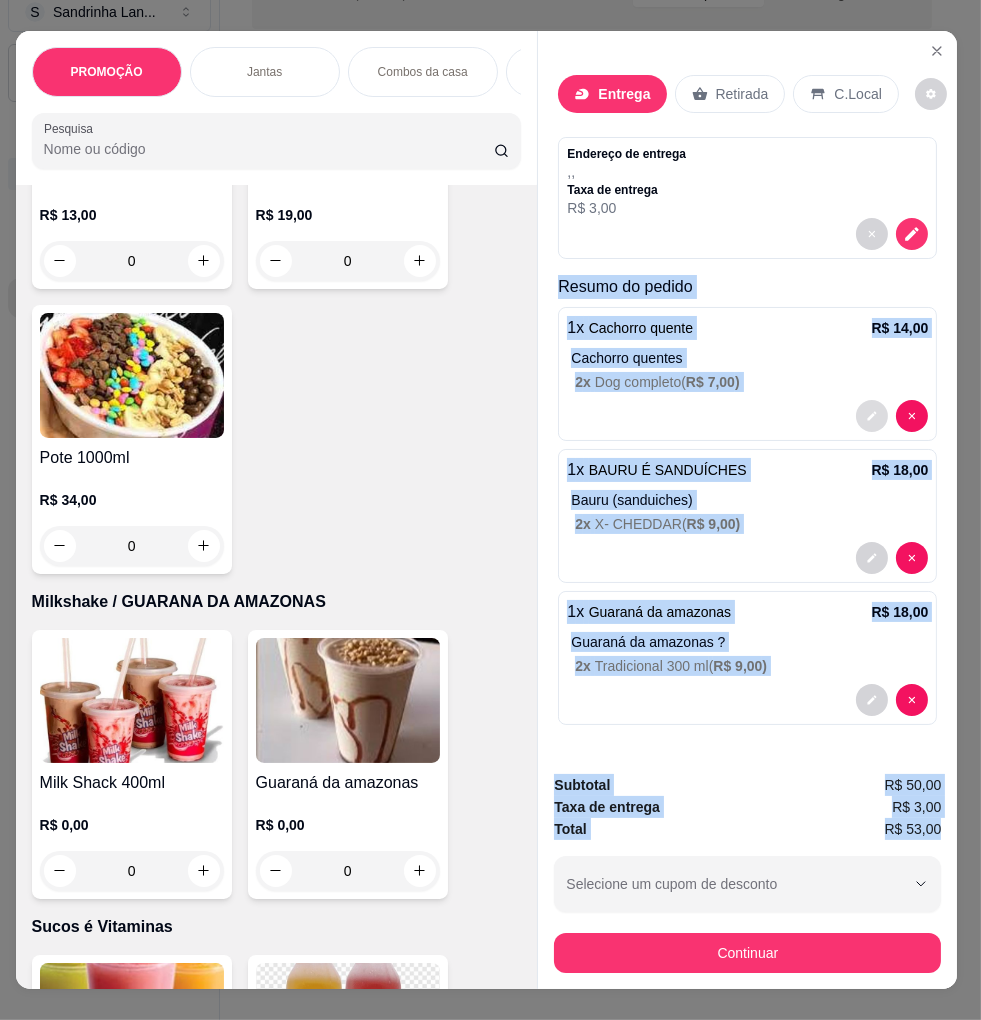 click at bounding box center [872, 416] 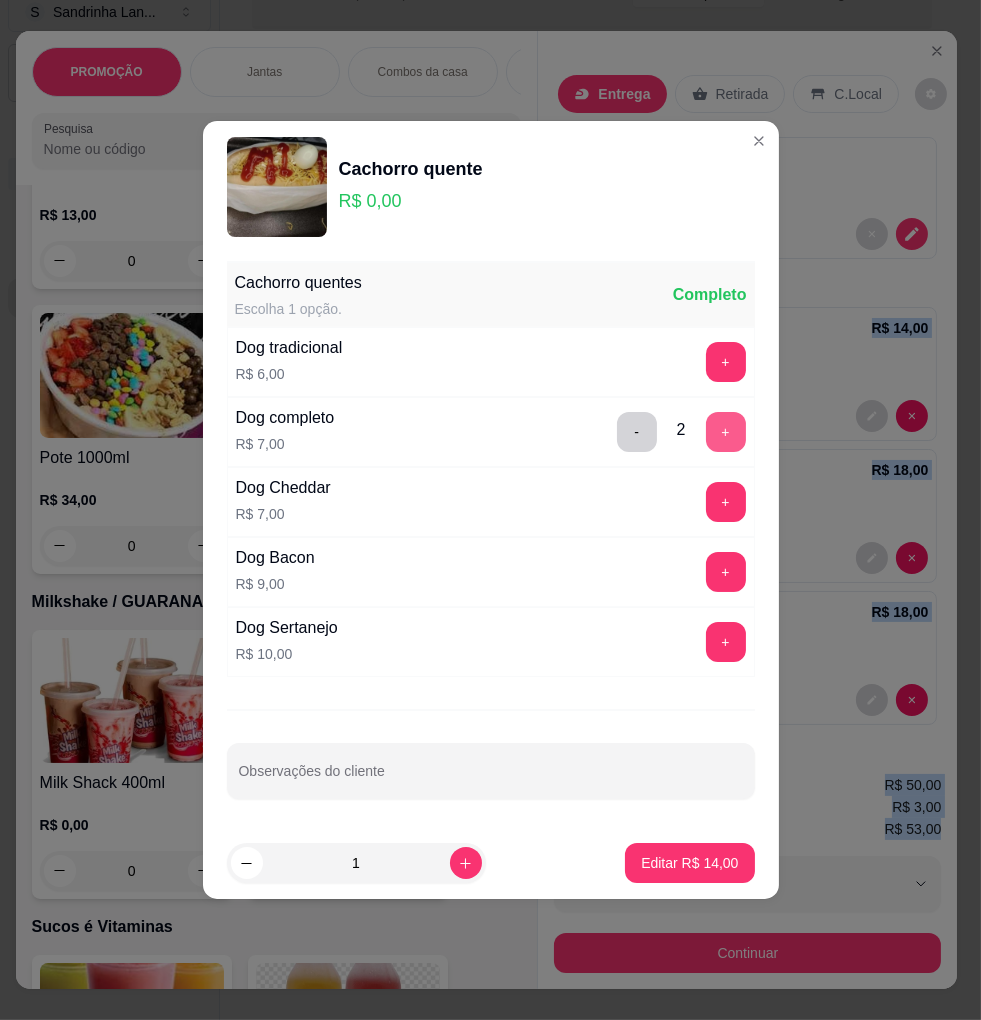 click on "+" at bounding box center (726, 432) 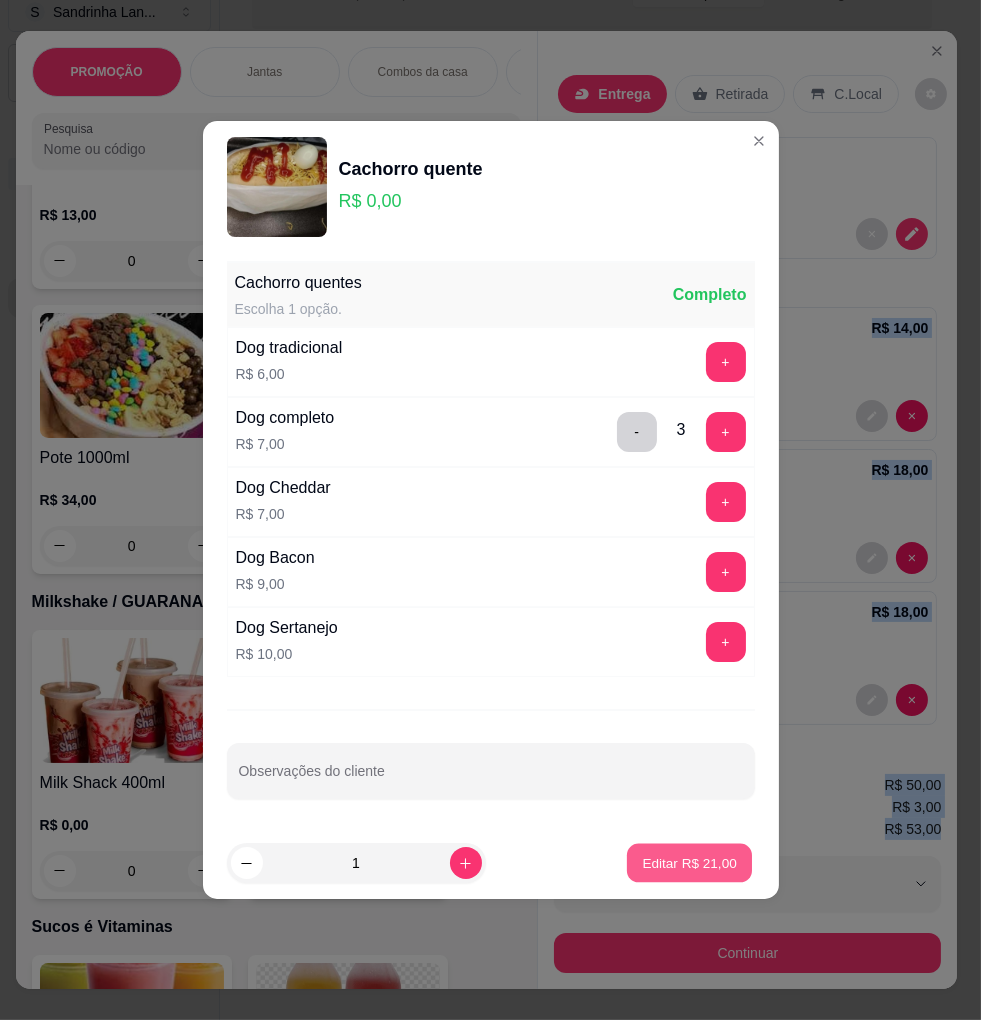 click on "Editar   R$ 21,00" at bounding box center [690, 862] 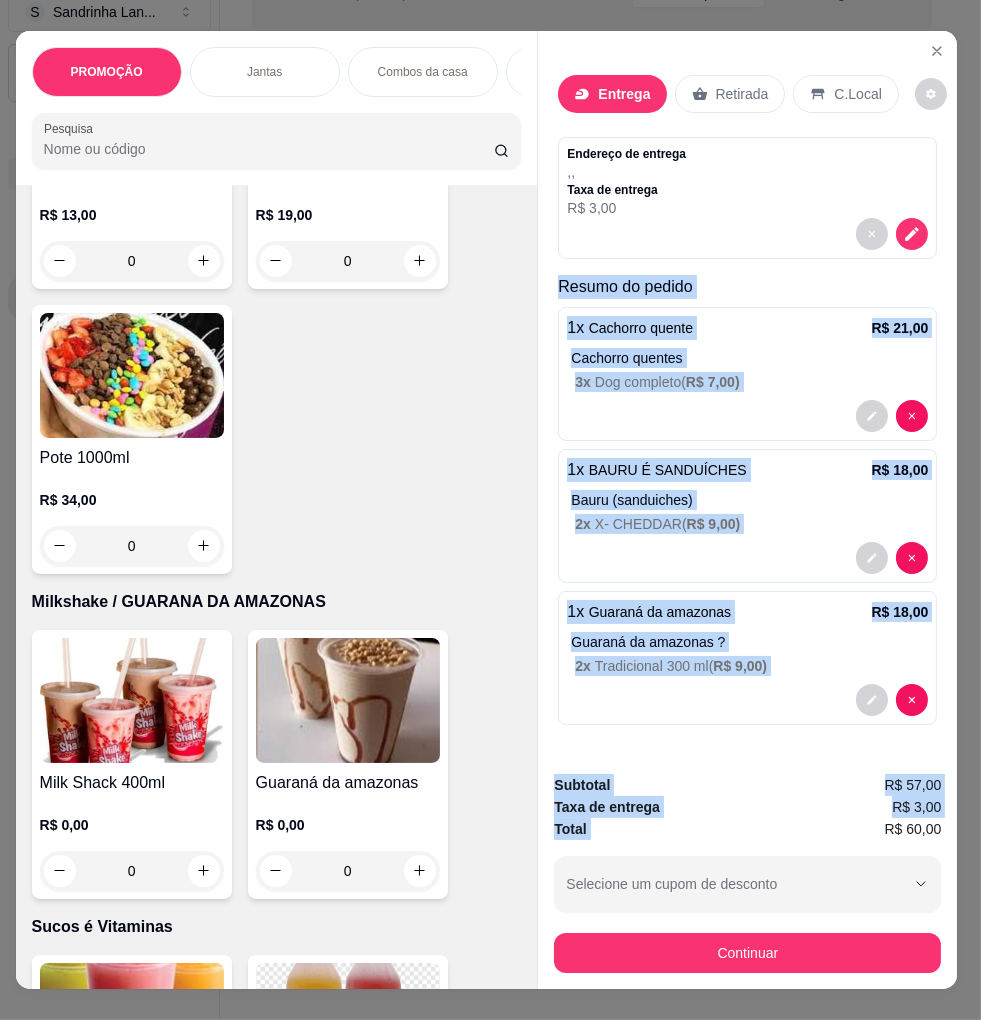 click on "Resumo do pedido" at bounding box center (747, 287) 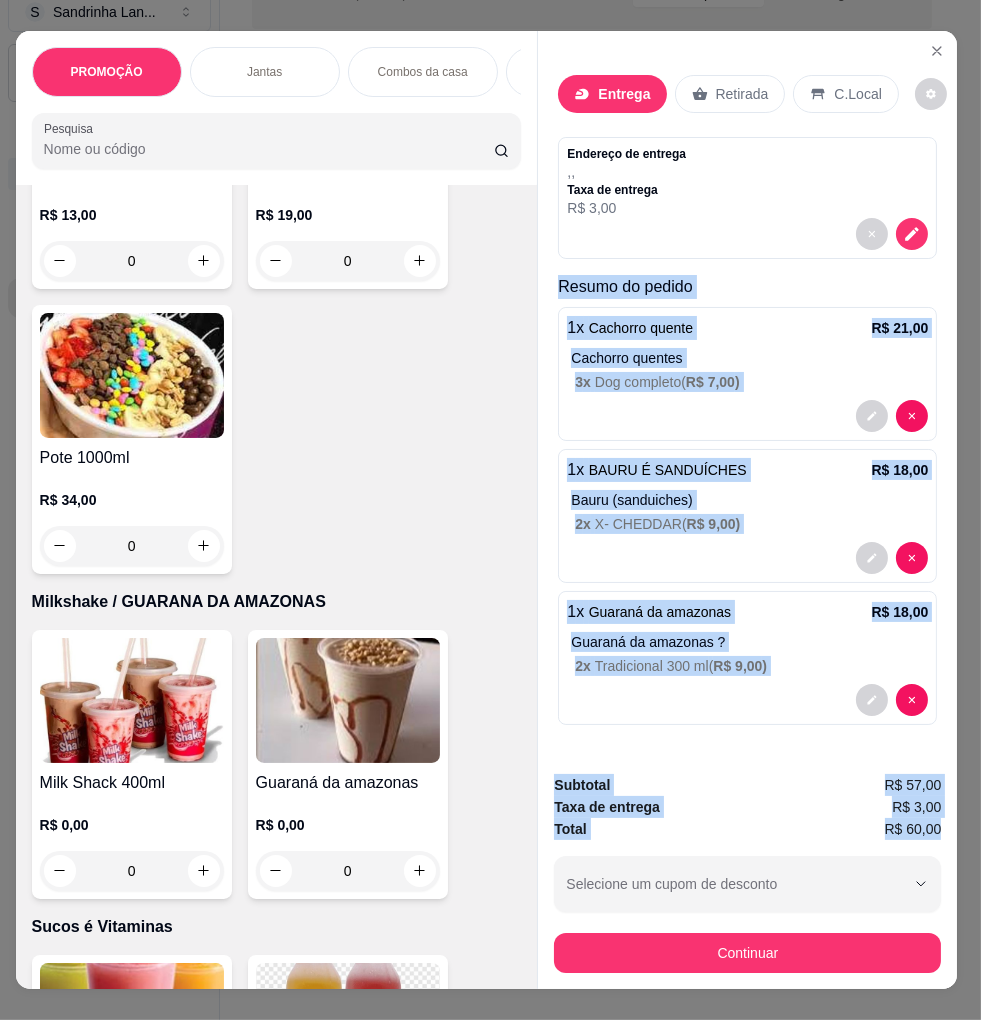 drag, startPoint x: 535, startPoint y: 277, endPoint x: 924, endPoint y: 824, distance: 671.21533 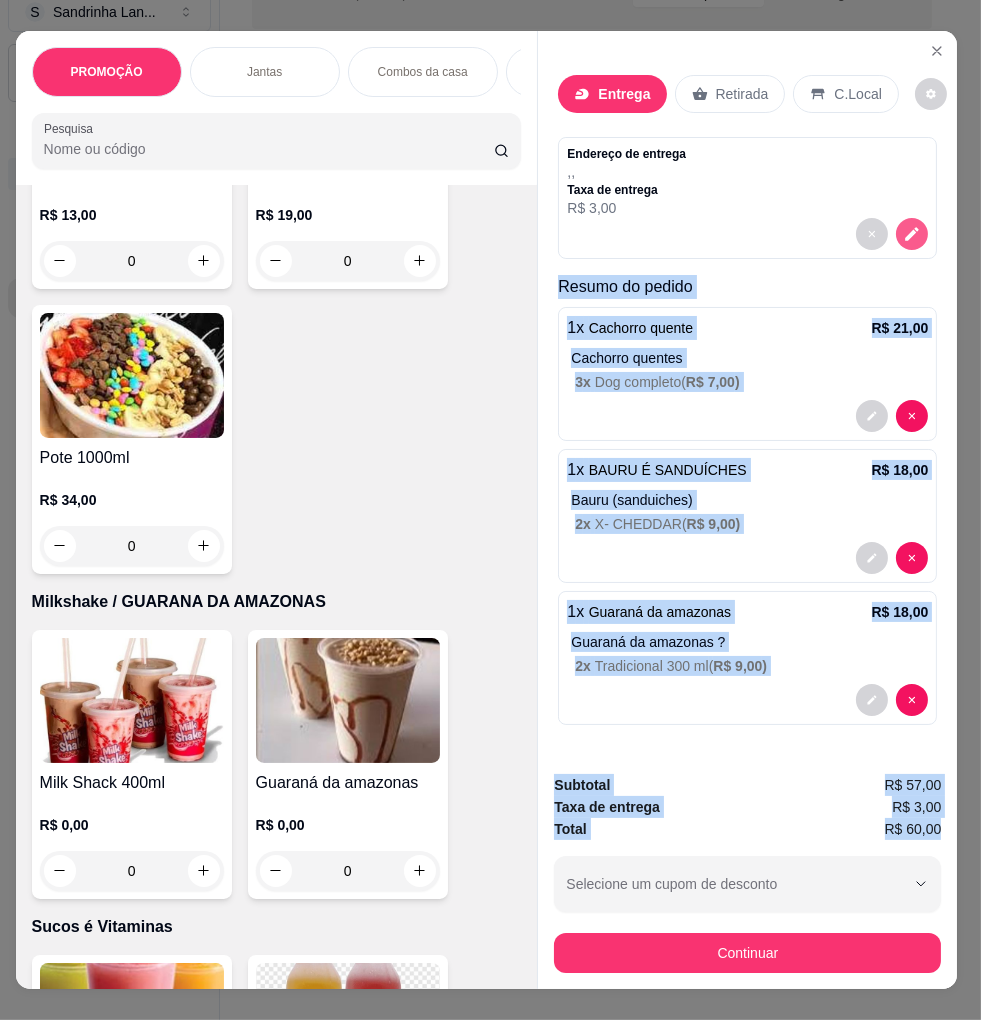 click at bounding box center [912, 234] 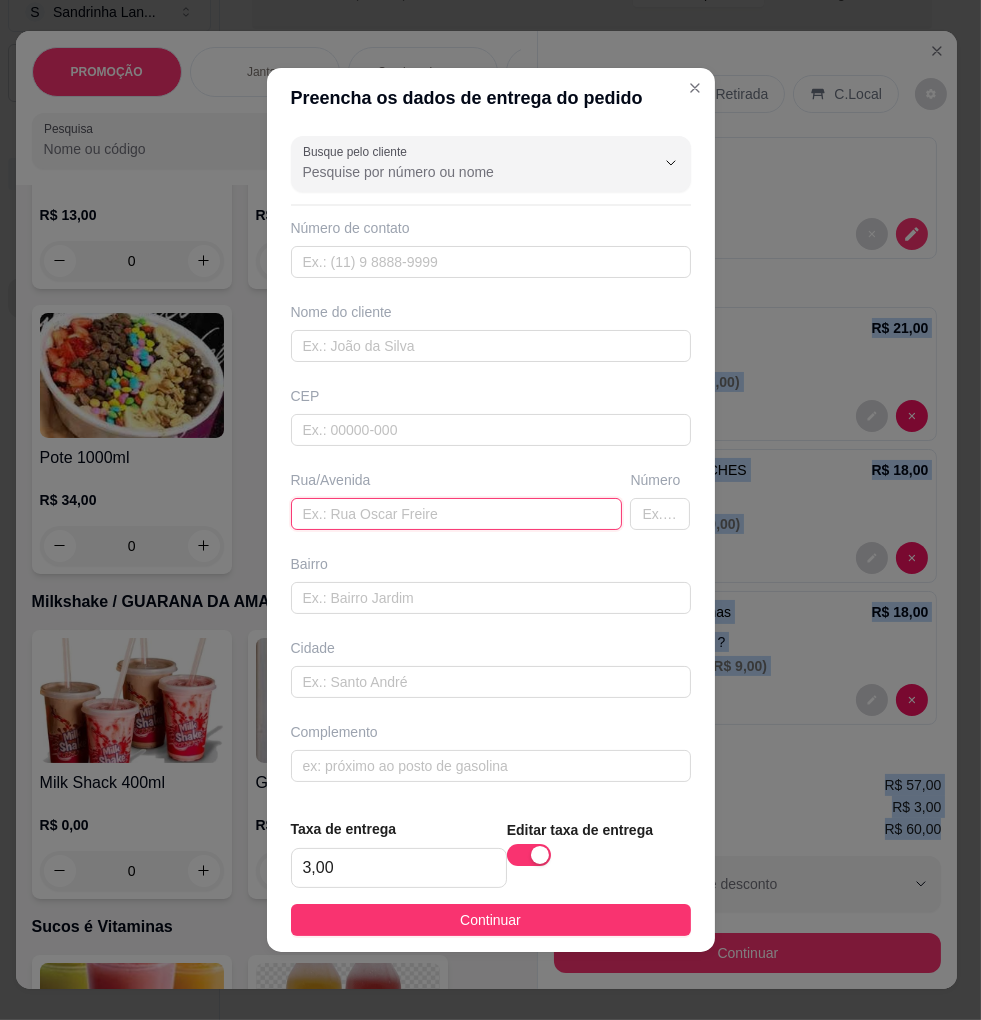 click at bounding box center (457, 514) 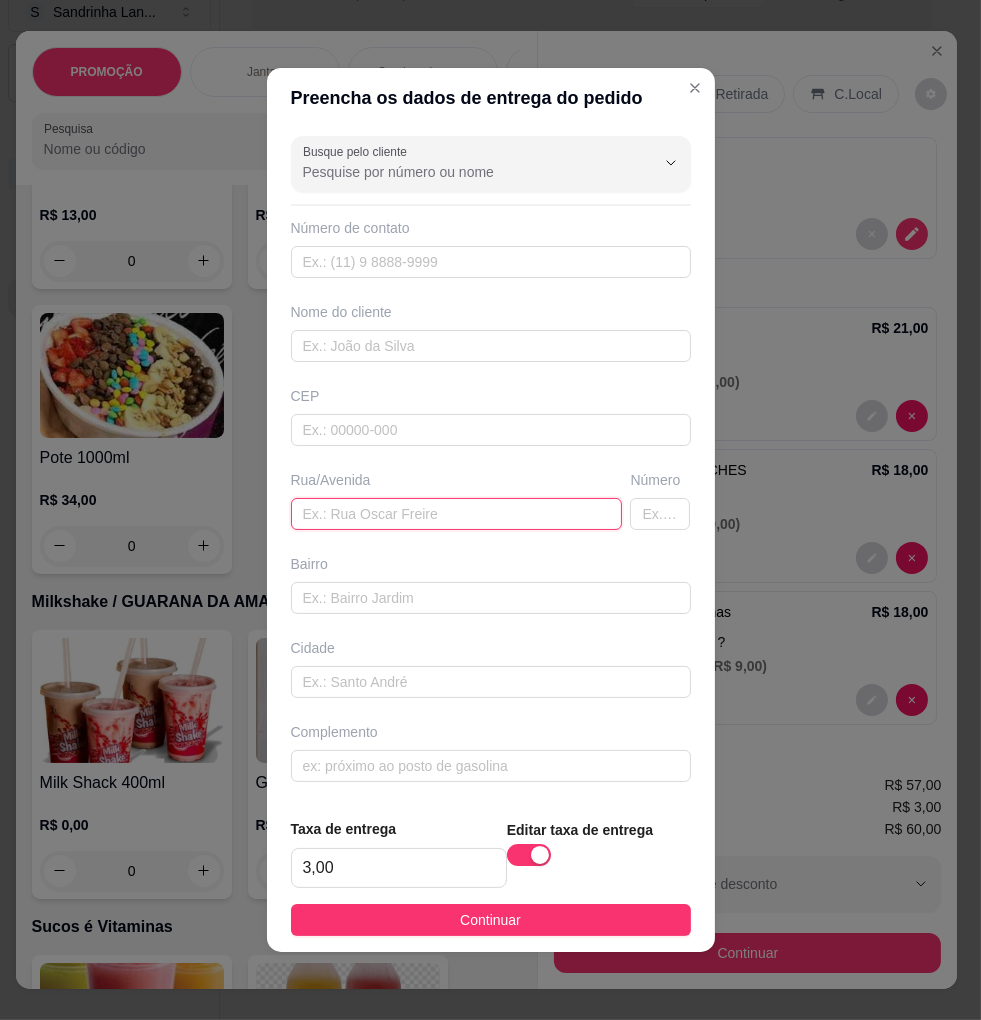 paste on "[STREET], [NUMBER]" 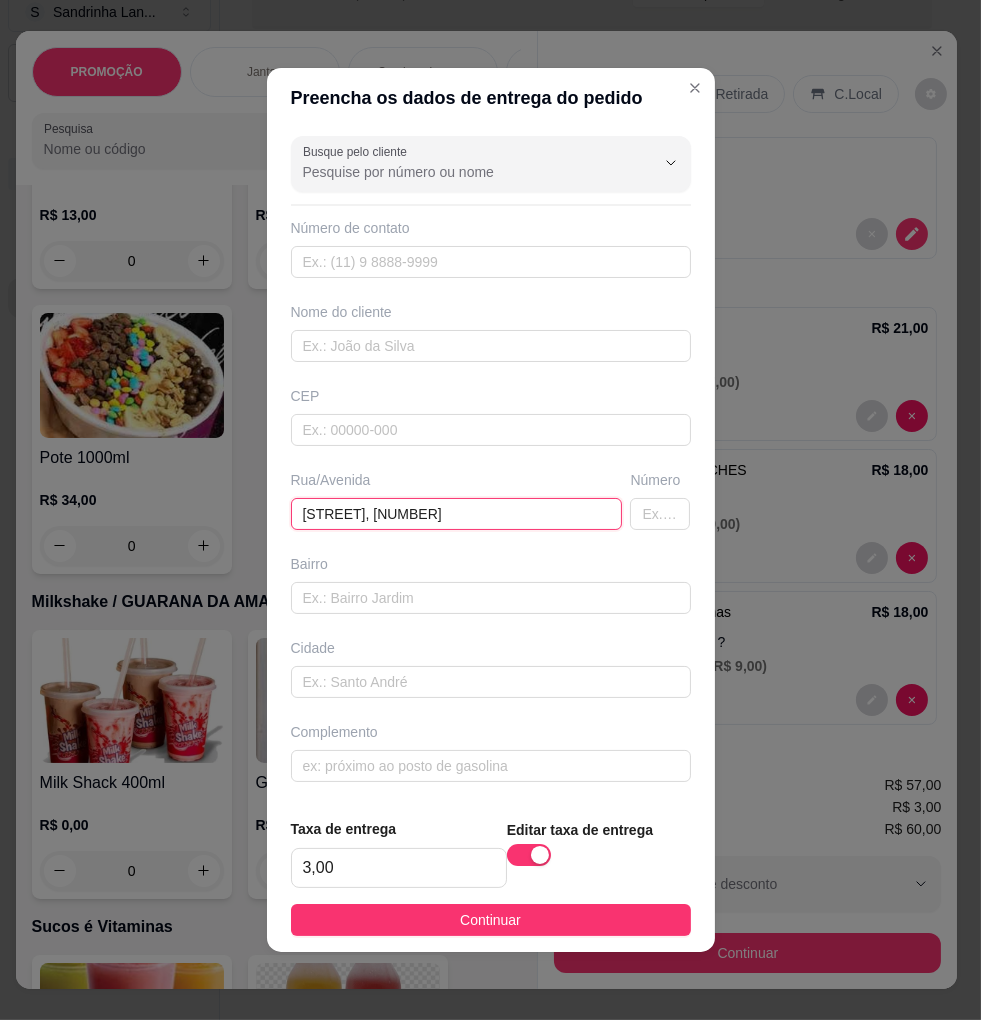 type on "[STREET], [NUMBER]" 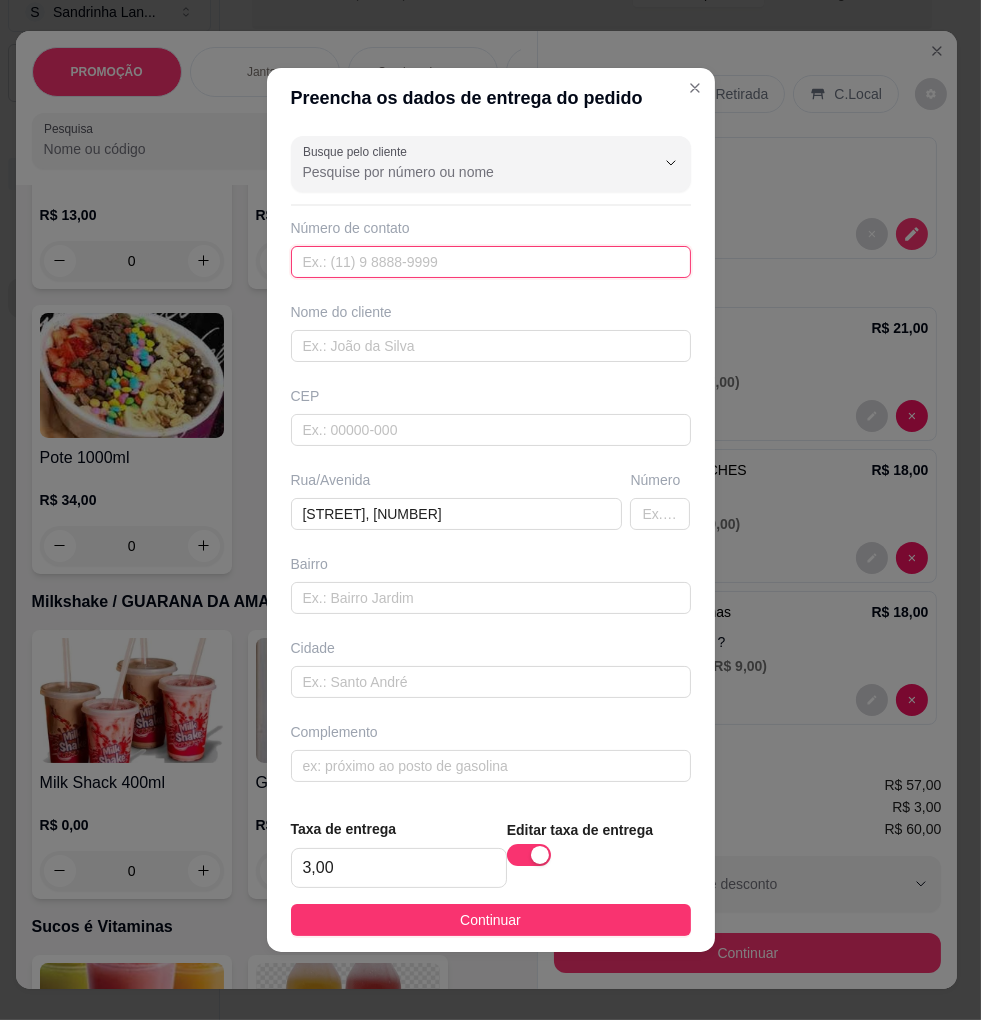 click at bounding box center [491, 262] 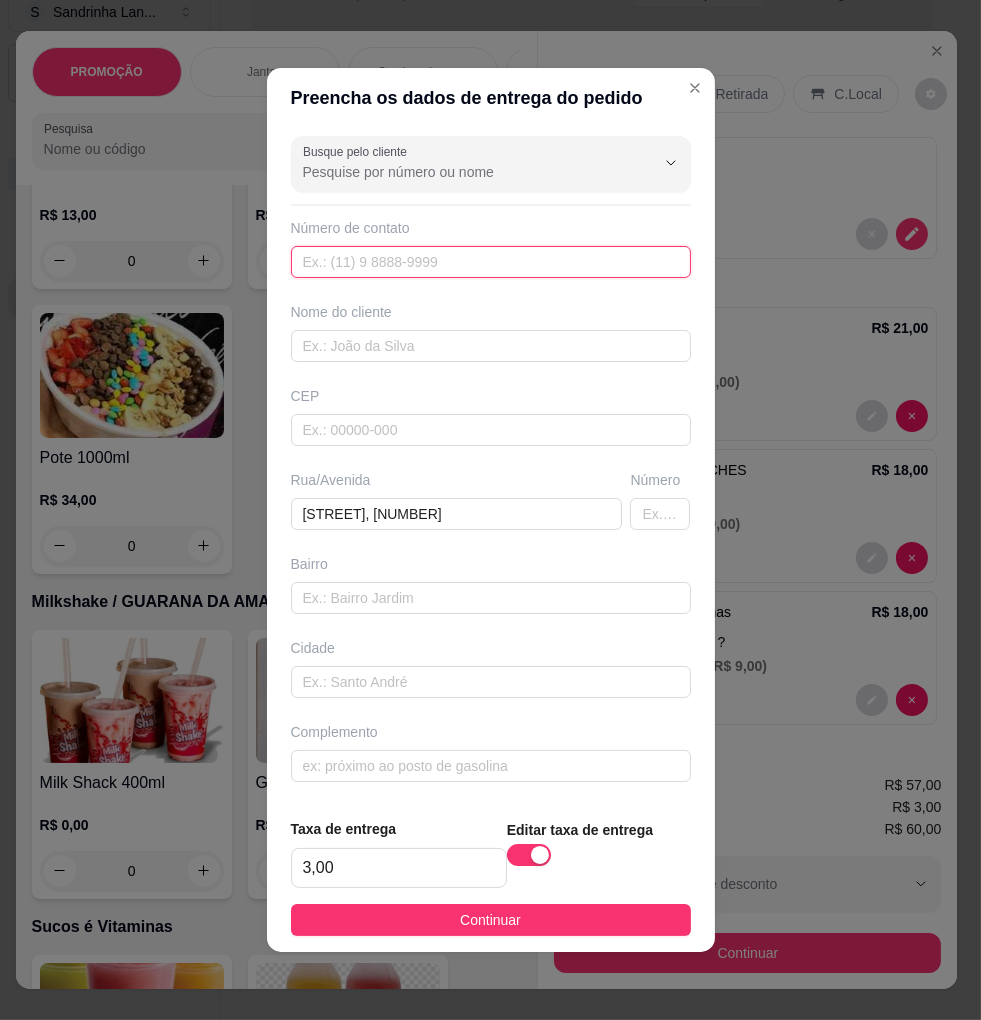 paste on "([PHONE])" 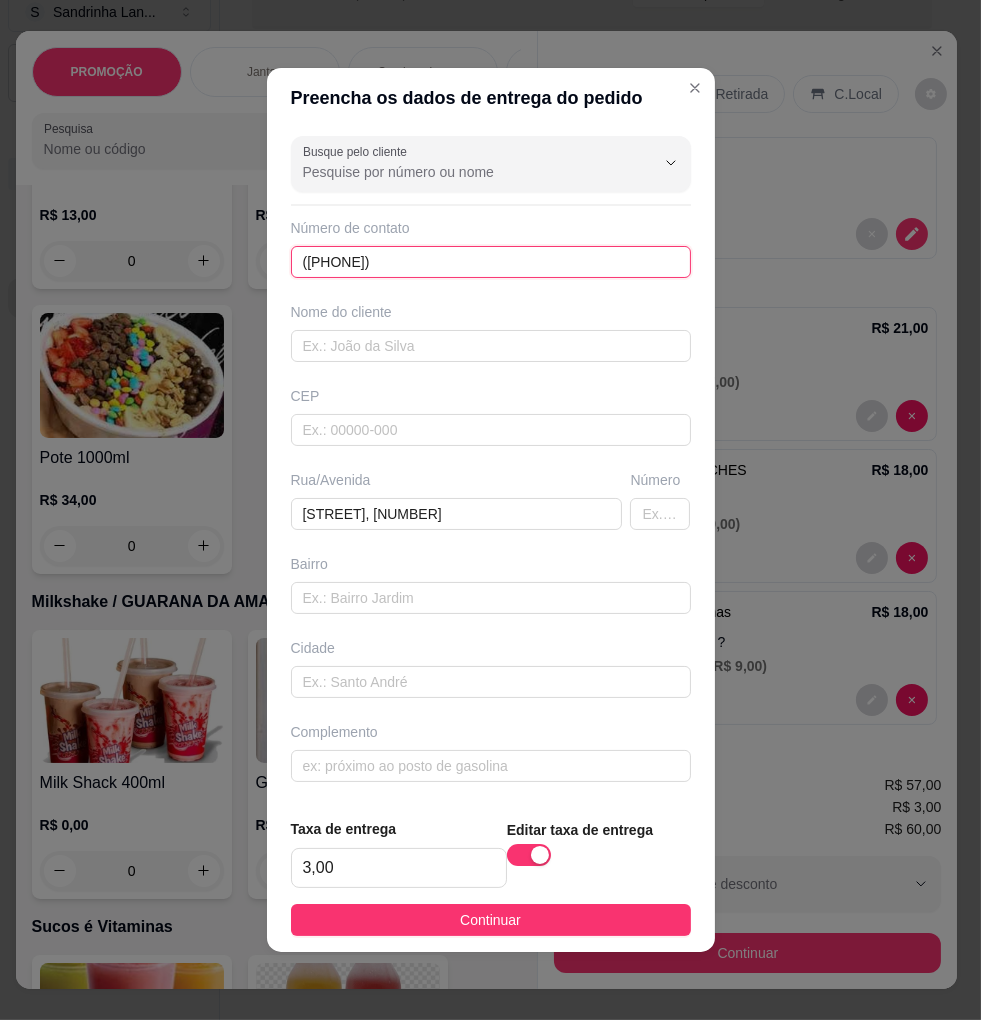 type on "([PHONE])" 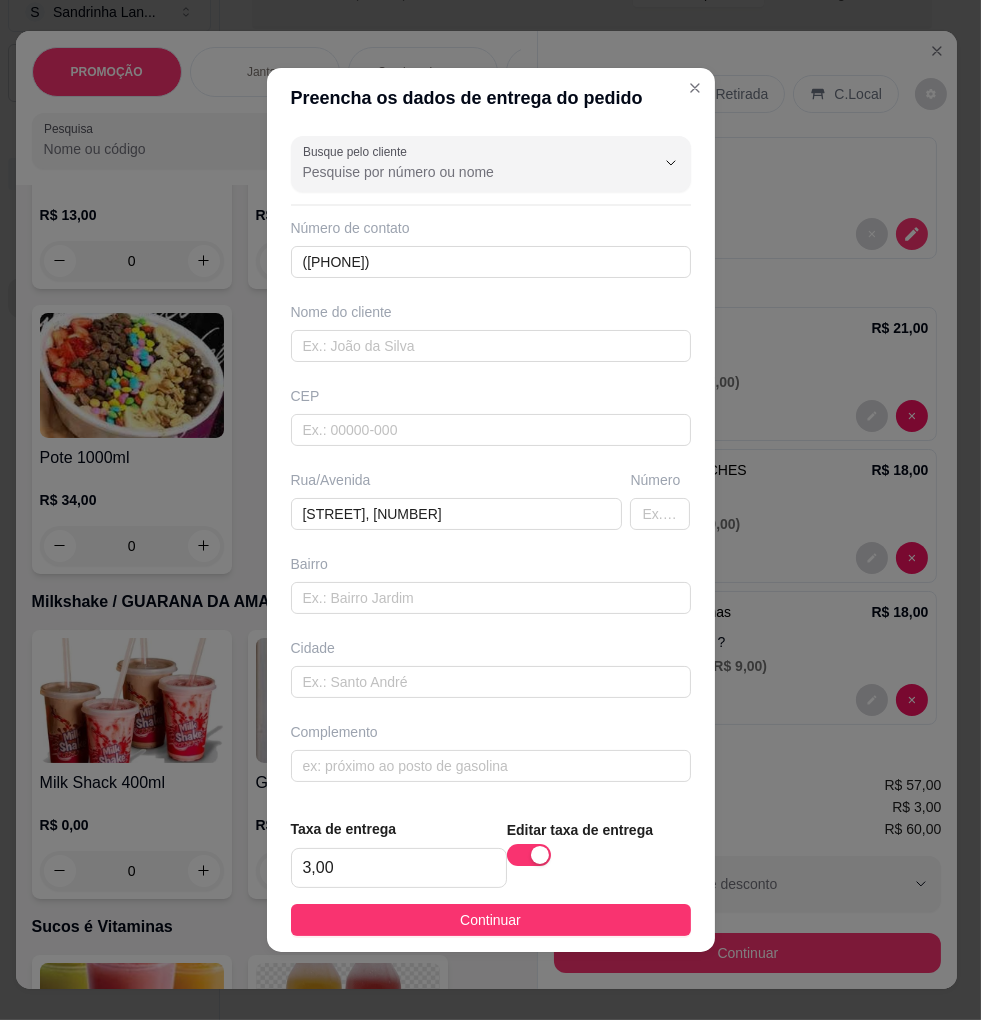 click on "Continuar" at bounding box center (491, 920) 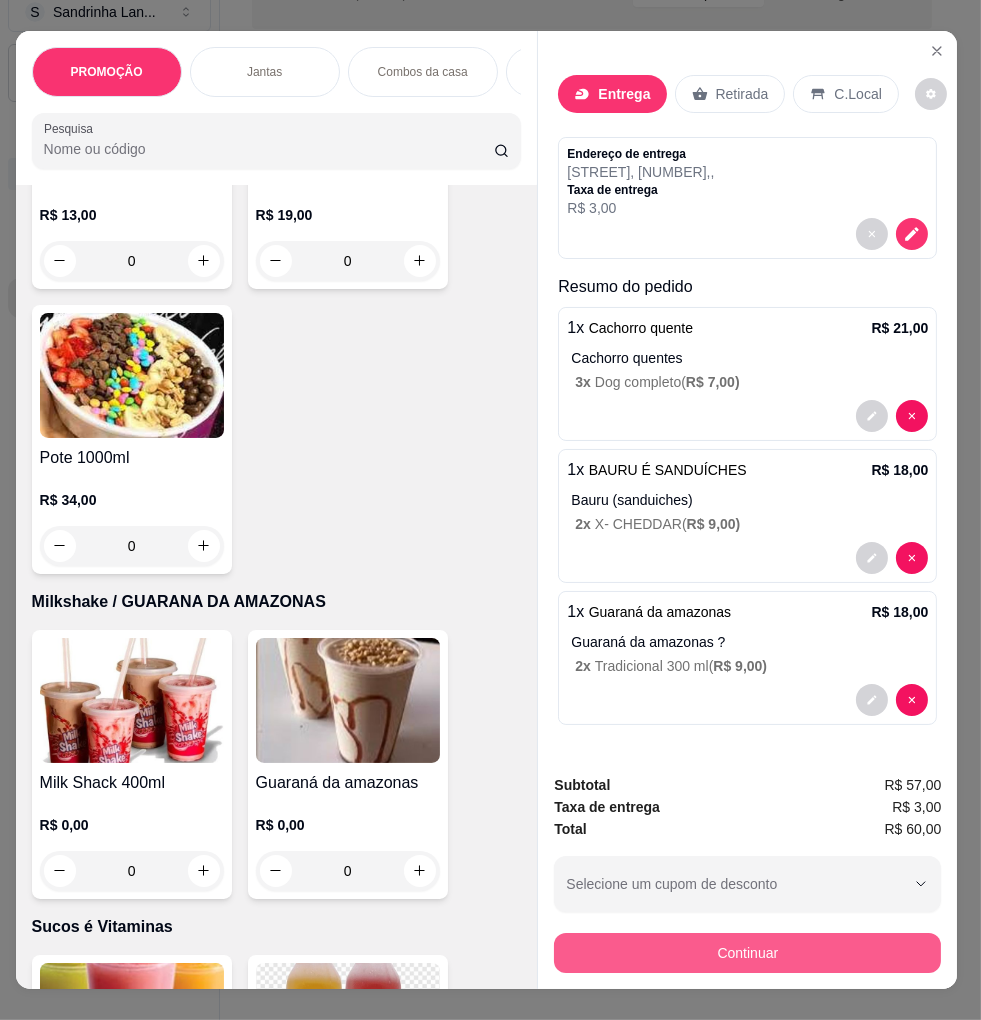 click on "Continuar" at bounding box center [747, 953] 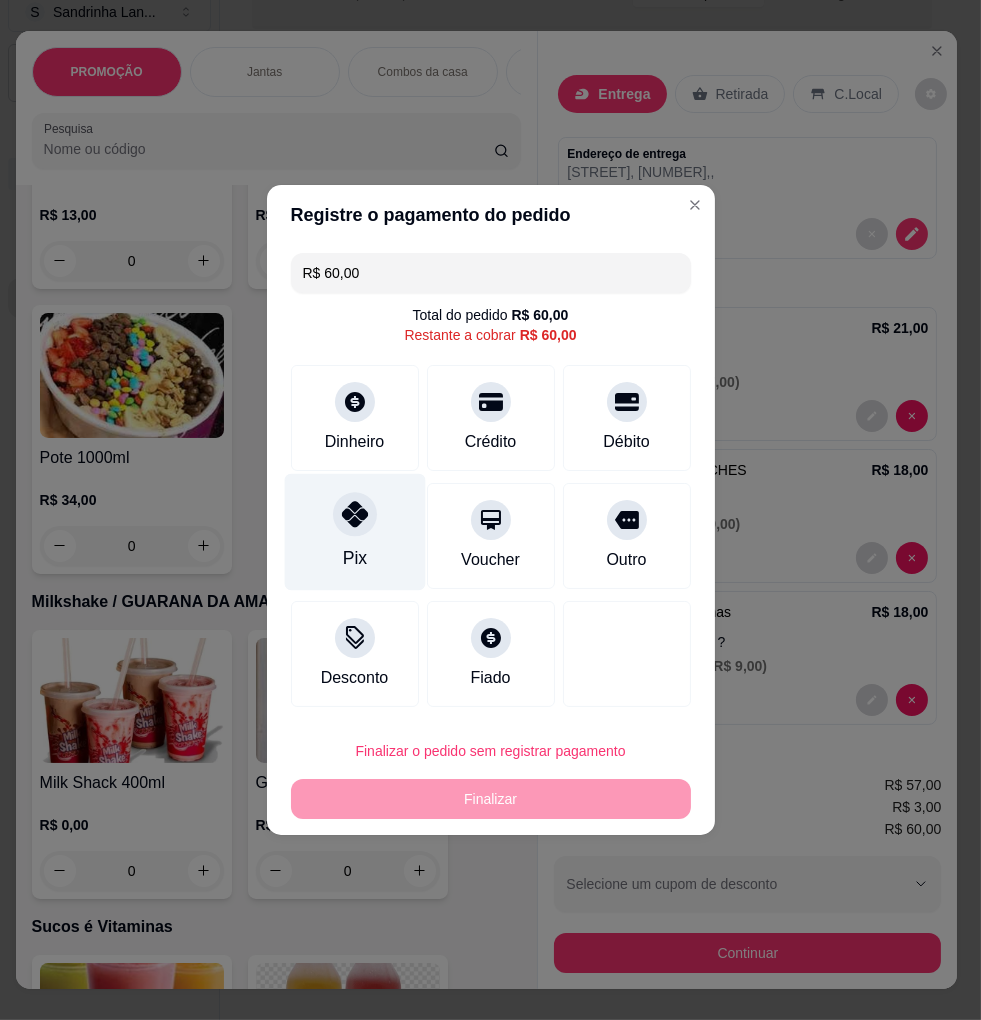 click at bounding box center (355, 514) 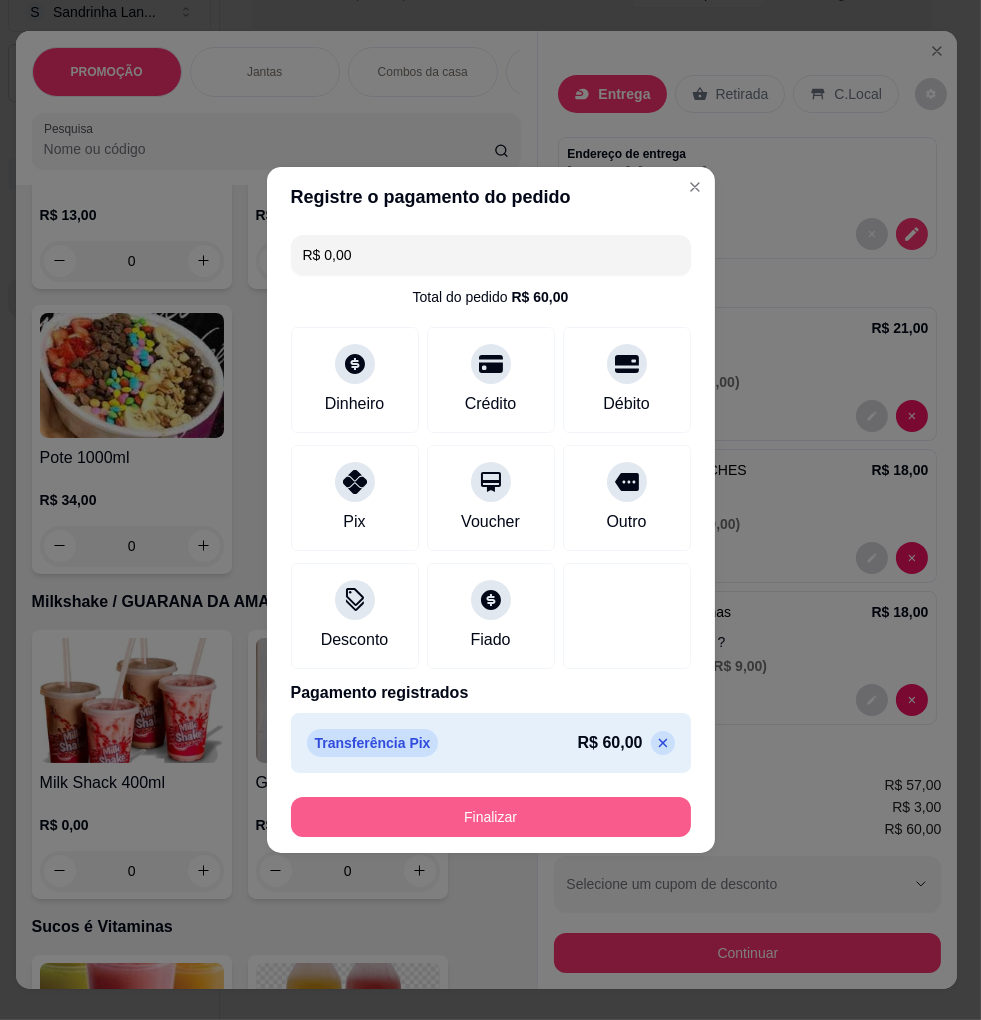 click on "Finalizar" at bounding box center [491, 817] 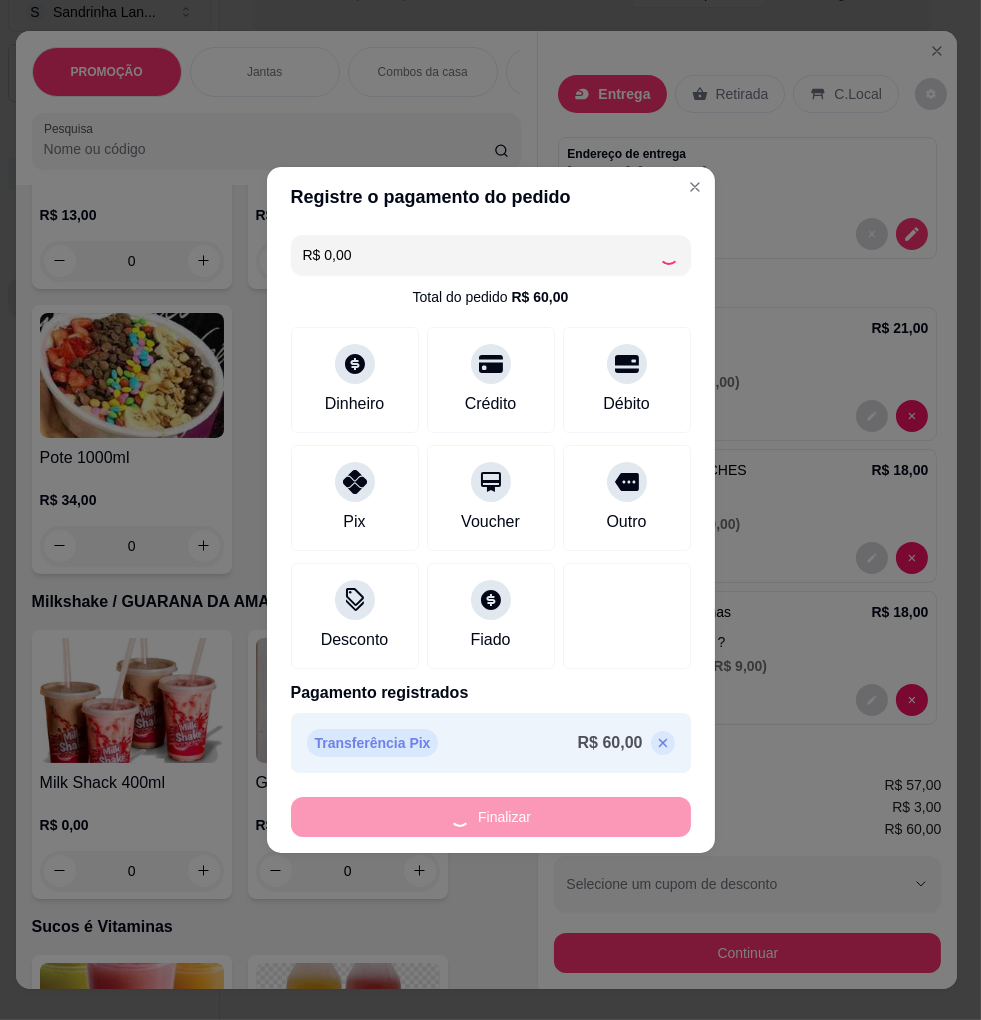 type on "-R$ 60,00" 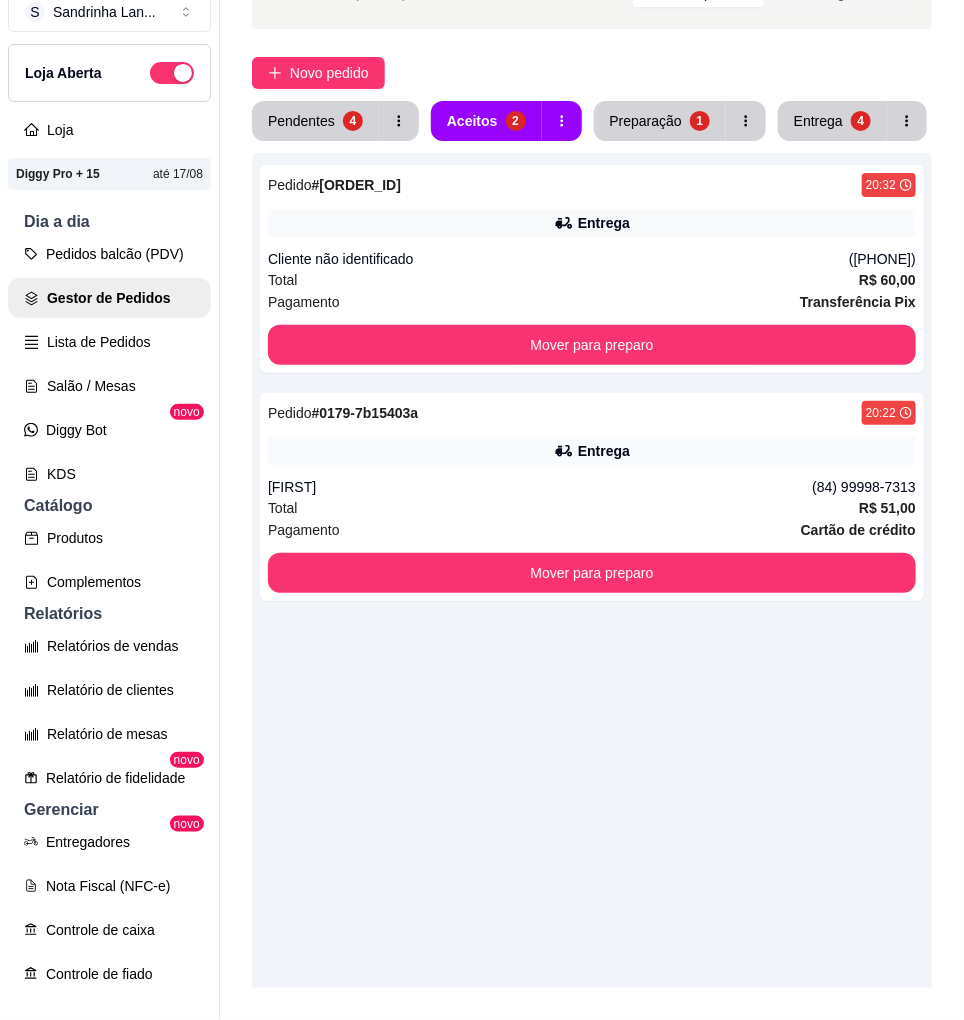 click on "Pedido  # [ORDER_ID] [TIME] Entrega Cliente não identificado ([PHONE]) Total R$ 60,00 Pagamento Transferência Pix Mover para preparo Pedido  # [ORDER_ID] [TIME] Entrega [NAME] ([PHONE]) Total R$ 51,00 Pagamento Cartão de crédito Mover para preparo" at bounding box center [592, 663] 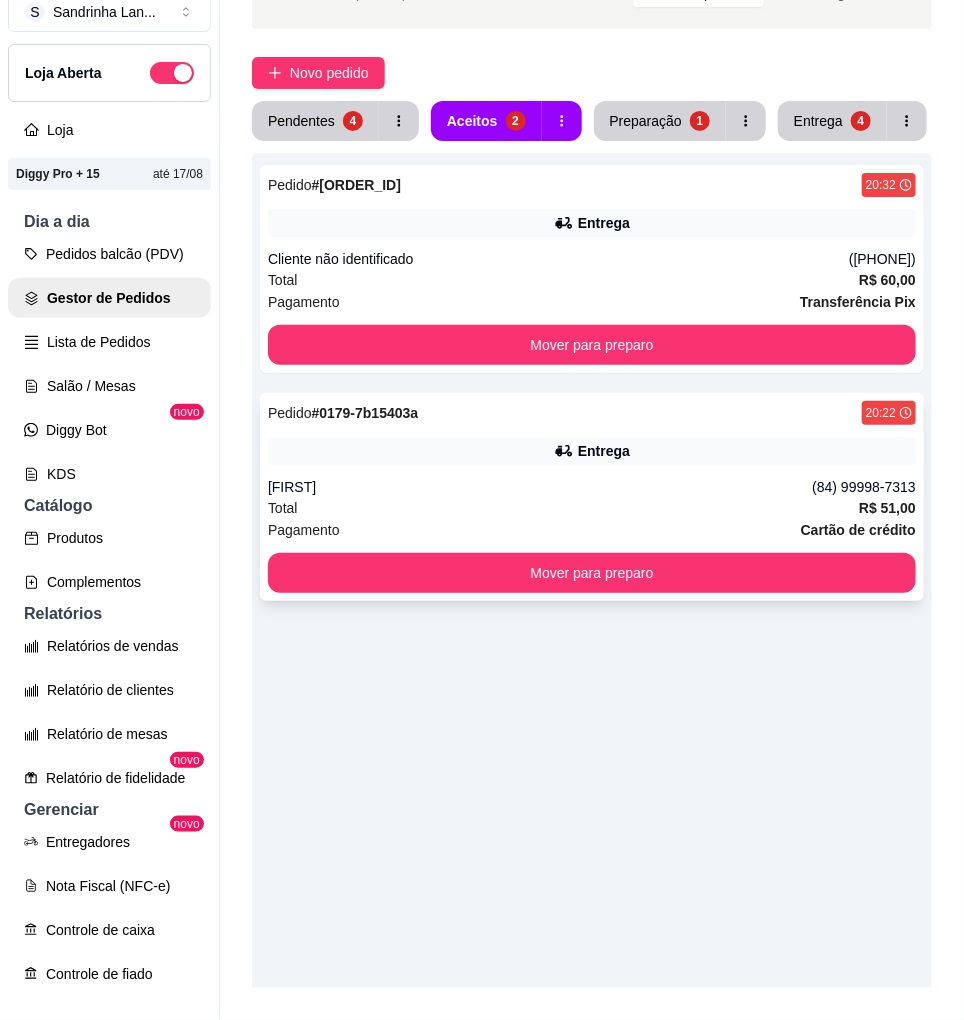 click on "[FIRST]" at bounding box center (540, 487) 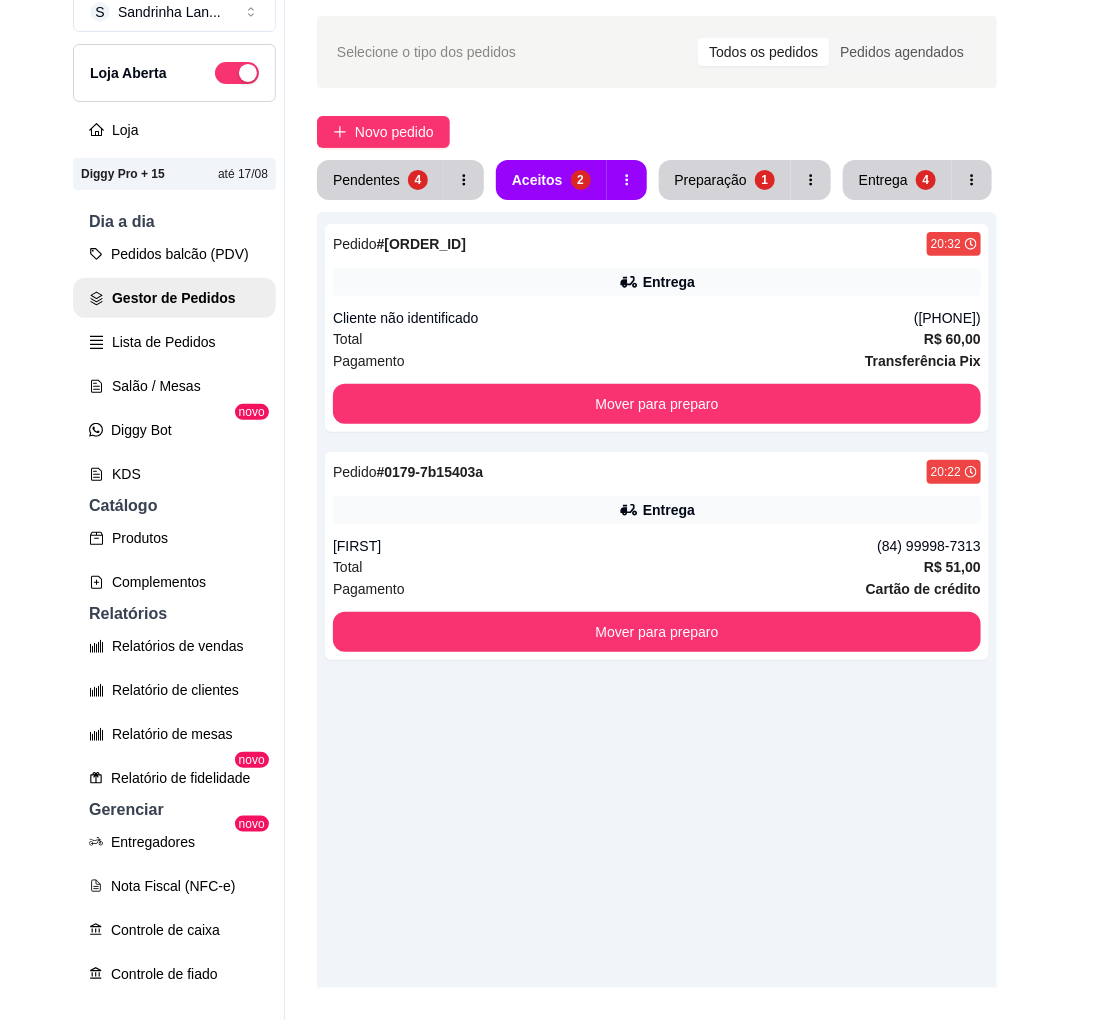 scroll, scrollTop: 0, scrollLeft: 0, axis: both 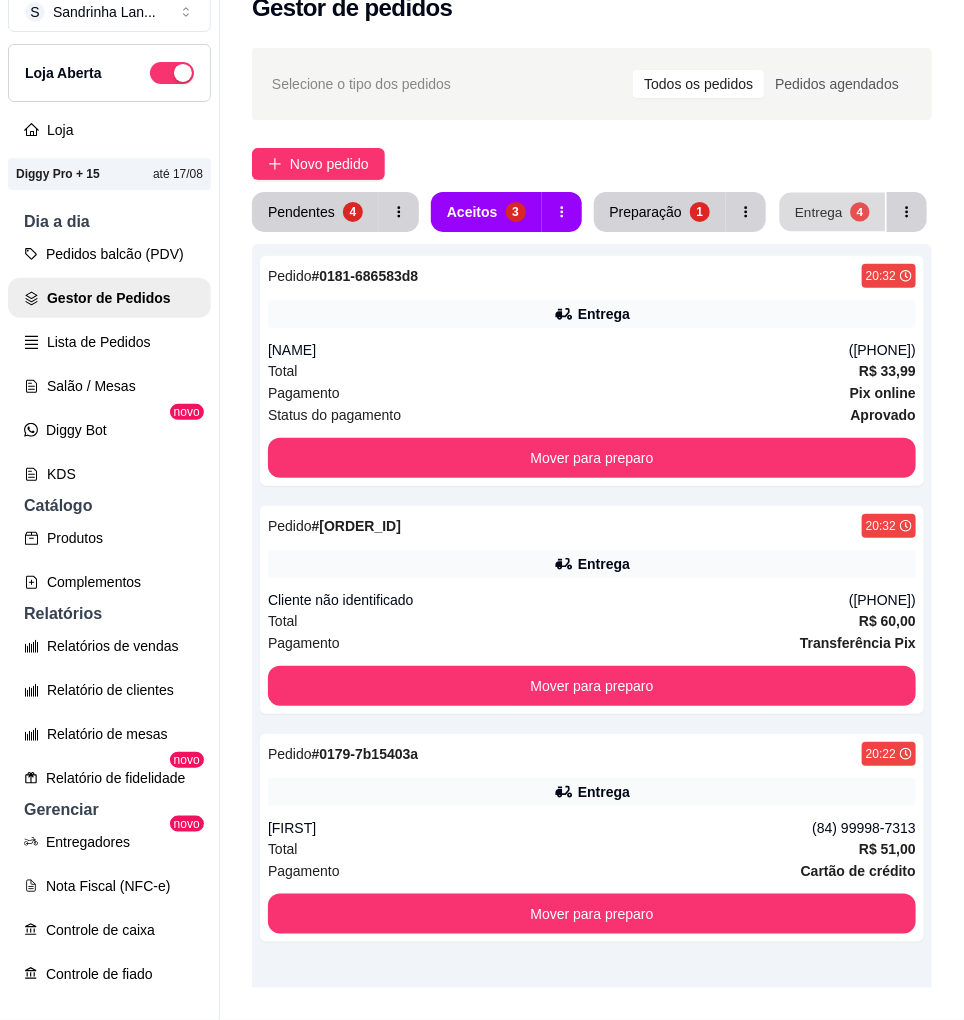 click on "Entrega" at bounding box center [819, 211] 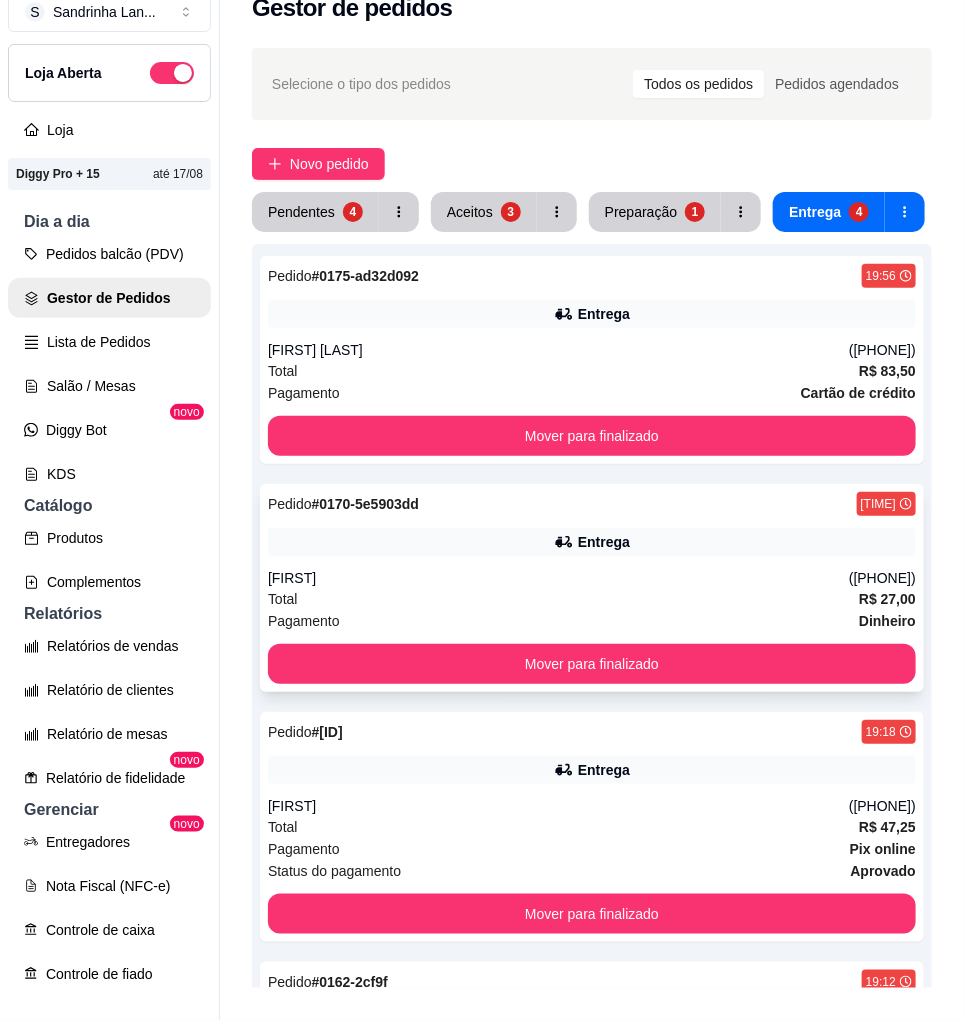 click on "([PHONE])" at bounding box center (882, 578) 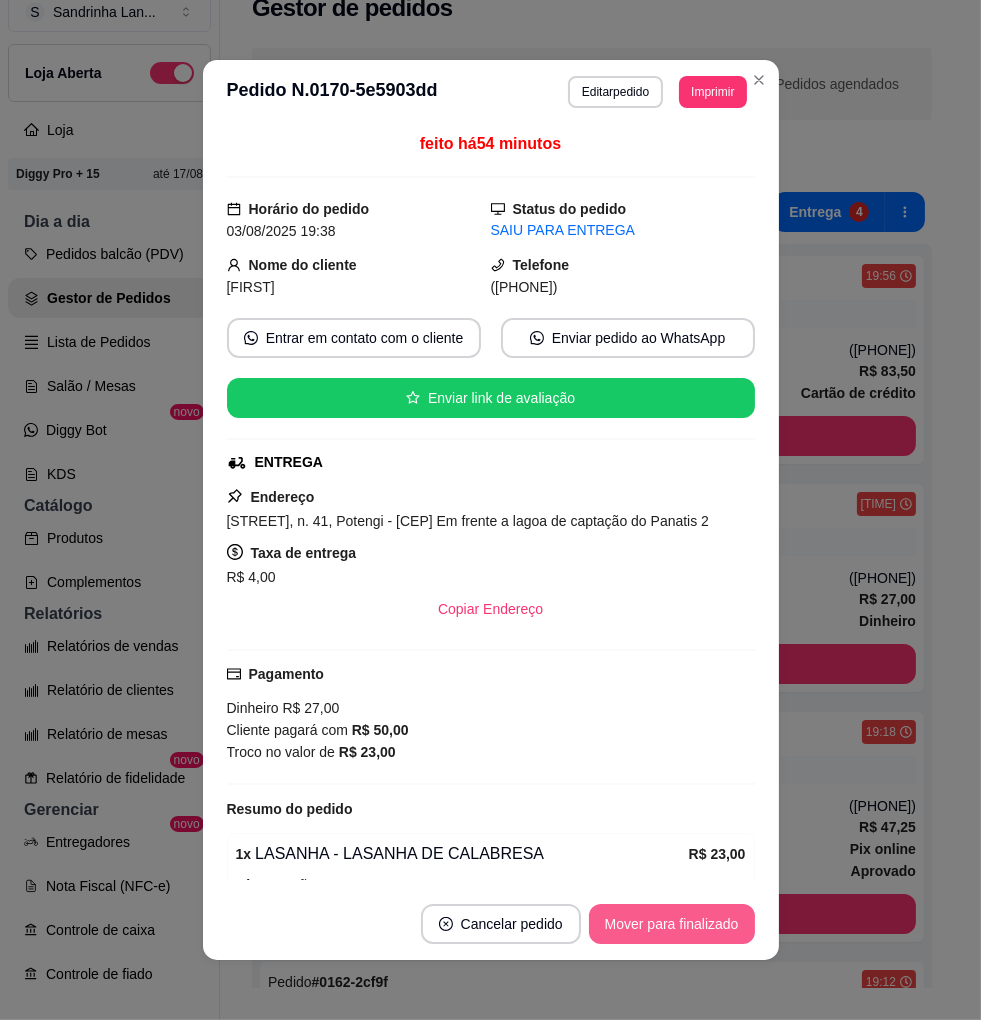 click on "Mover para finalizado" at bounding box center (672, 924) 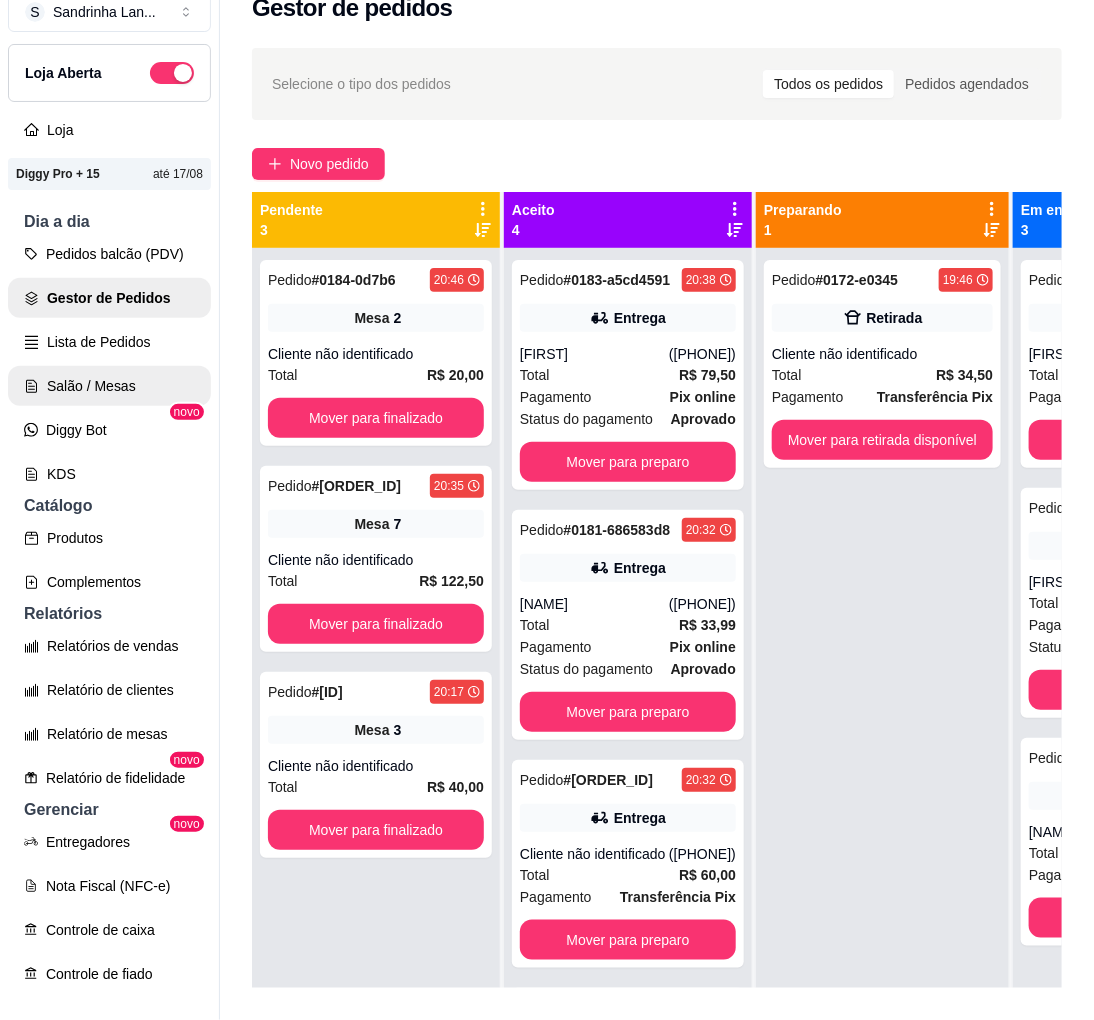 click on "Salão / Mesas" at bounding box center [109, 386] 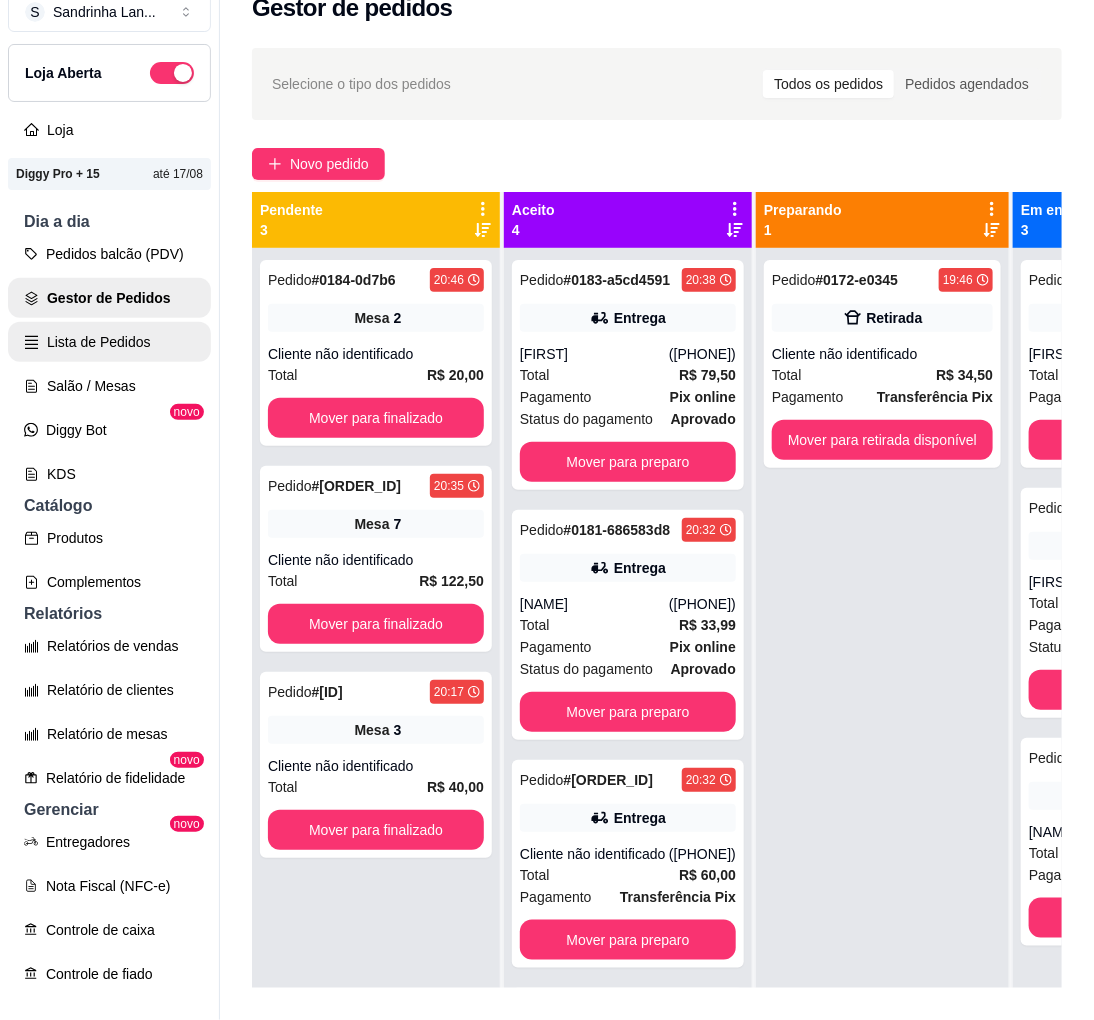 click on "Salão / Mesas" at bounding box center [109, 386] 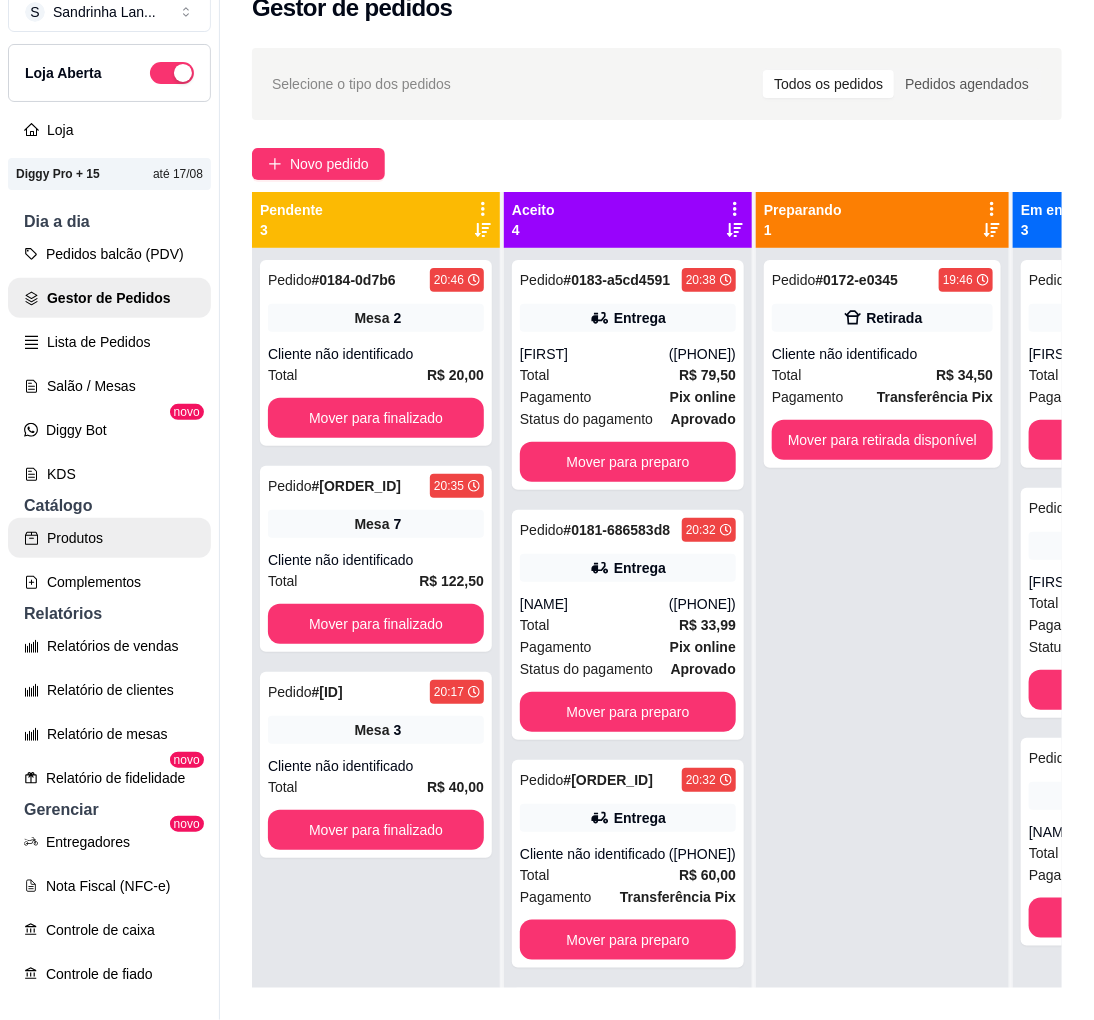 click on "Lista de Pedidos" at bounding box center (109, 342) 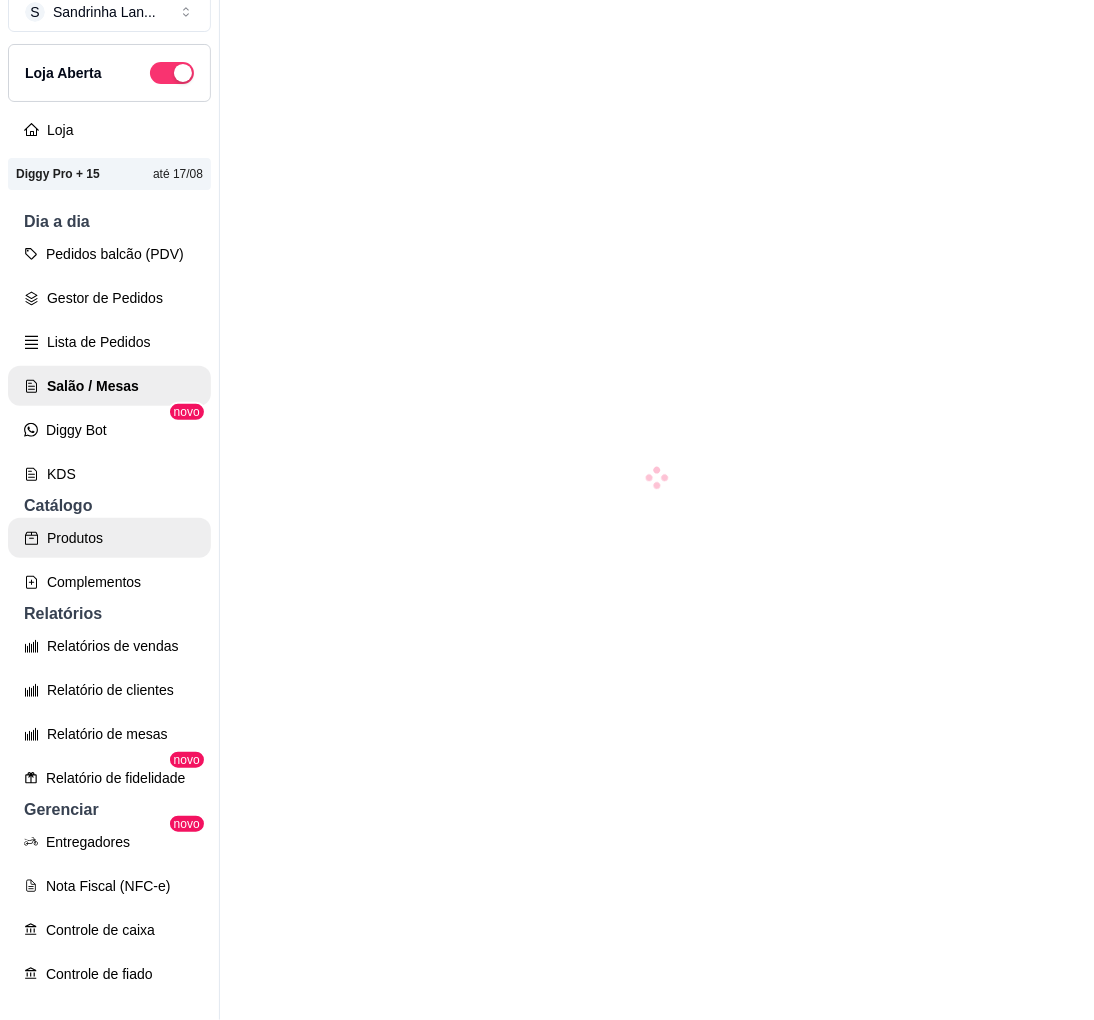scroll, scrollTop: 0, scrollLeft: 0, axis: both 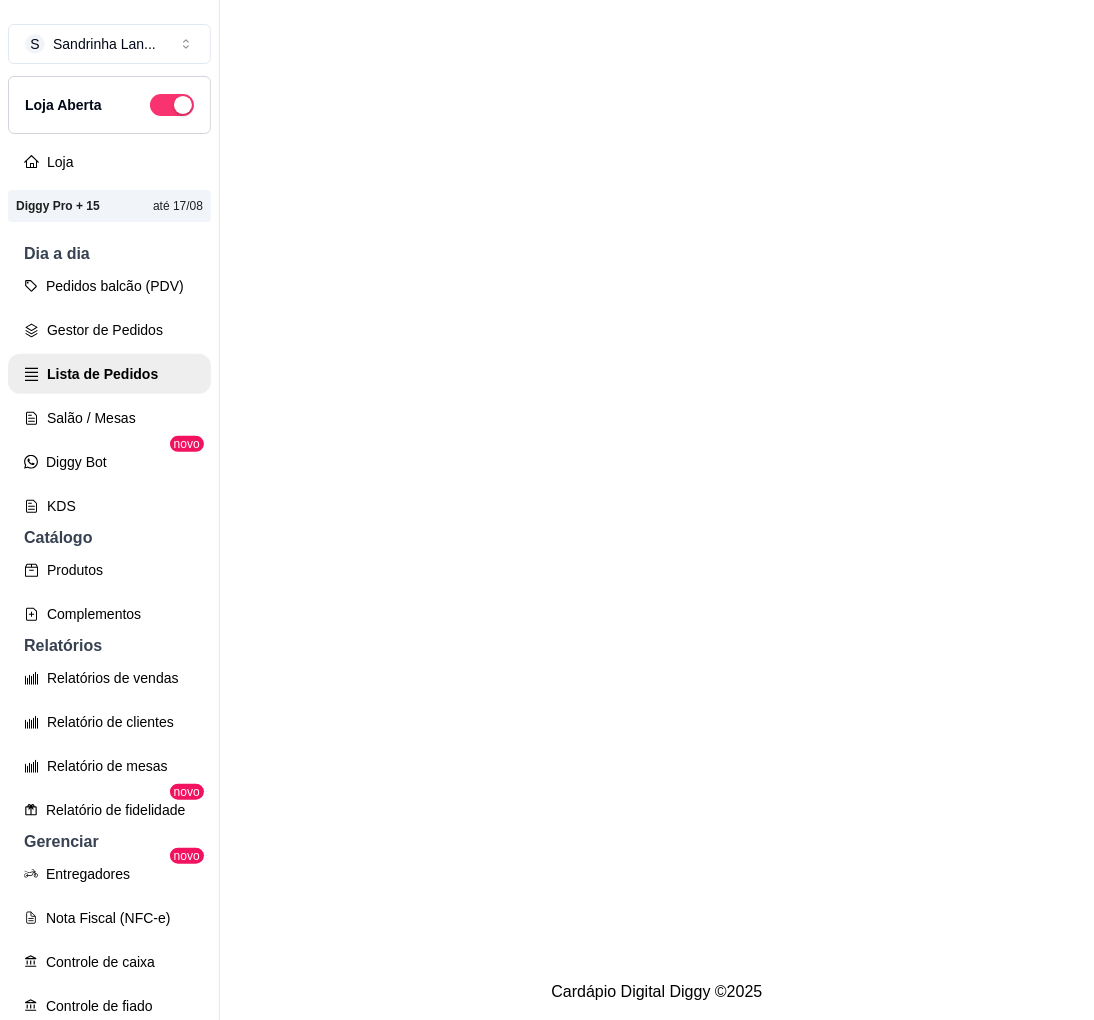 click on "Gestor de Pedidos" at bounding box center (109, 330) 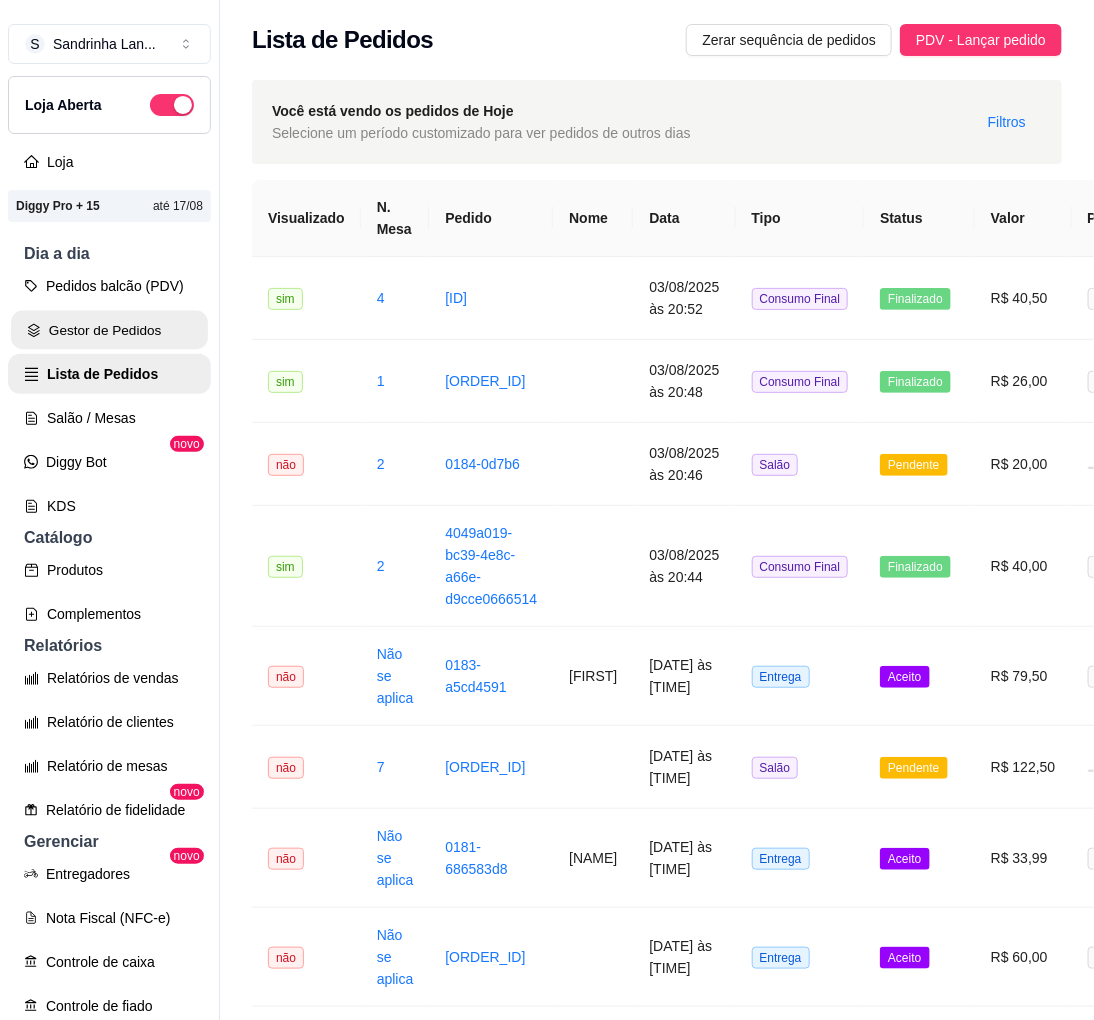 click on "Gestor de Pedidos" at bounding box center [109, 330] 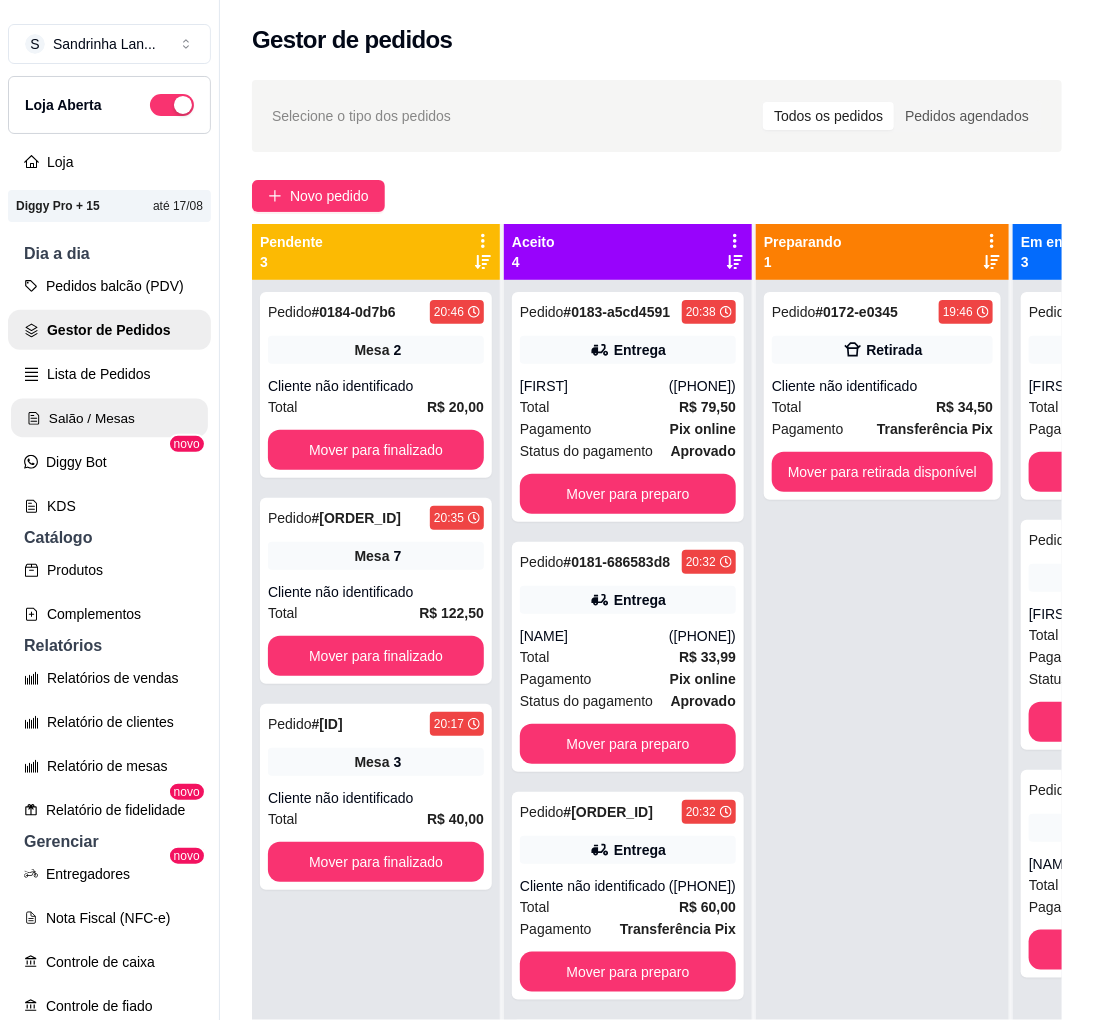 click on "Salão / Mesas" at bounding box center (109, 418) 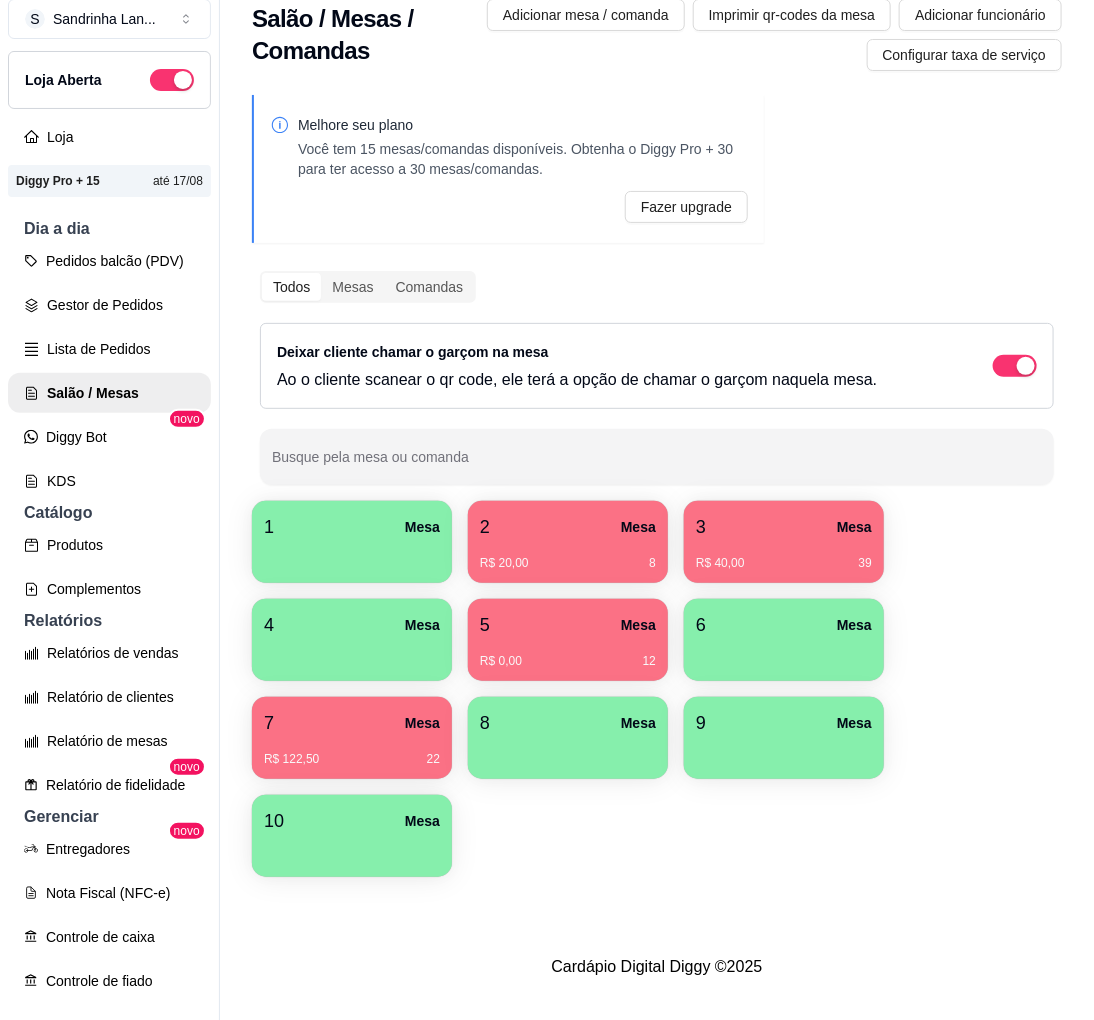 scroll, scrollTop: 32, scrollLeft: 0, axis: vertical 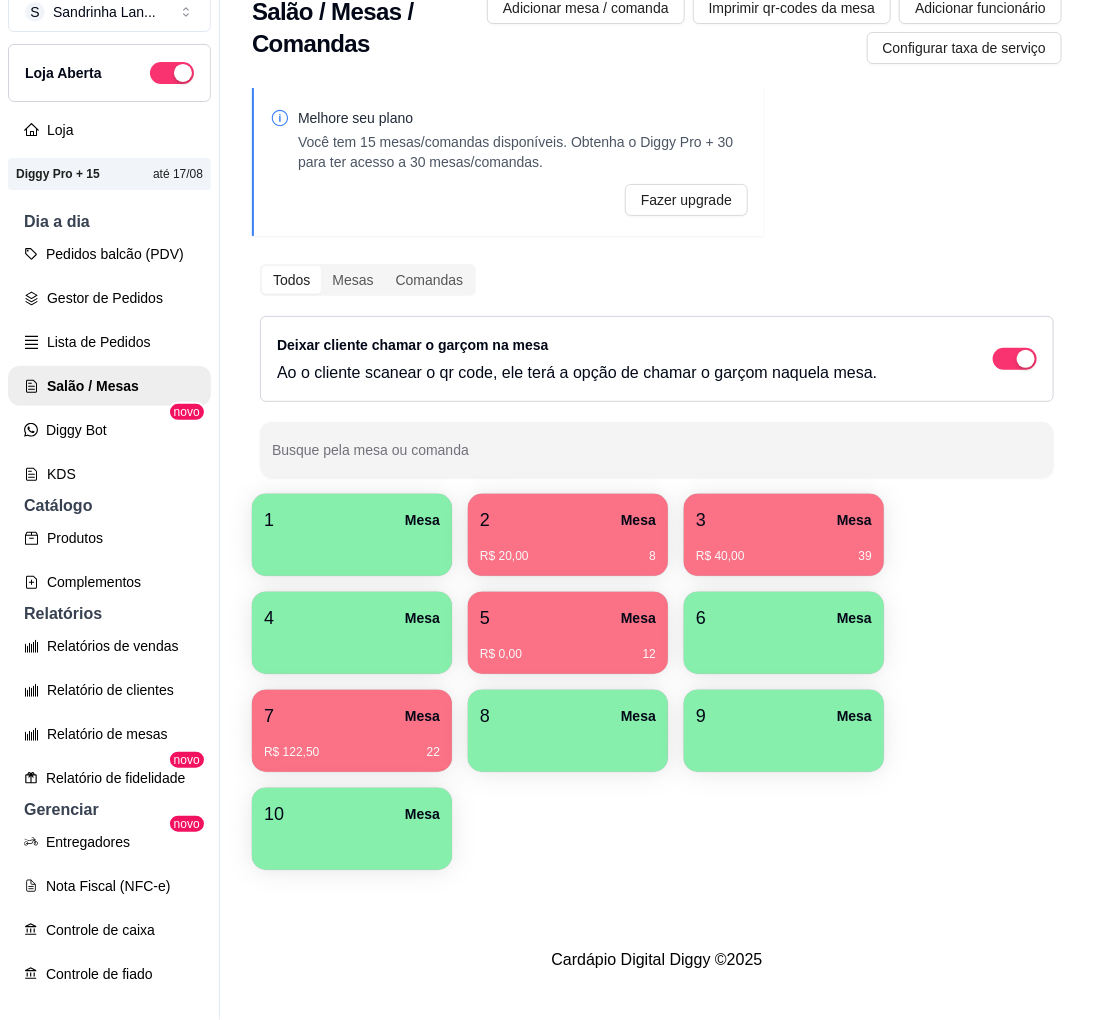 click on "5 Mesa" at bounding box center [568, 618] 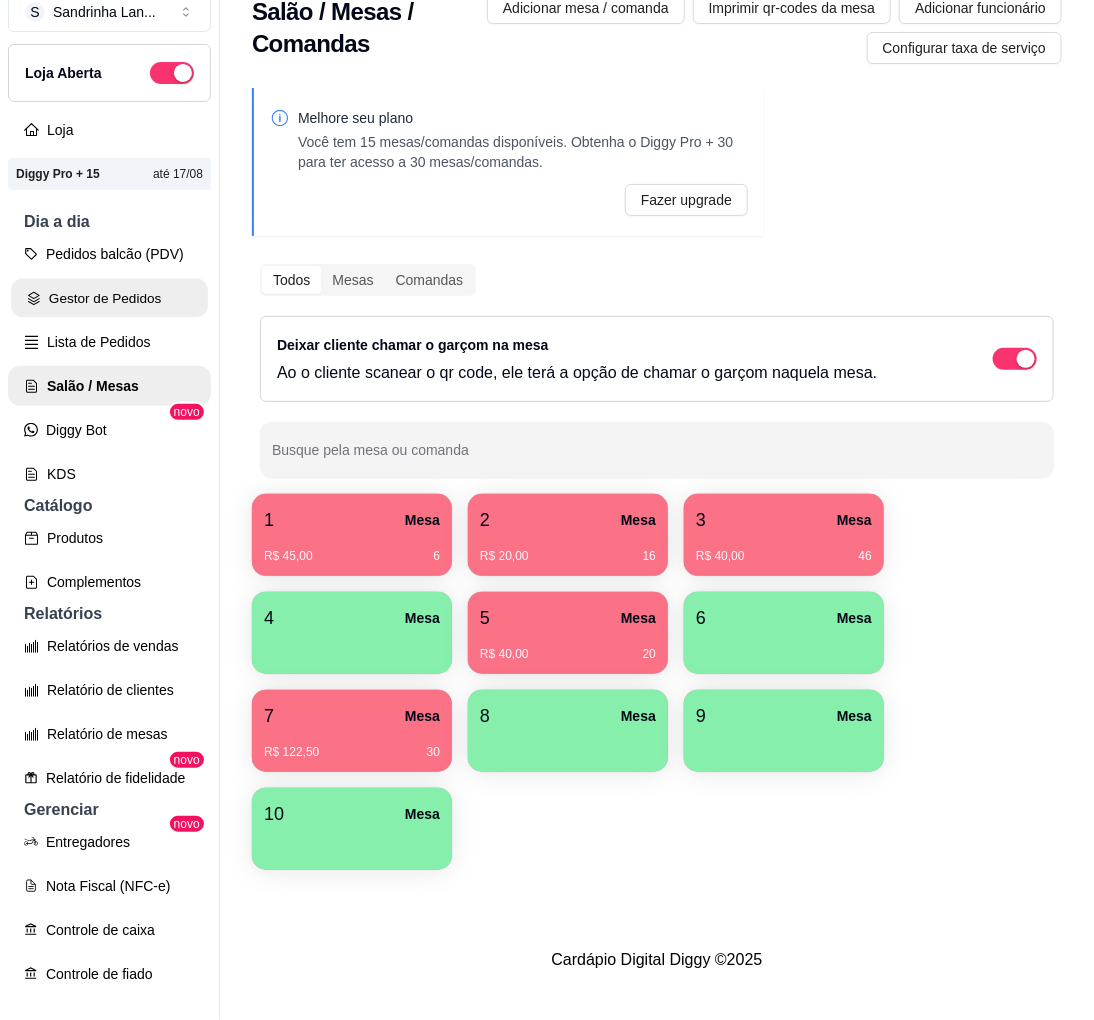 click on "Gestor de Pedidos" at bounding box center [109, 298] 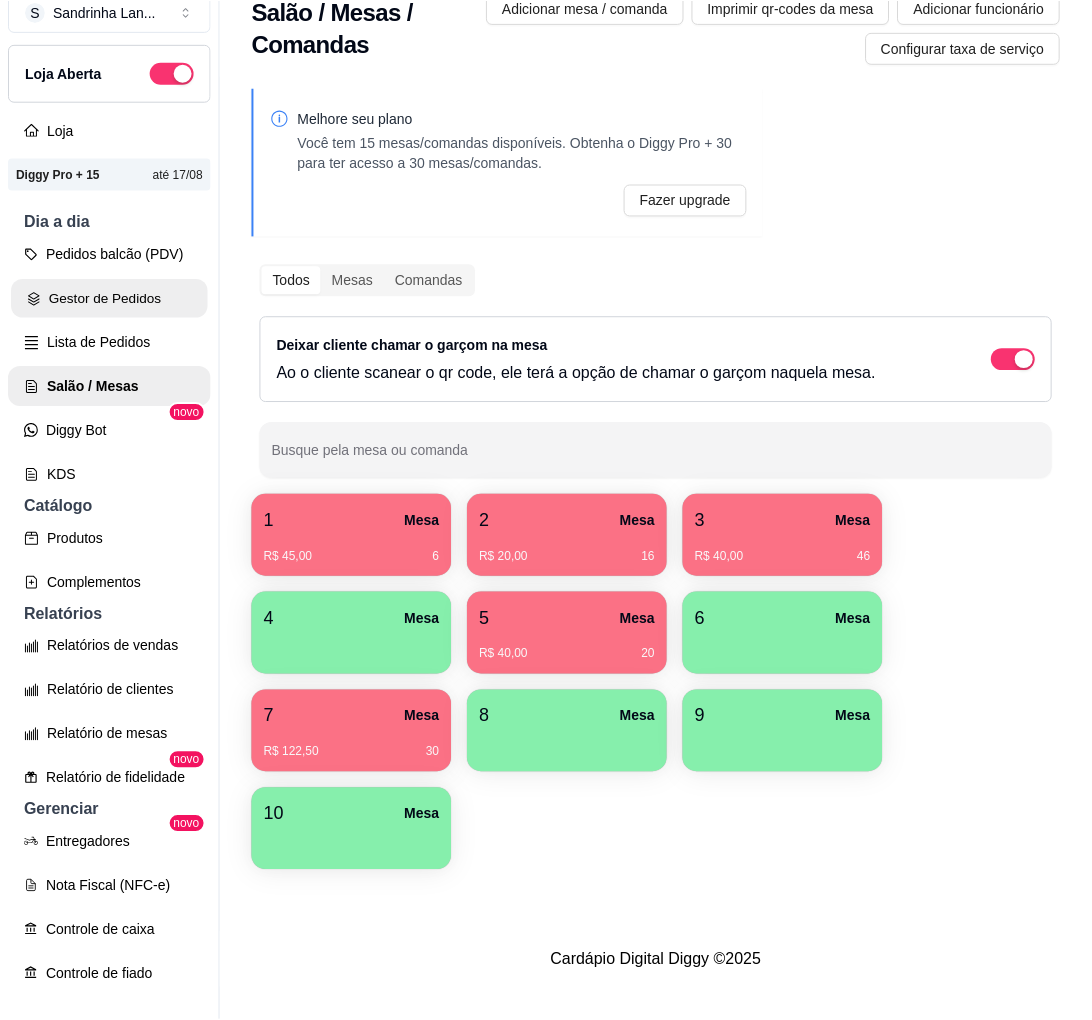 scroll, scrollTop: 0, scrollLeft: 0, axis: both 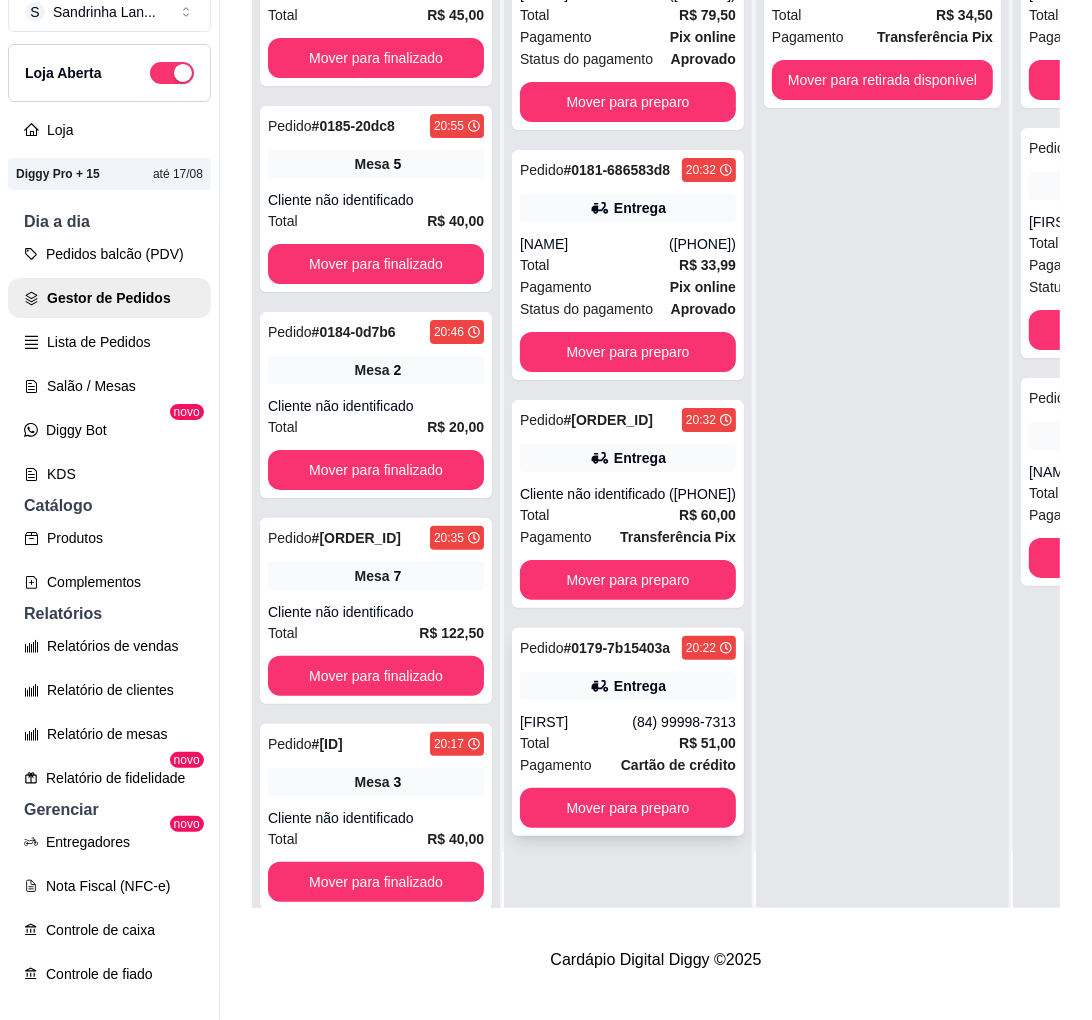 click on "[FIRST]" at bounding box center (576, 722) 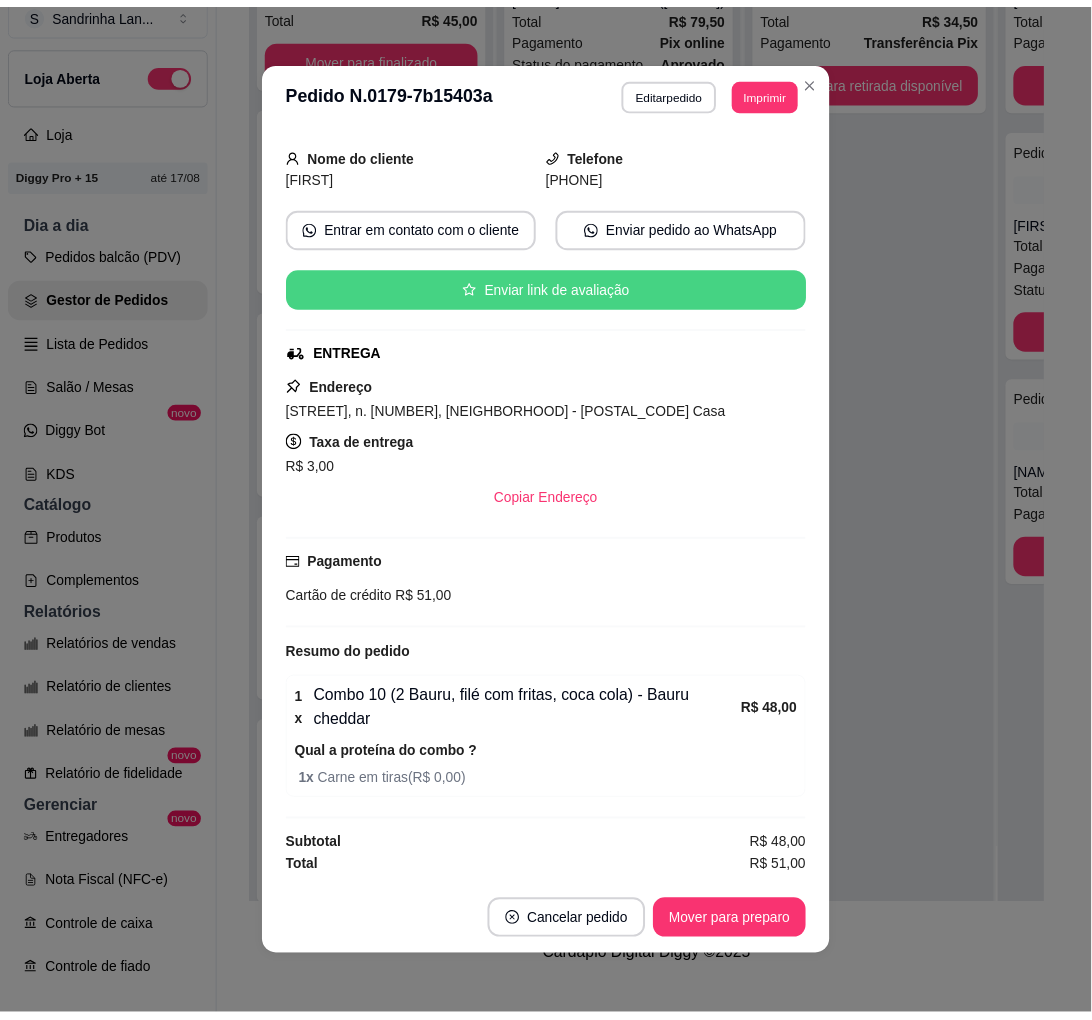 scroll, scrollTop: 2, scrollLeft: 0, axis: vertical 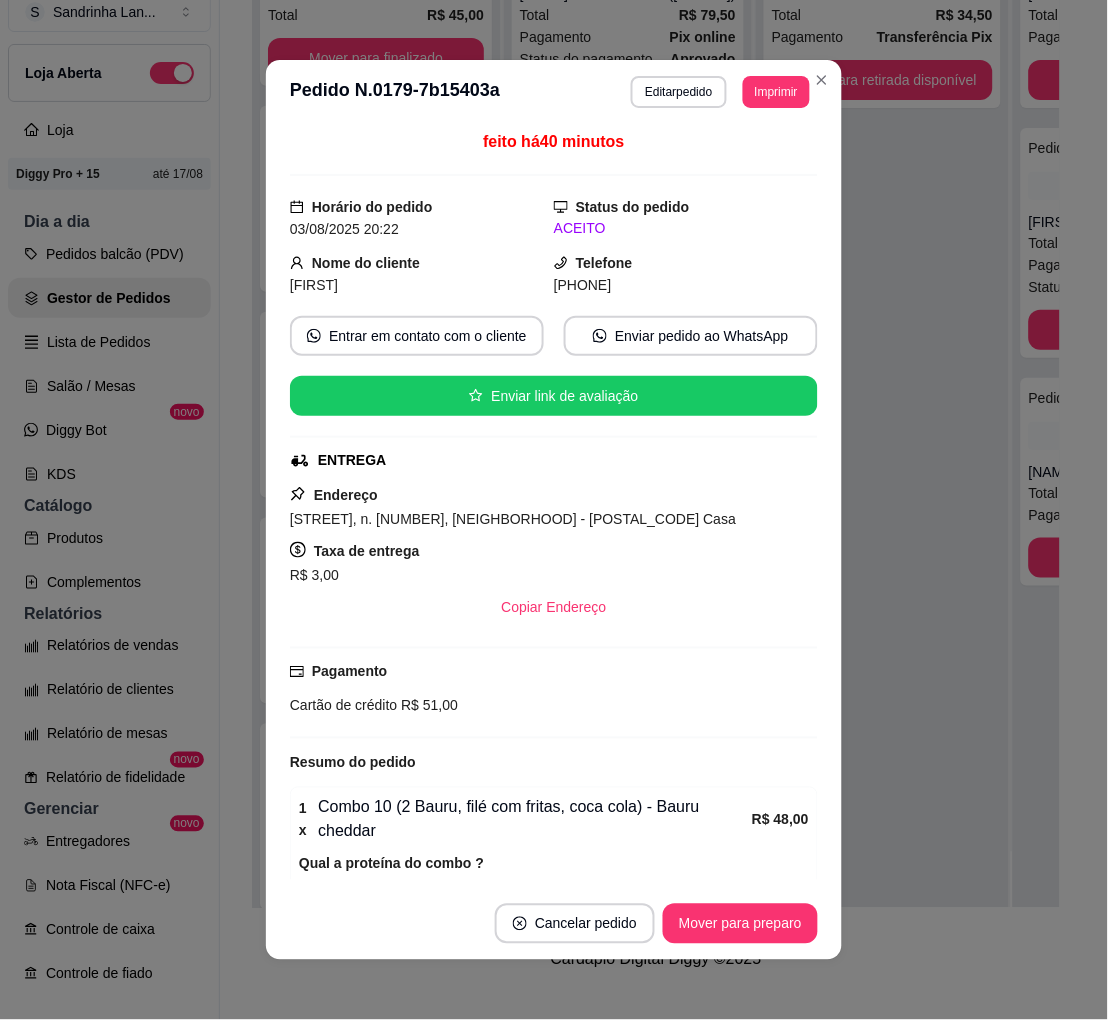 drag, startPoint x: 578, startPoint y: 290, endPoint x: 677, endPoint y: 280, distance: 99.50377 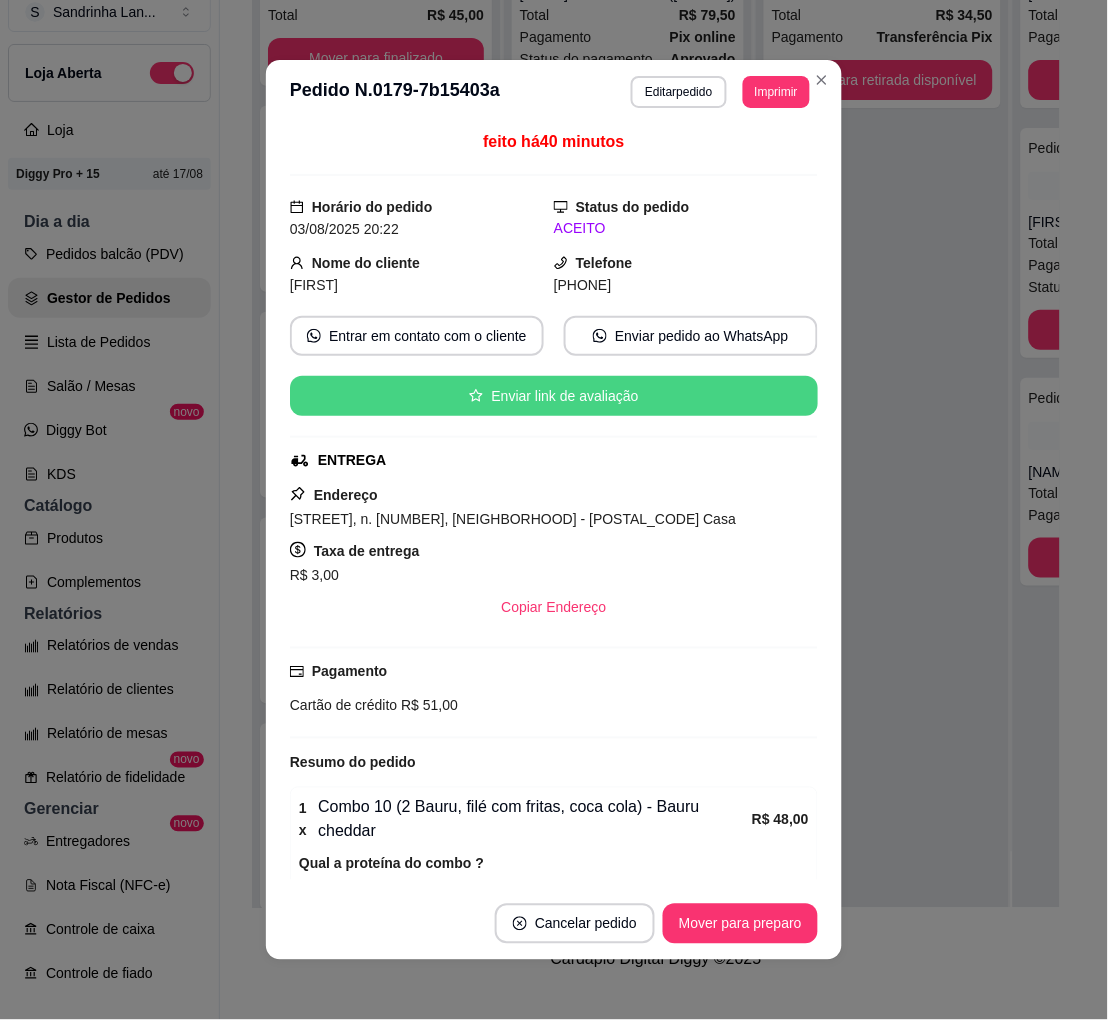 copy on "[PHONE]" 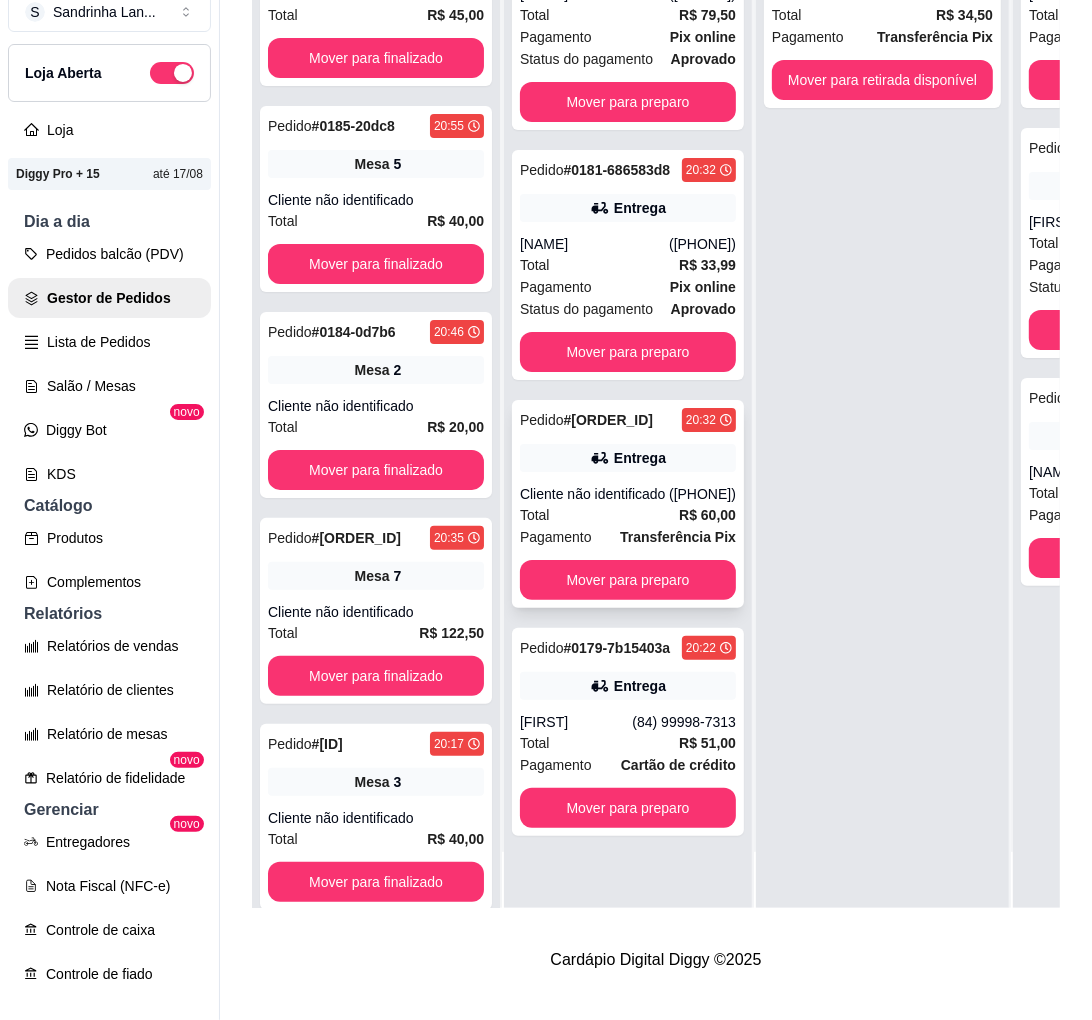 click on "Entrega" at bounding box center (640, 458) 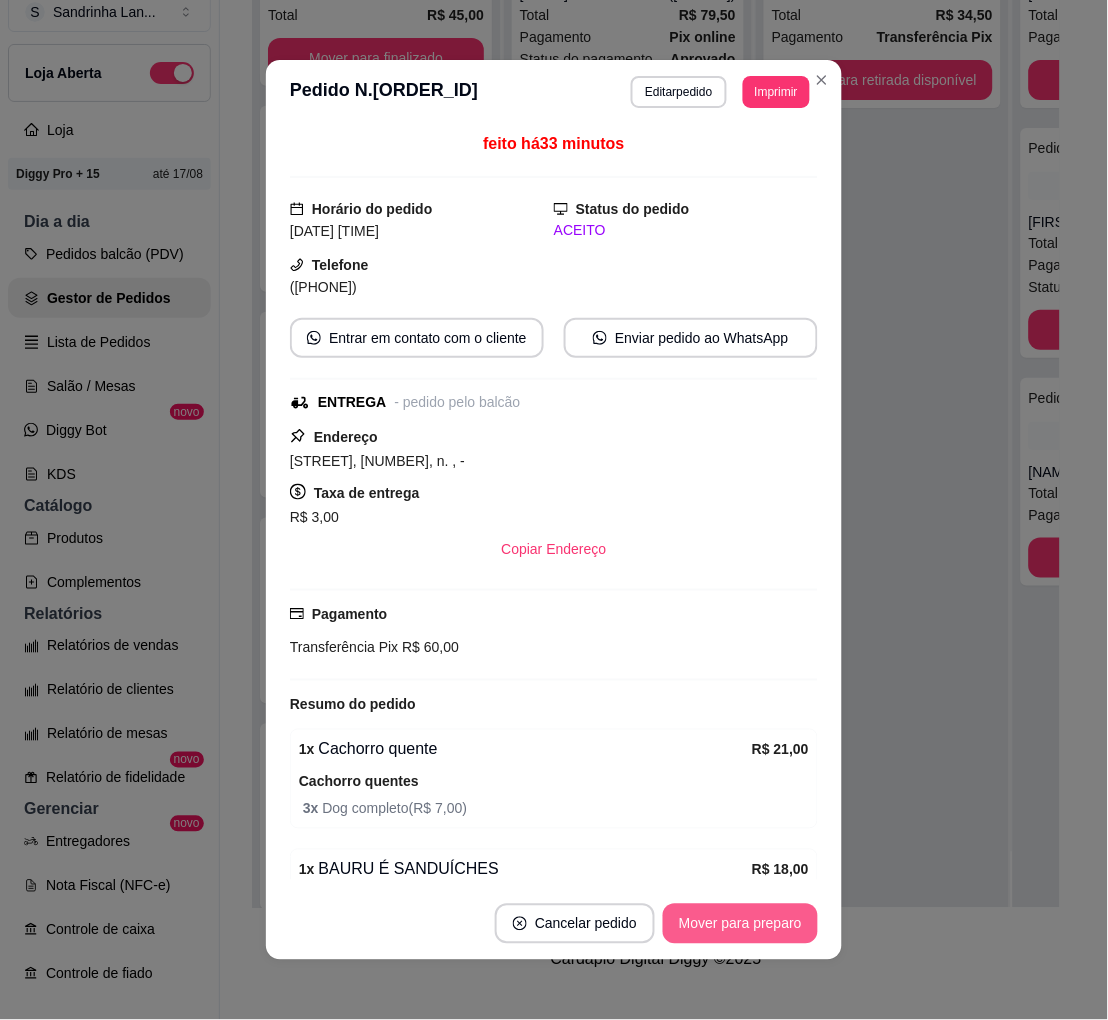 click on "Mover para preparo" at bounding box center [740, 924] 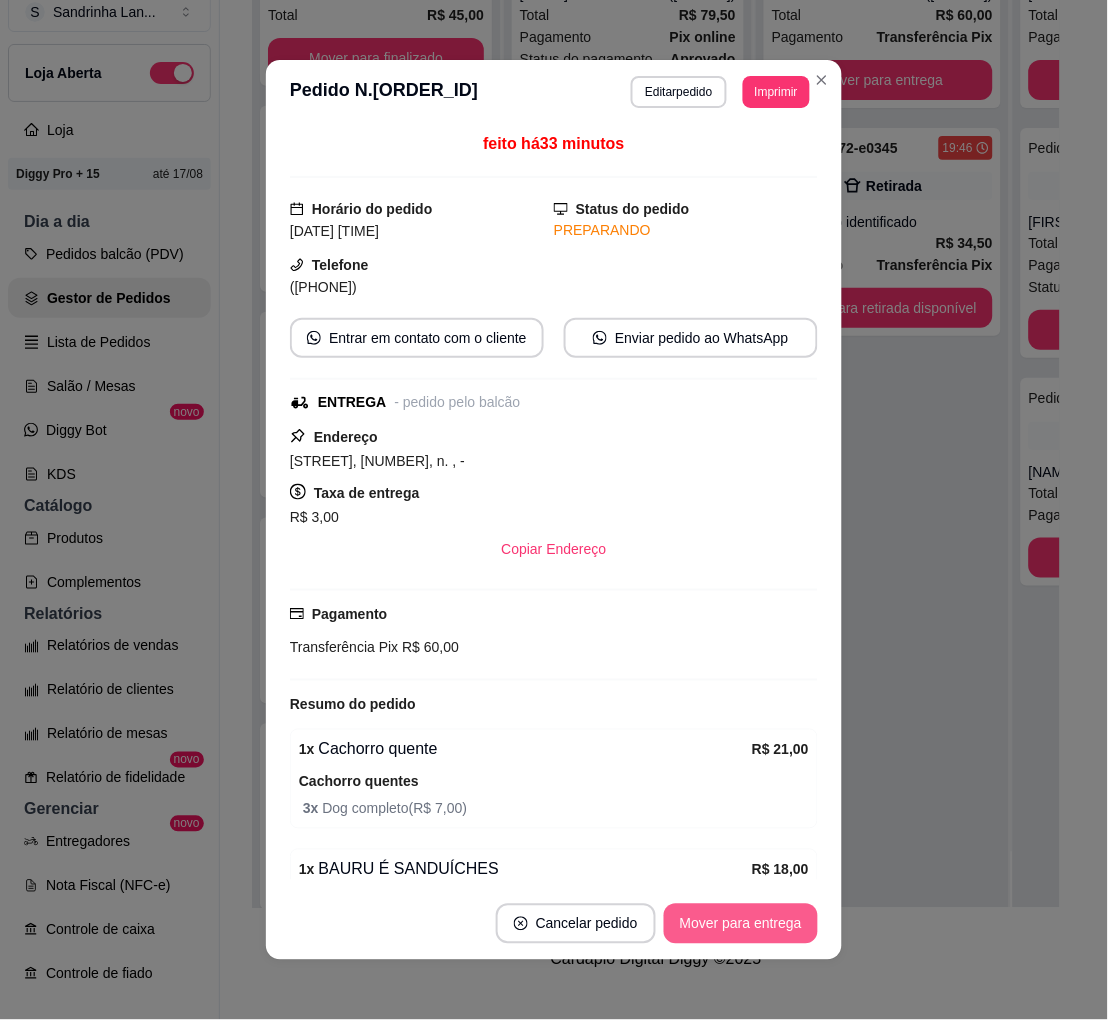 click on "Mover para entrega" at bounding box center (741, 924) 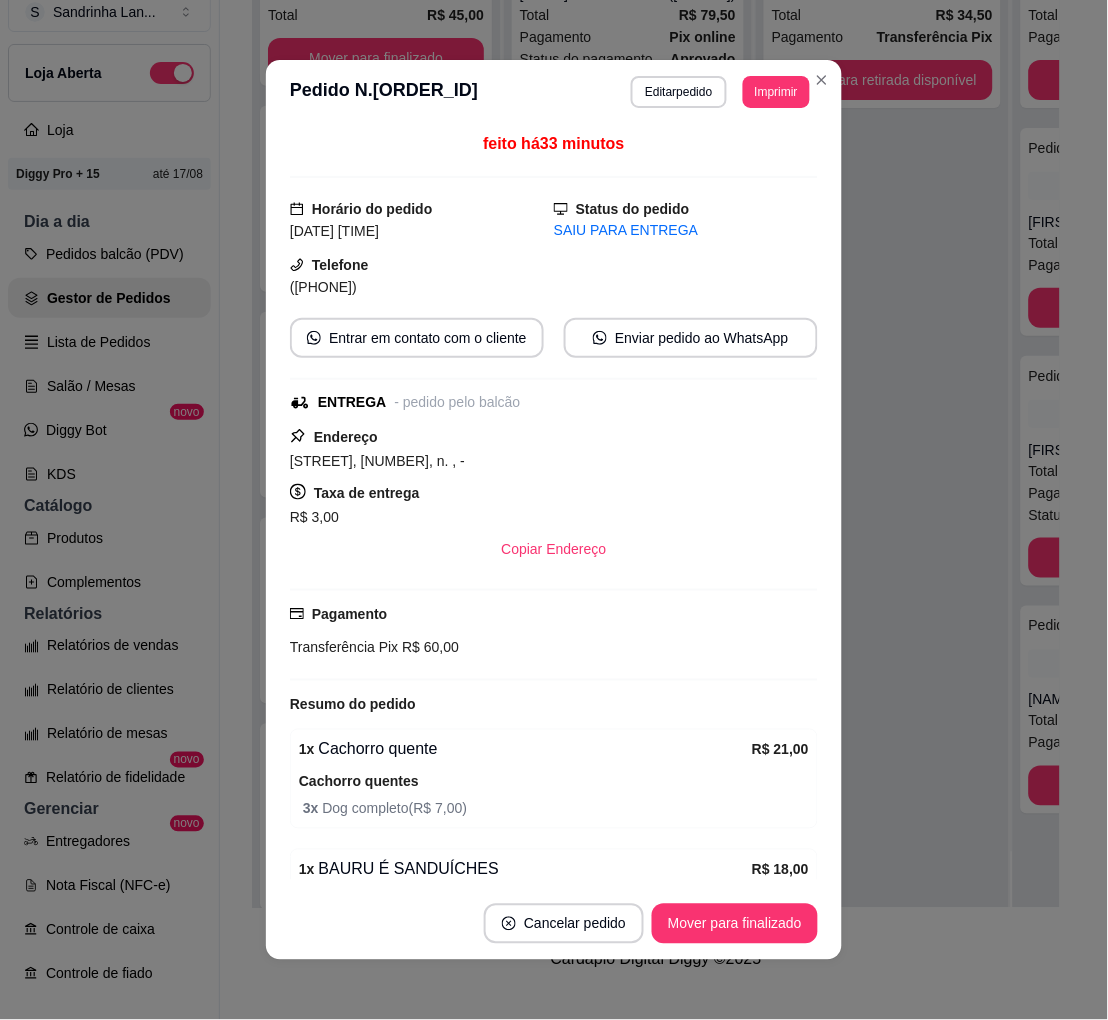 drag, startPoint x: 311, startPoint y: 292, endPoint x: 434, endPoint y: 286, distance: 123.146255 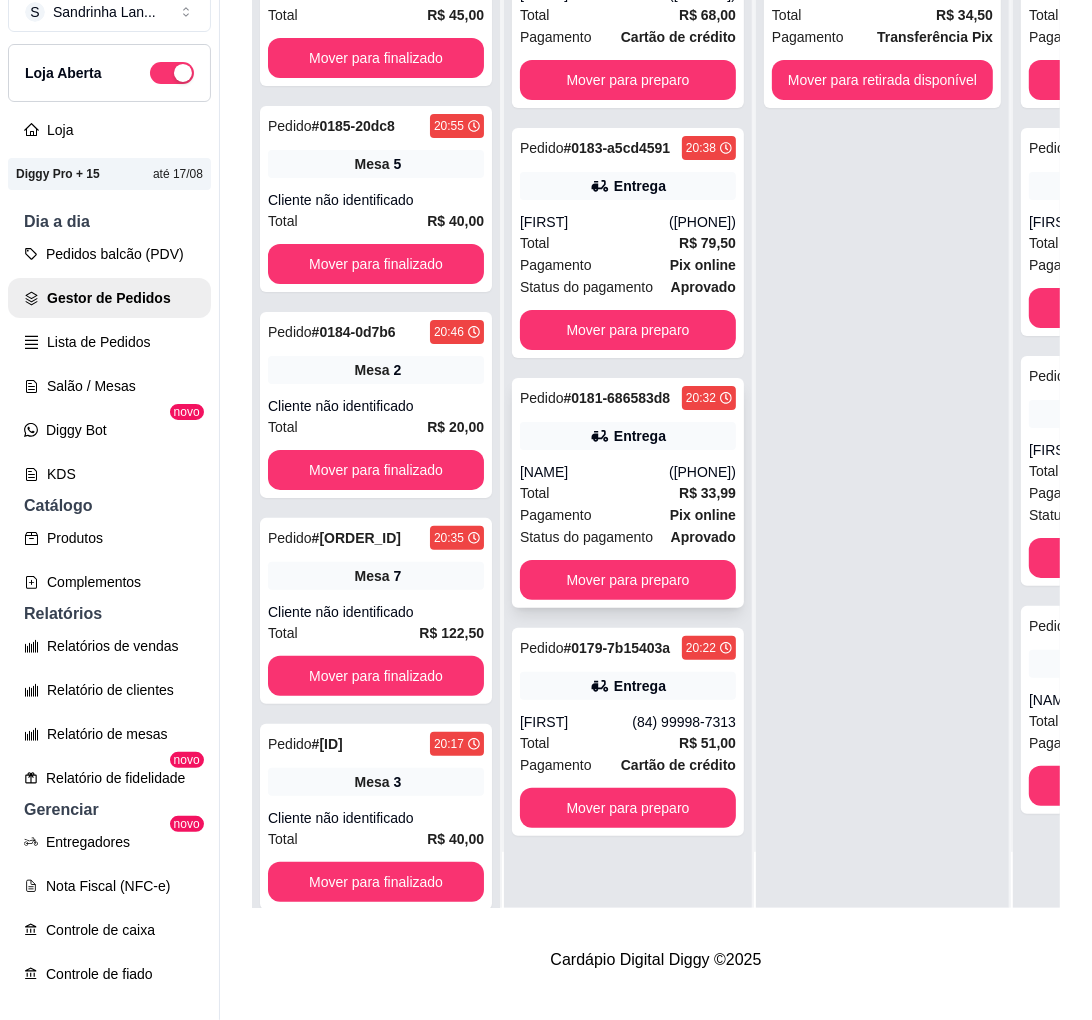 click on "([PHONE])" at bounding box center [702, 472] 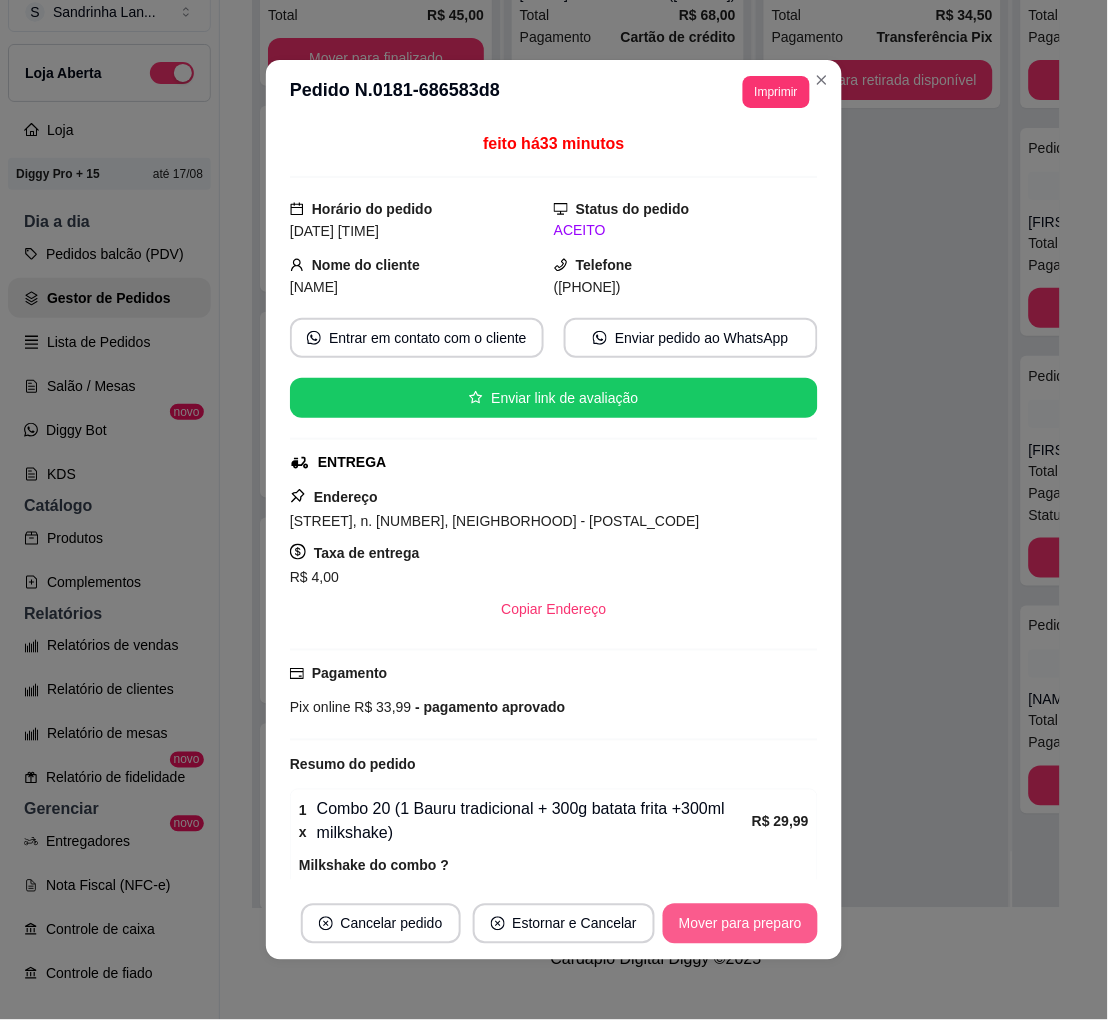 click on "Mover para preparo" at bounding box center (740, 924) 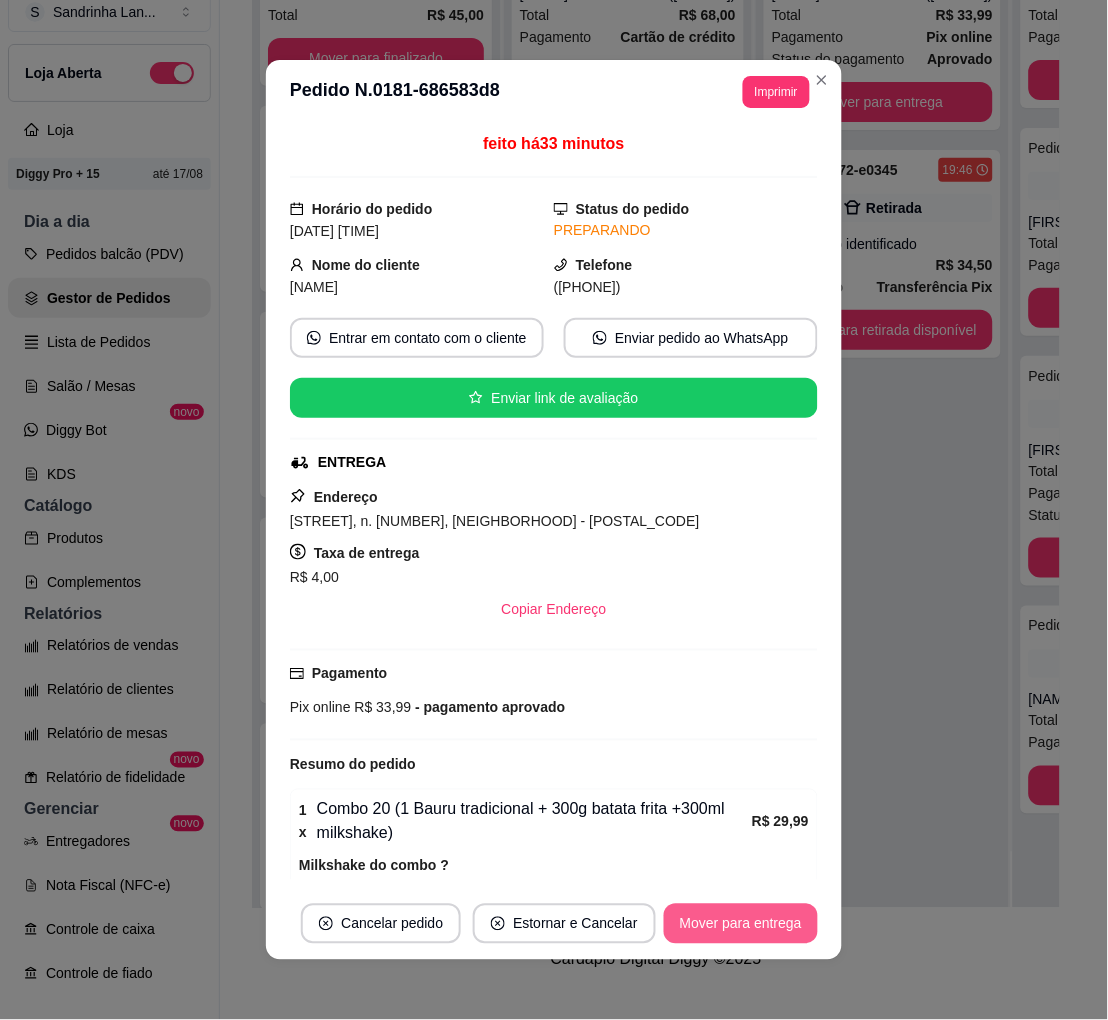 click on "Mover para entrega" at bounding box center (741, 924) 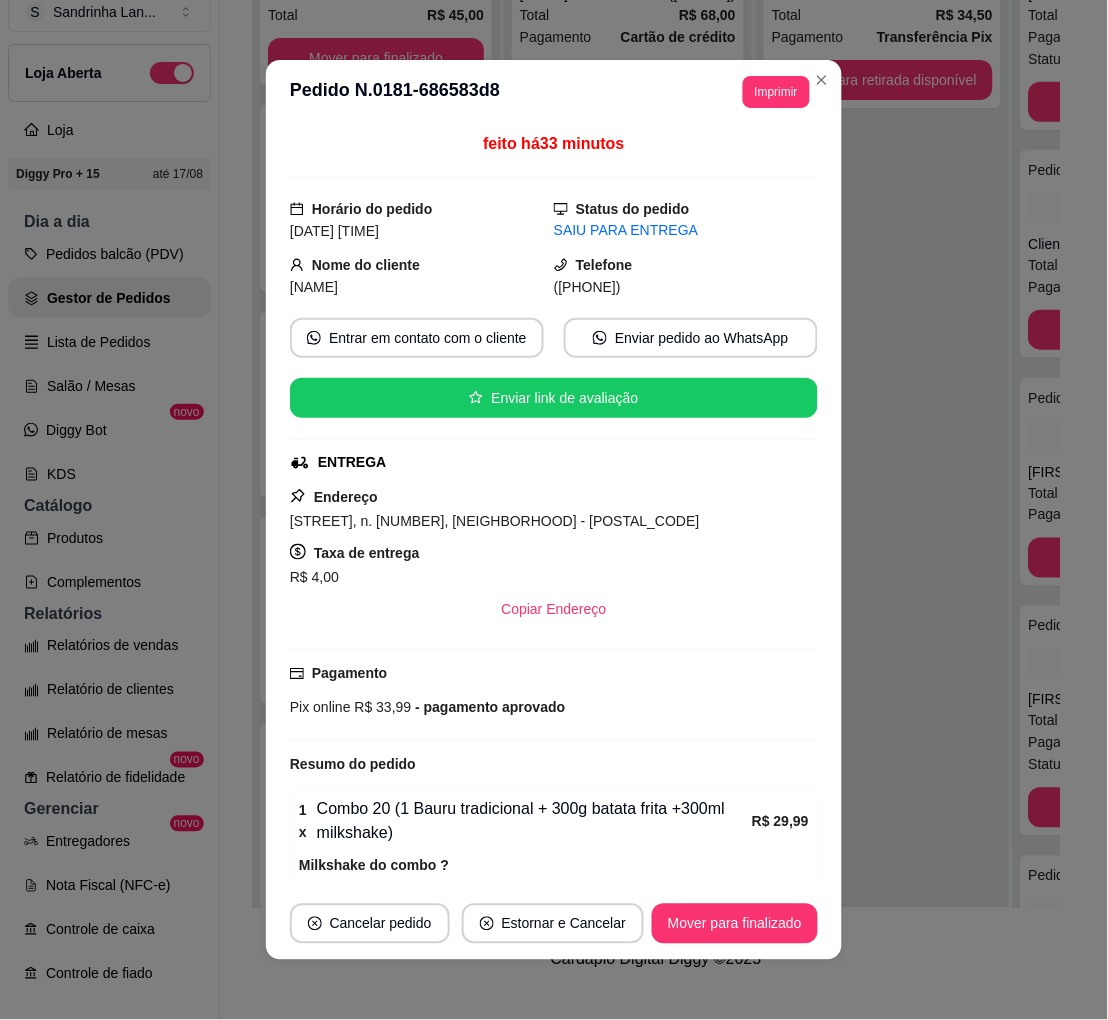 drag, startPoint x: 575, startPoint y: 292, endPoint x: 668, endPoint y: 298, distance: 93.193344 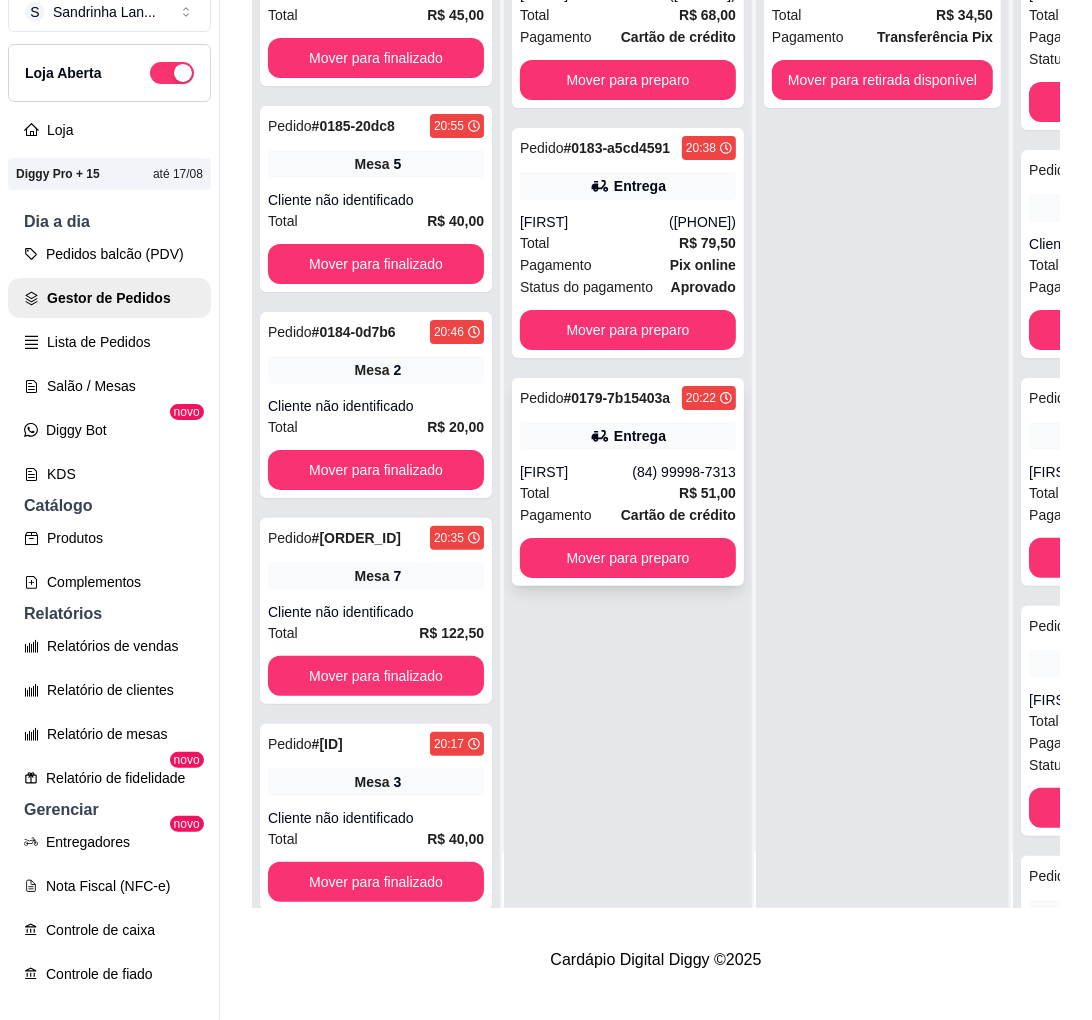 click on "(84) 99998-7313" at bounding box center [684, 472] 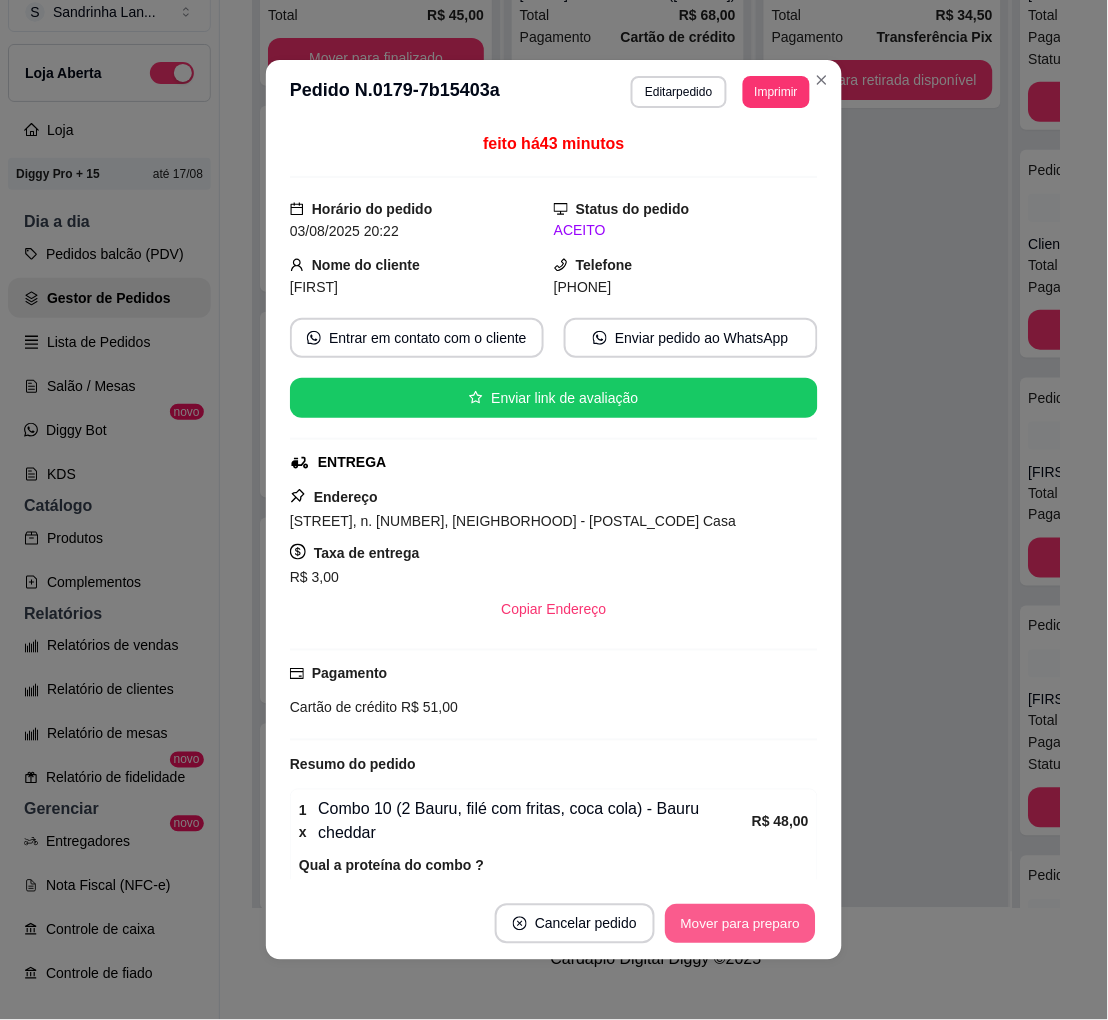 click on "Mover para preparo" at bounding box center (740, 924) 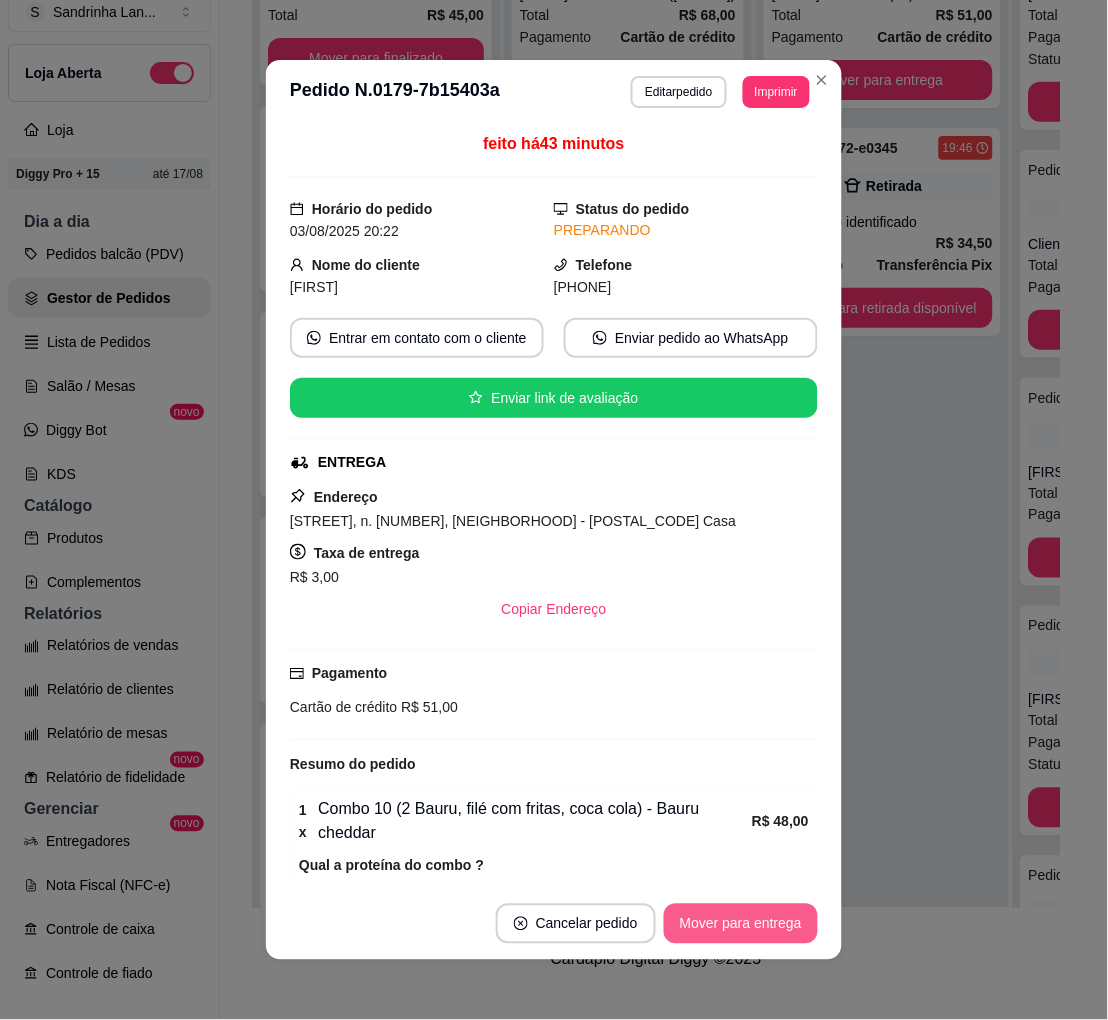 click on "Mover para entrega" at bounding box center [741, 924] 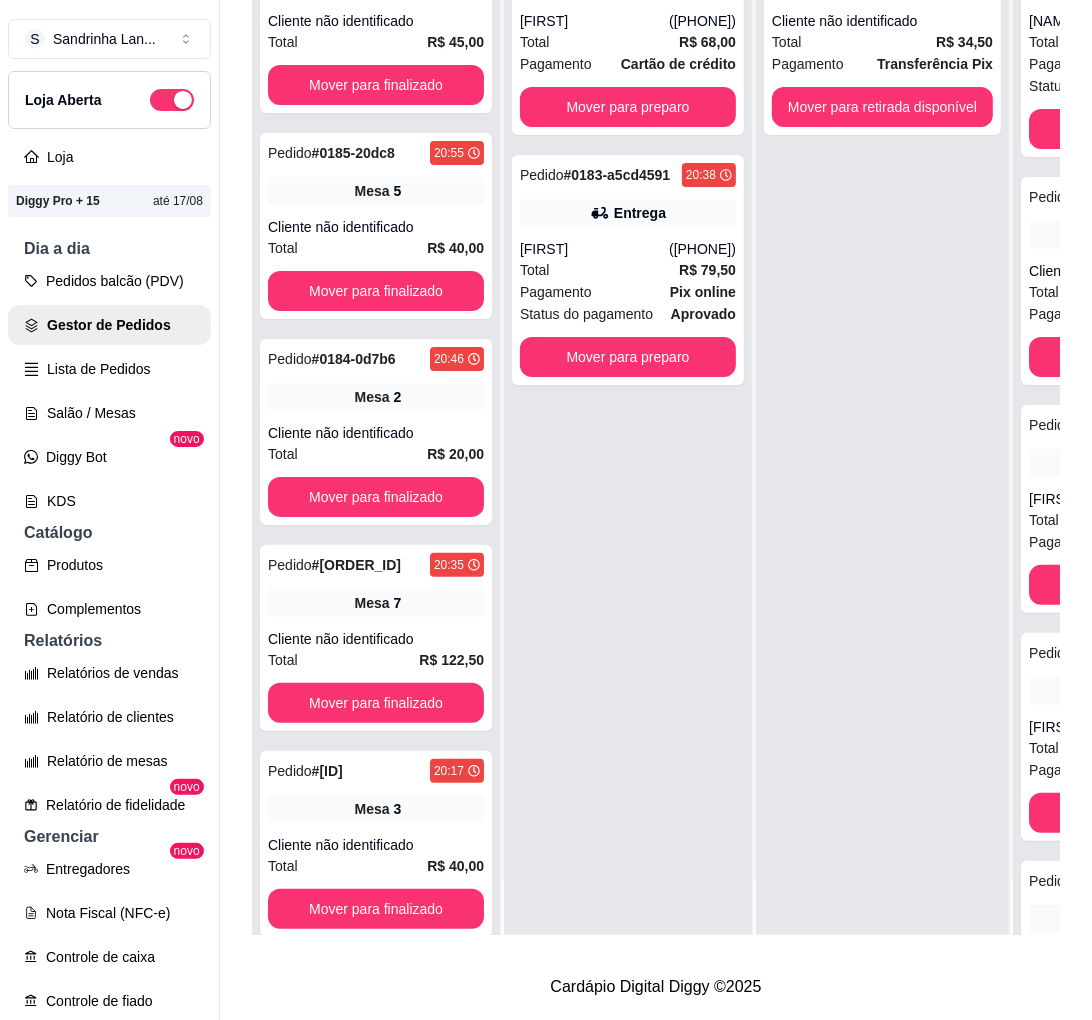 scroll, scrollTop: 0, scrollLeft: 0, axis: both 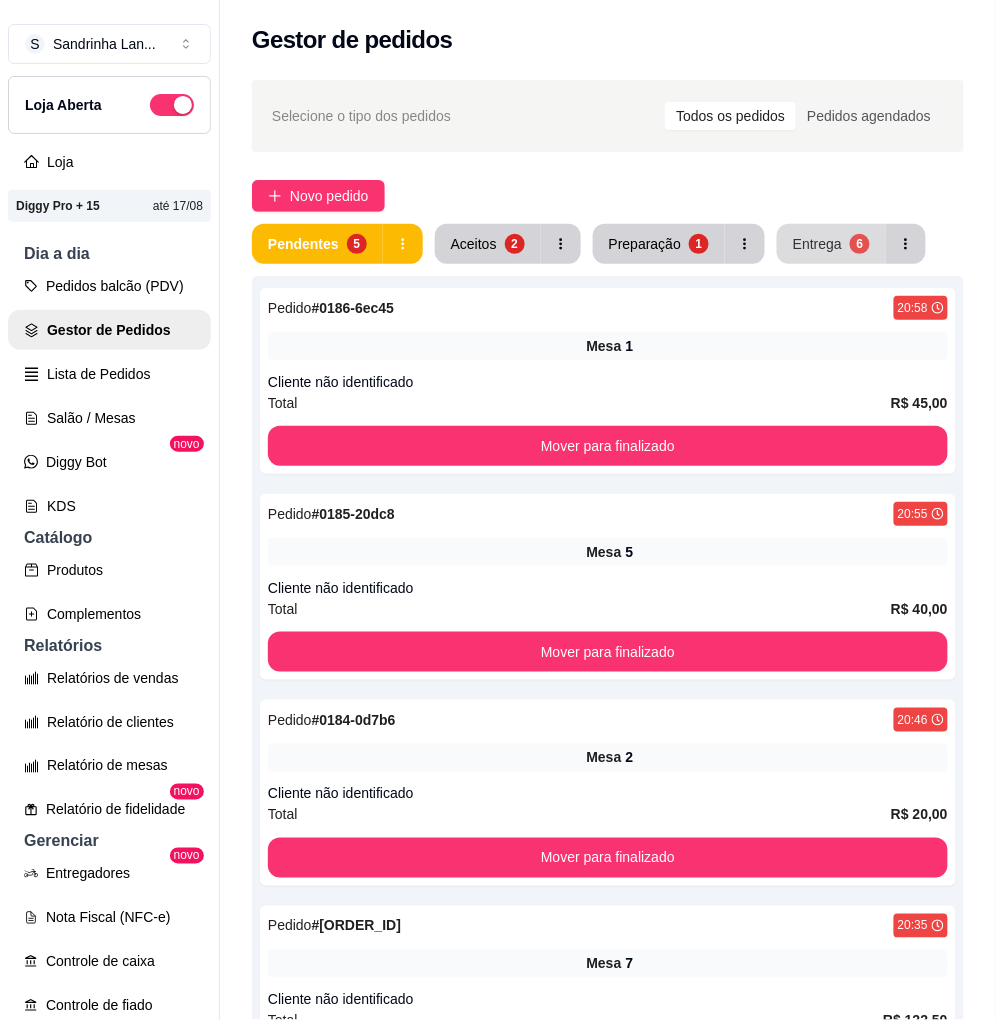 click on "6" at bounding box center [860, 244] 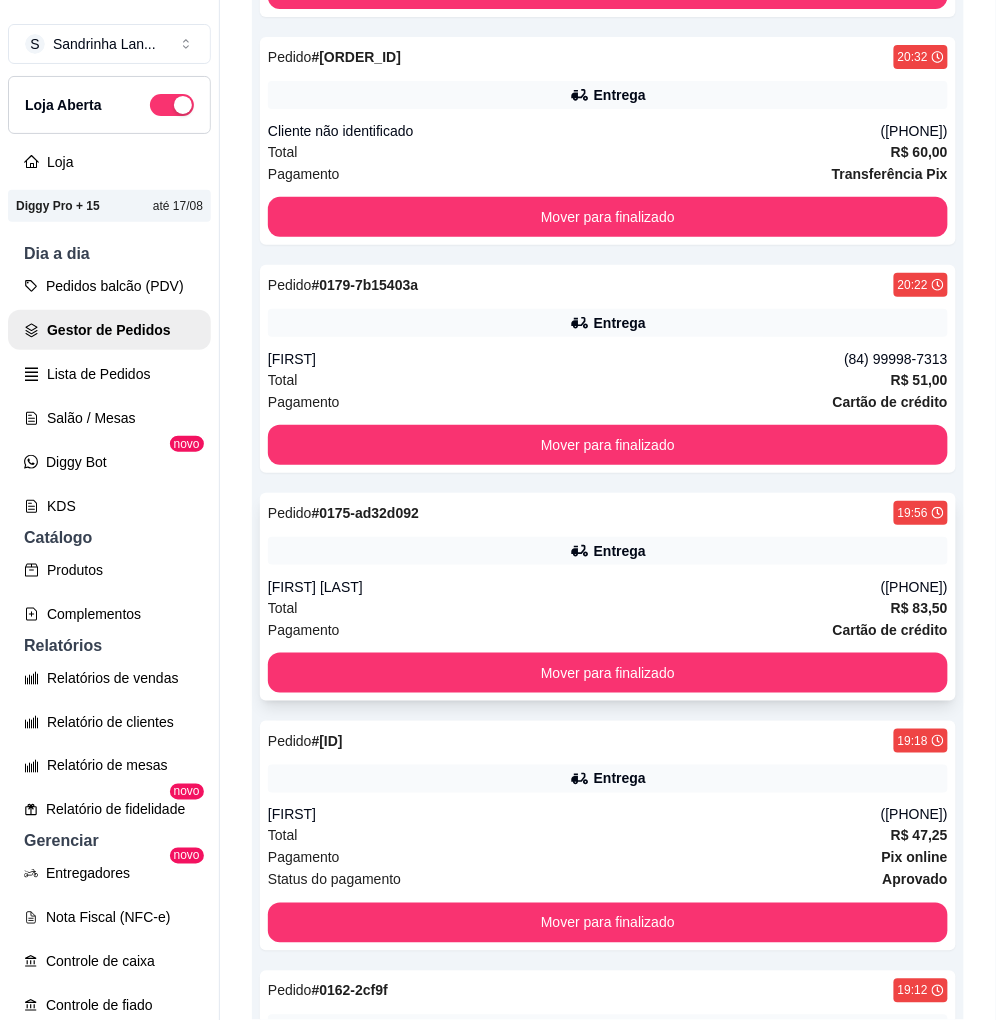 scroll, scrollTop: 555, scrollLeft: 0, axis: vertical 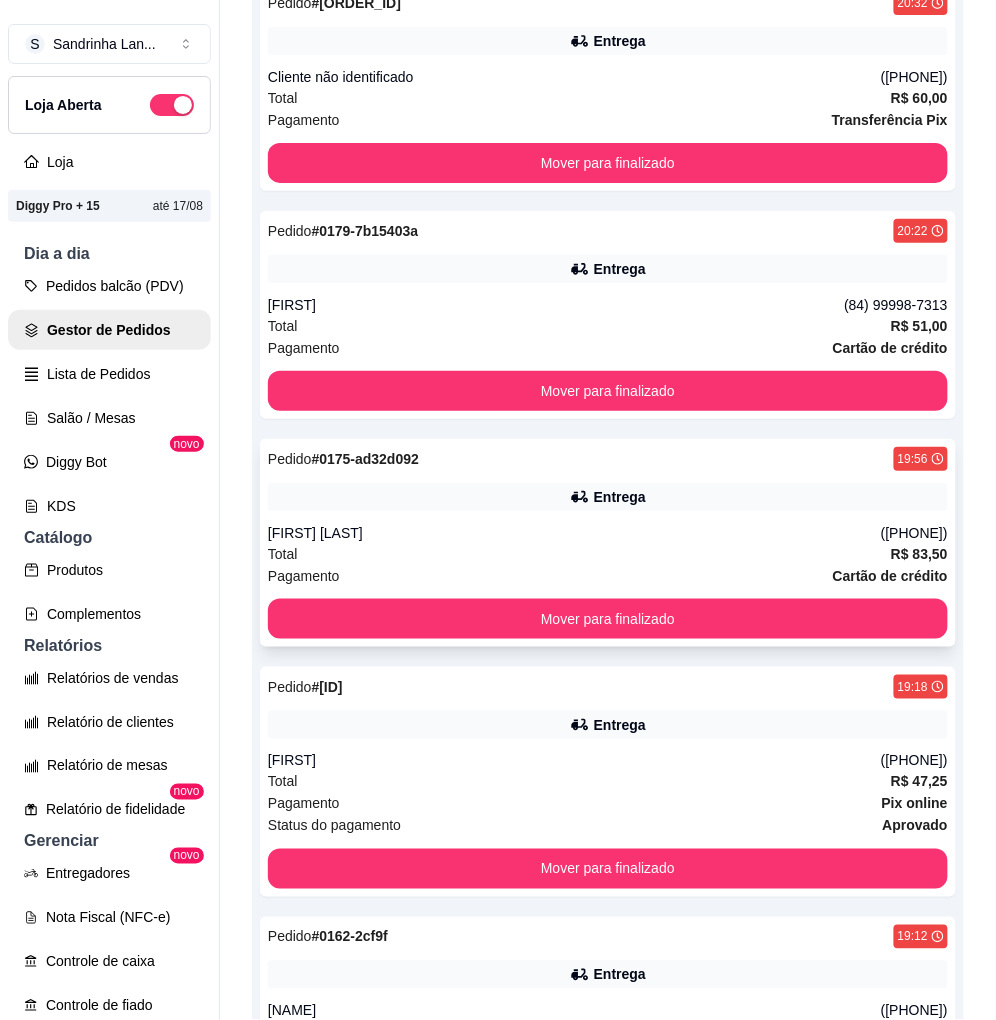click on "[FIRST] [LAST]" at bounding box center (574, 533) 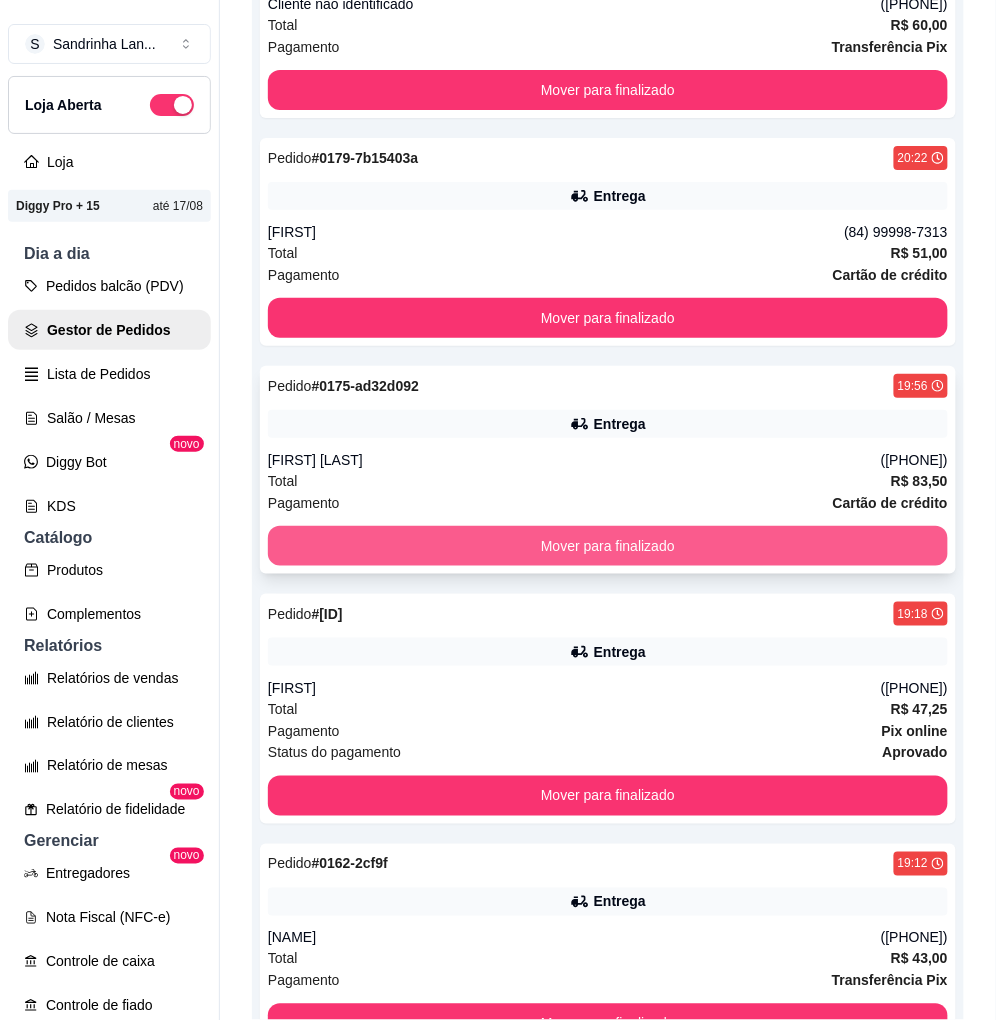 scroll, scrollTop: 666, scrollLeft: 0, axis: vertical 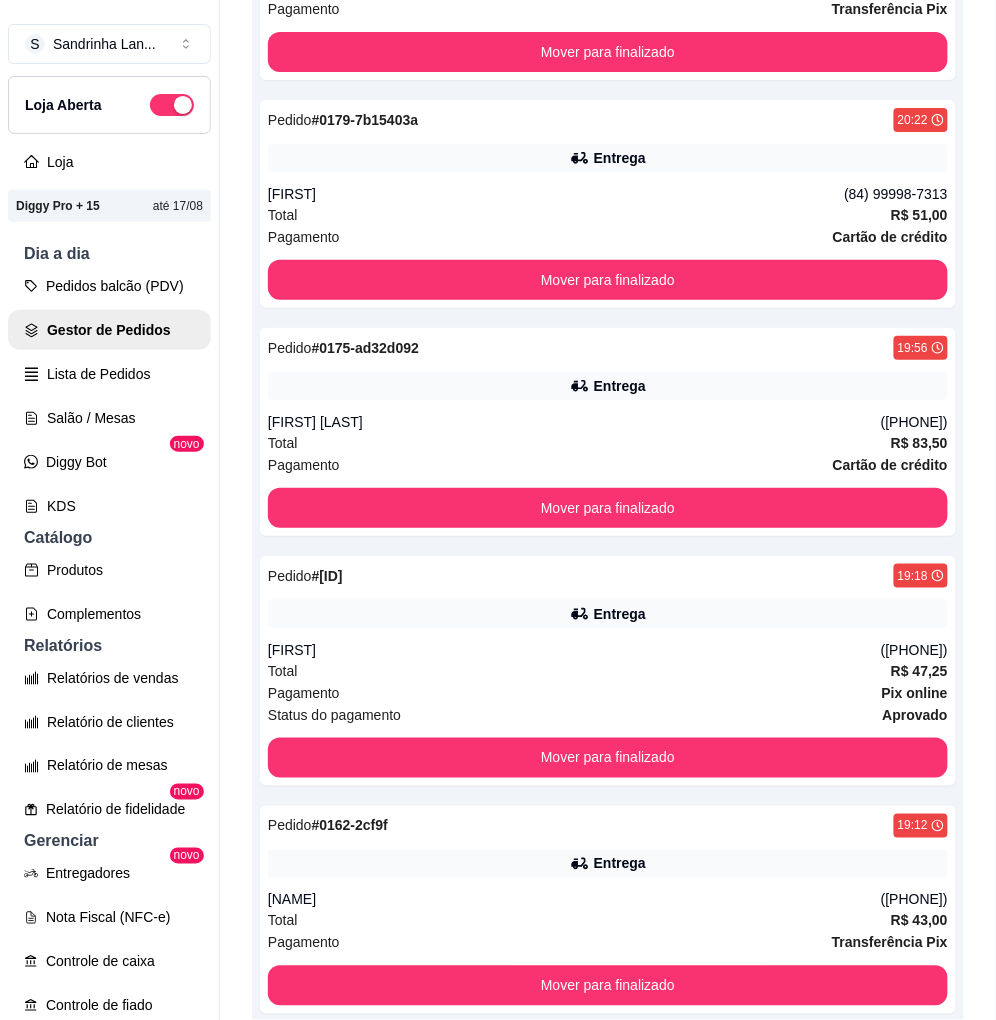 click on "Selecione o tipo dos pedidos Todos os pedidos Pedidos agendados Novo pedido Pendentes 5 Aceitos 2 Preparação 1 Entrega 6 Pedido  # [ORDER_ID] [TIME] Entrega [FIRST] ([PHONE]) Total R$ 33,99 Pagamento Pix online Status do pagamento aprovado Mover para finalizado Pedido  # [ORDER_ID] [TIME] Entrega Cliente não identificado ([PHONE]) Total R$ 60,00 Pagamento Transferência Pix Mover para finalizado Pedido  # [ORDER_ID] [TIME] Entrega [FIRST] ([PHONE]) Total R$ 51,00 Pagamento Cartão de crédito Mover para finalizado Pedido  # [ORDER_ID] [TIME] Entrega [FIRST] [LAST] ([PHONE]) Total R$ 83,50 Pagamento Cartão de crédito Mover para finalizado Pedido  # [ORDER_ID] [TIME] Entrega [FIRST] ([PHONE]) Total R$ 47,25 Pagamento Pix online Status do pagamento aprovado Mover para finalizado Pedido  # [ORDER_ID] [TIME] Entrega [FIRST] ([PHONE]) Total R$ 43,00 Pagamento Transferência Pix Mover para finalizado" at bounding box center [608, 234] 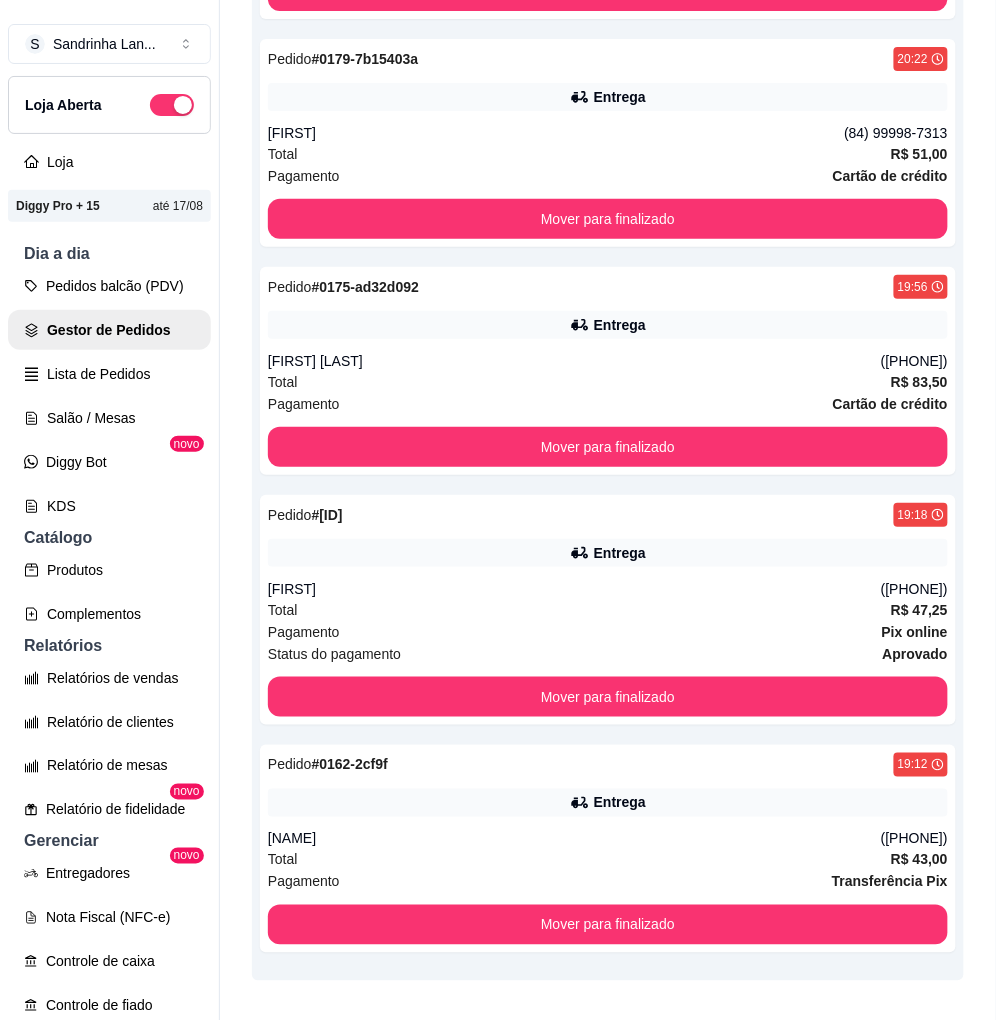 scroll, scrollTop: 784, scrollLeft: 0, axis: vertical 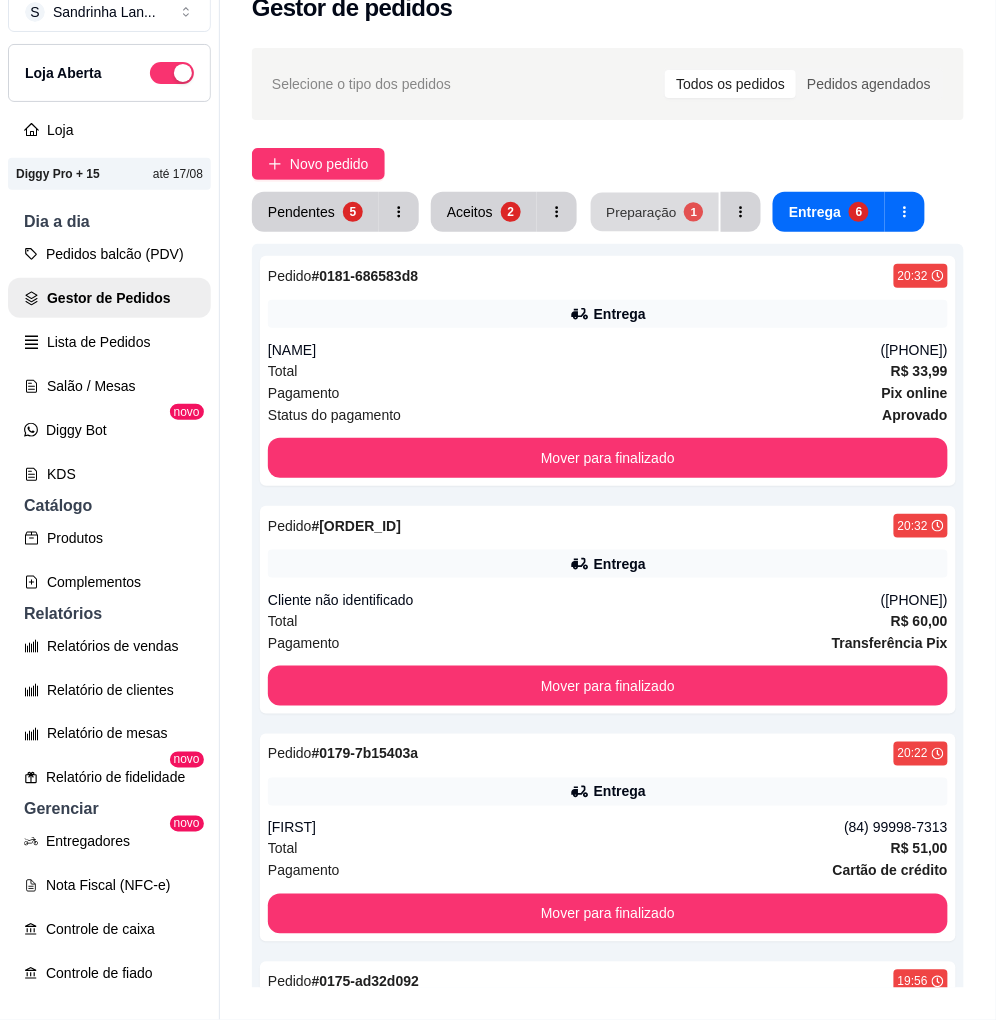 click on "Preparação" at bounding box center [641, 211] 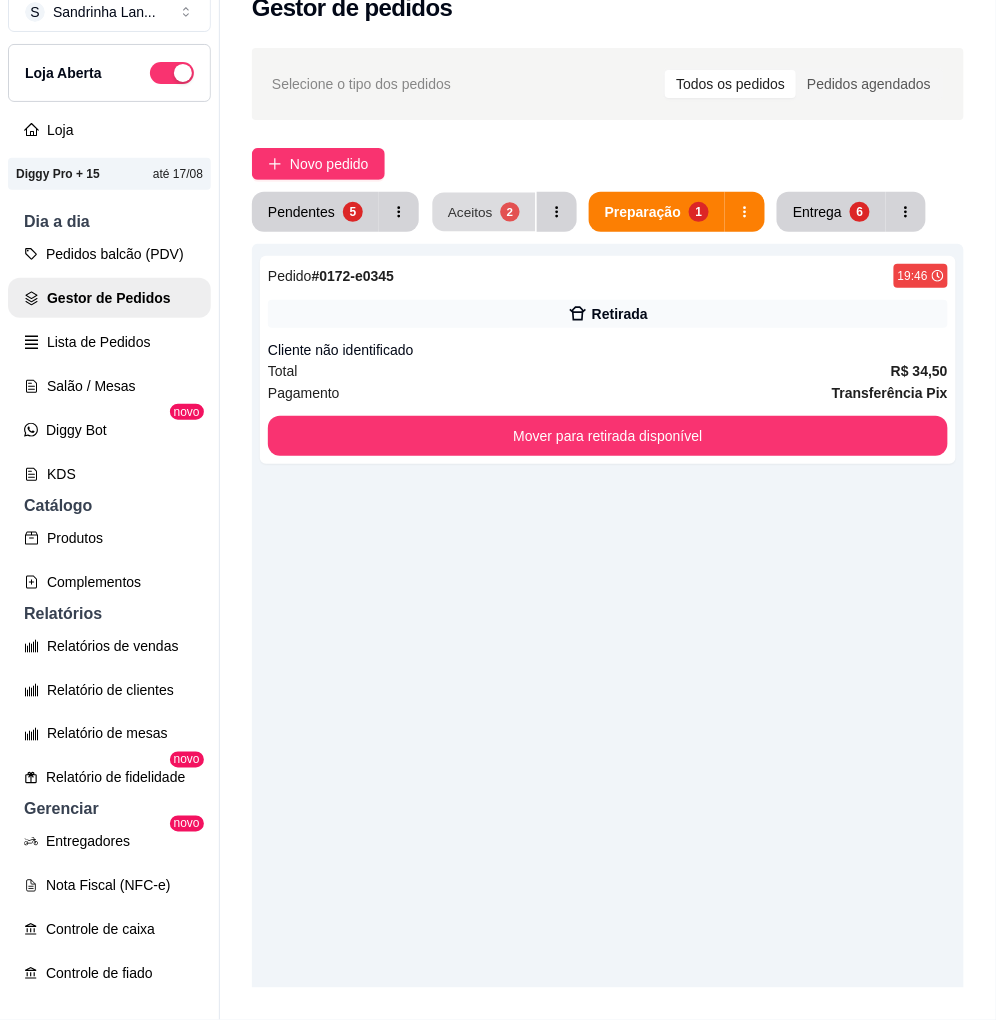 click on "Aceitos 2" at bounding box center [484, 212] 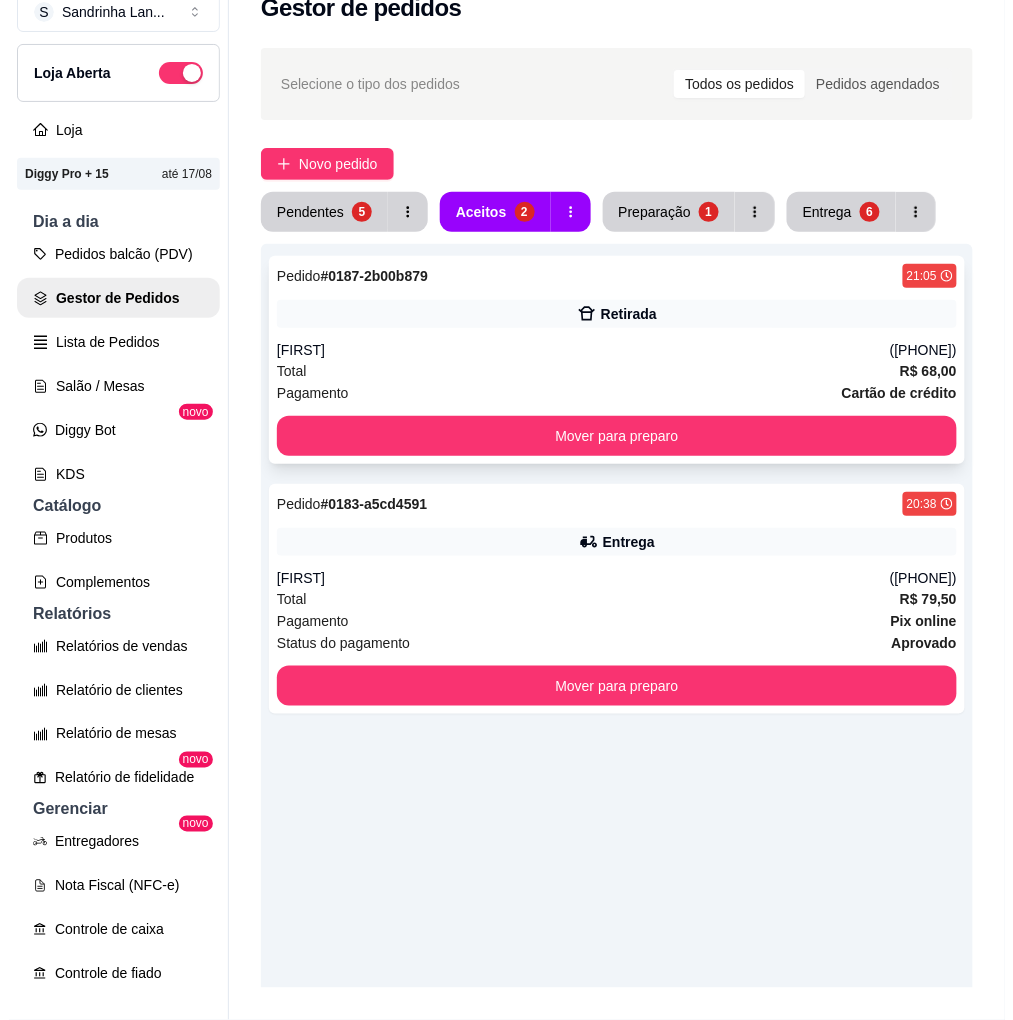 scroll, scrollTop: 111, scrollLeft: 0, axis: vertical 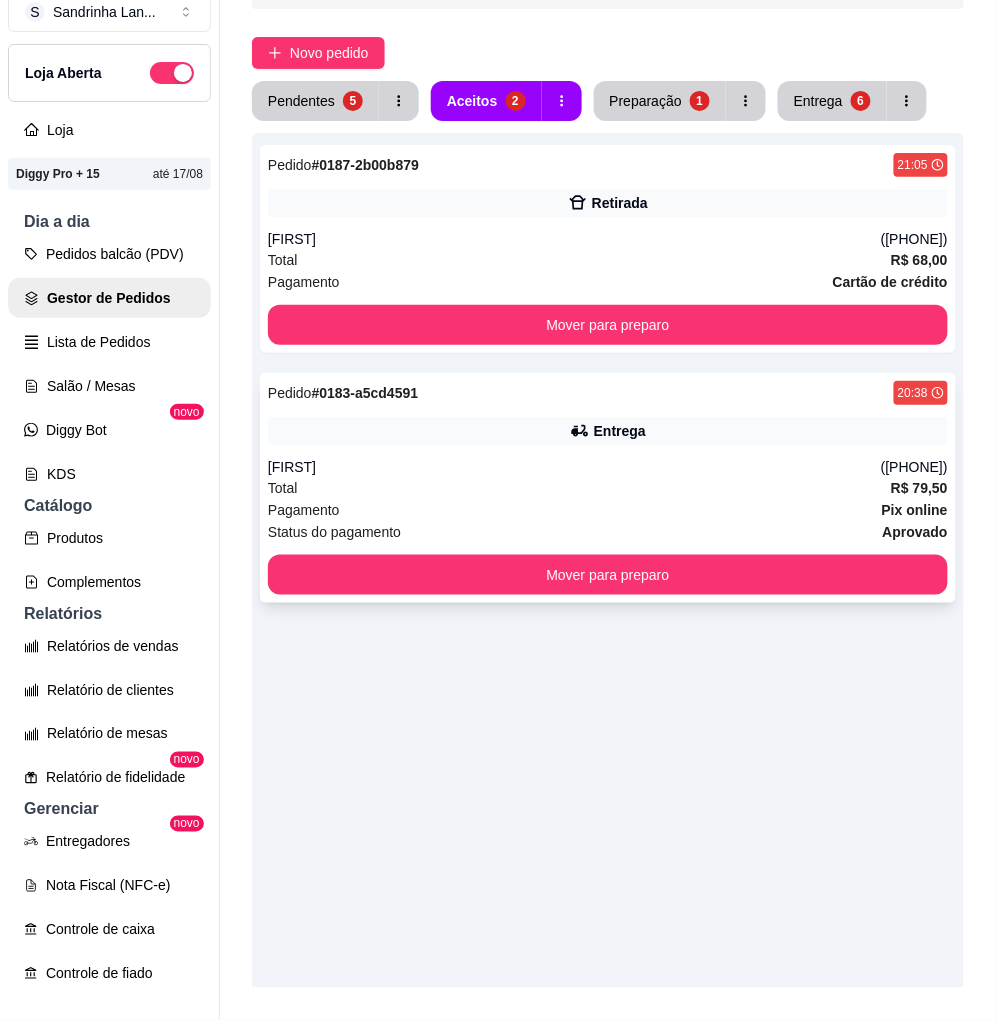 click on "Pedido  # [ORDER_ID] [TIME] Entrega [NAME] ([PHONE]) Total R$ 79,50 Pagamento Pix online Status do pagamento aprovado Mover para preparo" at bounding box center [608, 488] 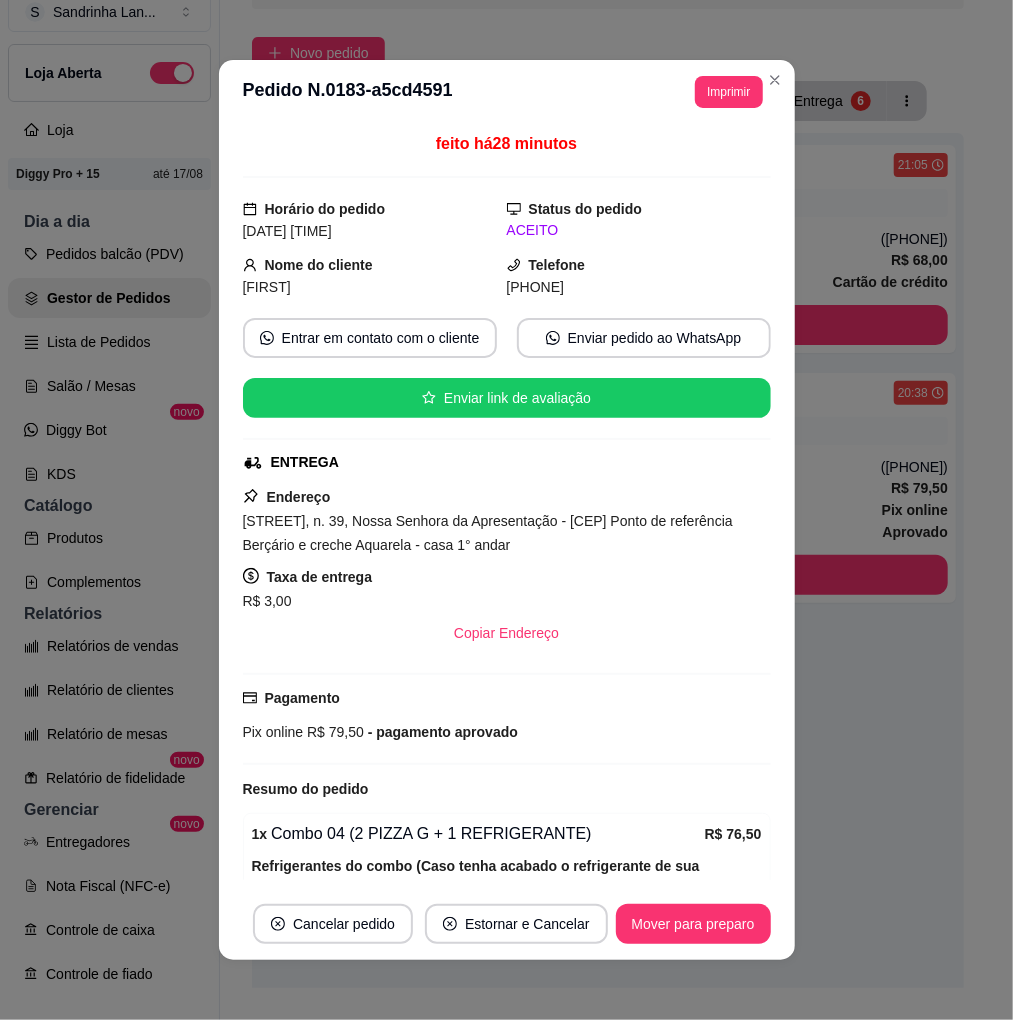 scroll, scrollTop: 222, scrollLeft: 0, axis: vertical 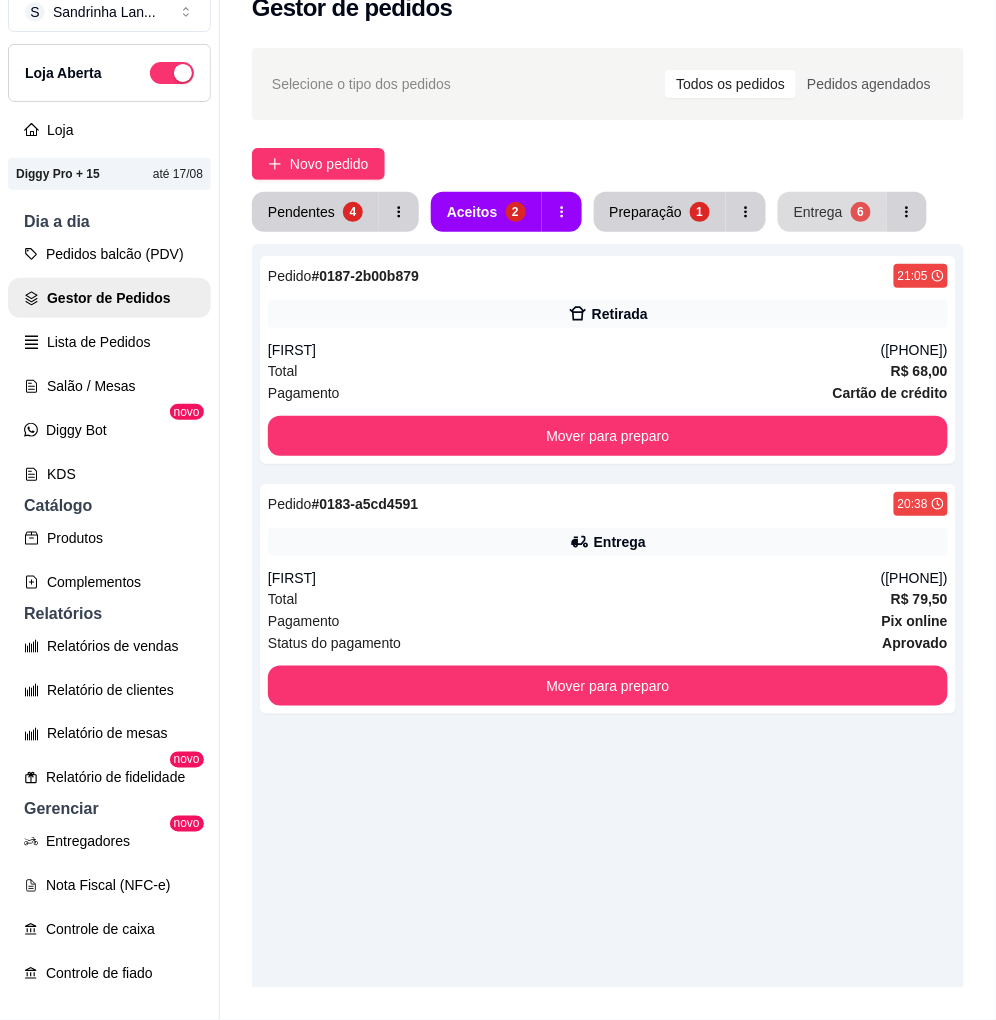 click on "Entrega 6" at bounding box center (832, 212) 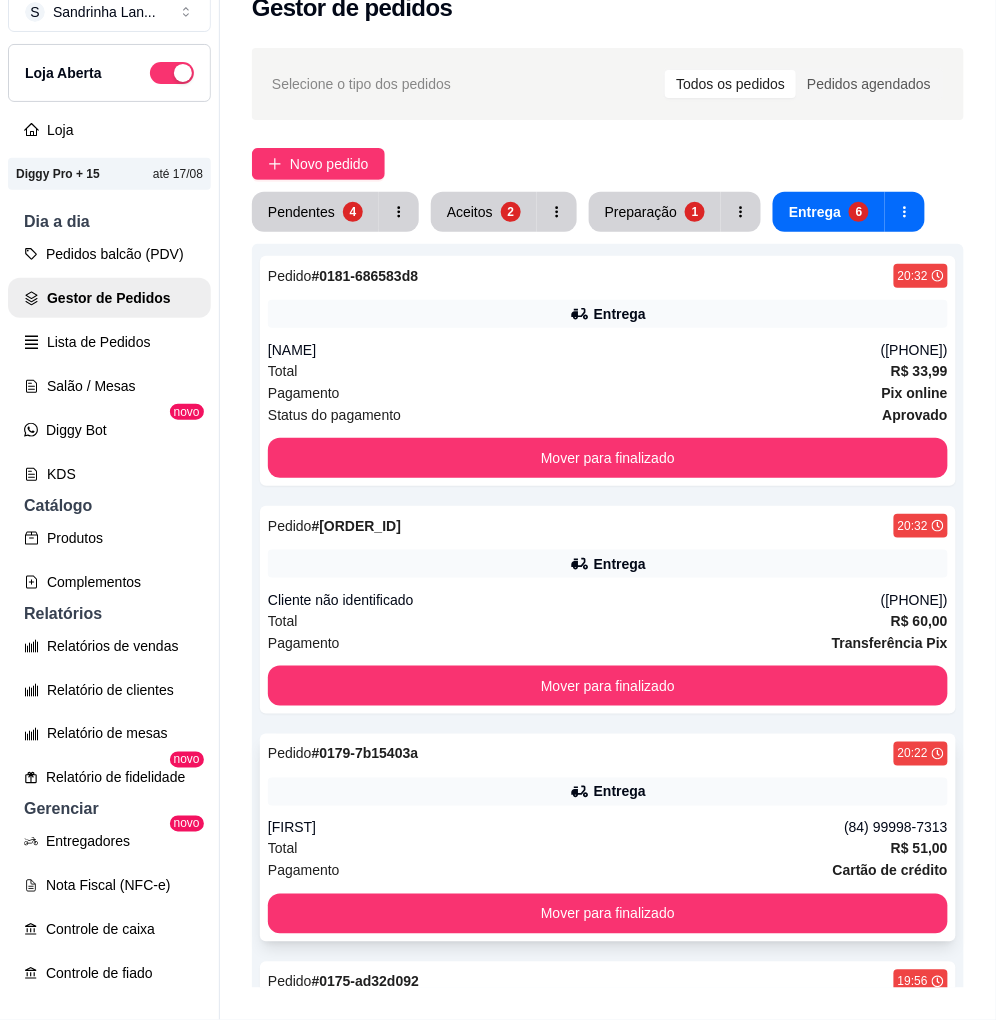 click on "Pagamento Cartão de crédito" at bounding box center [608, 871] 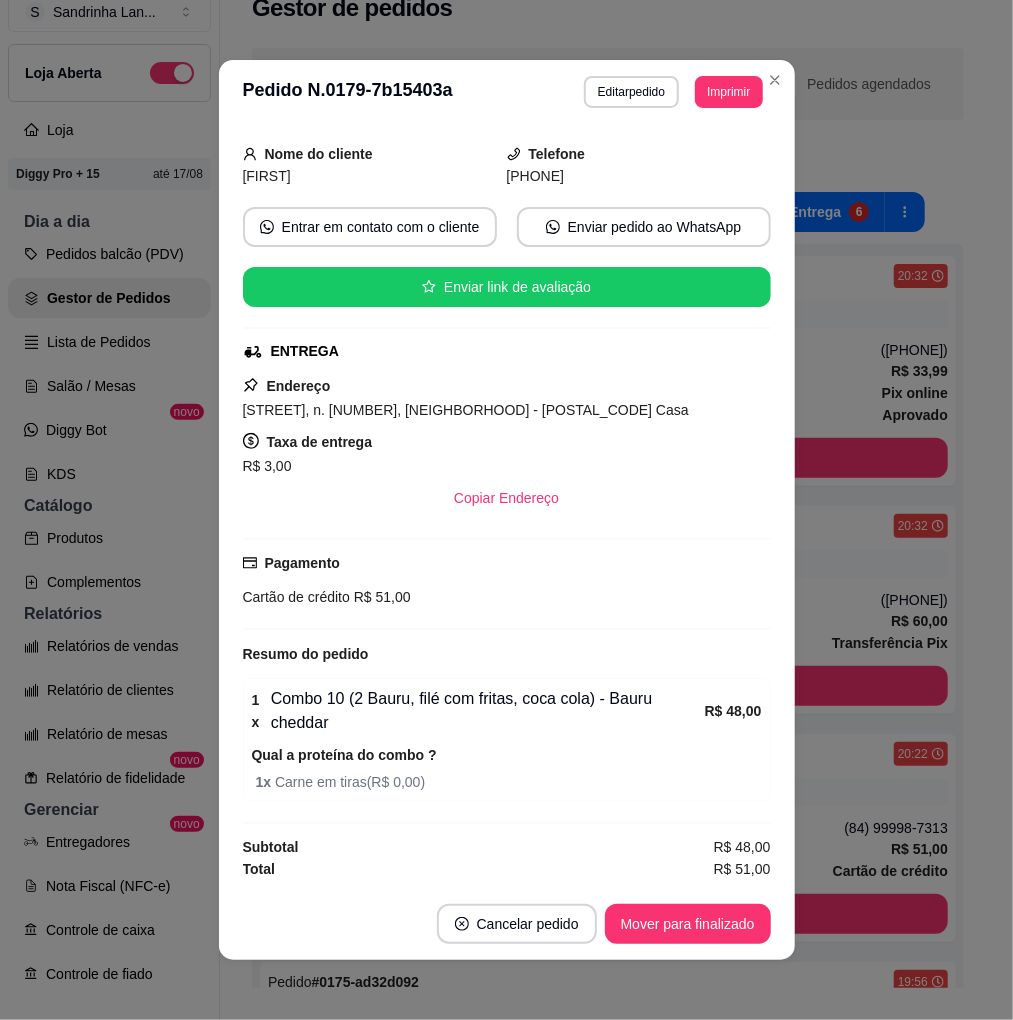 scroll, scrollTop: 113, scrollLeft: 0, axis: vertical 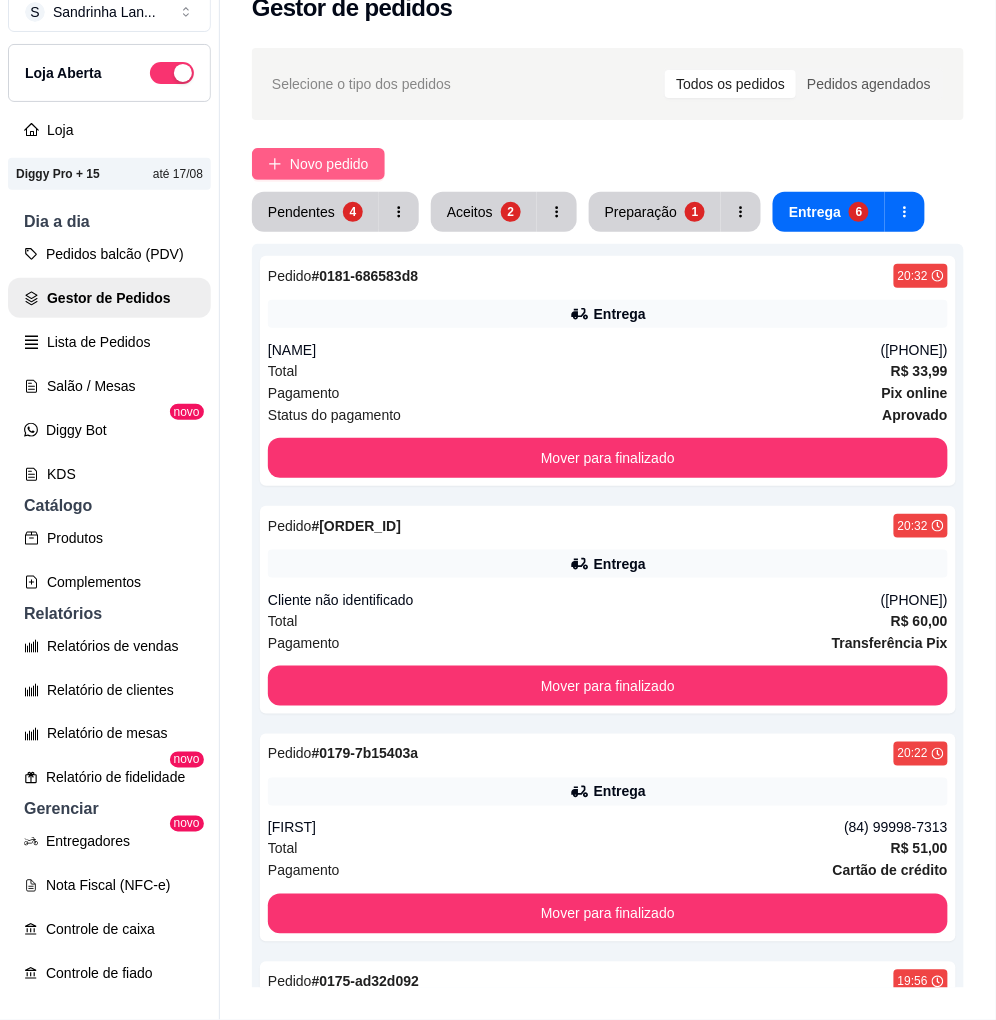 click on "Novo pedido" at bounding box center [318, 164] 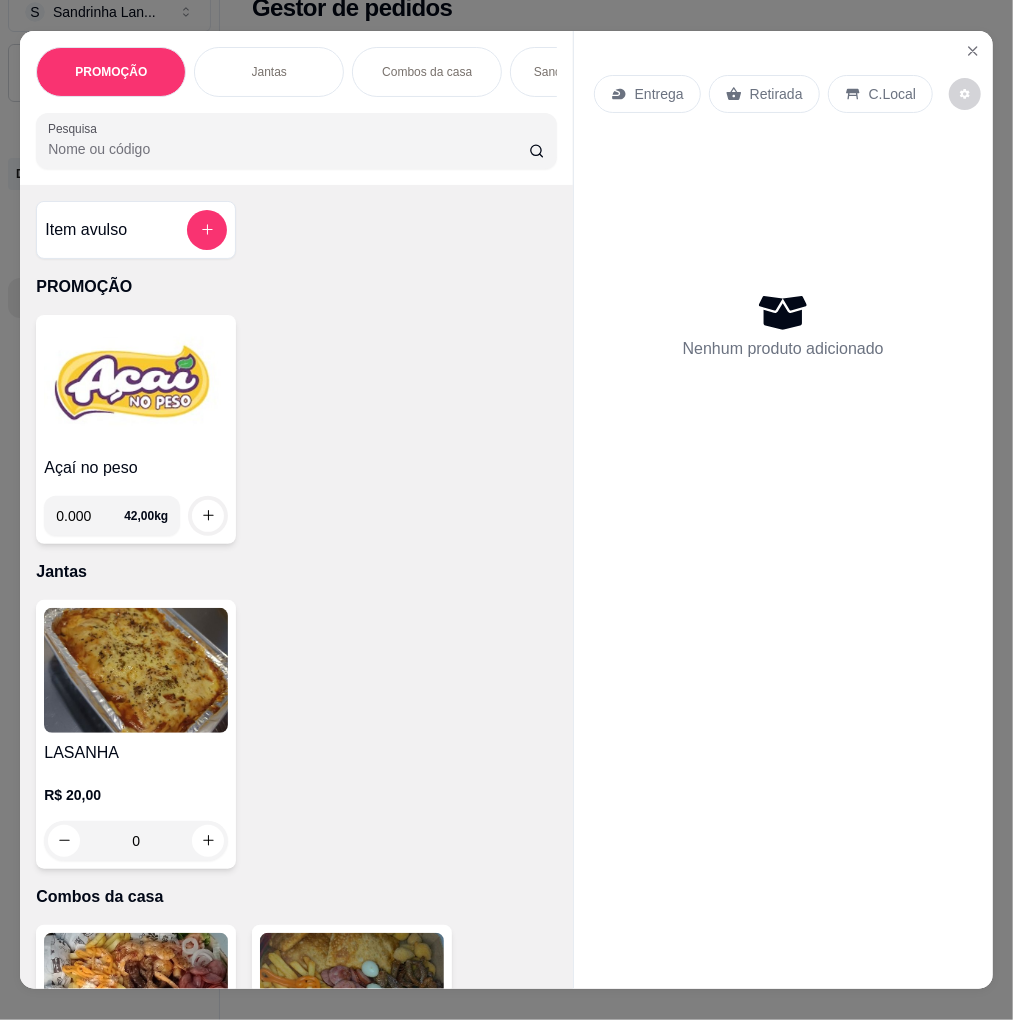 click on "Entrega" at bounding box center [659, 94] 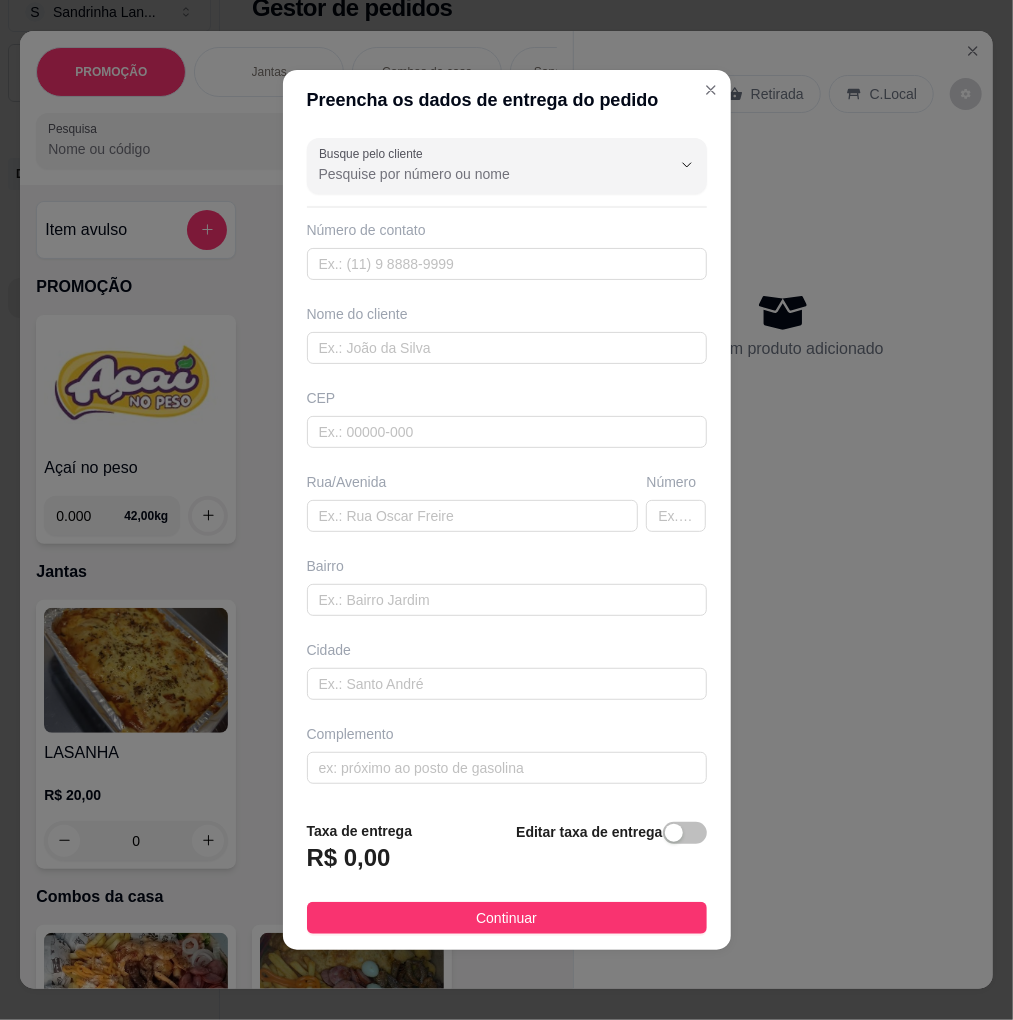 click at bounding box center [685, 833] 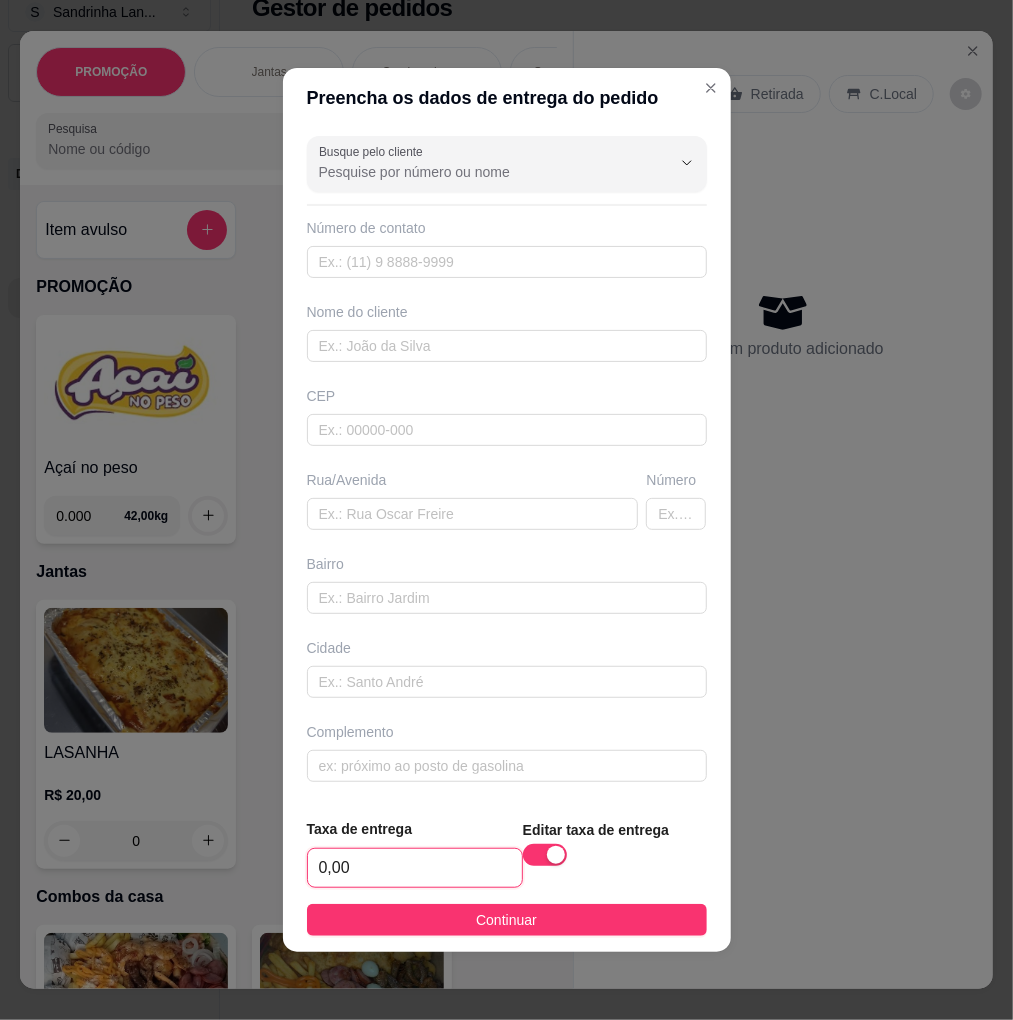 drag, startPoint x: 455, startPoint y: 858, endPoint x: 454, endPoint y: 871, distance: 13.038404 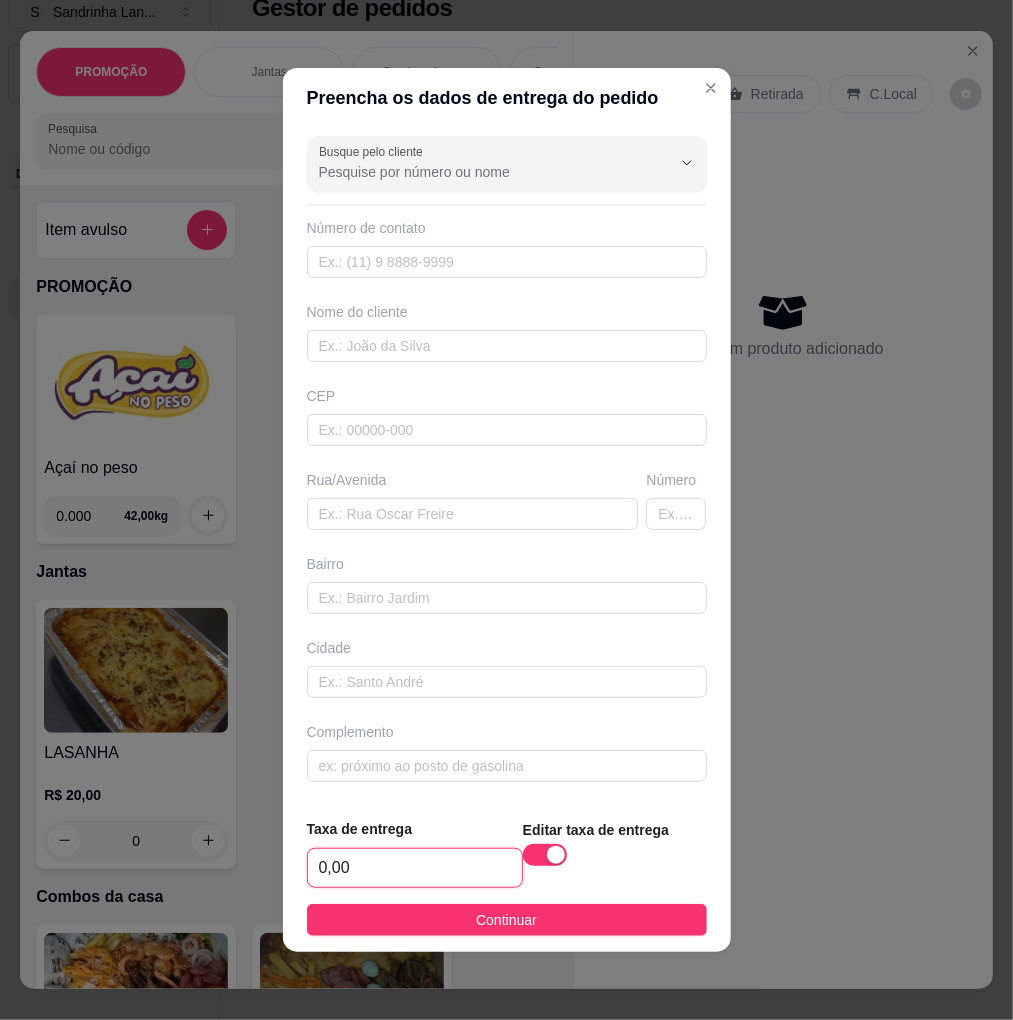 click on "0,00" at bounding box center [415, 868] 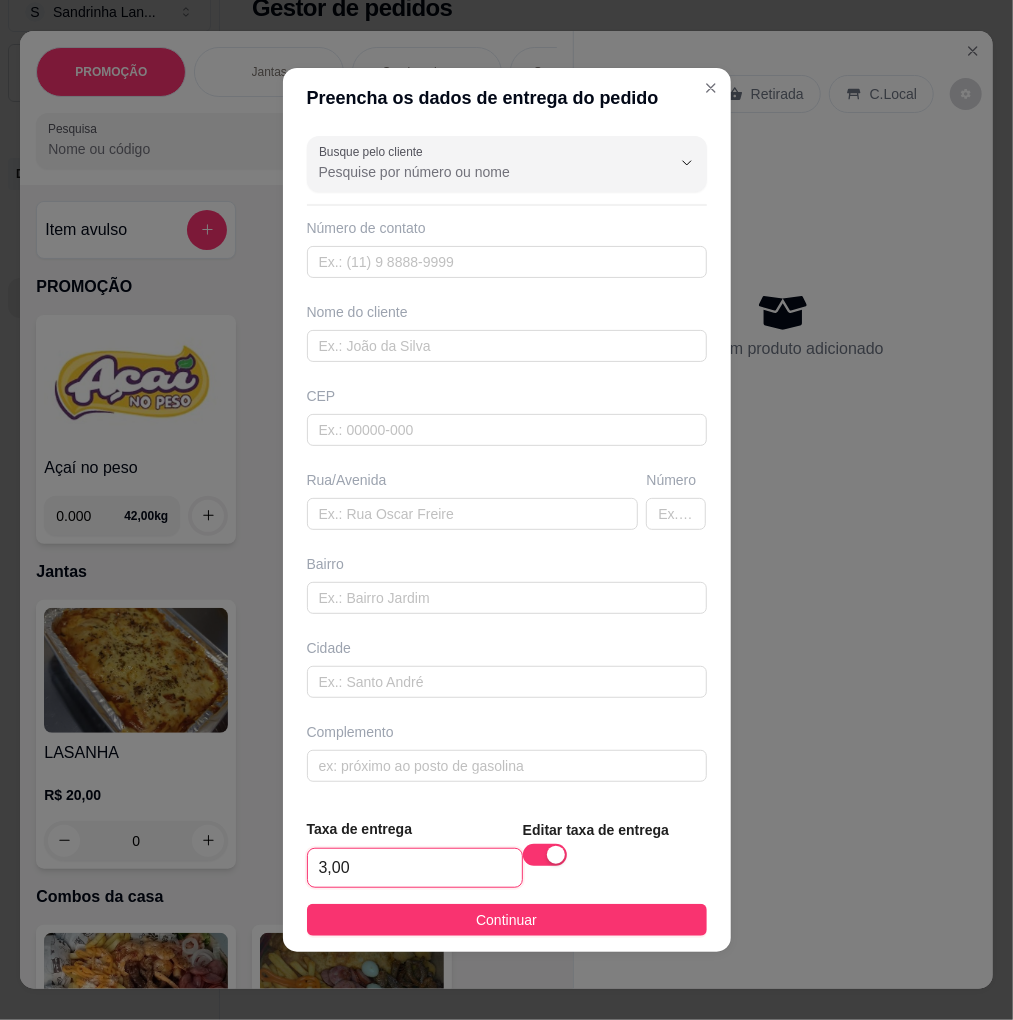type on "3,00" 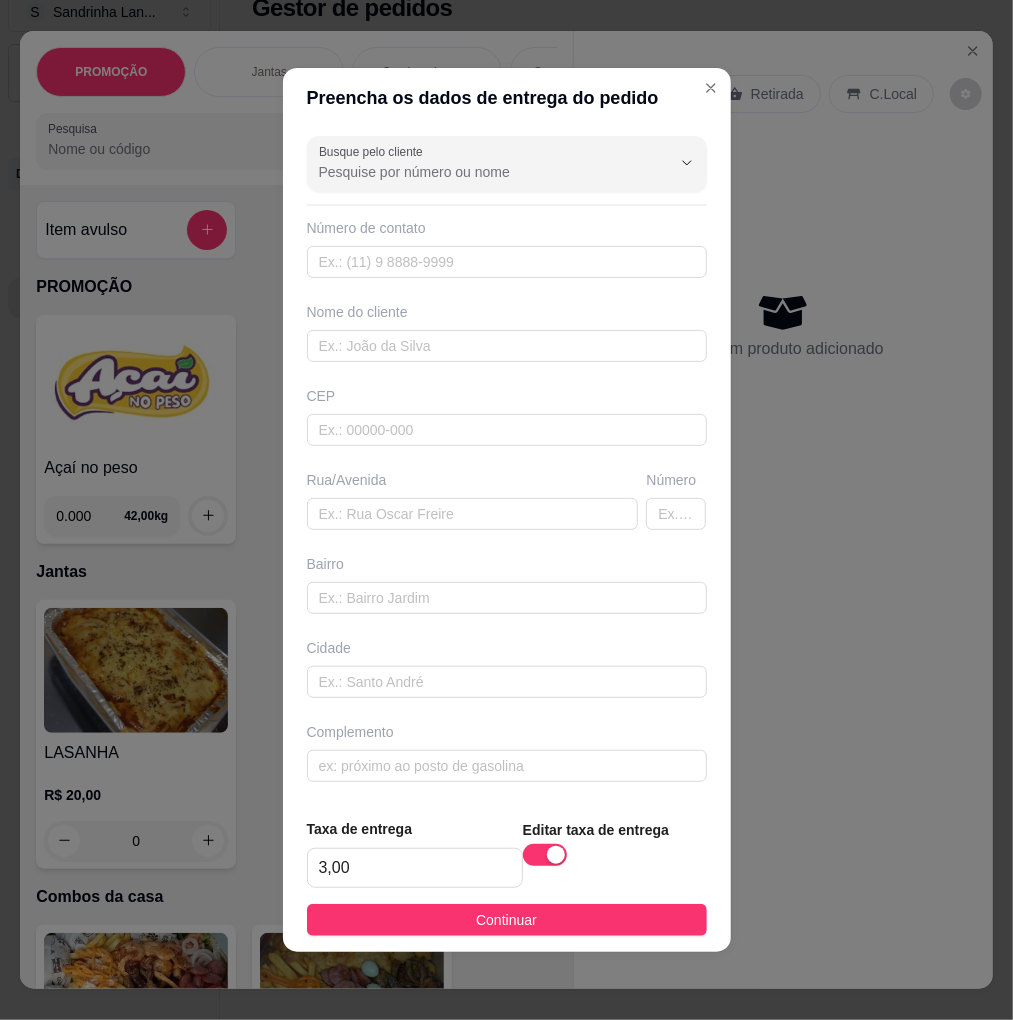click on "Continuar" at bounding box center (507, 920) 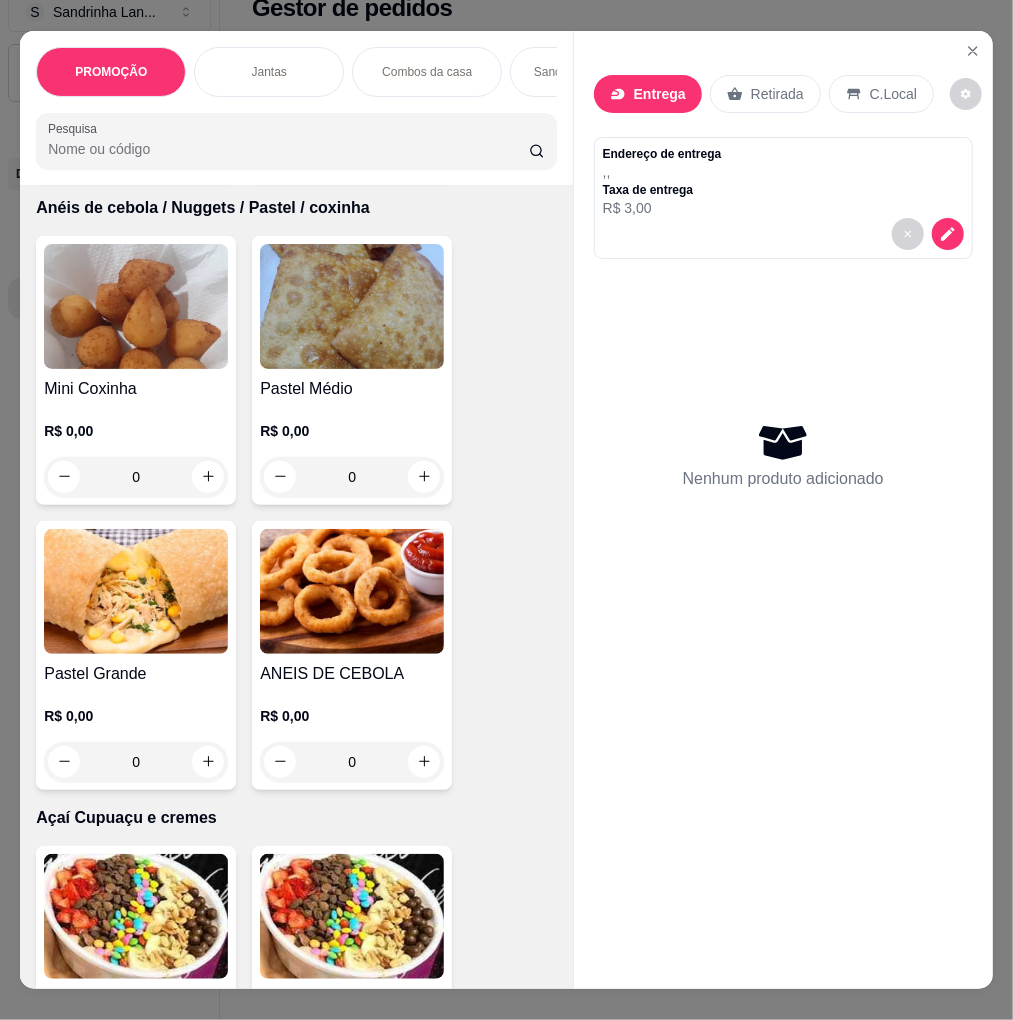scroll, scrollTop: 5111, scrollLeft: 0, axis: vertical 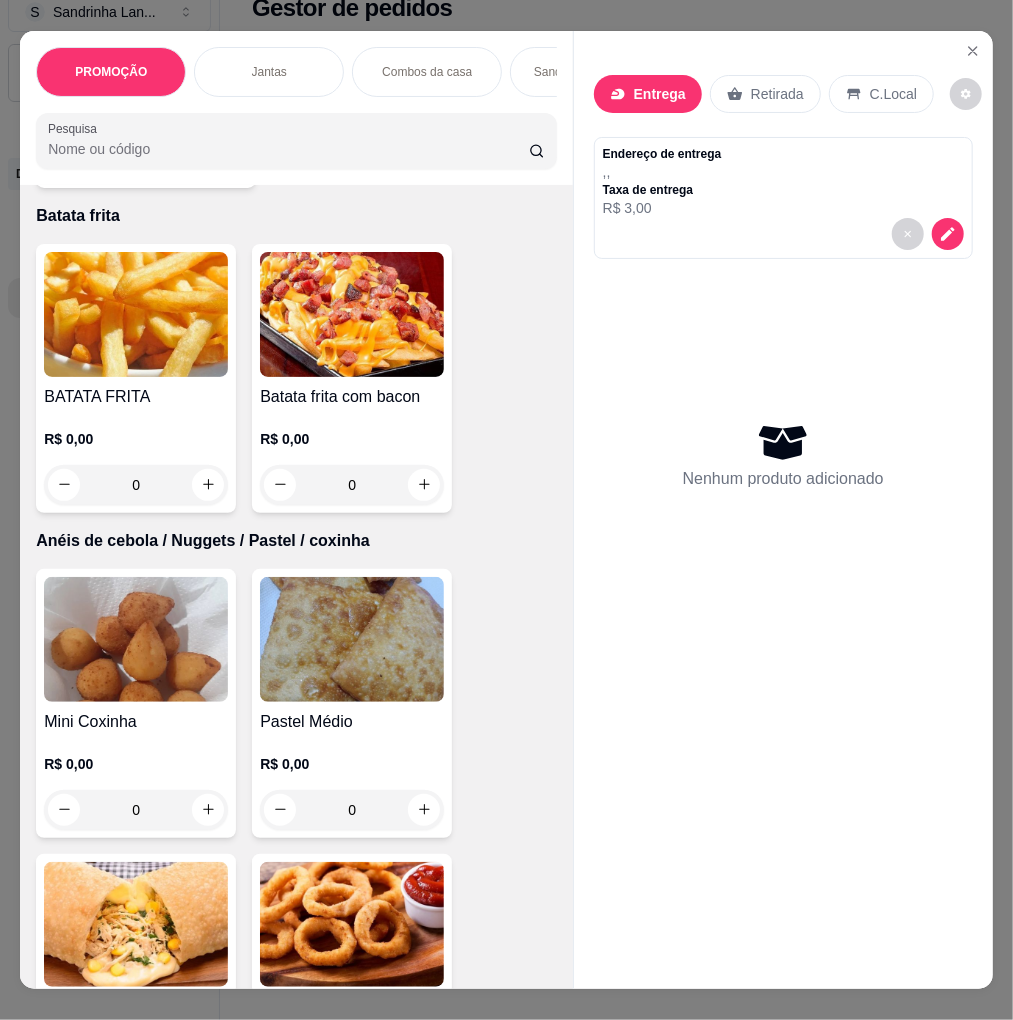 click at bounding box center [136, 314] 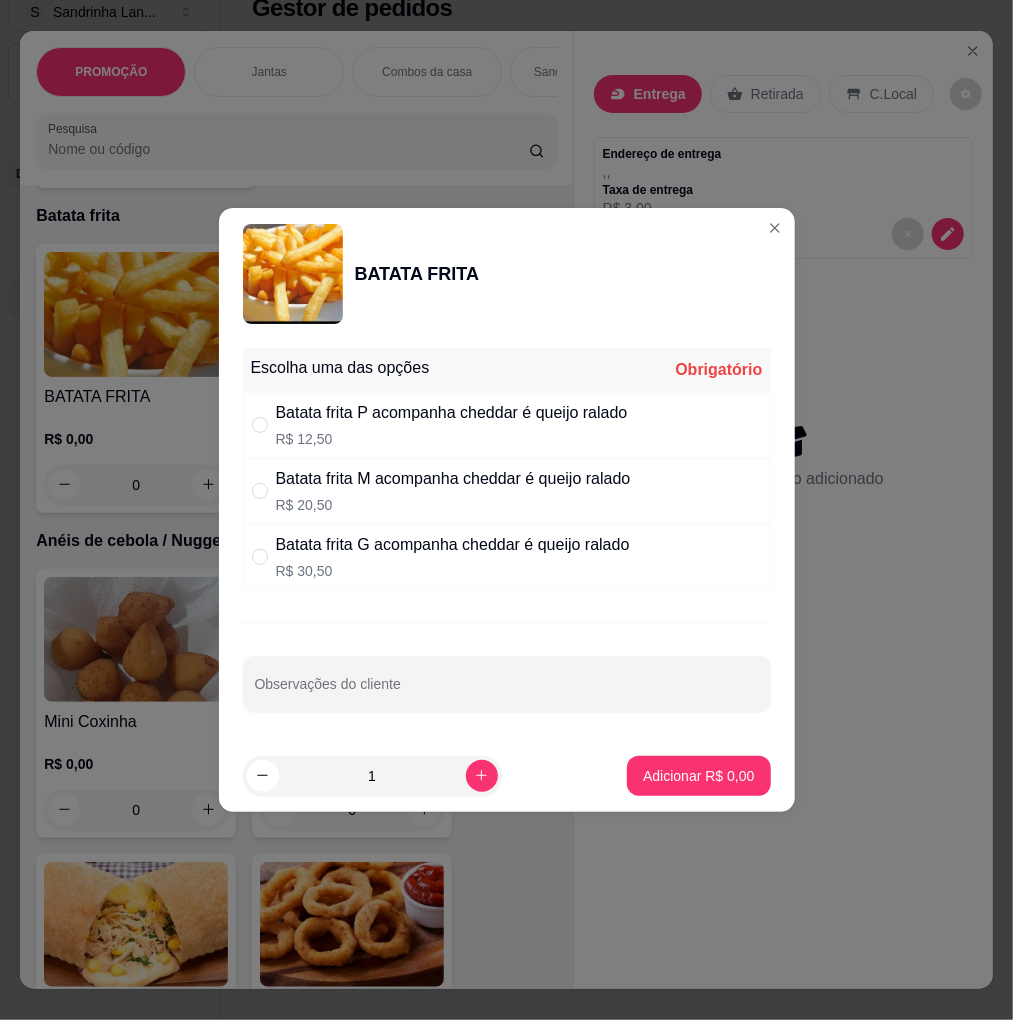 click on "Batata frita P acompanha cheddar é queijo ralado" at bounding box center (452, 413) 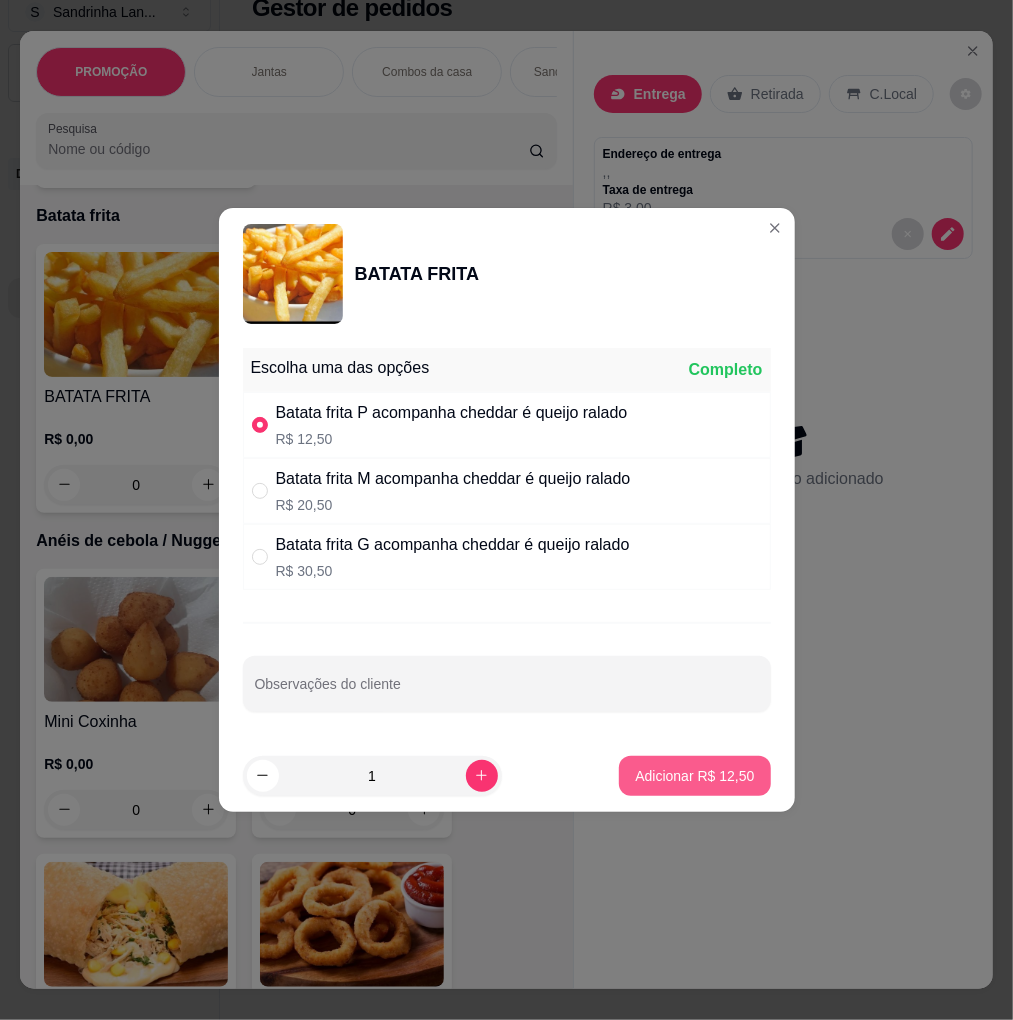 click on "Adicionar   R$ 12,50" at bounding box center [694, 776] 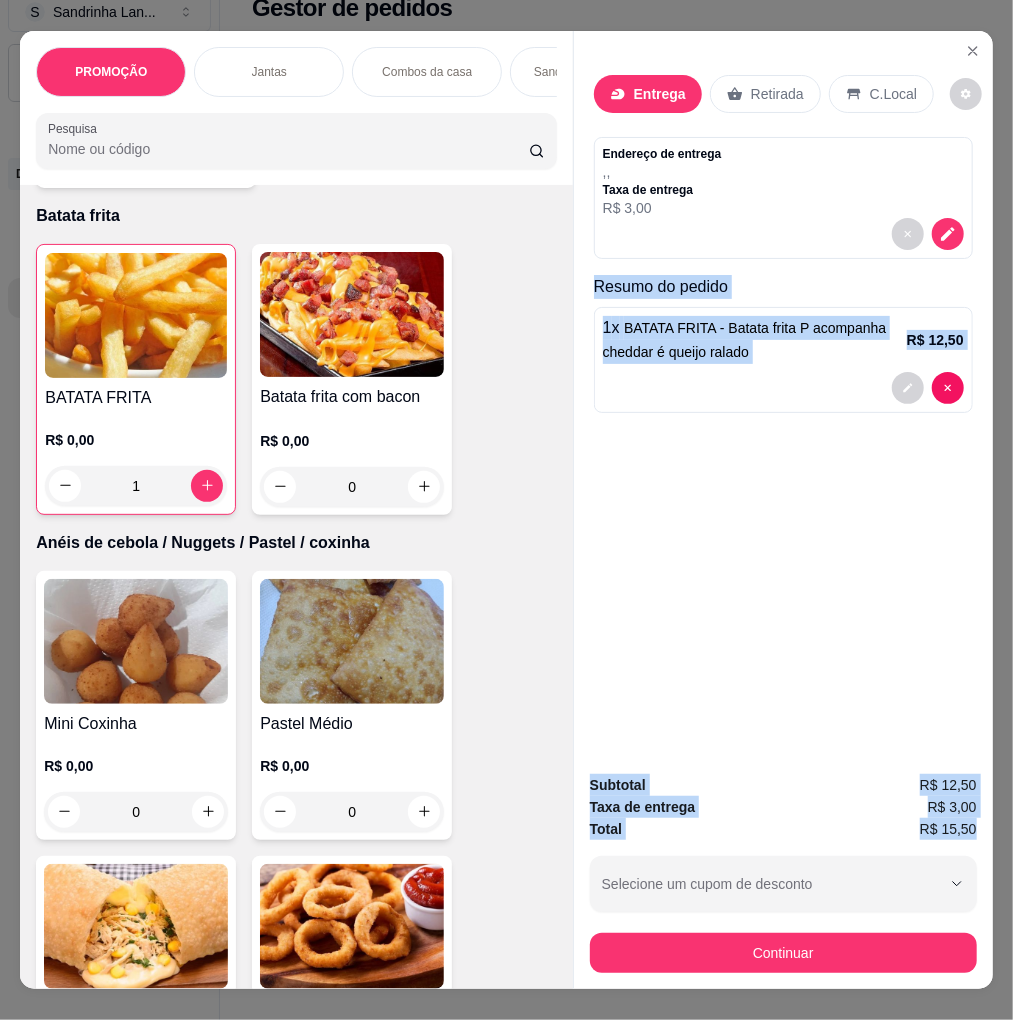 drag, startPoint x: 591, startPoint y: 281, endPoint x: 975, endPoint y: 817, distance: 659.35724 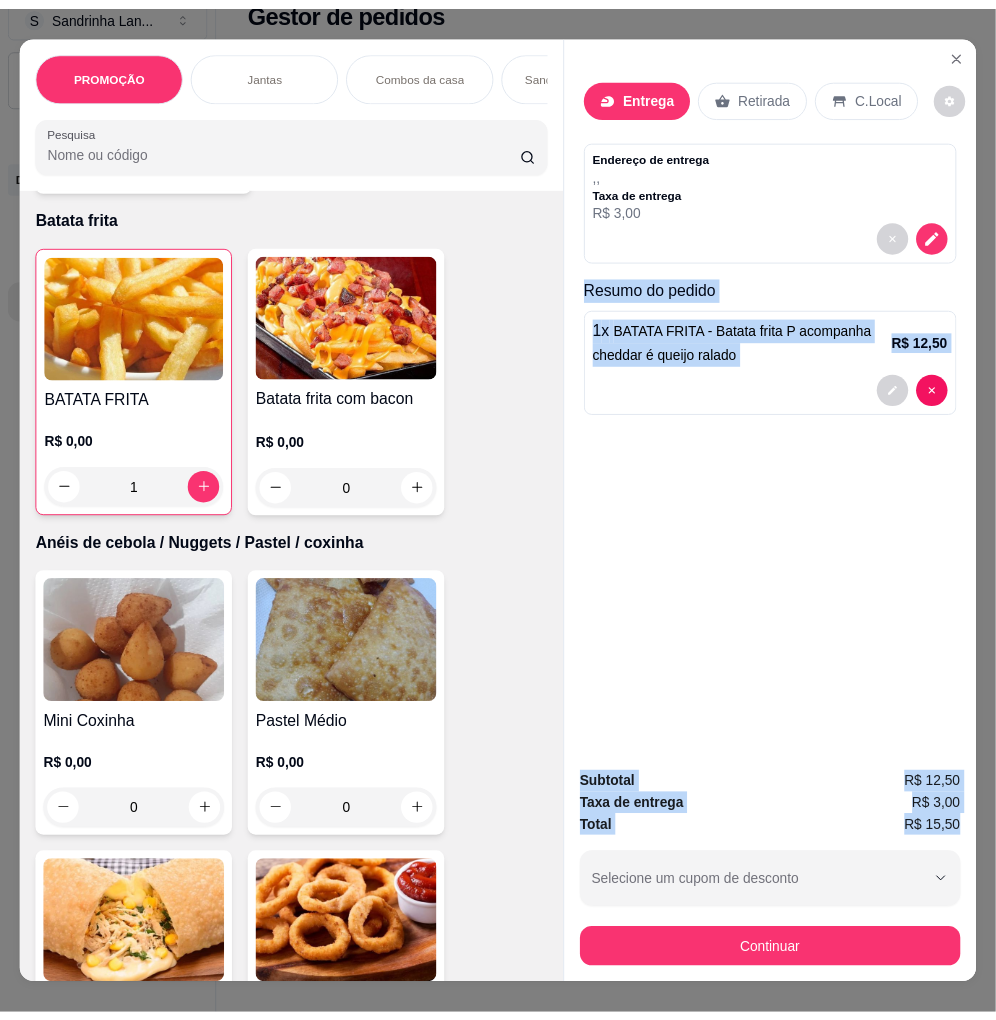 scroll, scrollTop: 0, scrollLeft: 2, axis: horizontal 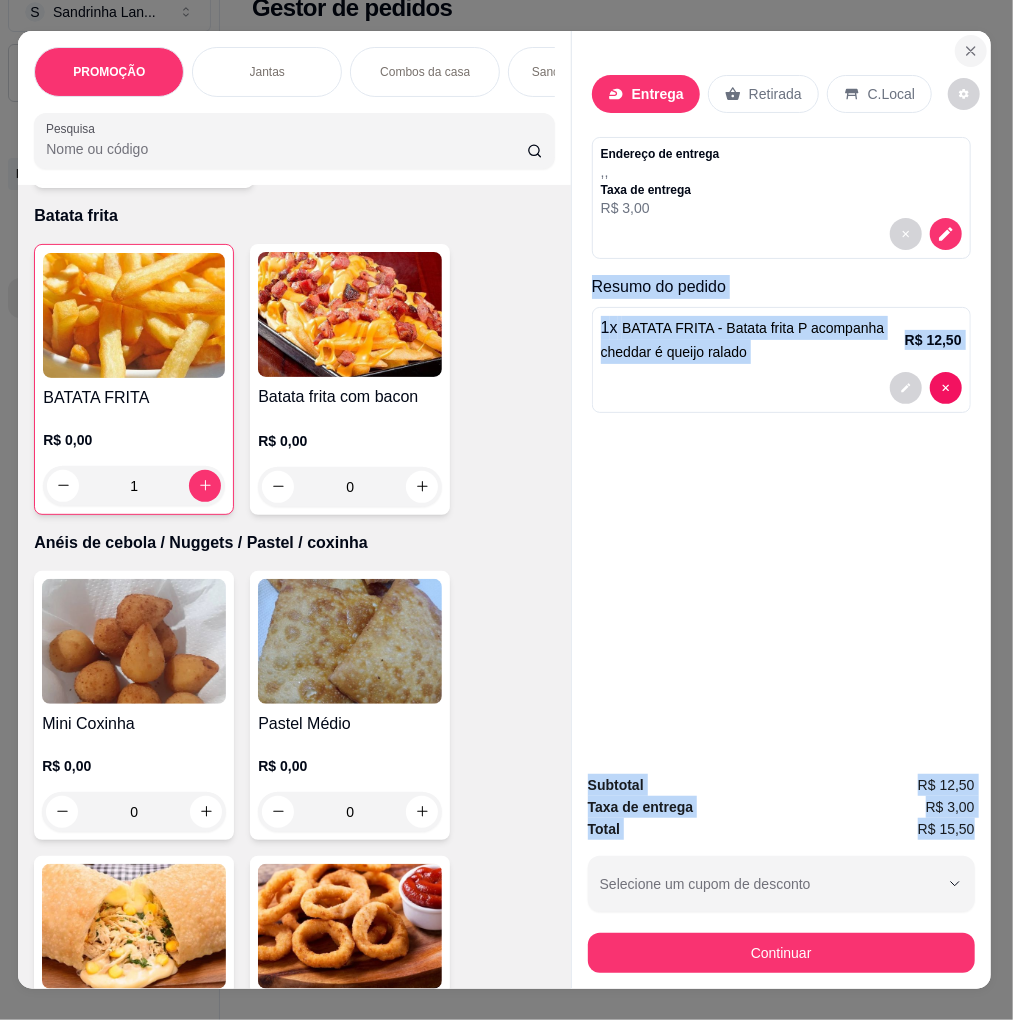 click 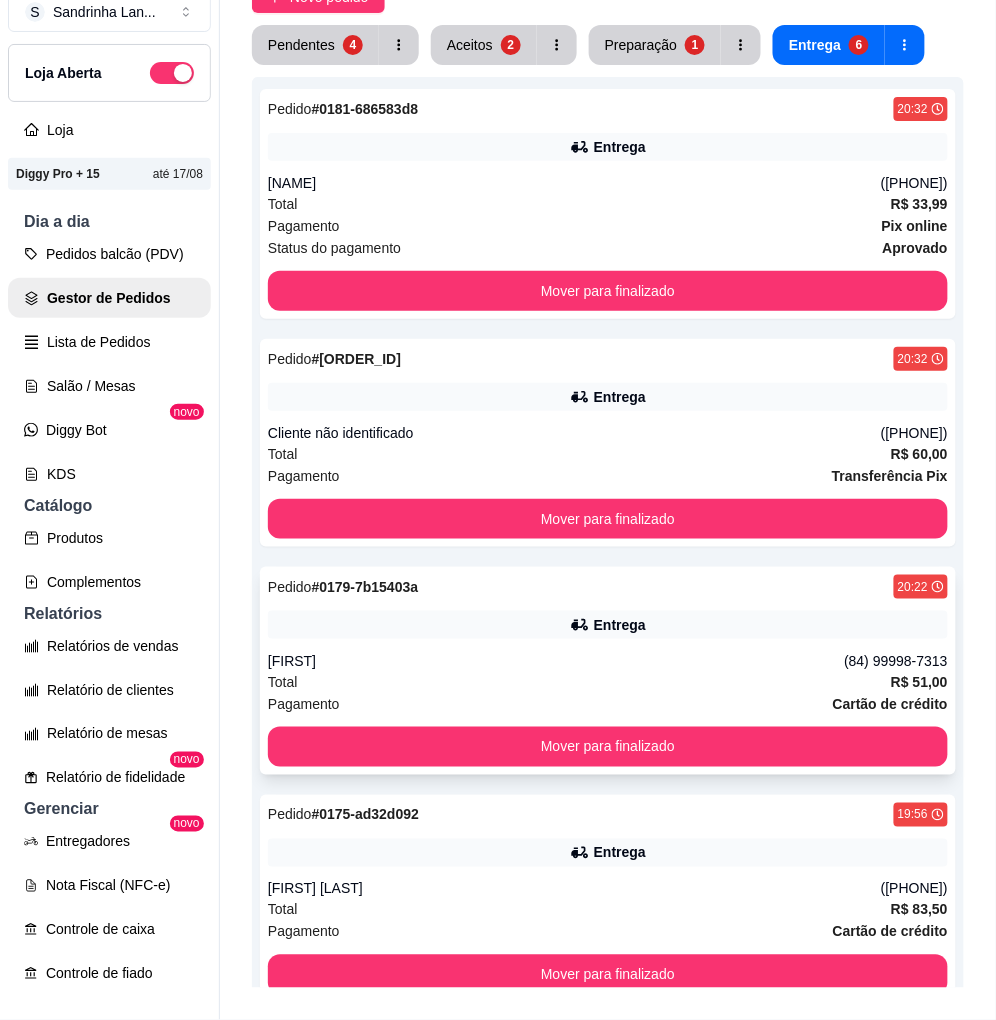 scroll, scrollTop: 222, scrollLeft: 0, axis: vertical 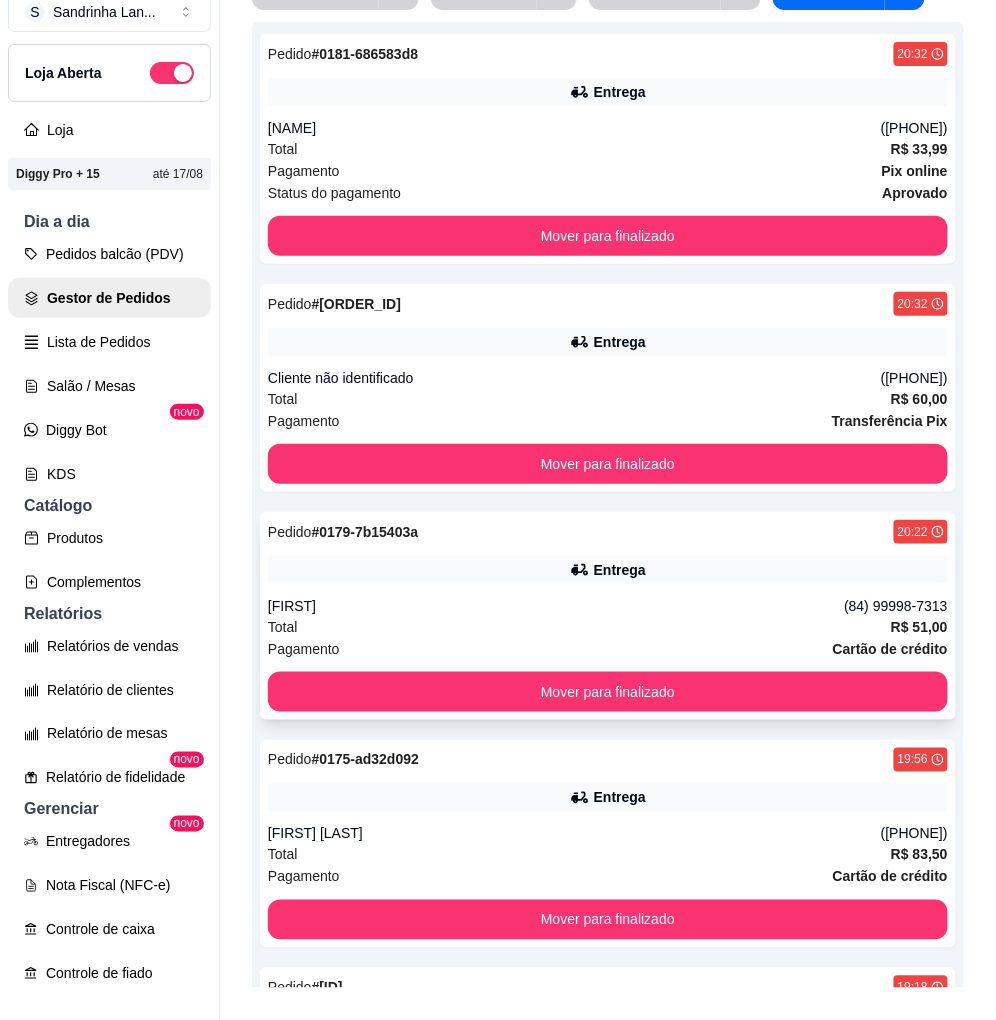 click on "Entrega" at bounding box center (620, 570) 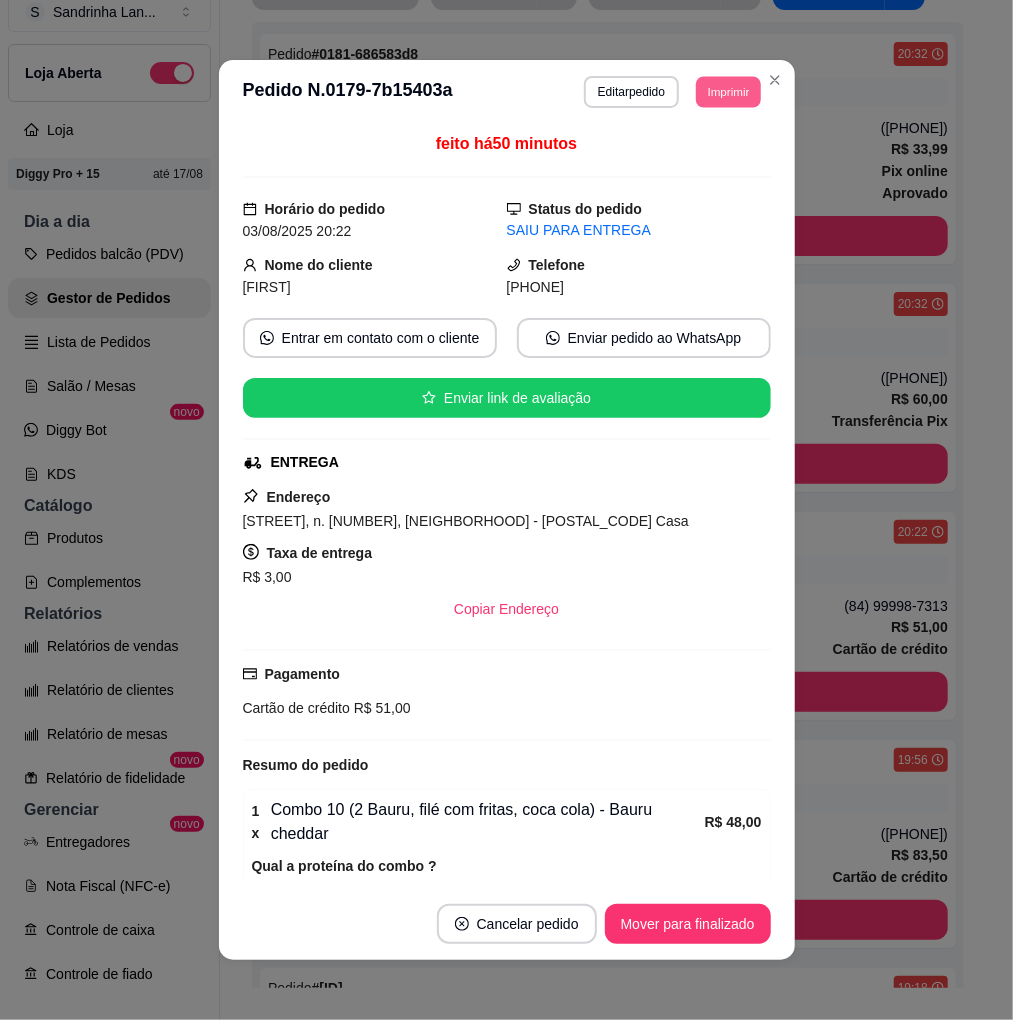 click on "Imprimir" at bounding box center (728, 91) 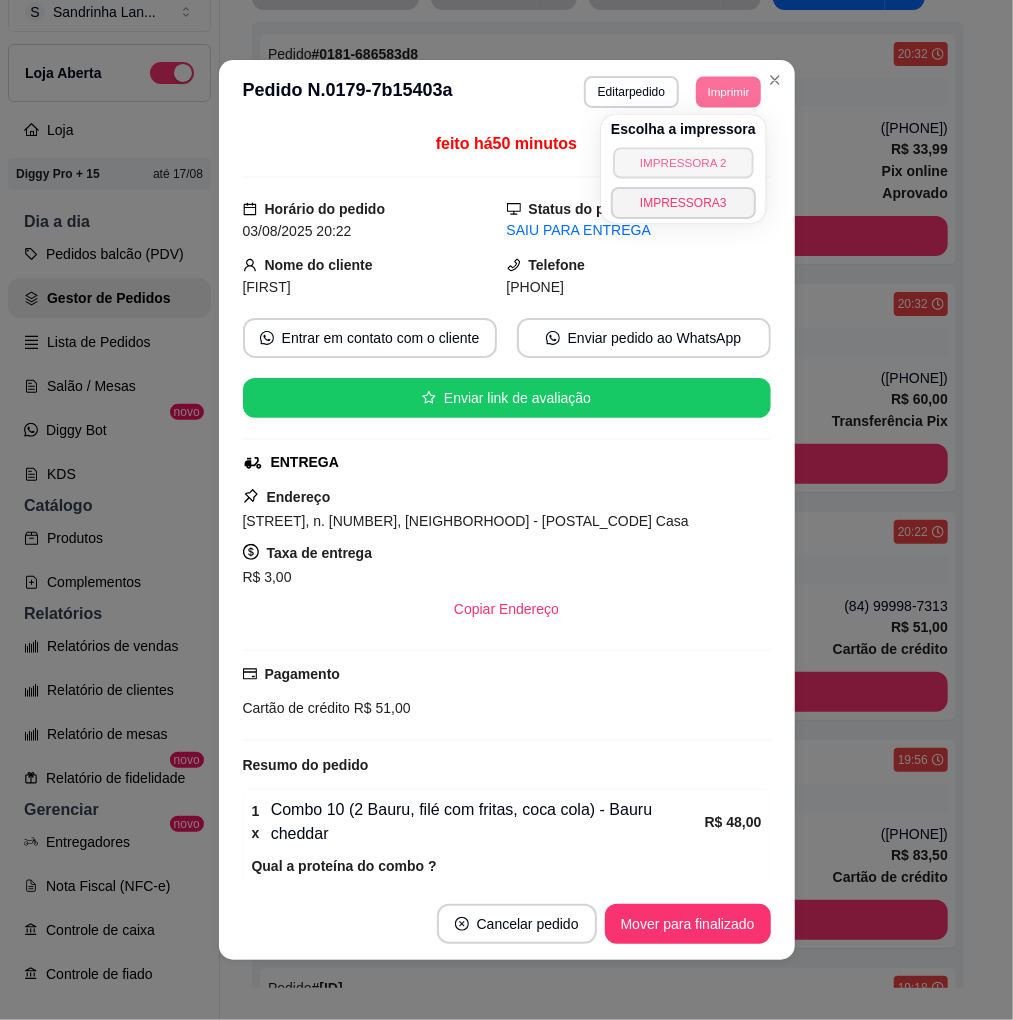 click on "IMPRESSORA 2" at bounding box center [683, 162] 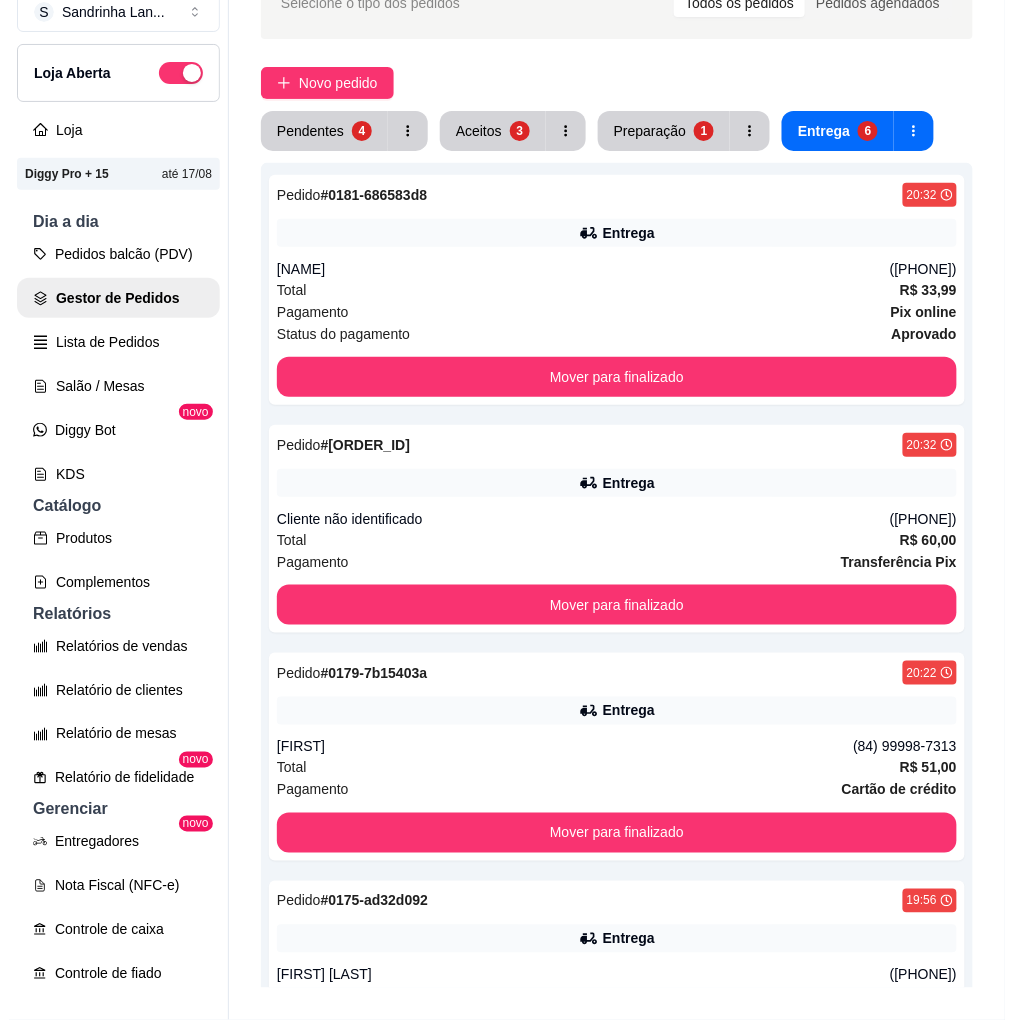 scroll, scrollTop: 0, scrollLeft: 0, axis: both 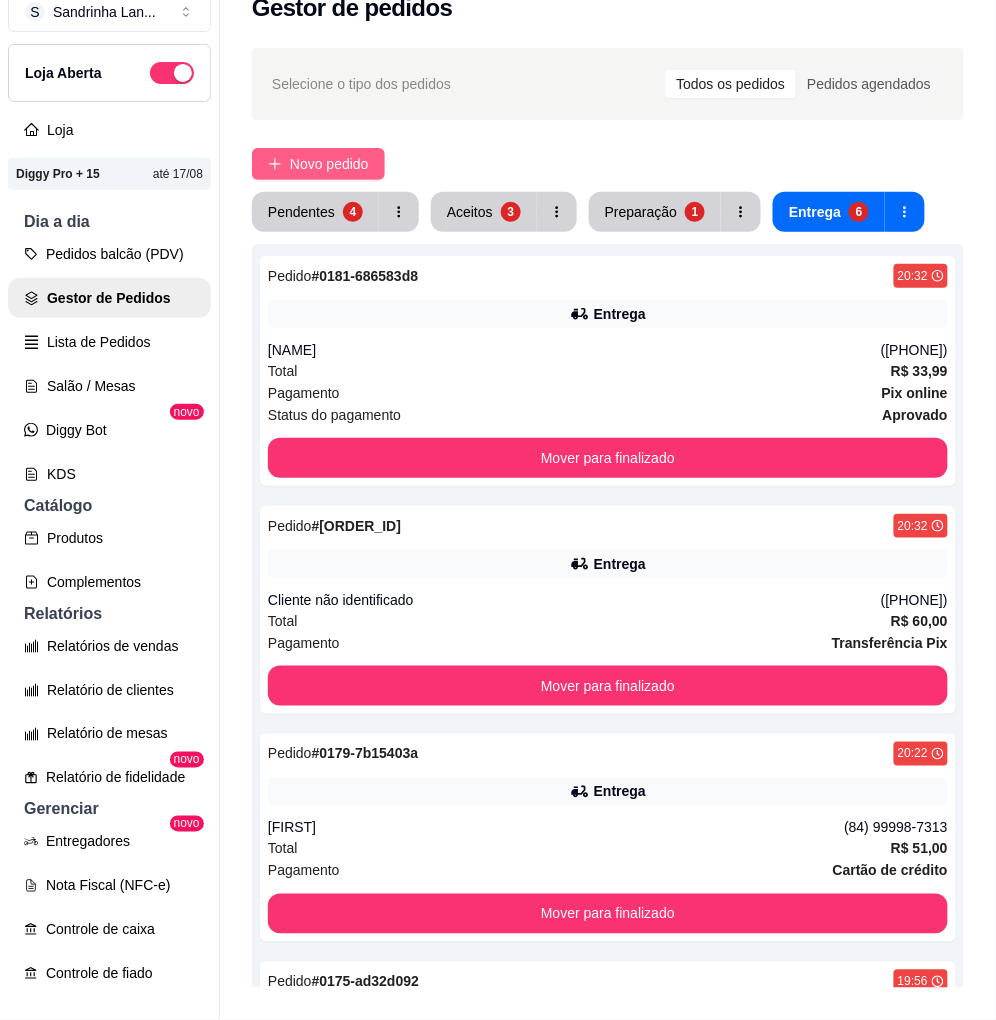 click on "Novo pedido" at bounding box center [329, 164] 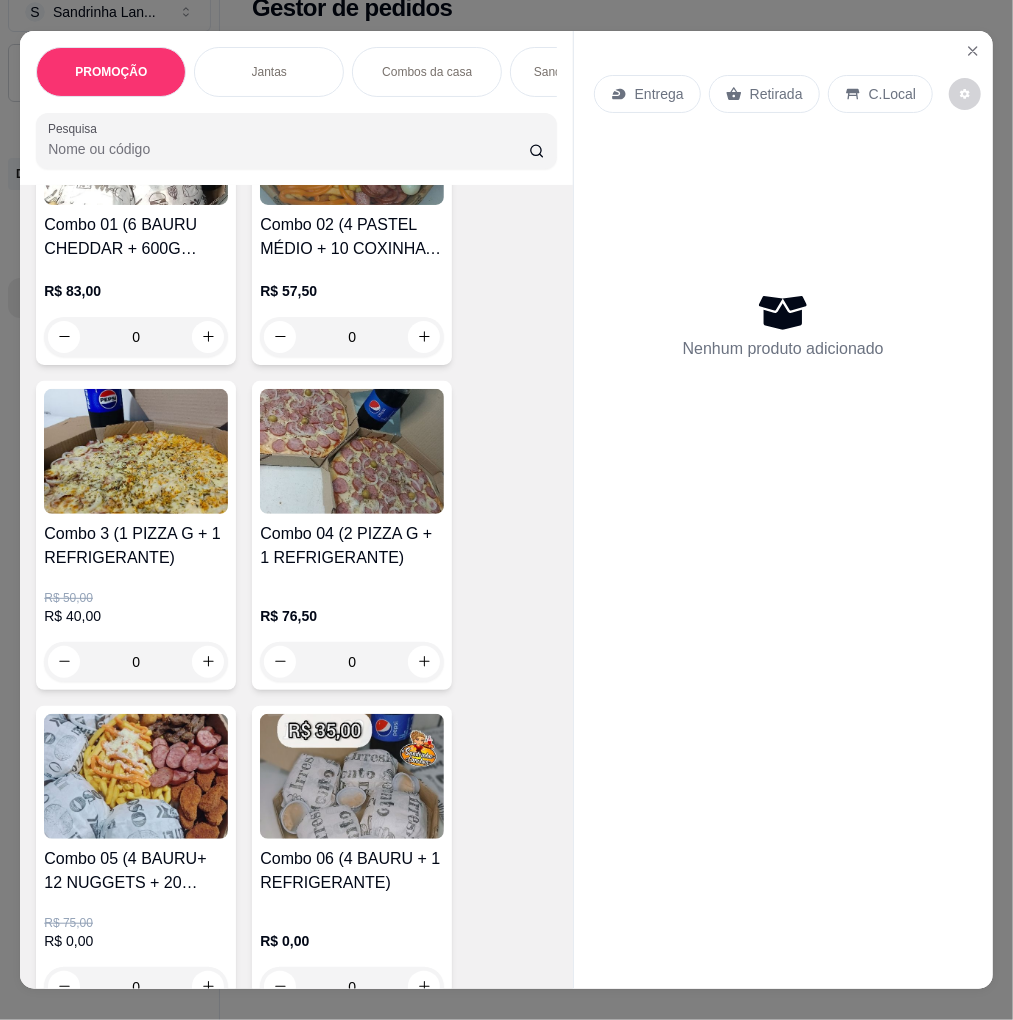 scroll, scrollTop: 666, scrollLeft: 0, axis: vertical 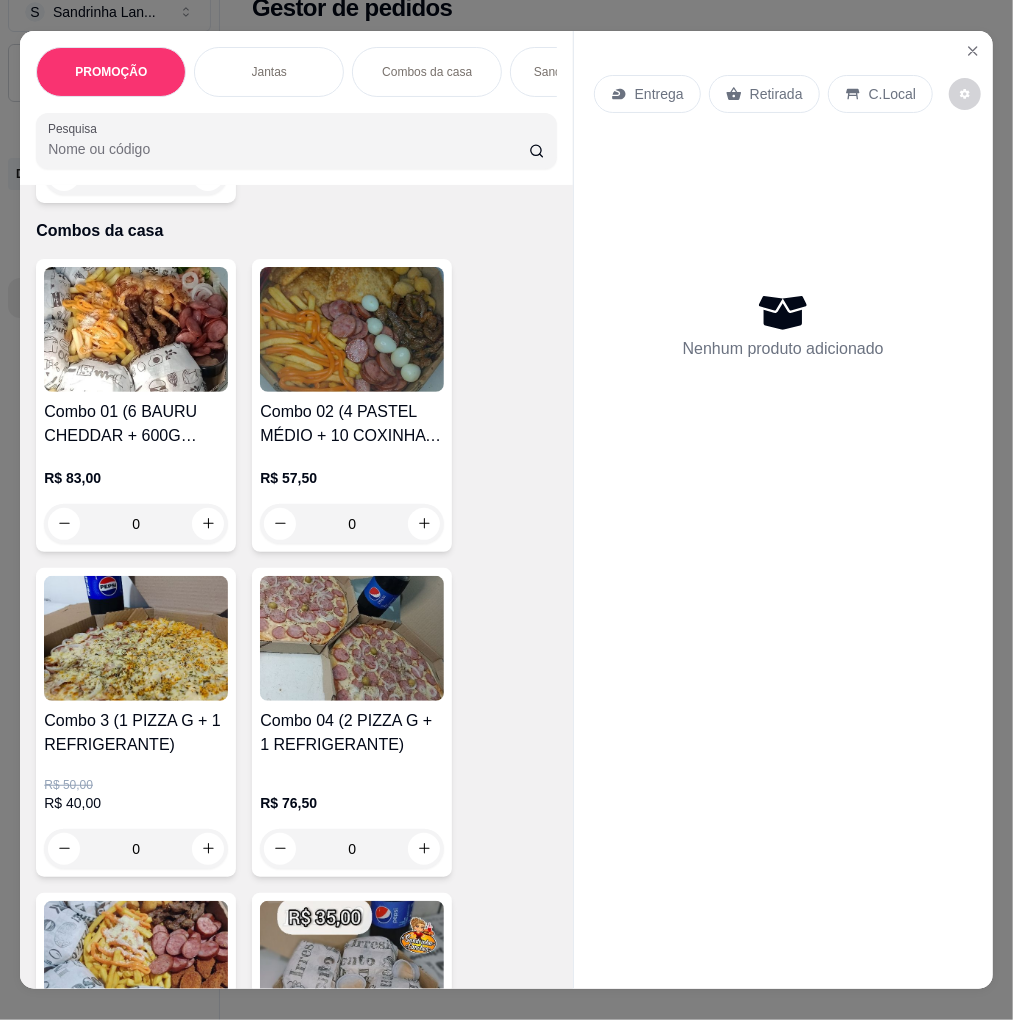click at bounding box center [136, 638] 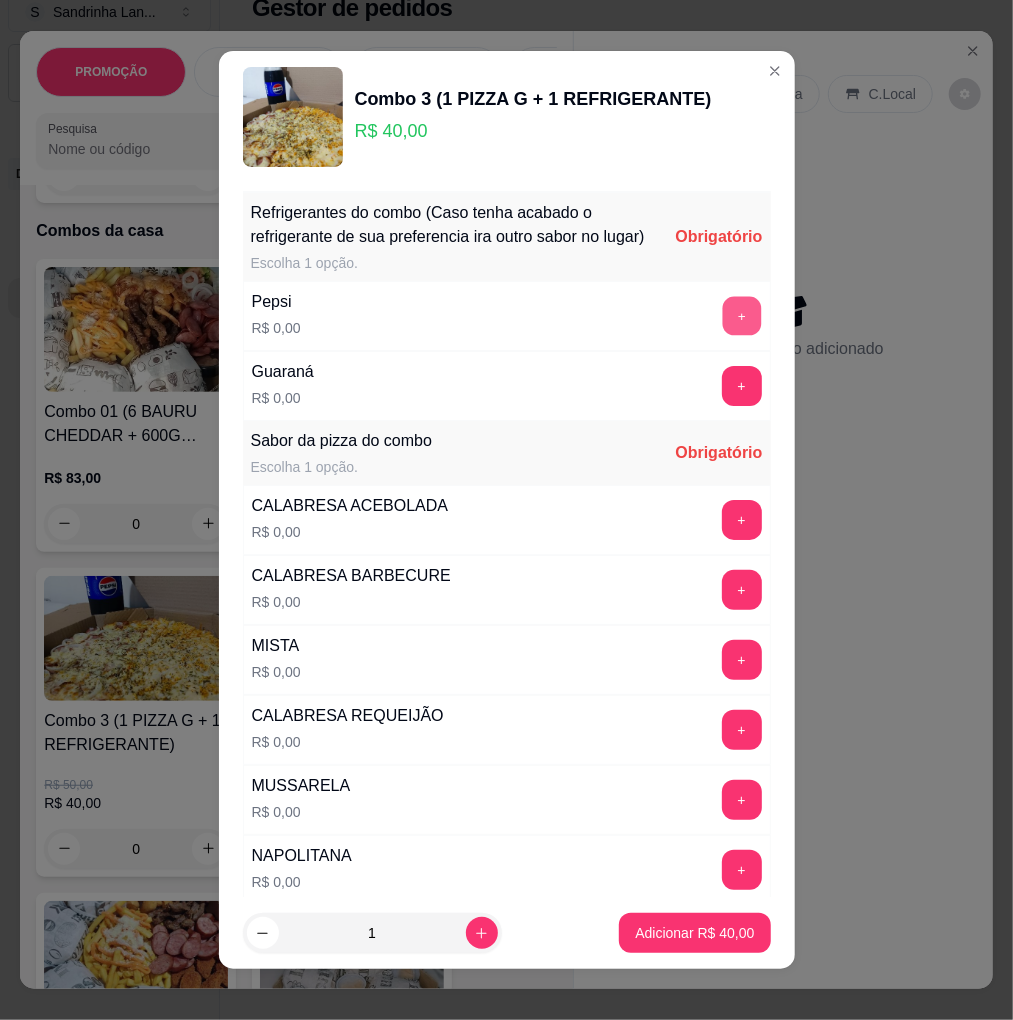 click on "+" at bounding box center (741, 316) 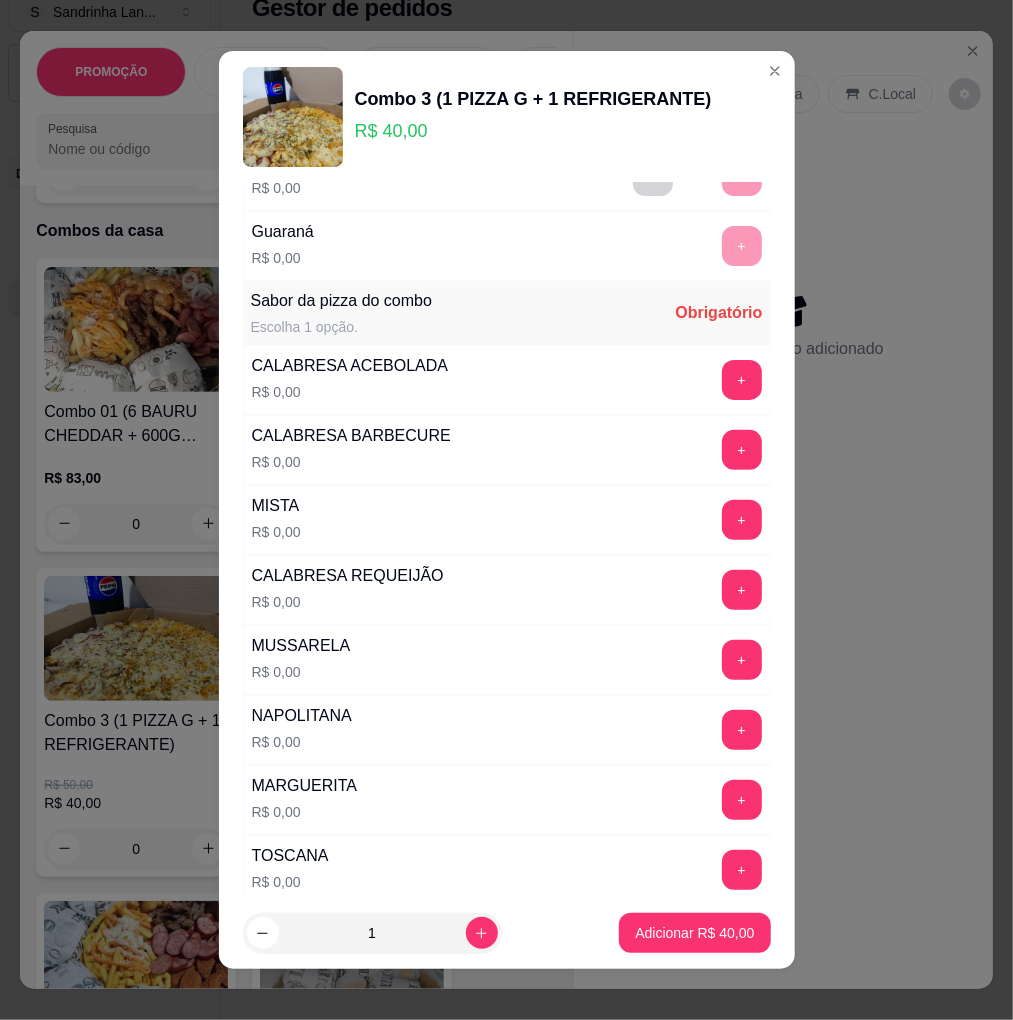 scroll, scrollTop: 111, scrollLeft: 0, axis: vertical 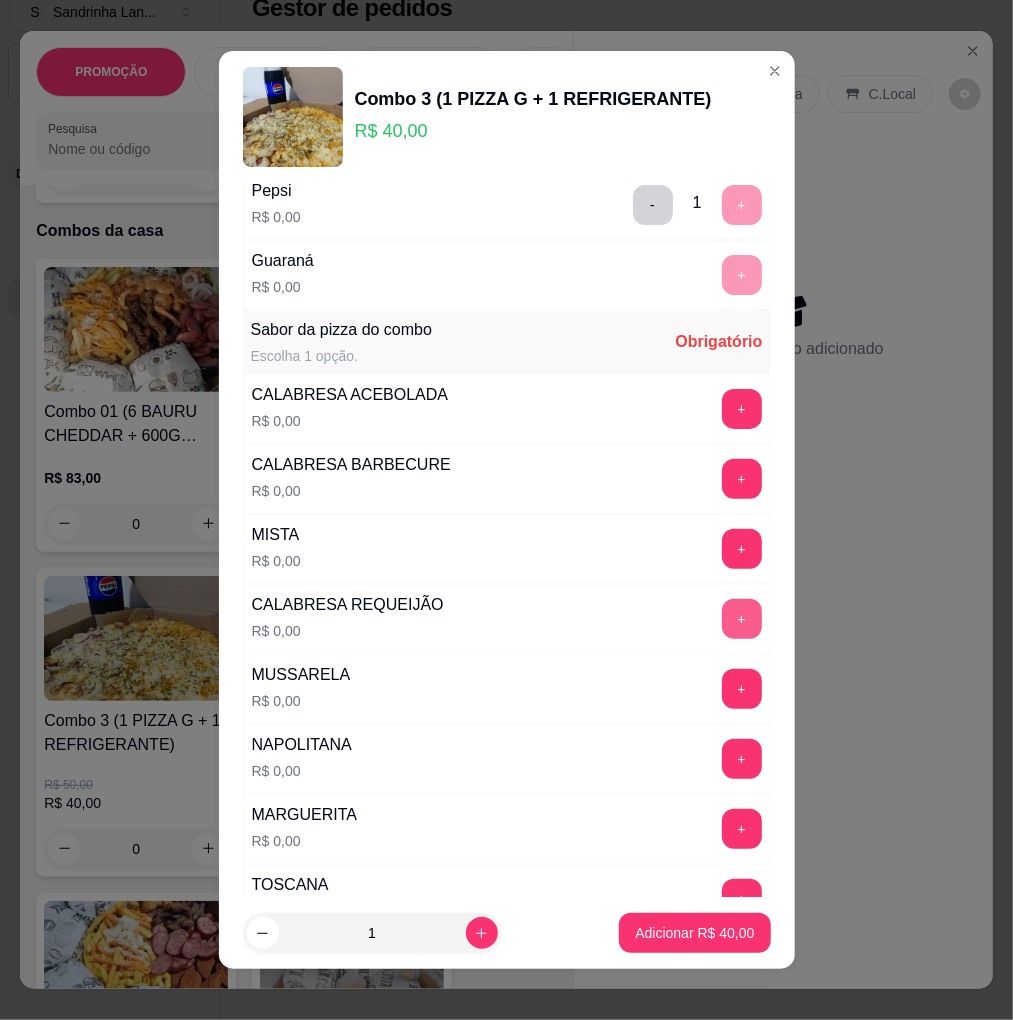 click on "+" at bounding box center (742, 619) 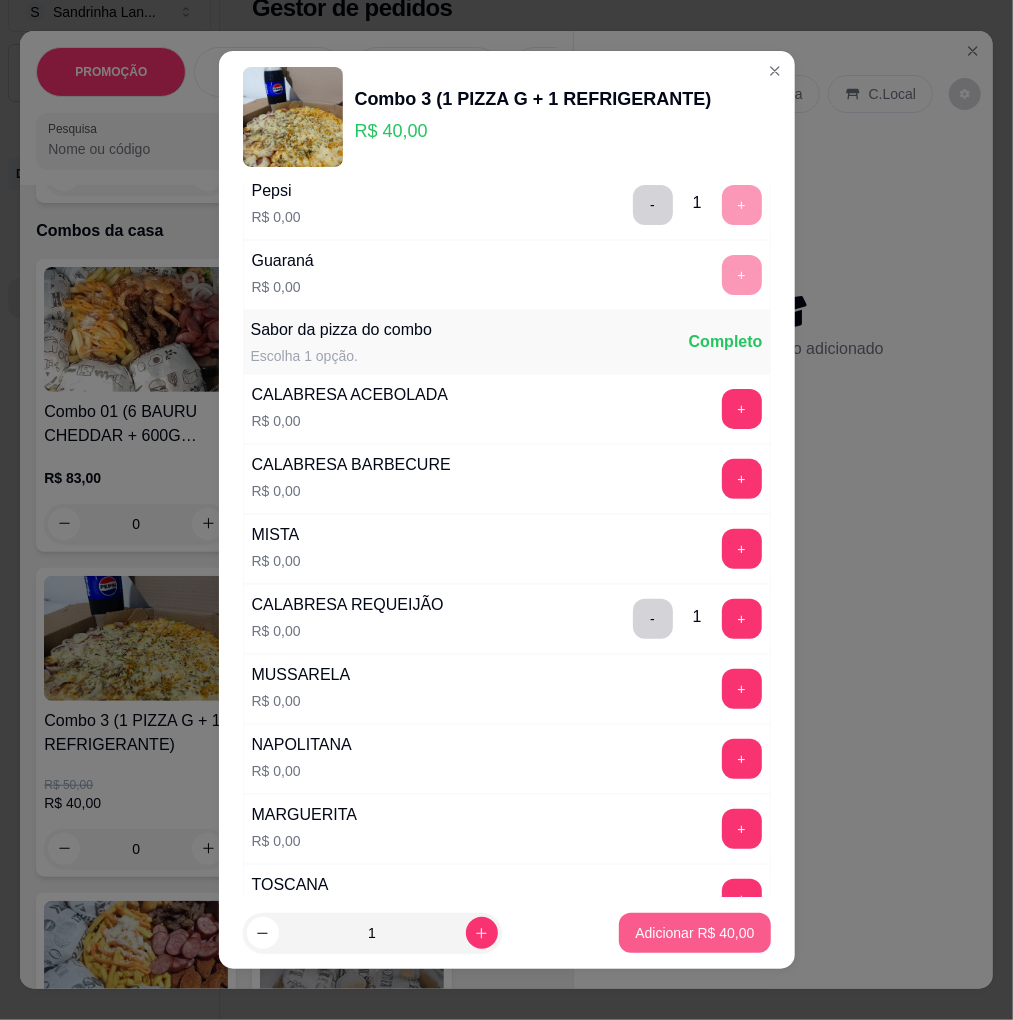 click on "Adicionar   R$ 40,00" at bounding box center (694, 933) 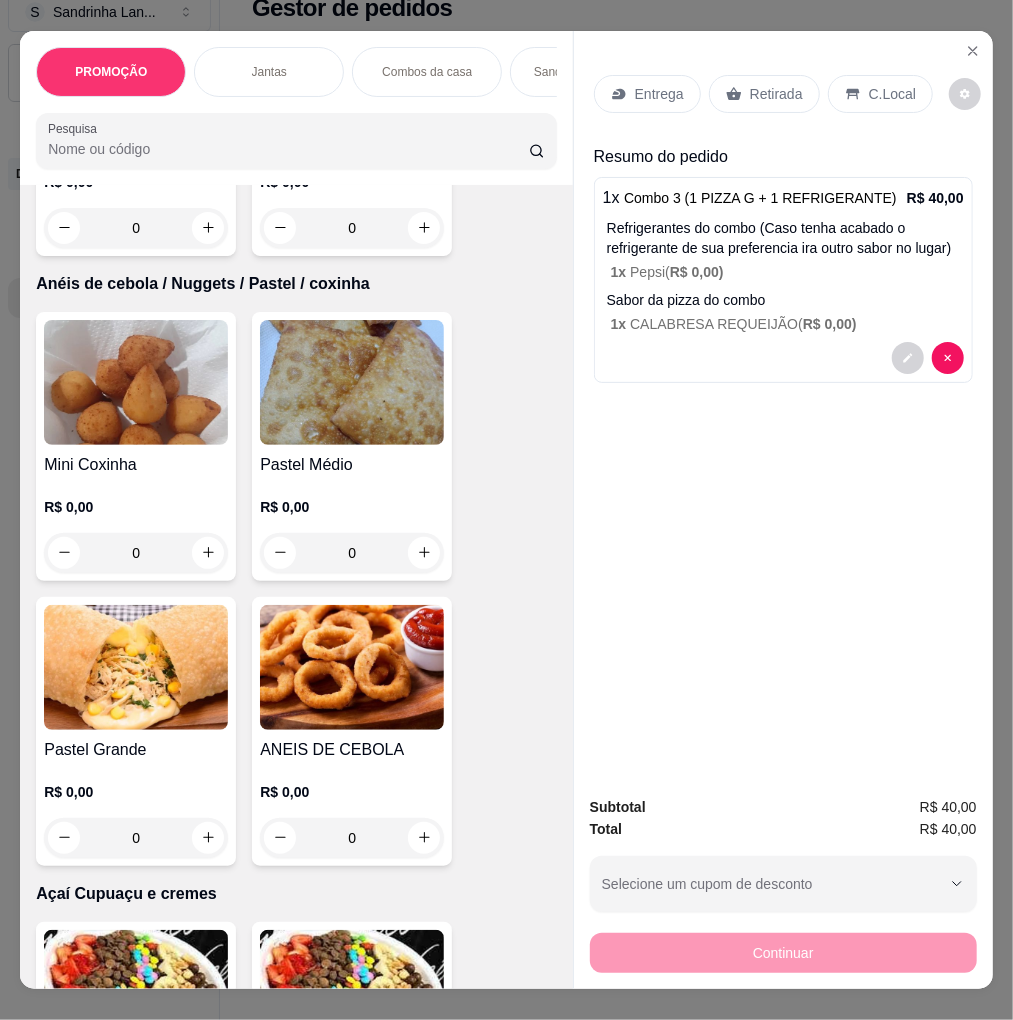 scroll, scrollTop: 5000, scrollLeft: 0, axis: vertical 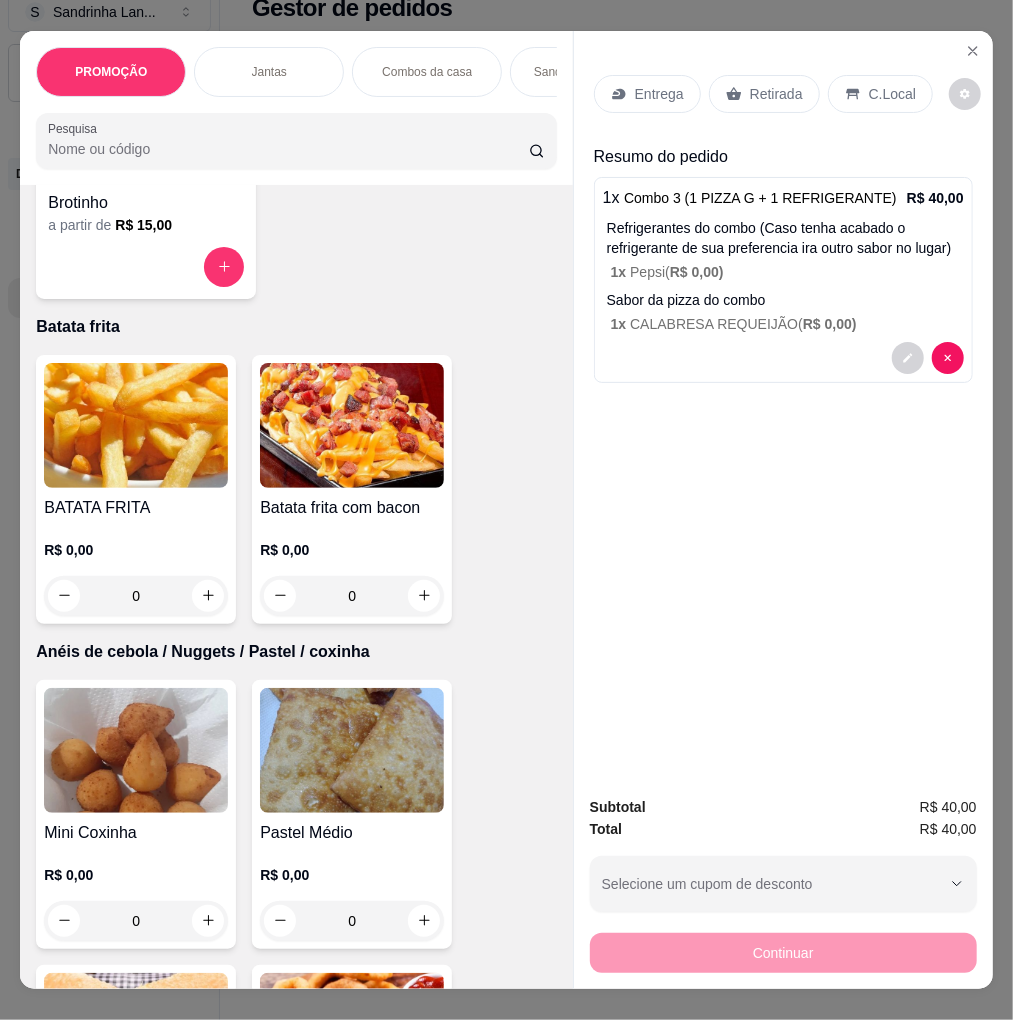 click at bounding box center (136, 425) 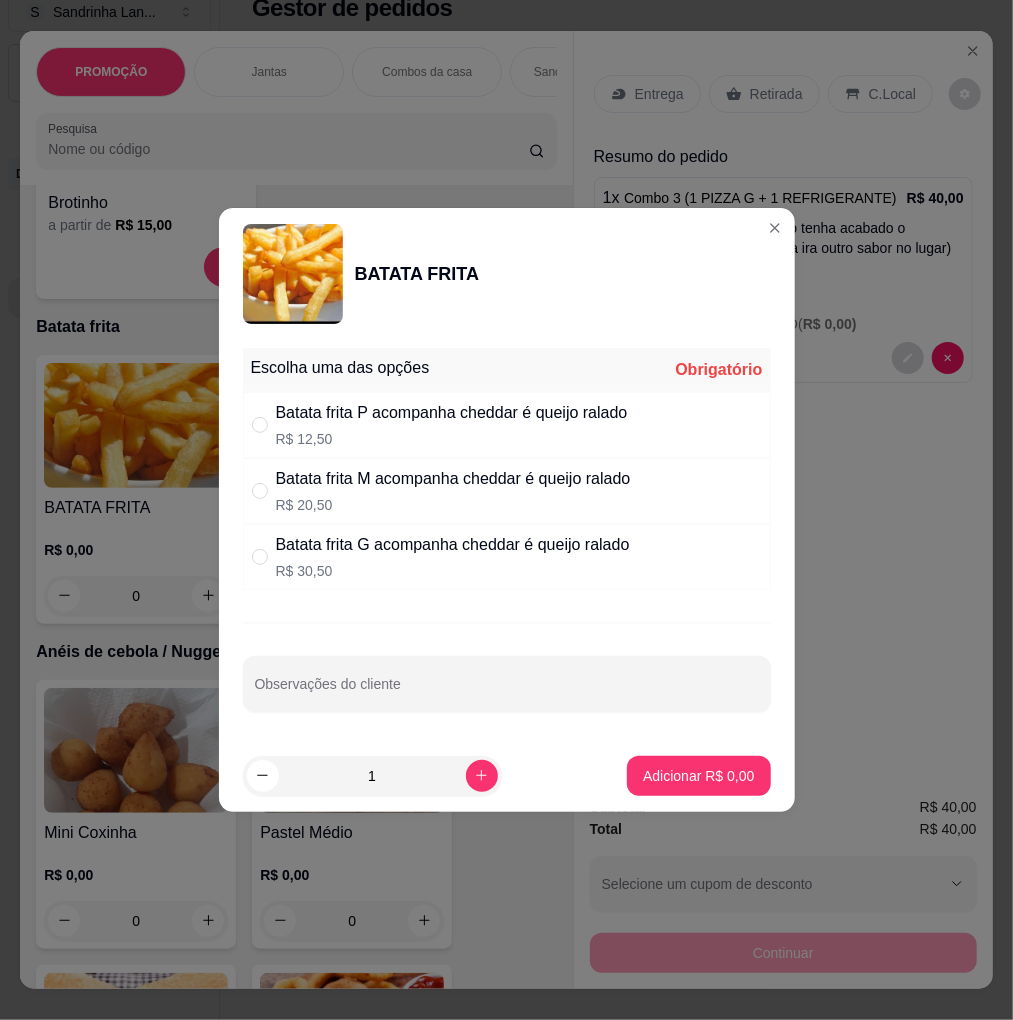 click on "Batata frita P acompanha cheddar é queijo ralado  R$ 12,50" at bounding box center [507, 425] 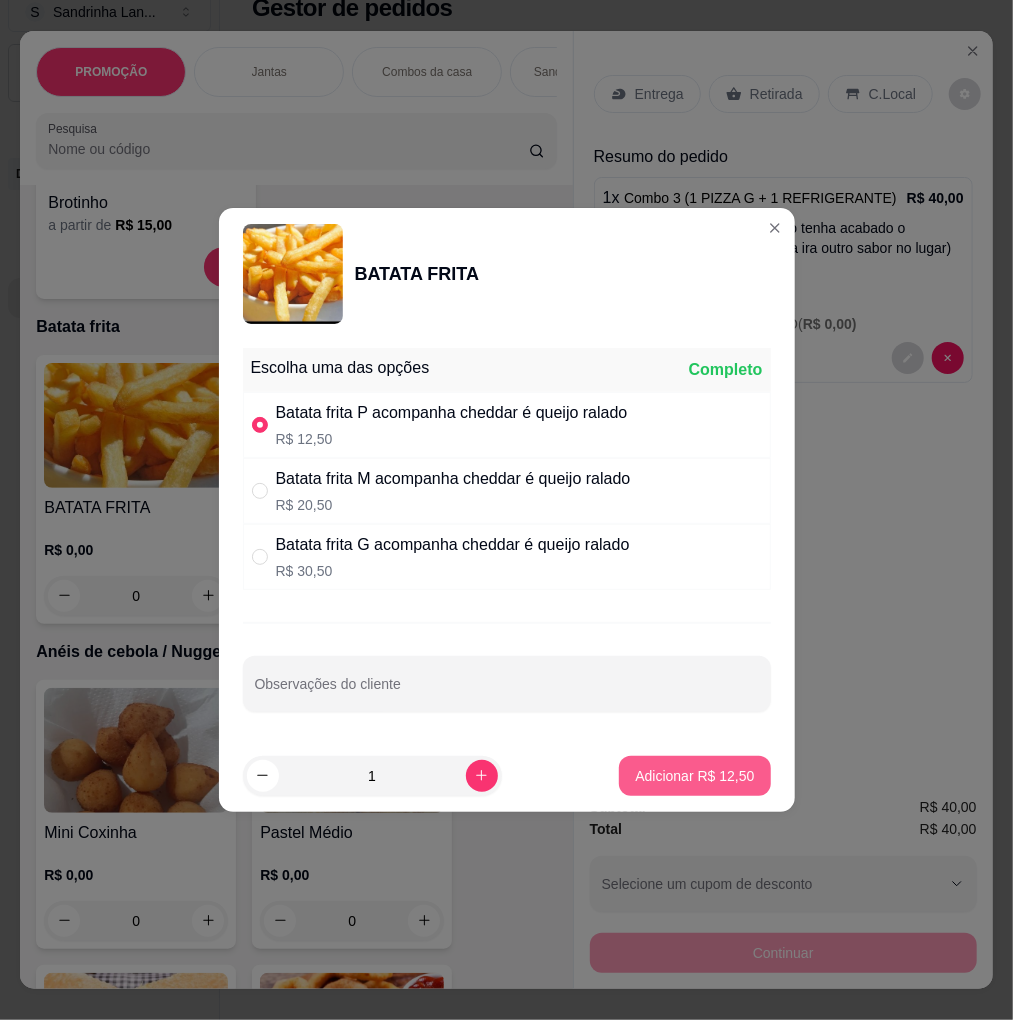 click on "Adicionar   R$ 12,50" at bounding box center [694, 776] 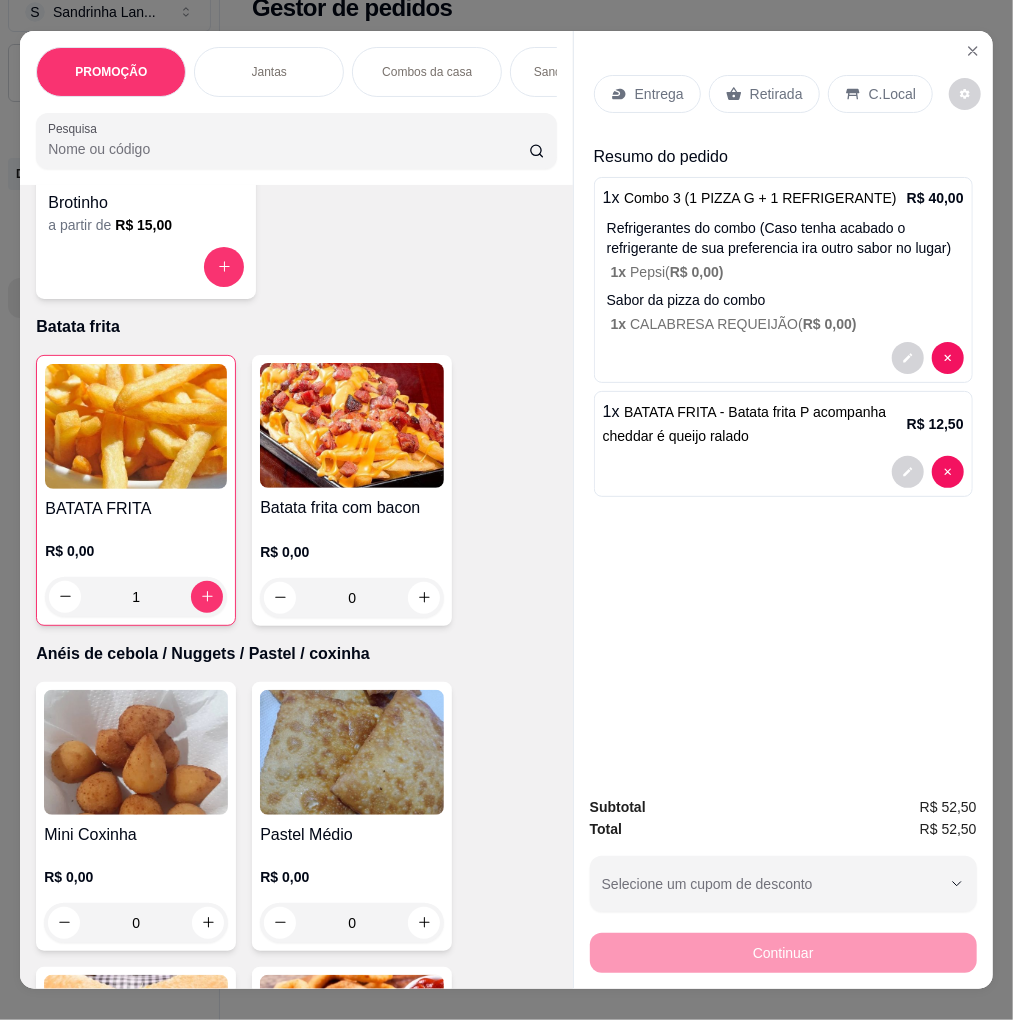 click on "Entrega" at bounding box center [647, 94] 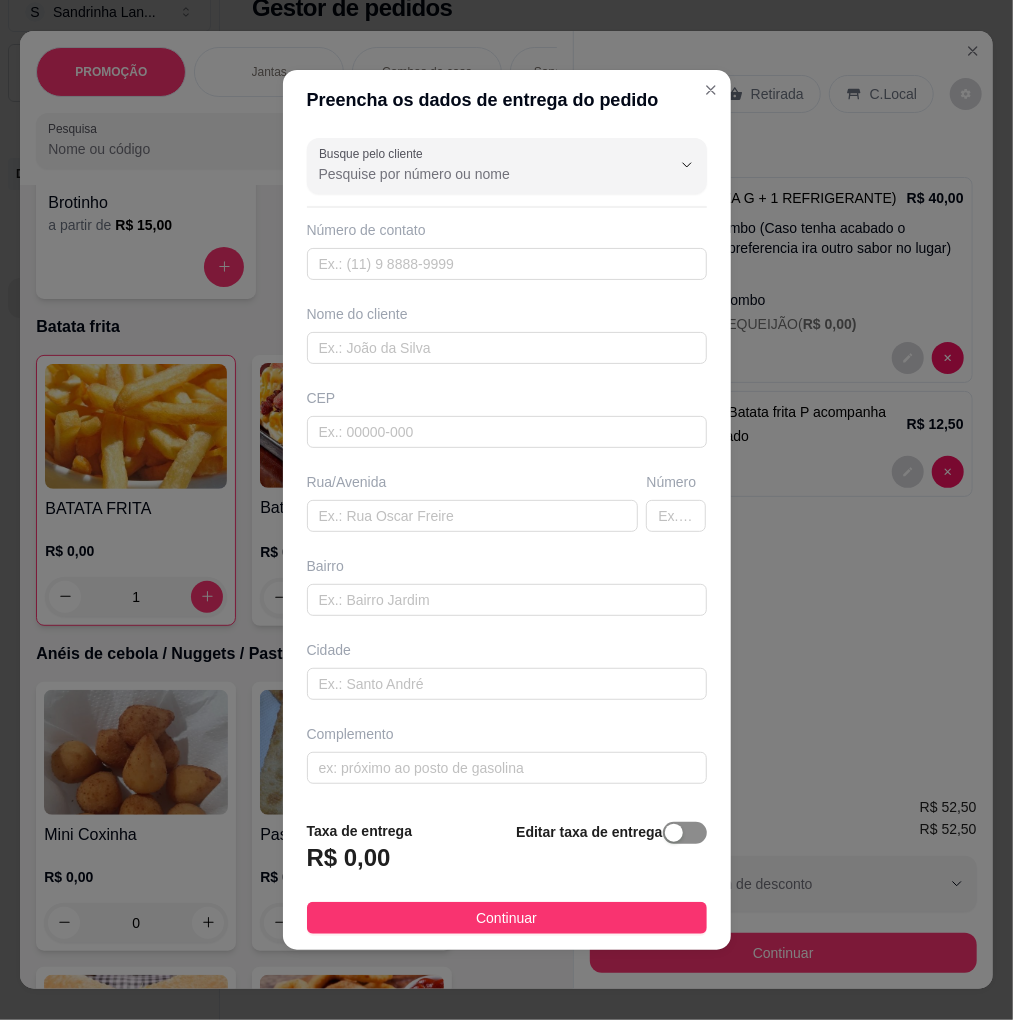 click at bounding box center (685, 833) 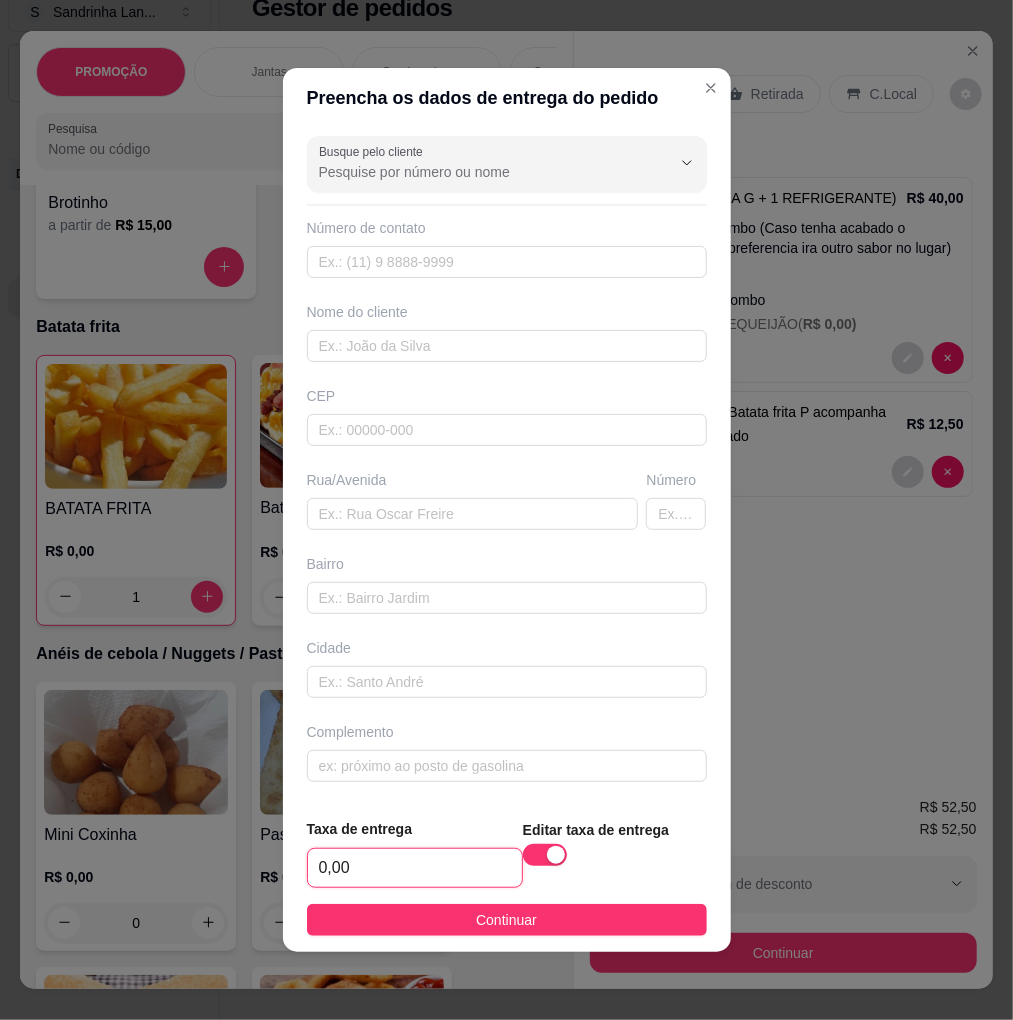 click on "0,00" at bounding box center [415, 868] 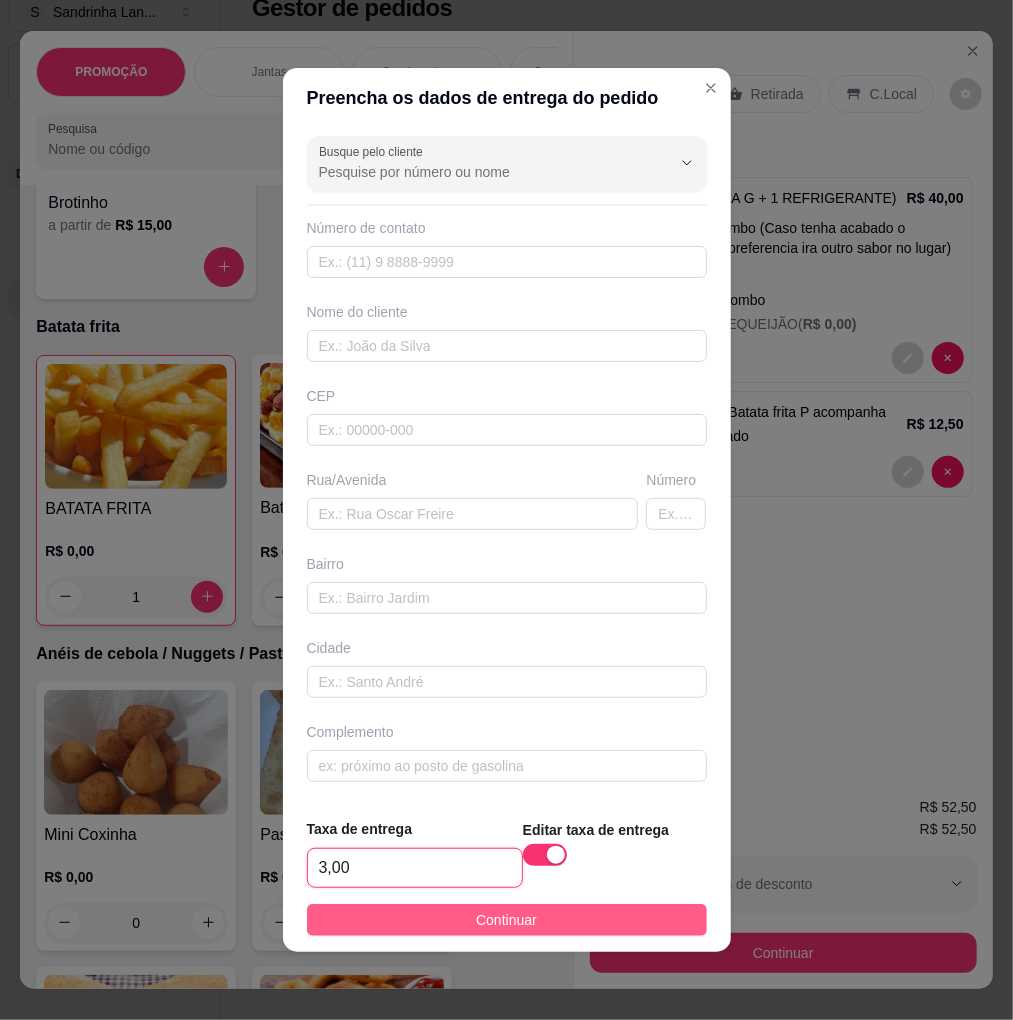 type on "3,00" 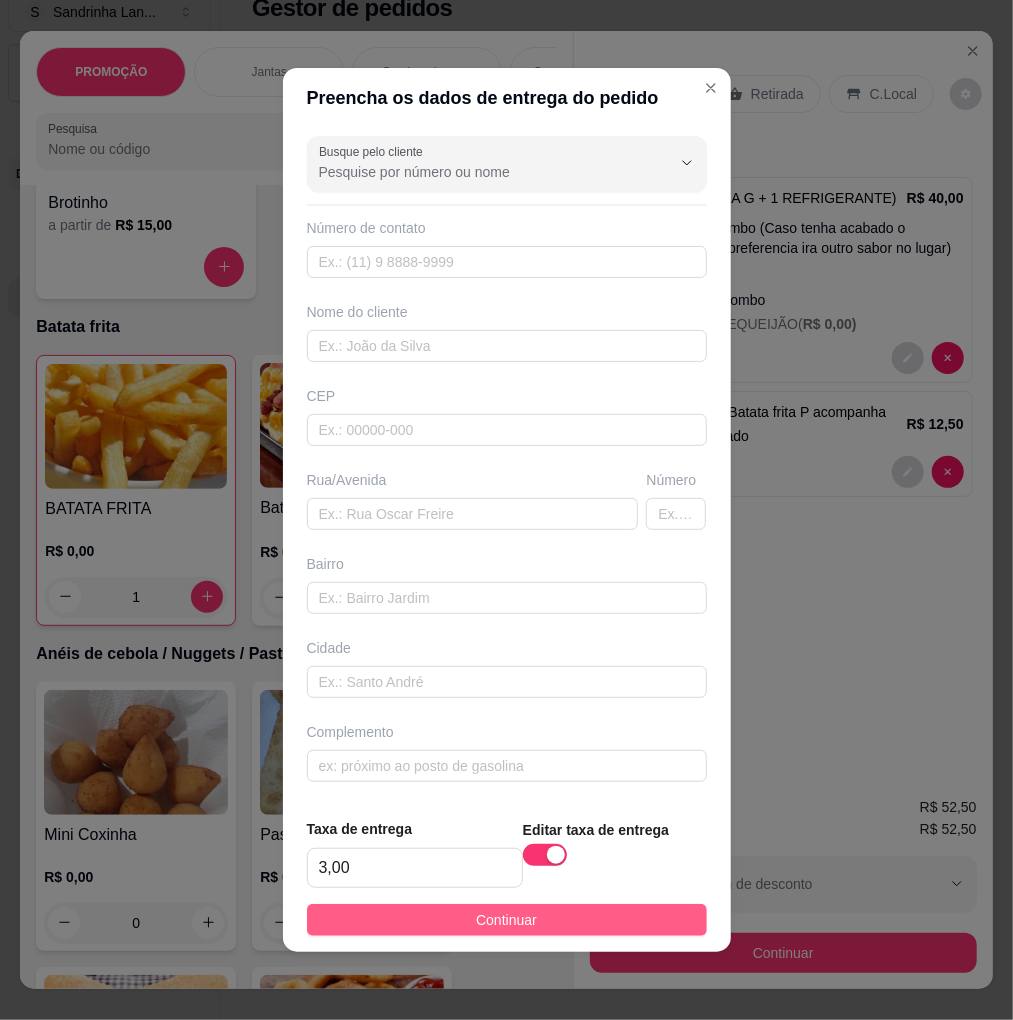 click on "Continuar" at bounding box center [507, 920] 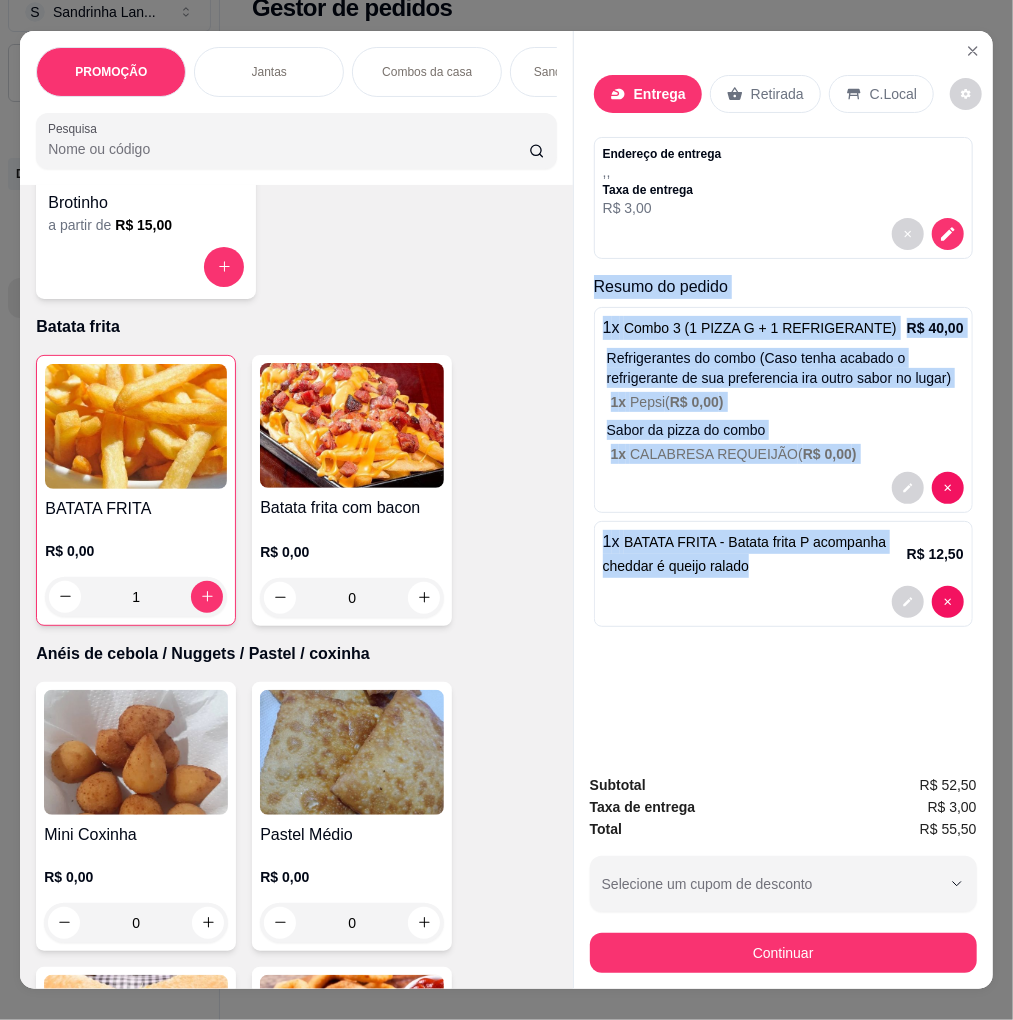 drag, startPoint x: 592, startPoint y: 278, endPoint x: 767, endPoint y: 561, distance: 332.73712 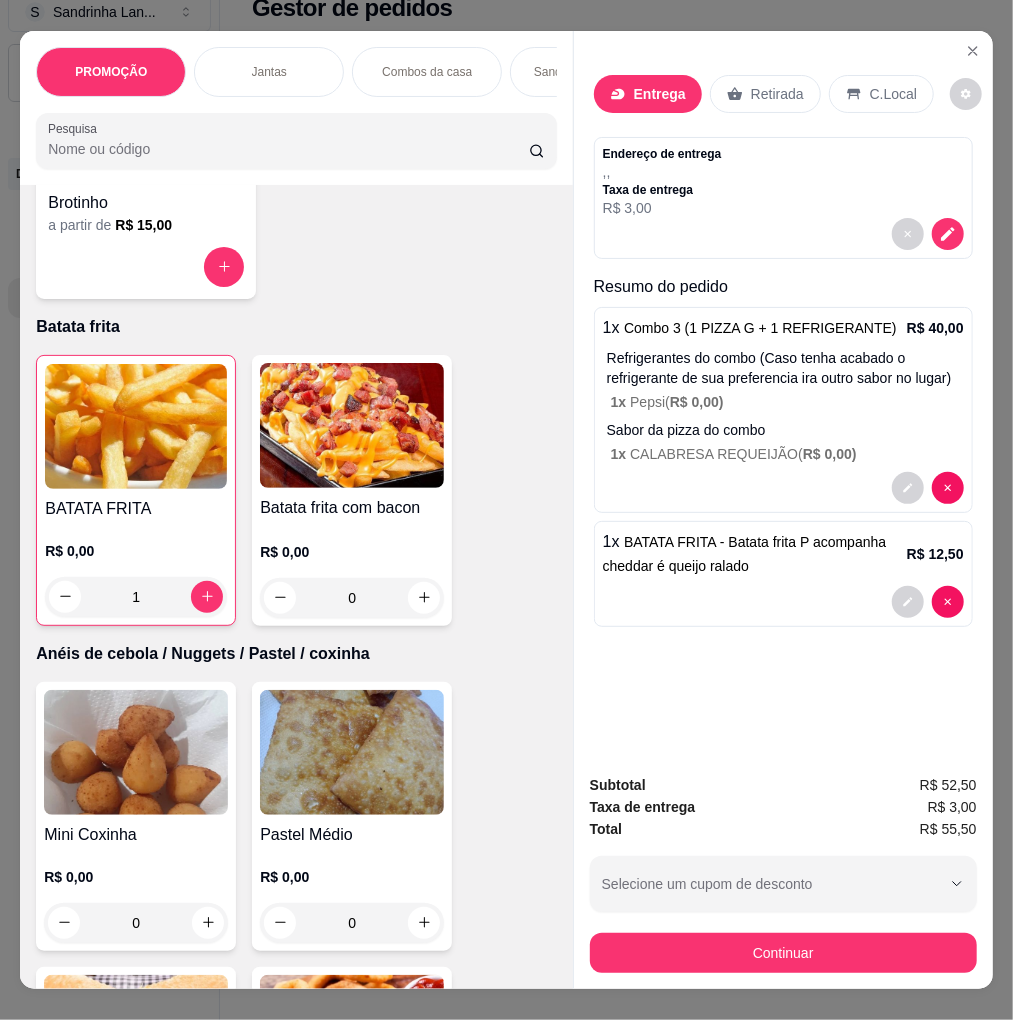 click at bounding box center (908, 488) 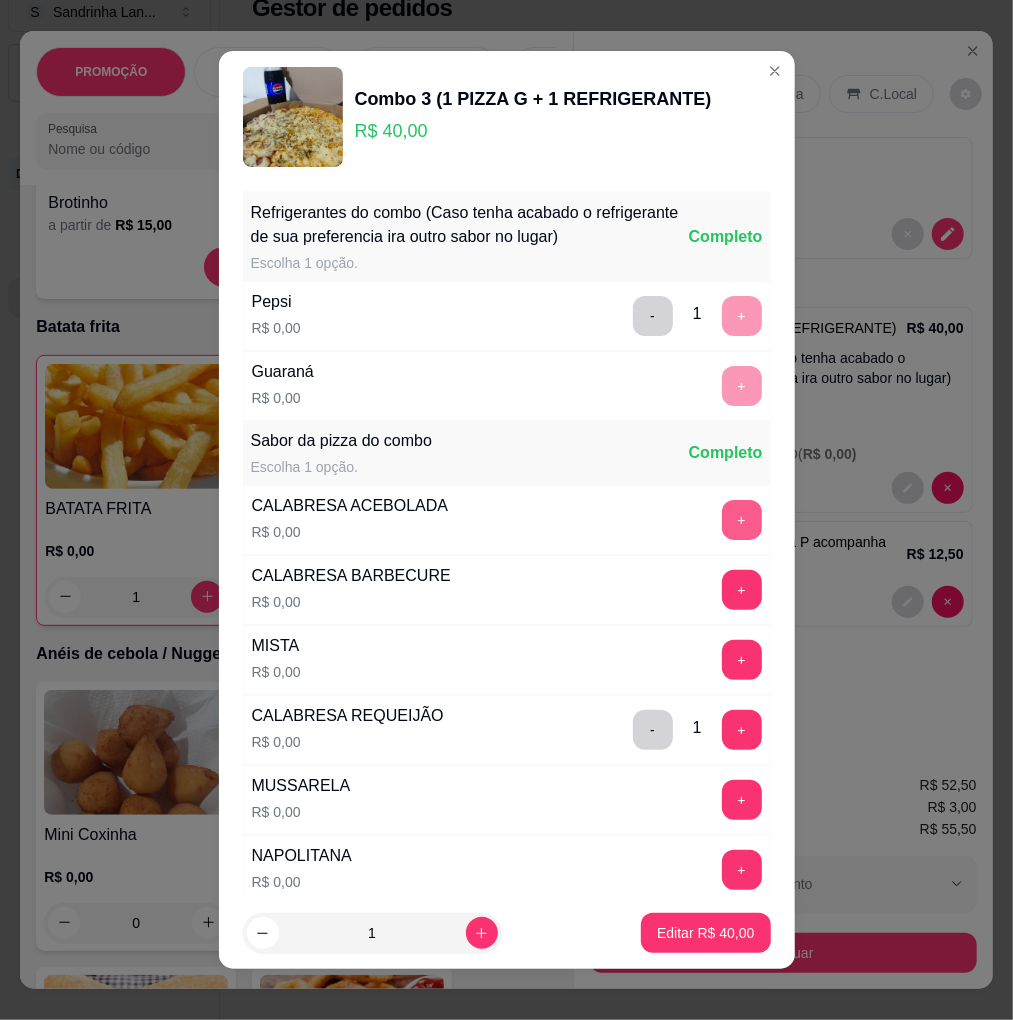 click on "+" at bounding box center [742, 520] 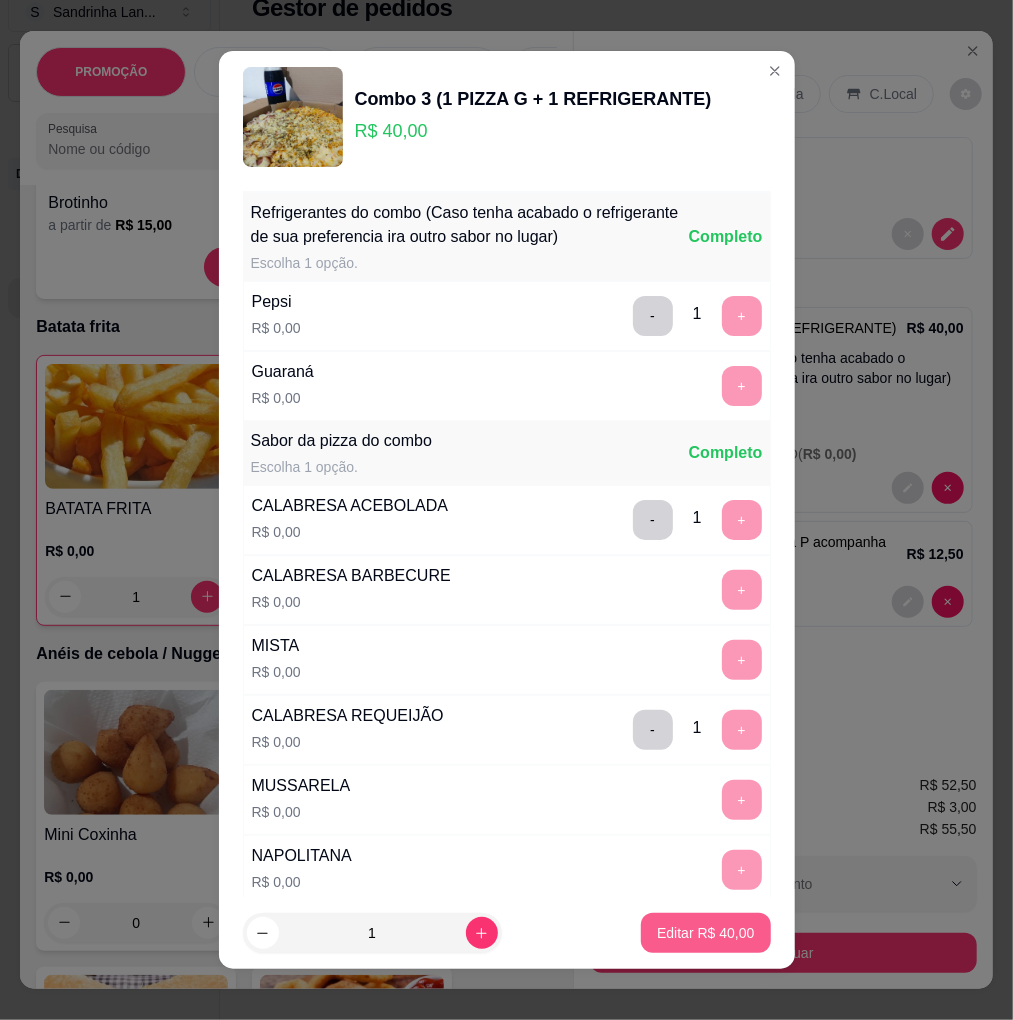 click on "Editar   R$ 40,00" at bounding box center (705, 933) 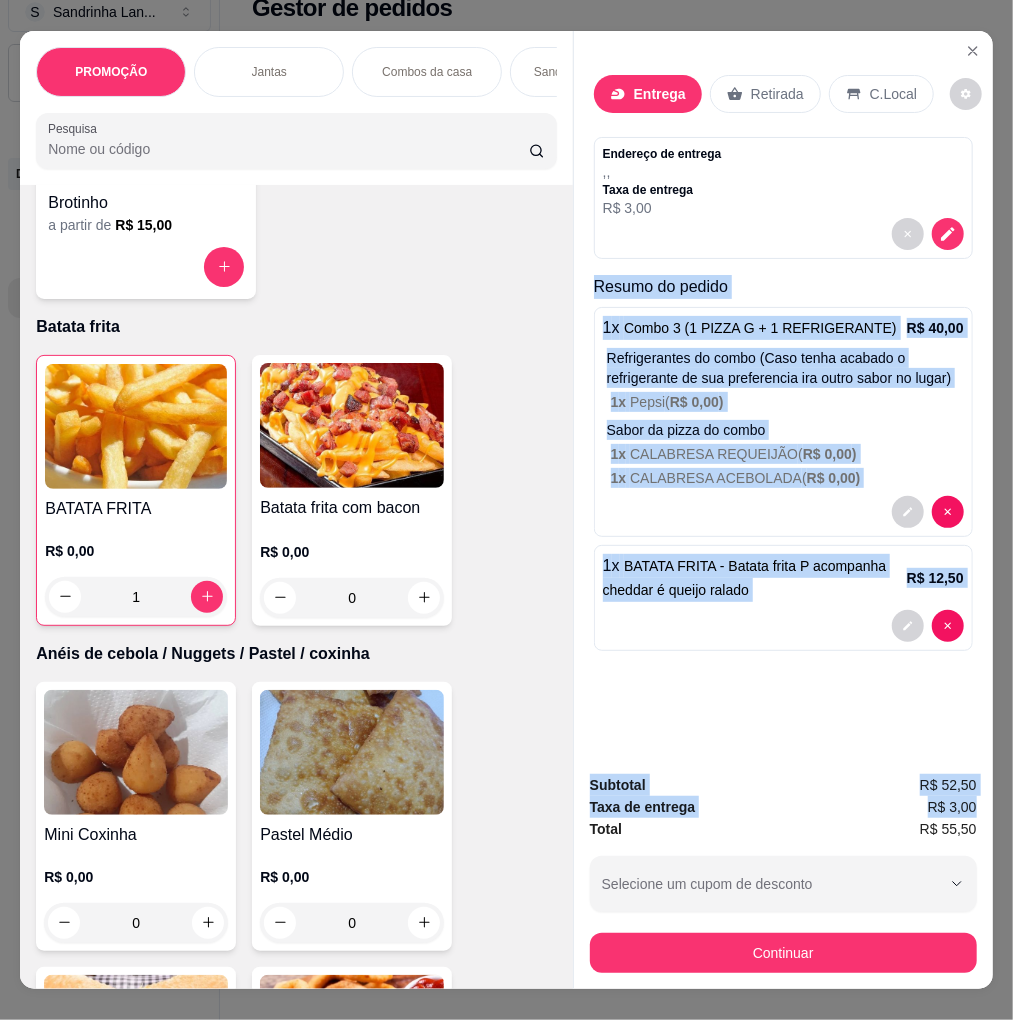 scroll, scrollTop: 0, scrollLeft: 12, axis: horizontal 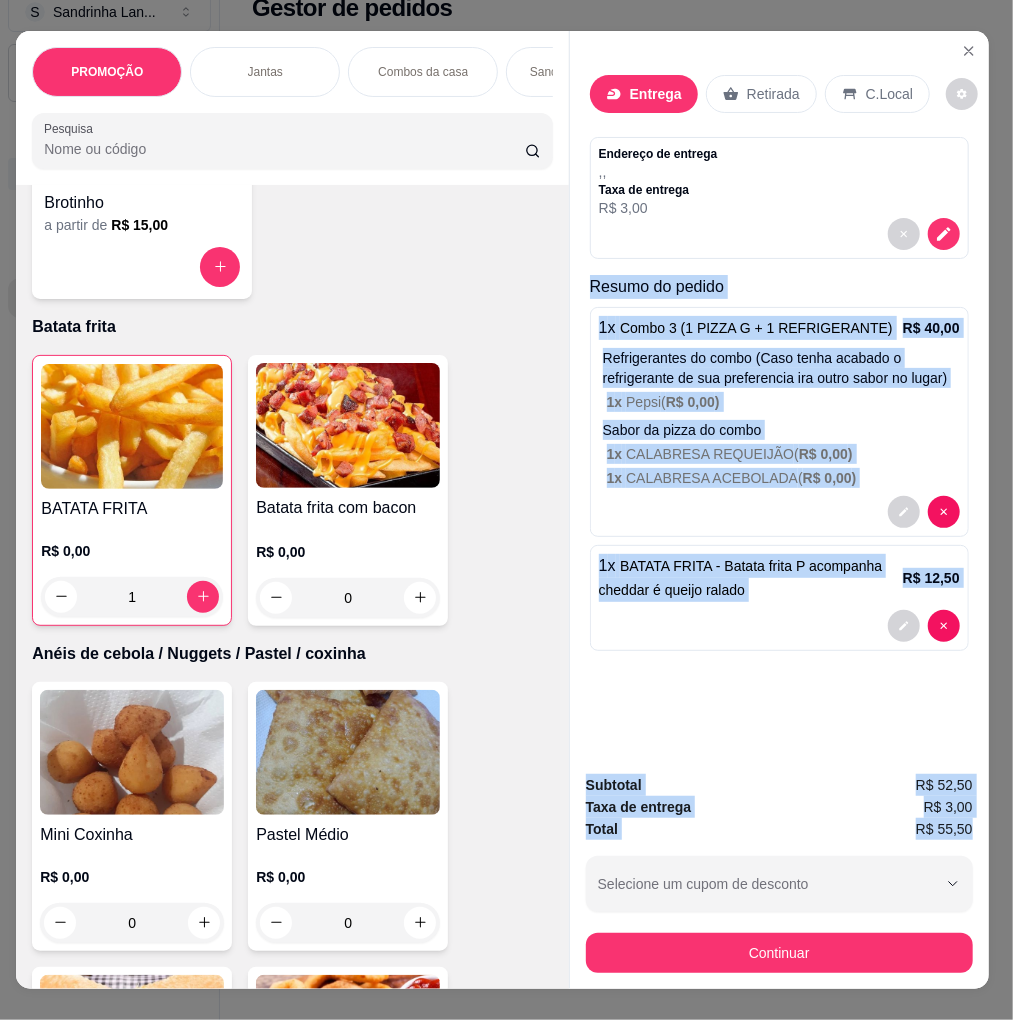 drag, startPoint x: 577, startPoint y: 280, endPoint x: 976, endPoint y: 815, distance: 667.4024 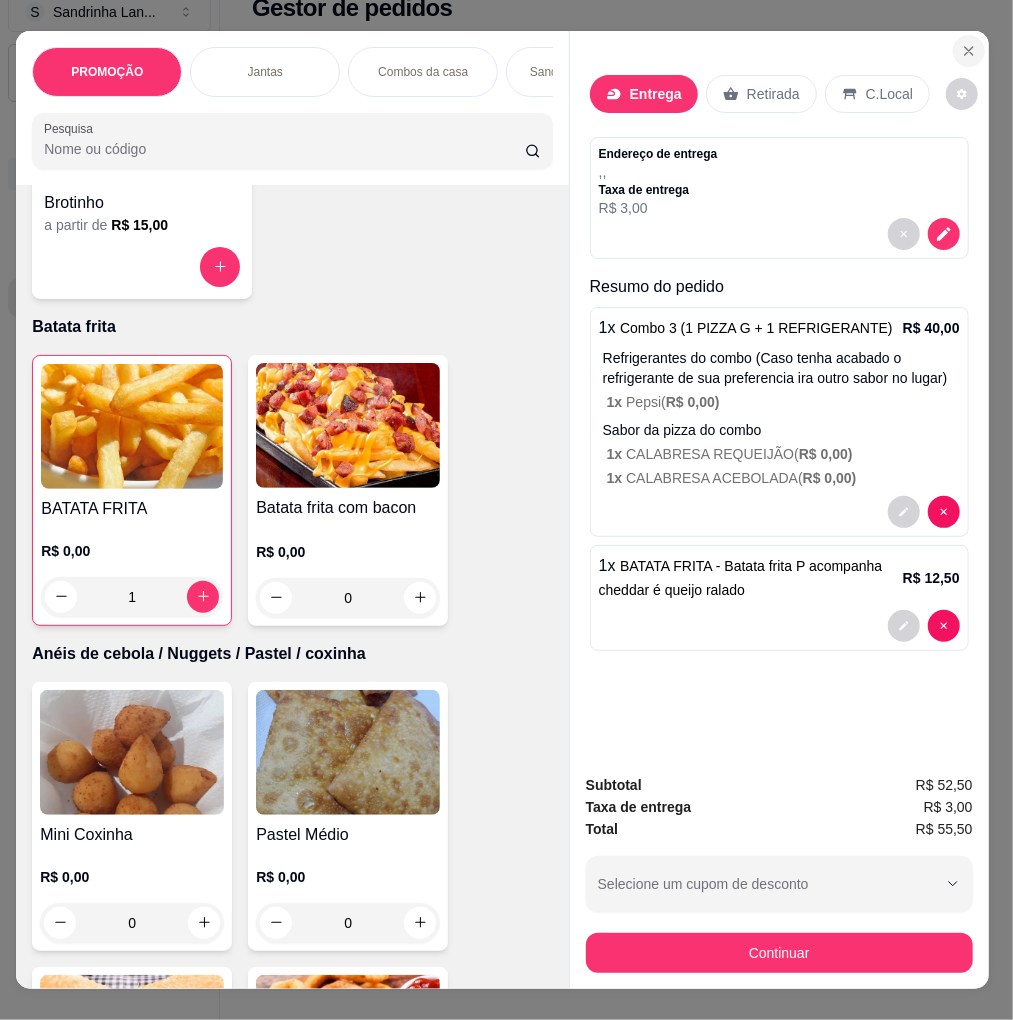 click 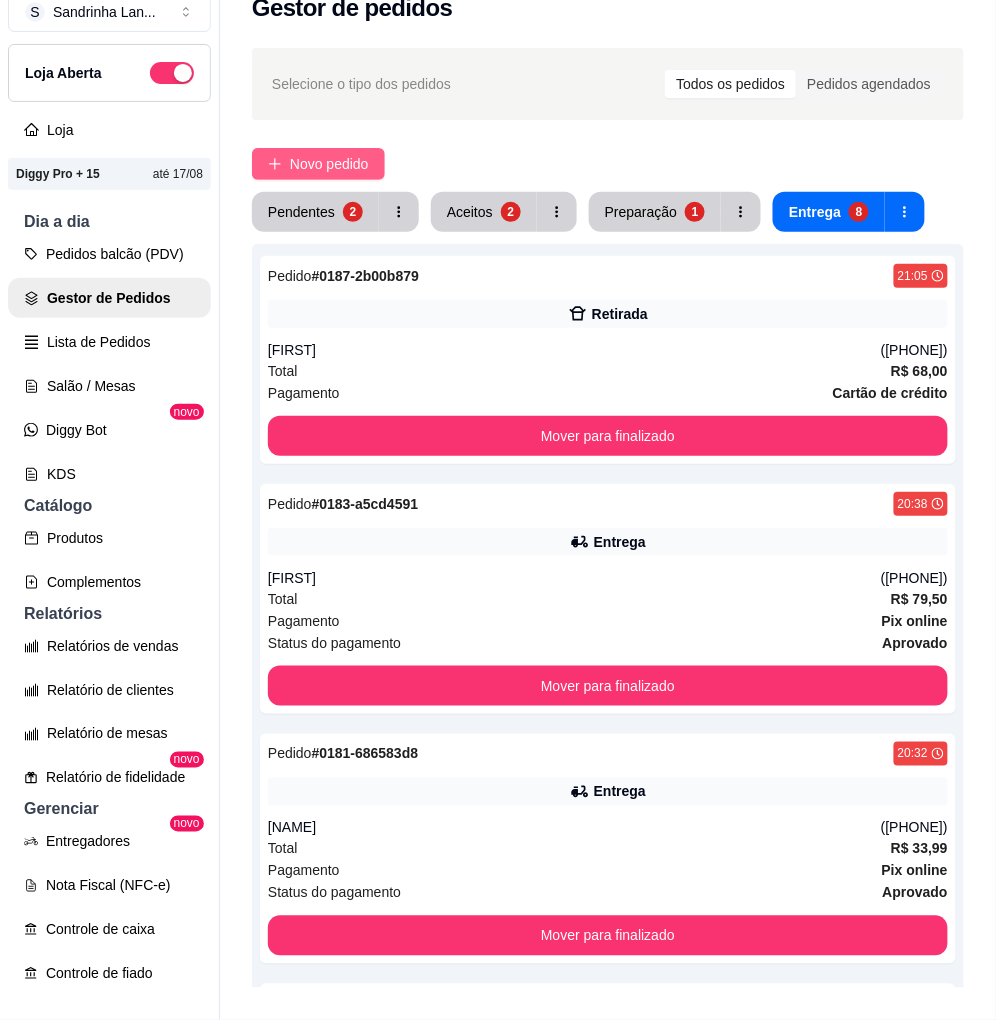 click on "Novo pedido" at bounding box center (329, 164) 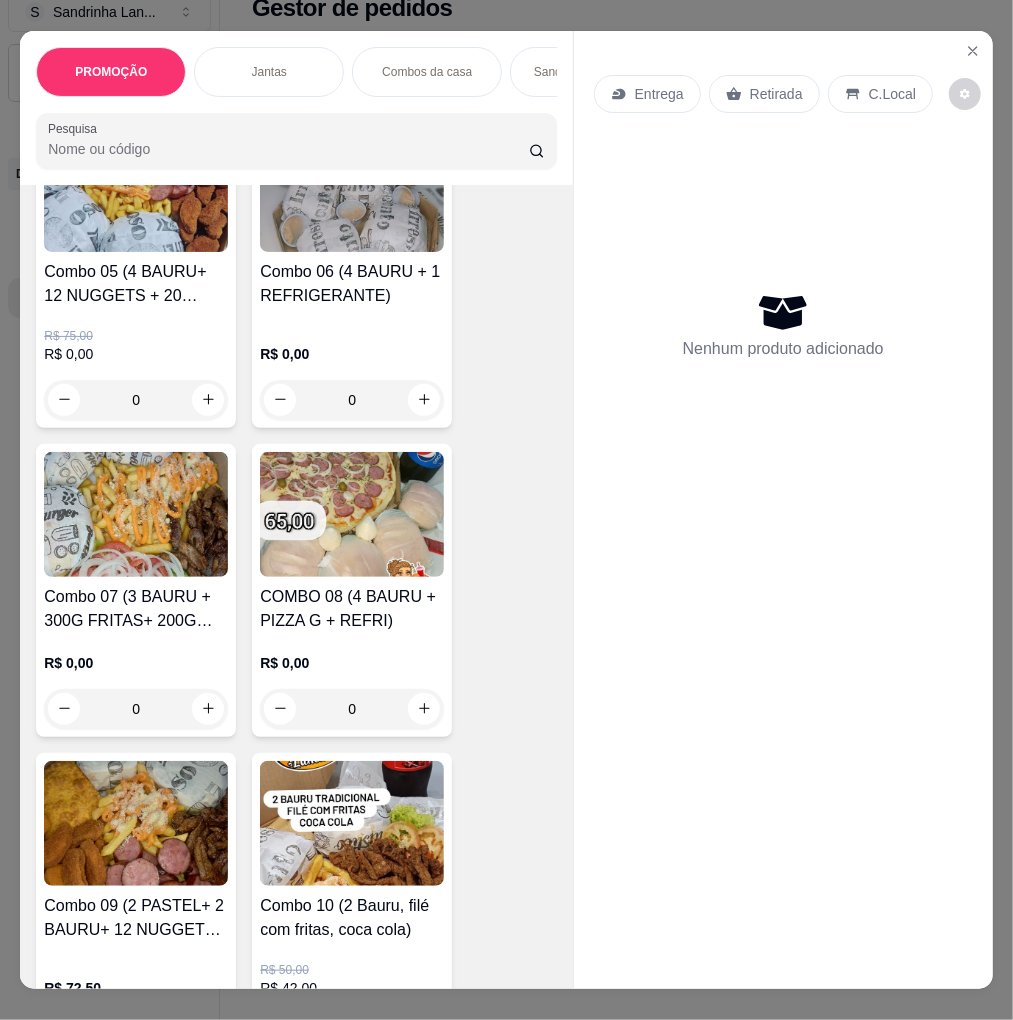 scroll, scrollTop: 1333, scrollLeft: 0, axis: vertical 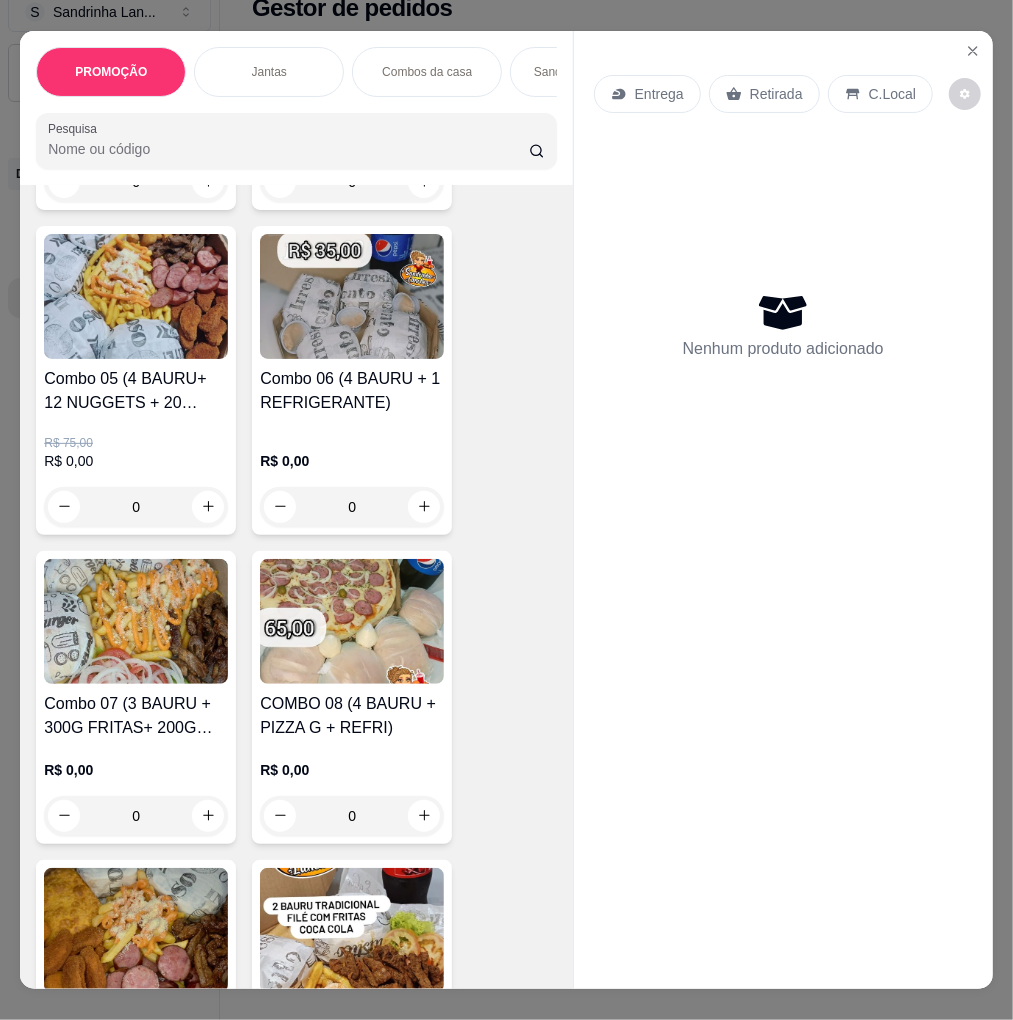 click on "R$ 0,00 0" at bounding box center [352, 479] 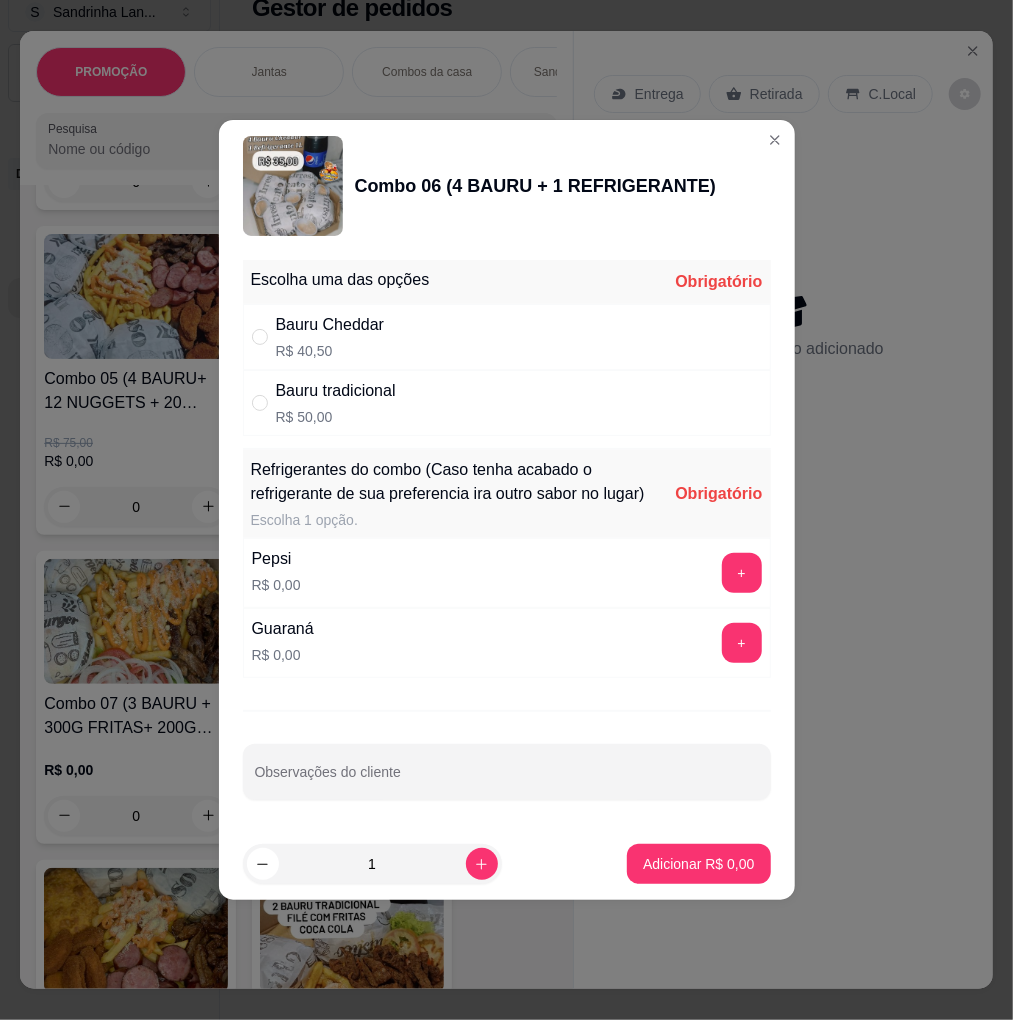 drag, startPoint x: 522, startPoint y: 331, endPoint x: 523, endPoint y: 342, distance: 11.045361 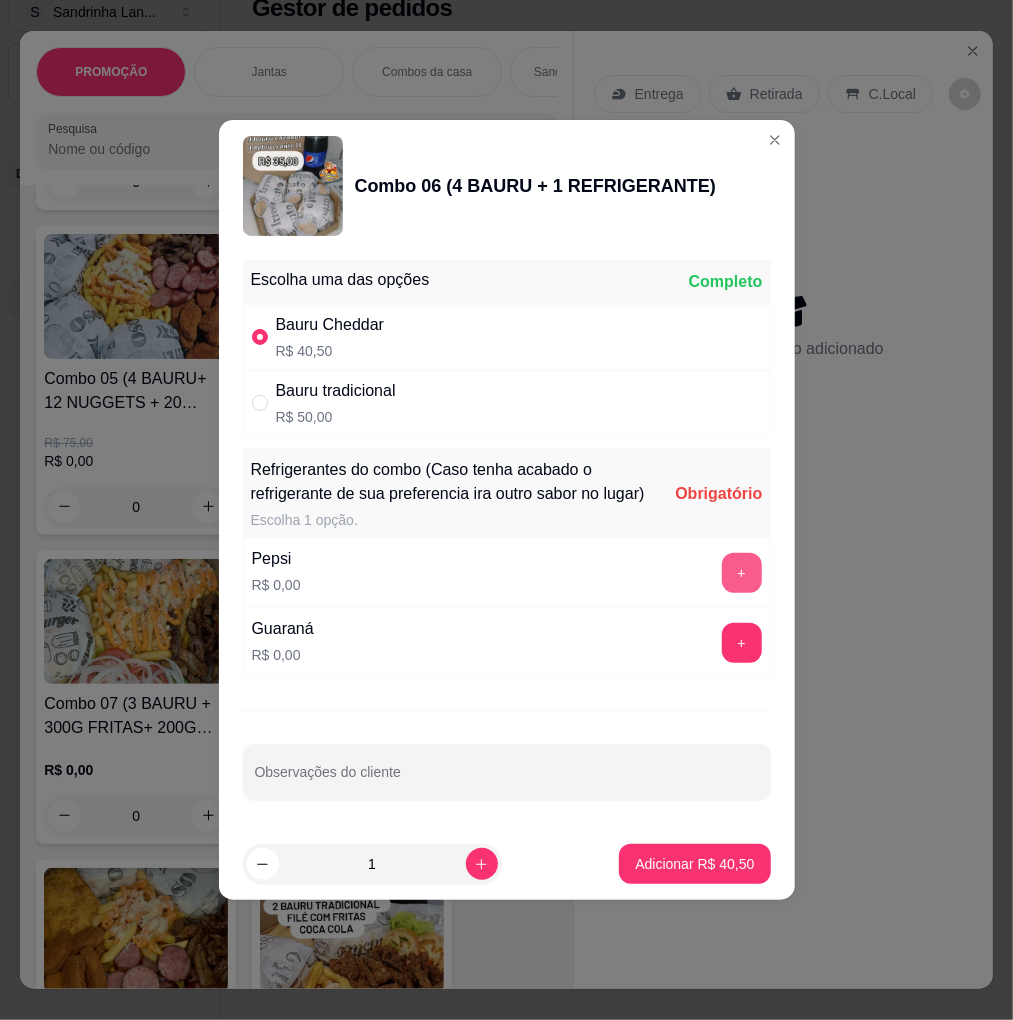 click on "+" at bounding box center [742, 573] 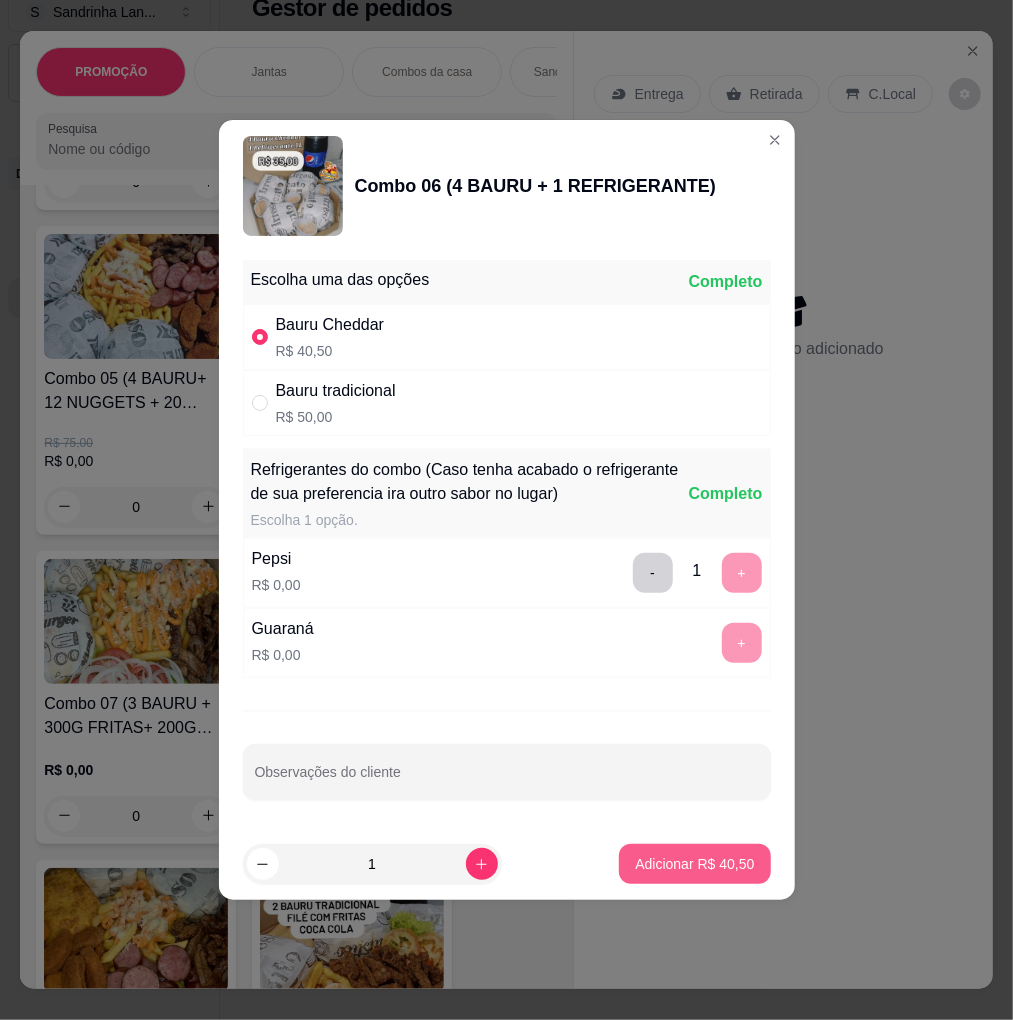 click on "Adicionar   R$ 40,50" at bounding box center (694, 864) 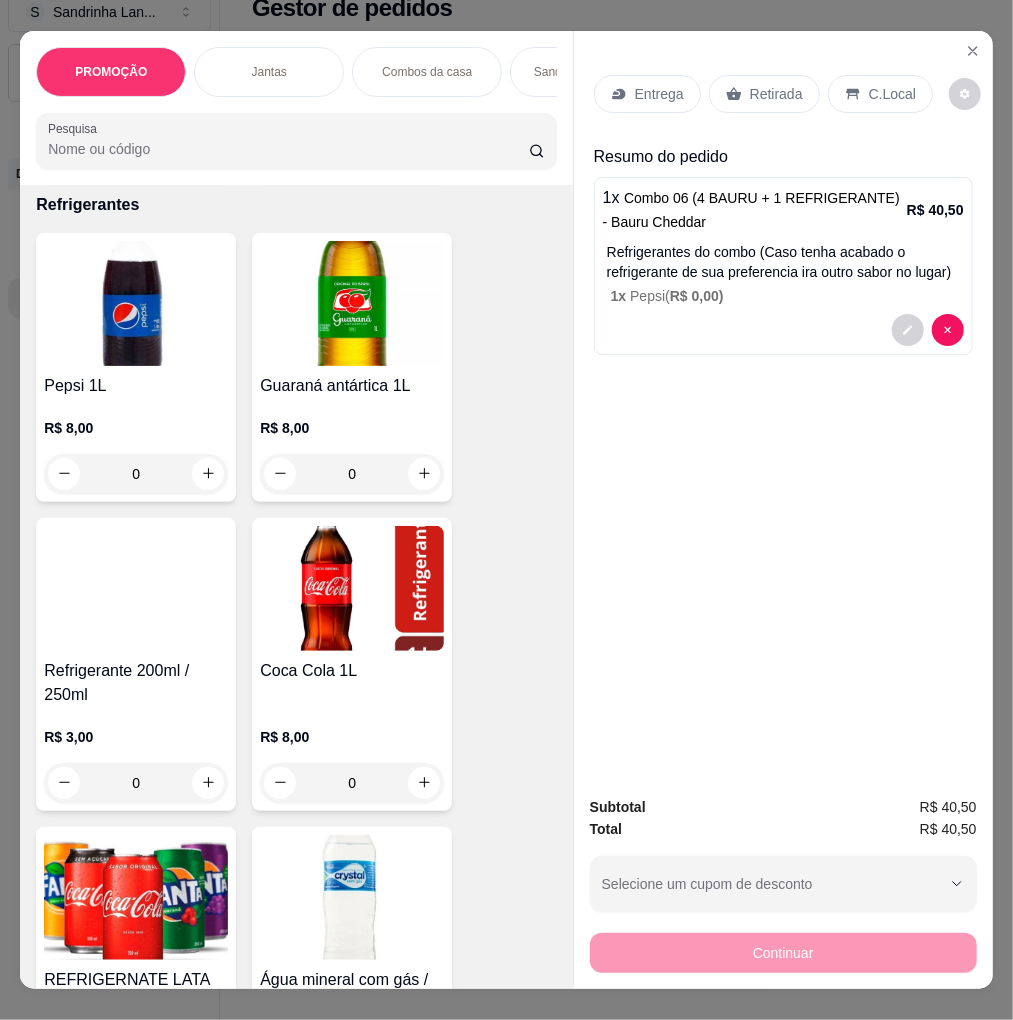 scroll, scrollTop: 7333, scrollLeft: 0, axis: vertical 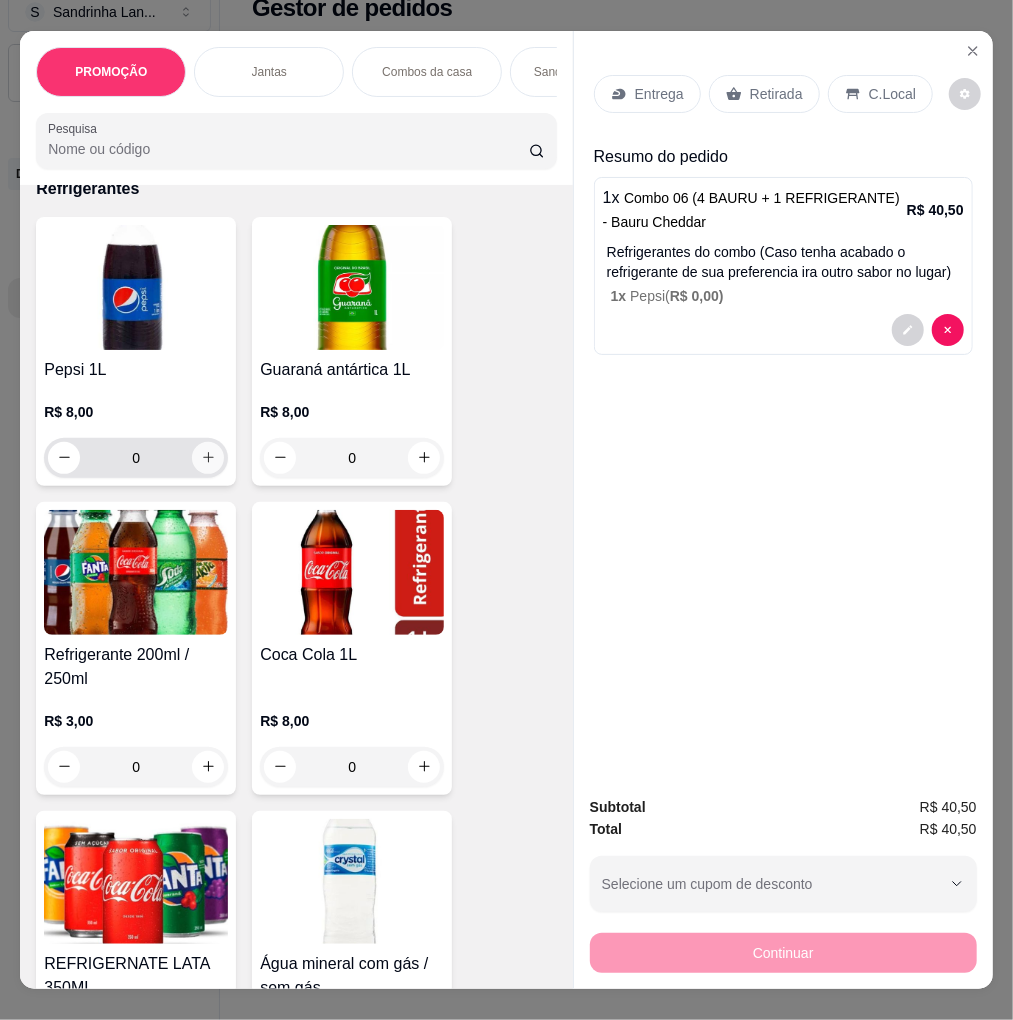 click 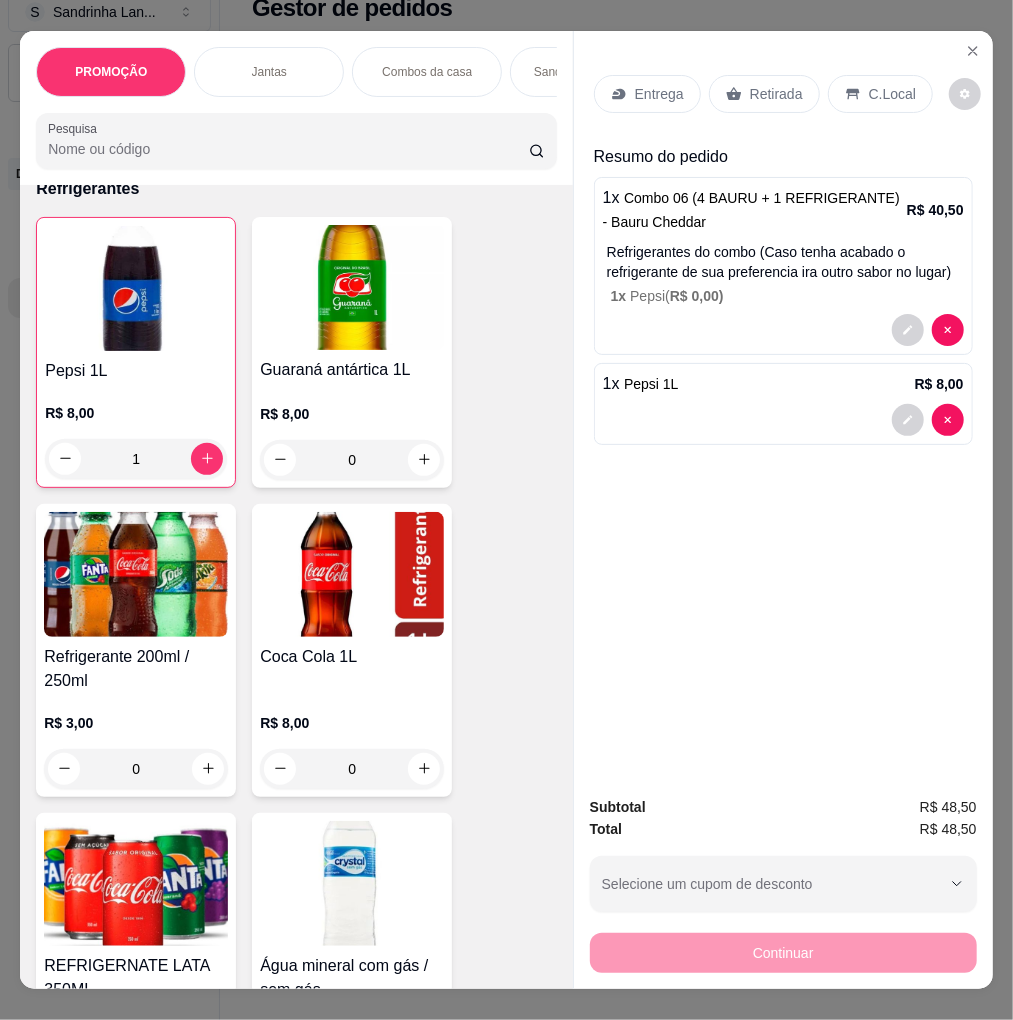 click on "Entrega" at bounding box center [659, 94] 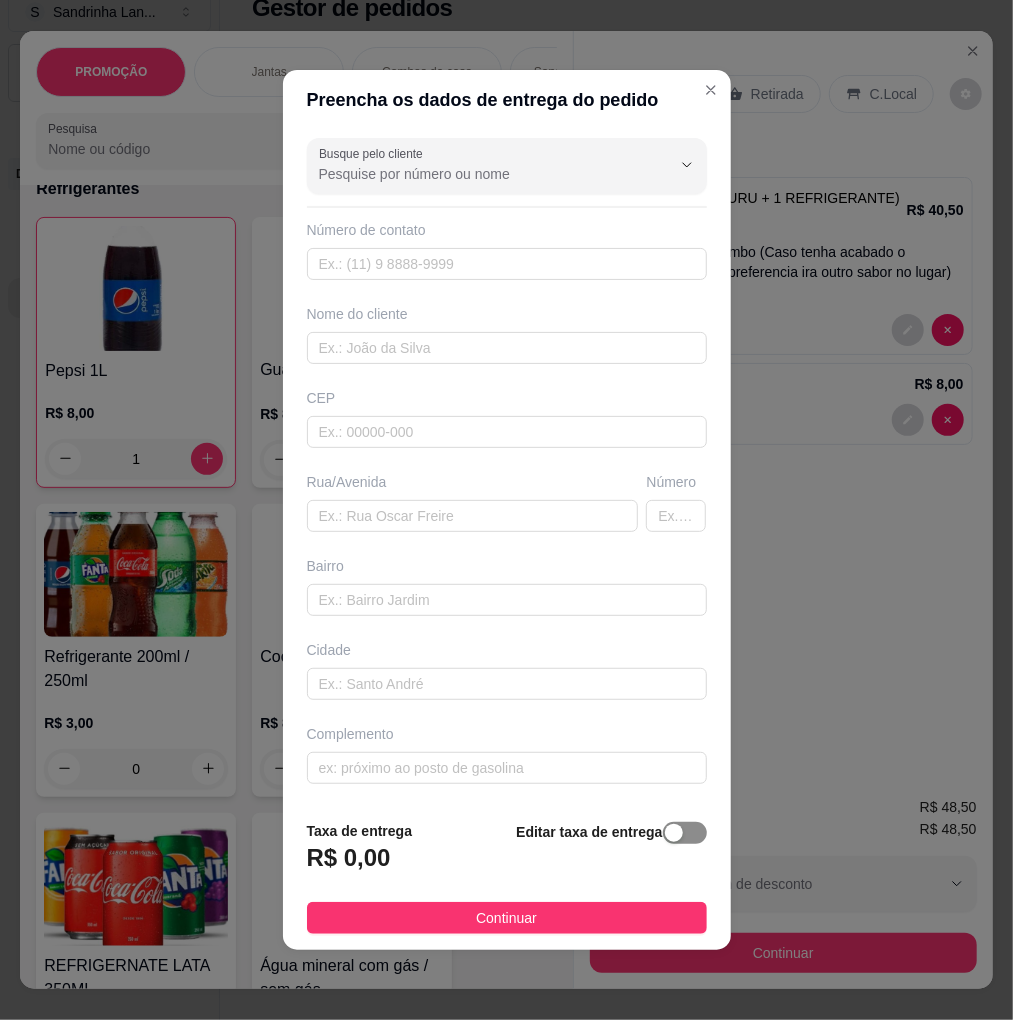 click at bounding box center (685, 833) 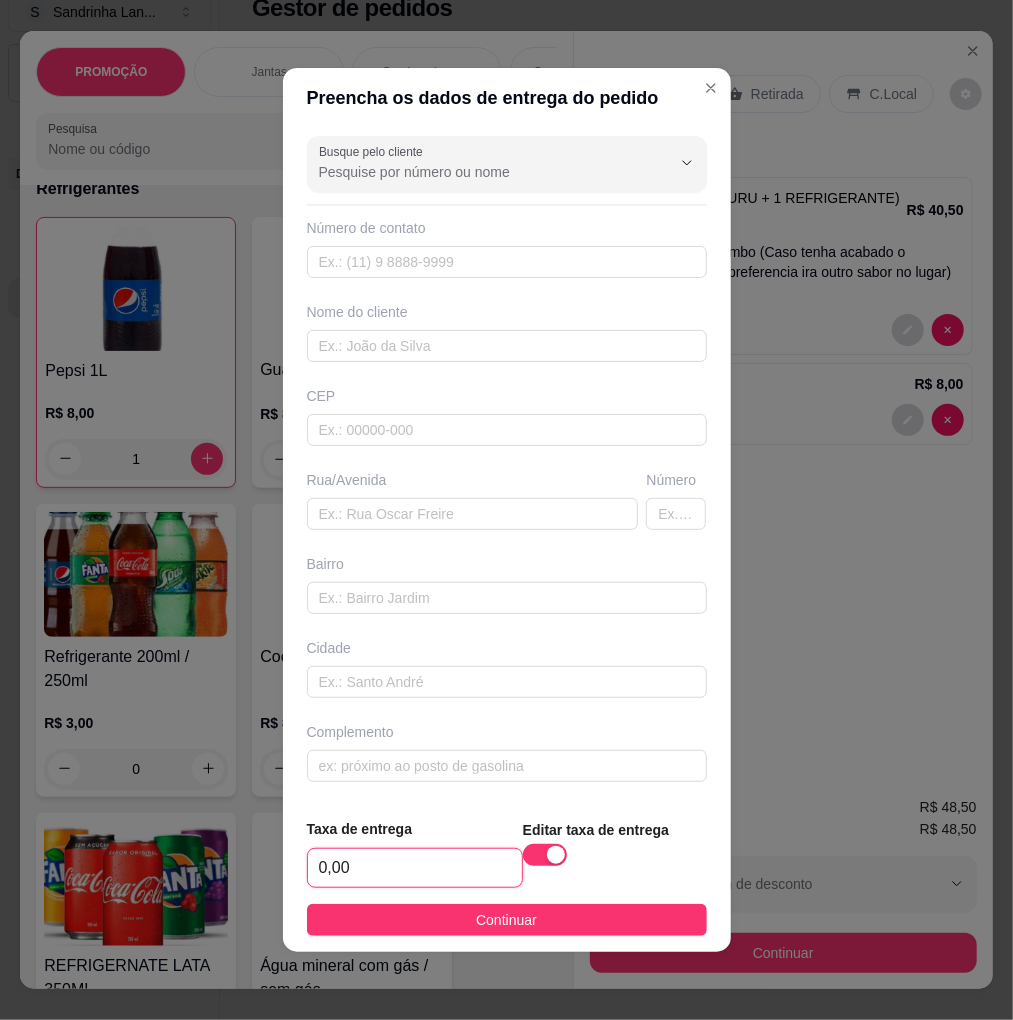 click on "0,00" at bounding box center [415, 868] 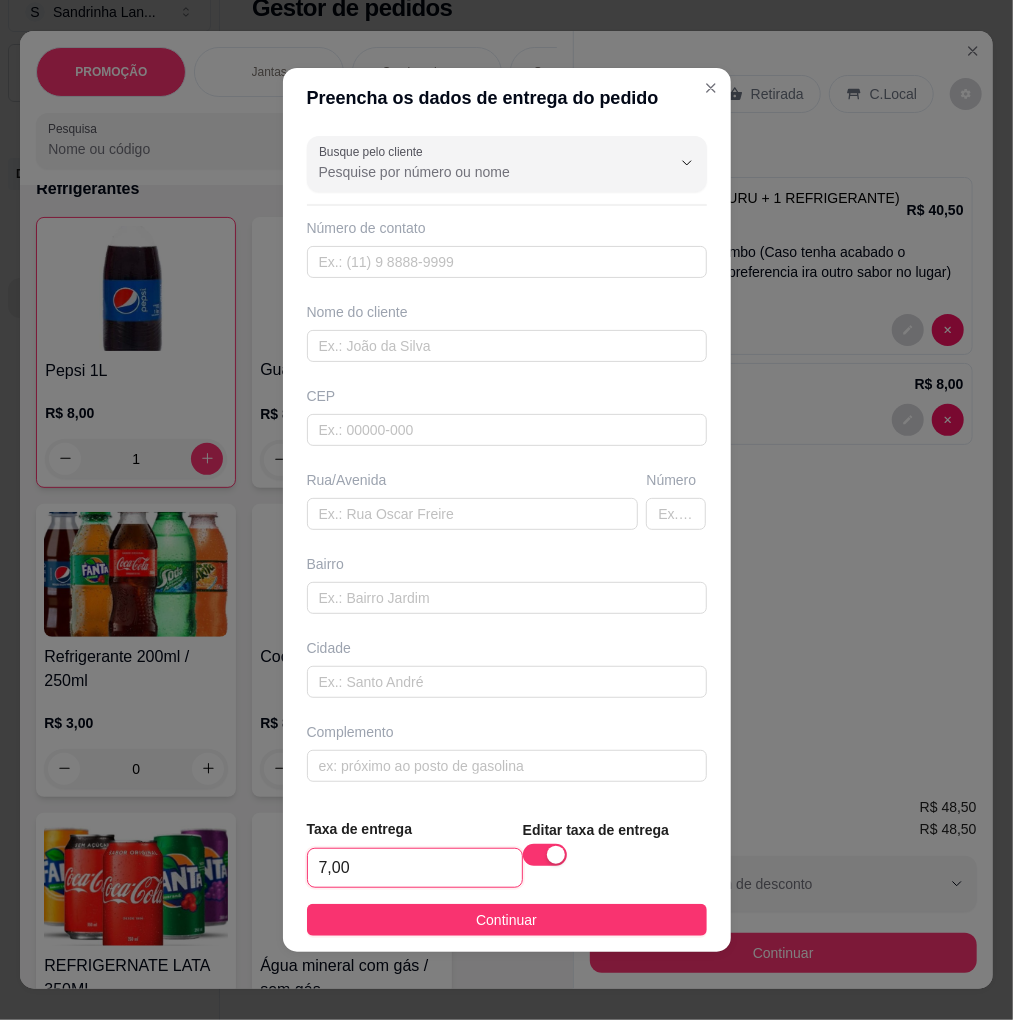 click on "7,00" at bounding box center [415, 868] 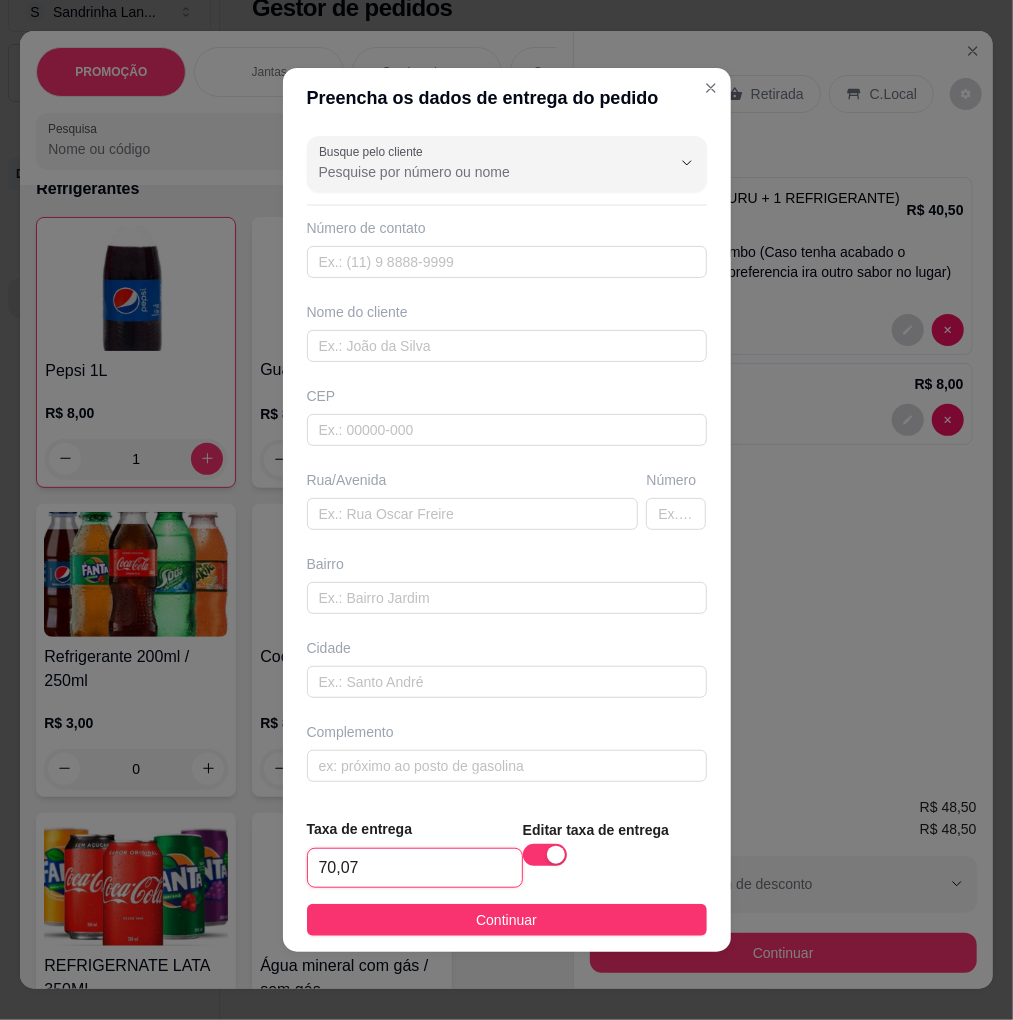 click on "70,07" at bounding box center (415, 868) 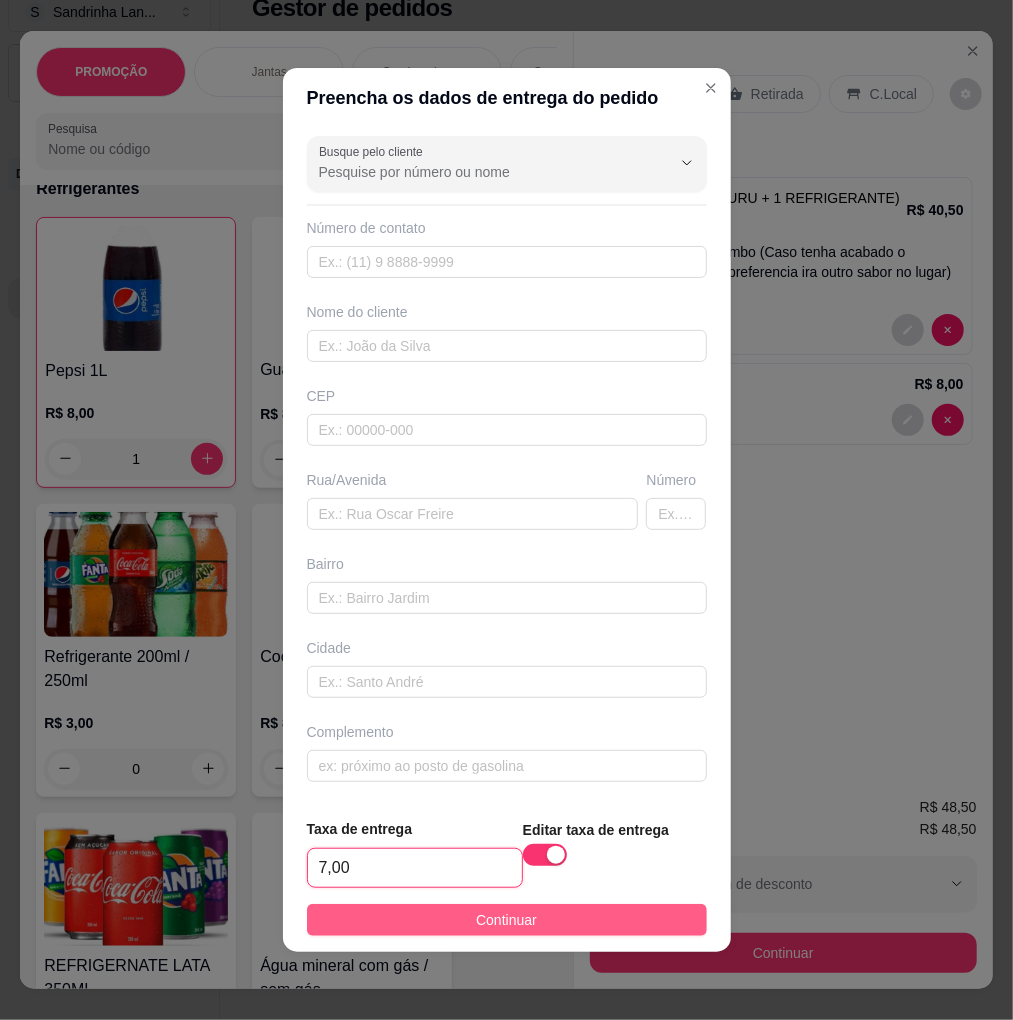 type on "7,00" 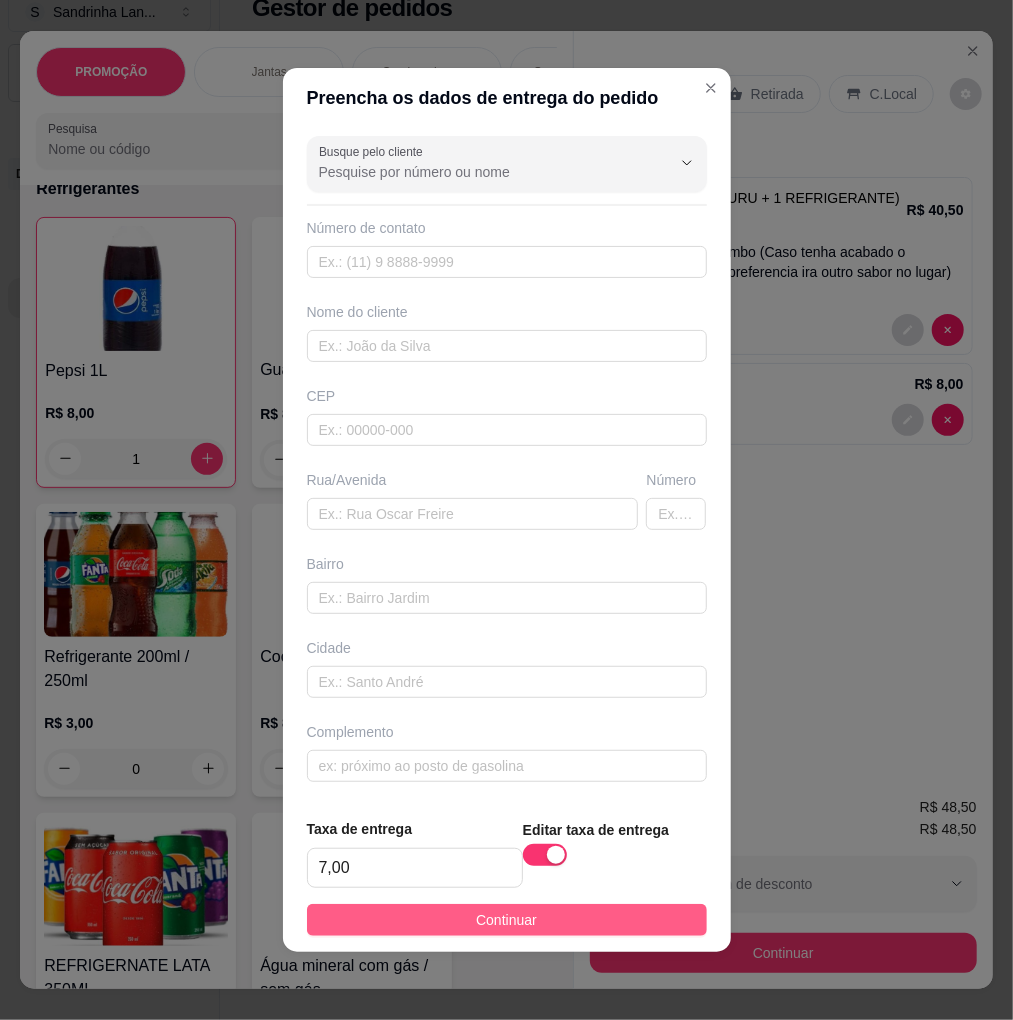 click on "Continuar" at bounding box center (507, 920) 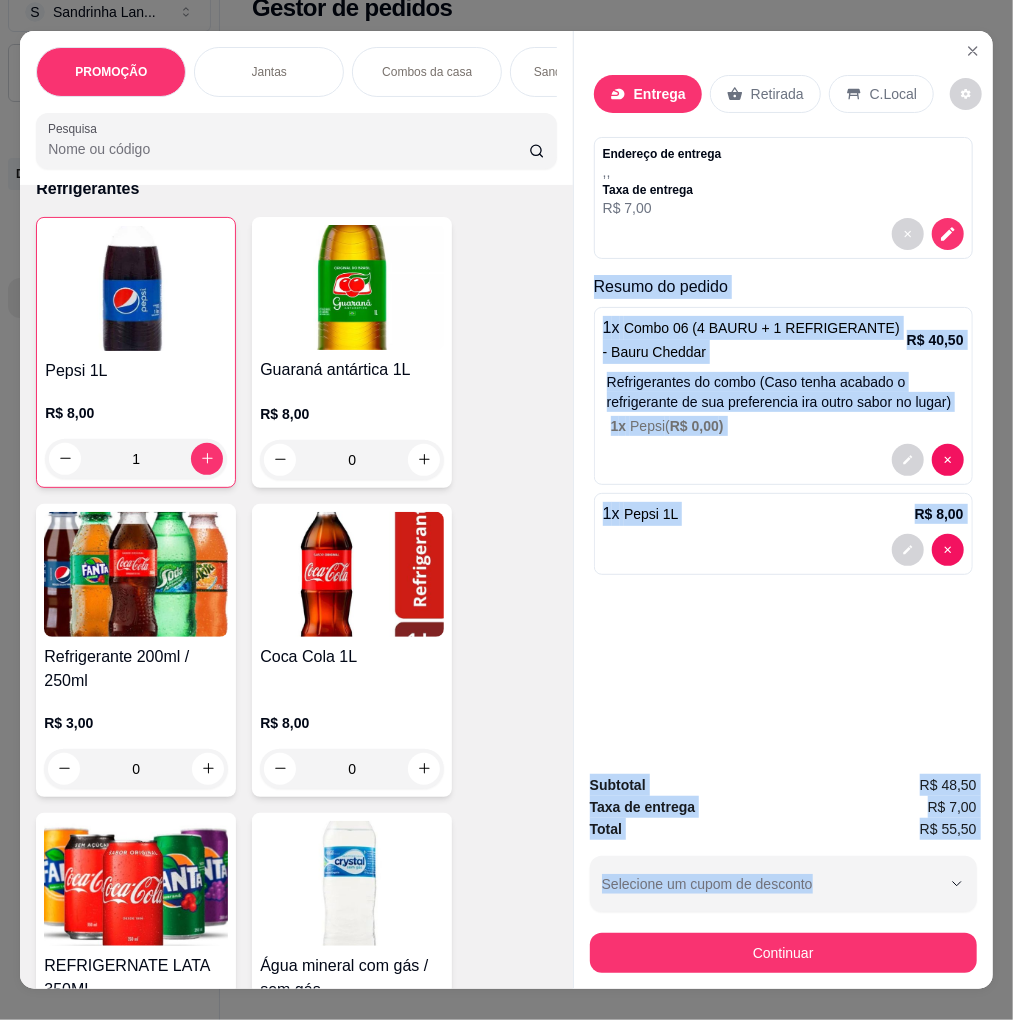 scroll, scrollTop: 0, scrollLeft: 12, axis: horizontal 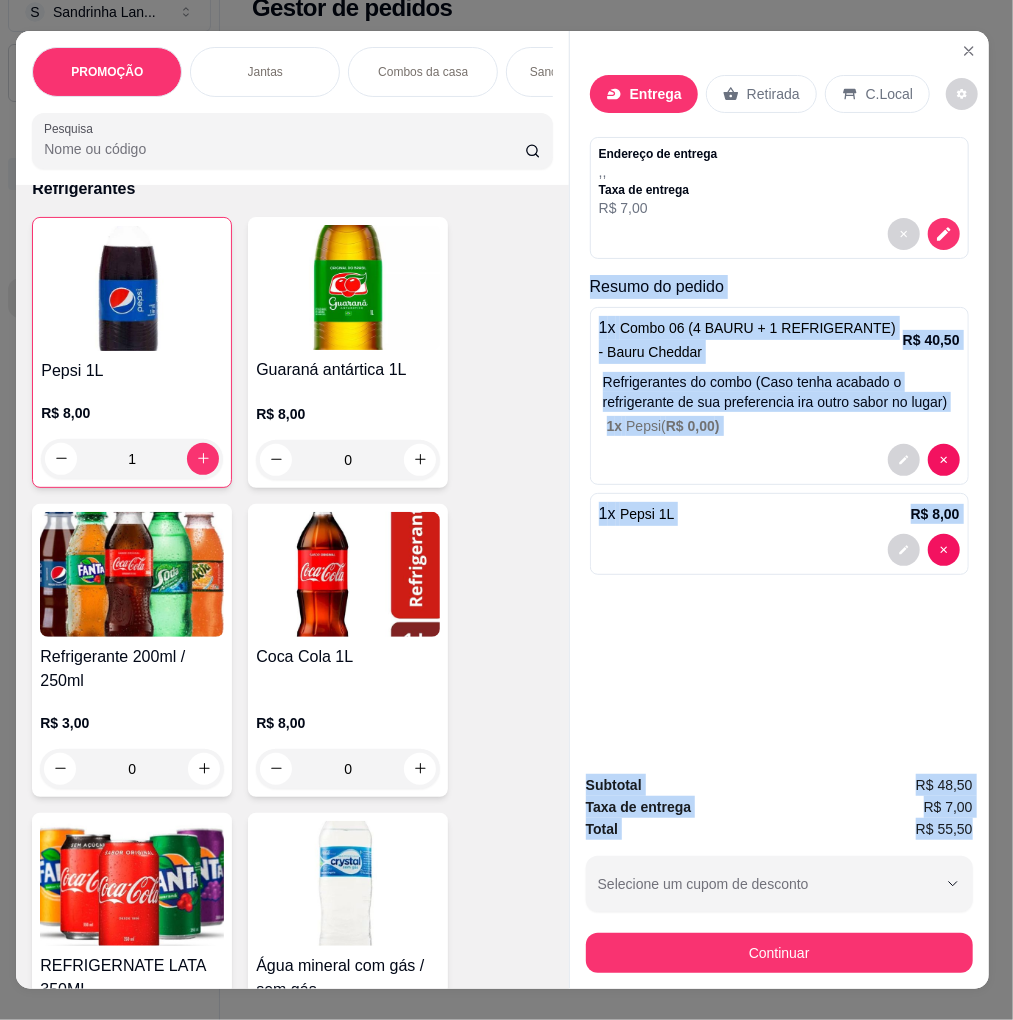 drag, startPoint x: 585, startPoint y: 281, endPoint x: 982, endPoint y: 816, distance: 666.2087 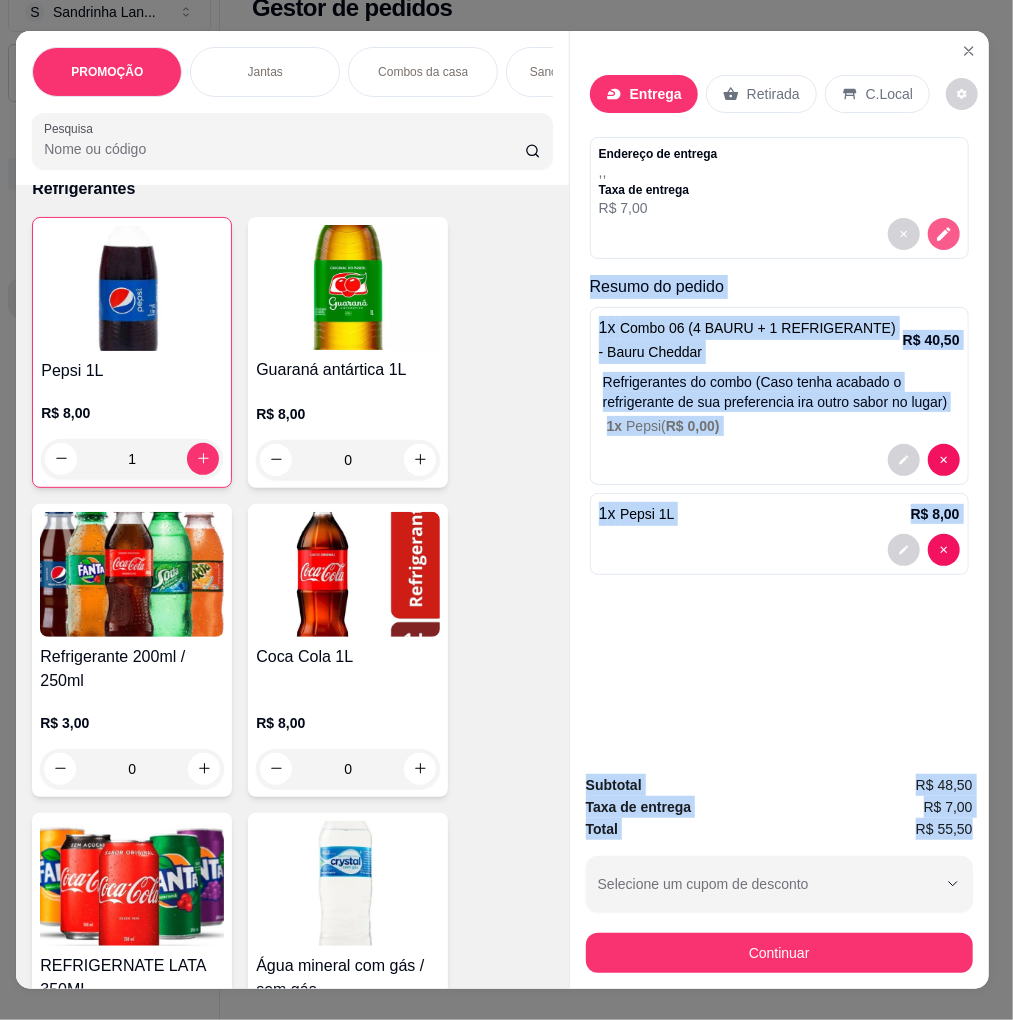 click 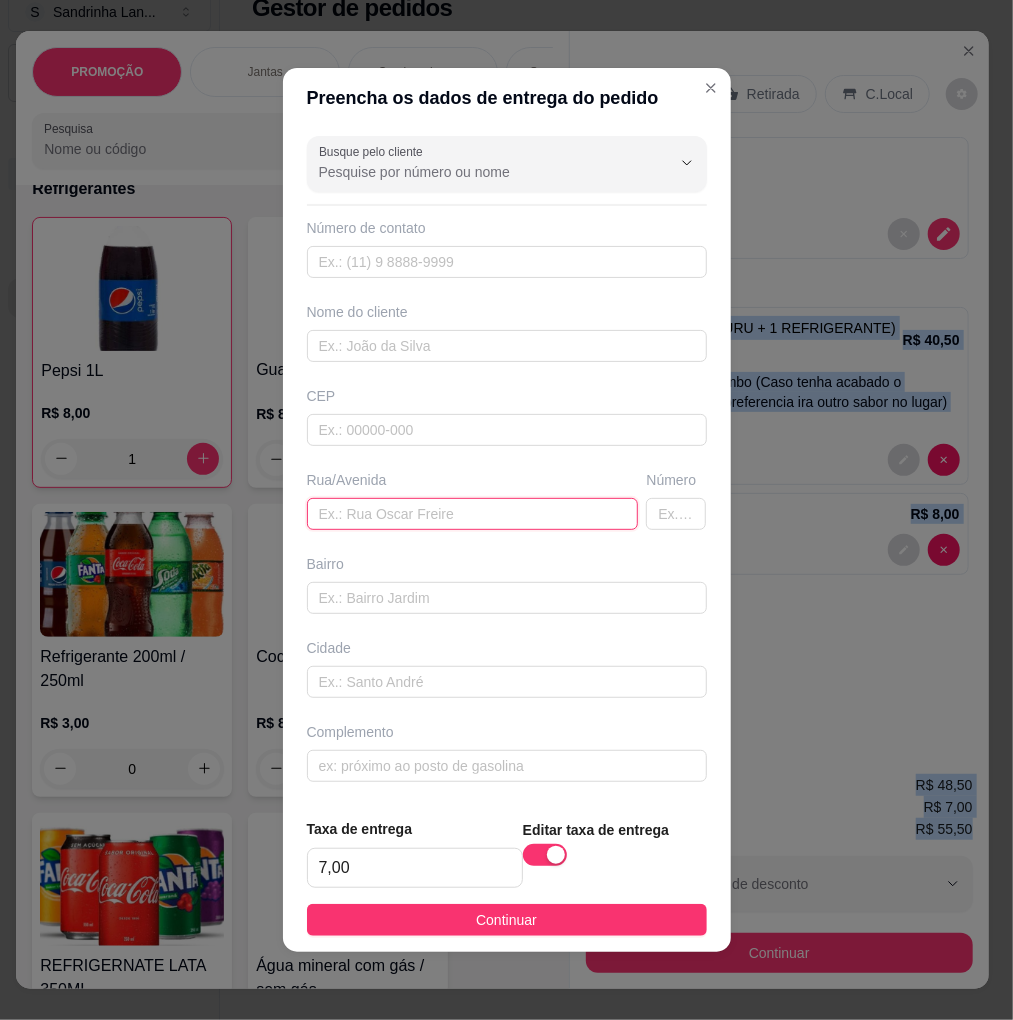 click at bounding box center (473, 514) 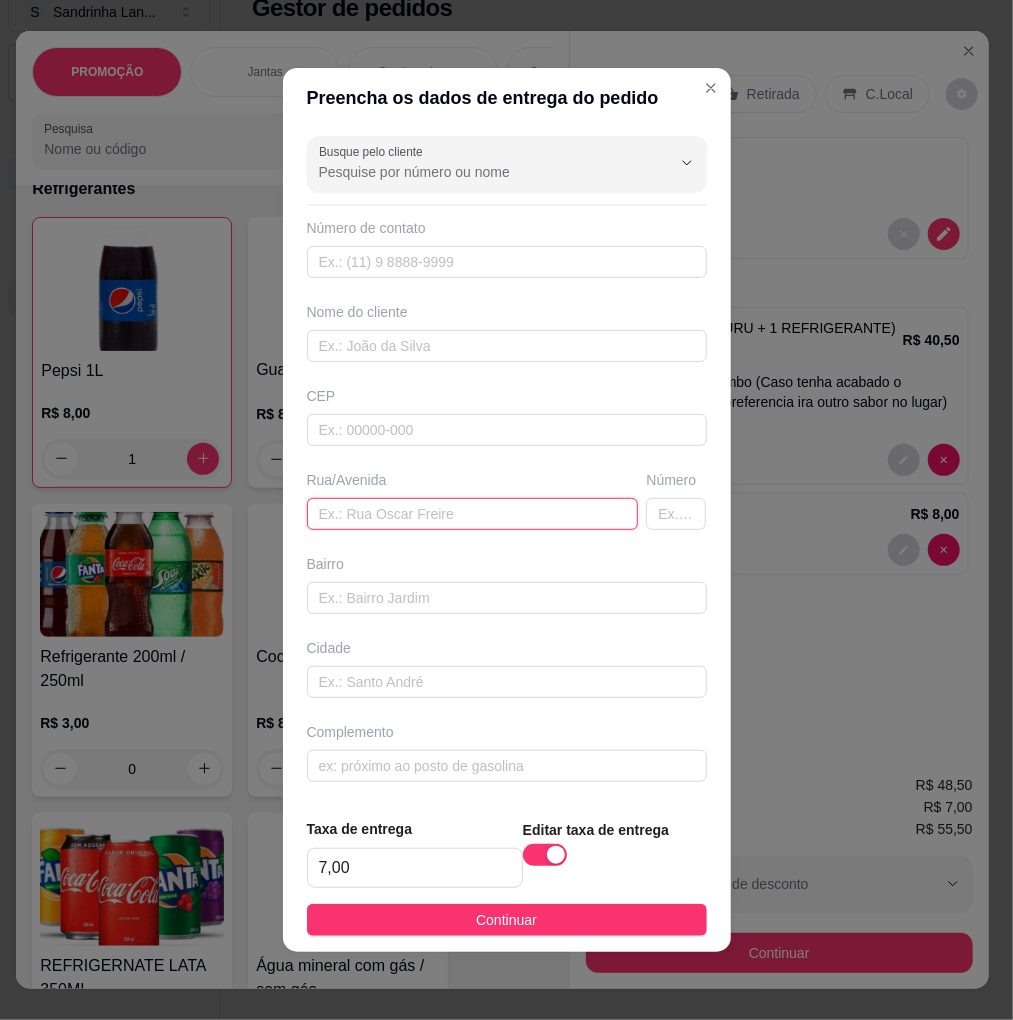 paste on "Garagem da guanabara" 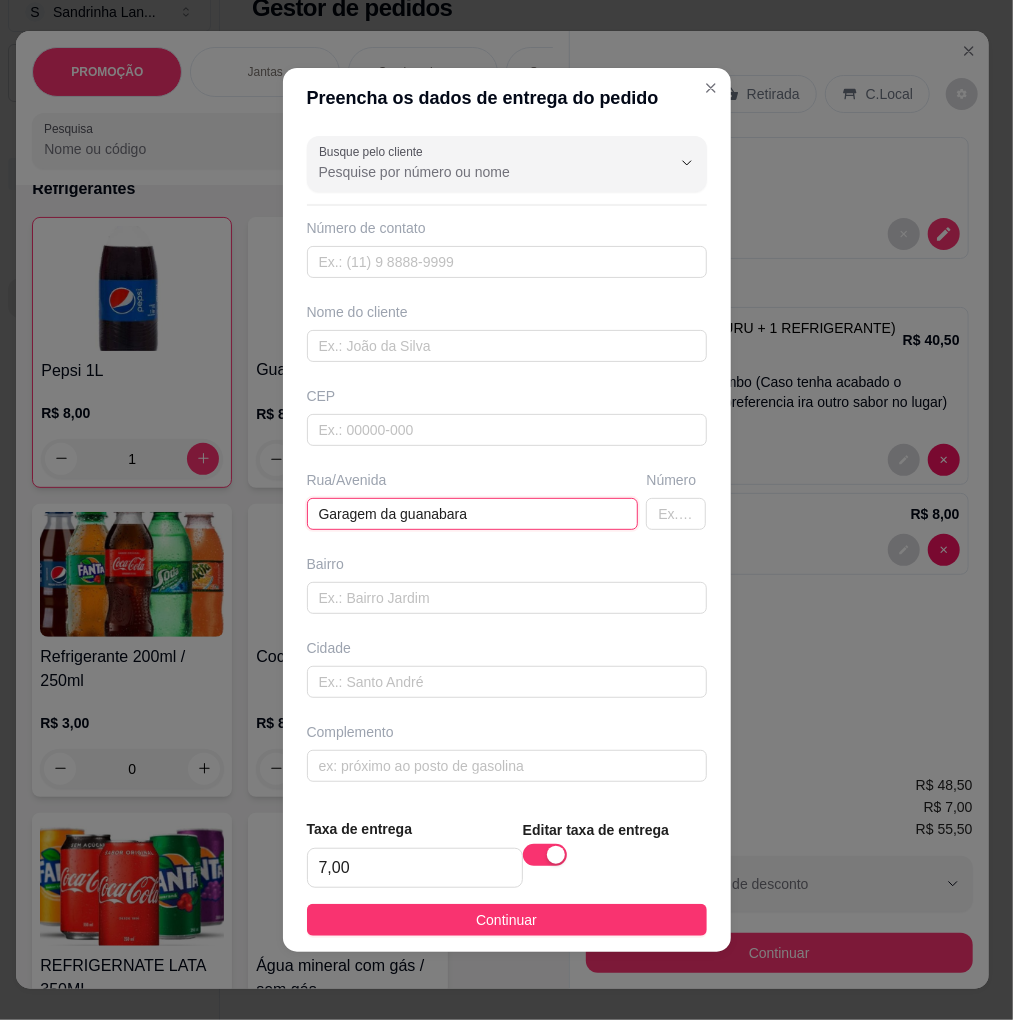 type on "Garagem da guanabara" 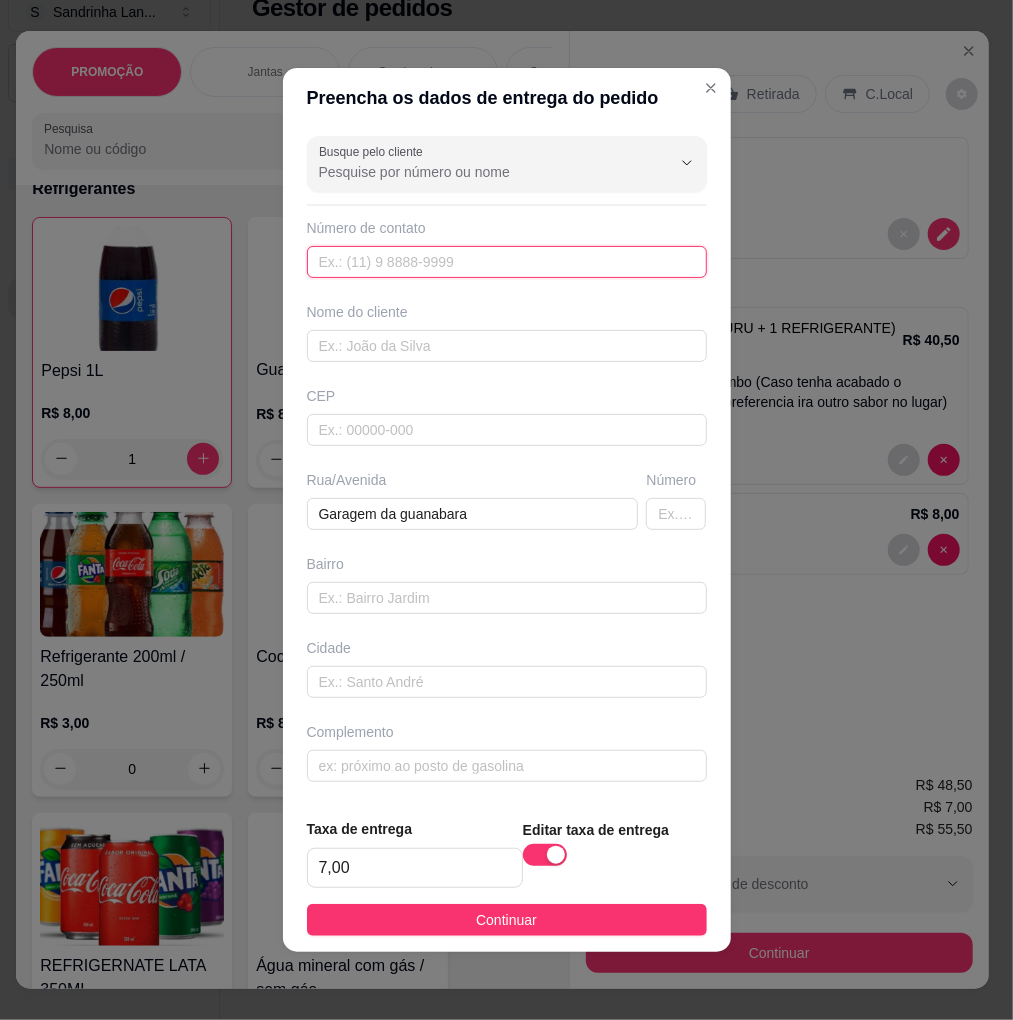 click at bounding box center (507, 262) 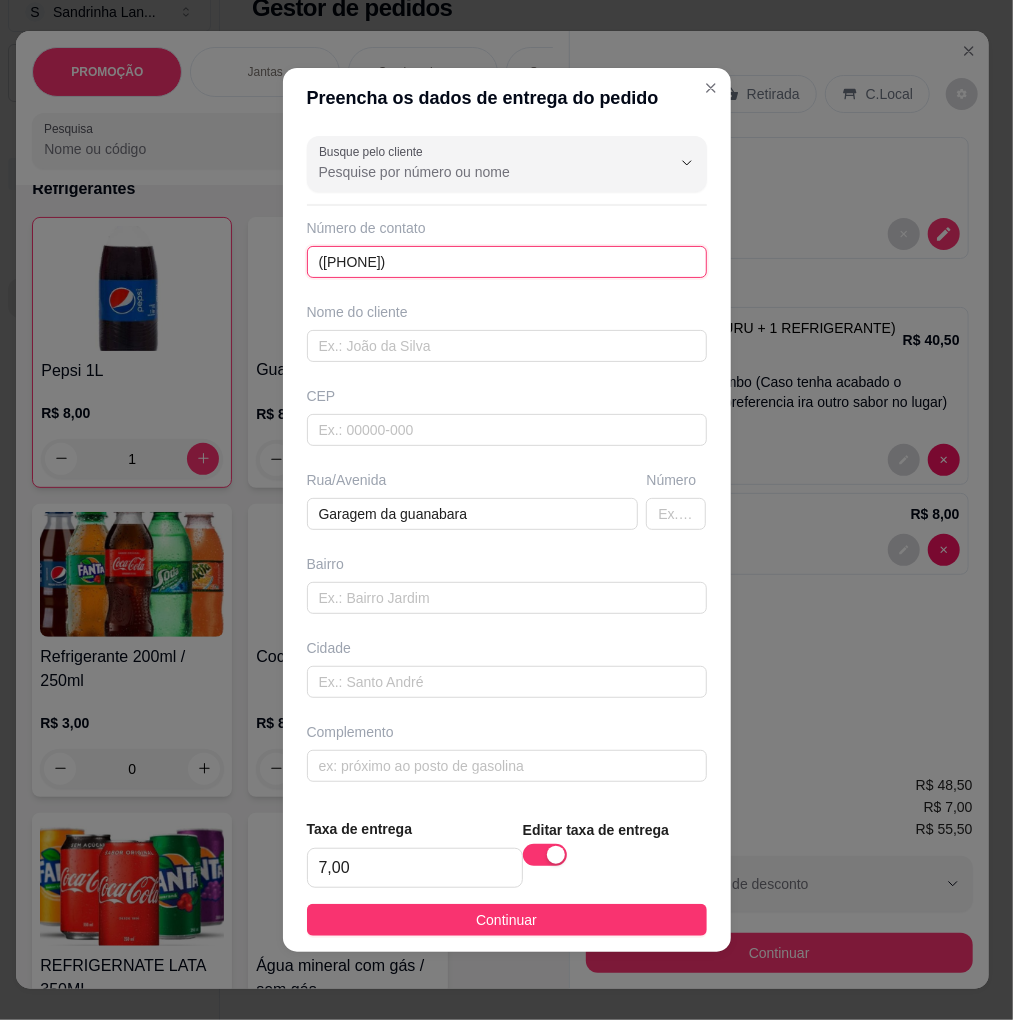 type on "([PHONE])" 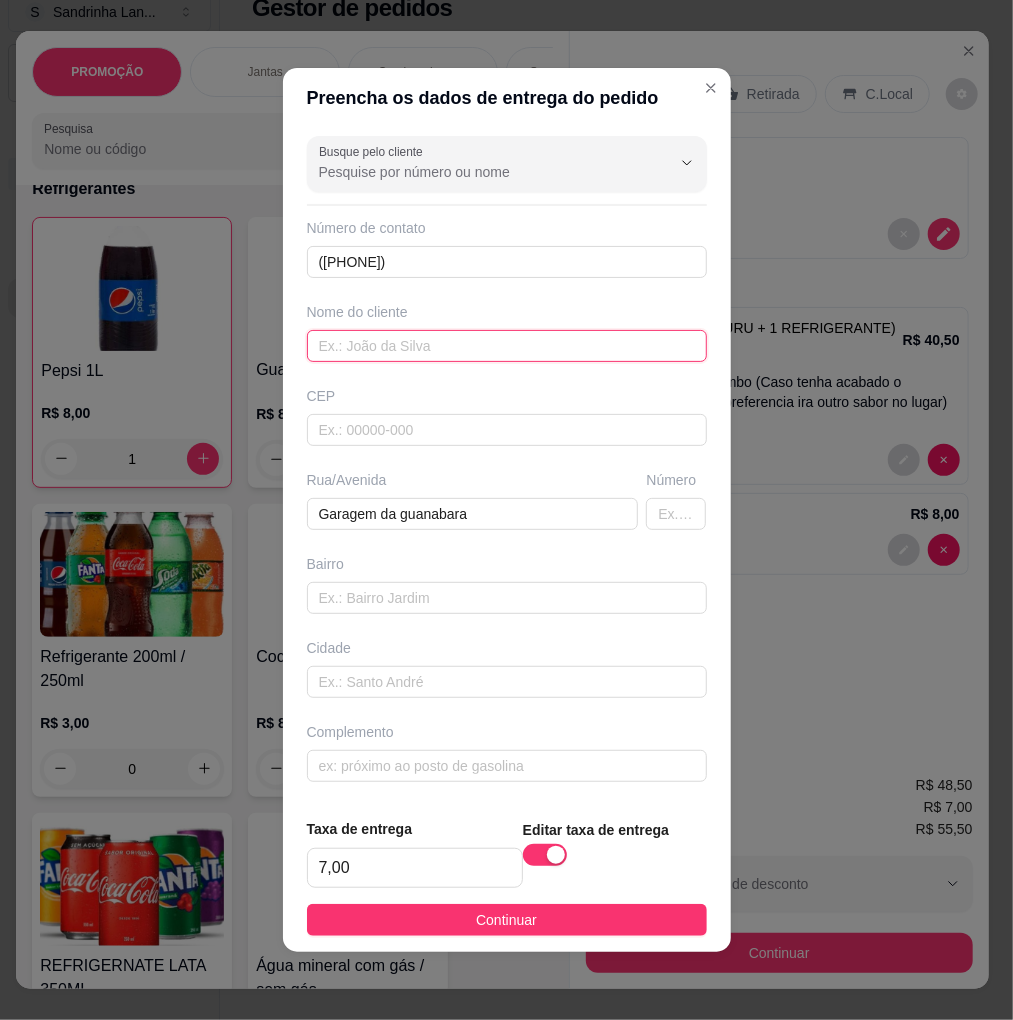 click at bounding box center (507, 346) 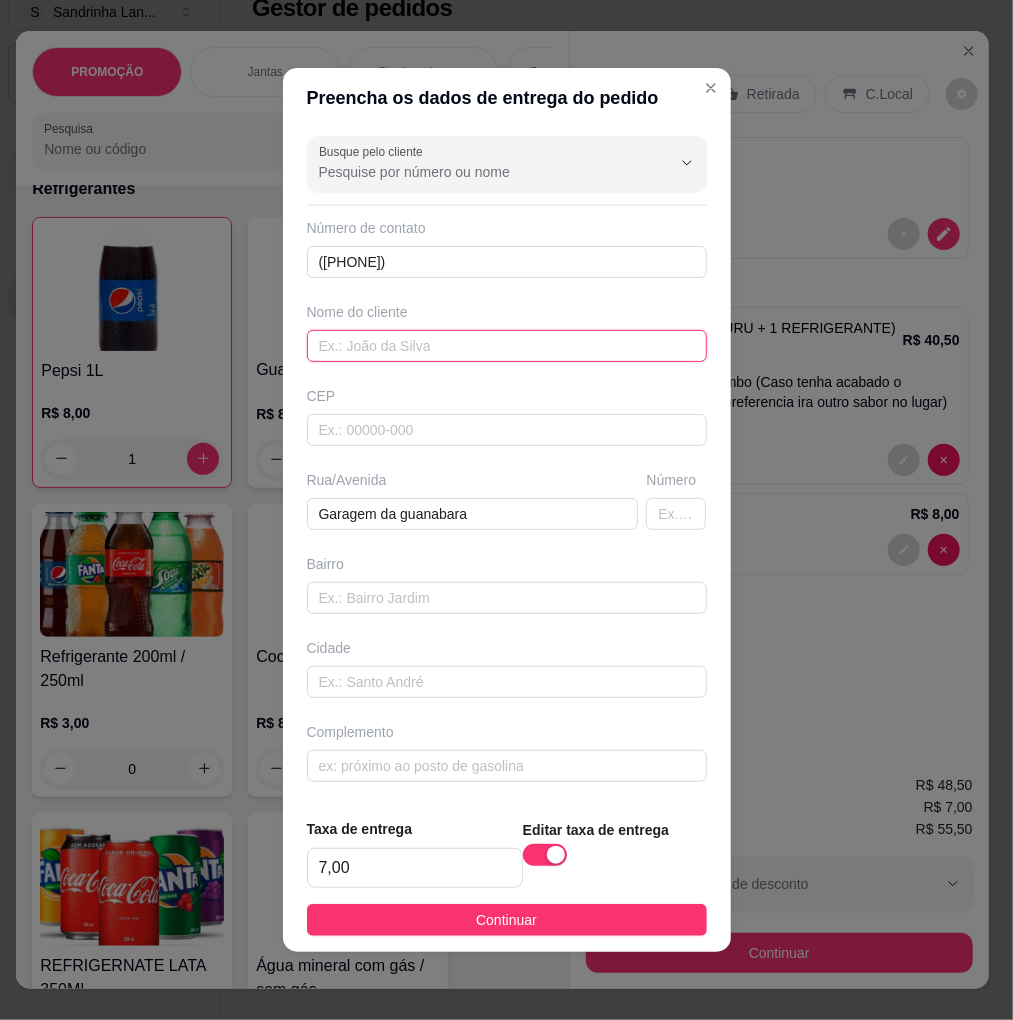 paste on "[FIRST] [LAST]" 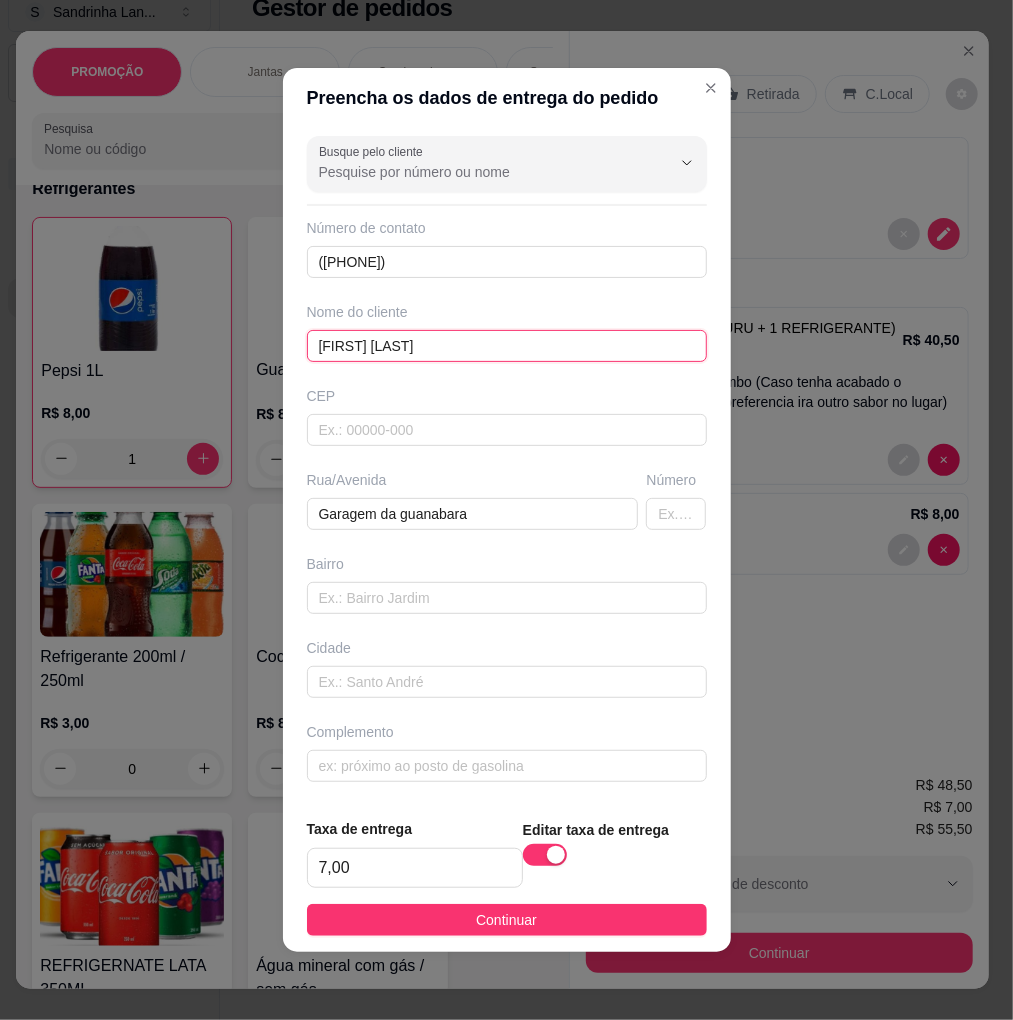 type on "[FIRST] [LAST]" 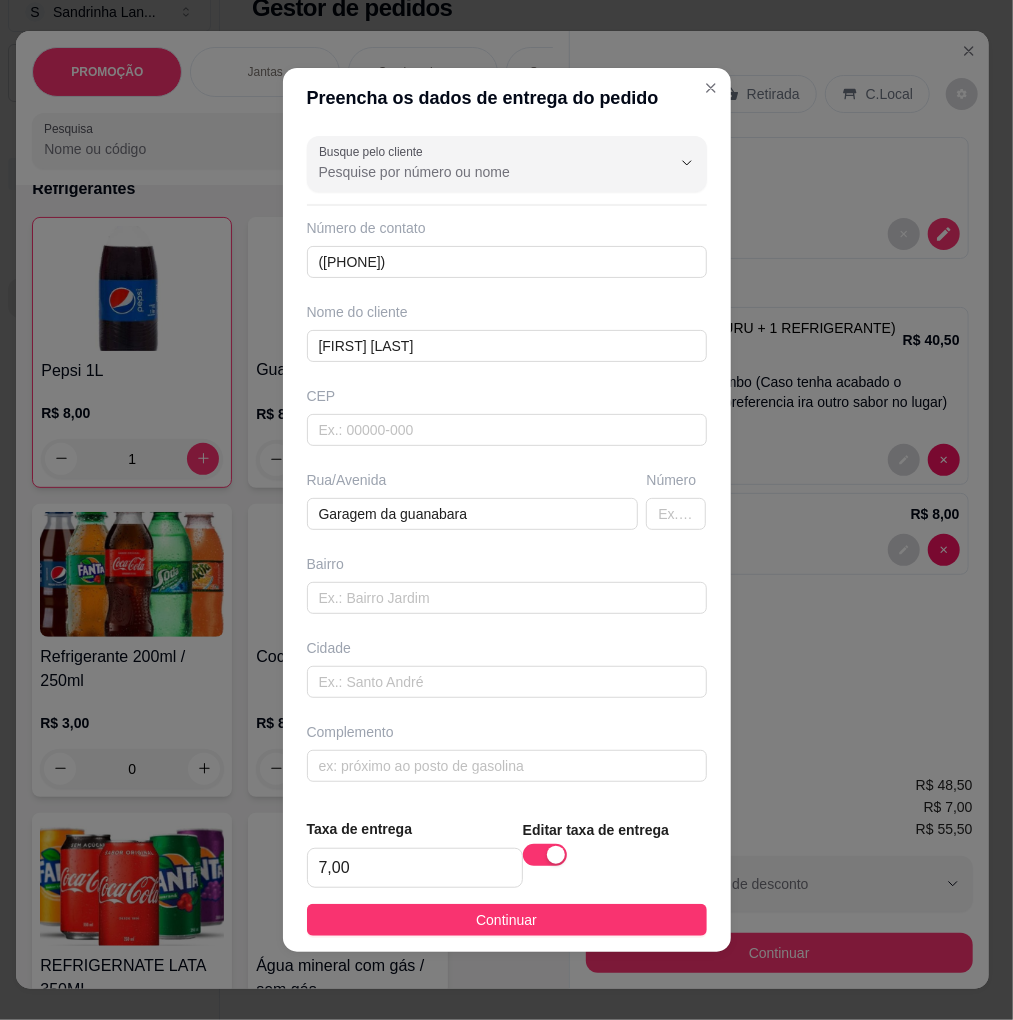 click on "Continuar" at bounding box center [507, 920] 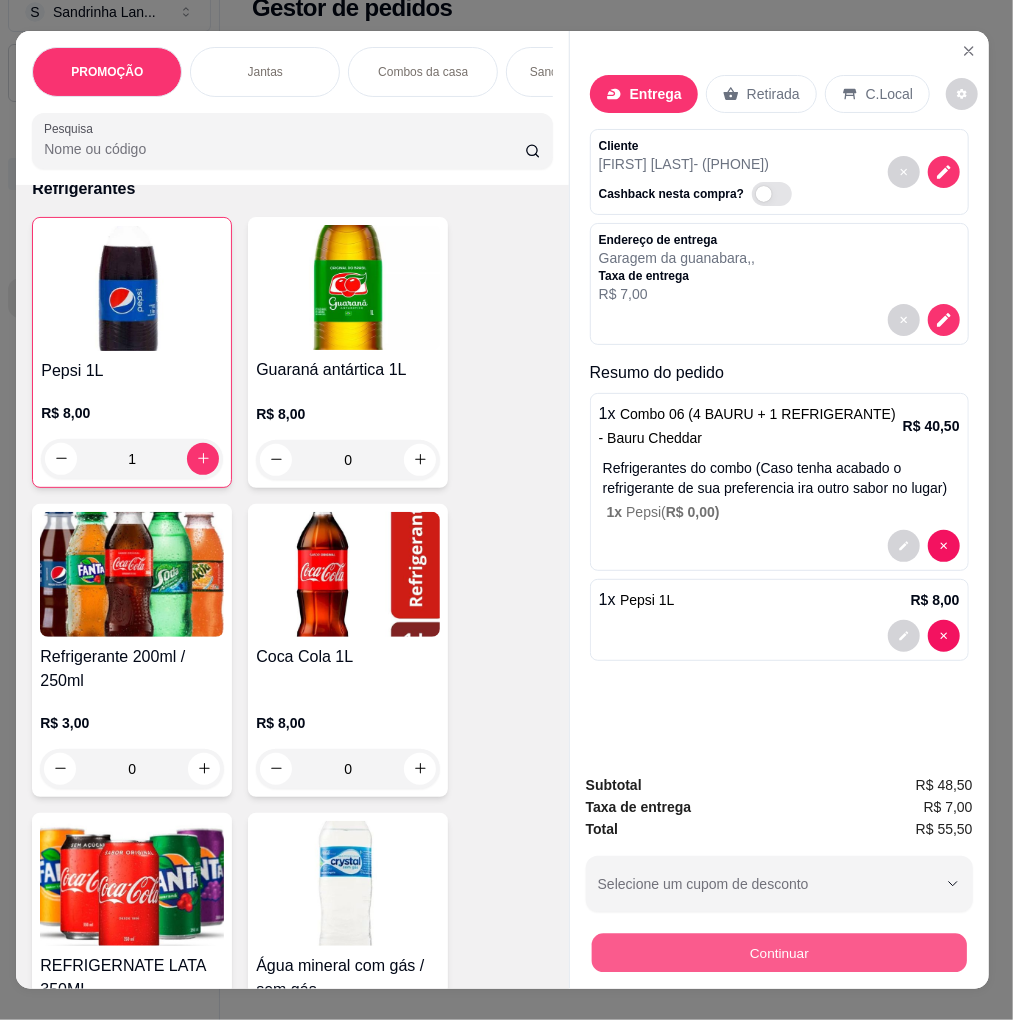 click on "Continuar" at bounding box center (779, 953) 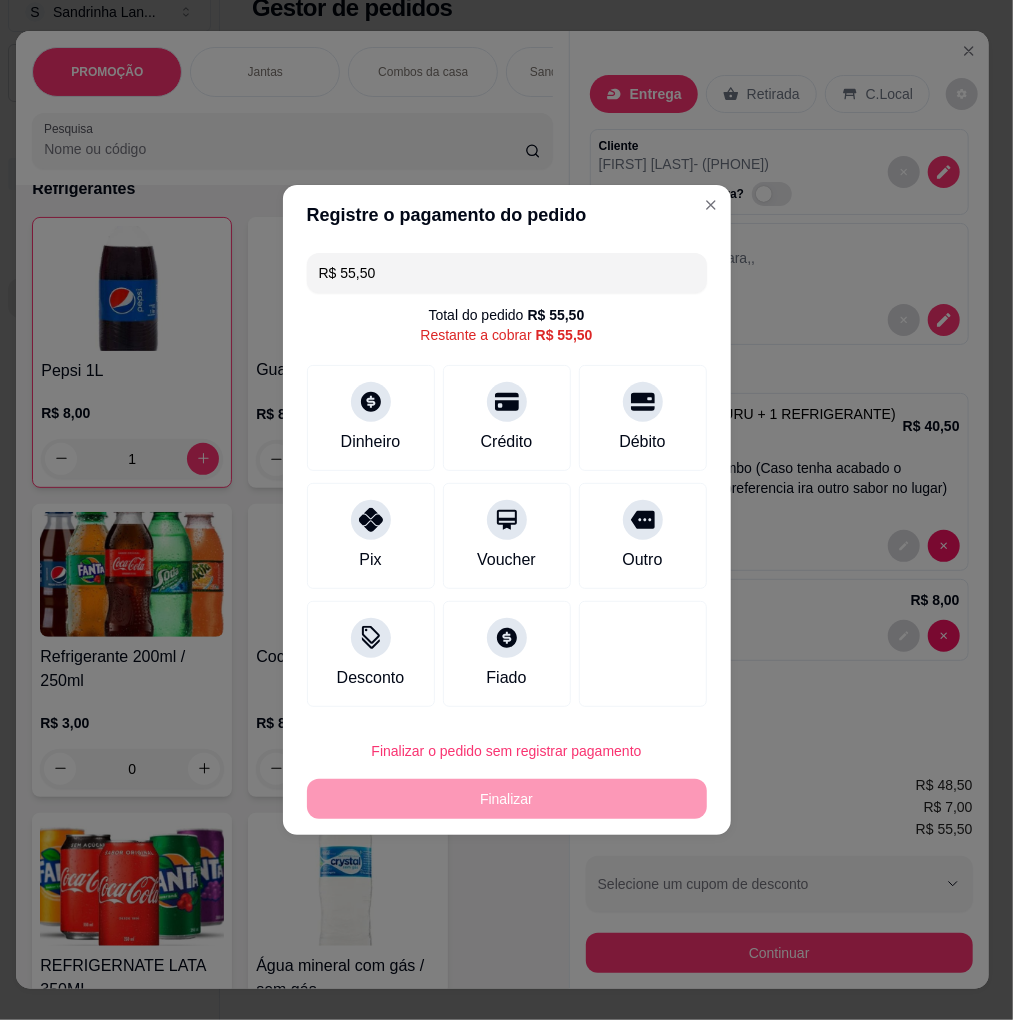 click on "Débito" at bounding box center (643, 418) 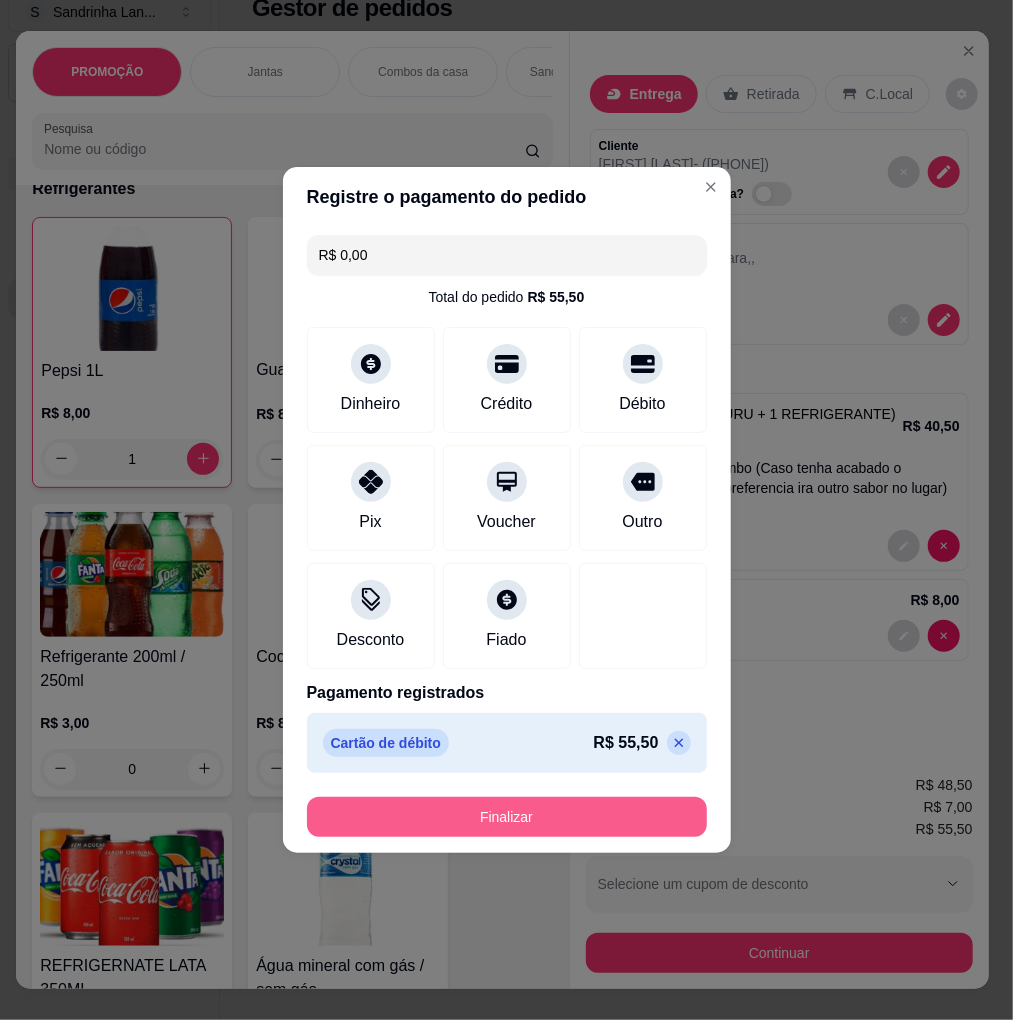 click on "Finalizar" at bounding box center (507, 817) 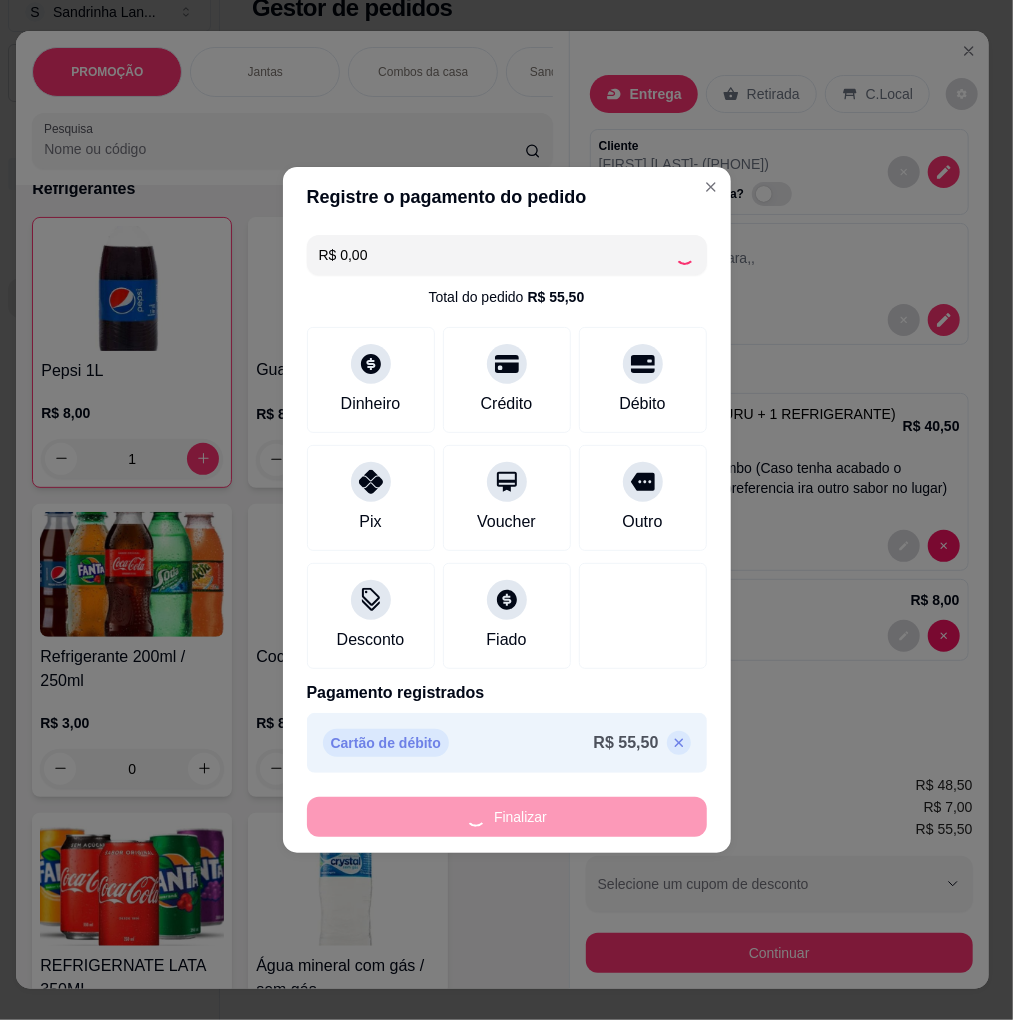 type on "0" 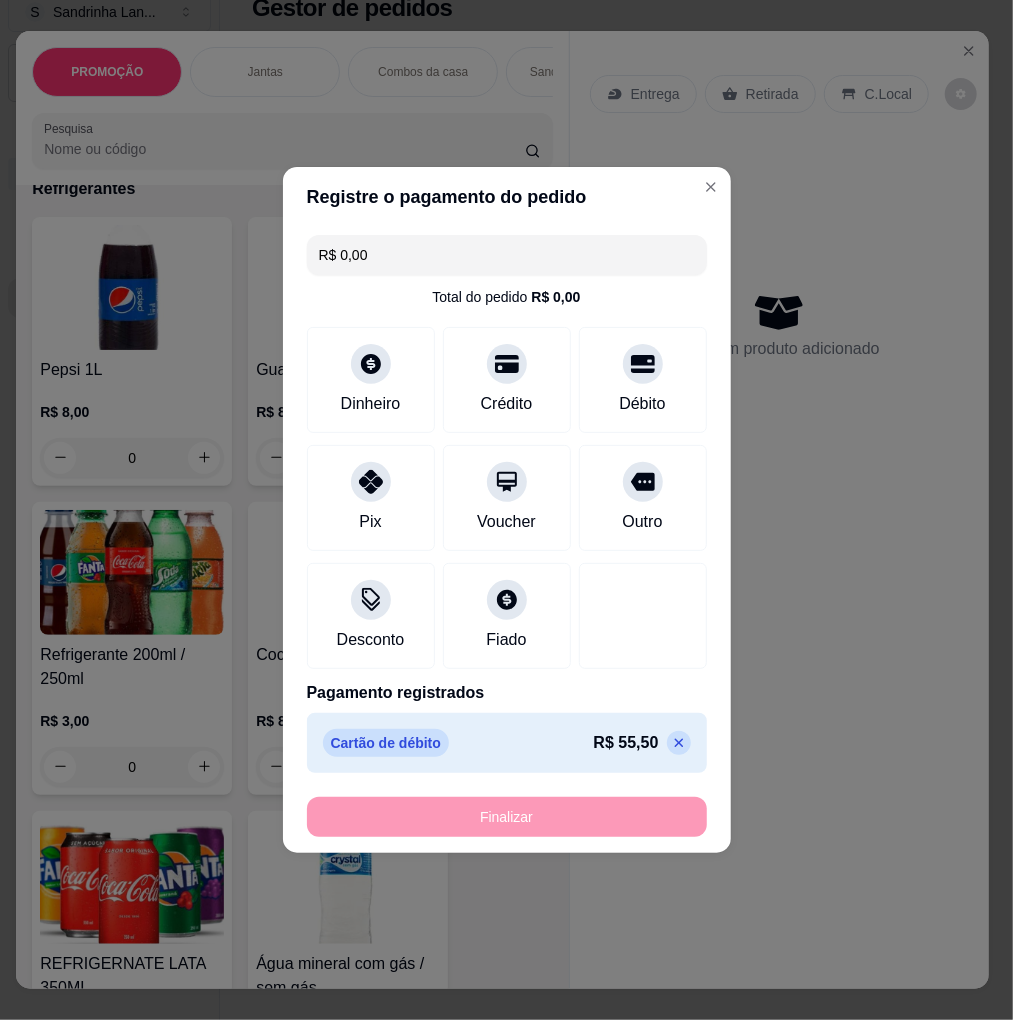 type on "-R$ 55,50" 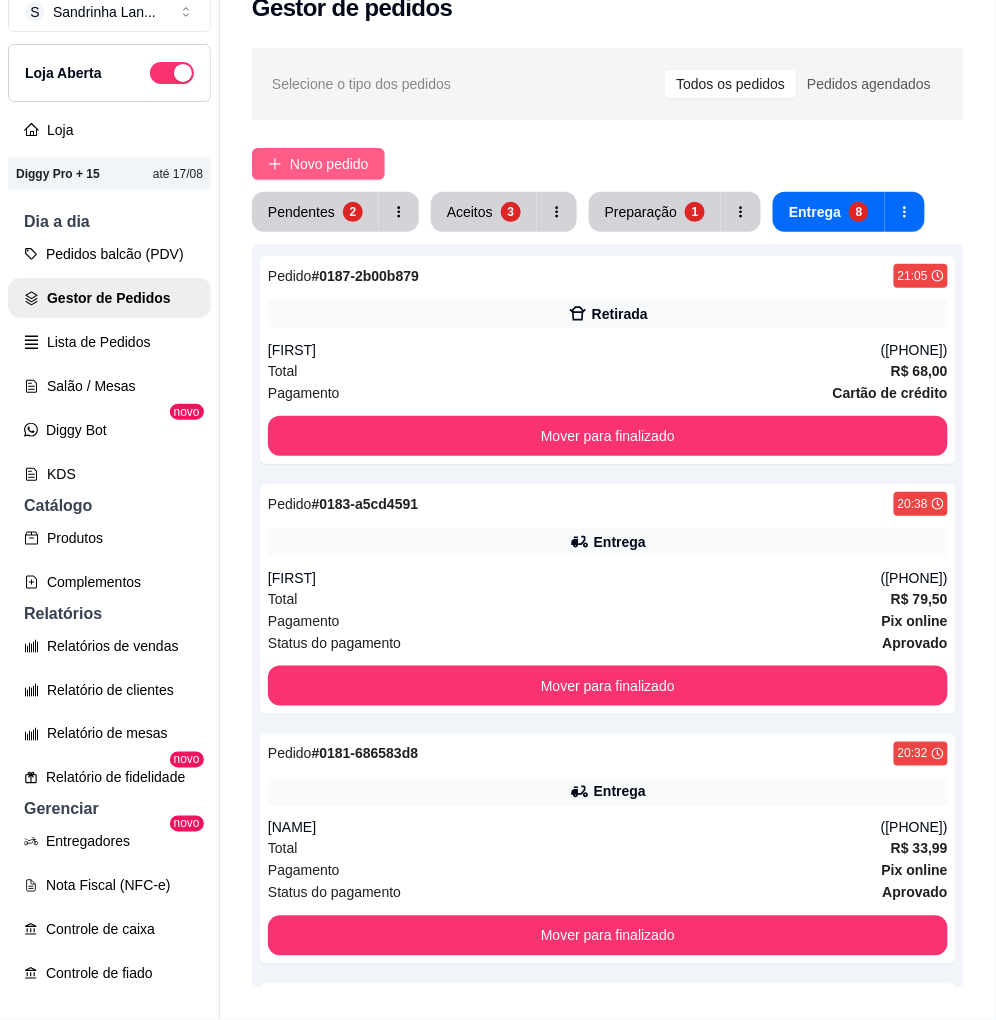click on "Novo pedido" at bounding box center (329, 164) 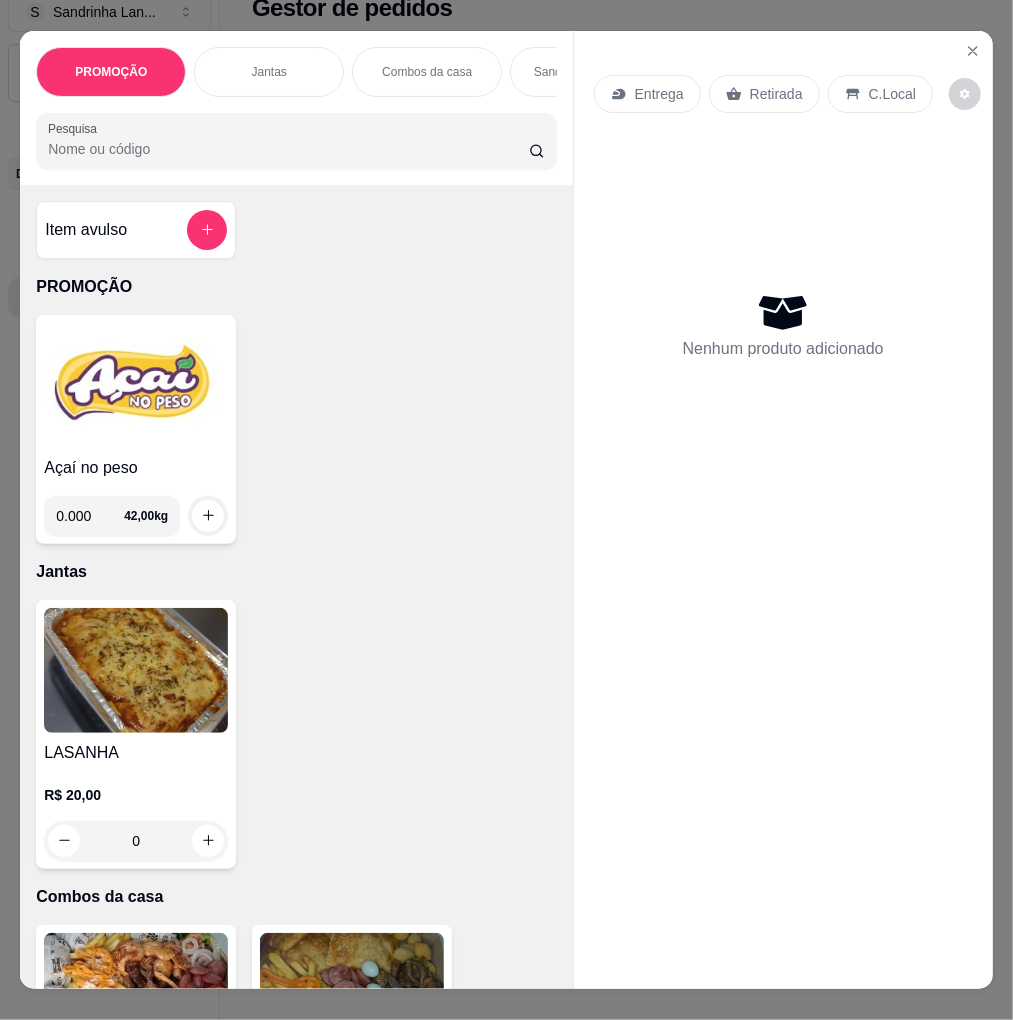 click on "Entrega" at bounding box center [659, 94] 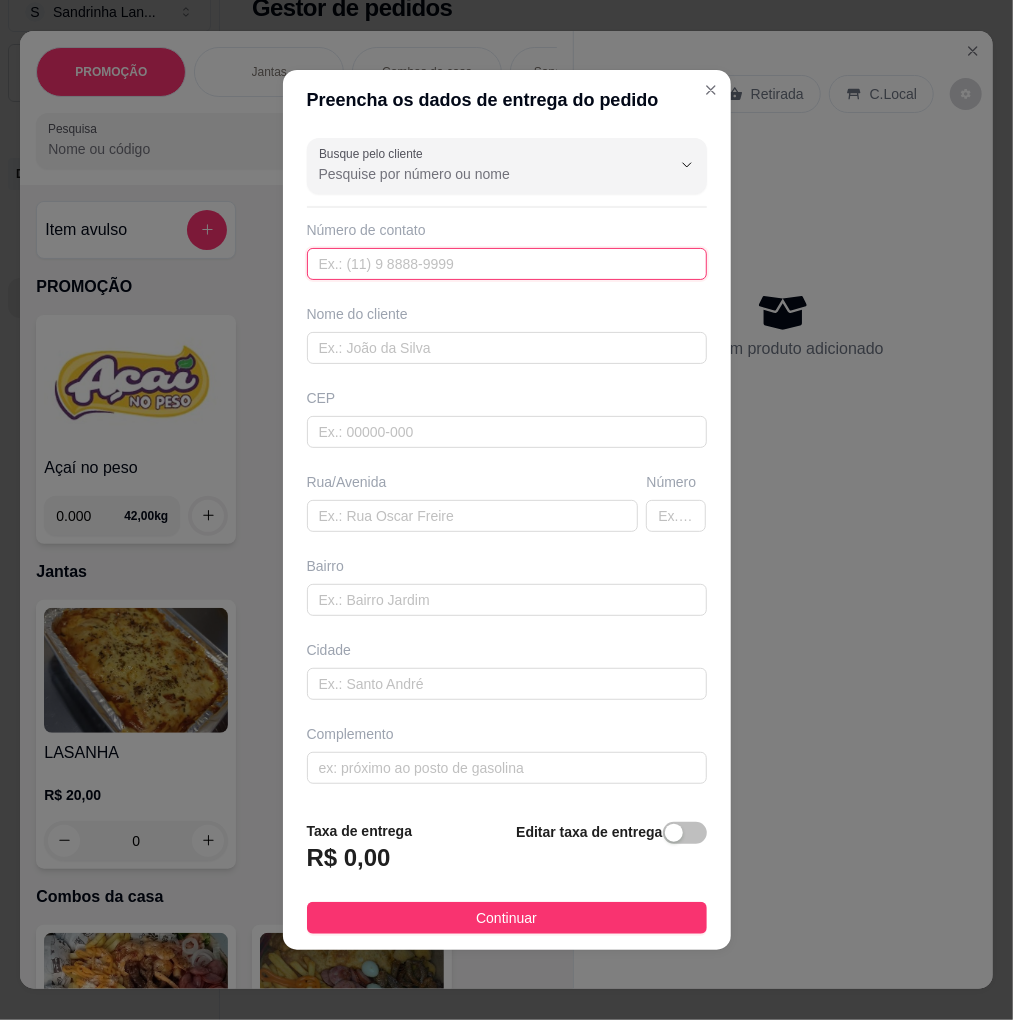 click at bounding box center [507, 264] 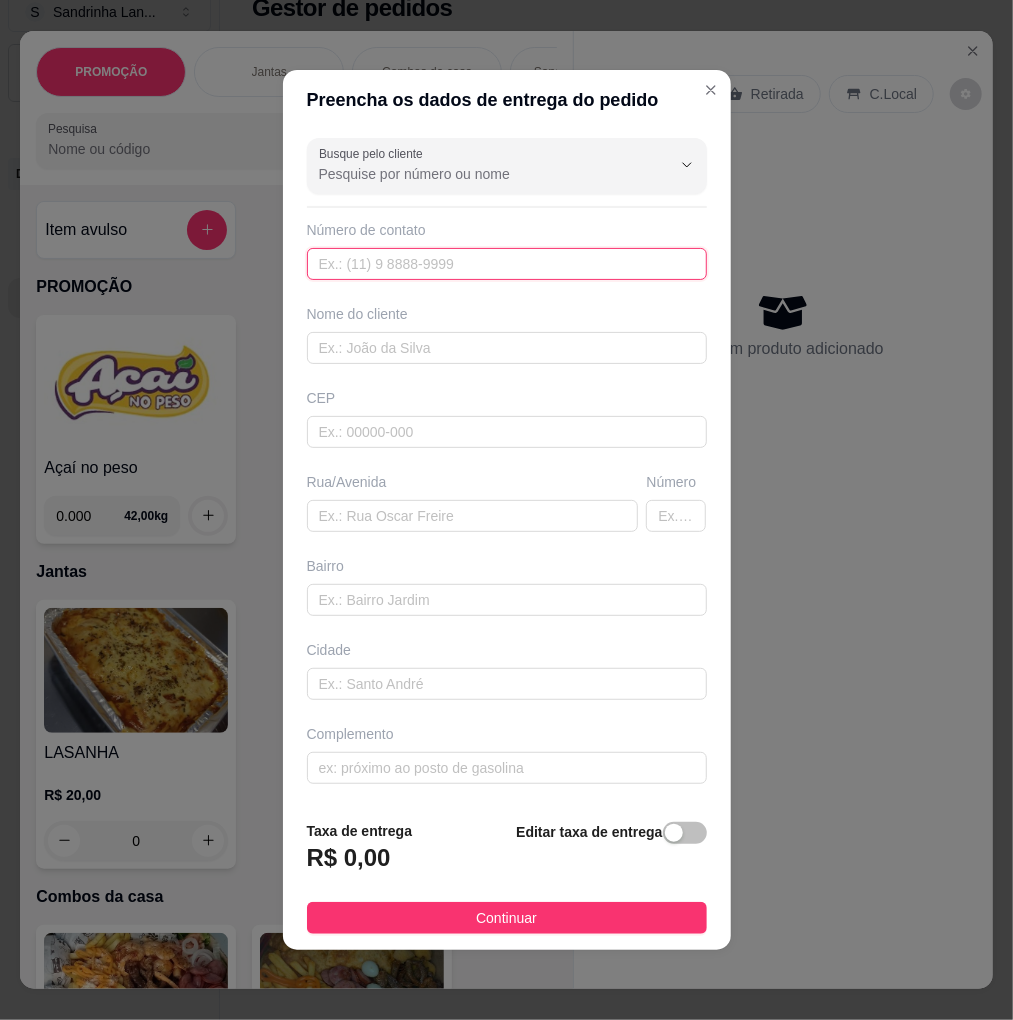 paste on "([PHONE])" 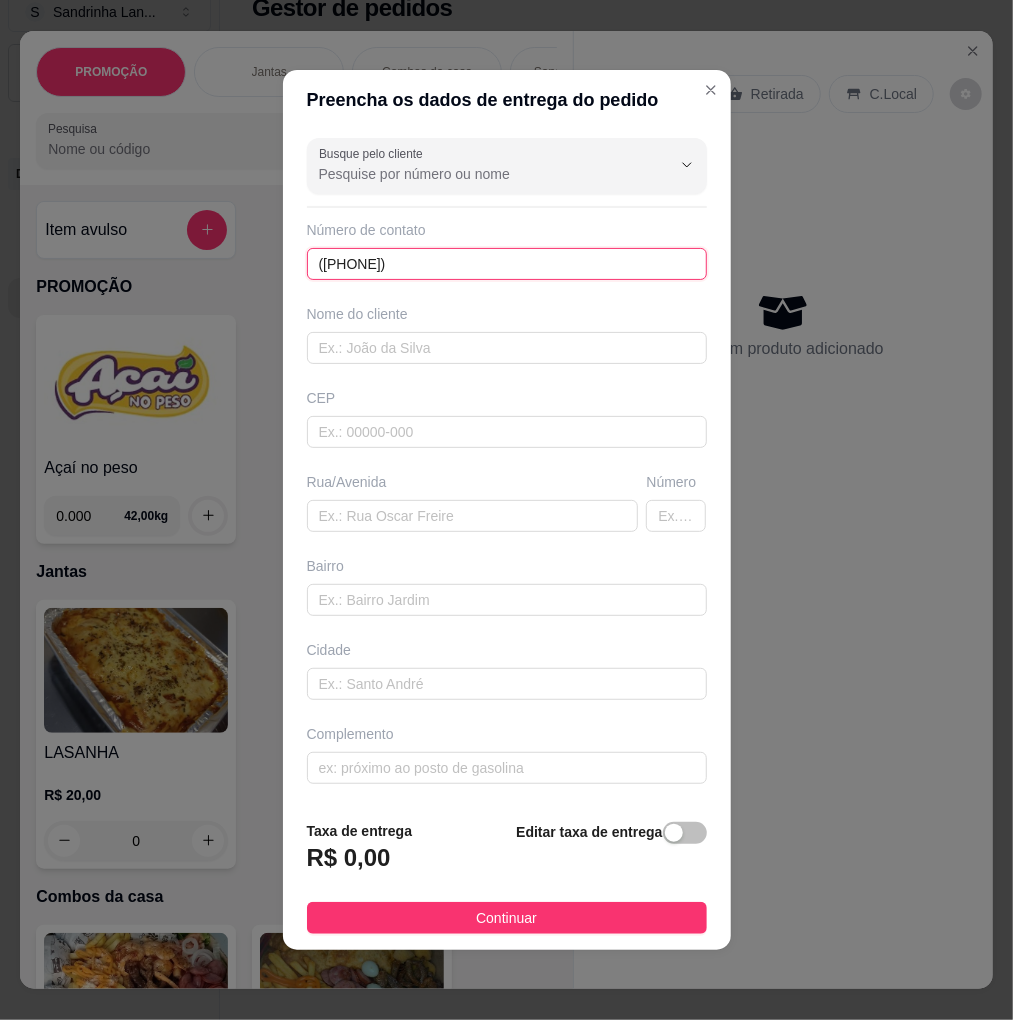 type on "([PHONE])" 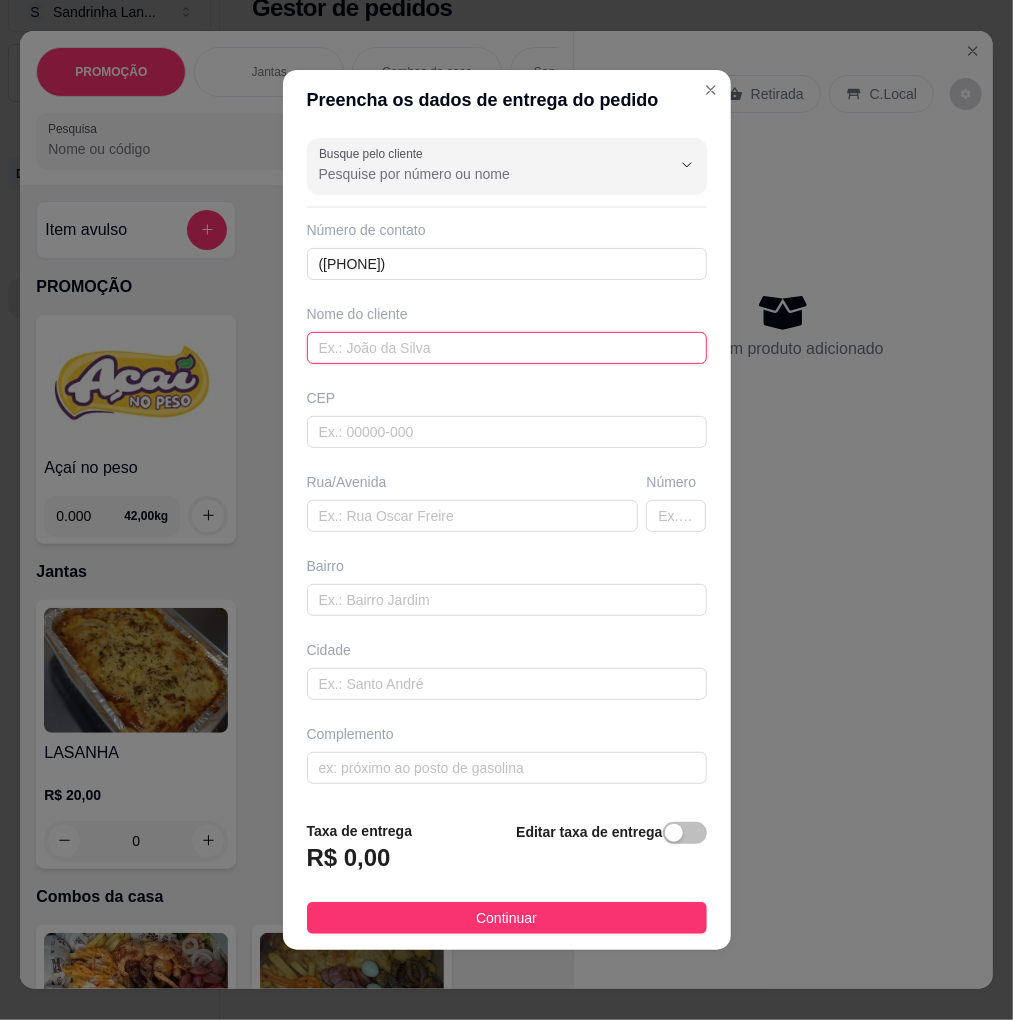 click at bounding box center (507, 348) 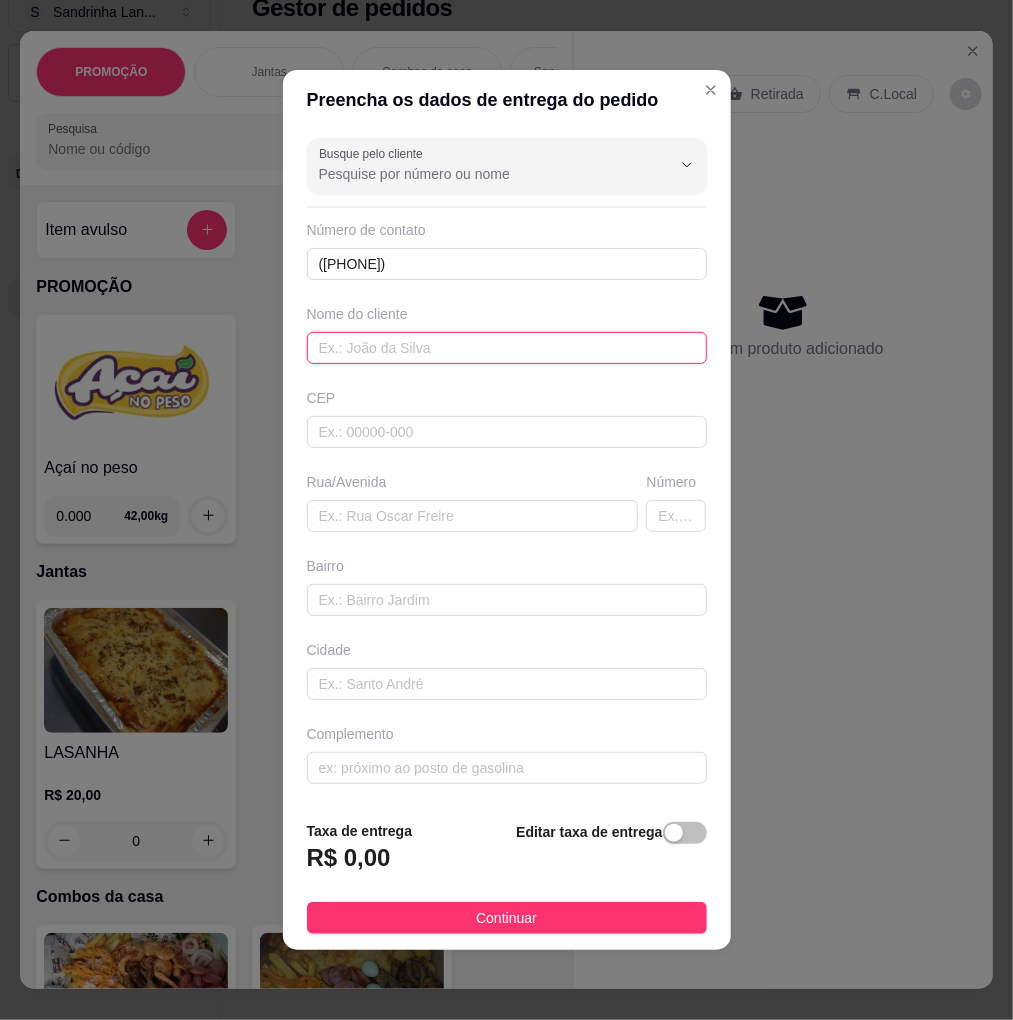 paste on "[FIRST]" 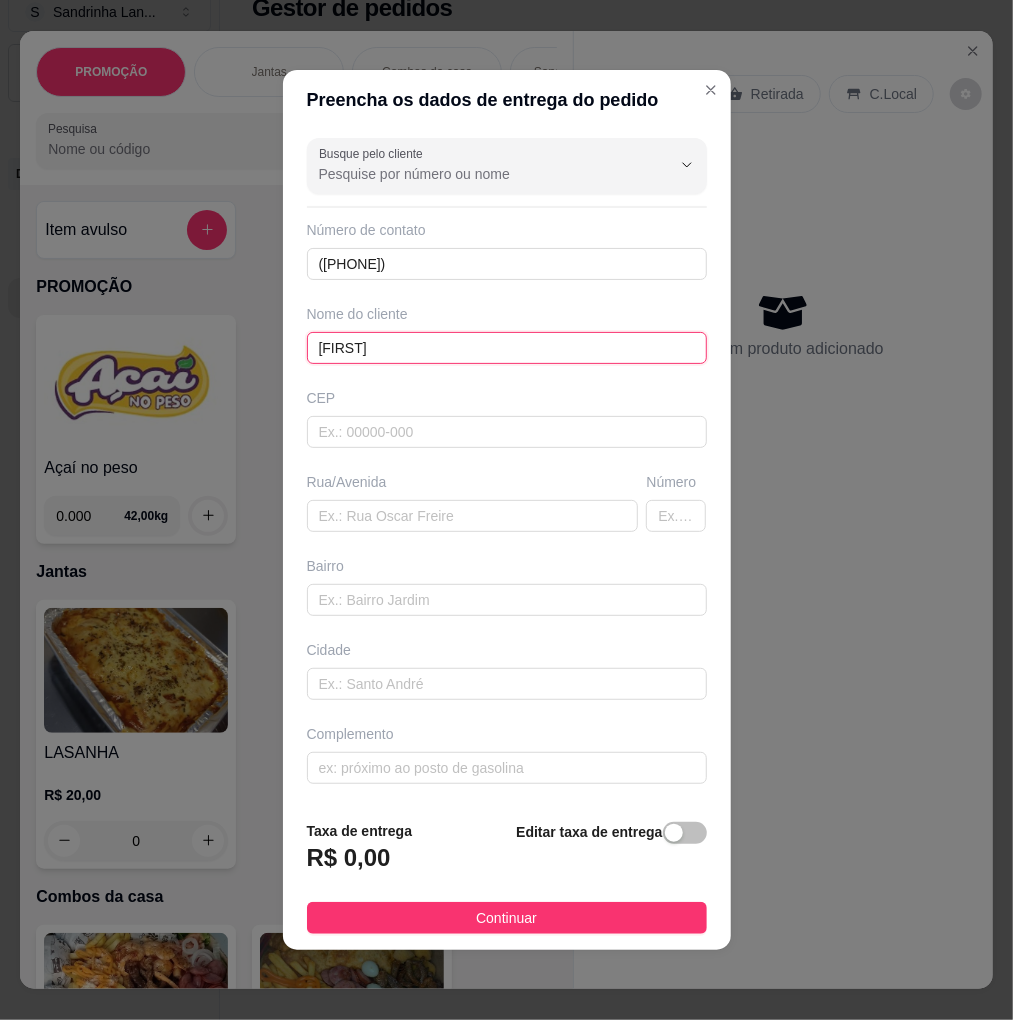 type on "[FIRST]" 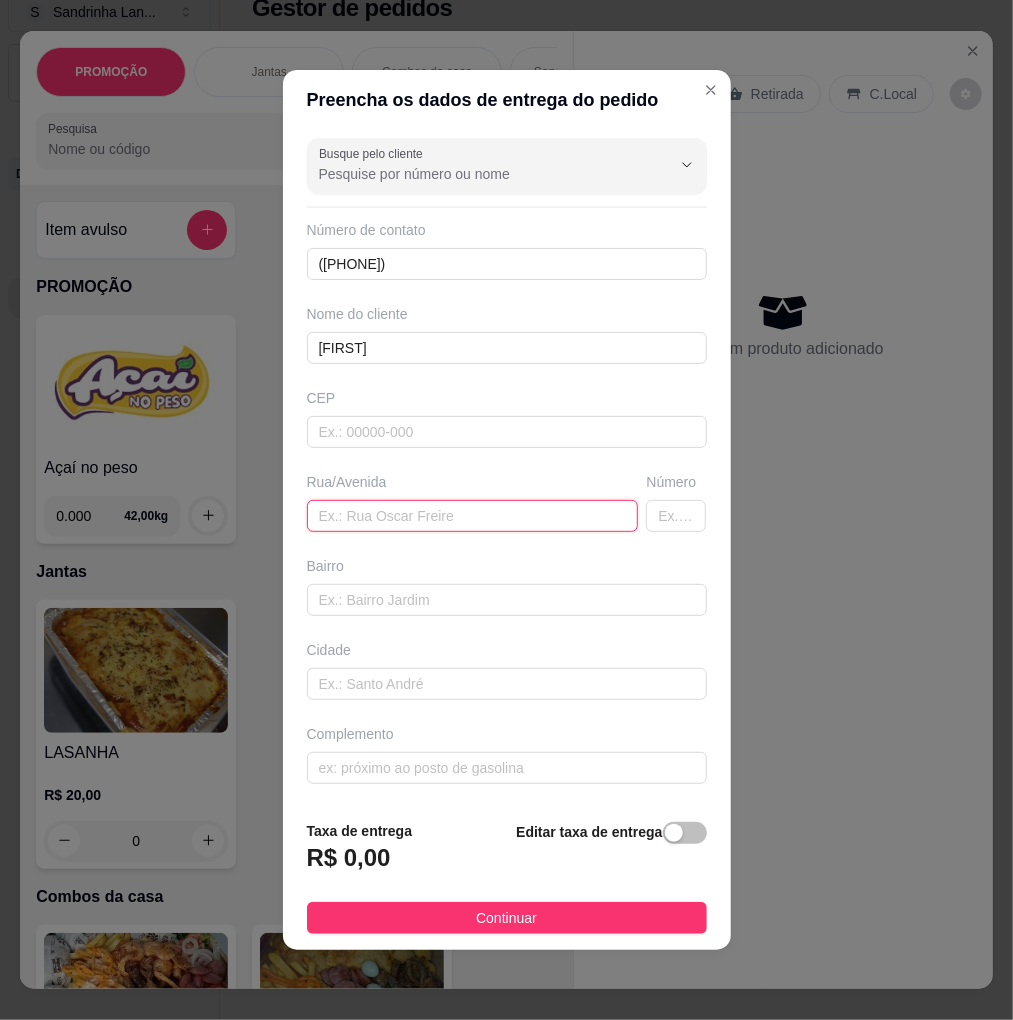 click at bounding box center [473, 516] 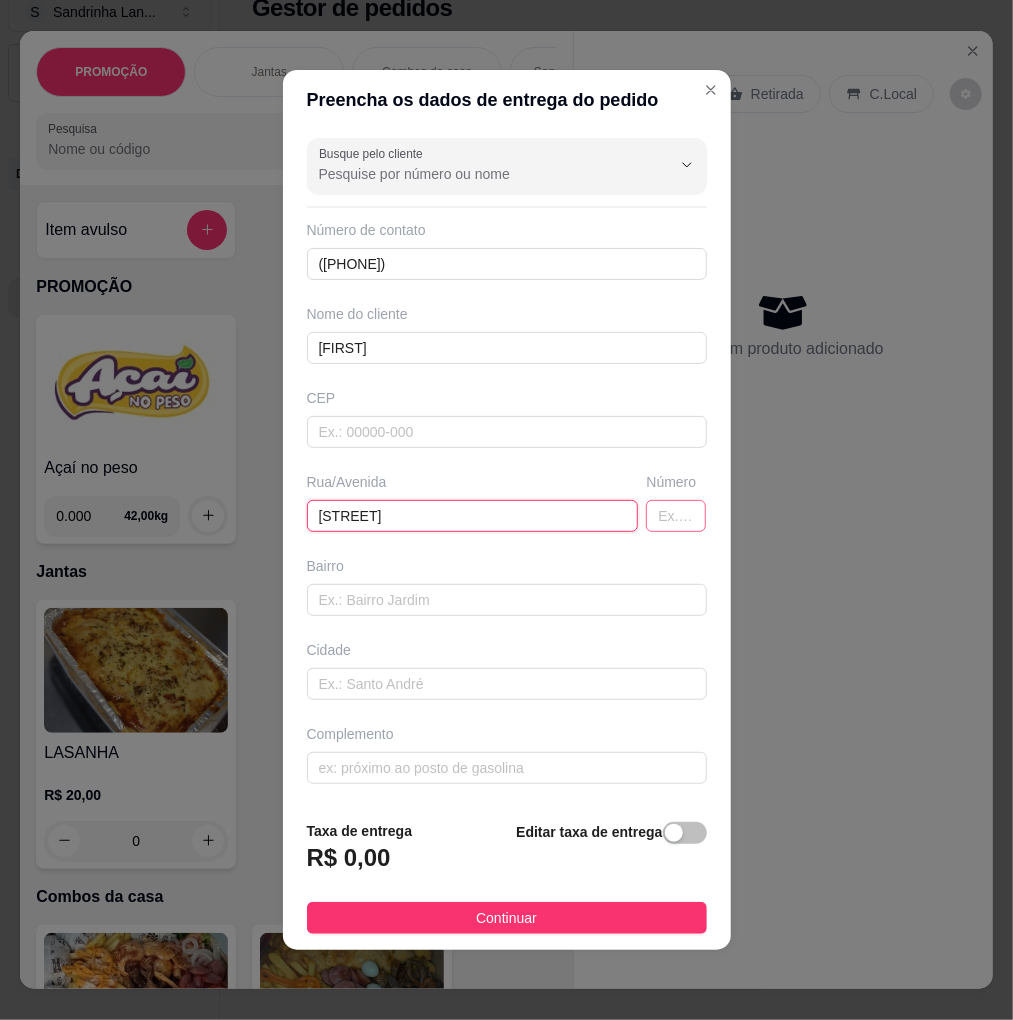 type on "[STREET]" 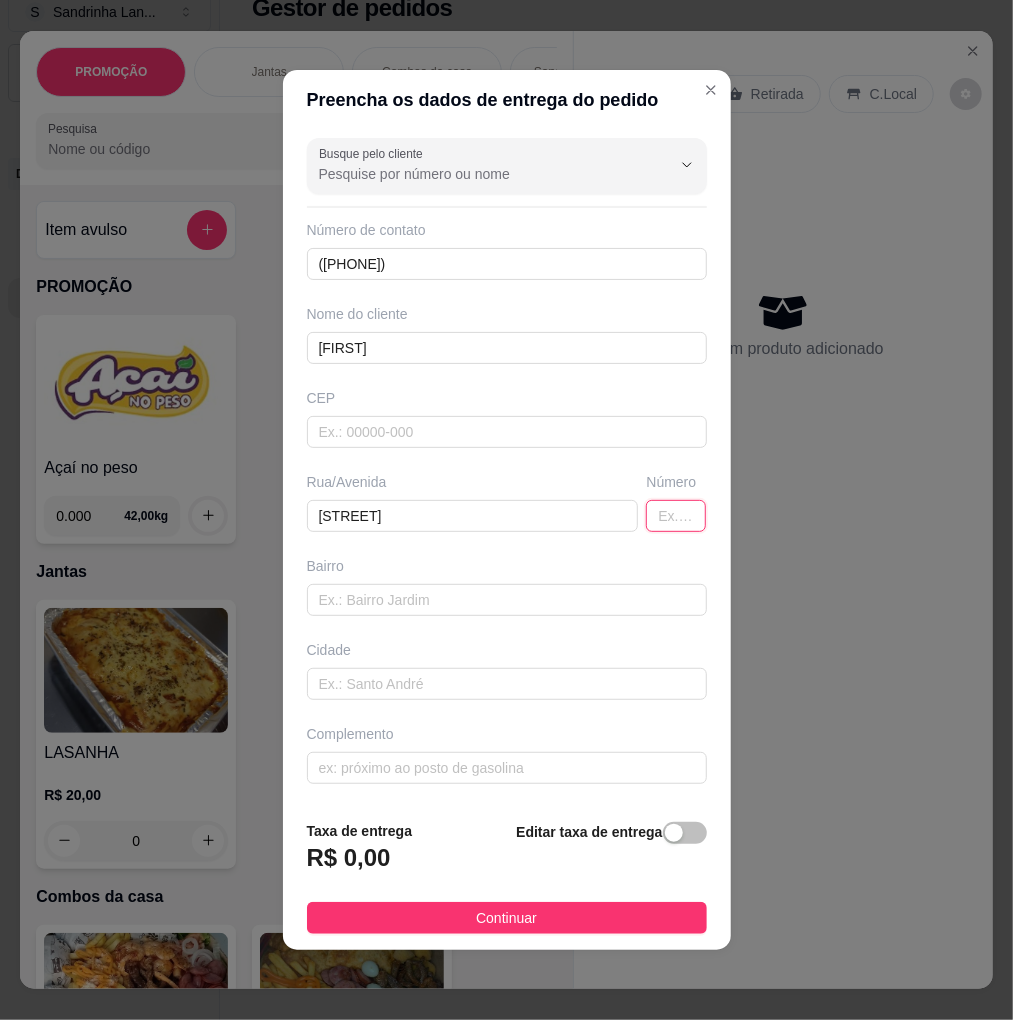 click at bounding box center (676, 516) 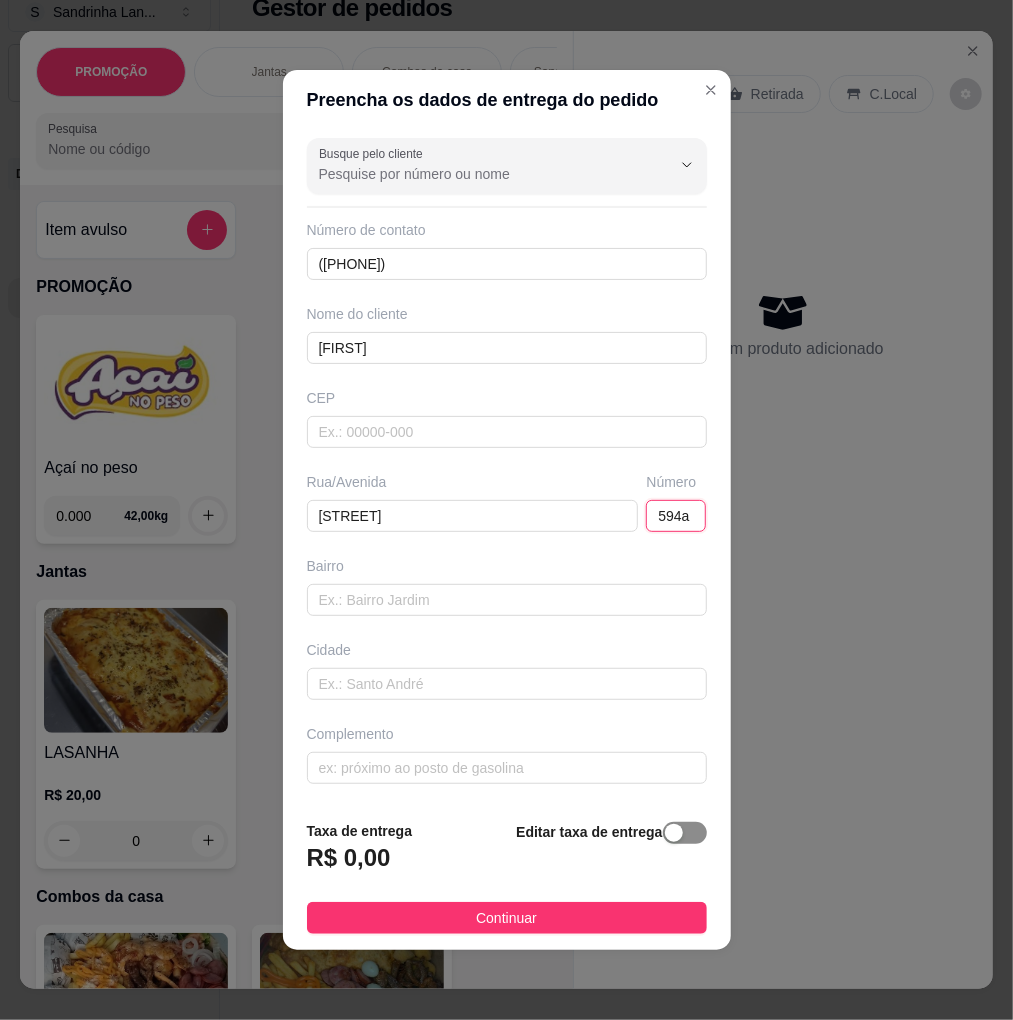 type on "594a" 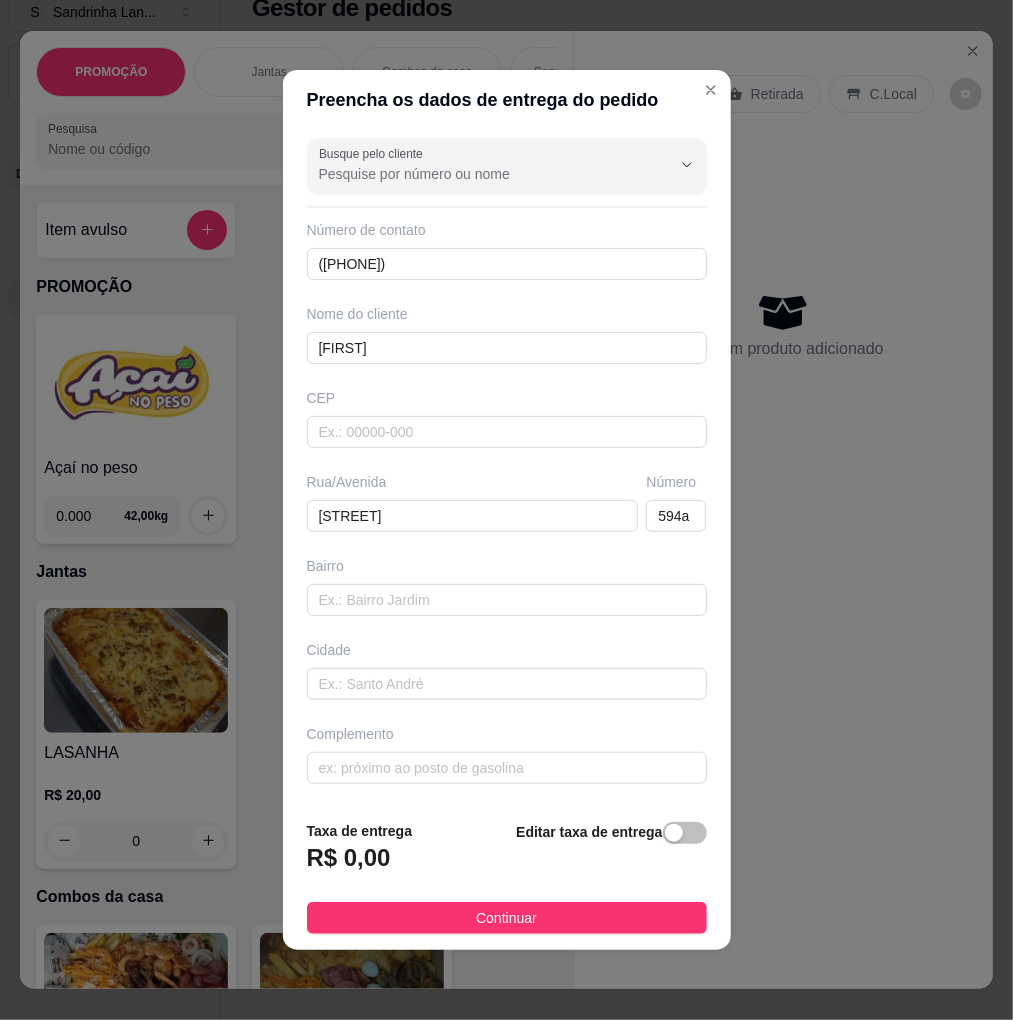 click at bounding box center [685, 833] 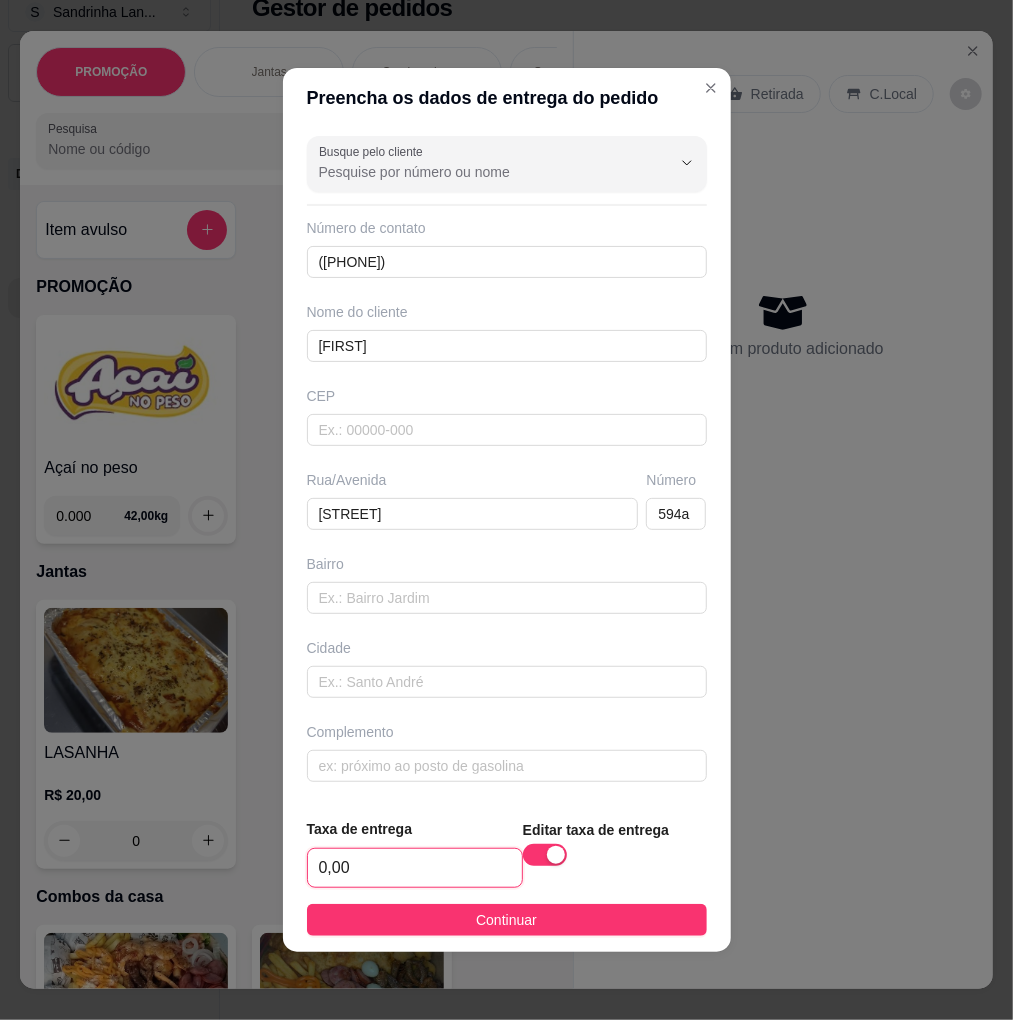 click on "0,00" at bounding box center [415, 868] 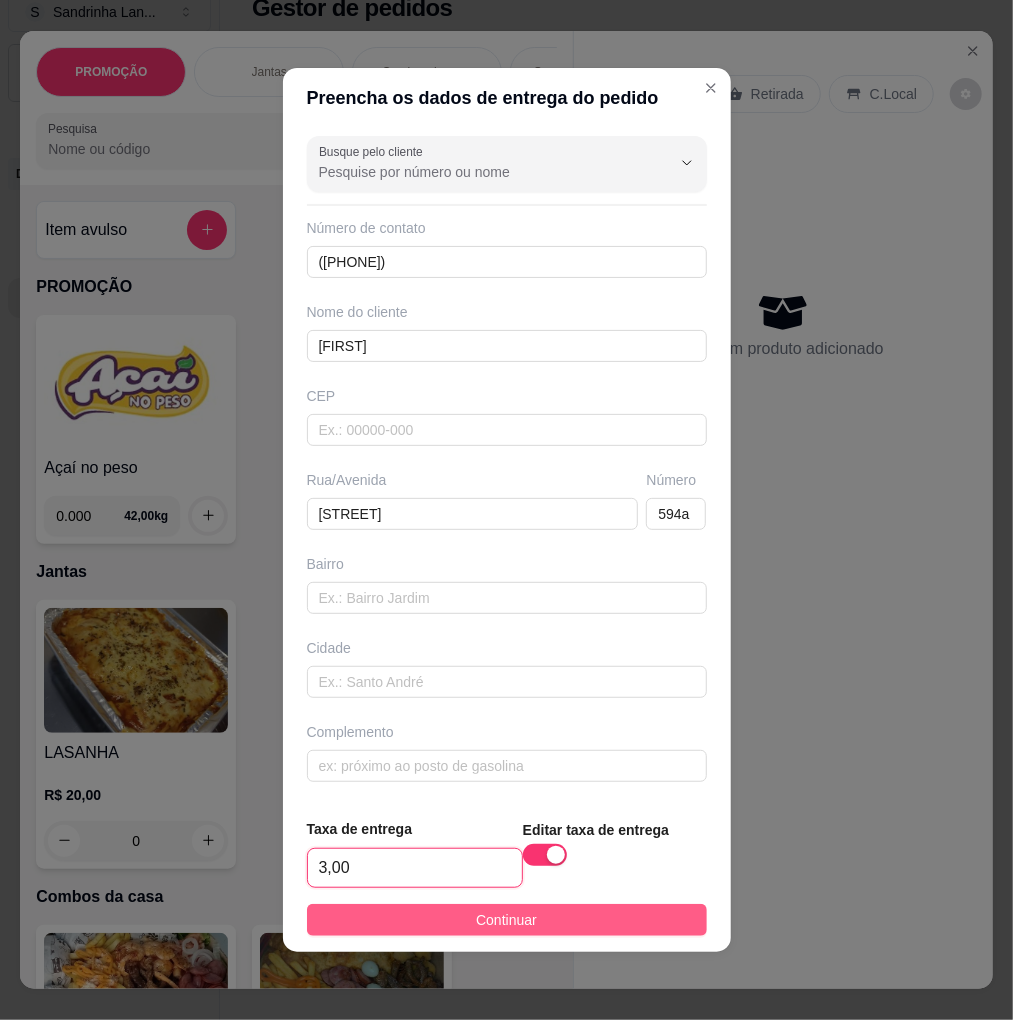 type on "3,00" 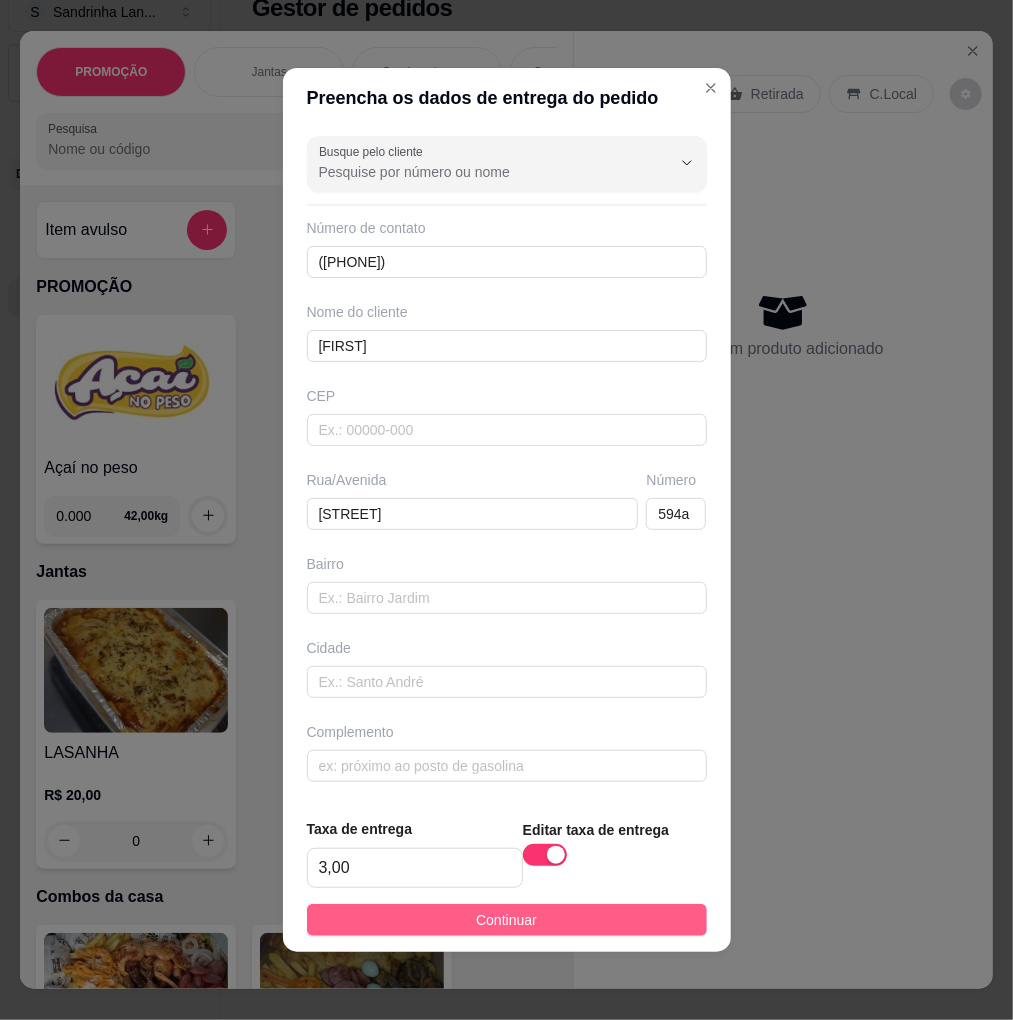 click on "Continuar" at bounding box center (507, 920) 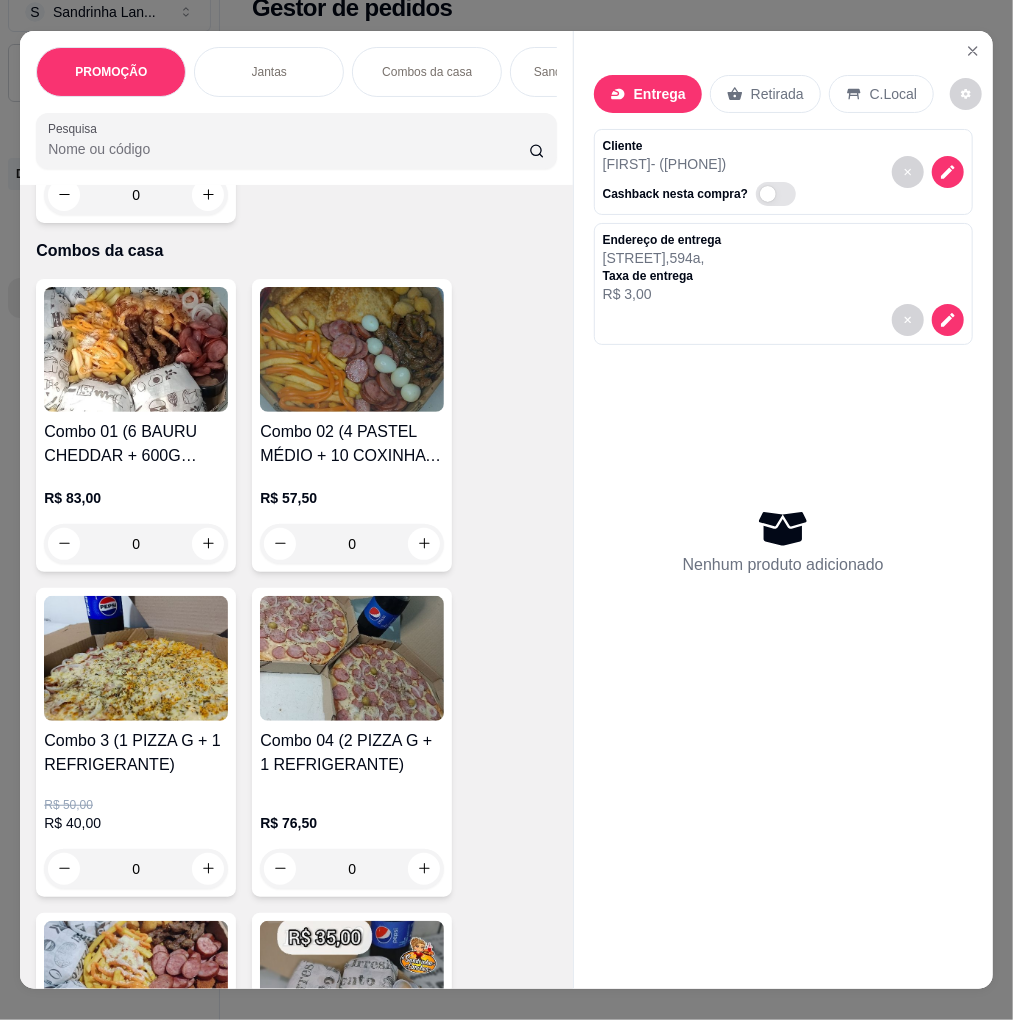 scroll, scrollTop: 666, scrollLeft: 0, axis: vertical 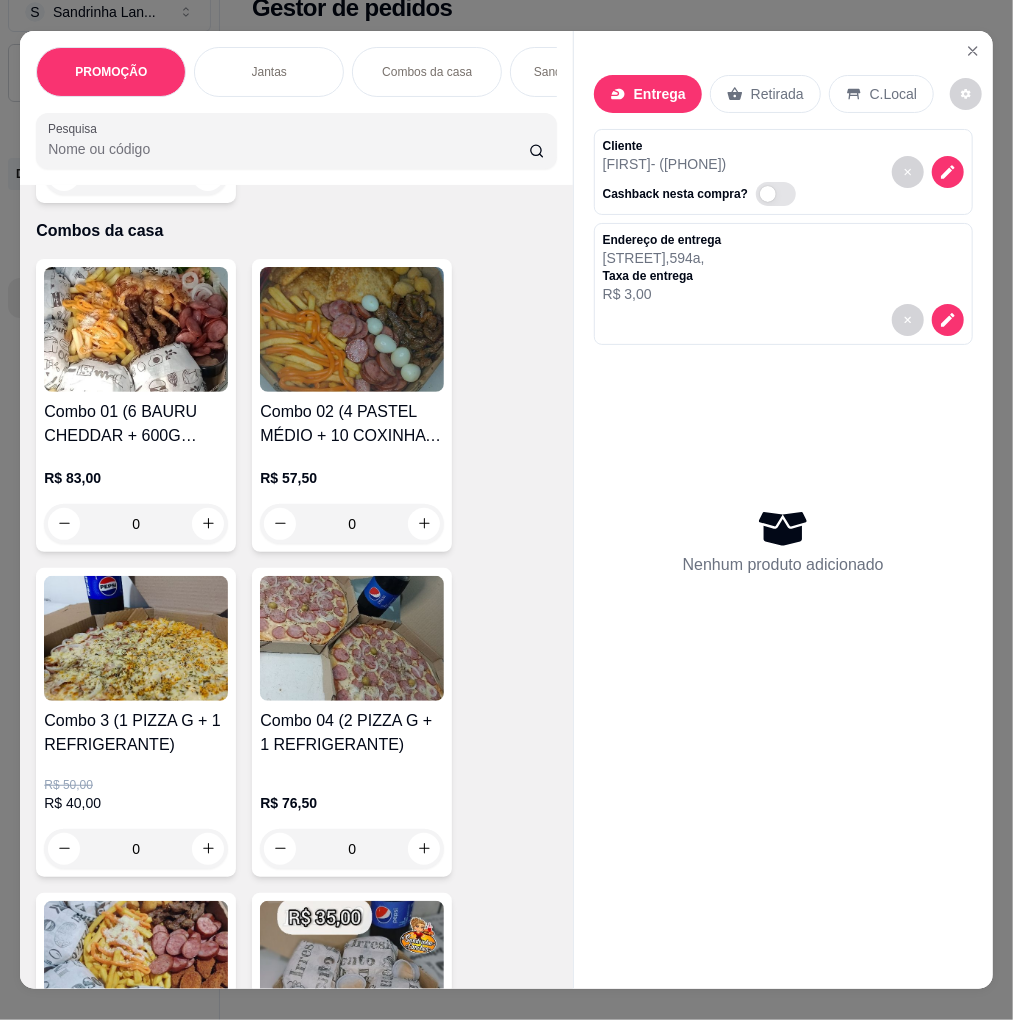 click on "Combo 3 (1 PIZZA G  + 1 REFRIGERANTE)" at bounding box center [136, 733] 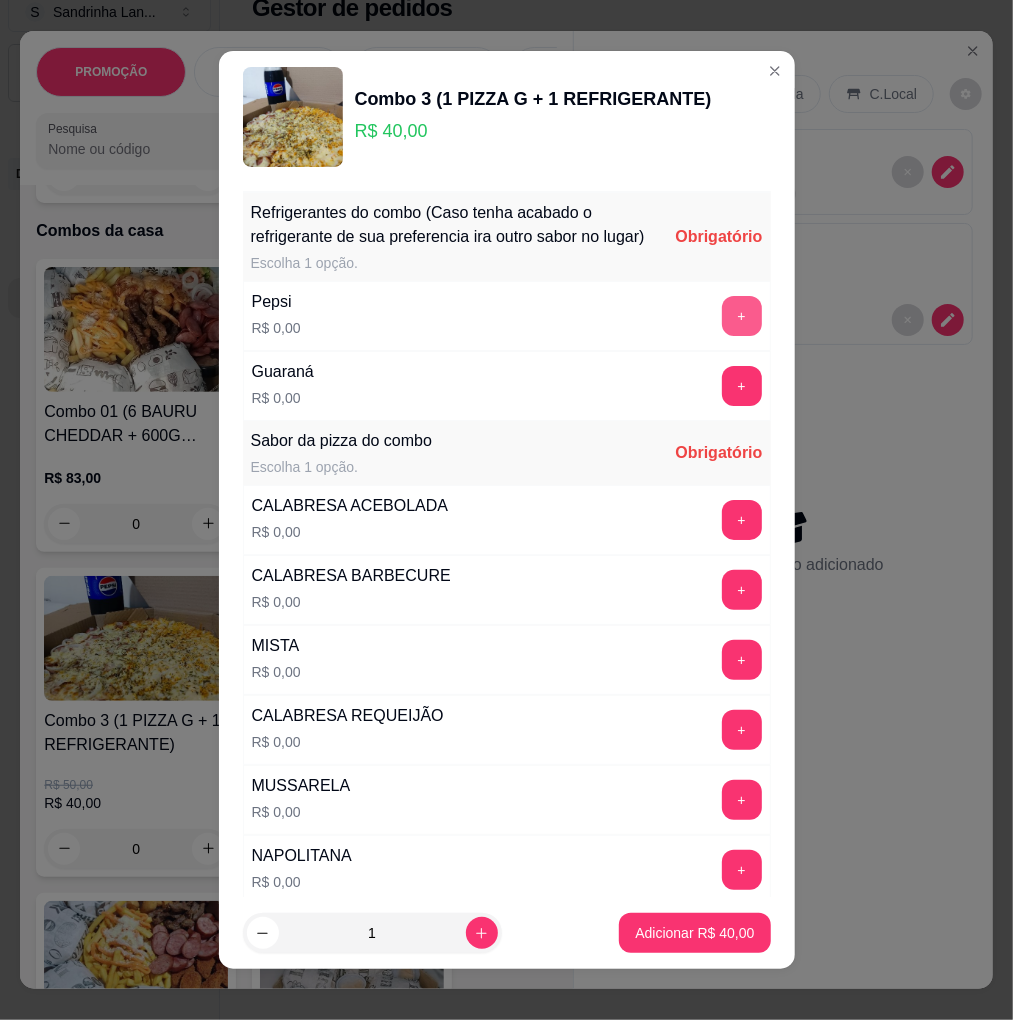 click on "+" at bounding box center [742, 316] 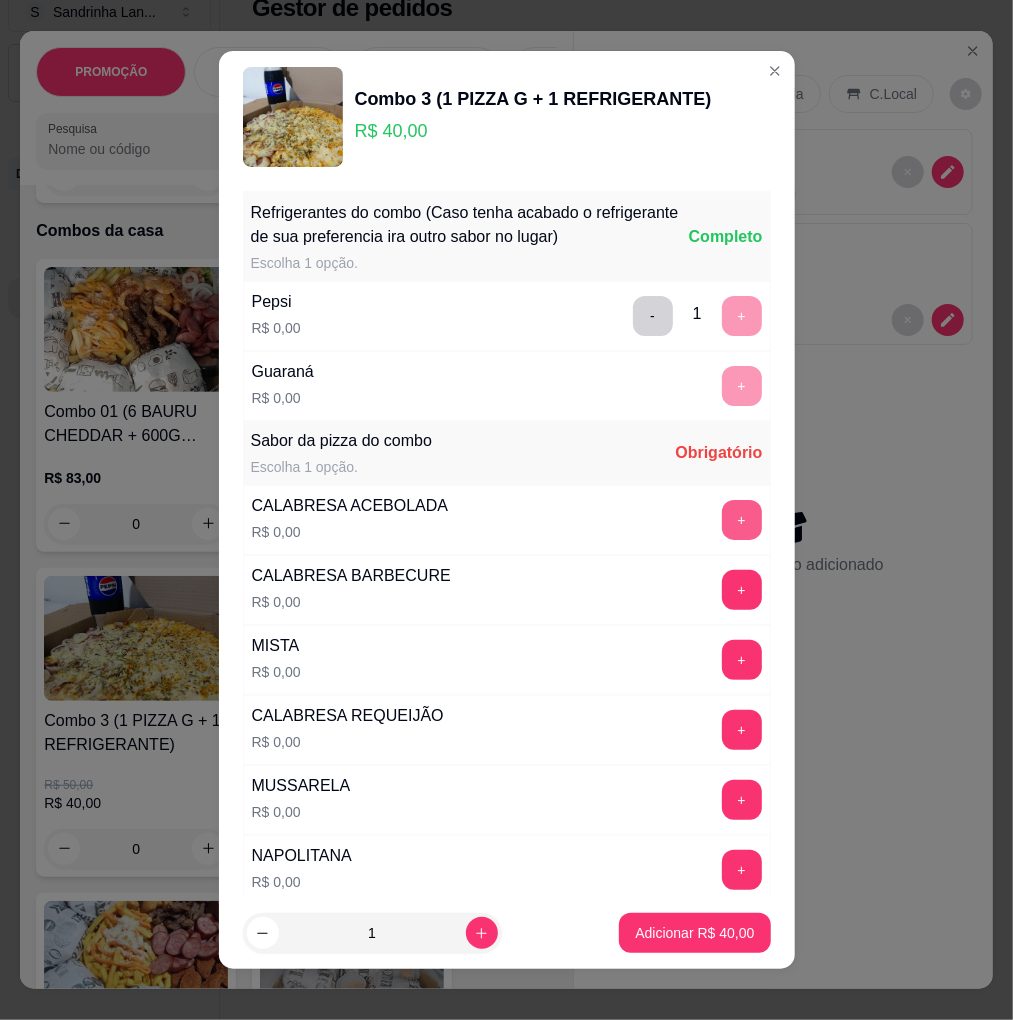 click on "+" at bounding box center (742, 520) 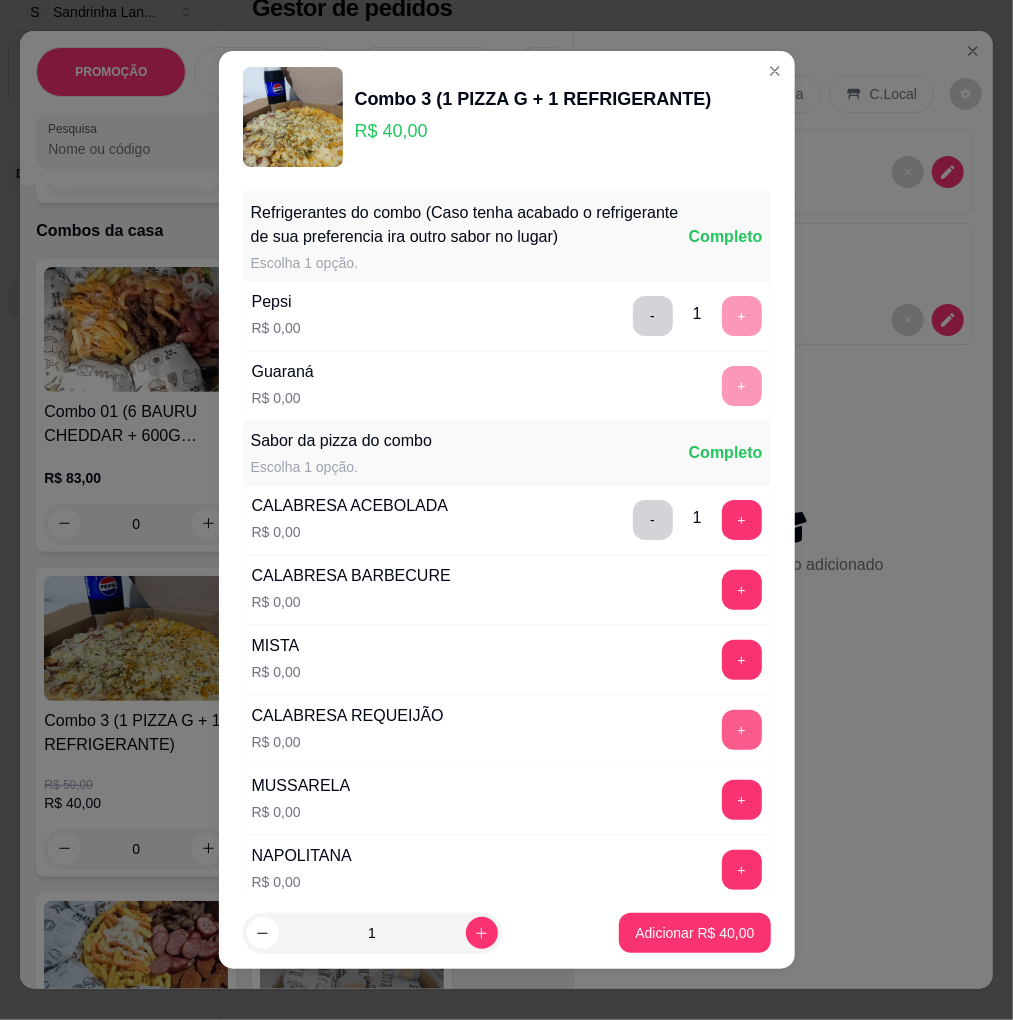 click on "+" at bounding box center (742, 730) 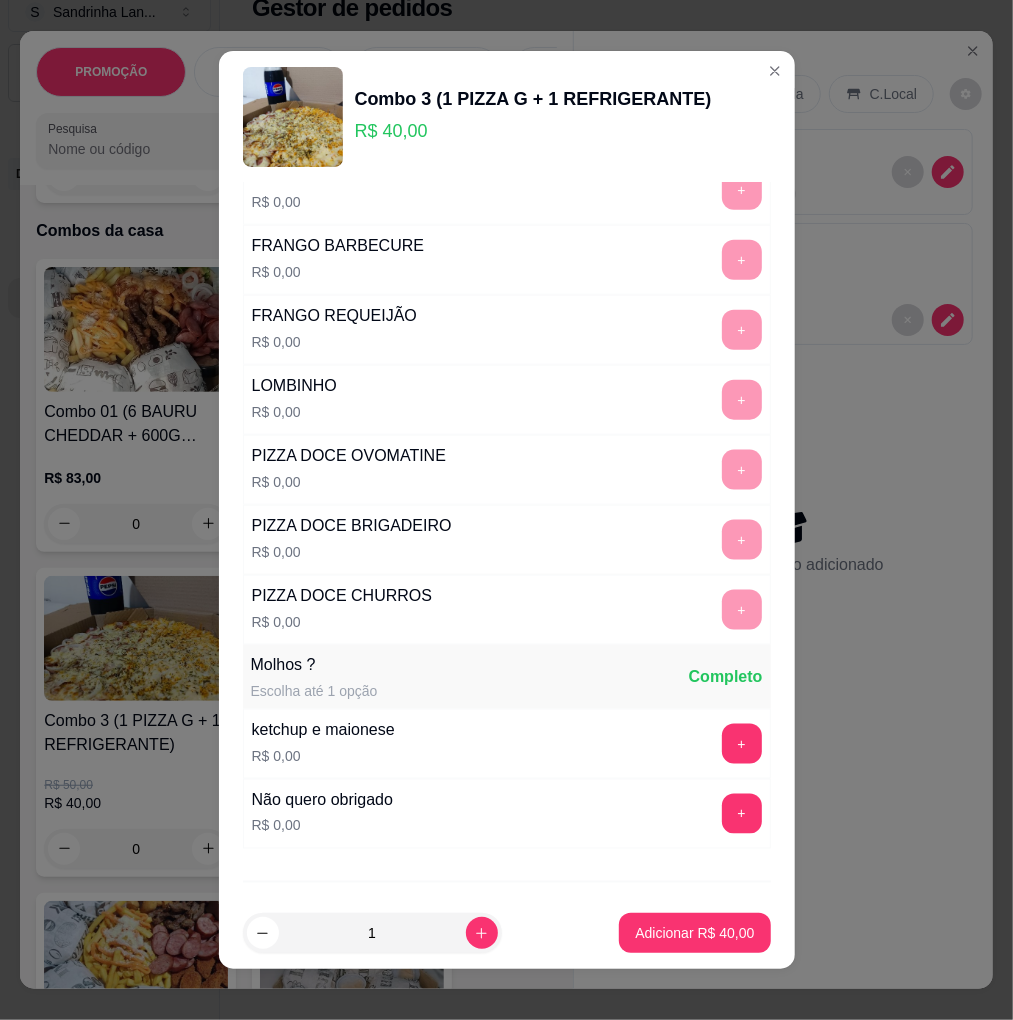 scroll, scrollTop: 995, scrollLeft: 0, axis: vertical 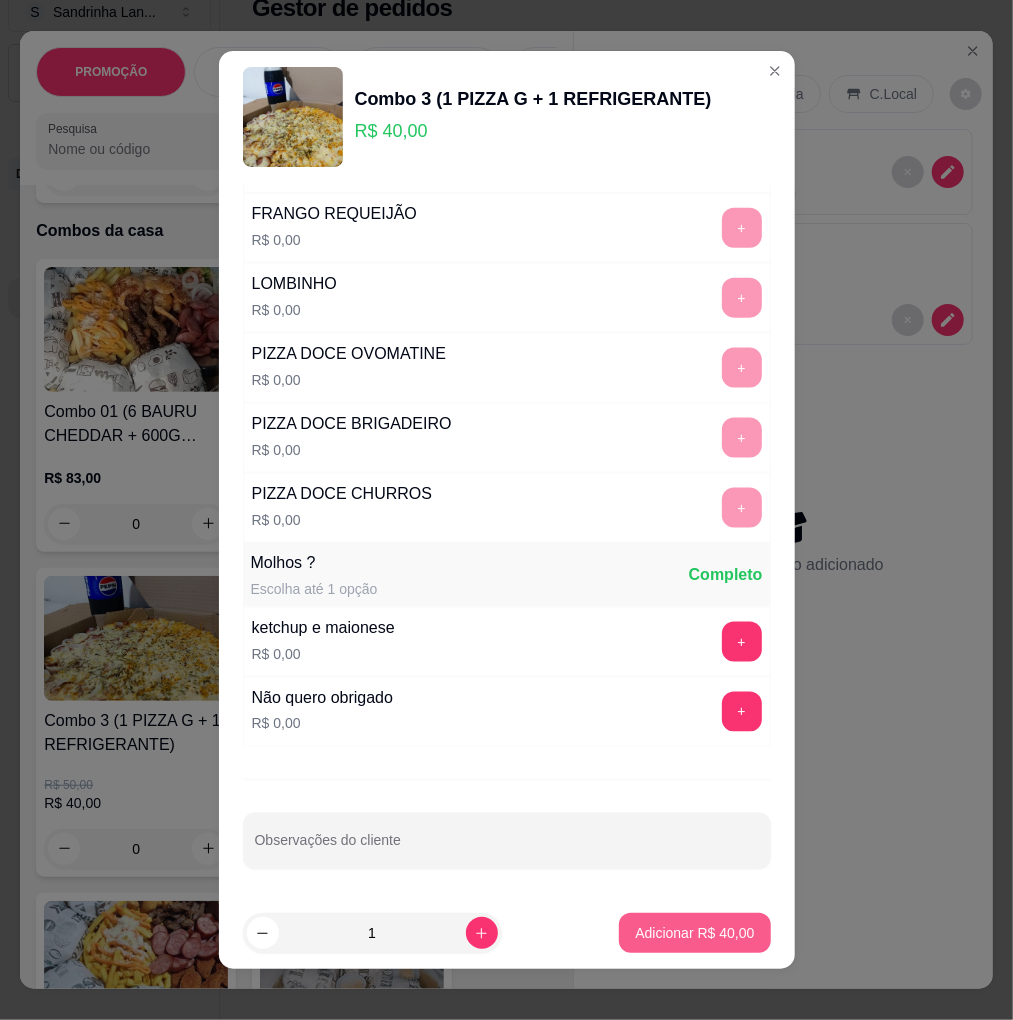 click on "Adicionar   R$ 40,00" at bounding box center [694, 933] 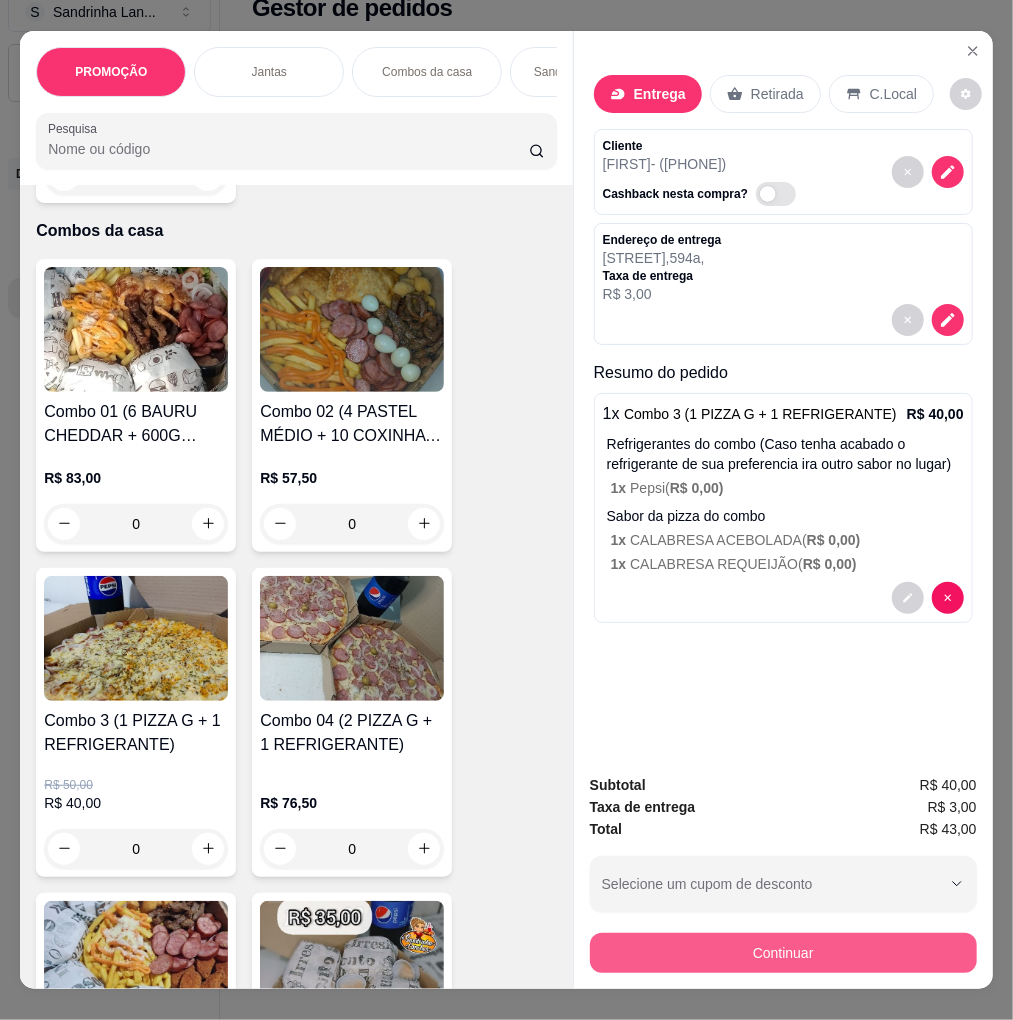 click on "Continuar" at bounding box center [783, 953] 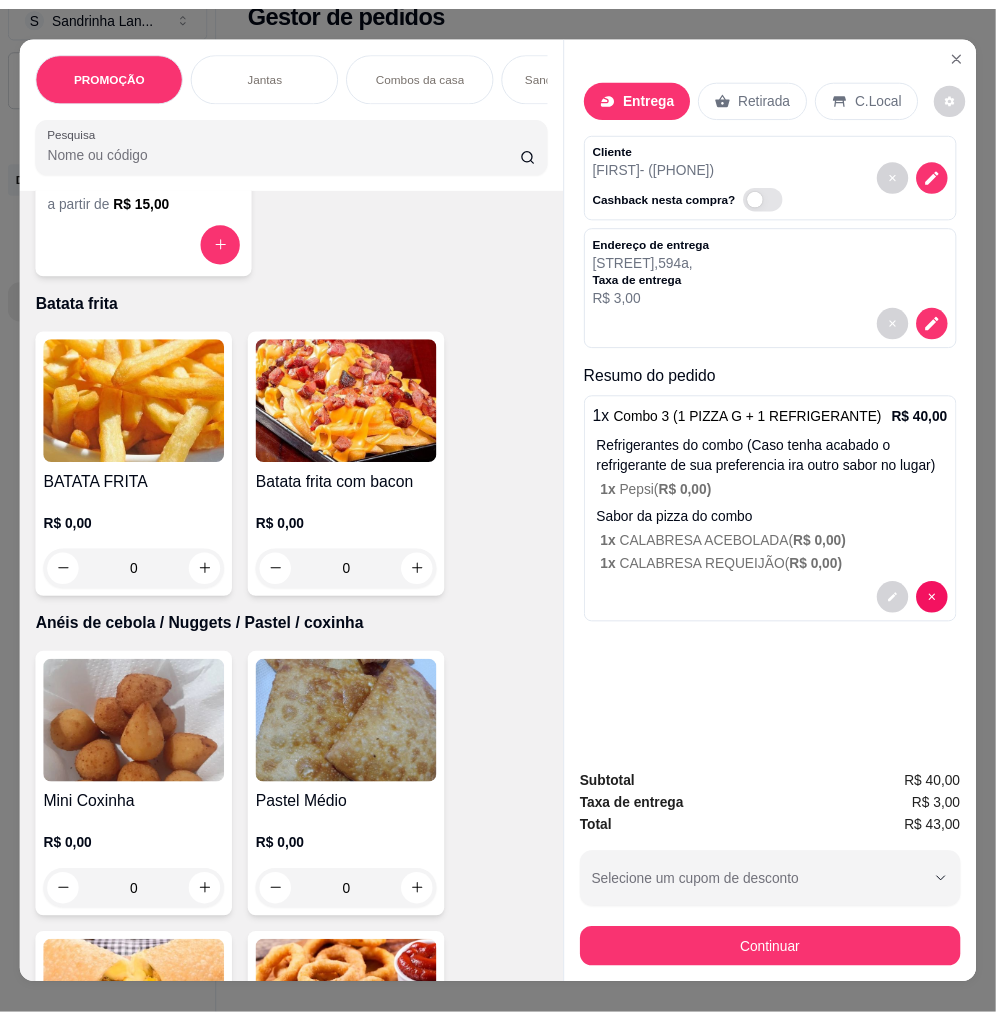 scroll, scrollTop: 4888, scrollLeft: 0, axis: vertical 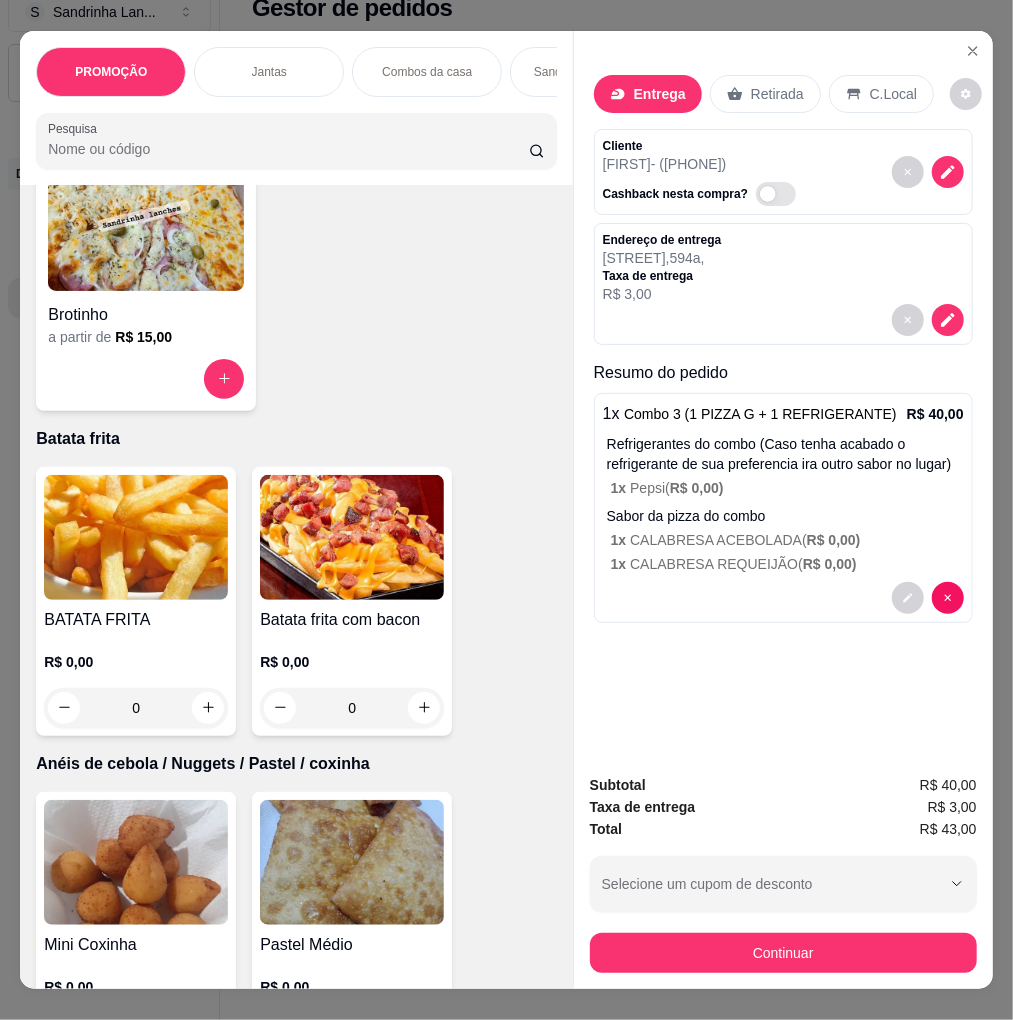 click on "BATATA FRITA    R$ 0,00 0" at bounding box center [136, 601] 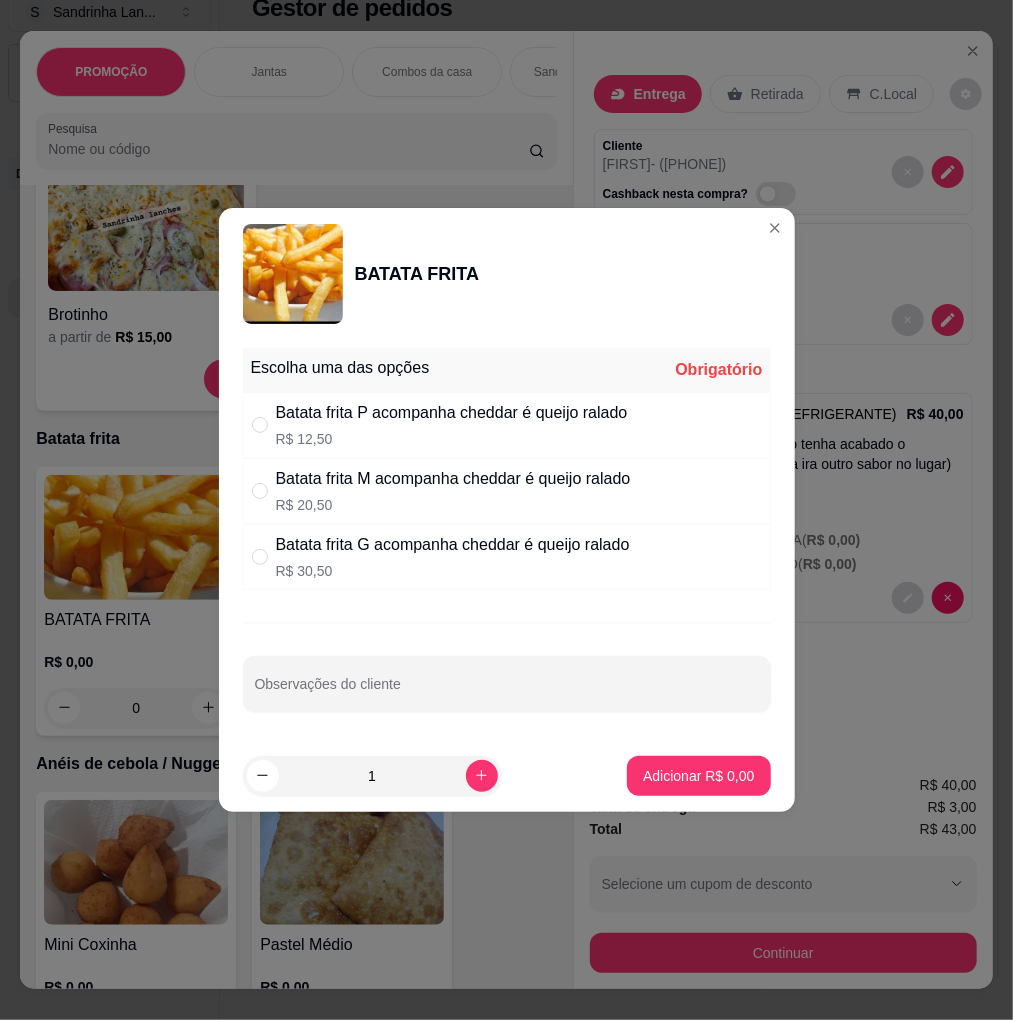 click on "Batata frita P acompanha cheddar é queijo ralado  R$ 12,50" at bounding box center (507, 425) 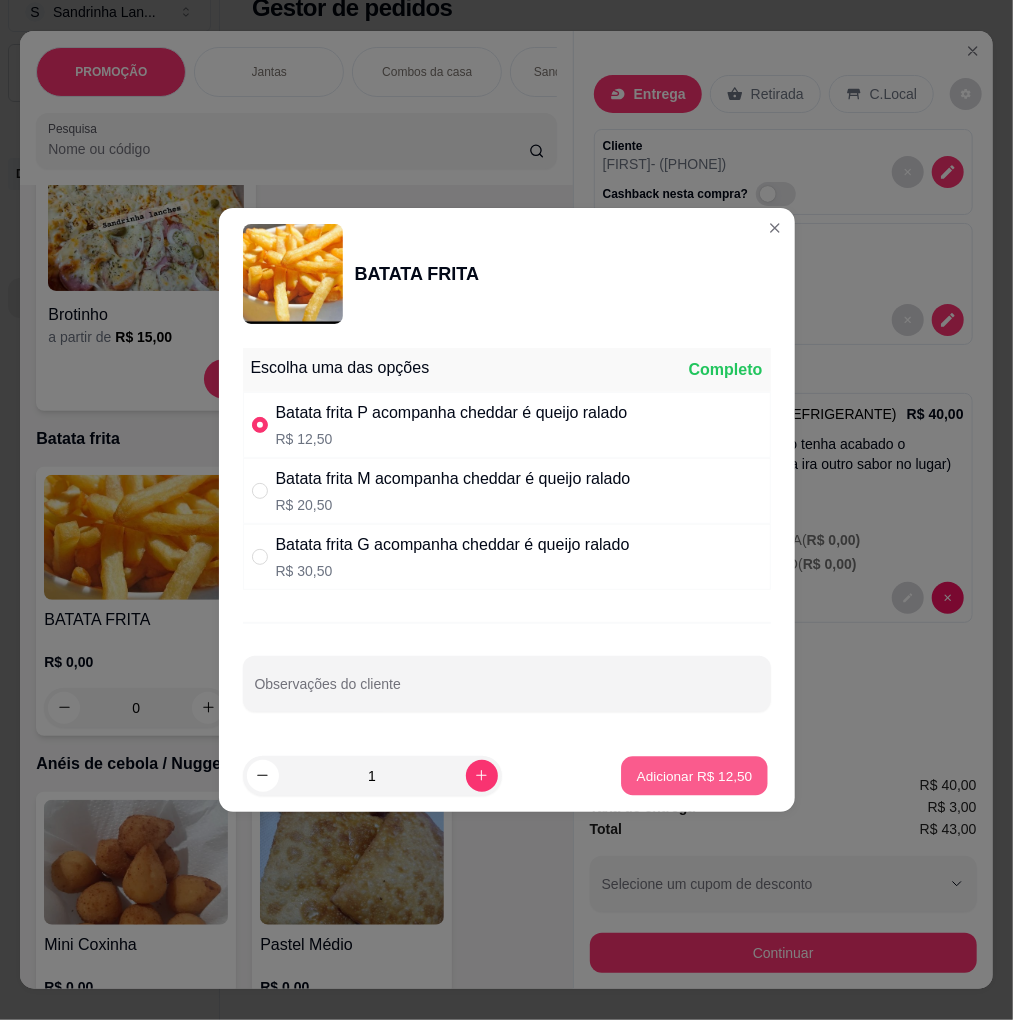 click on "Adicionar   R$ 12,50" at bounding box center (695, 775) 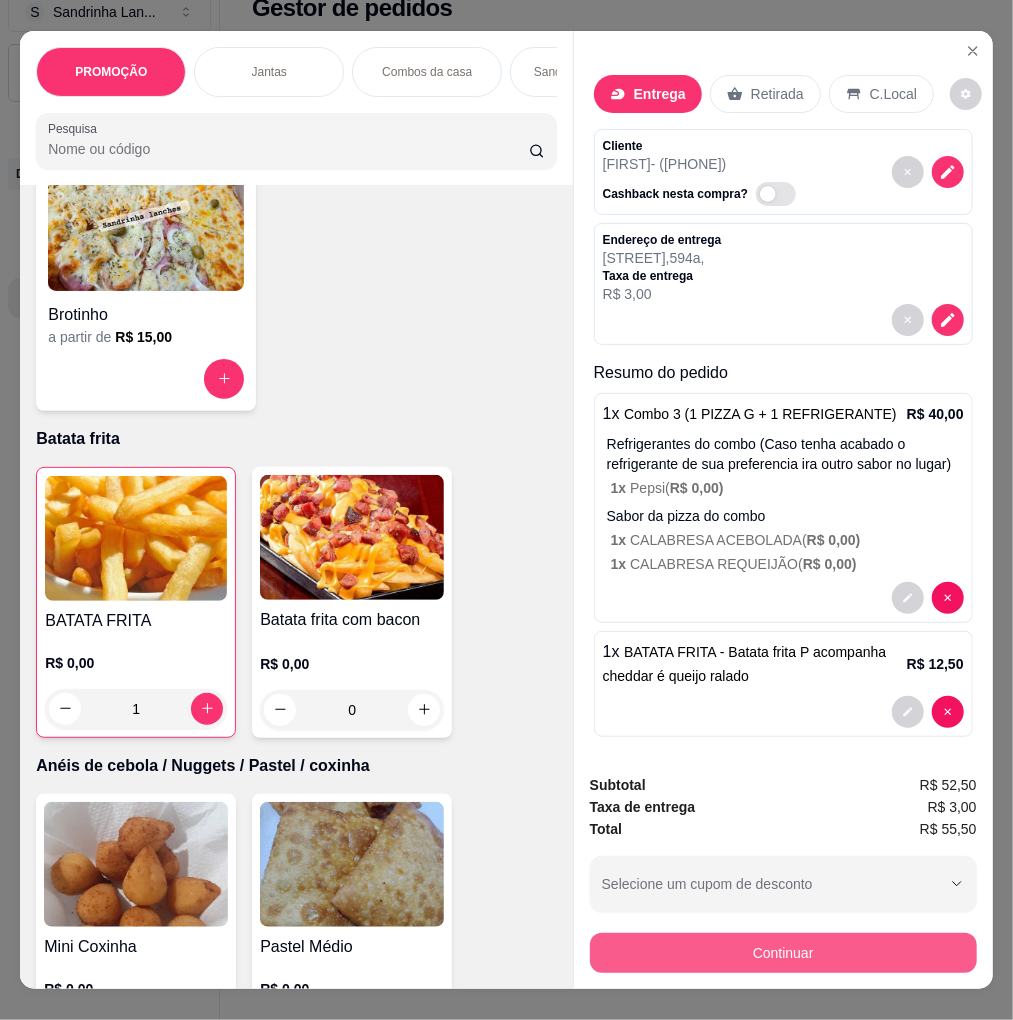 click on "Continuar" at bounding box center (783, 953) 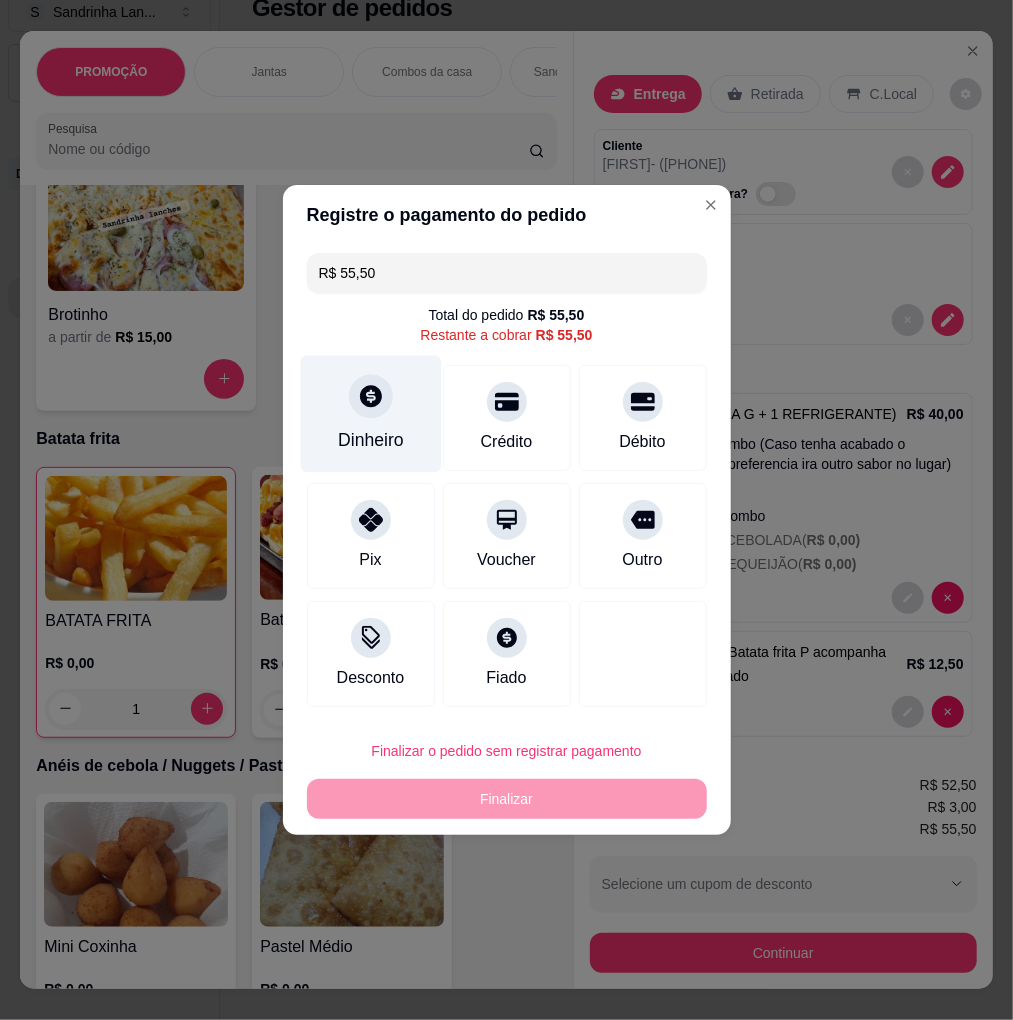 click on "Dinheiro" at bounding box center (371, 440) 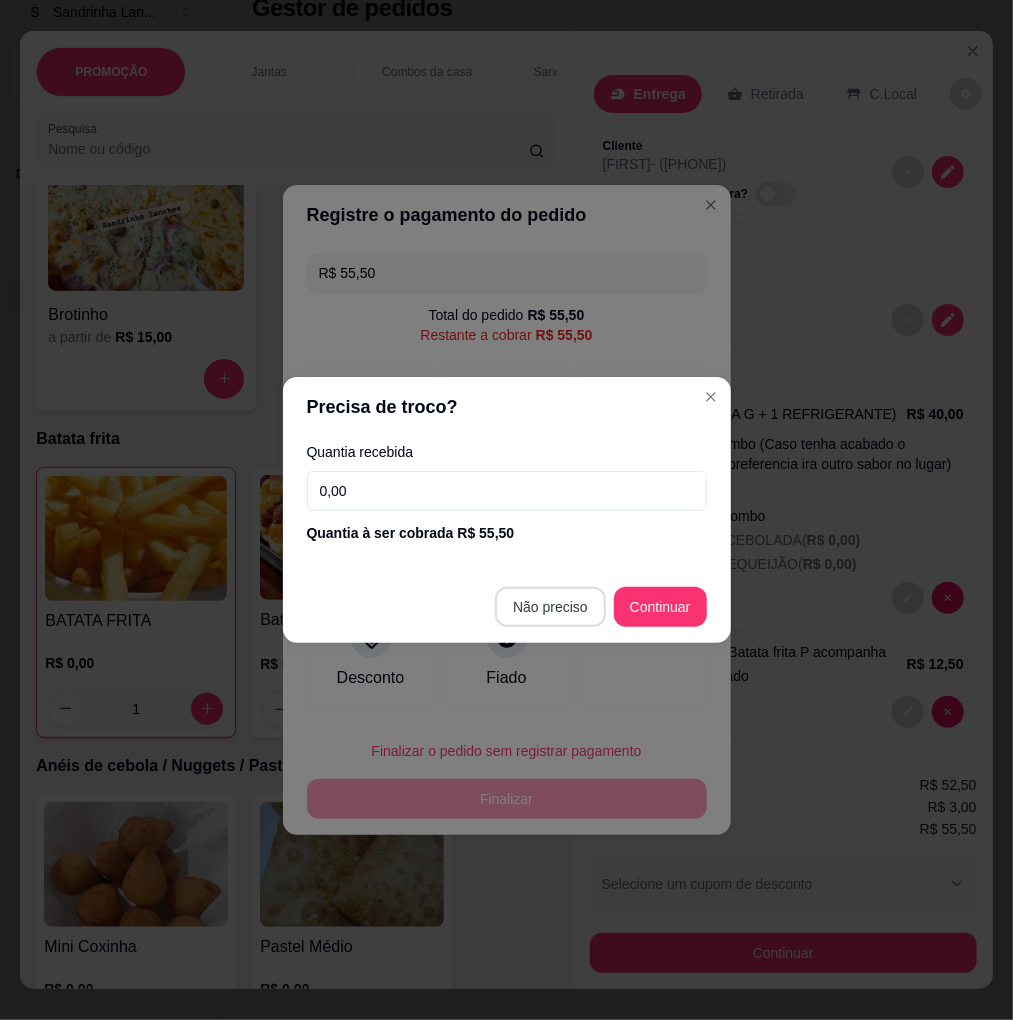 type on "R$ 0,00" 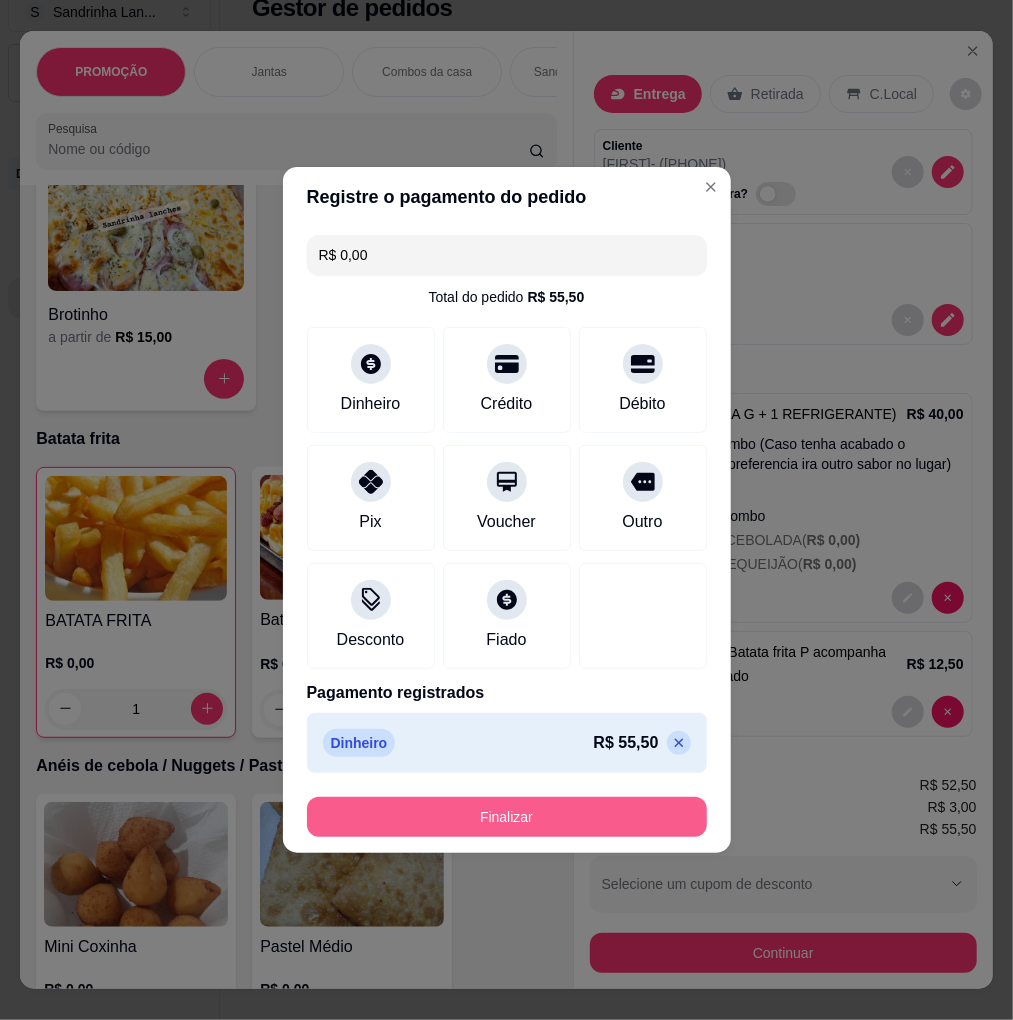 click on "Finalizar" at bounding box center [507, 817] 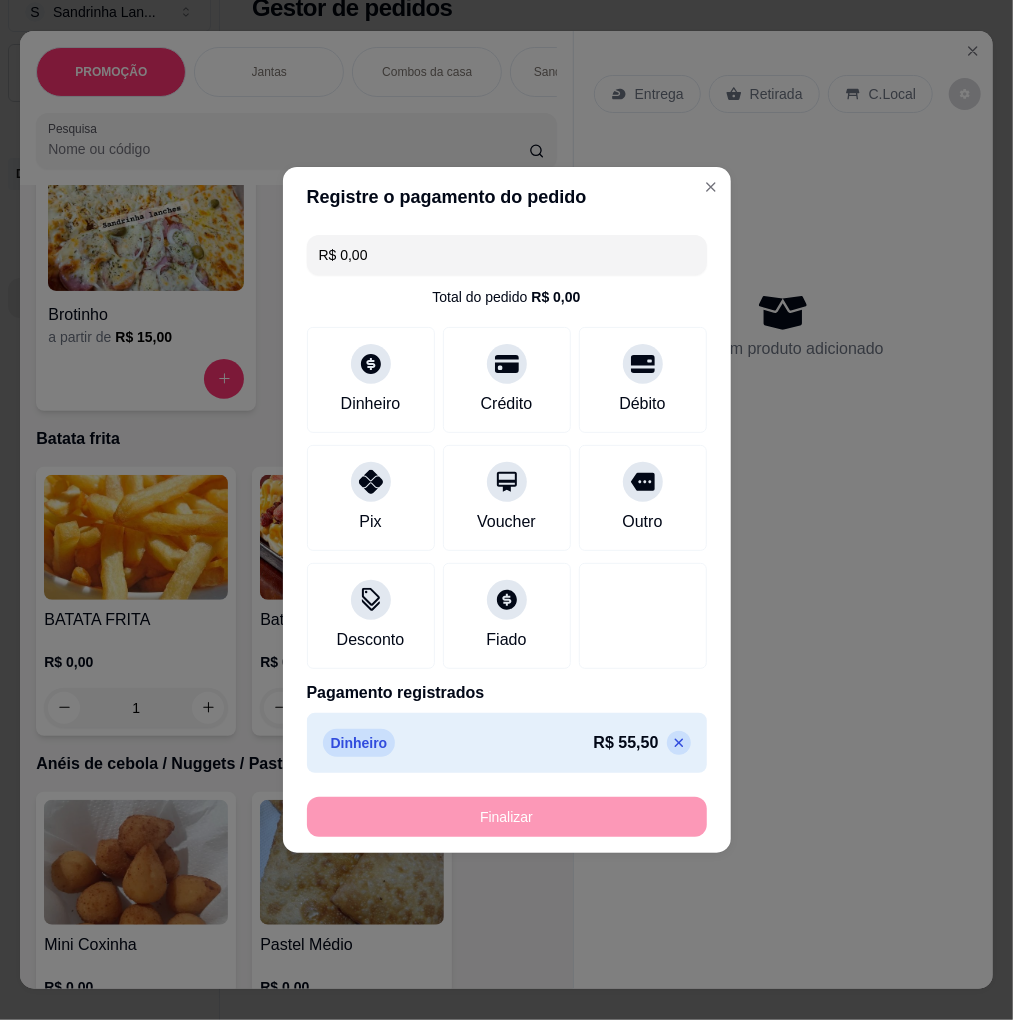 type on "0" 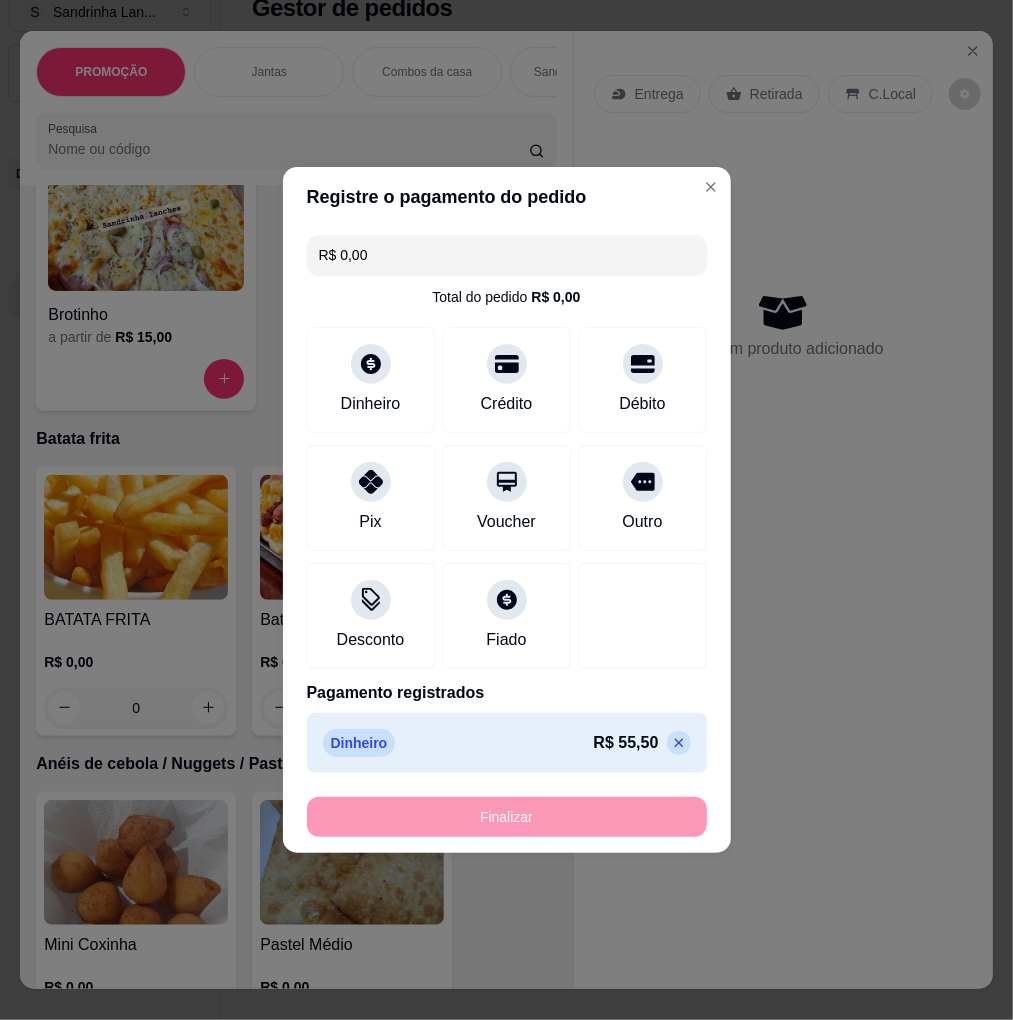 type on "-R$ 55,50" 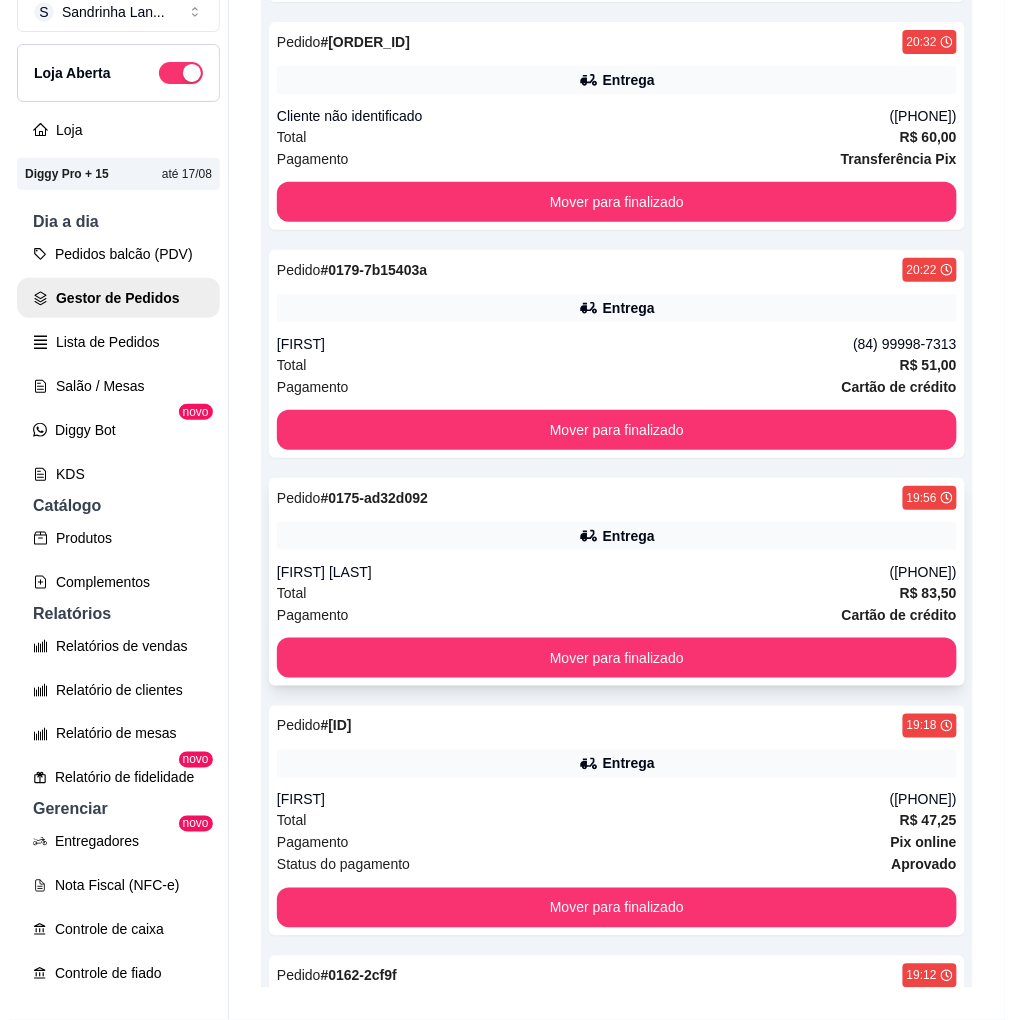 scroll, scrollTop: 928, scrollLeft: 0, axis: vertical 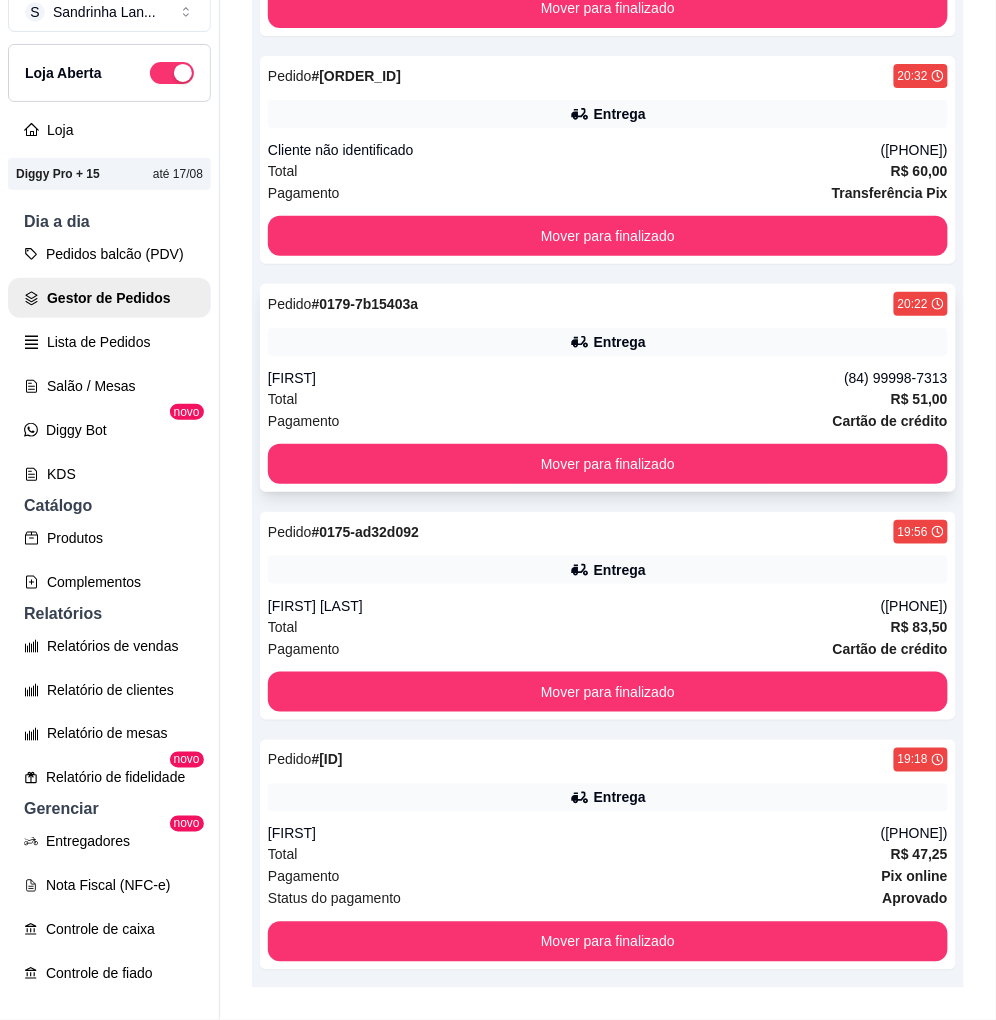click on "Pedido # 0179-7b15403a 20:22 Entrega [NAME] ([PHONE]) Total R$ 51,00 Pagamento Cartão de crédito Mover para finalizado" at bounding box center (608, 388) 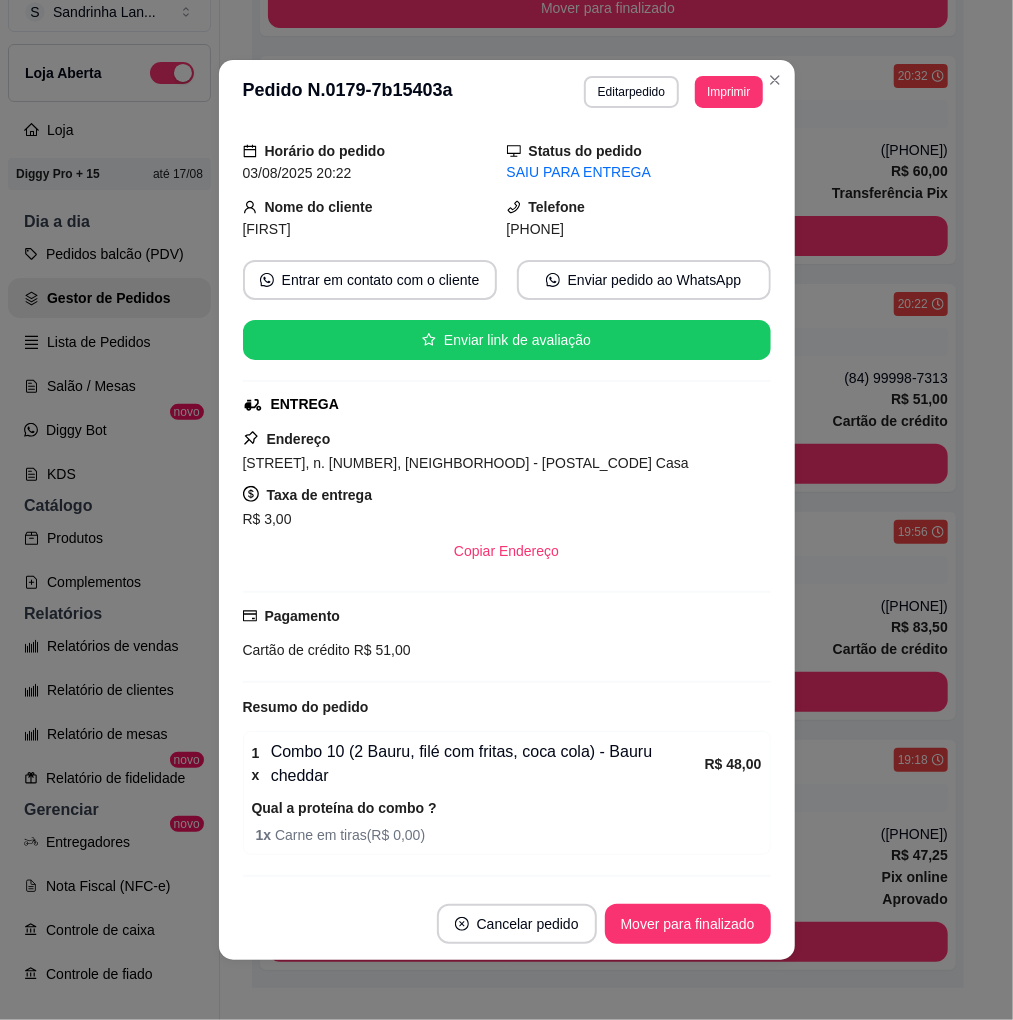 scroll, scrollTop: 113, scrollLeft: 0, axis: vertical 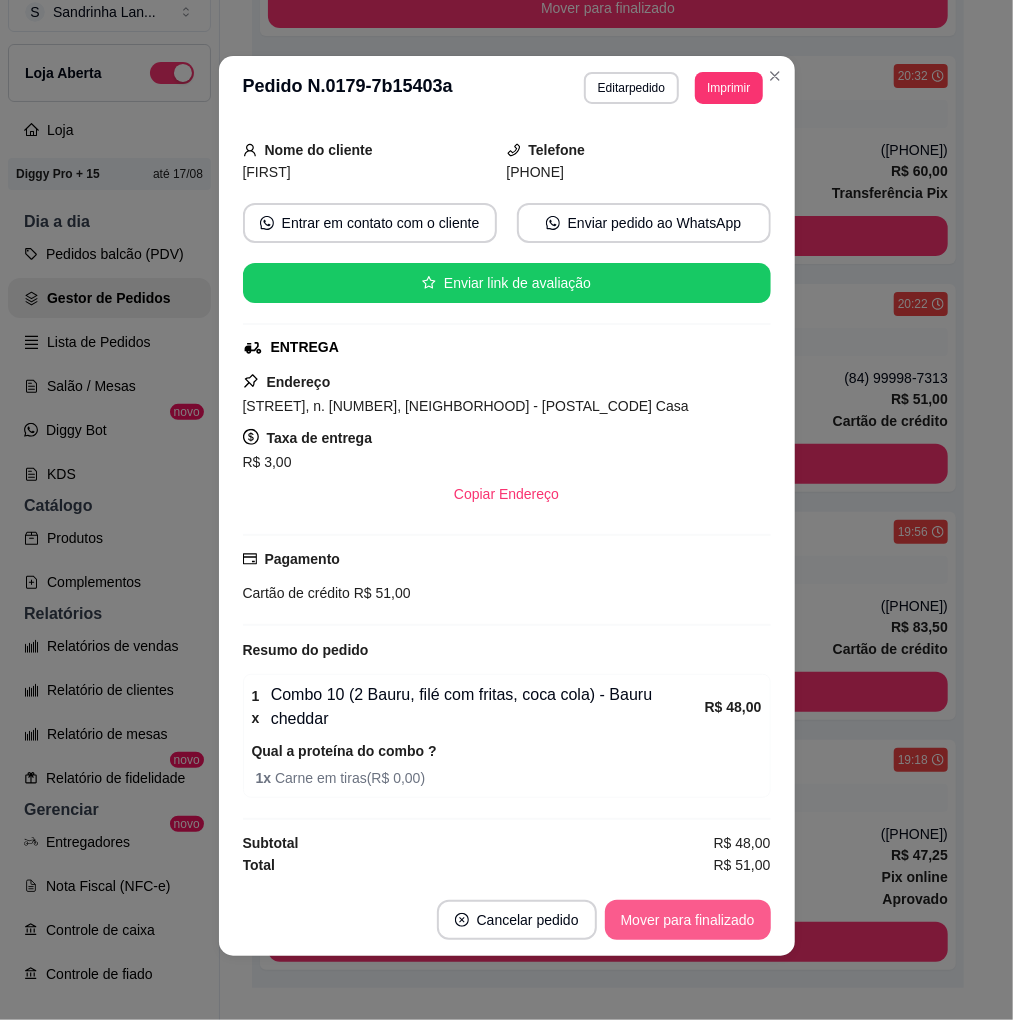click on "Mover para finalizado" at bounding box center [688, 920] 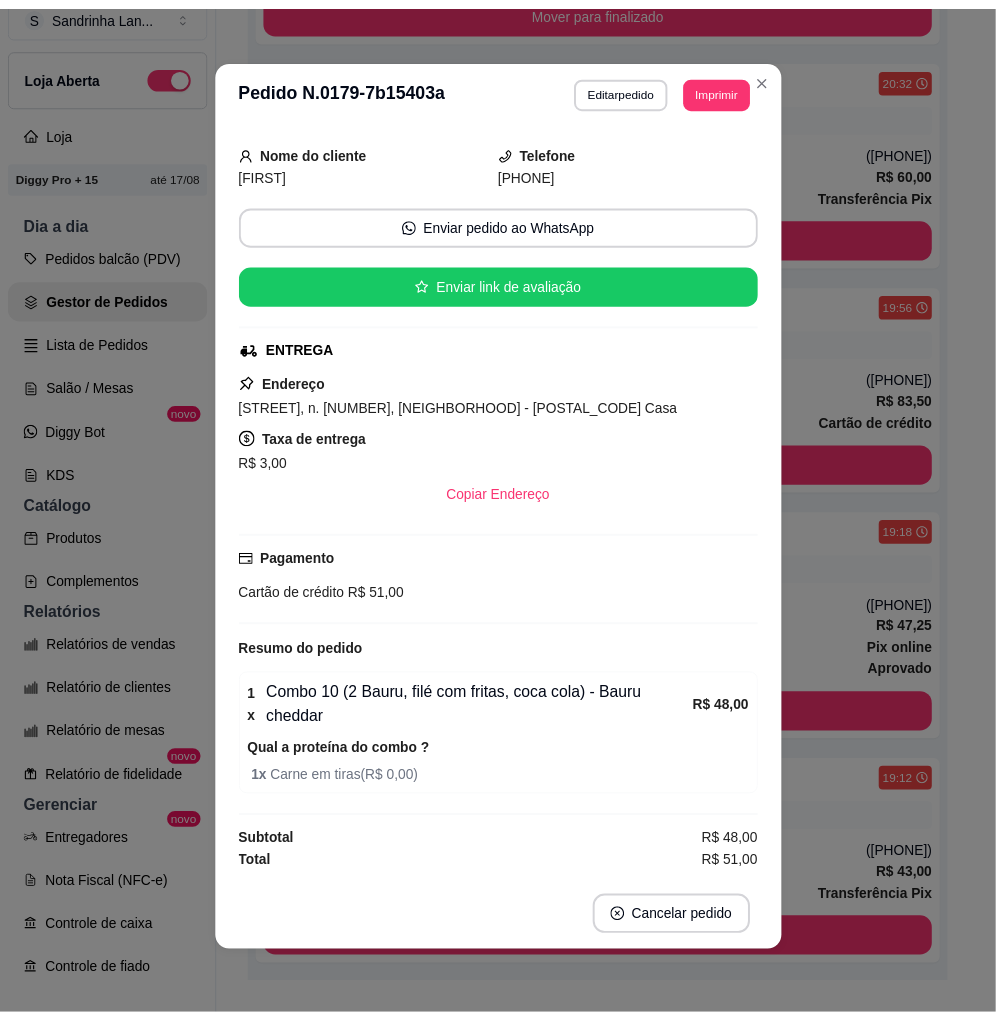 scroll, scrollTop: 67, scrollLeft: 0, axis: vertical 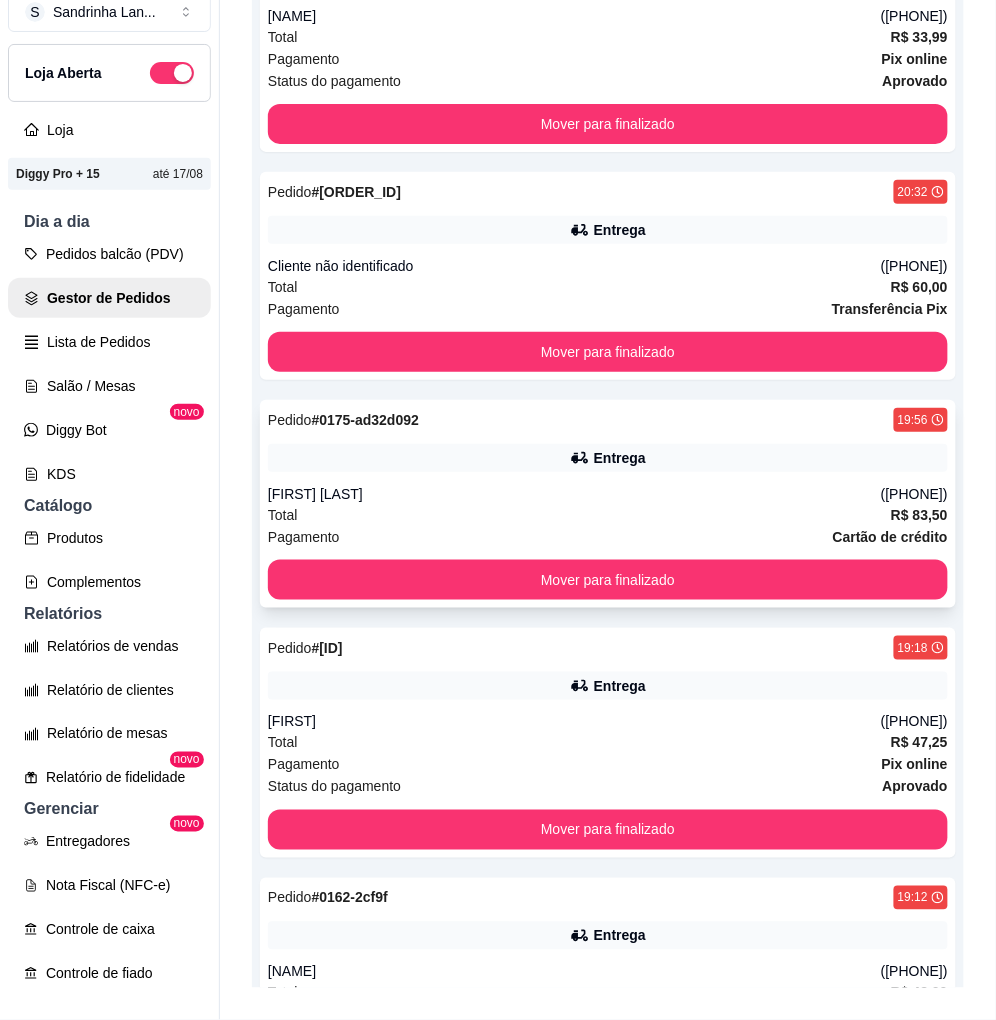 click on "Pedido N.  0175-ad32d092 19:56 Entrega [FIRST] [LAST]  ([PHONE]) Total R$ 83,50 Pagamento Cartão de crédito Mover para finalizado" at bounding box center [608, 504] 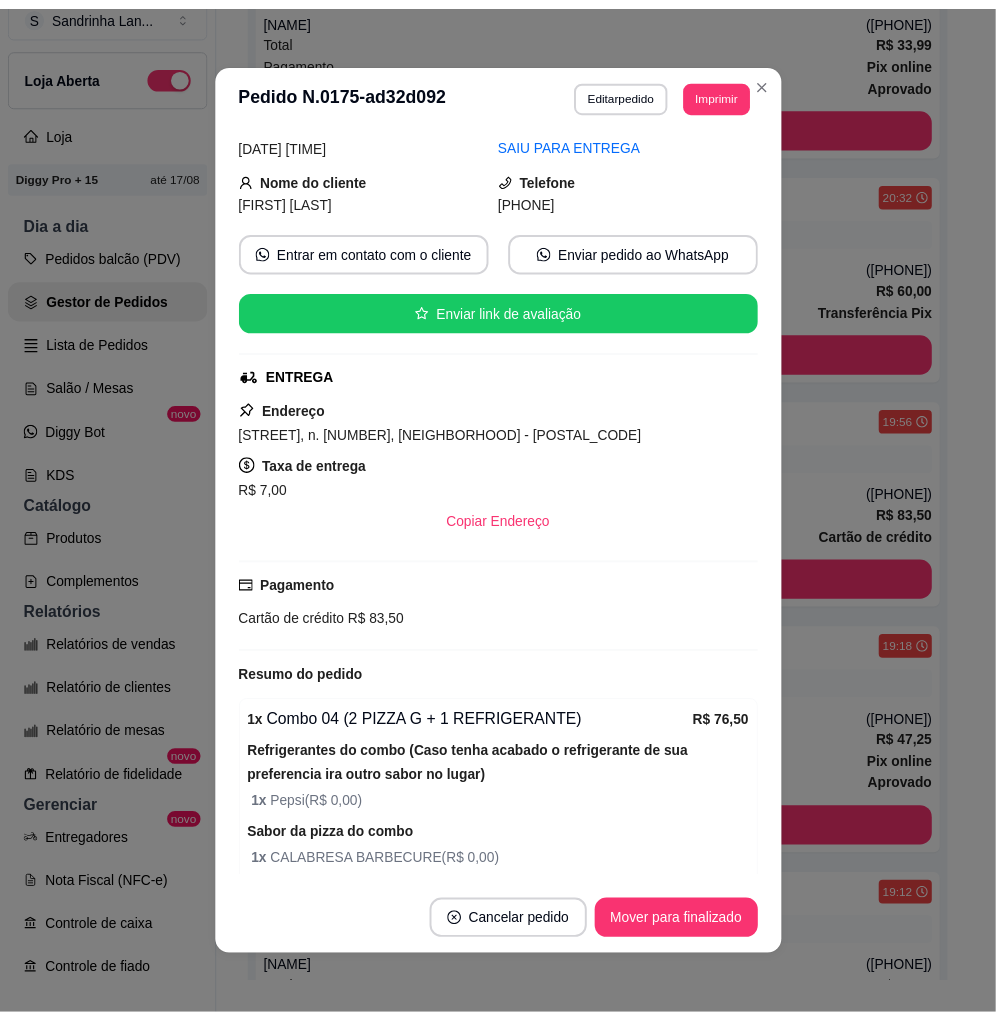 scroll, scrollTop: 197, scrollLeft: 0, axis: vertical 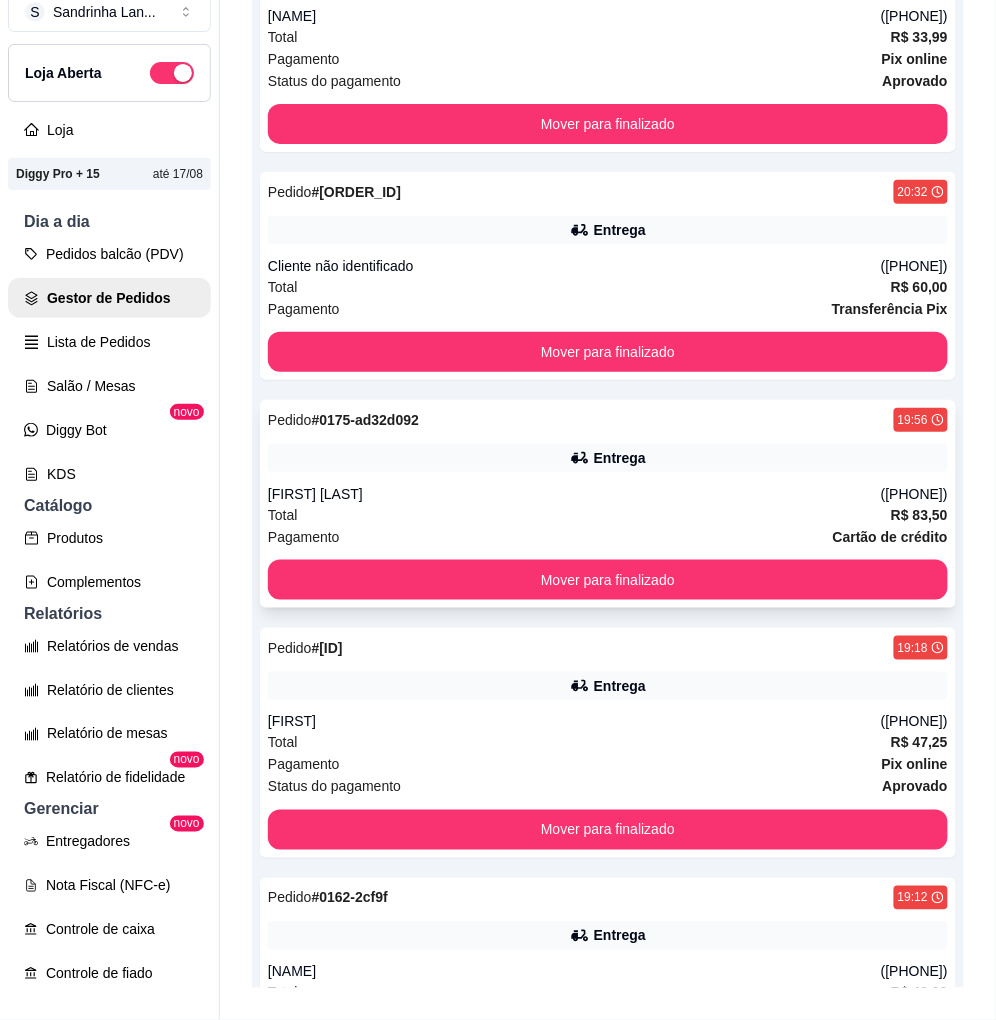 click on "Entrega" at bounding box center (620, 458) 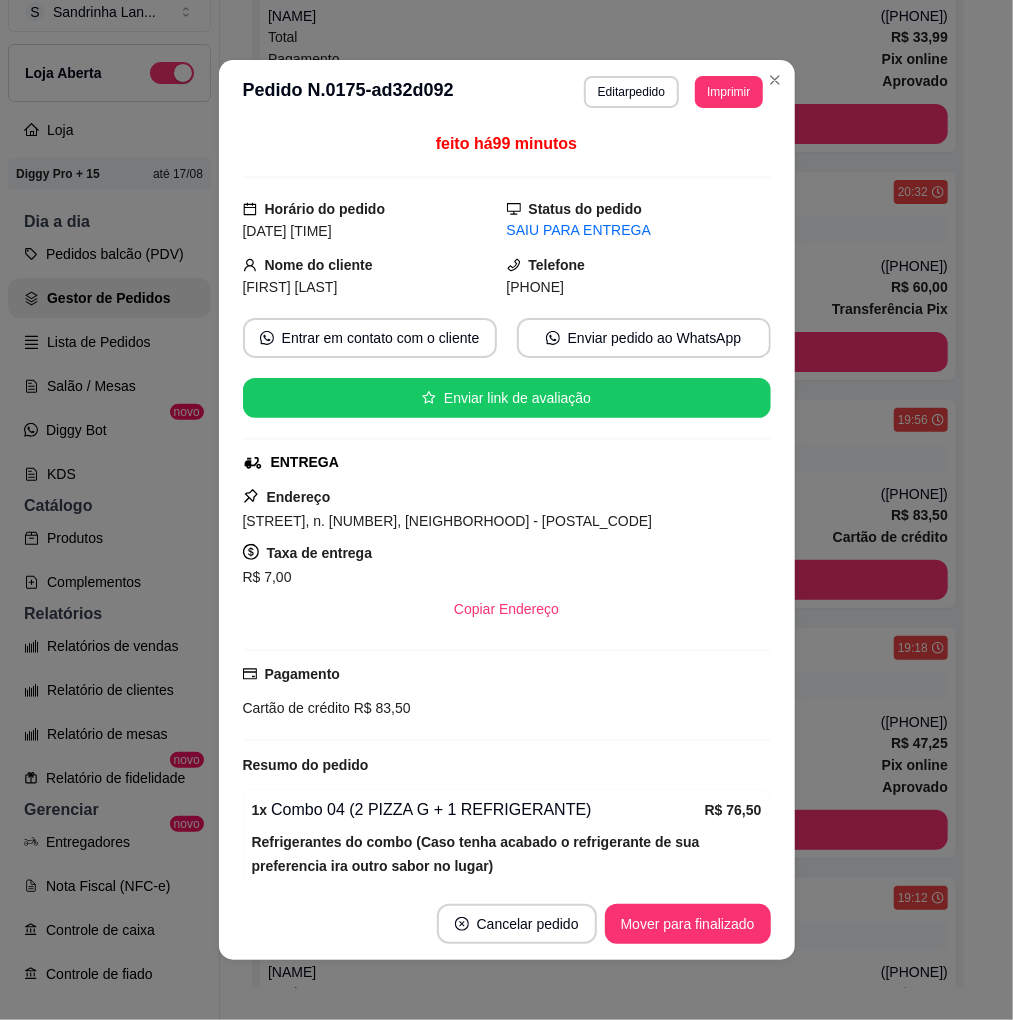 drag, startPoint x: 526, startPoint y: 294, endPoint x: 667, endPoint y: 285, distance: 141.28694 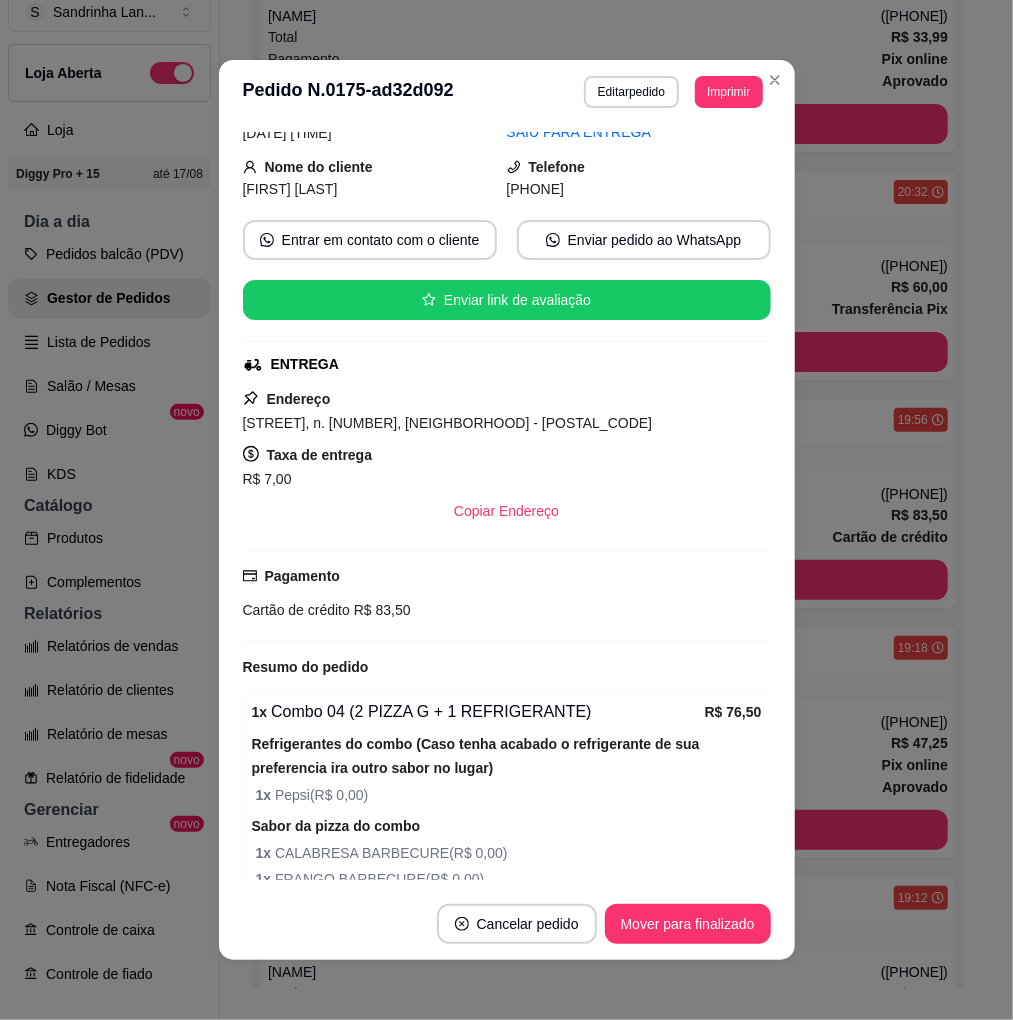 scroll, scrollTop: 0, scrollLeft: 0, axis: both 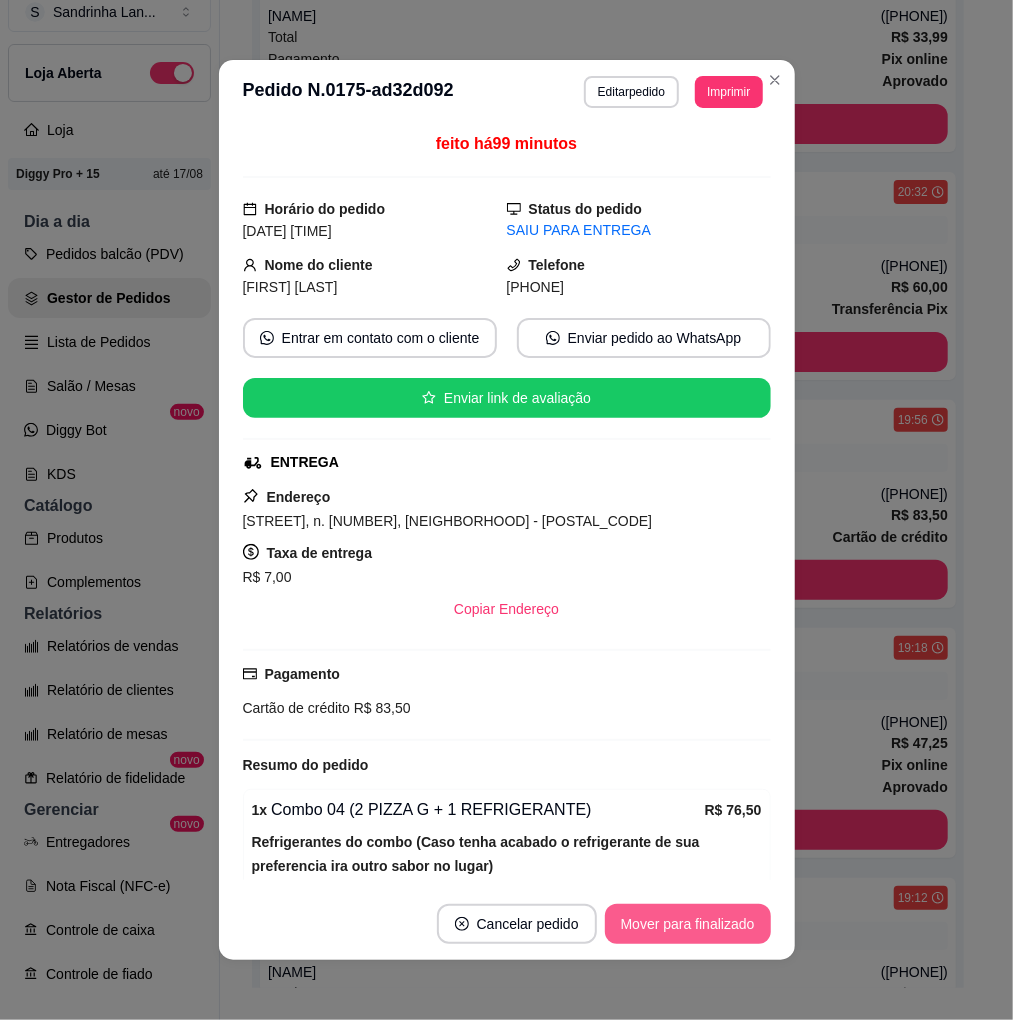 click on "Mover para finalizado" at bounding box center (688, 924) 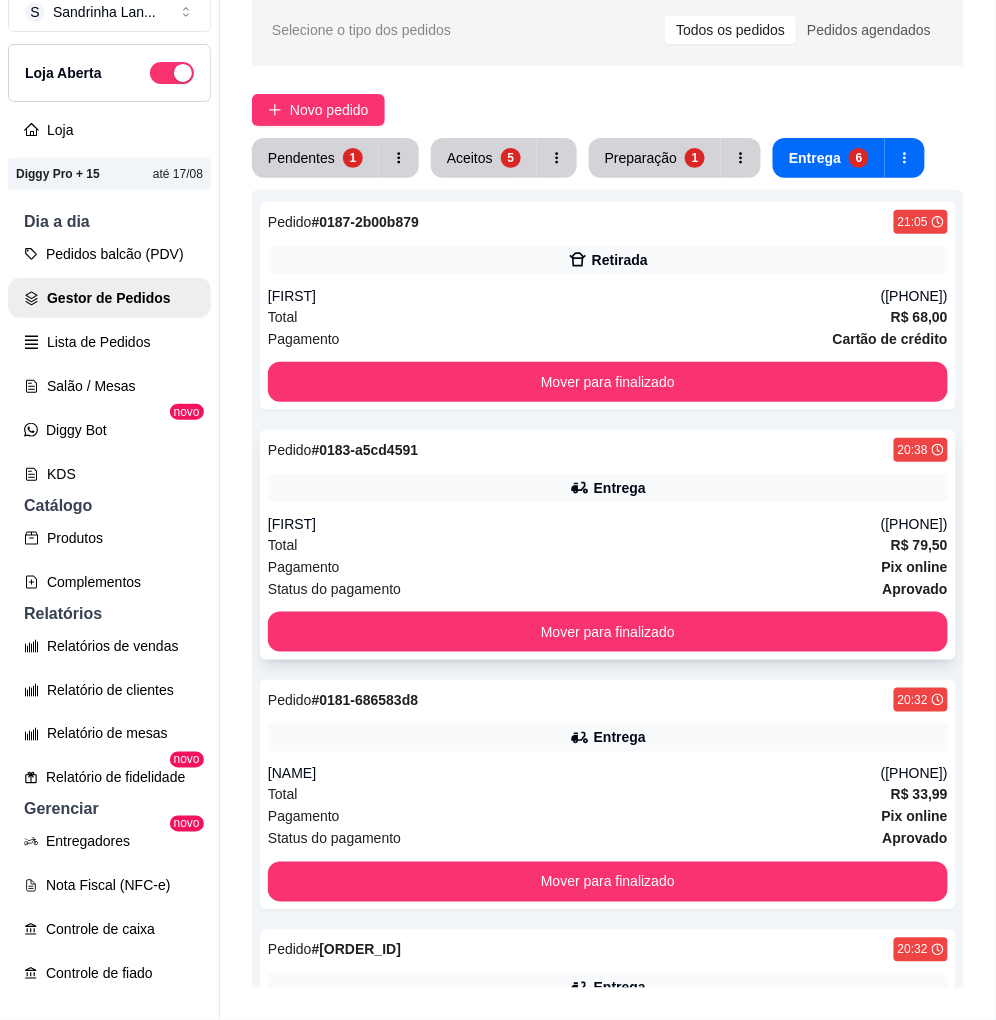 scroll, scrollTop: 0, scrollLeft: 0, axis: both 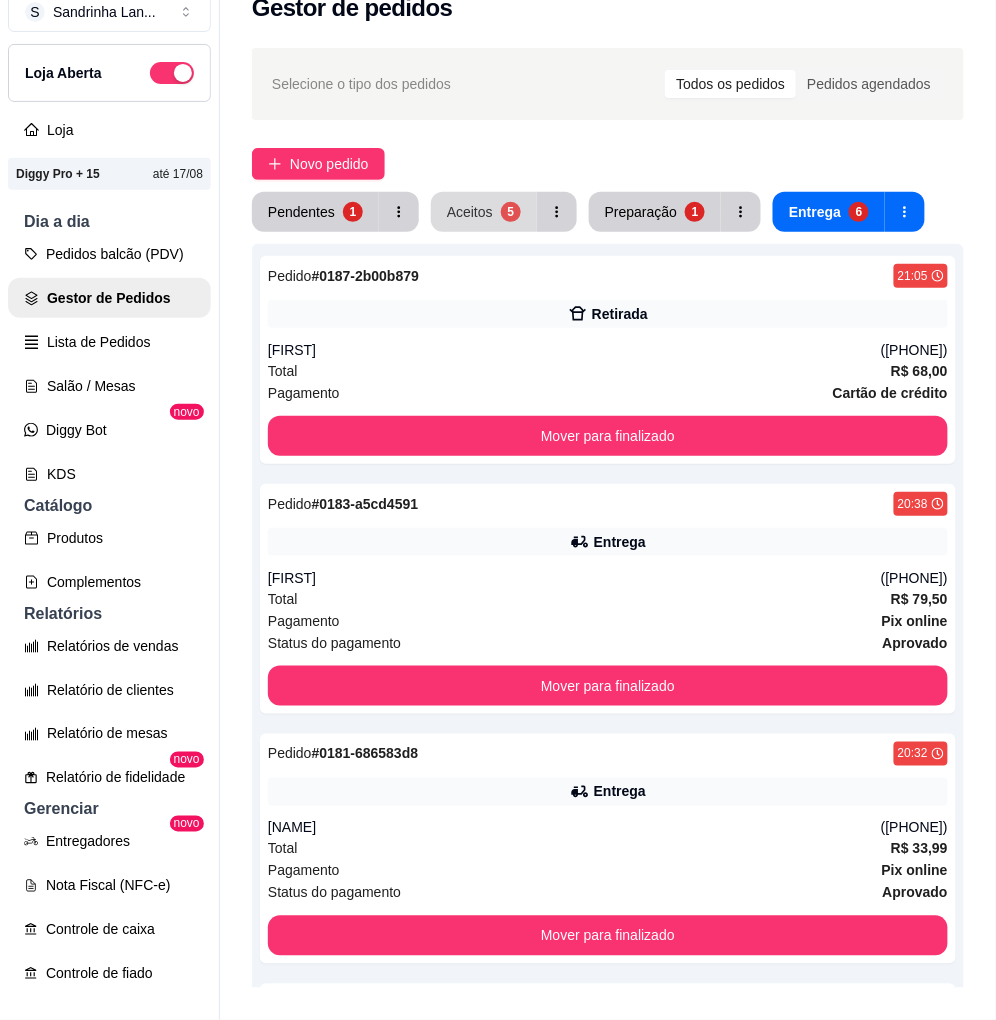 click on "Aceitos" at bounding box center (470, 212) 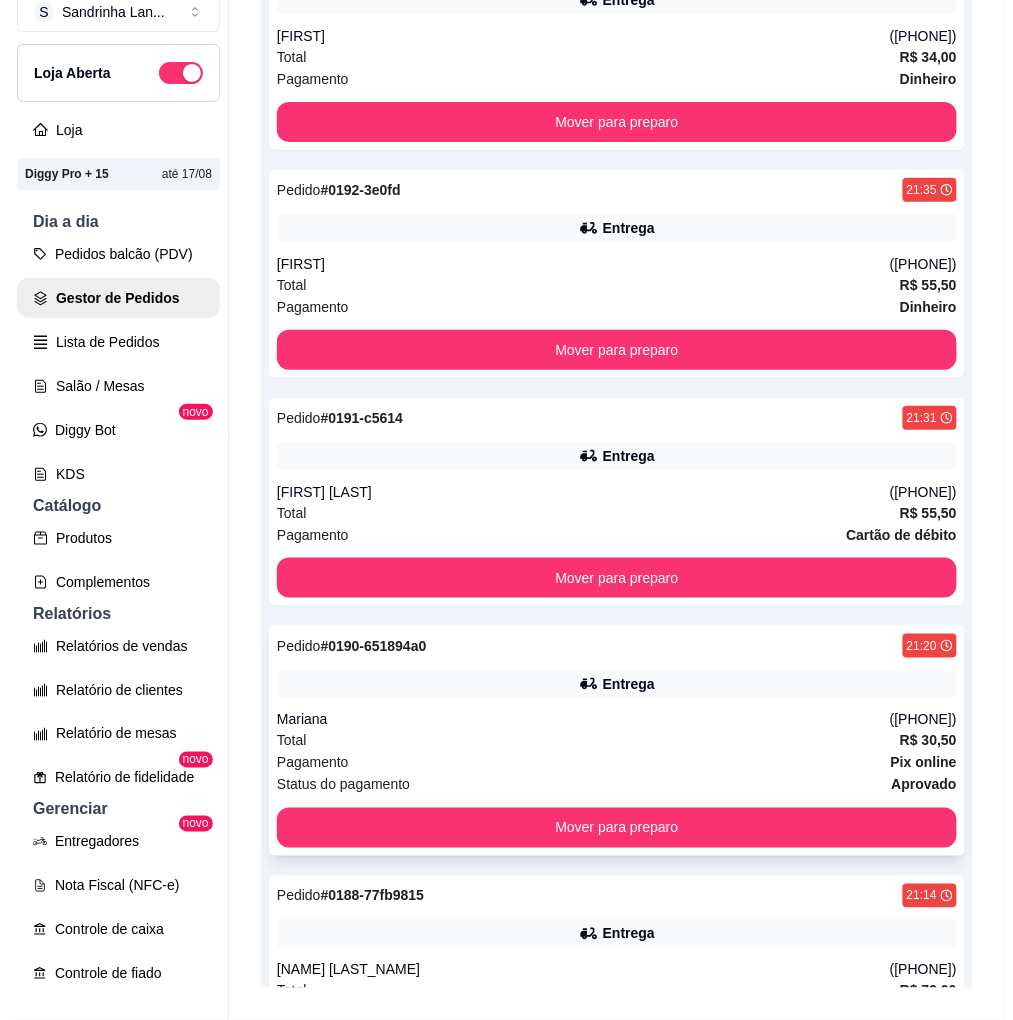 scroll, scrollTop: 534, scrollLeft: 0, axis: vertical 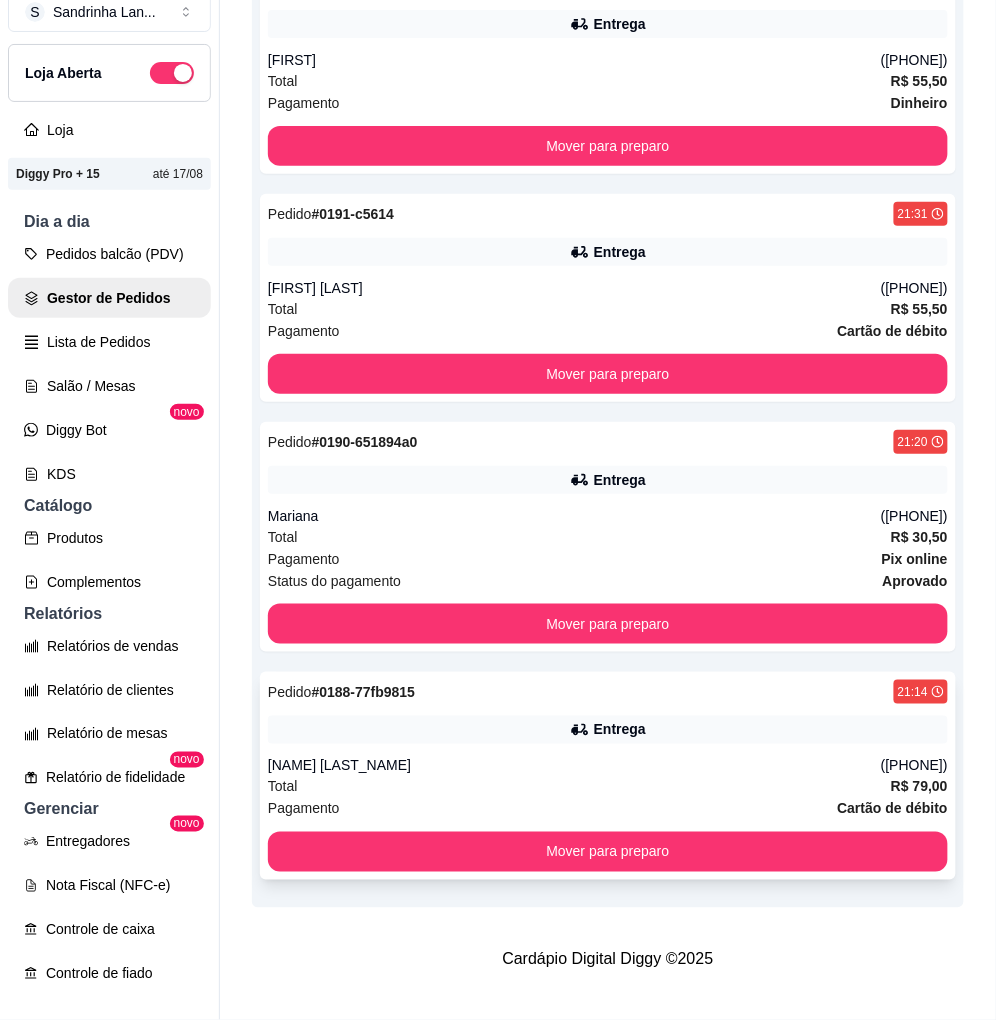 click on "Entrega" at bounding box center (608, 730) 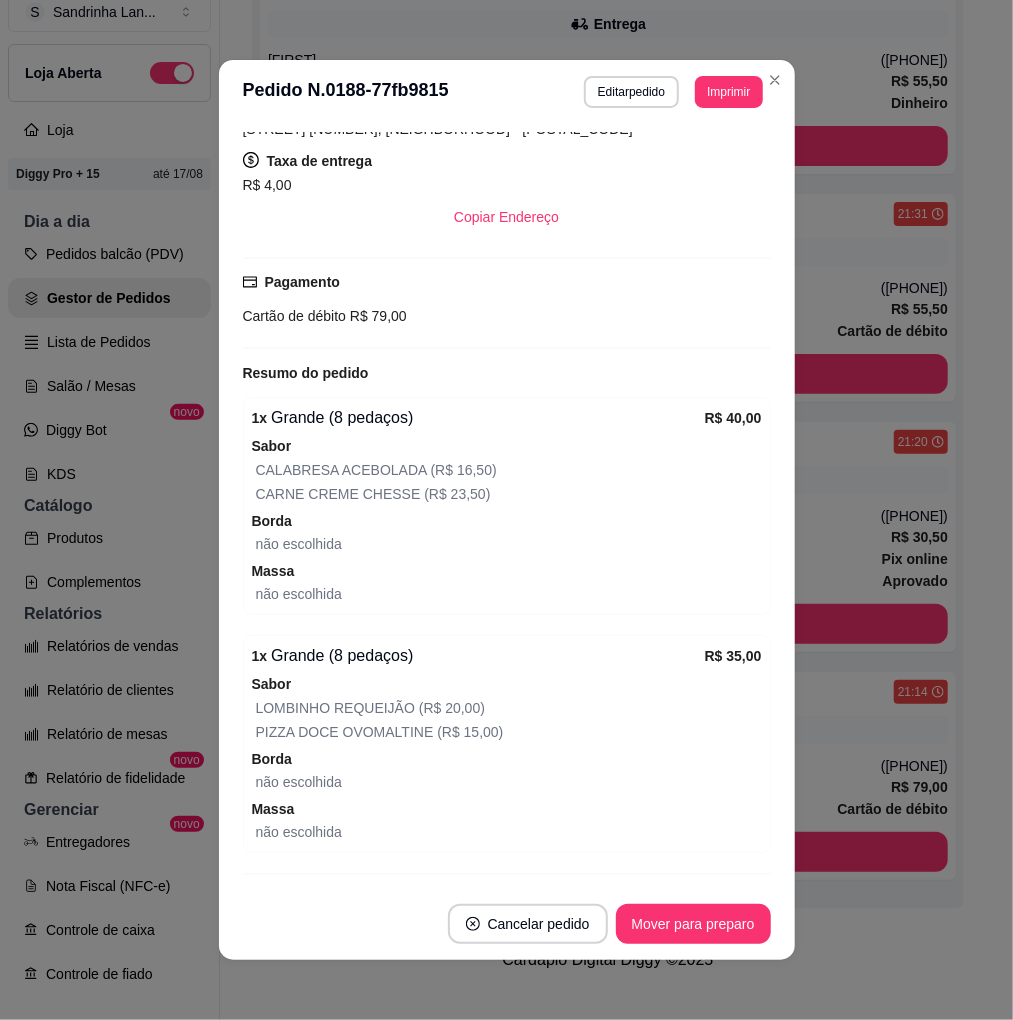 scroll, scrollTop: 445, scrollLeft: 0, axis: vertical 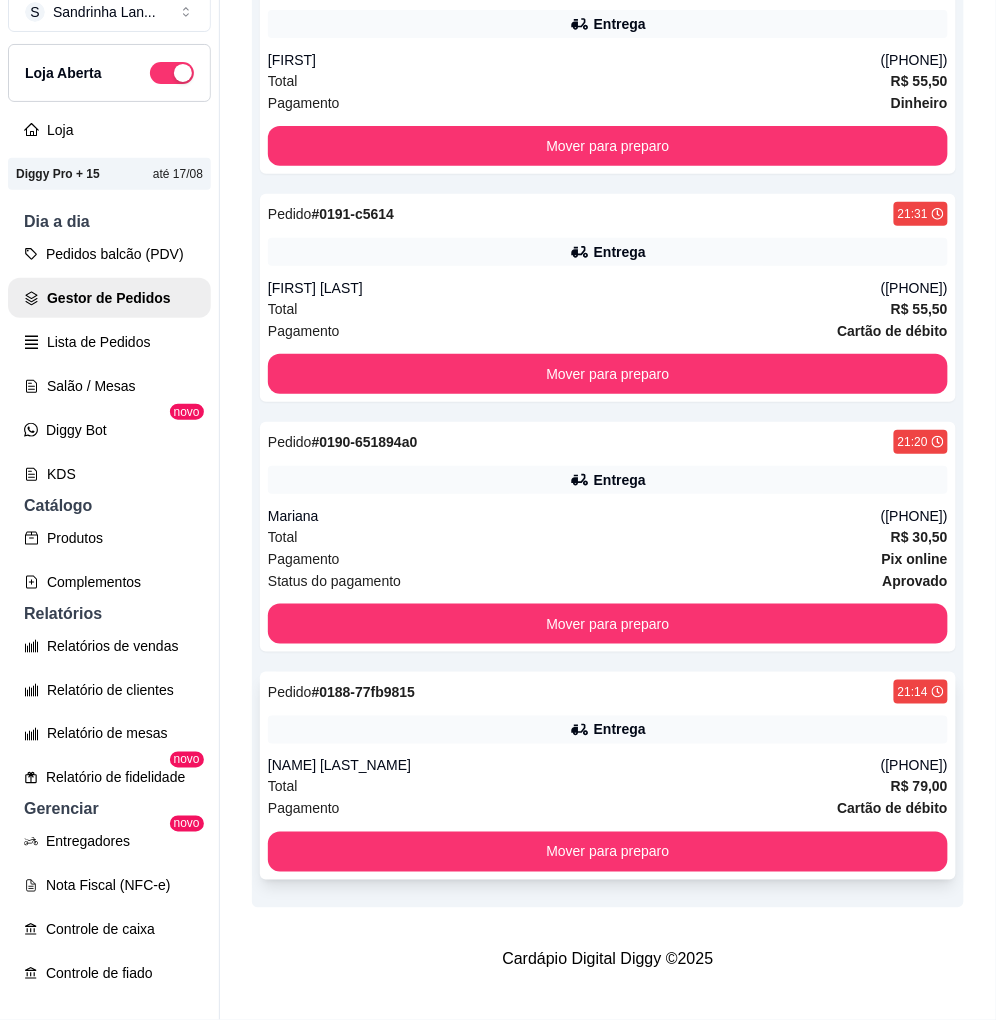 click on "[NAME] [LAST_NAME]" at bounding box center (574, 766) 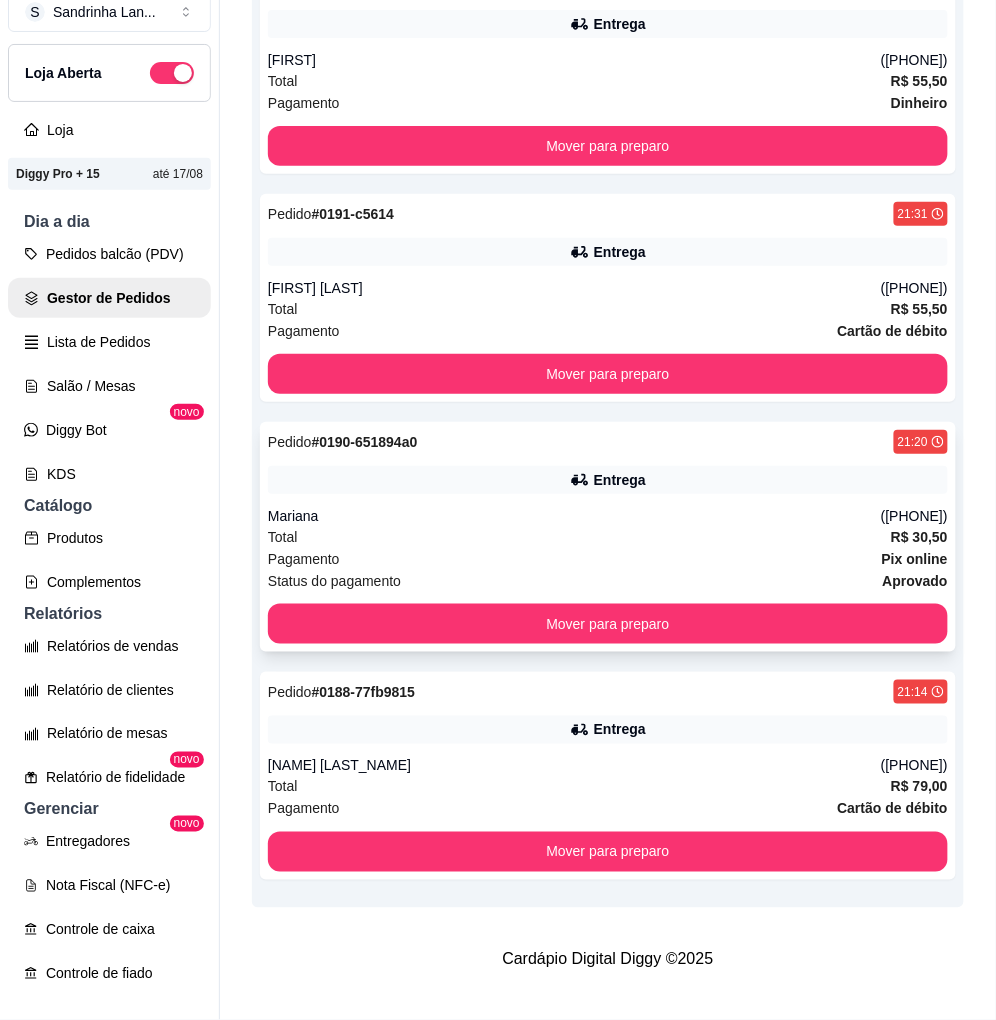click on "Pedido  # [ORDER_ID] [TIME] Entrega [FIRST] ([PHONE]) Total R$ 30,50 Pagamento Pix online Status do pagamento aprovado Mover para preparo" at bounding box center [608, 537] 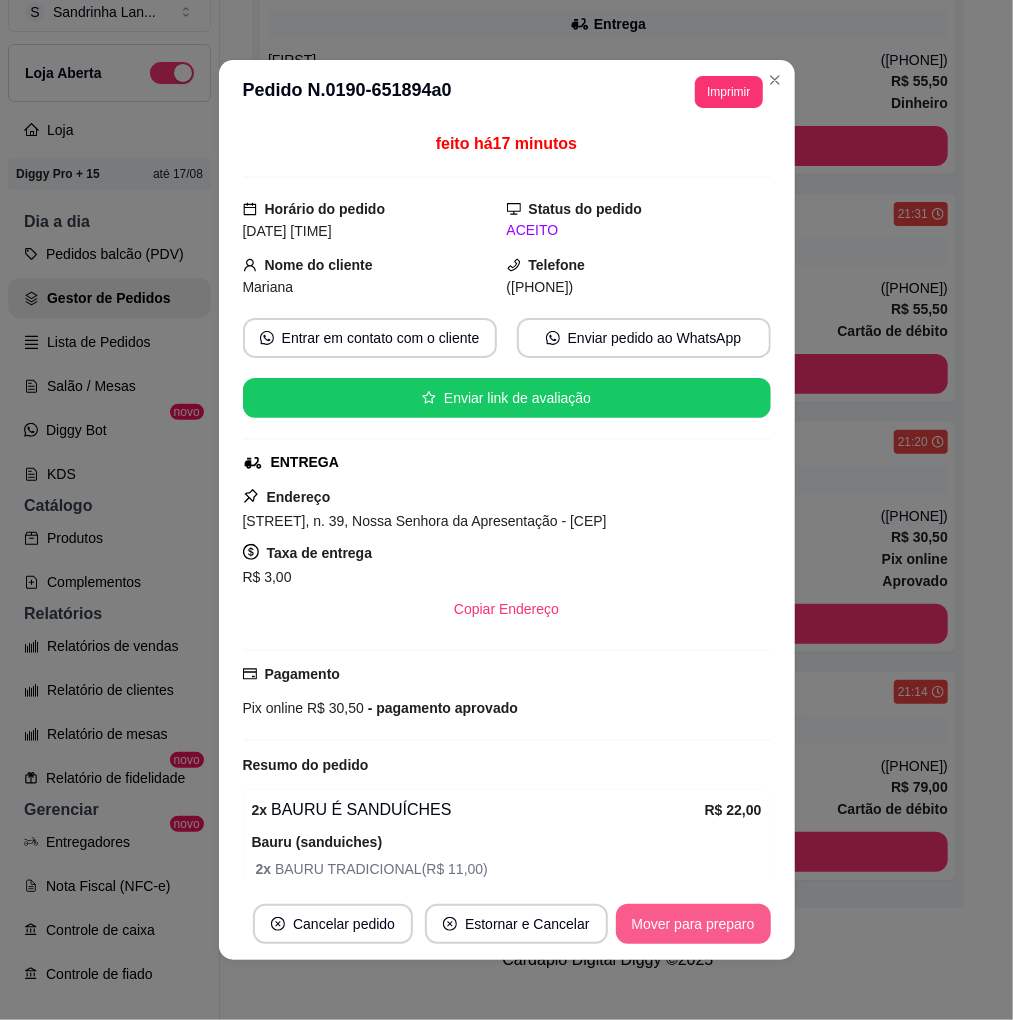 click on "Mover para preparo" at bounding box center (693, 924) 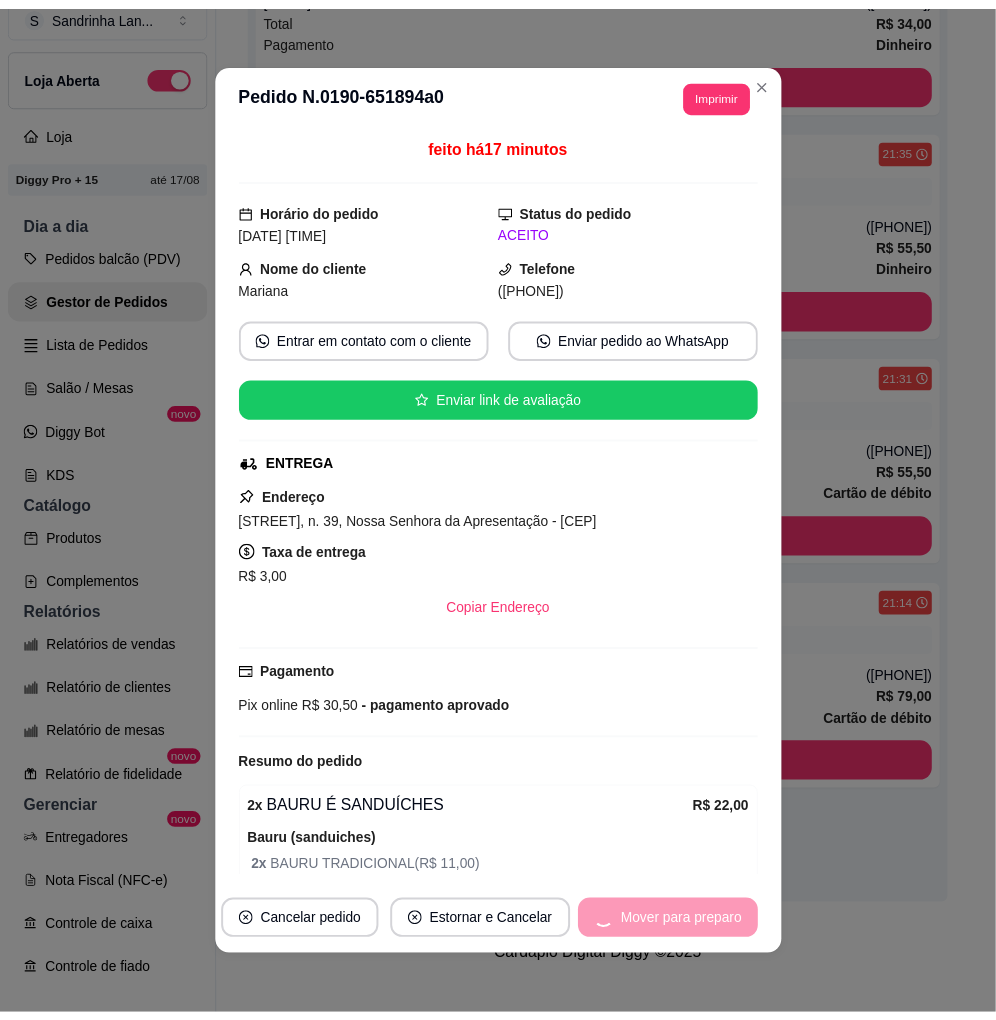 scroll, scrollTop: 372, scrollLeft: 0, axis: vertical 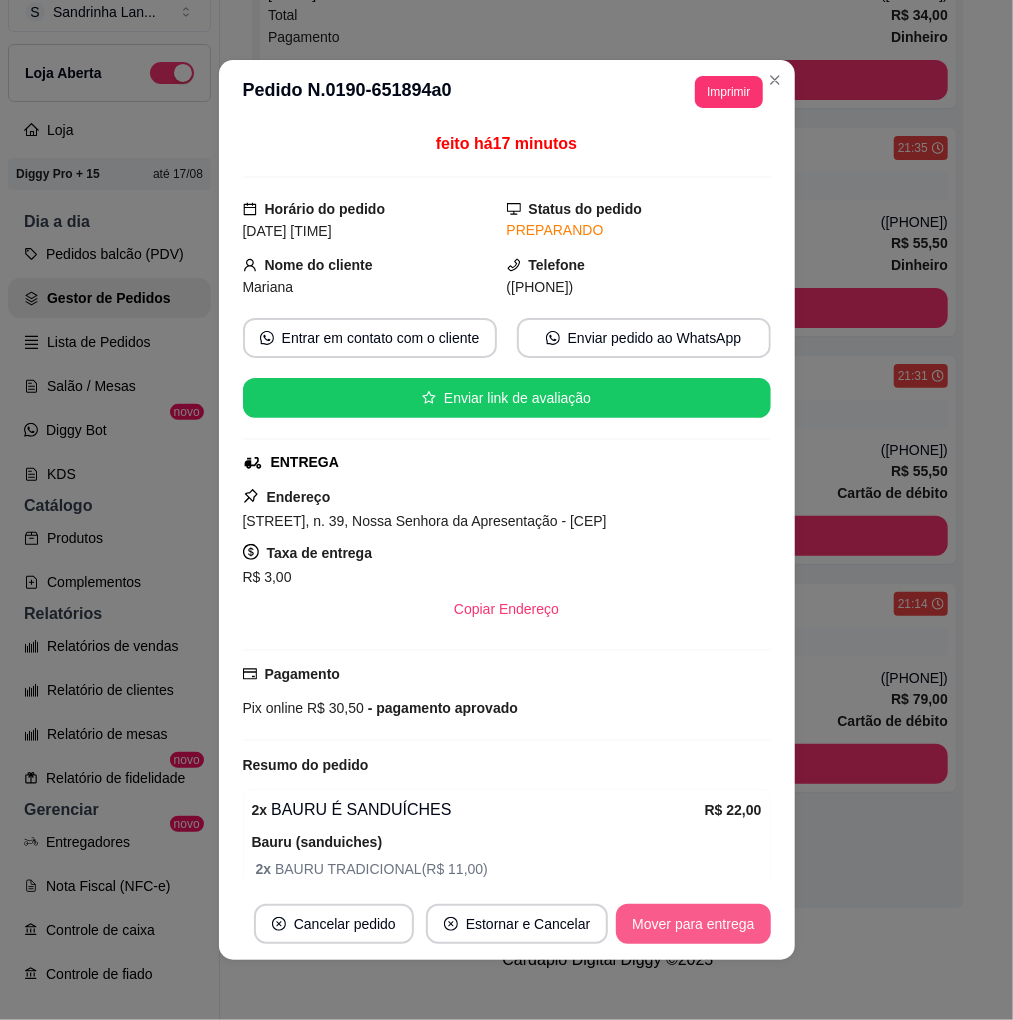 click on "Mover para entrega" at bounding box center (693, 924) 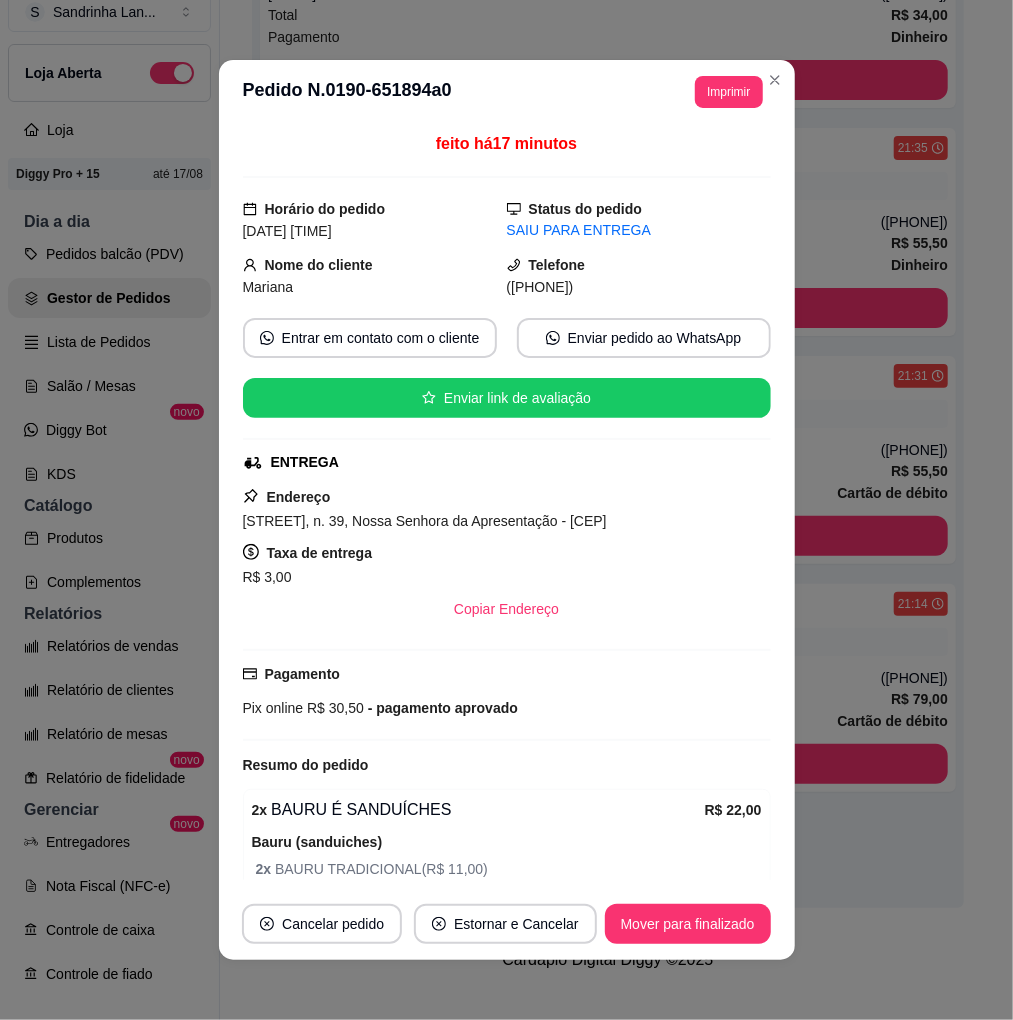 drag, startPoint x: 527, startPoint y: 290, endPoint x: 632, endPoint y: 293, distance: 105.04285 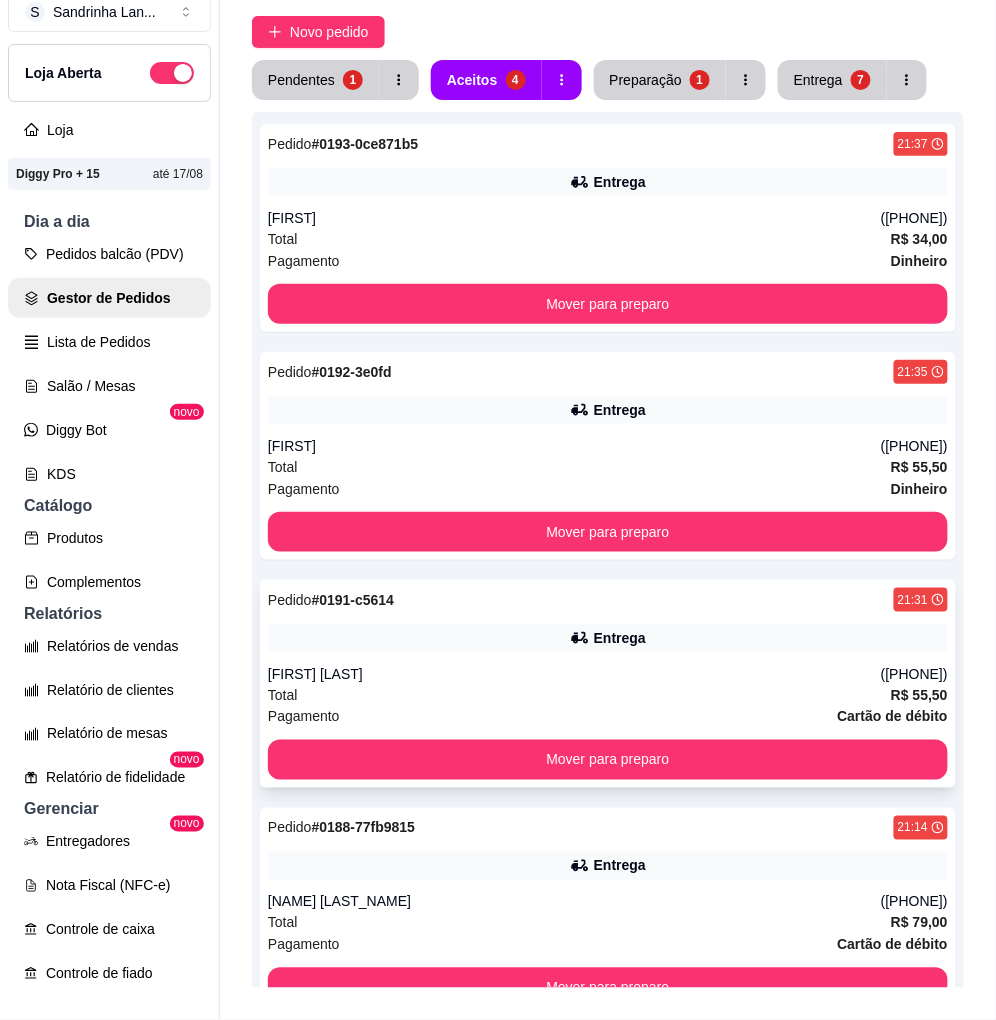 scroll, scrollTop: 372, scrollLeft: 0, axis: vertical 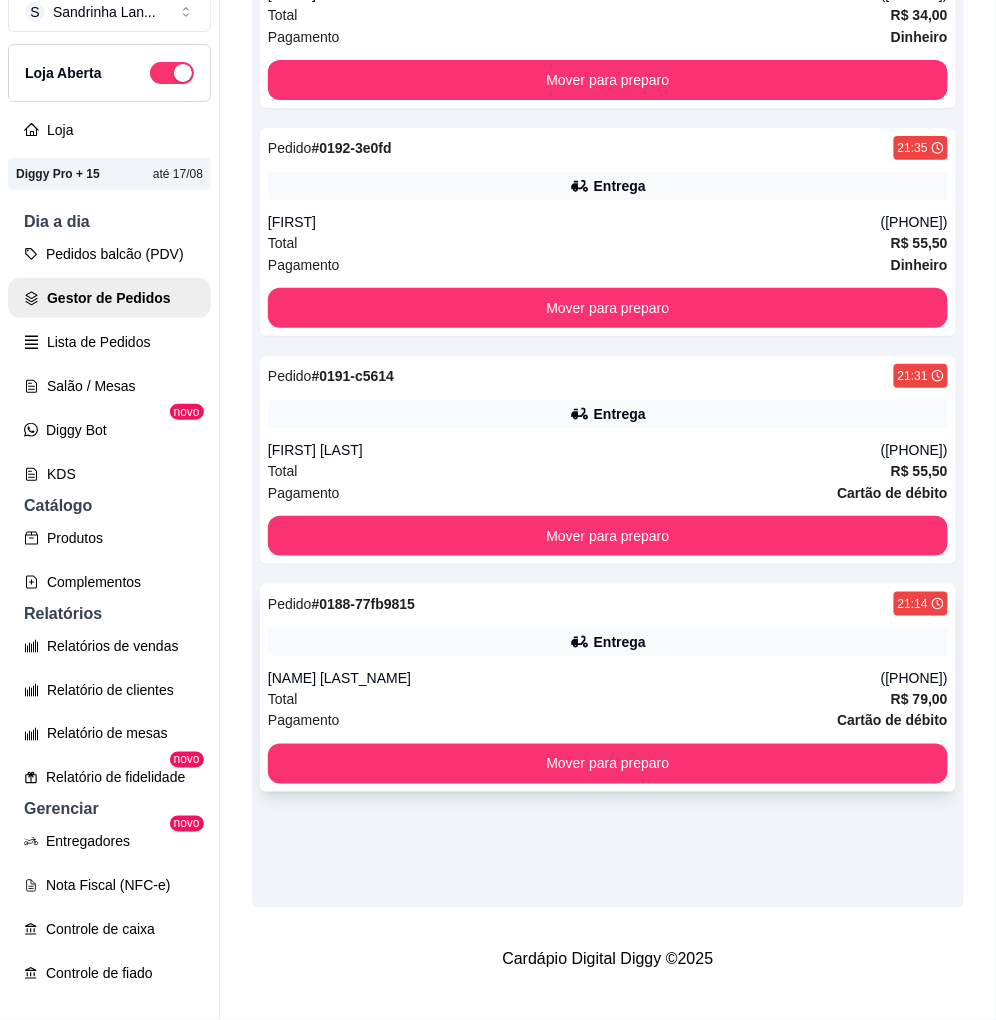 click on "Entrega" at bounding box center [620, 642] 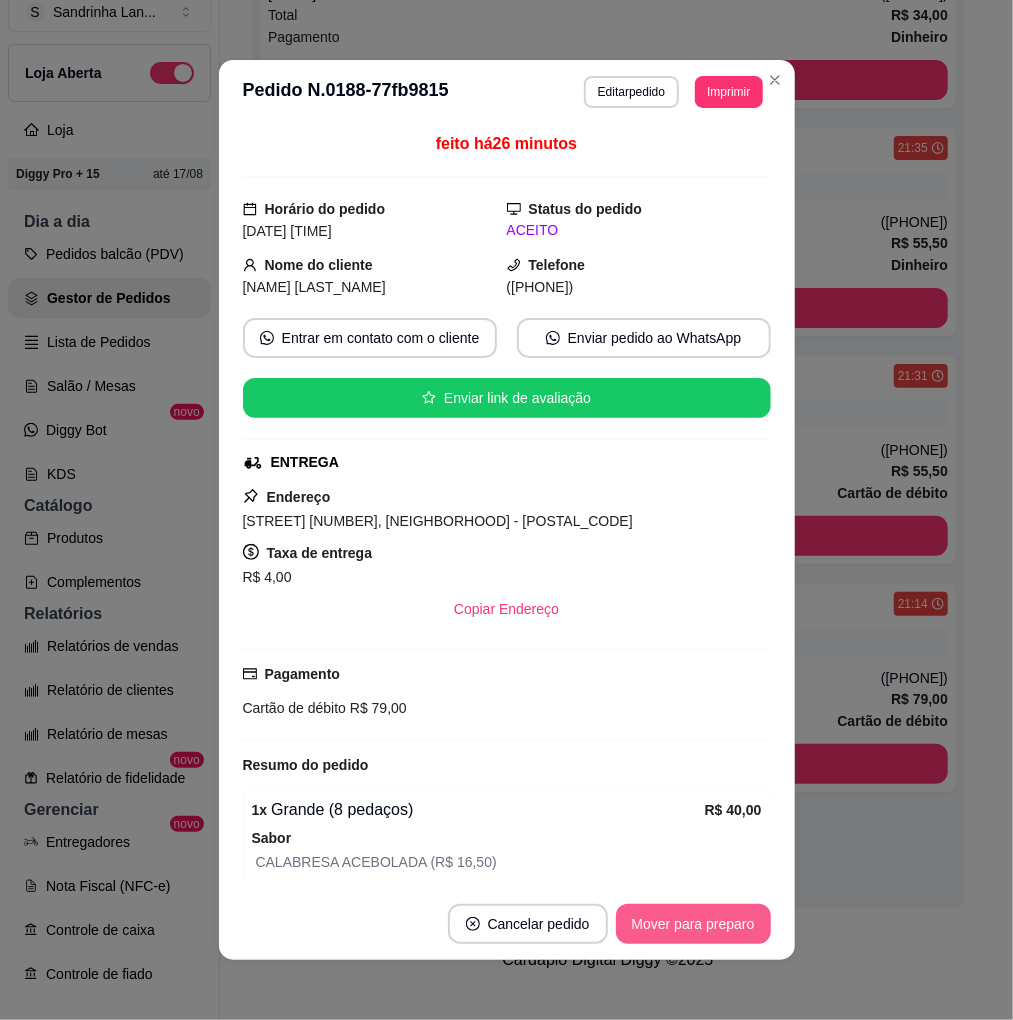 click on "Mover para preparo" at bounding box center (693, 924) 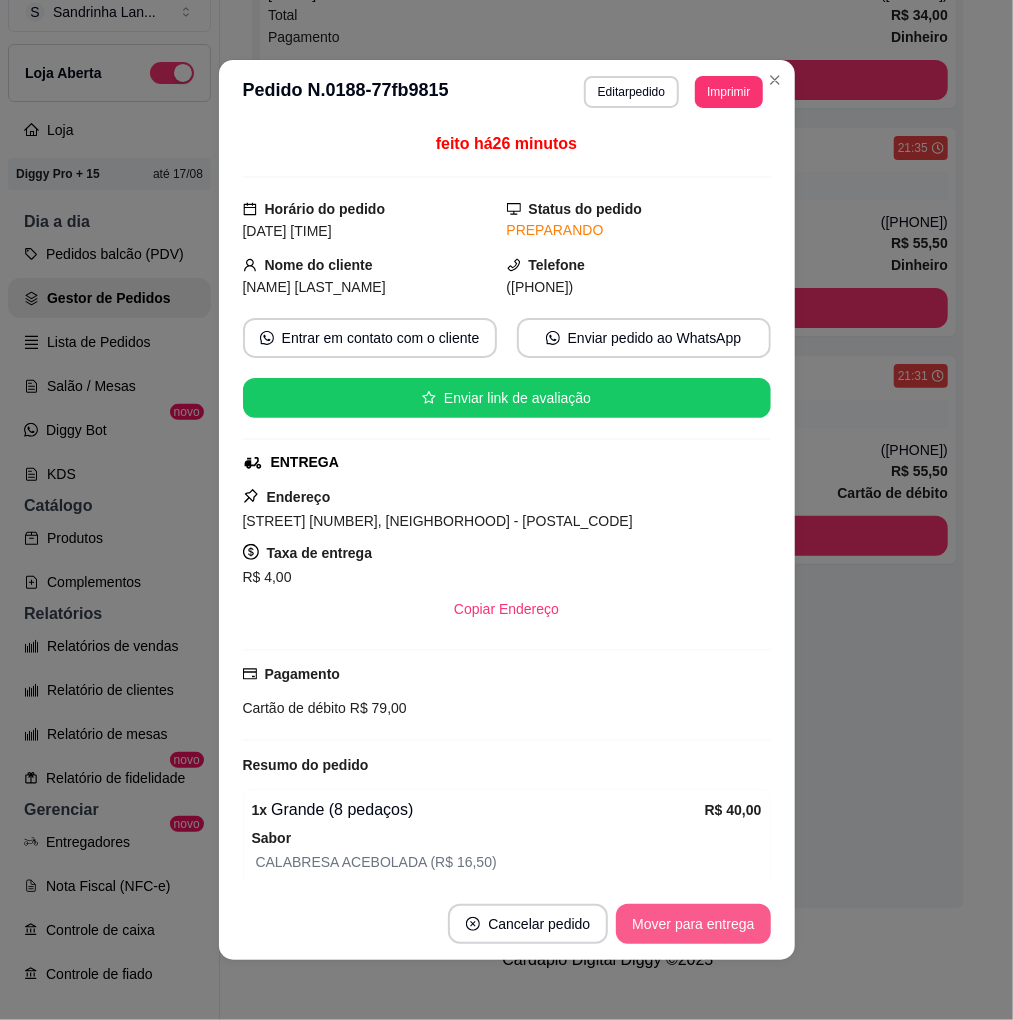 click on "Mover para entrega" at bounding box center (693, 924) 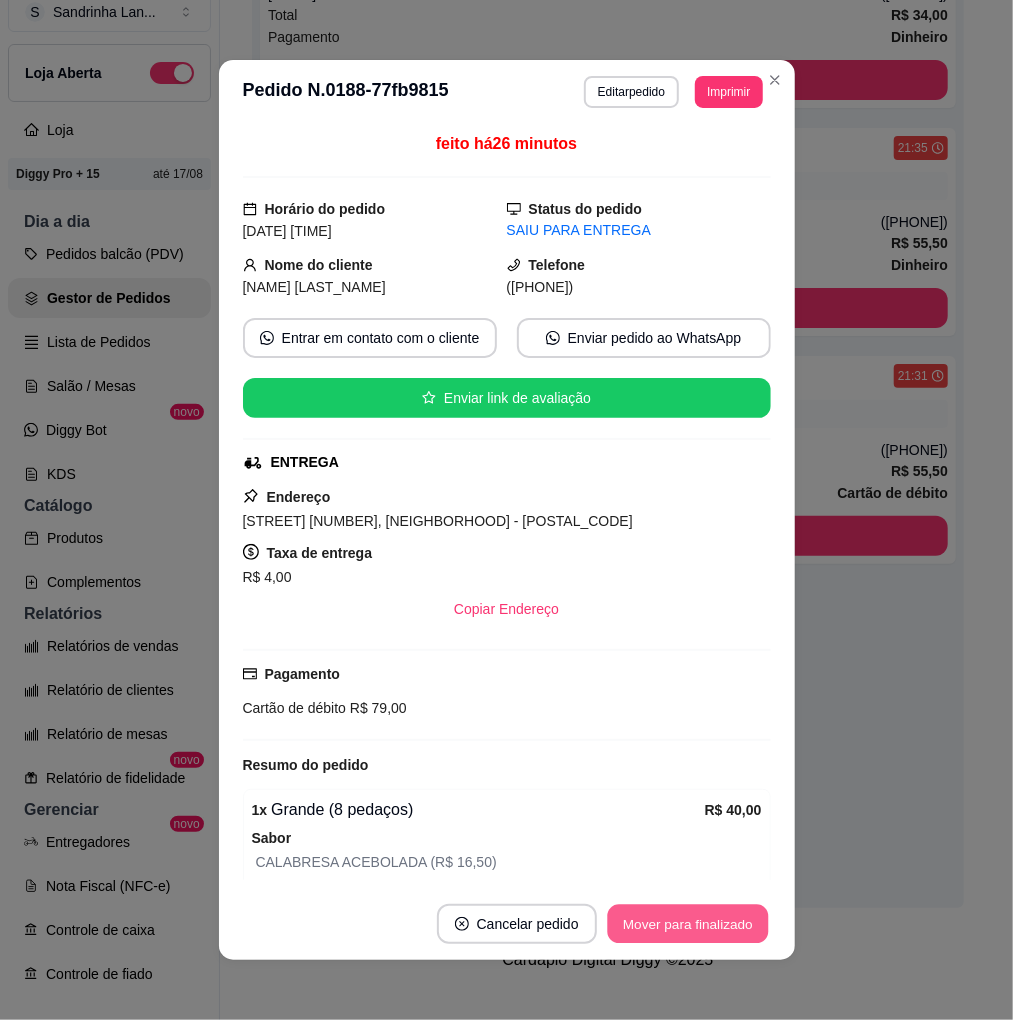 click on "Mover para finalizado" at bounding box center (687, 924) 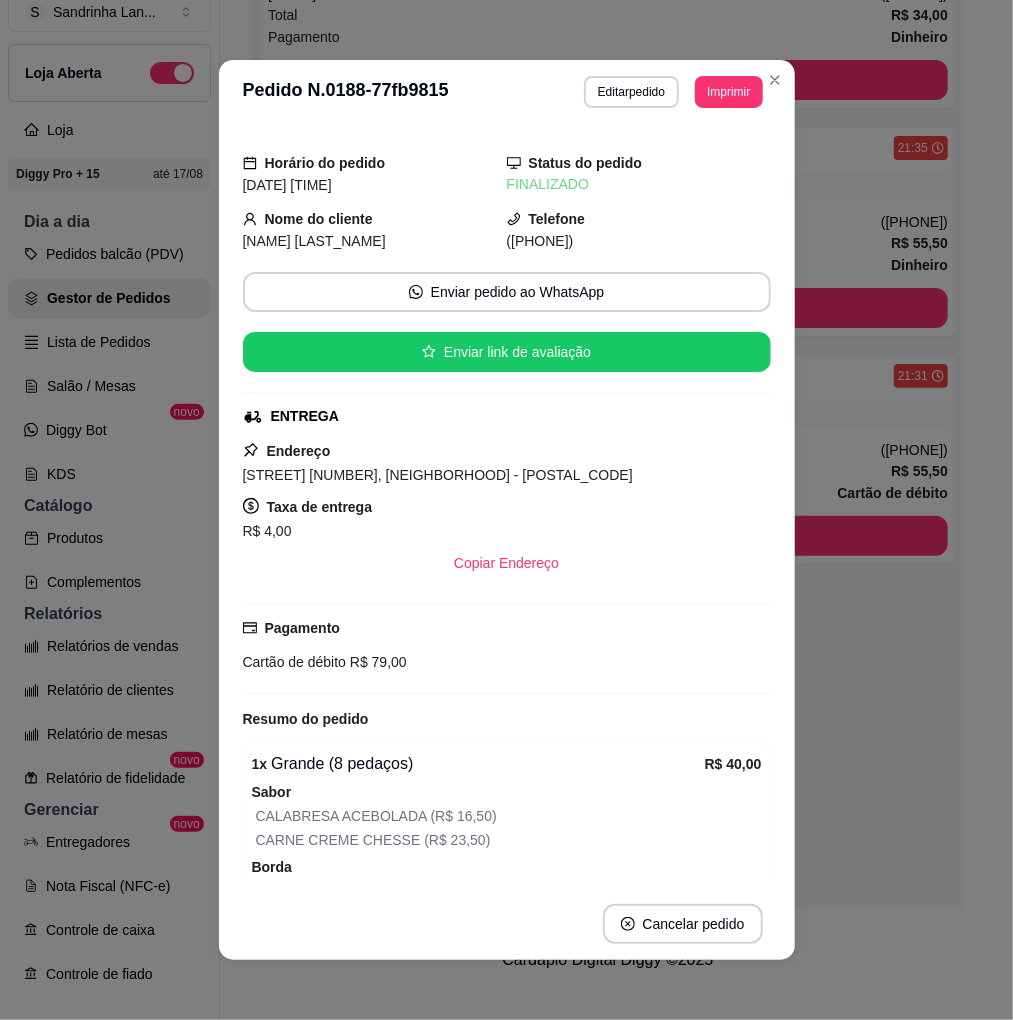drag, startPoint x: 528, startPoint y: 246, endPoint x: 623, endPoint y: 251, distance: 95.131485 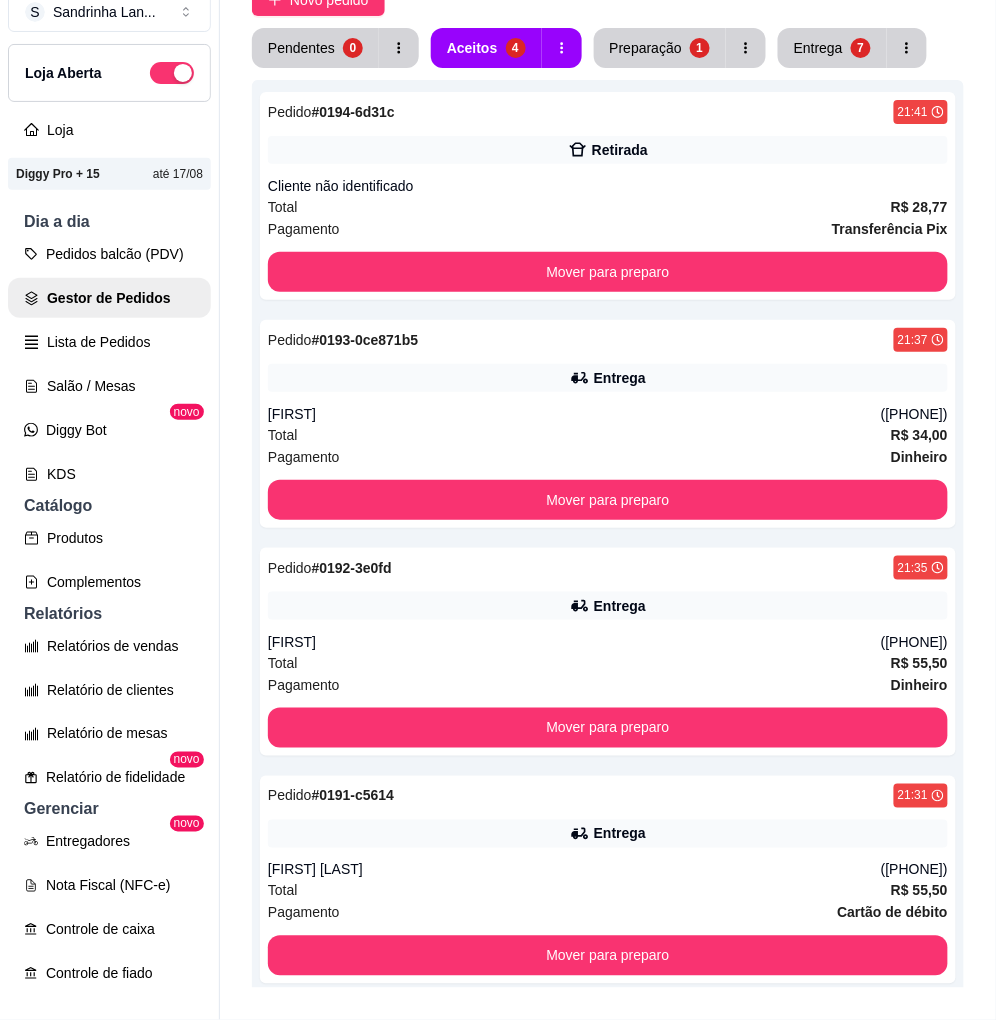 scroll, scrollTop: 0, scrollLeft: 0, axis: both 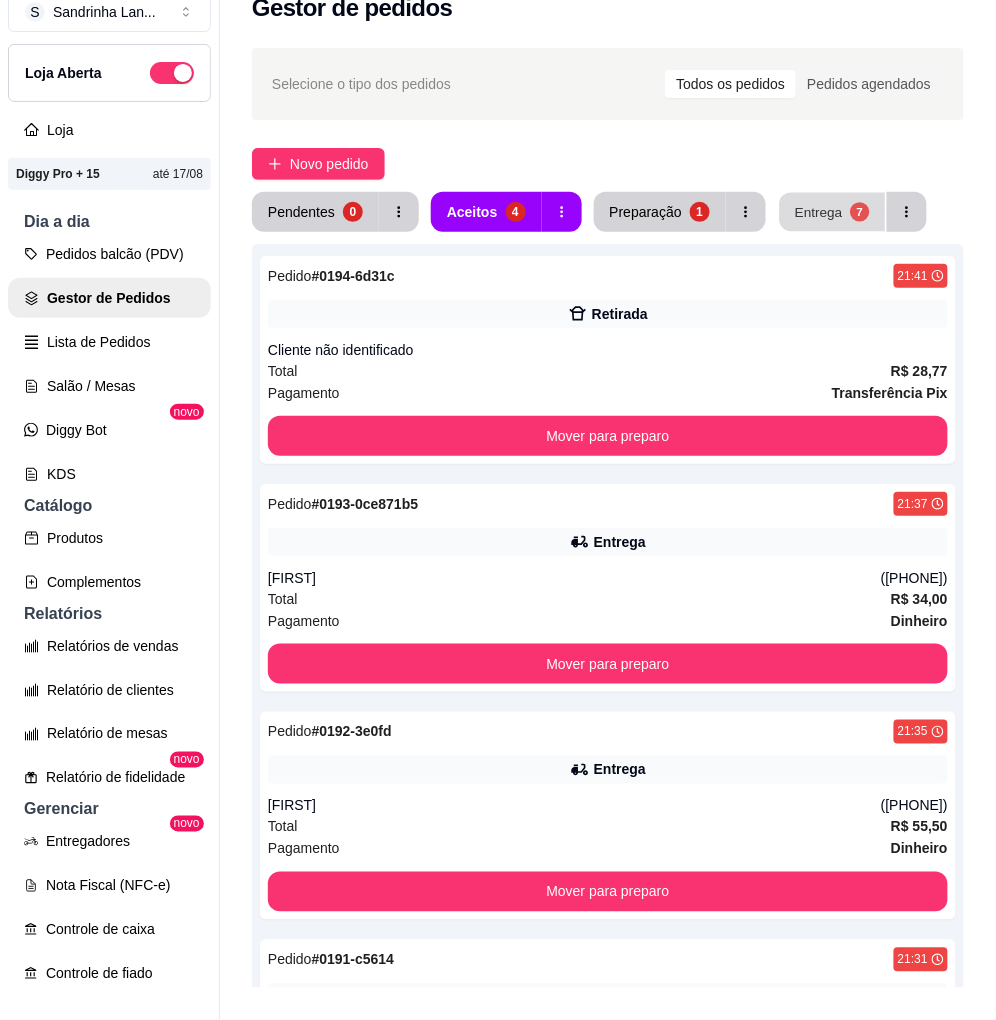 click on "Entrega 7" at bounding box center [833, 212] 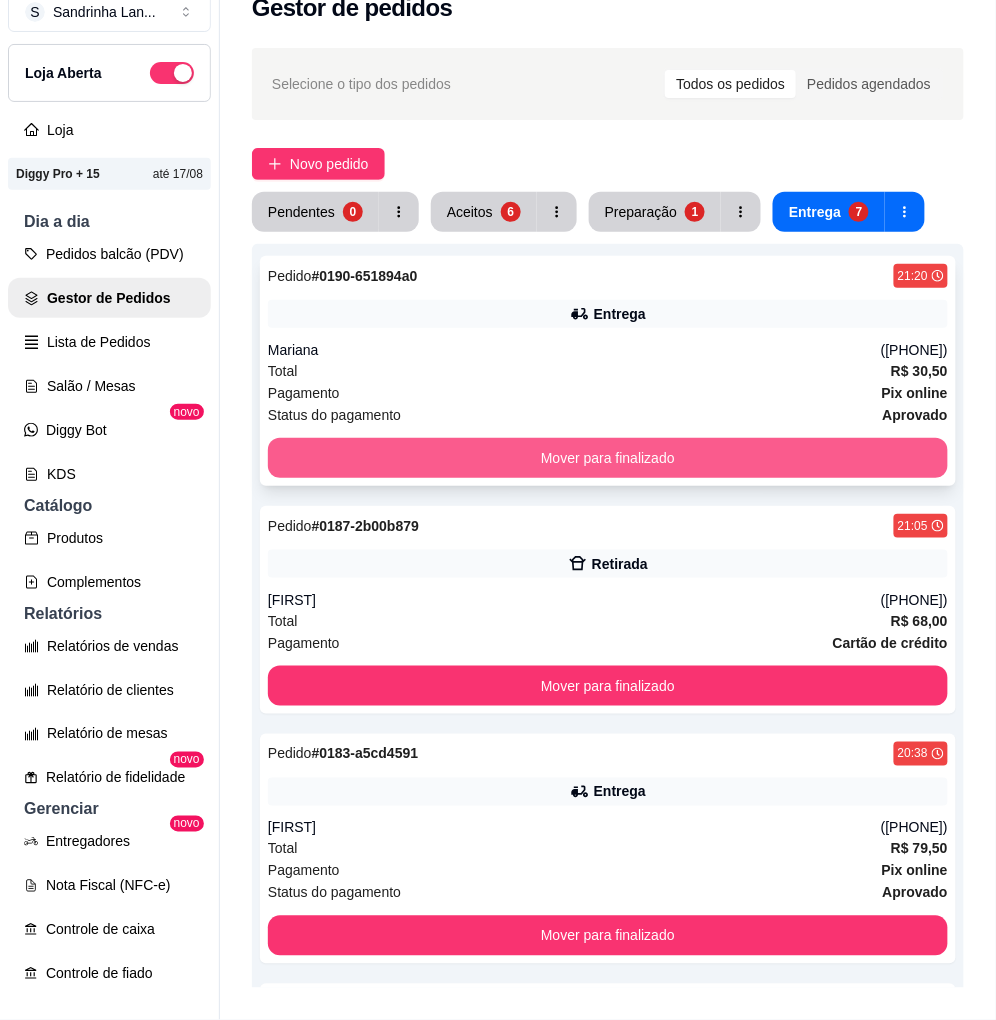 click on "Mover para finalizado" at bounding box center [608, 458] 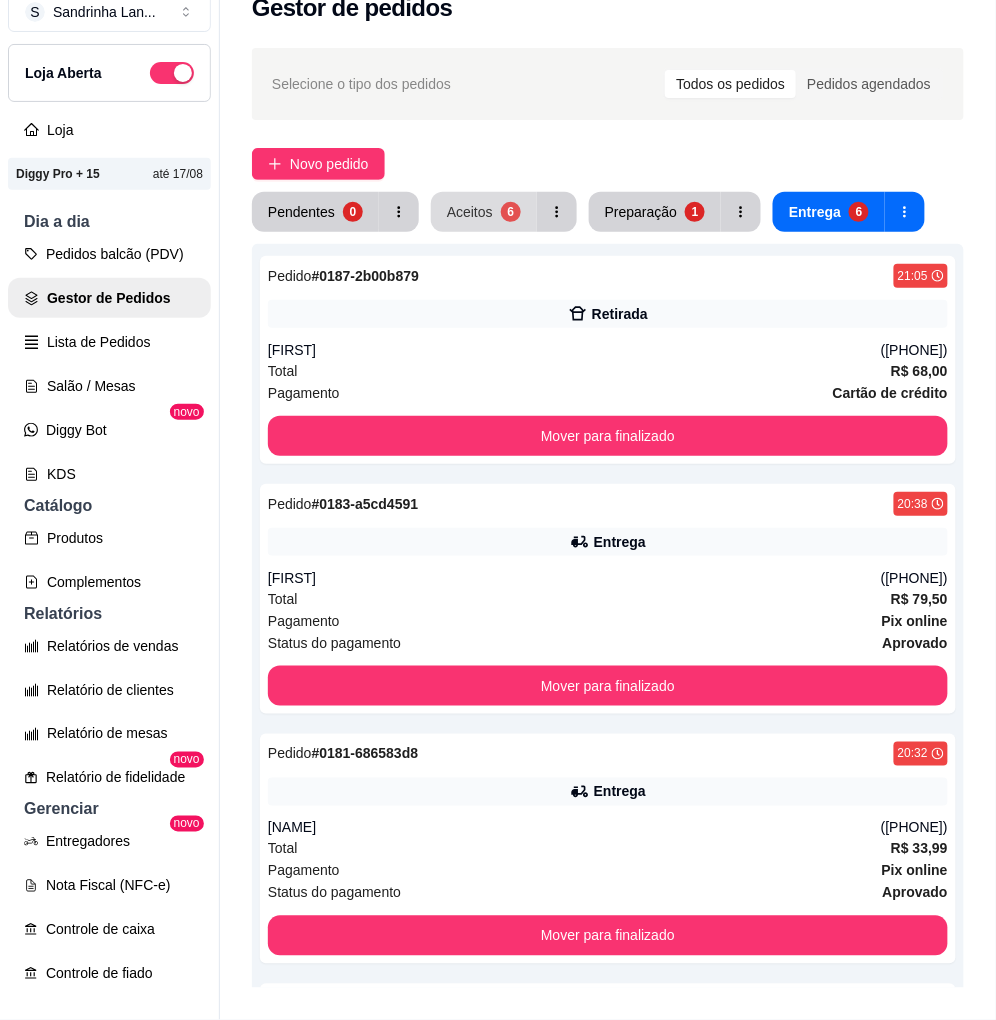 click on "Aceitos" at bounding box center [470, 212] 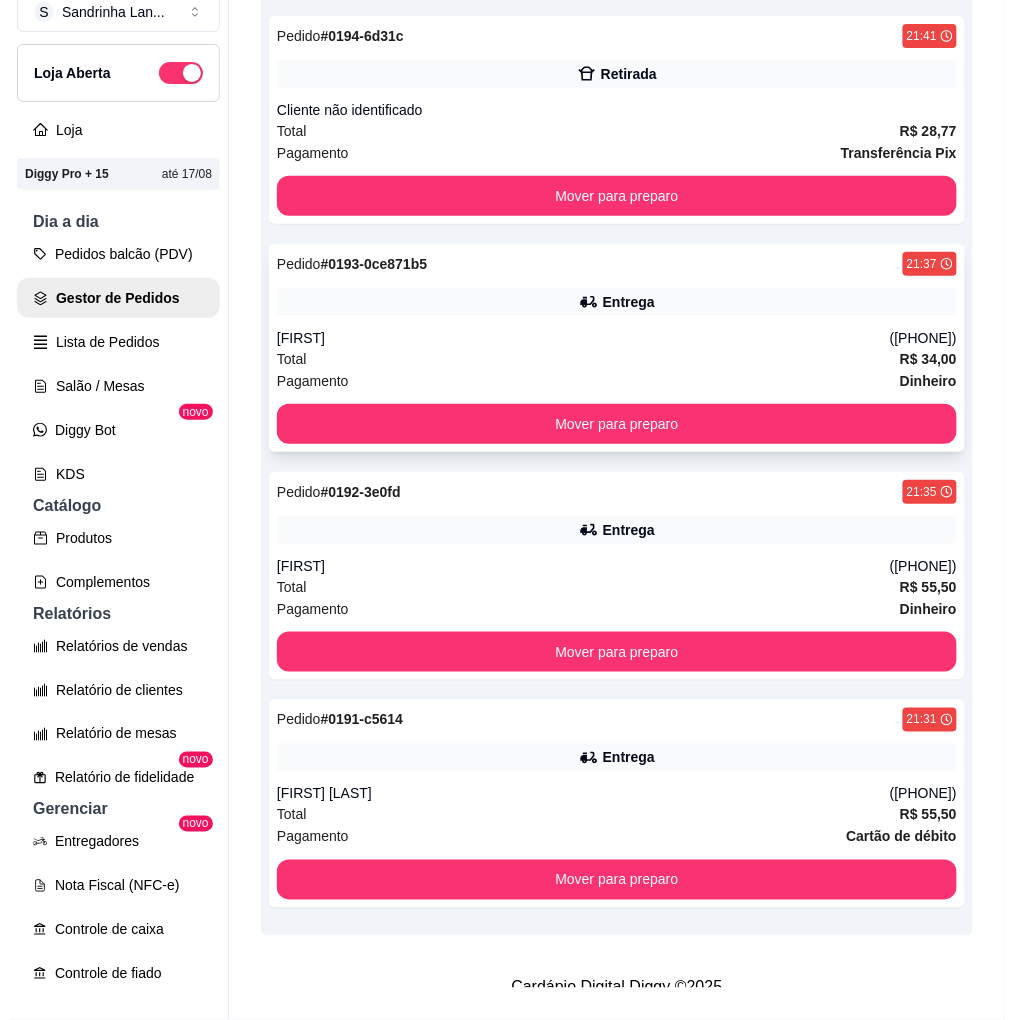 scroll, scrollTop: 762, scrollLeft: 0, axis: vertical 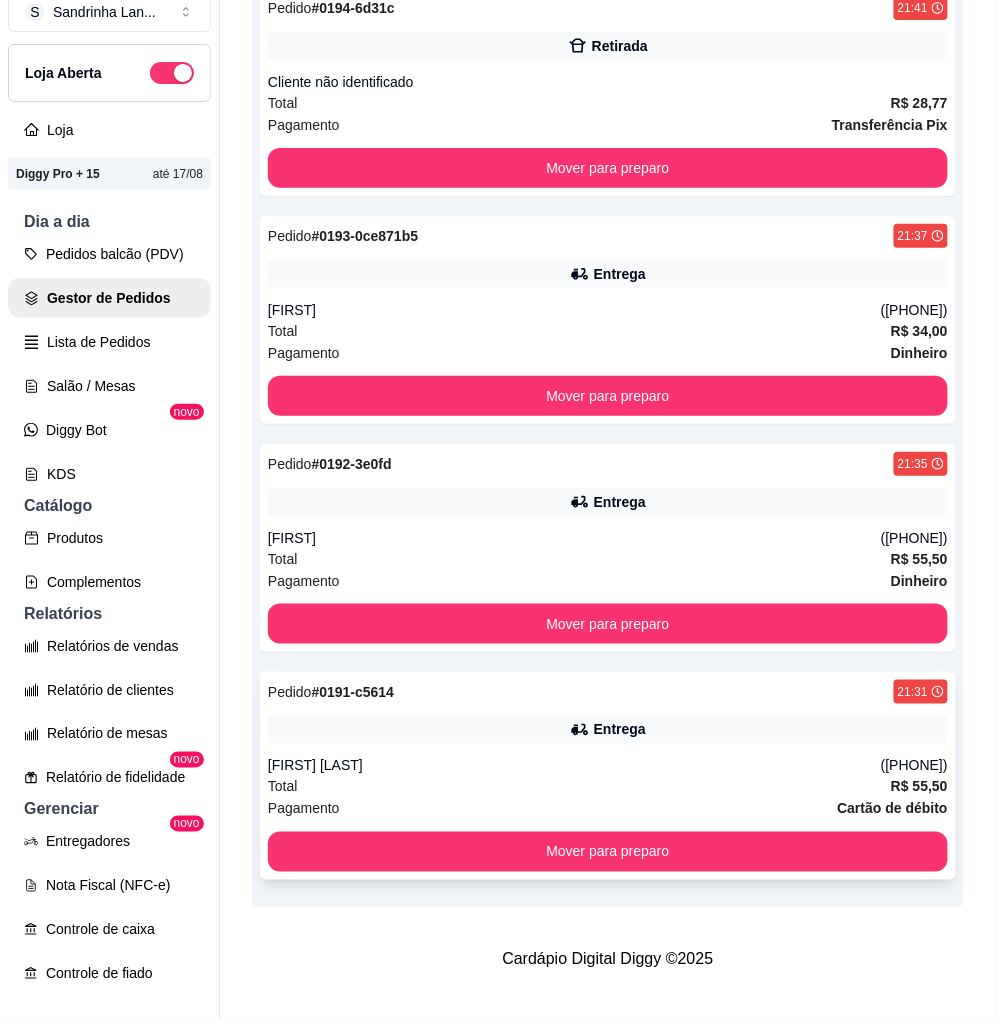 click on "Entrega" at bounding box center [608, 730] 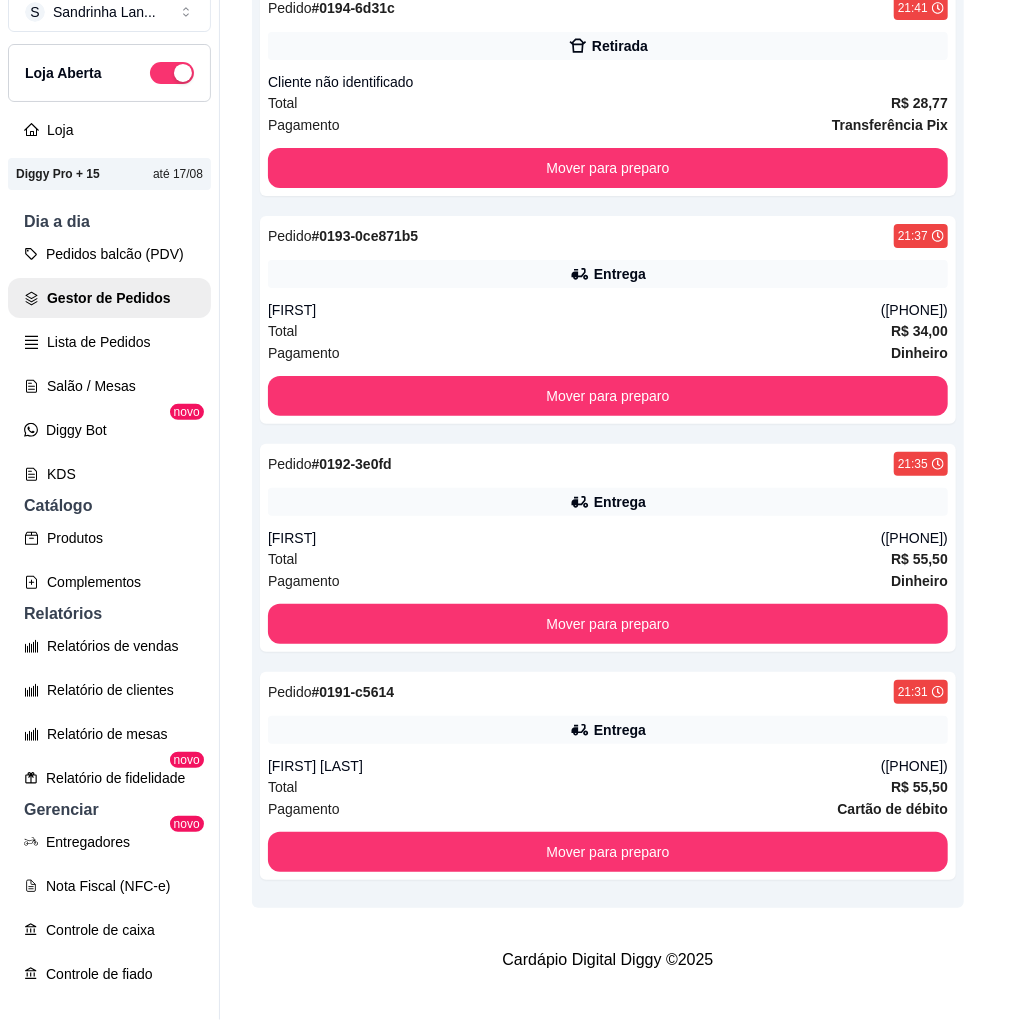 scroll, scrollTop: 115, scrollLeft: 0, axis: vertical 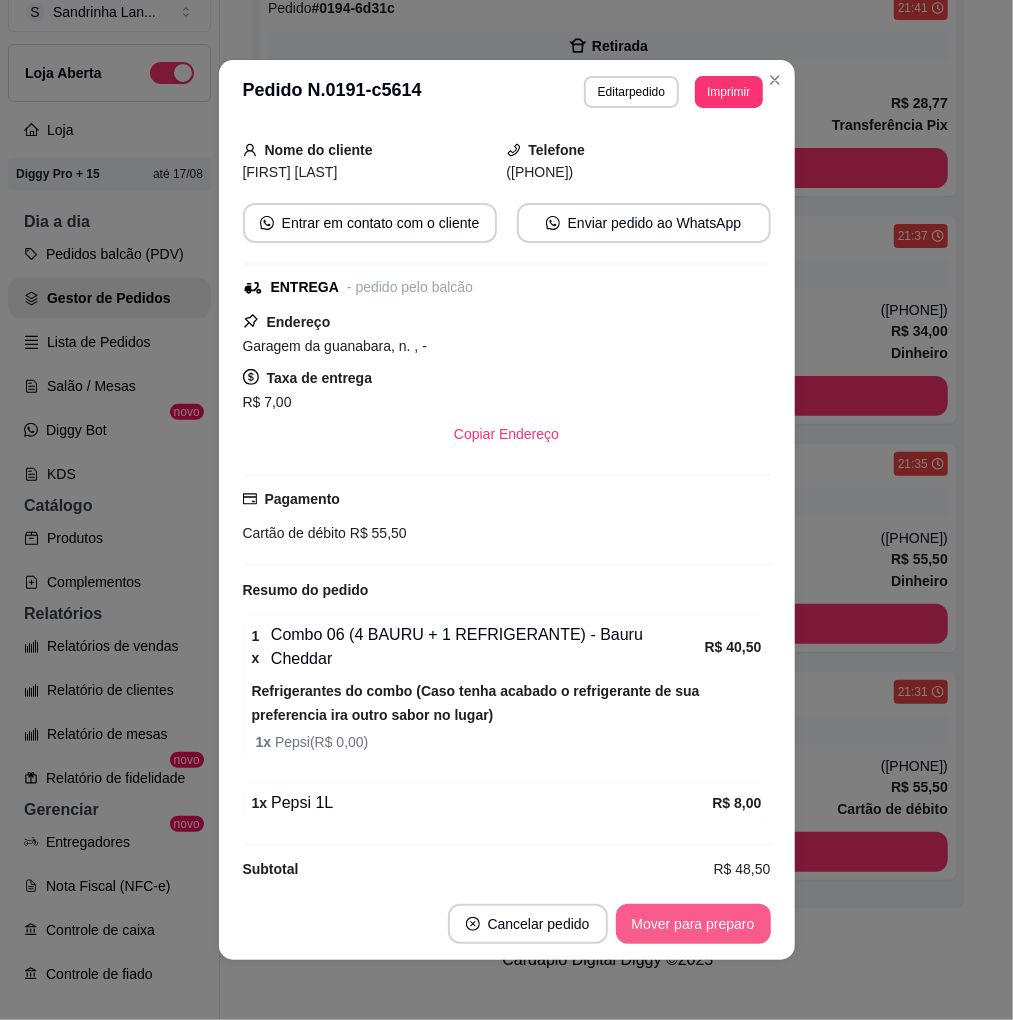 click on "Mover para preparo" at bounding box center (693, 924) 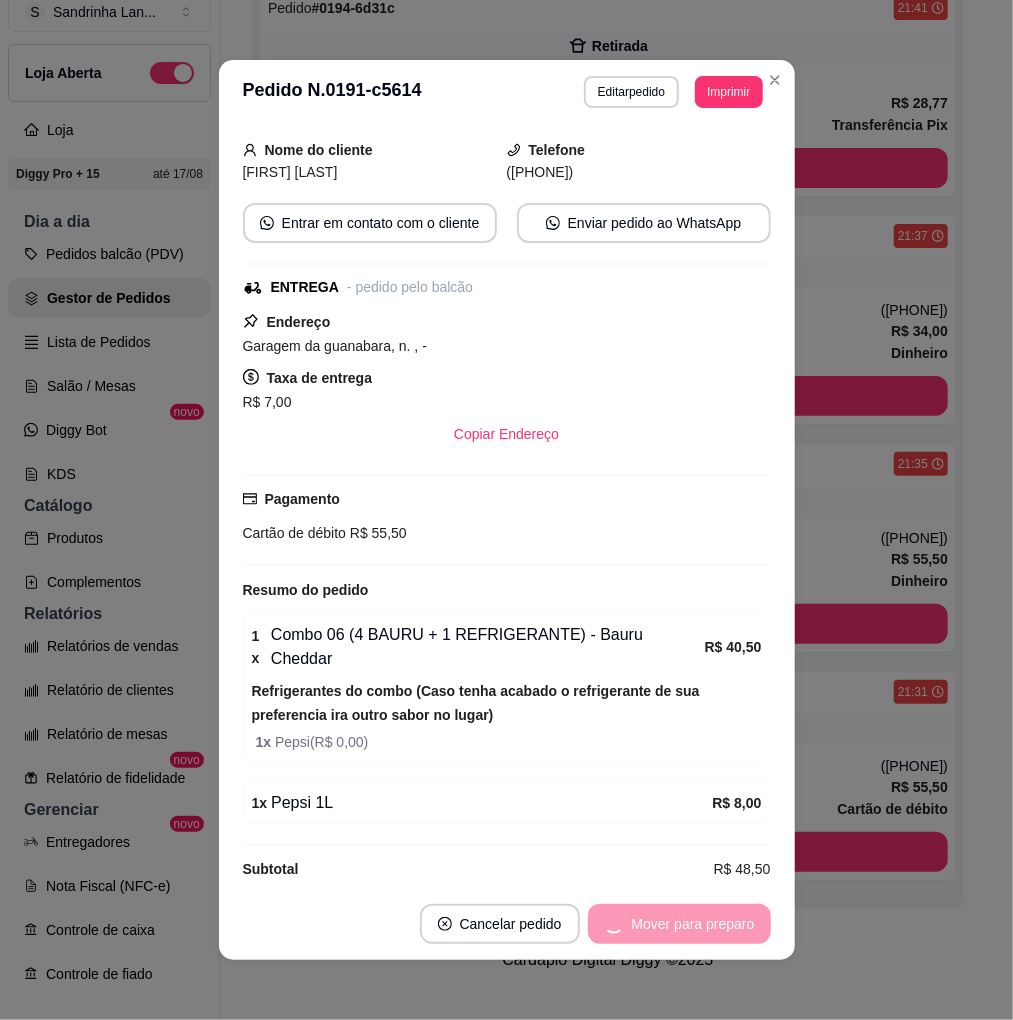 scroll, scrollTop: 534, scrollLeft: 0, axis: vertical 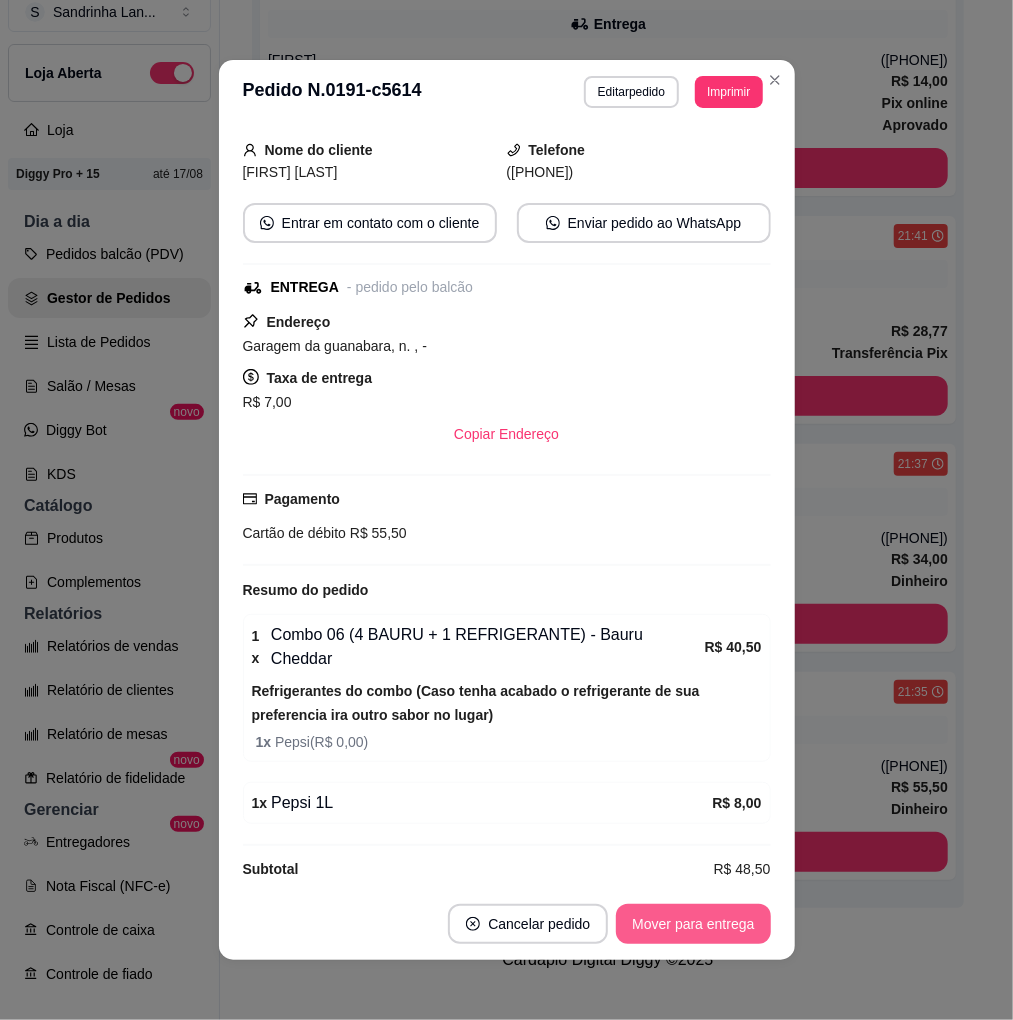 click on "Mover para entrega" at bounding box center [693, 924] 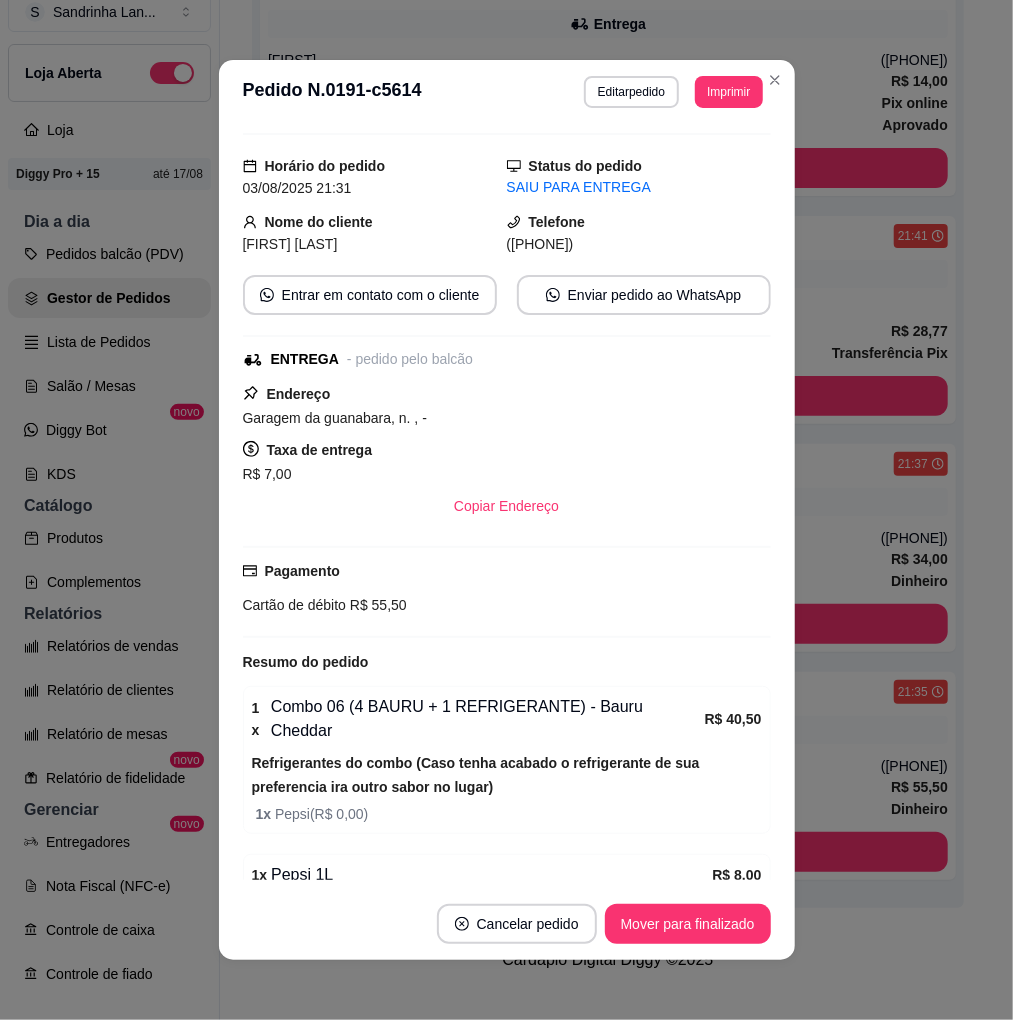 scroll, scrollTop: 0, scrollLeft: 0, axis: both 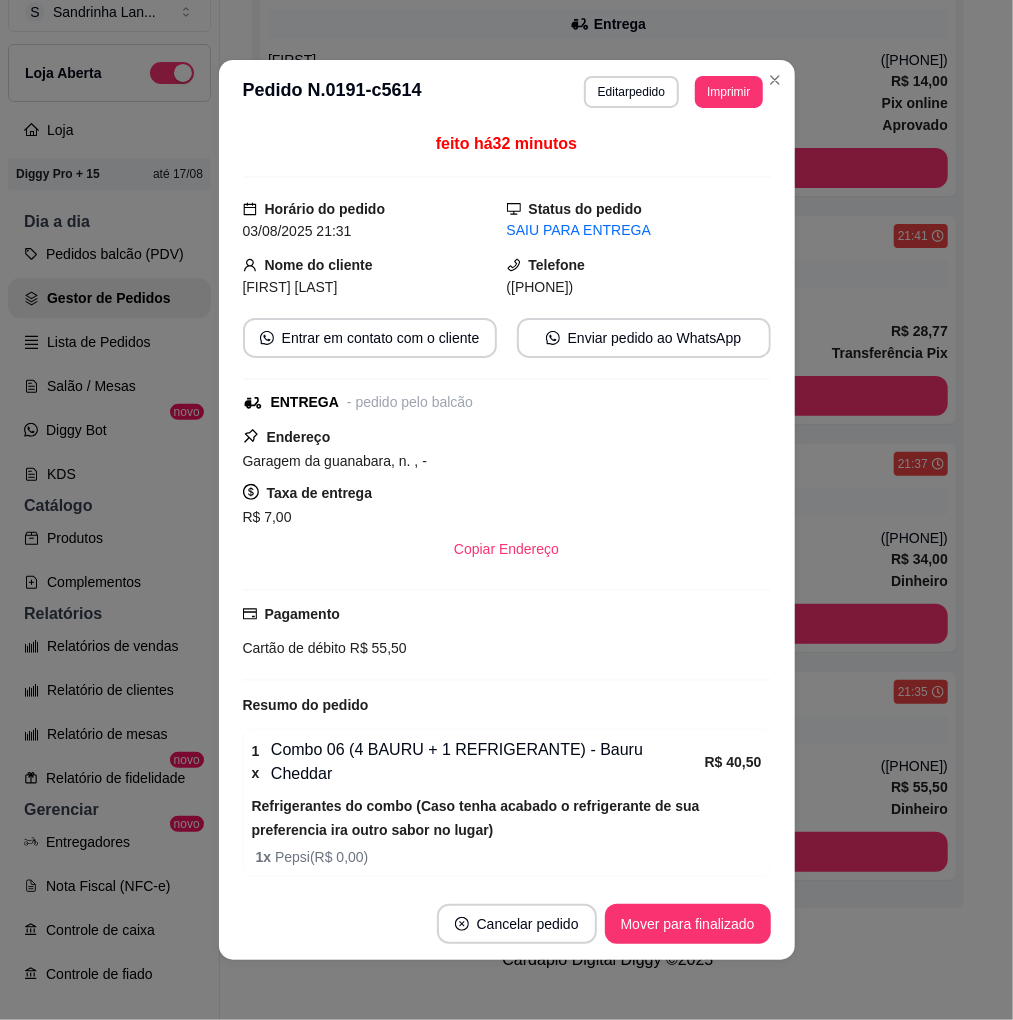 drag, startPoint x: 517, startPoint y: 287, endPoint x: 613, endPoint y: 297, distance: 96.519424 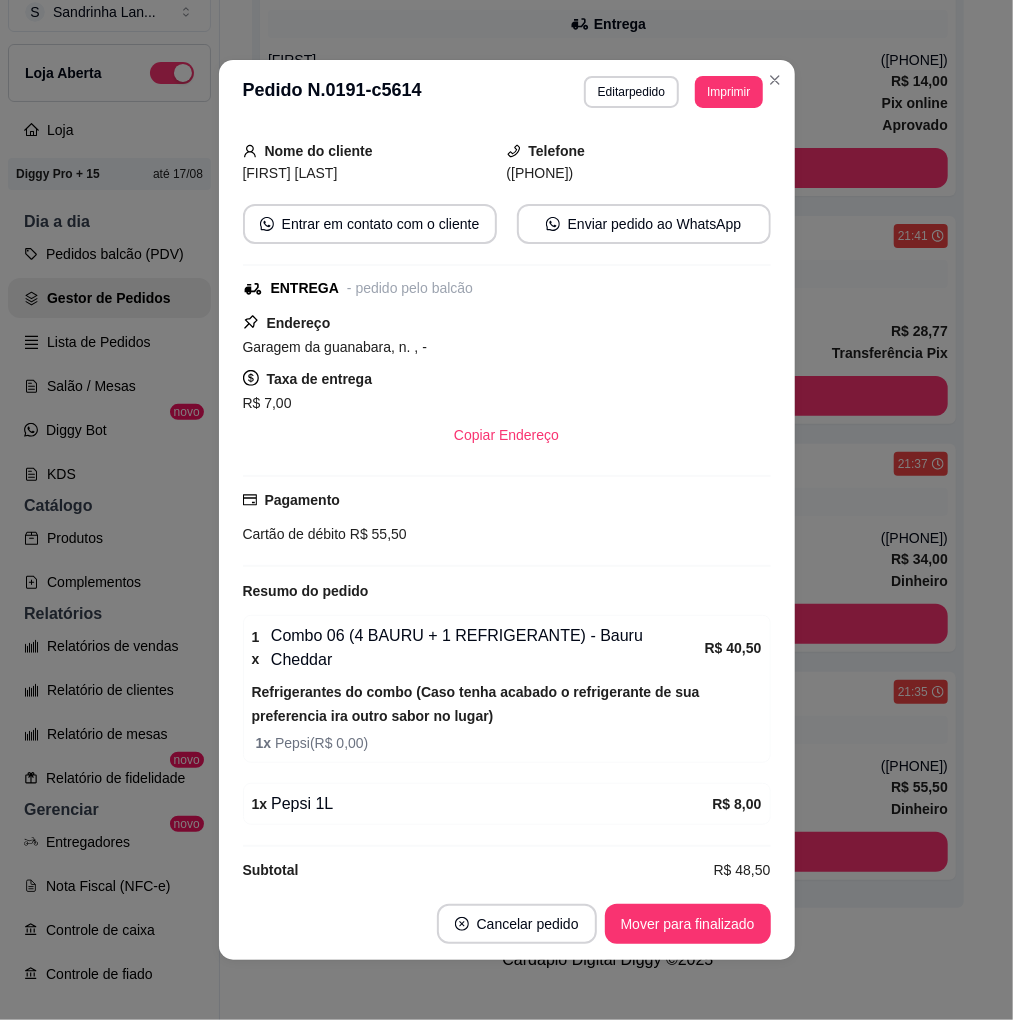scroll, scrollTop: 115, scrollLeft: 0, axis: vertical 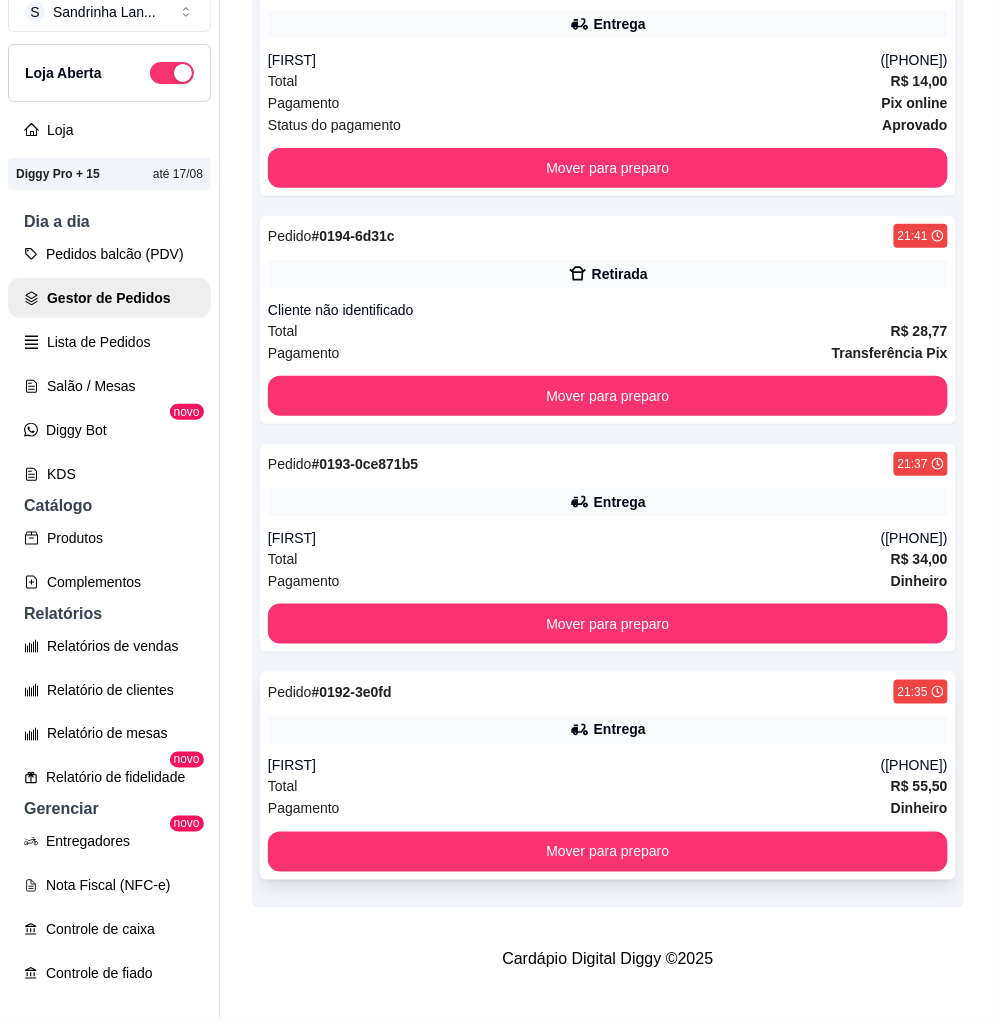 click on "Entrega" at bounding box center [608, 730] 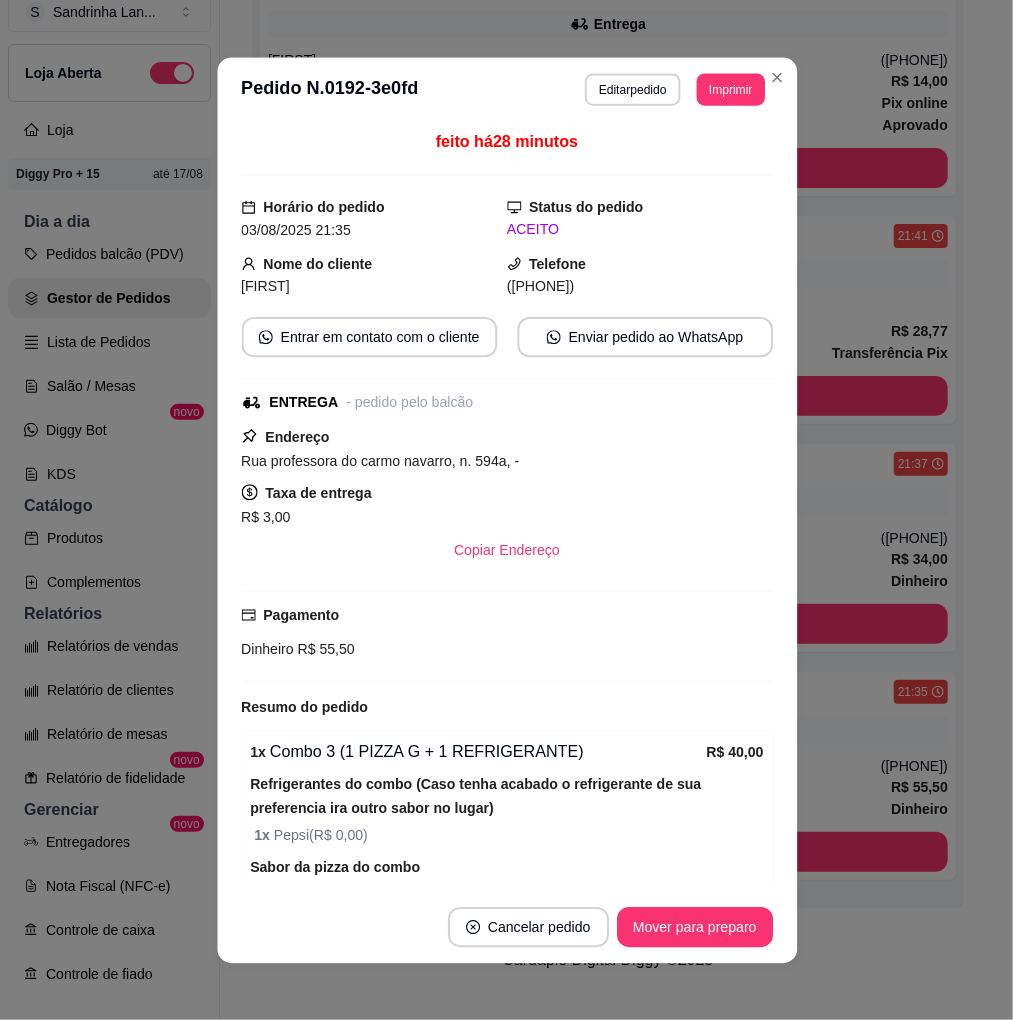 scroll, scrollTop: 4, scrollLeft: 0, axis: vertical 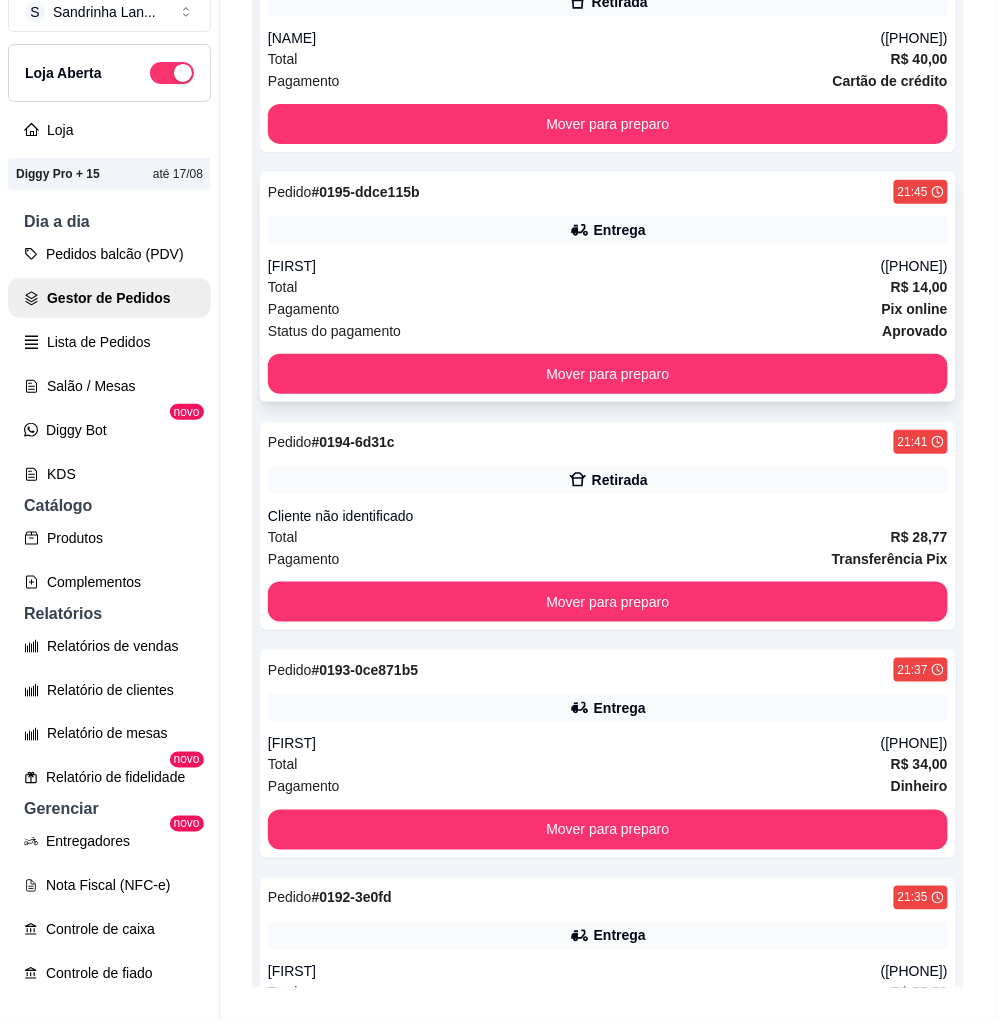 click on "Total R$ 14,00" at bounding box center [608, 287] 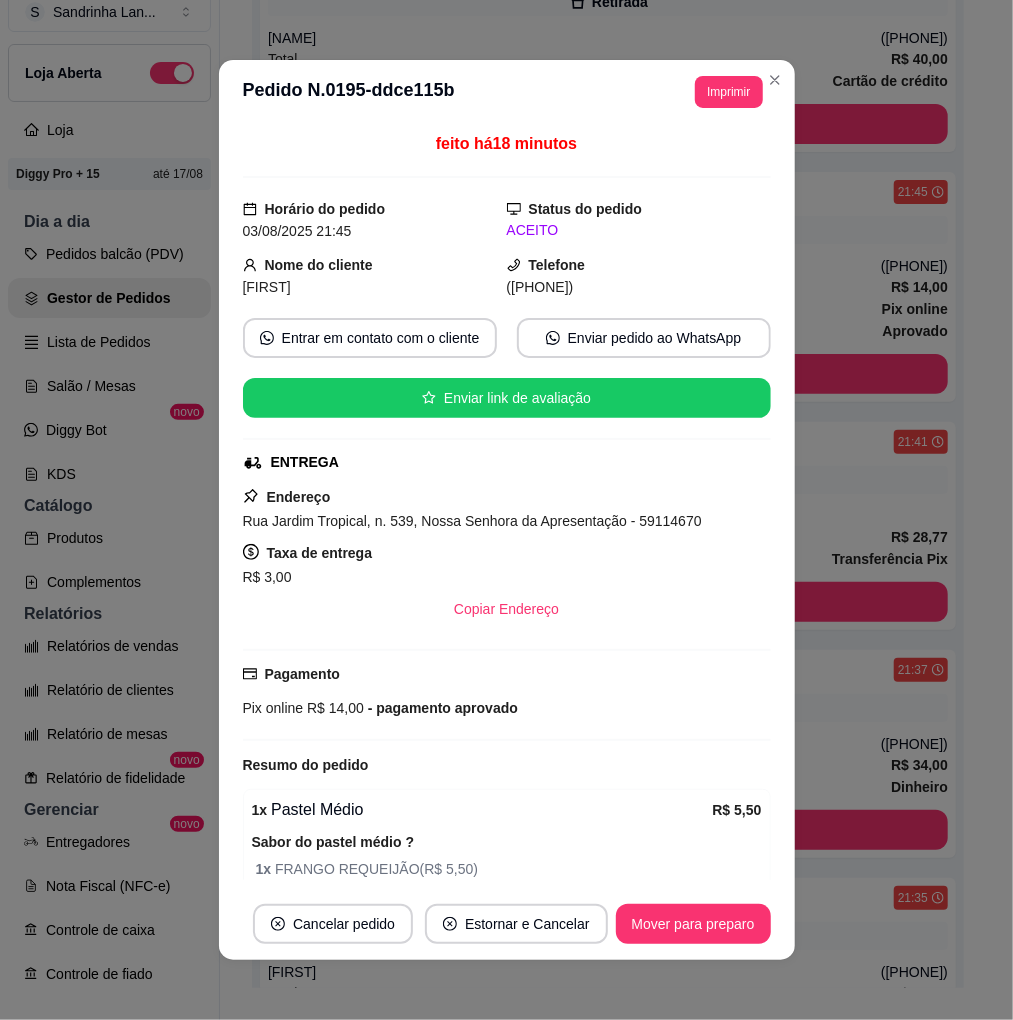 scroll, scrollTop: 534, scrollLeft: 0, axis: vertical 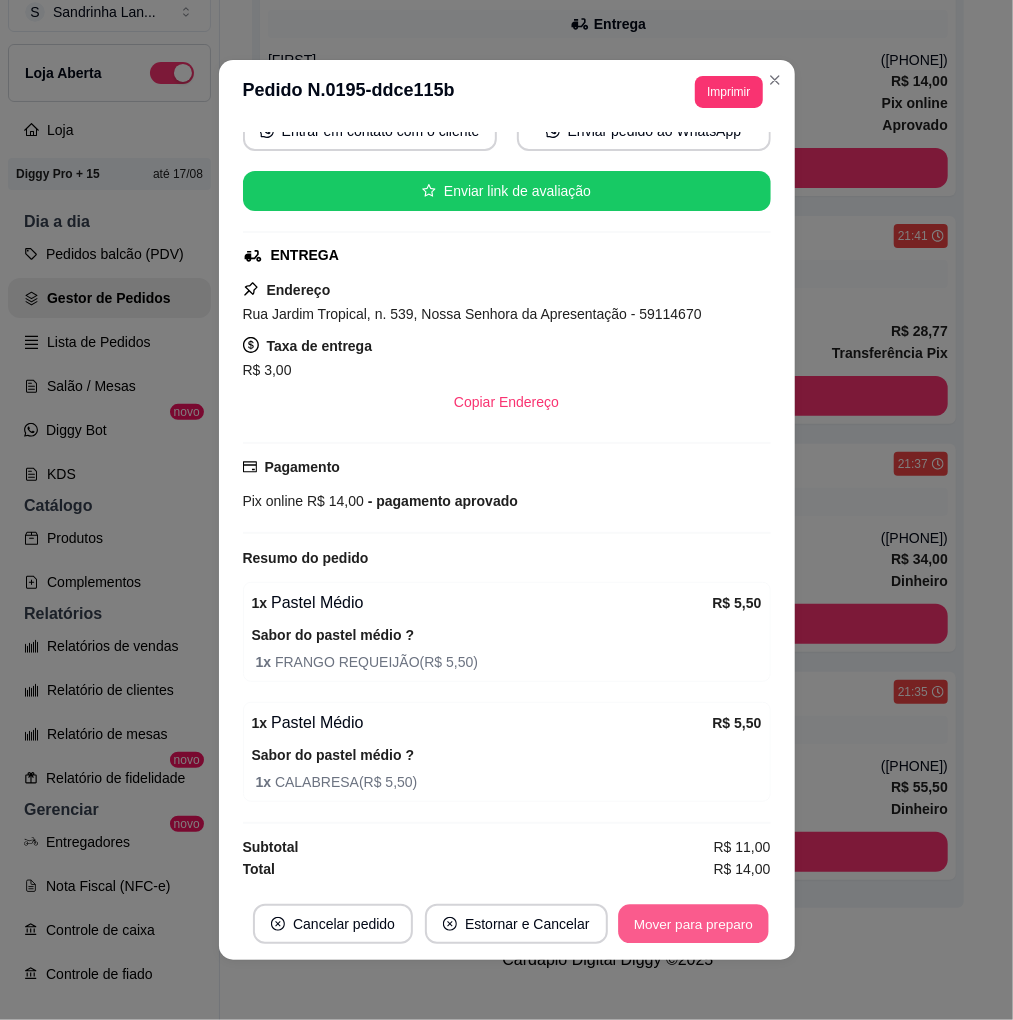 click on "Mover para preparo" at bounding box center (693, 924) 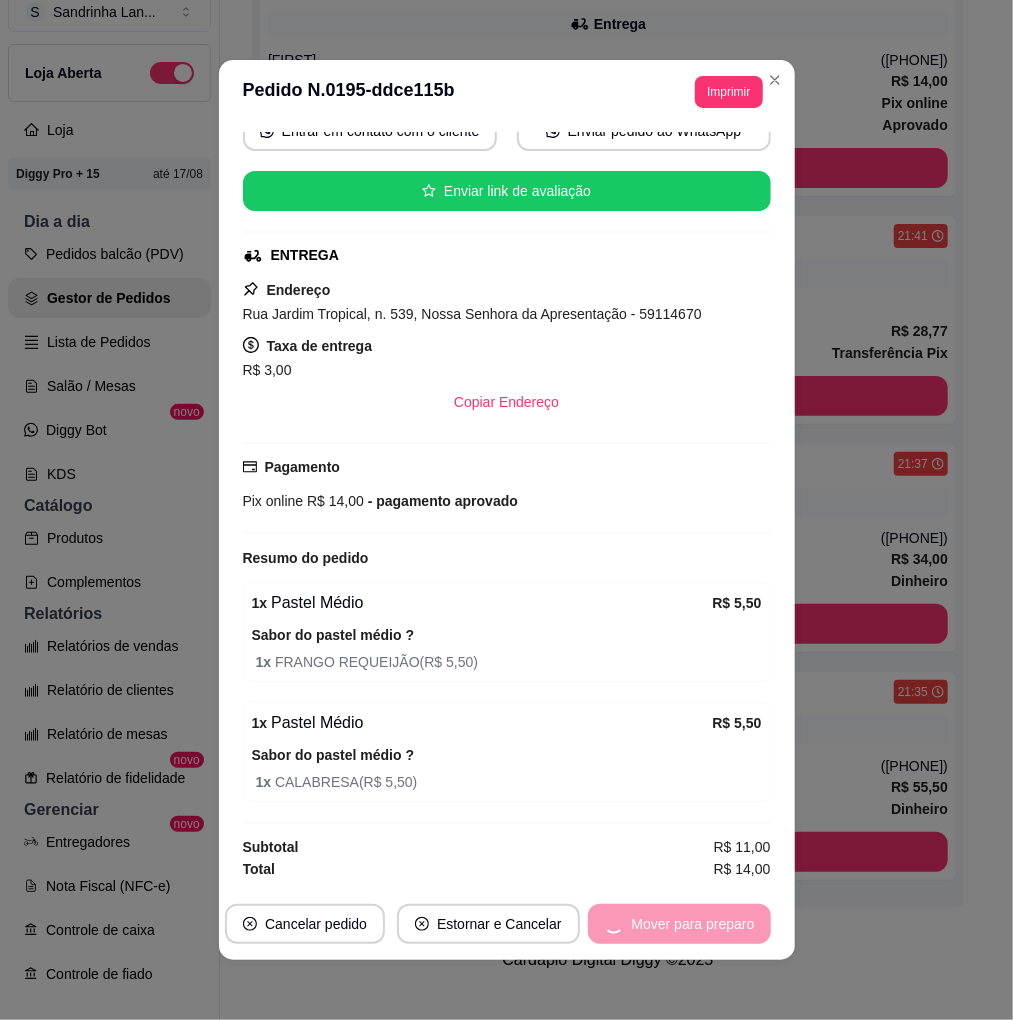 scroll, scrollTop: 284, scrollLeft: 0, axis: vertical 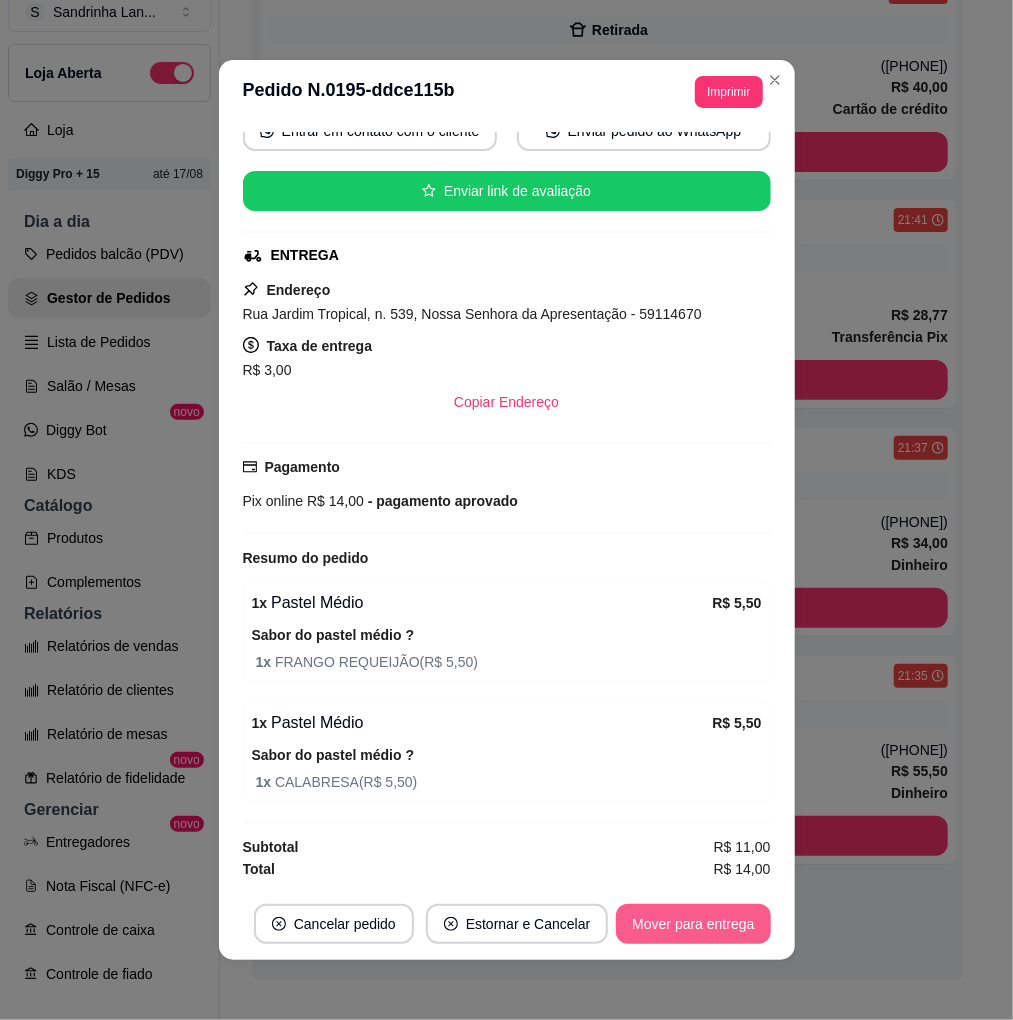 click on "Mover para entrega" at bounding box center [693, 924] 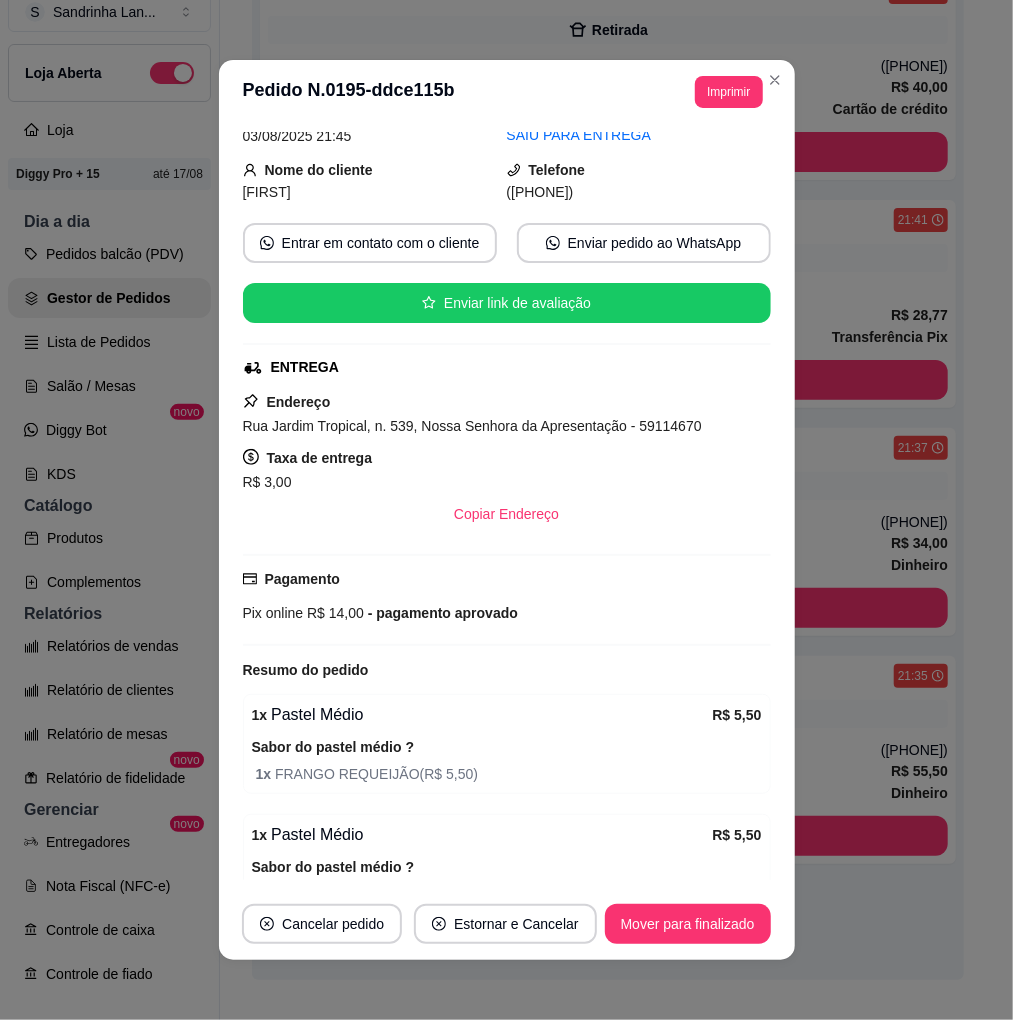 scroll, scrollTop: 0, scrollLeft: 0, axis: both 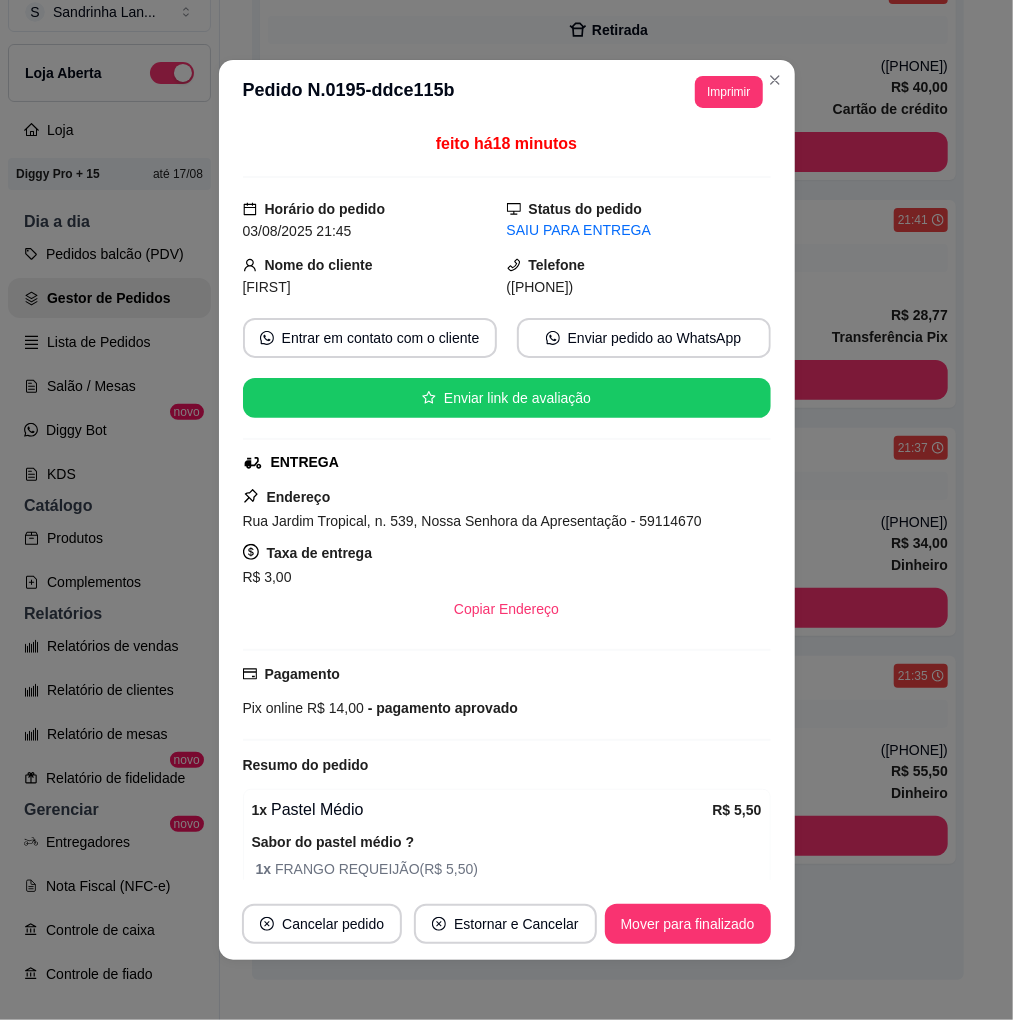 drag, startPoint x: 526, startPoint y: 290, endPoint x: 697, endPoint y: 292, distance: 171.01169 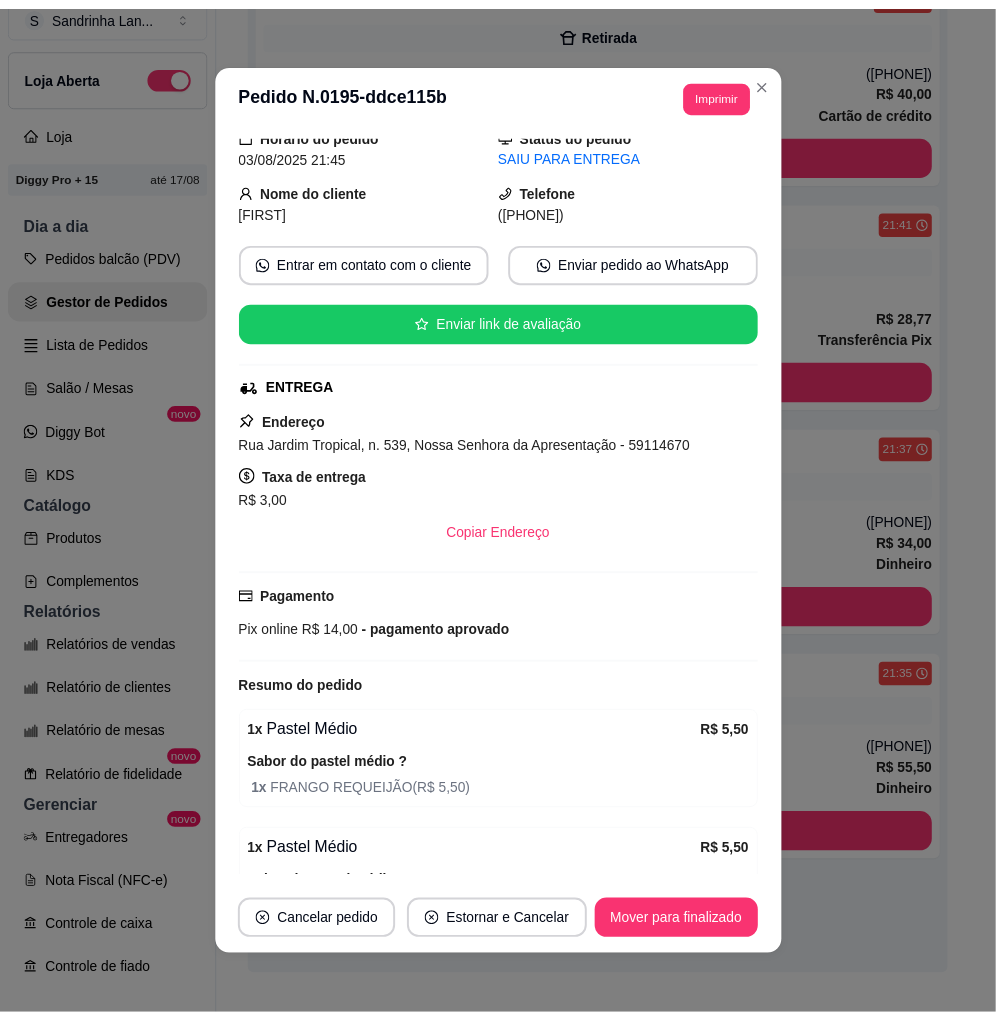 scroll, scrollTop: 210, scrollLeft: 0, axis: vertical 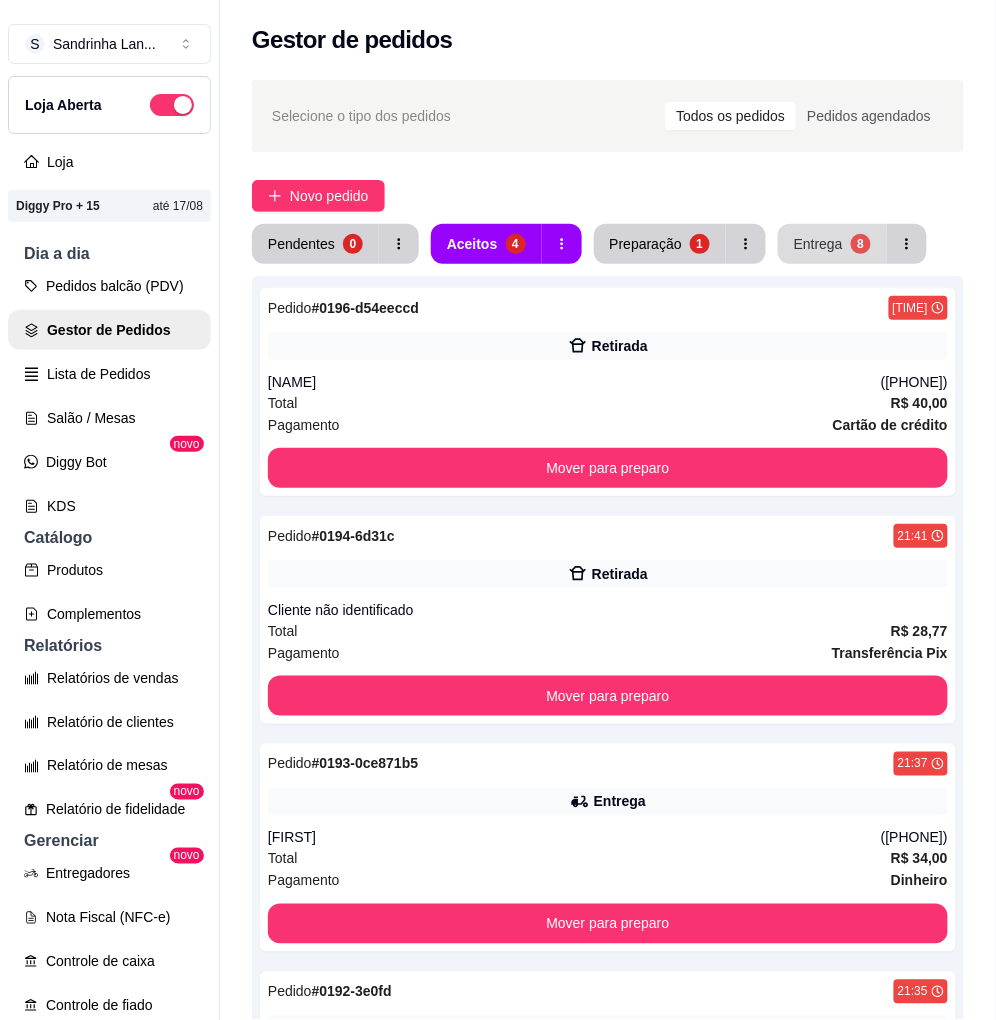 click on "Entrega 8" at bounding box center [832, 244] 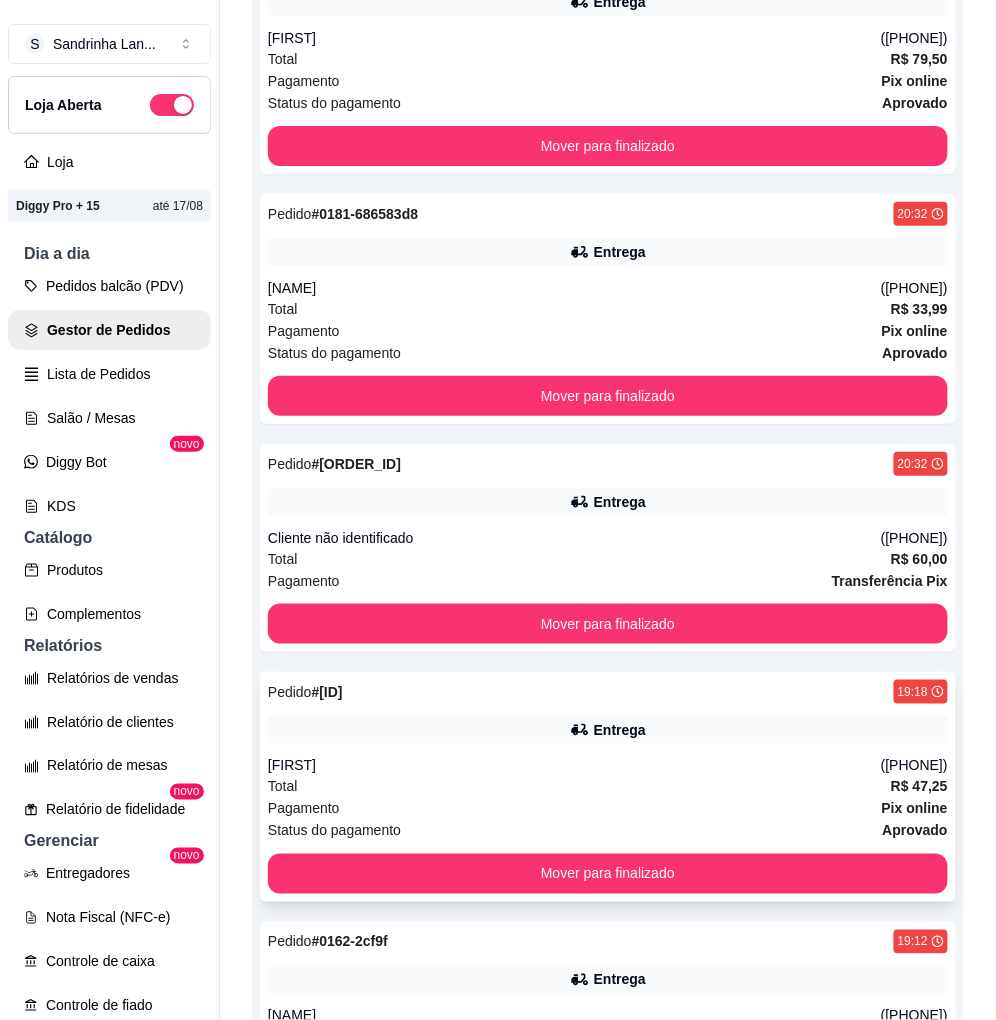 scroll, scrollTop: 1283, scrollLeft: 0, axis: vertical 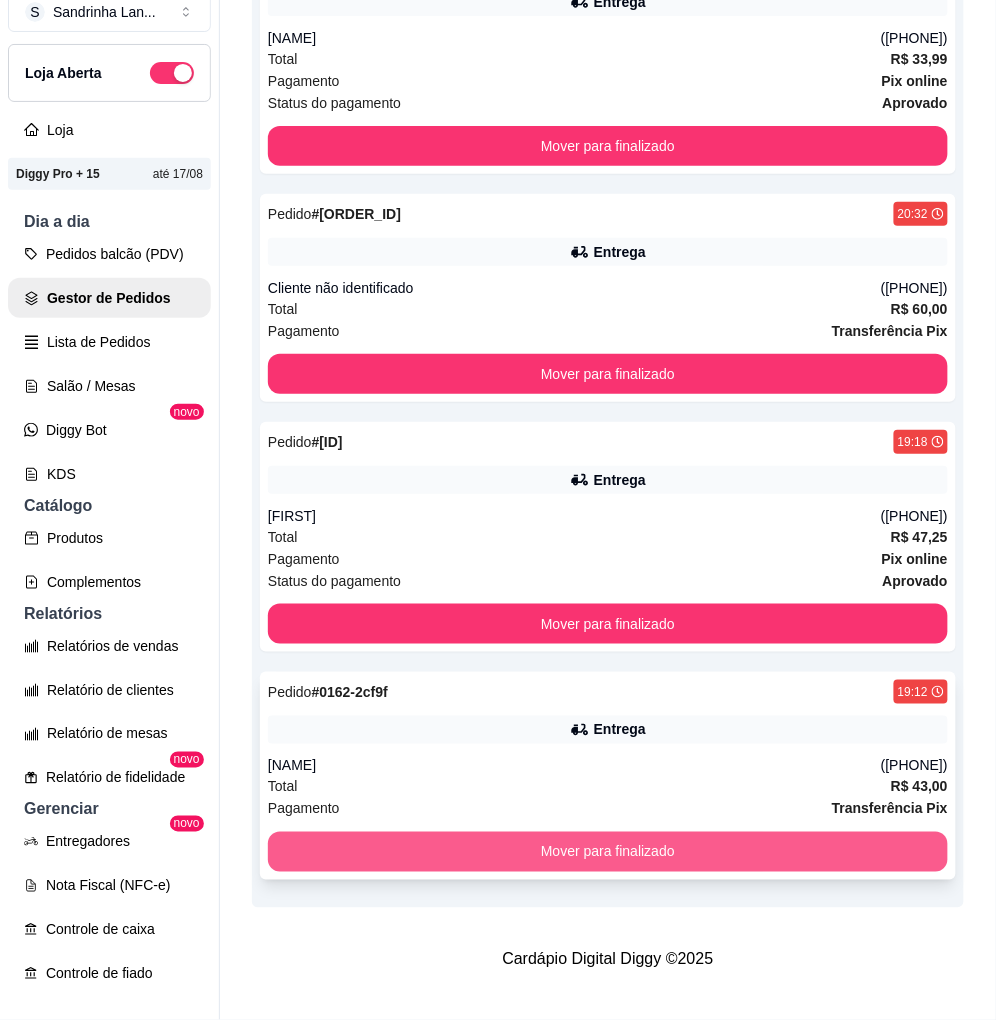 click on "Mover para finalizado" at bounding box center (608, 852) 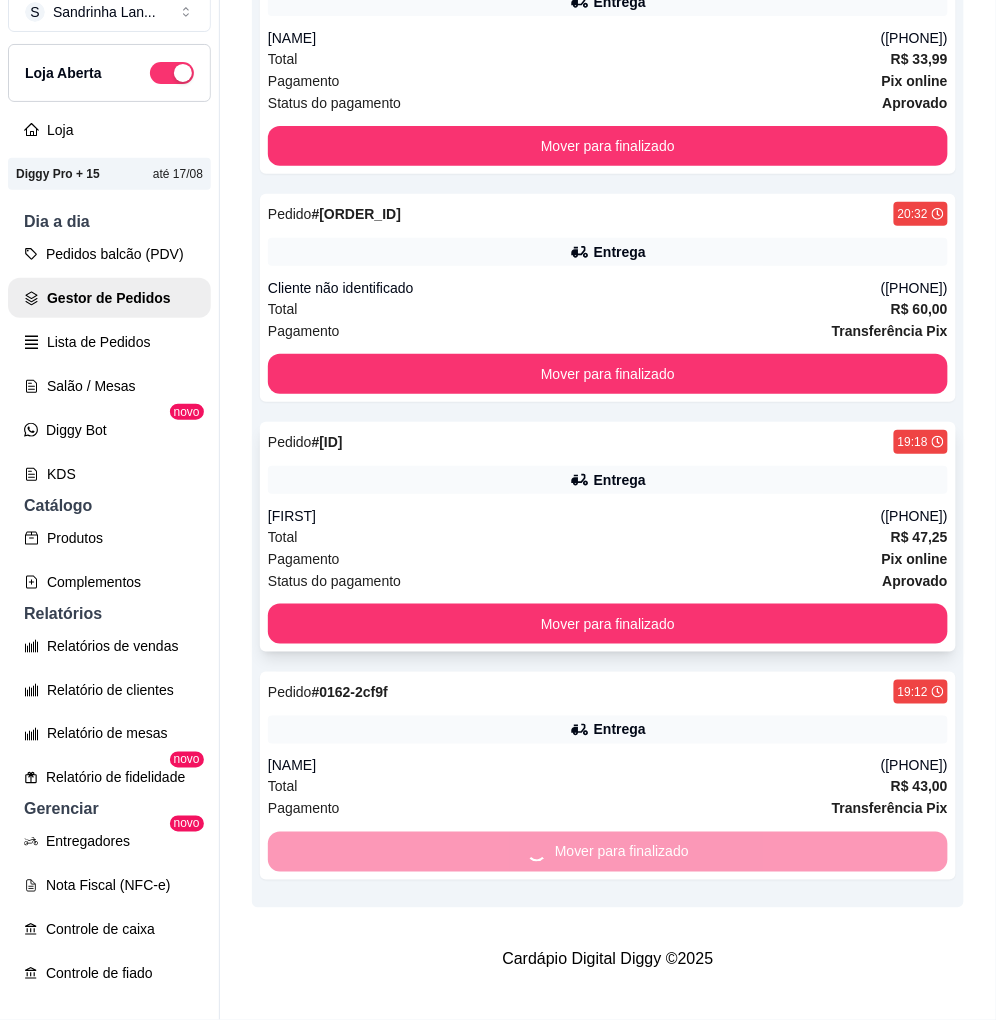 scroll, scrollTop: 1055, scrollLeft: 0, axis: vertical 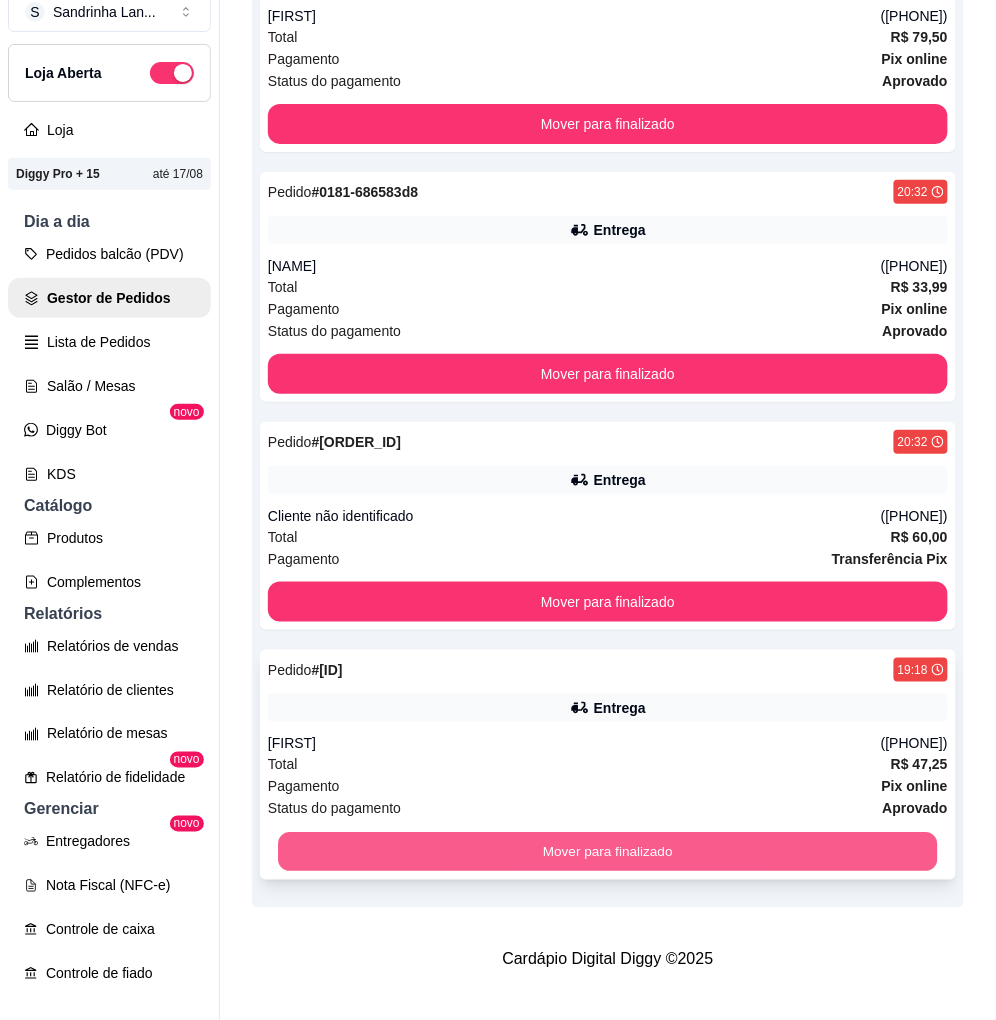 click on "Mover para finalizado" at bounding box center [608, 852] 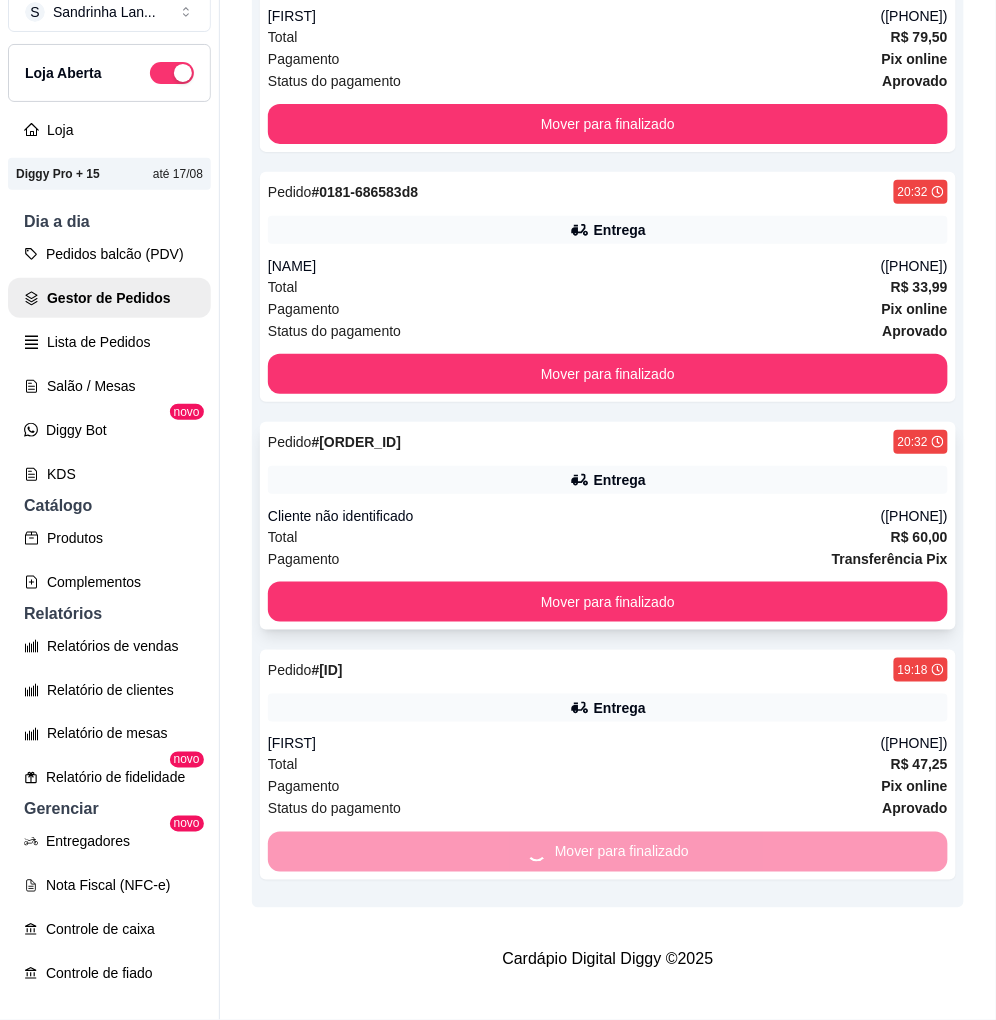 scroll, scrollTop: 805, scrollLeft: 0, axis: vertical 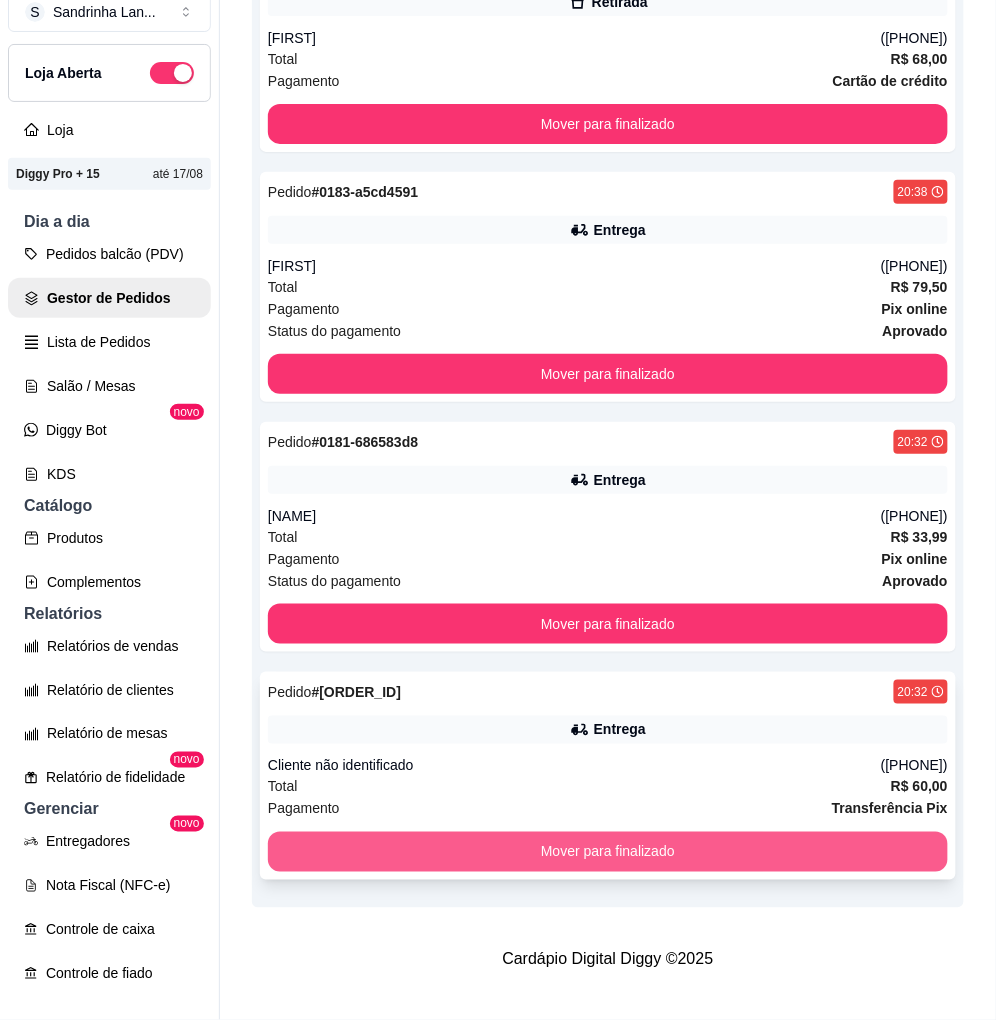 click on "Mover para finalizado" at bounding box center [608, 852] 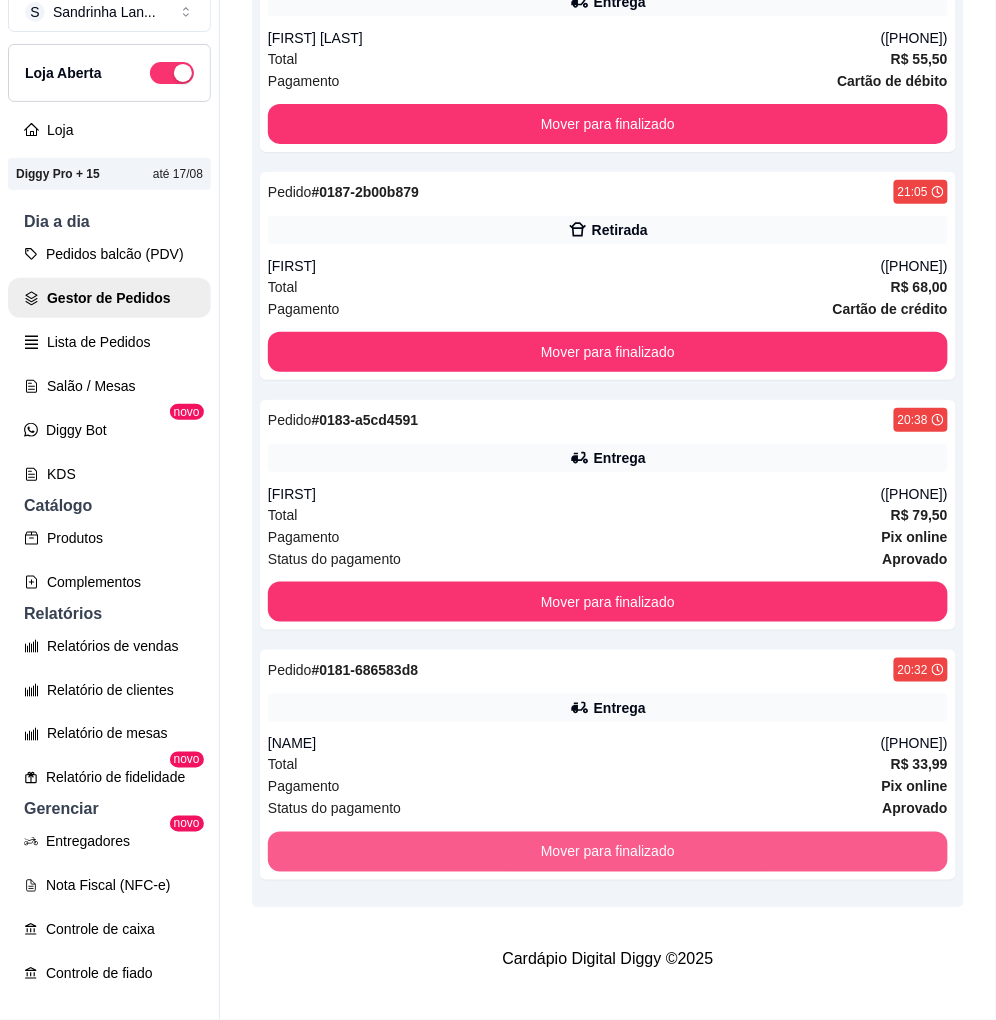 scroll, scrollTop: 577, scrollLeft: 0, axis: vertical 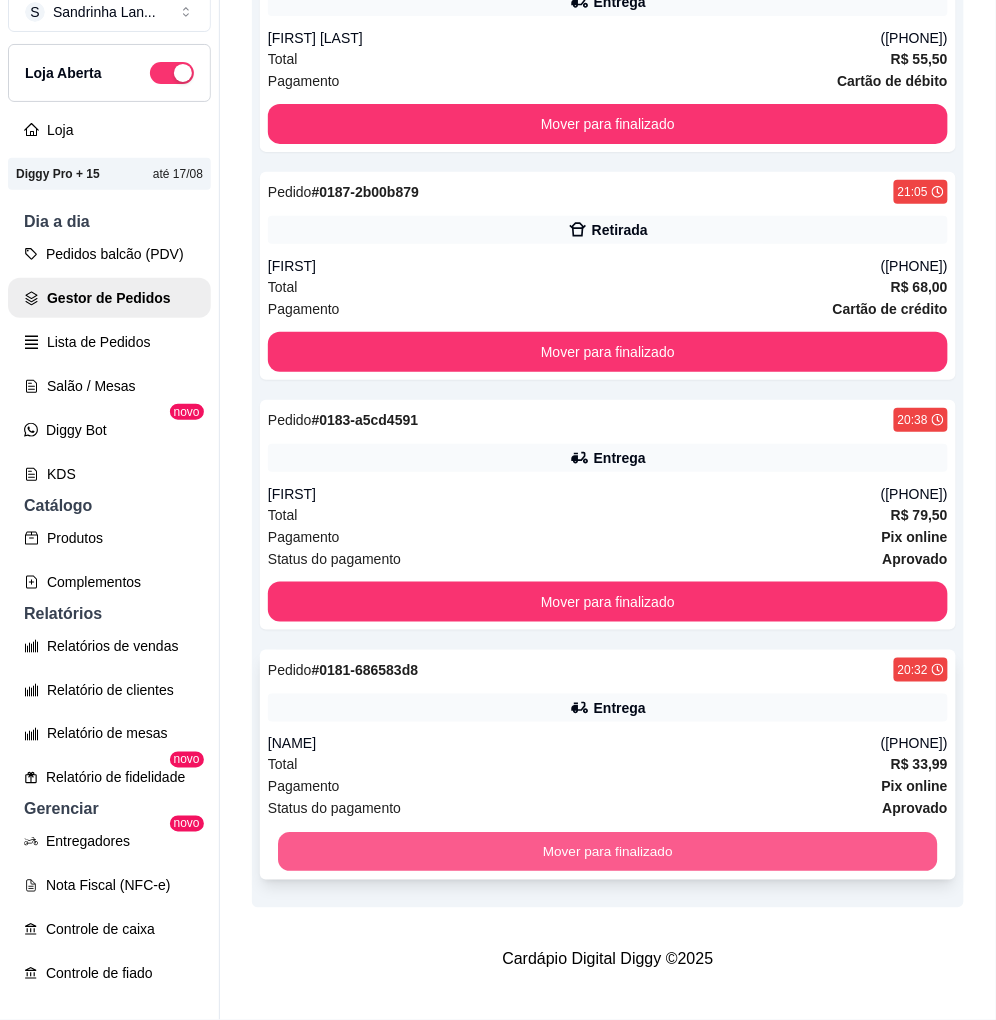 click on "Mover para finalizado" at bounding box center (608, 852) 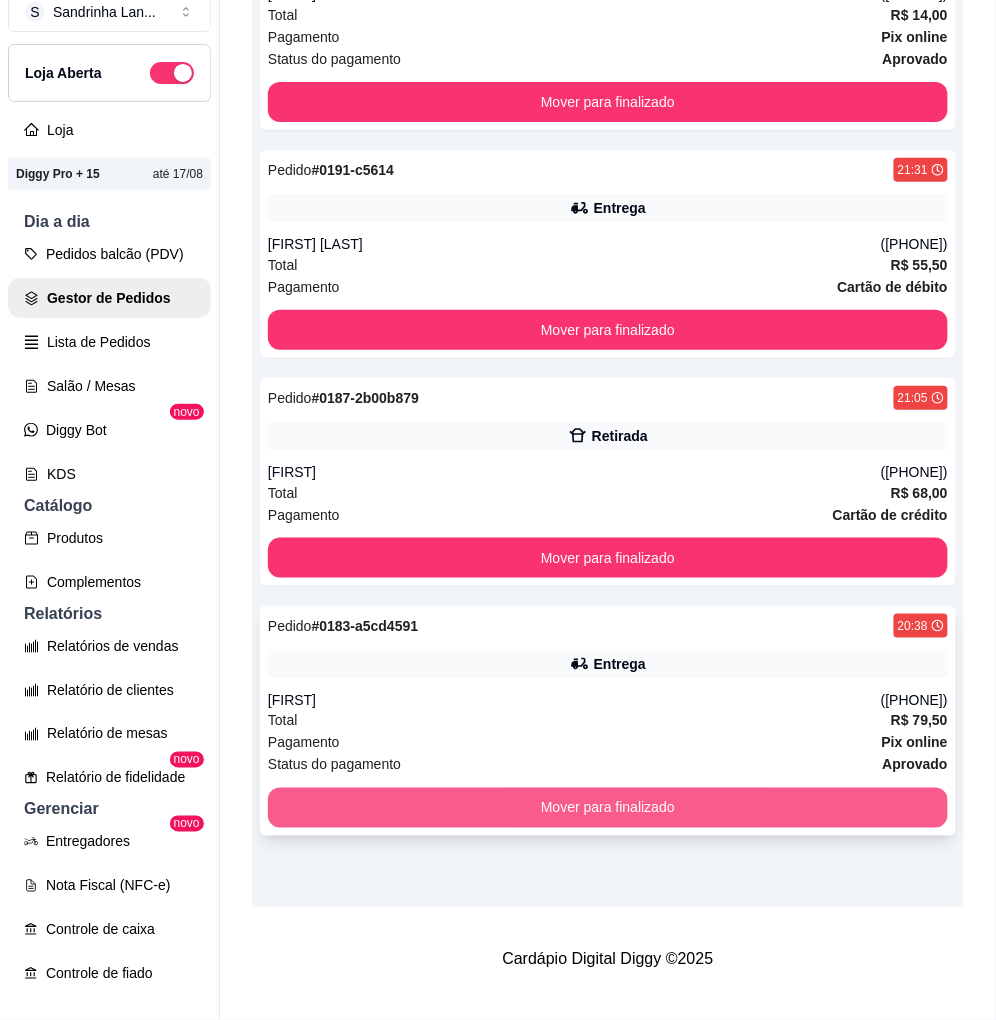 scroll, scrollTop: 372, scrollLeft: 0, axis: vertical 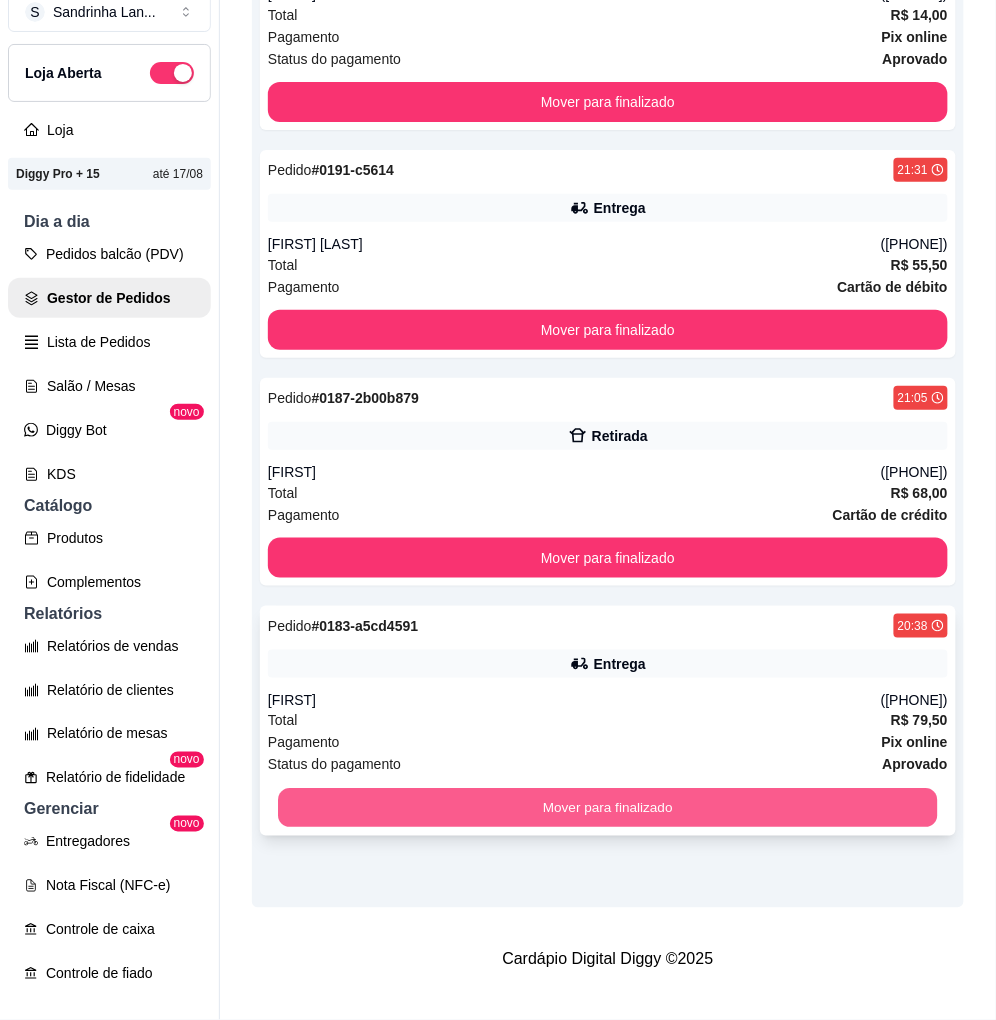 click on "Mover para finalizado" at bounding box center [608, 808] 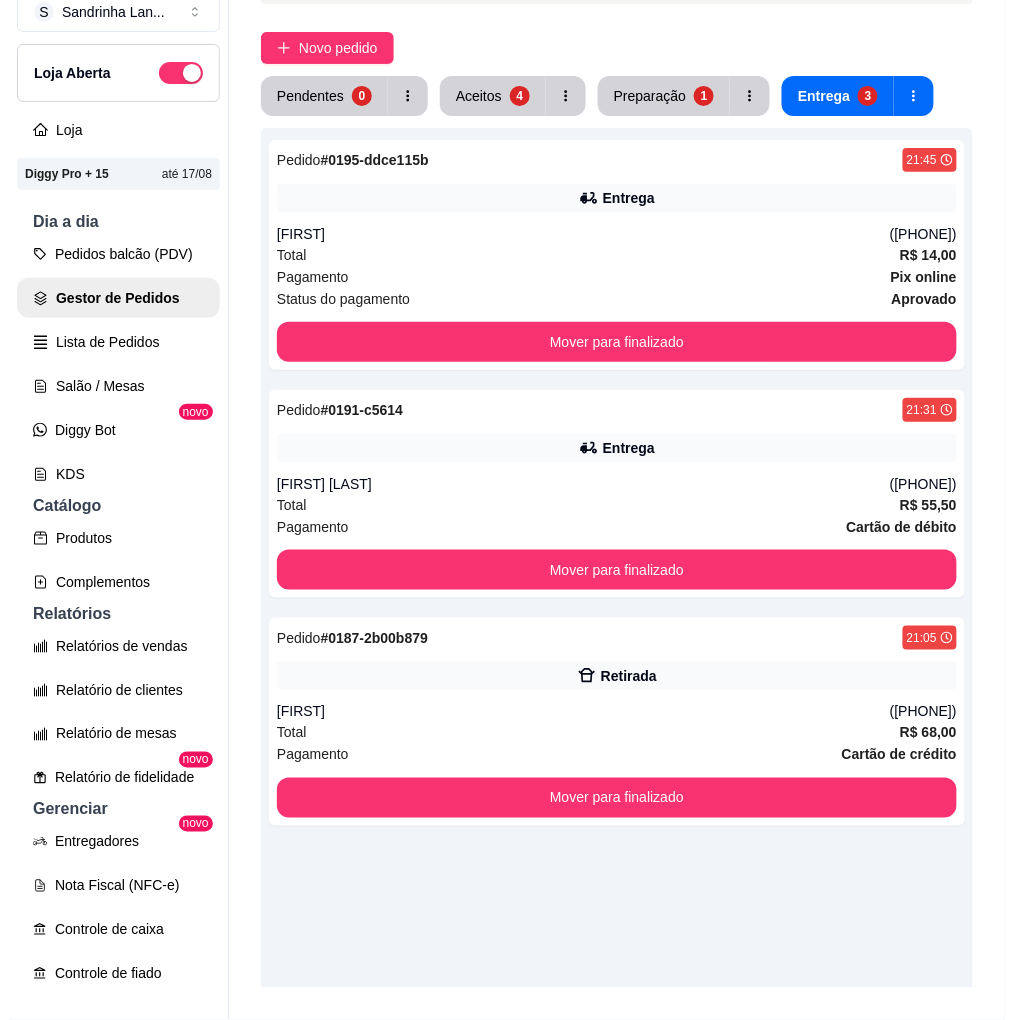 scroll, scrollTop: 38, scrollLeft: 0, axis: vertical 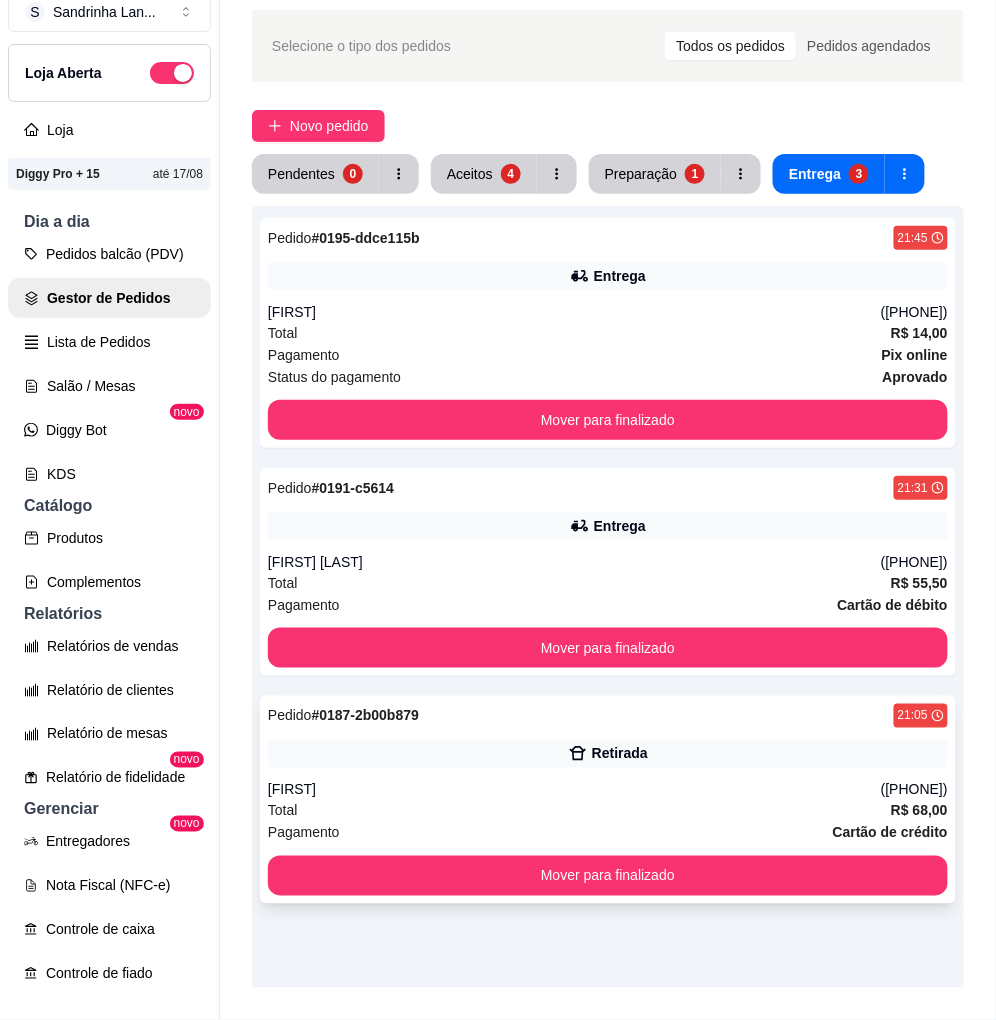 click on "Total R$ 68,00" at bounding box center (608, 811) 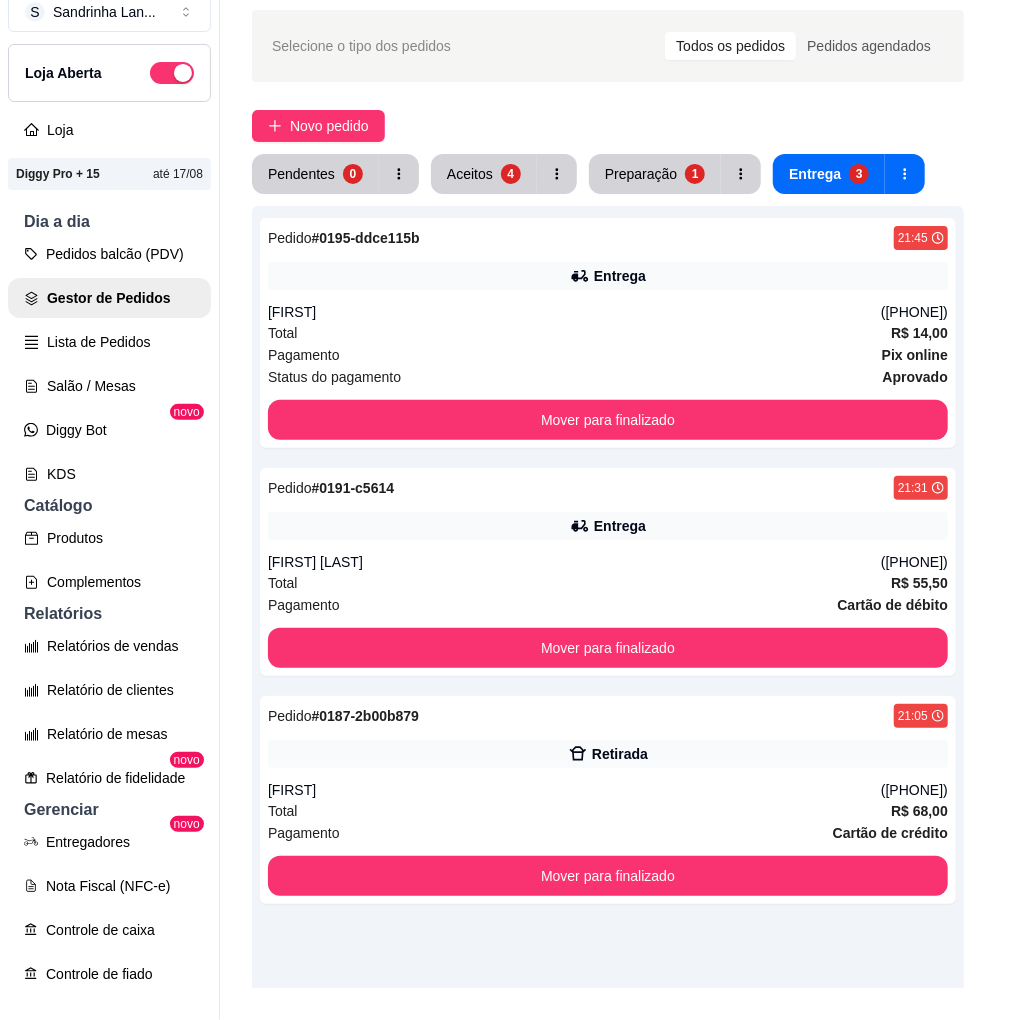 scroll, scrollTop: 167, scrollLeft: 0, axis: vertical 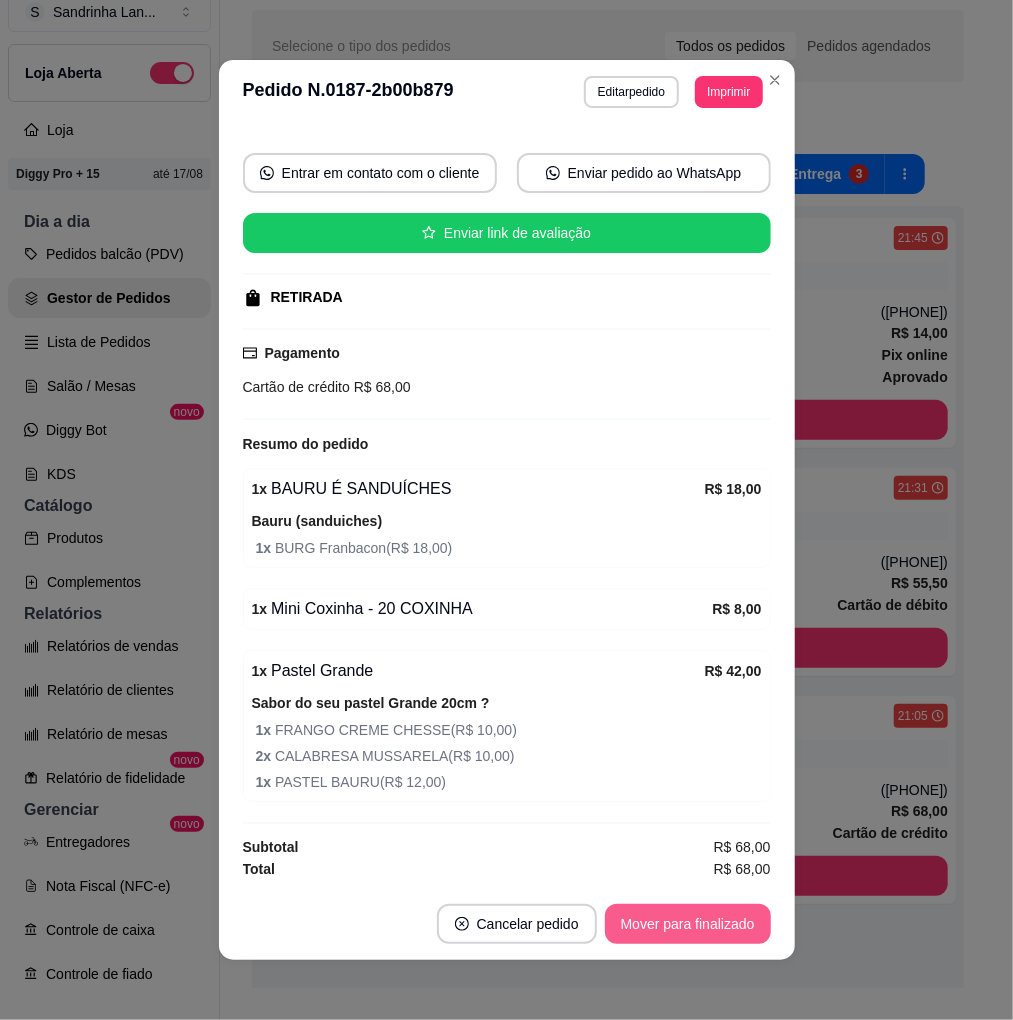 click on "Mover para finalizado" at bounding box center [688, 924] 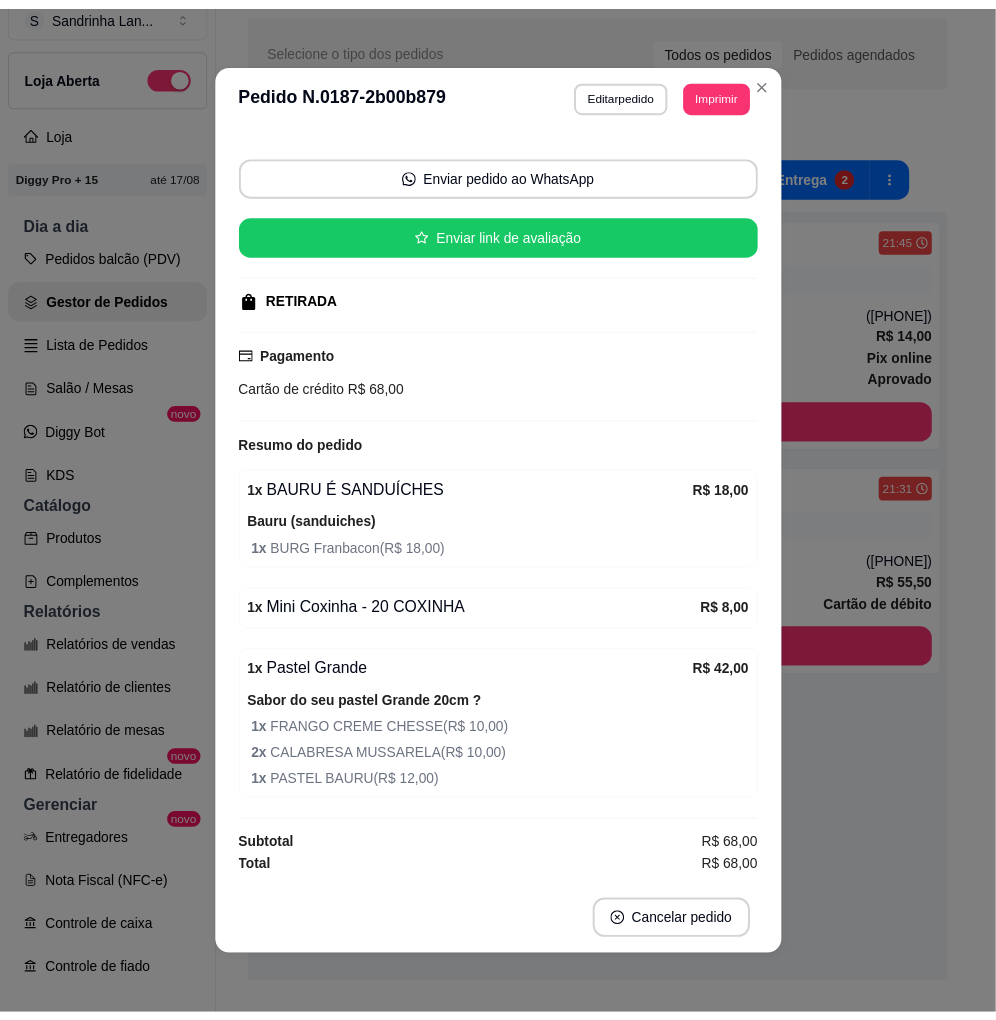 scroll, scrollTop: 121, scrollLeft: 0, axis: vertical 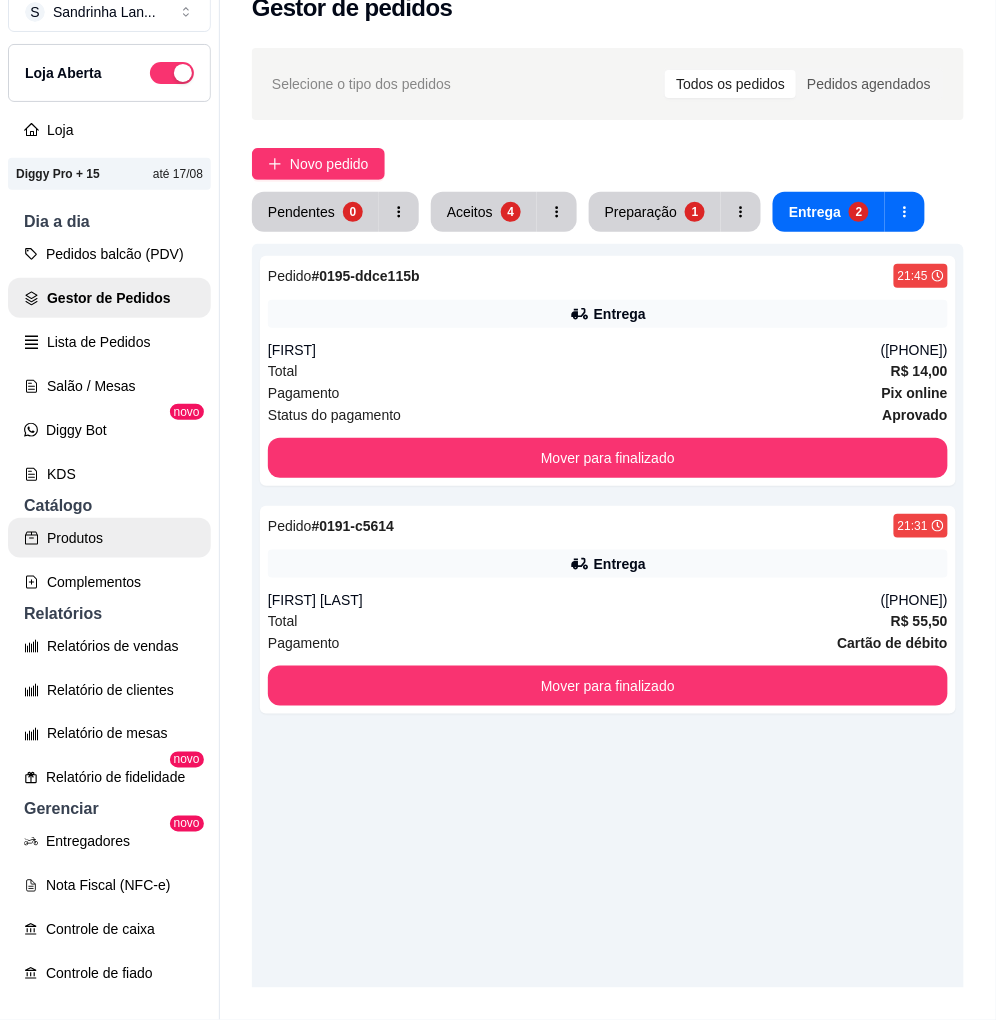 click on "Produtos" at bounding box center (109, 538) 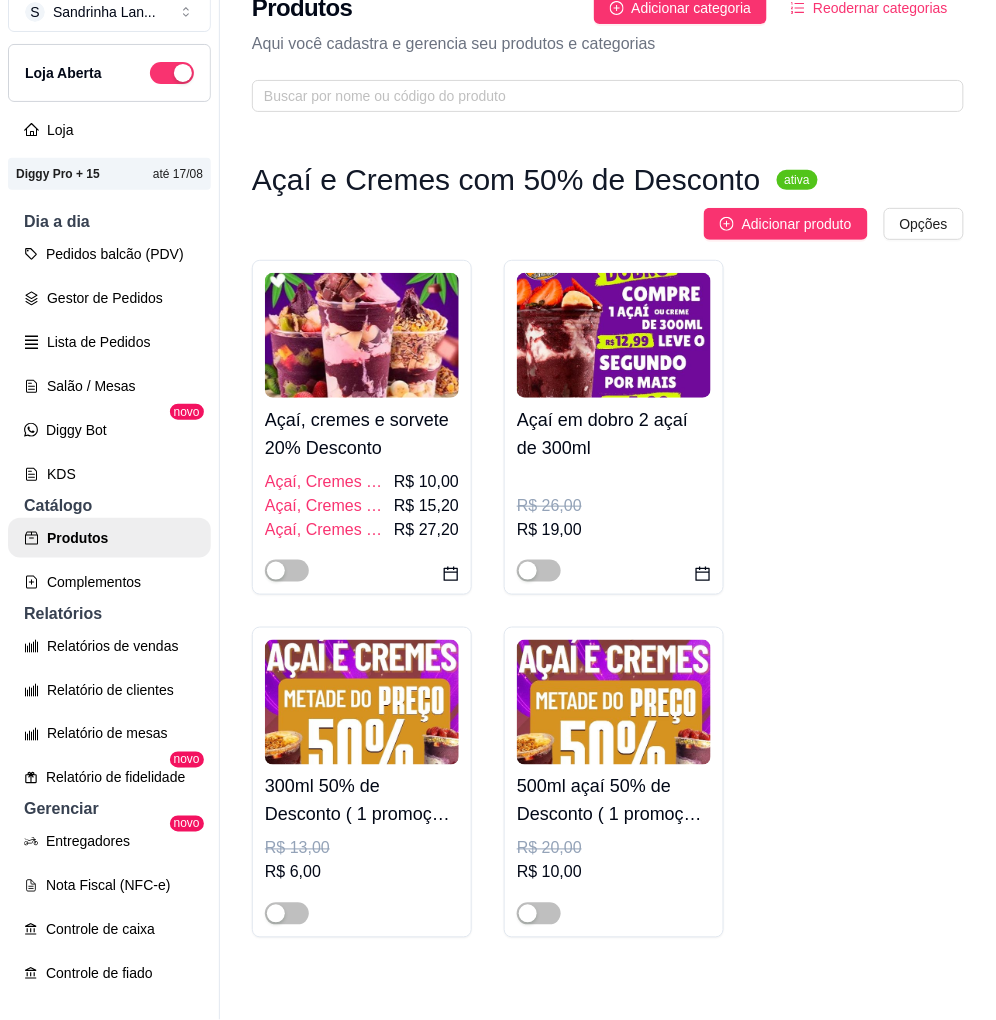 scroll, scrollTop: 0, scrollLeft: 0, axis: both 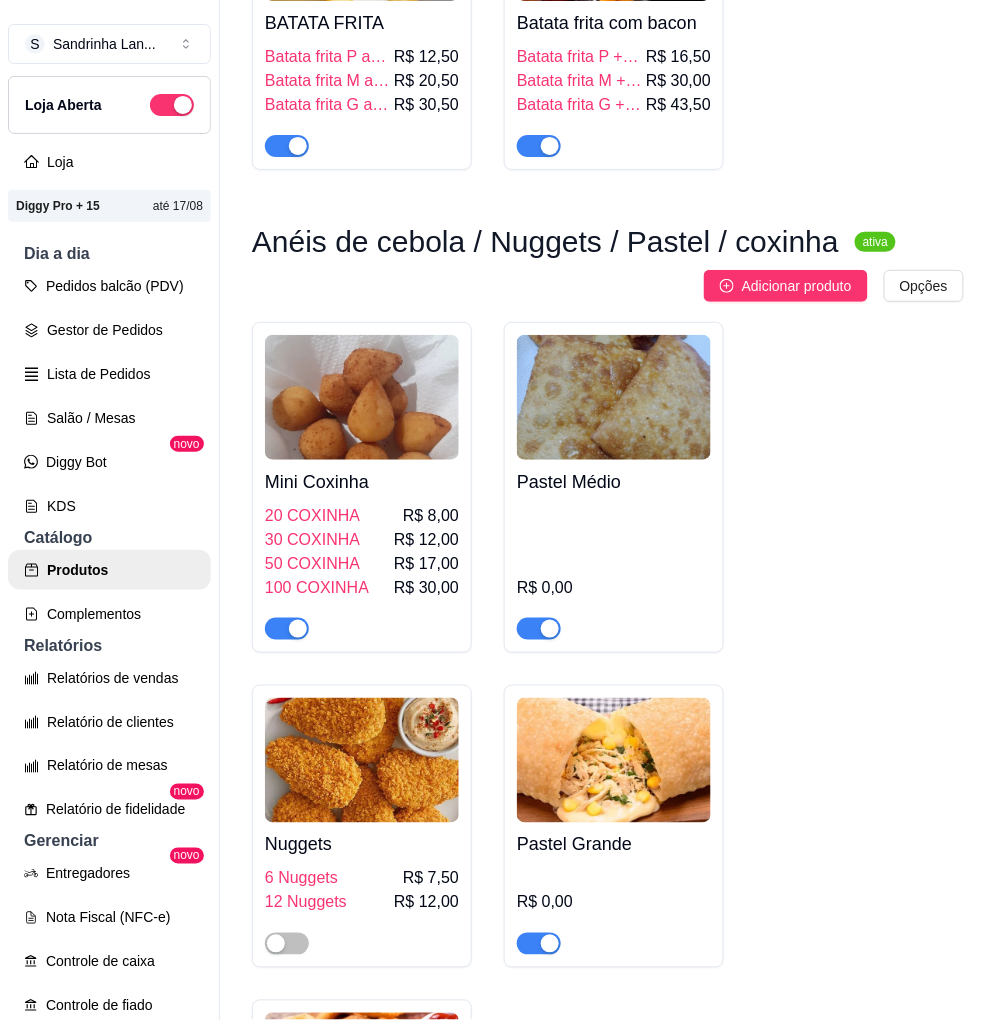 click at bounding box center (614, 760) 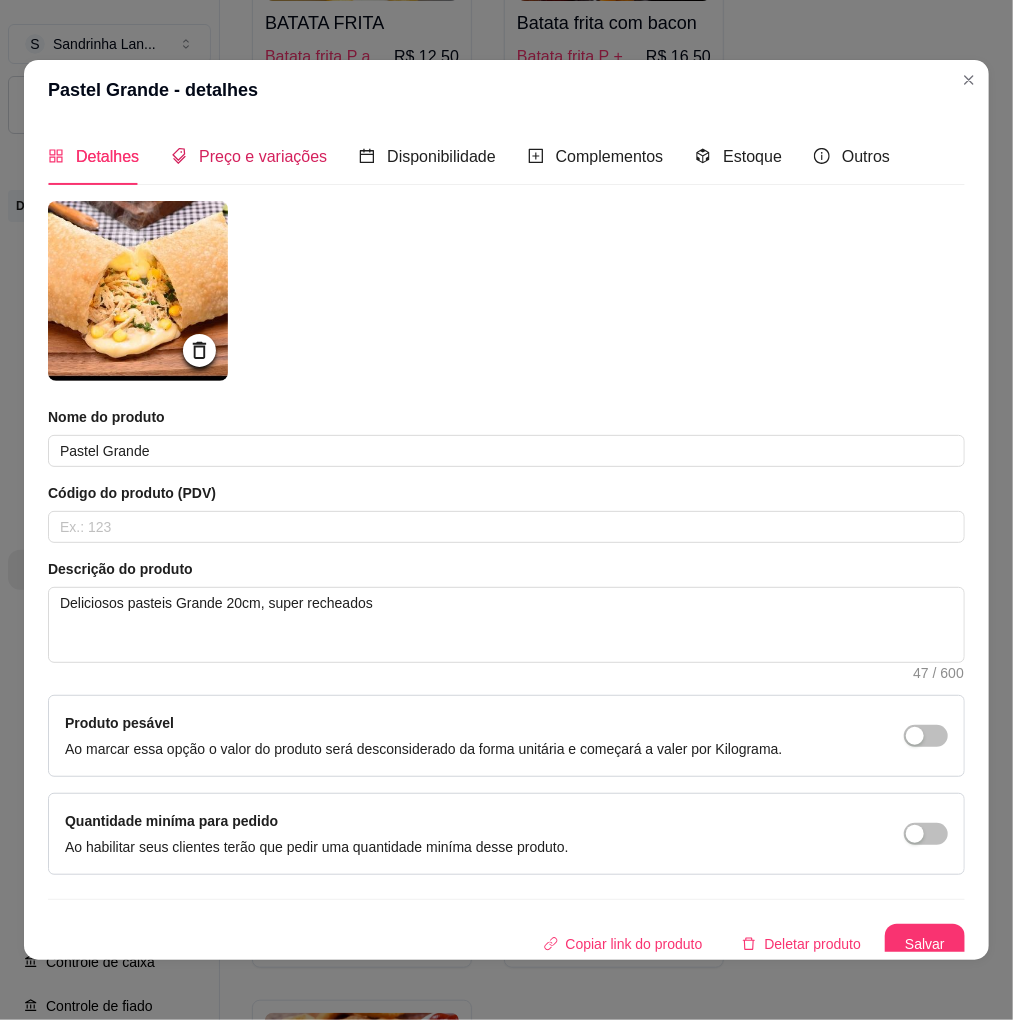 click on "Preço e variações" at bounding box center [263, 156] 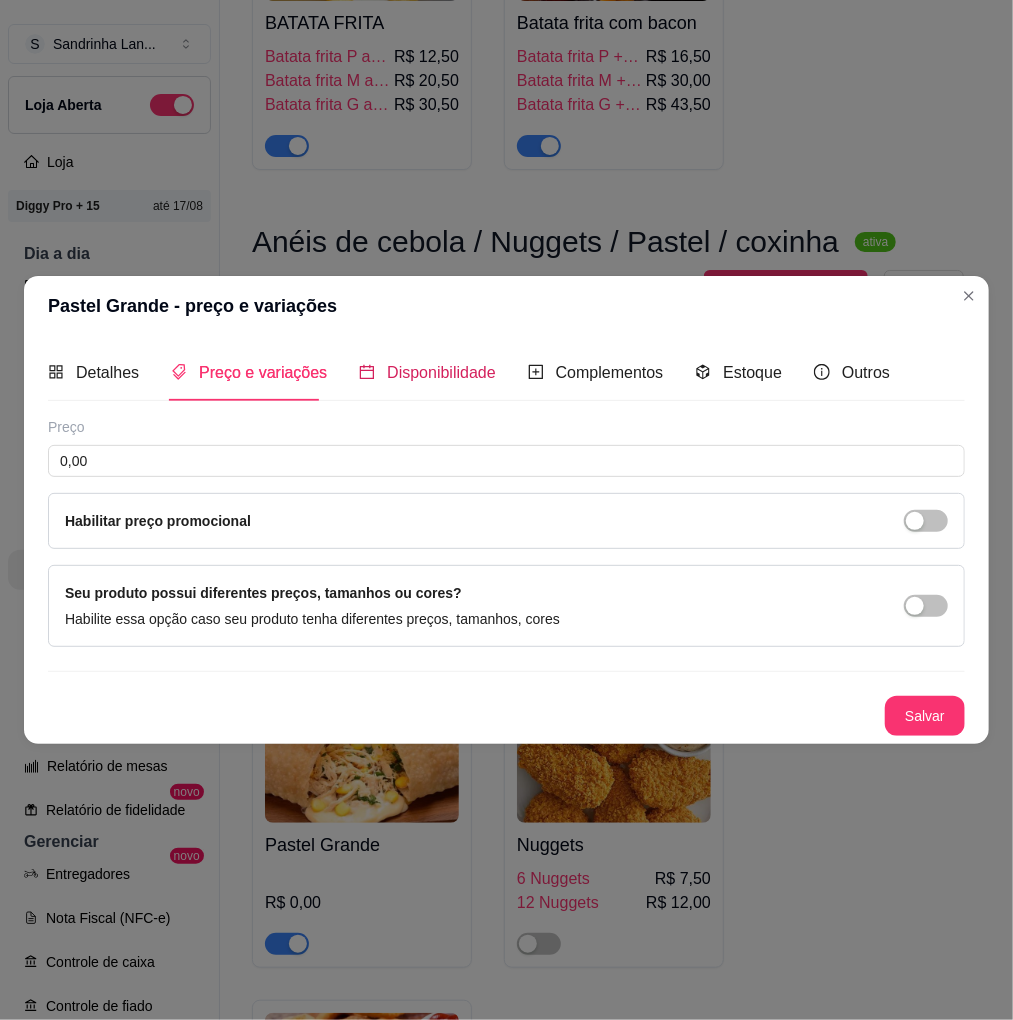 click on "Disponibilidade" at bounding box center [441, 372] 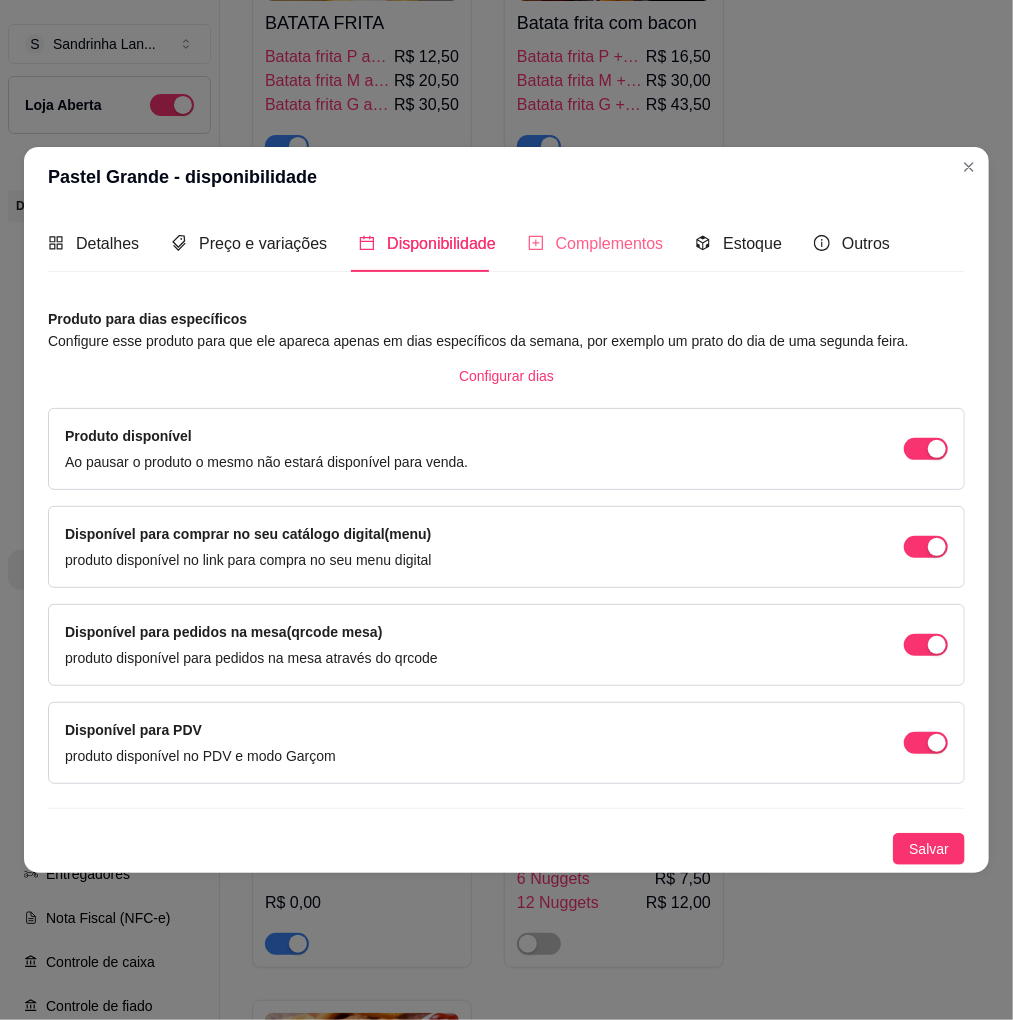 click on "Complementos" at bounding box center (596, 243) 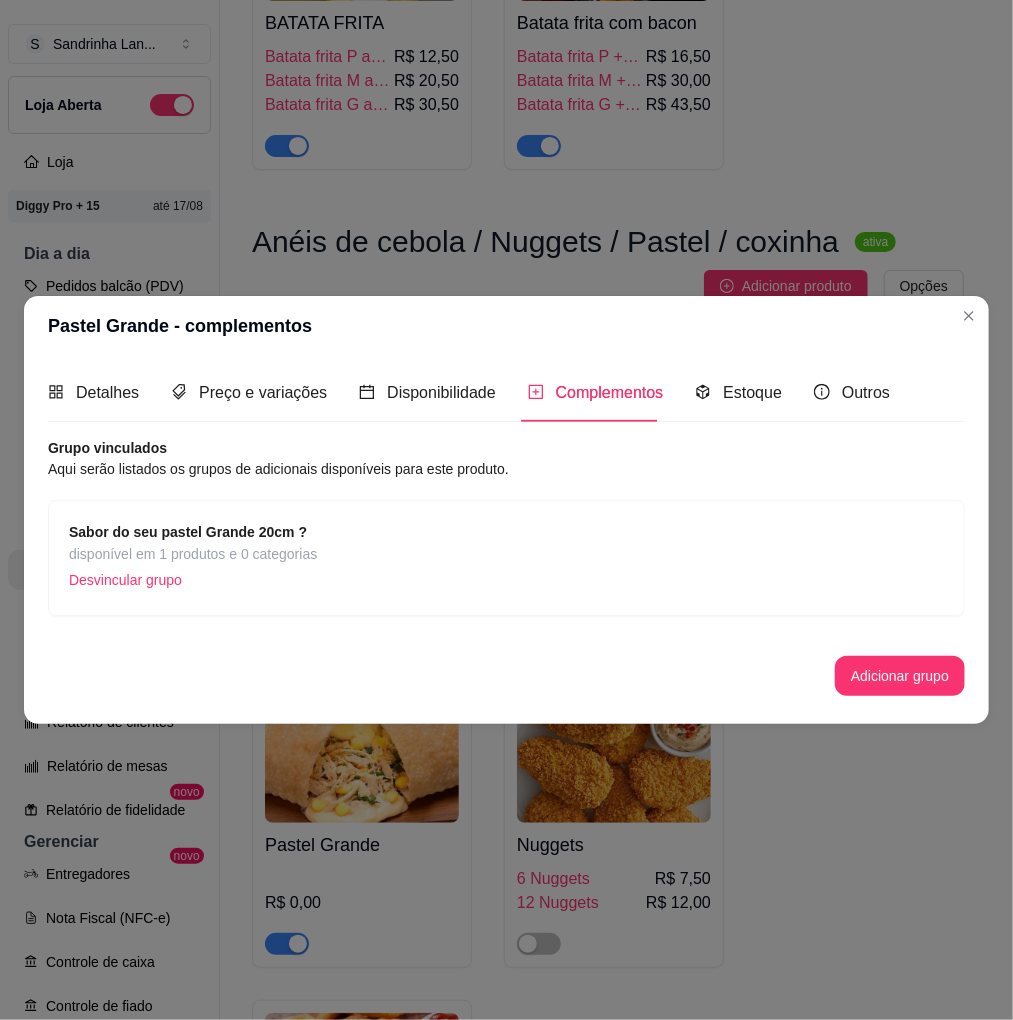 click on "Sabor do seu pastel Grande 20cm ? disponível em 1 produtos e 0 categorias  Desvincular grupo" at bounding box center [506, 558] 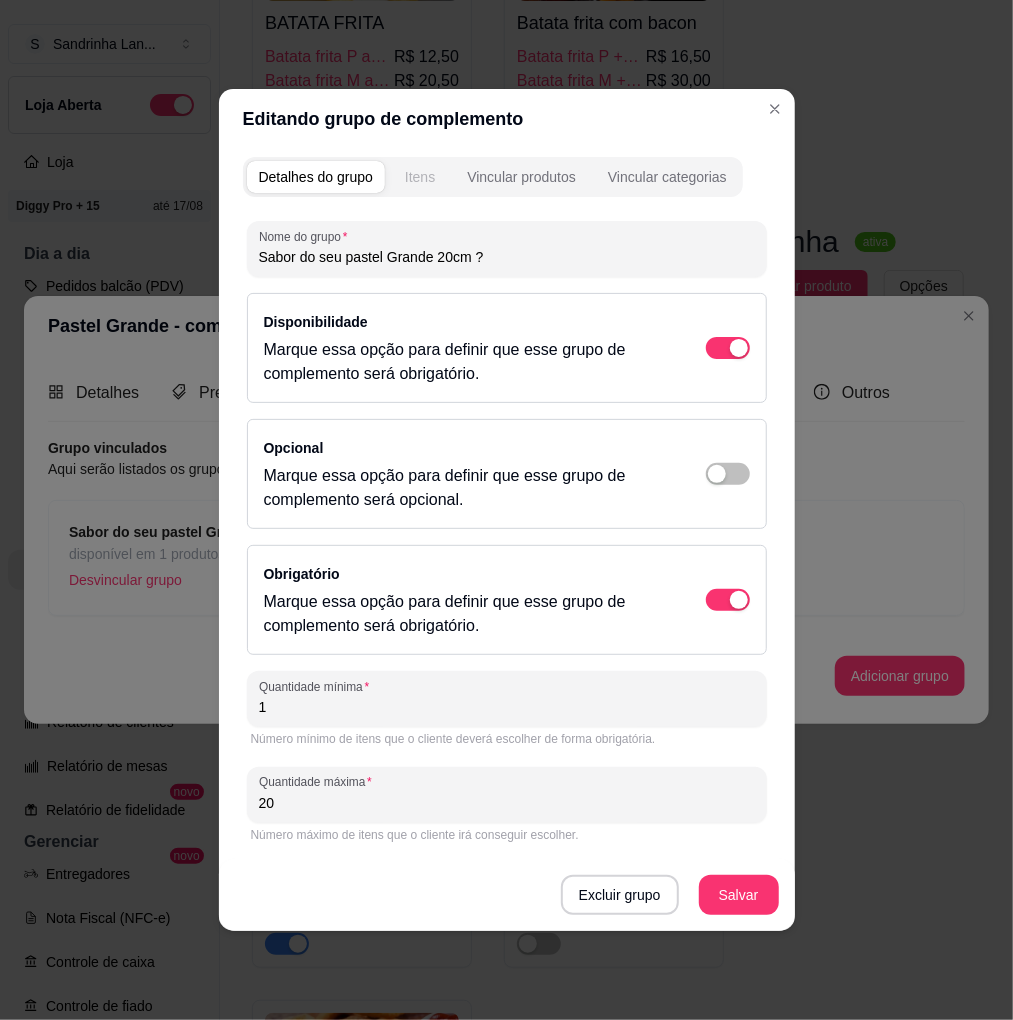 click on "Itens" at bounding box center (420, 177) 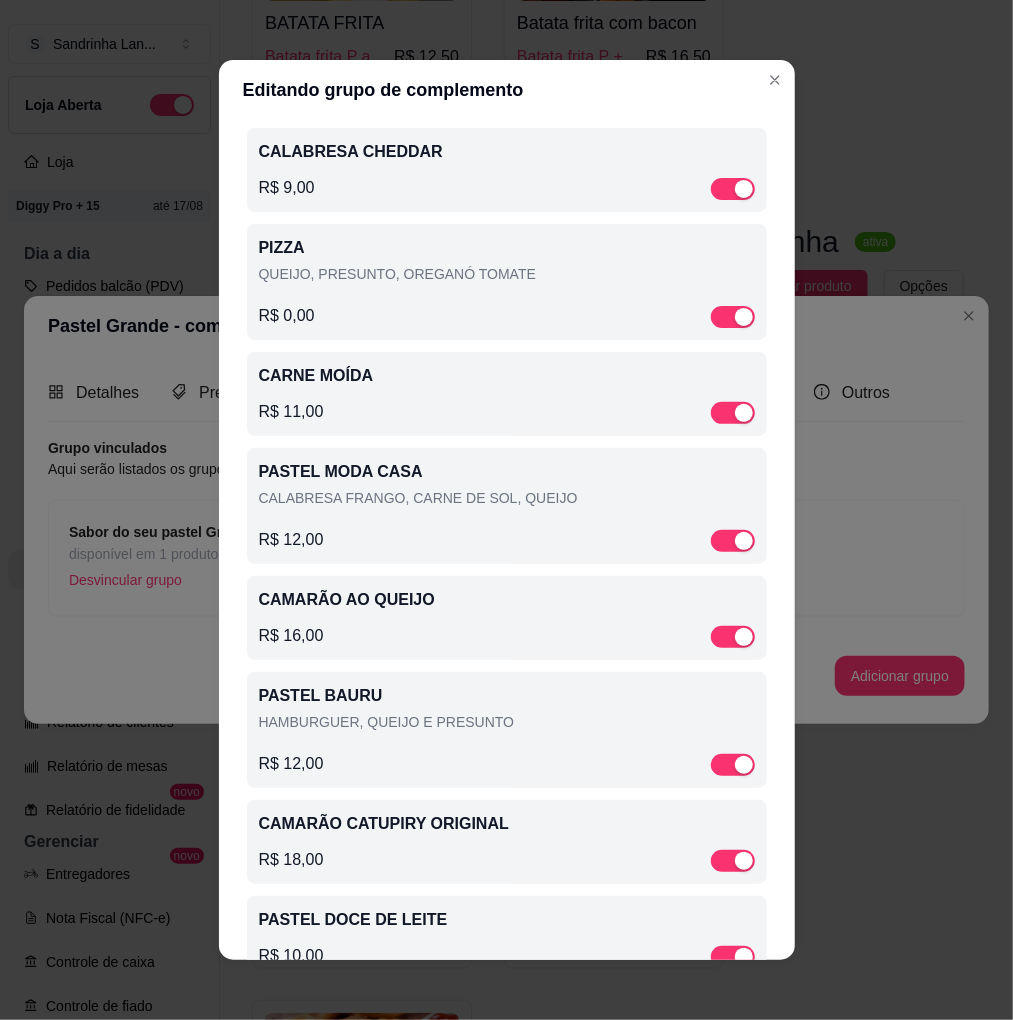 scroll, scrollTop: 1222, scrollLeft: 0, axis: vertical 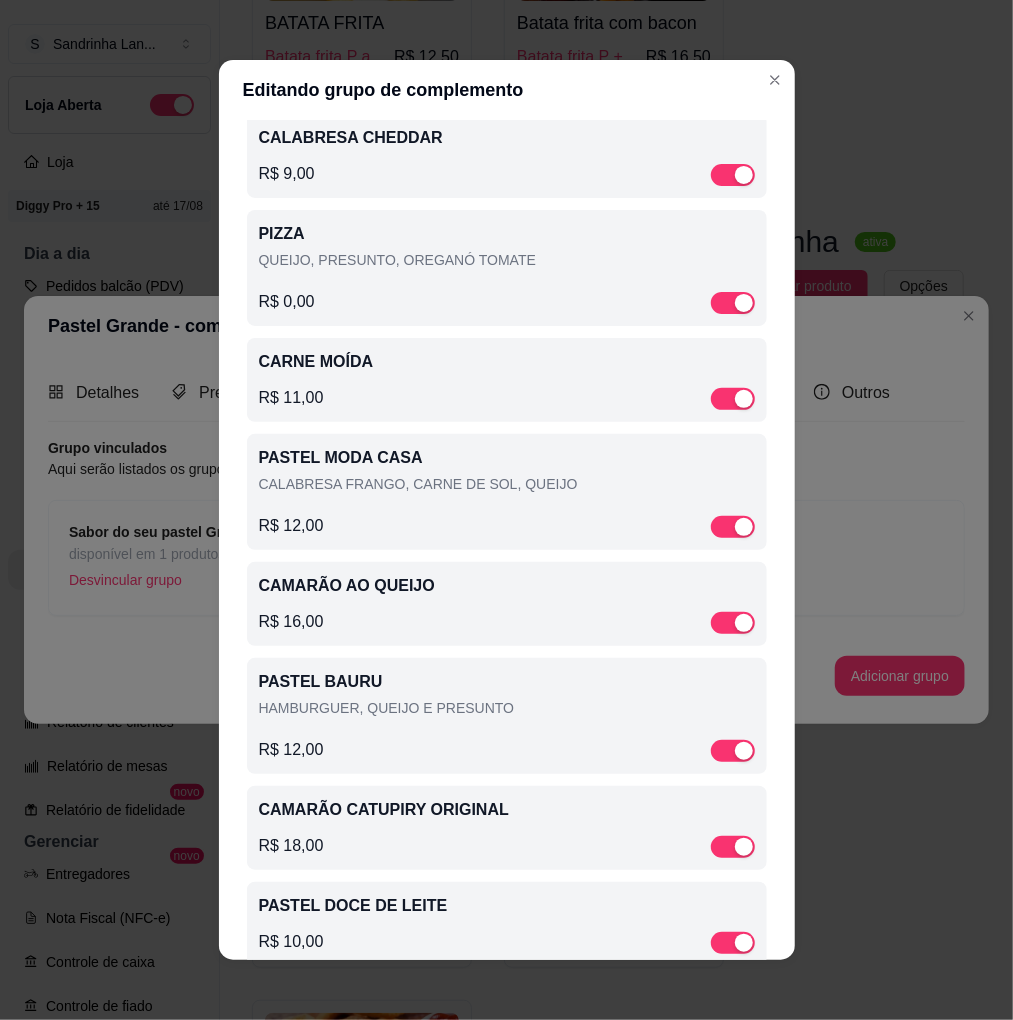 click on "PIZZA  QUEIJO, PRESUNTO, OREGANÓ TOMATE  R$ 0,00" at bounding box center (507, 268) 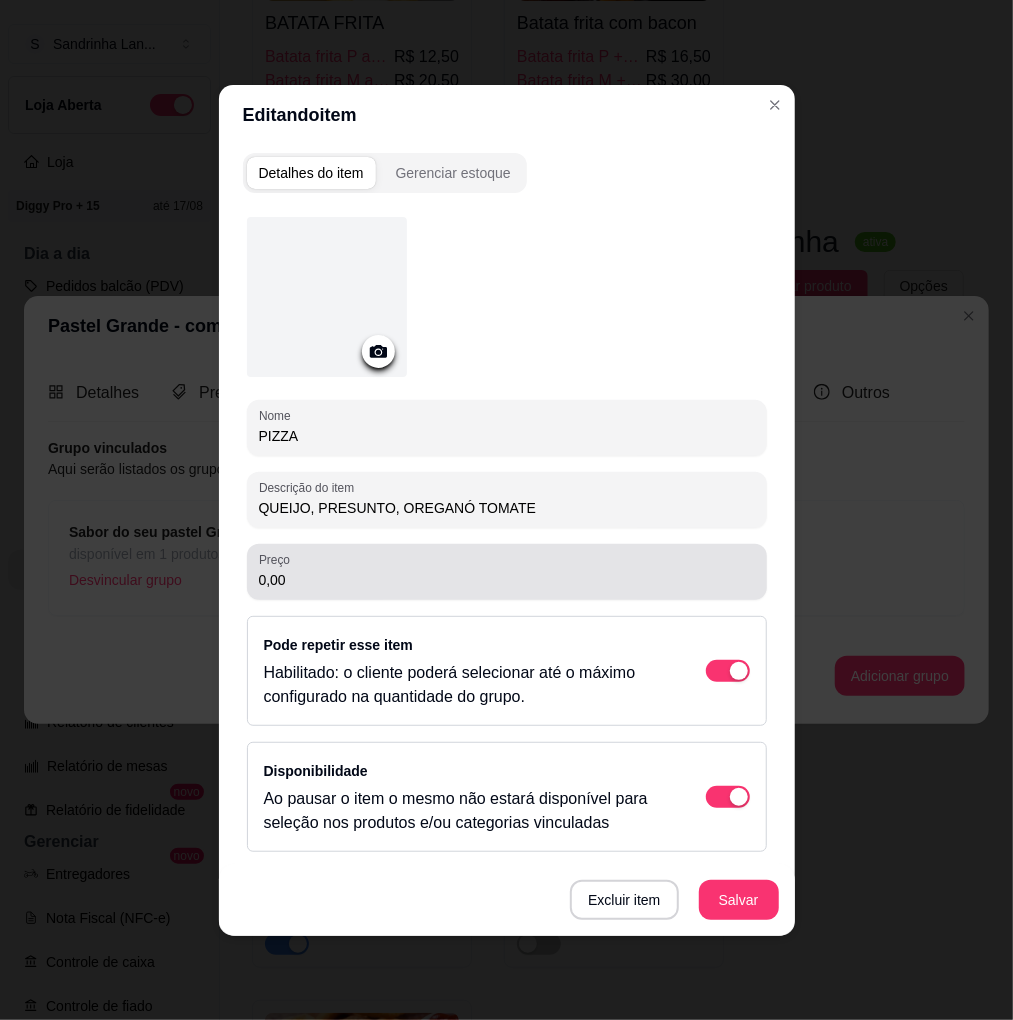 click on "Preço 0,00" at bounding box center (507, 572) 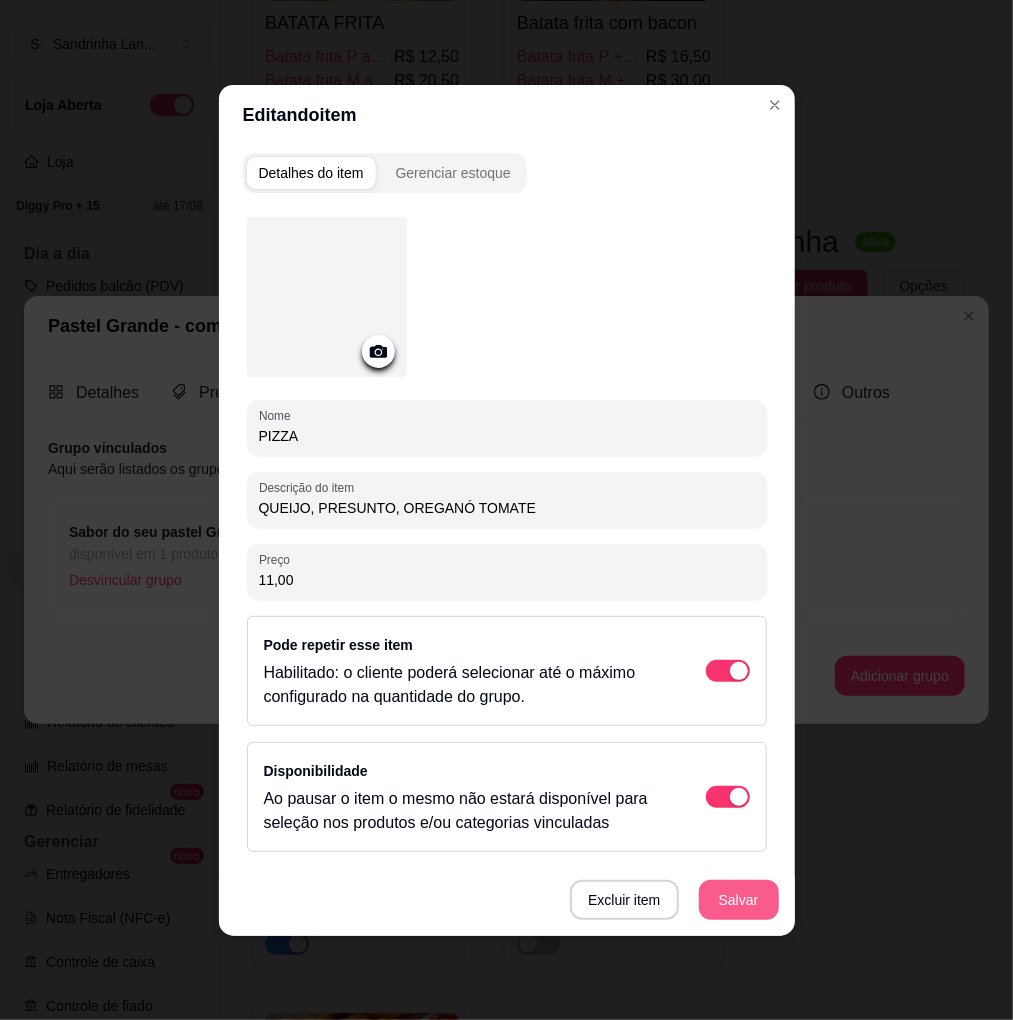 type on "11,00" 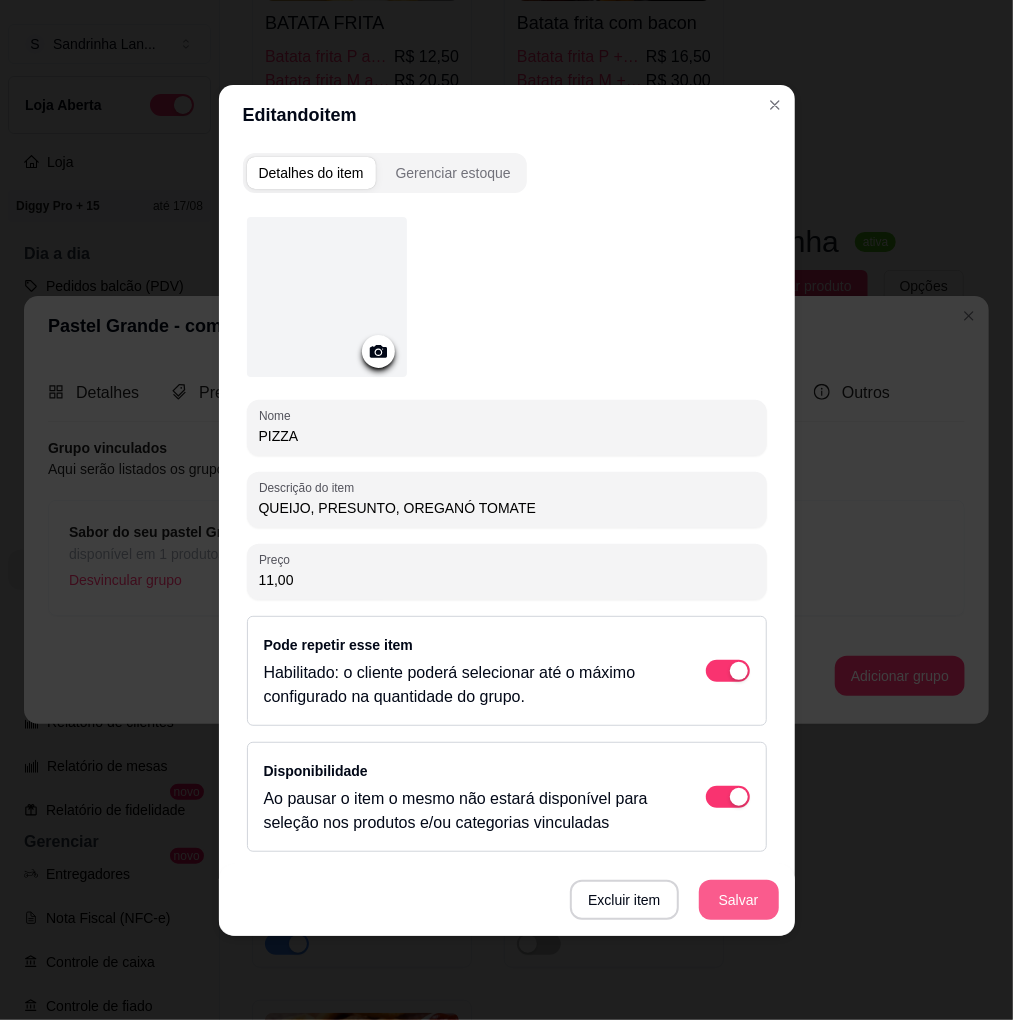 click on "Salvar" at bounding box center (739, 900) 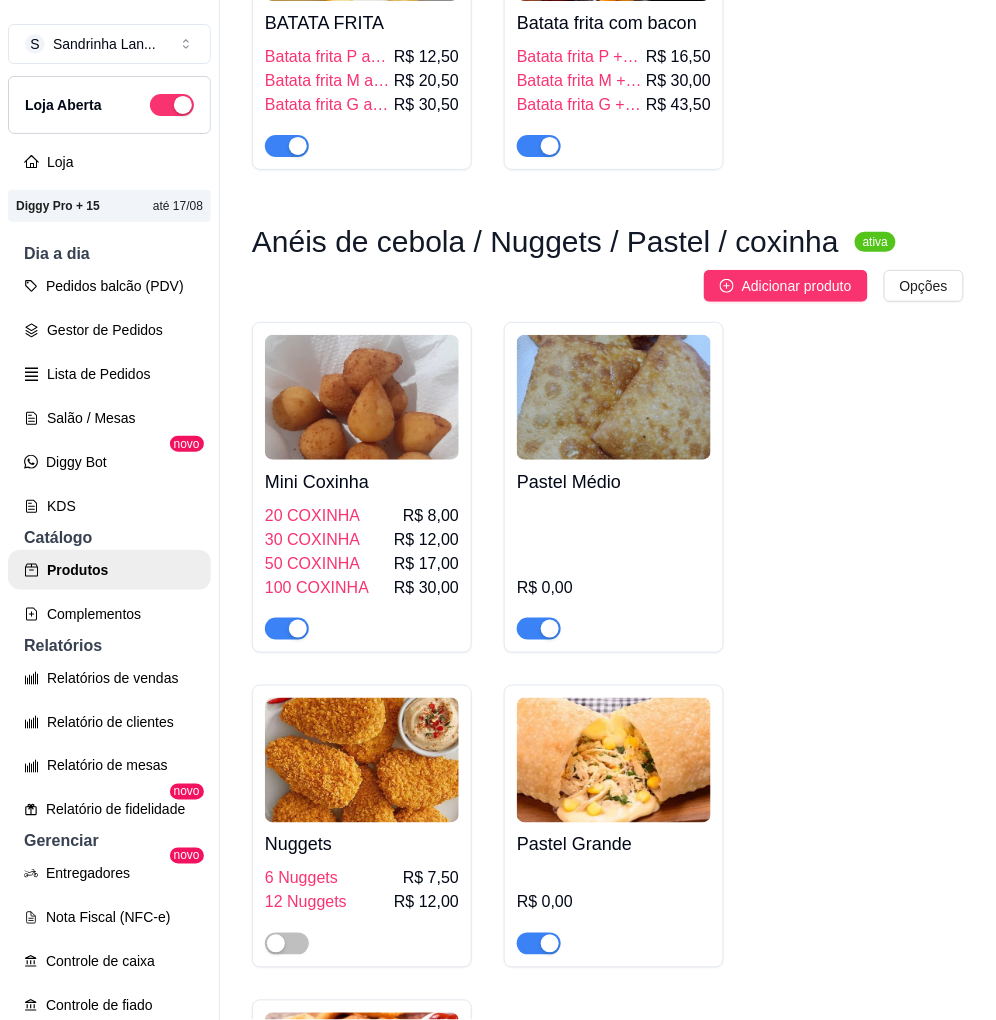 click at bounding box center [614, 760] 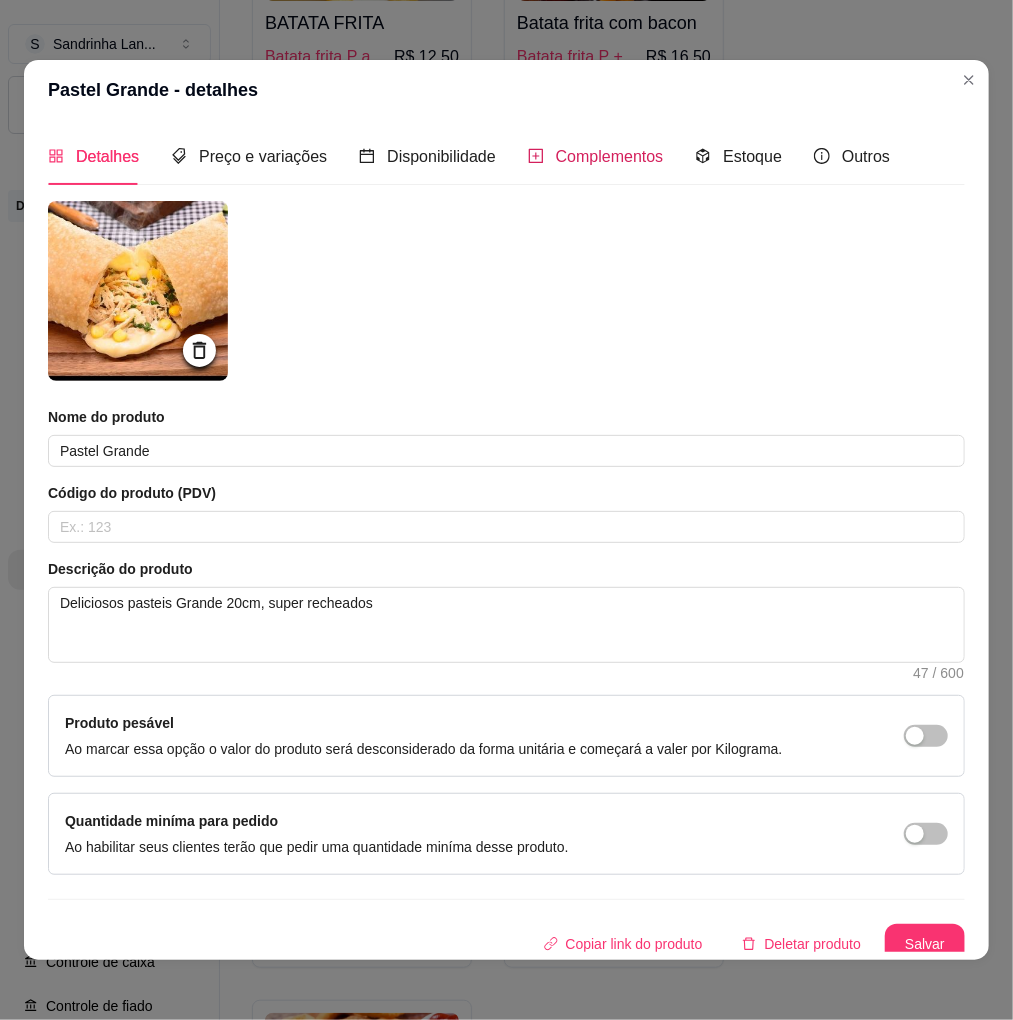 drag, startPoint x: 600, startPoint y: 148, endPoint x: 588, endPoint y: 165, distance: 20.808653 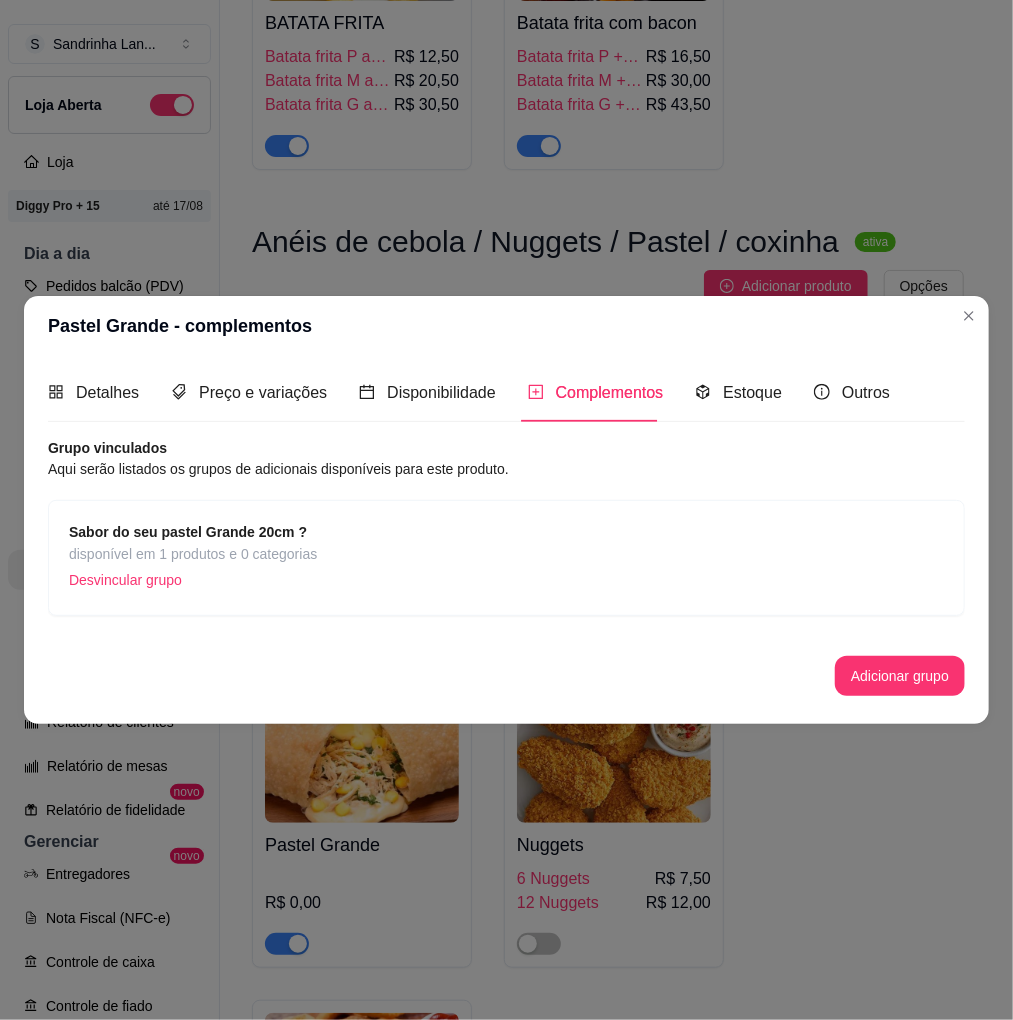 click on "Sabor do seu pastel Grande 20cm ? disponível em 1 produtos e 0 categorias  Desvincular grupo" at bounding box center [506, 558] 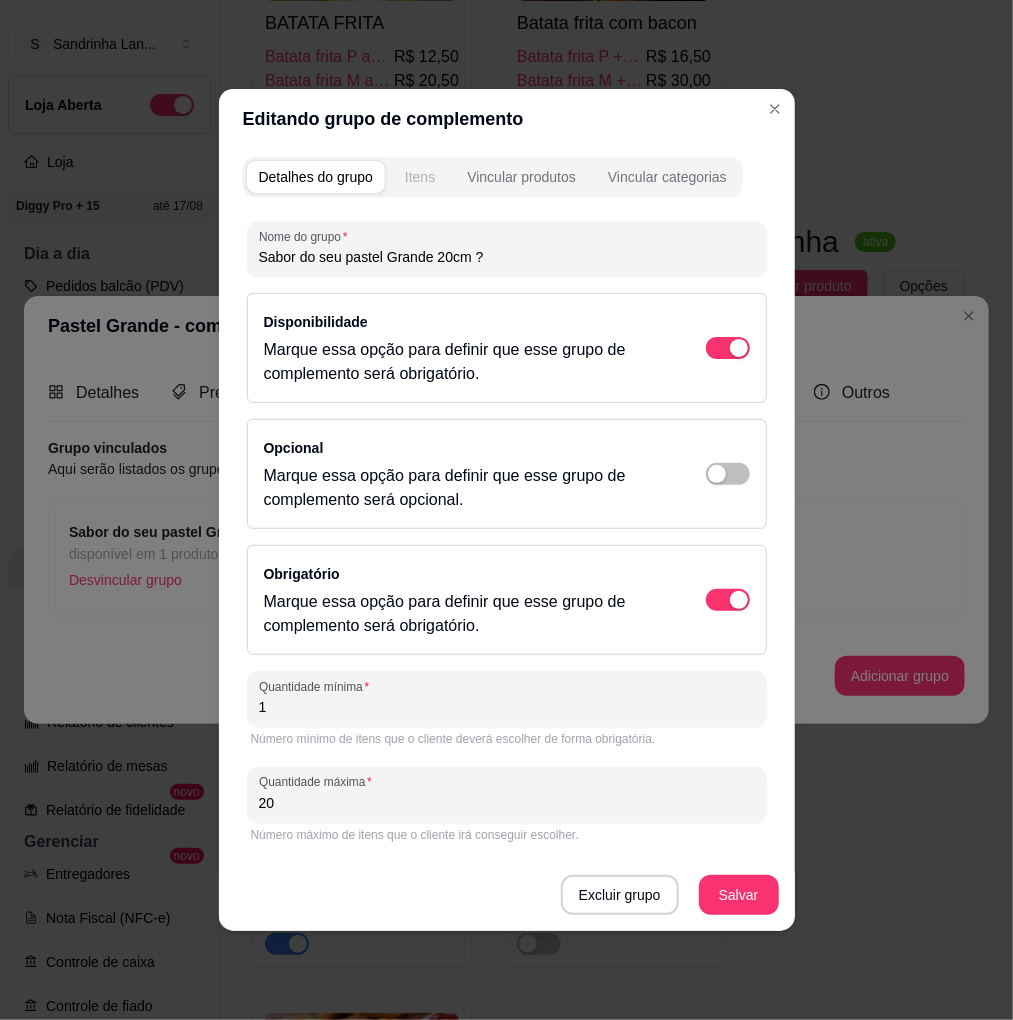 click on "Itens" at bounding box center (420, 177) 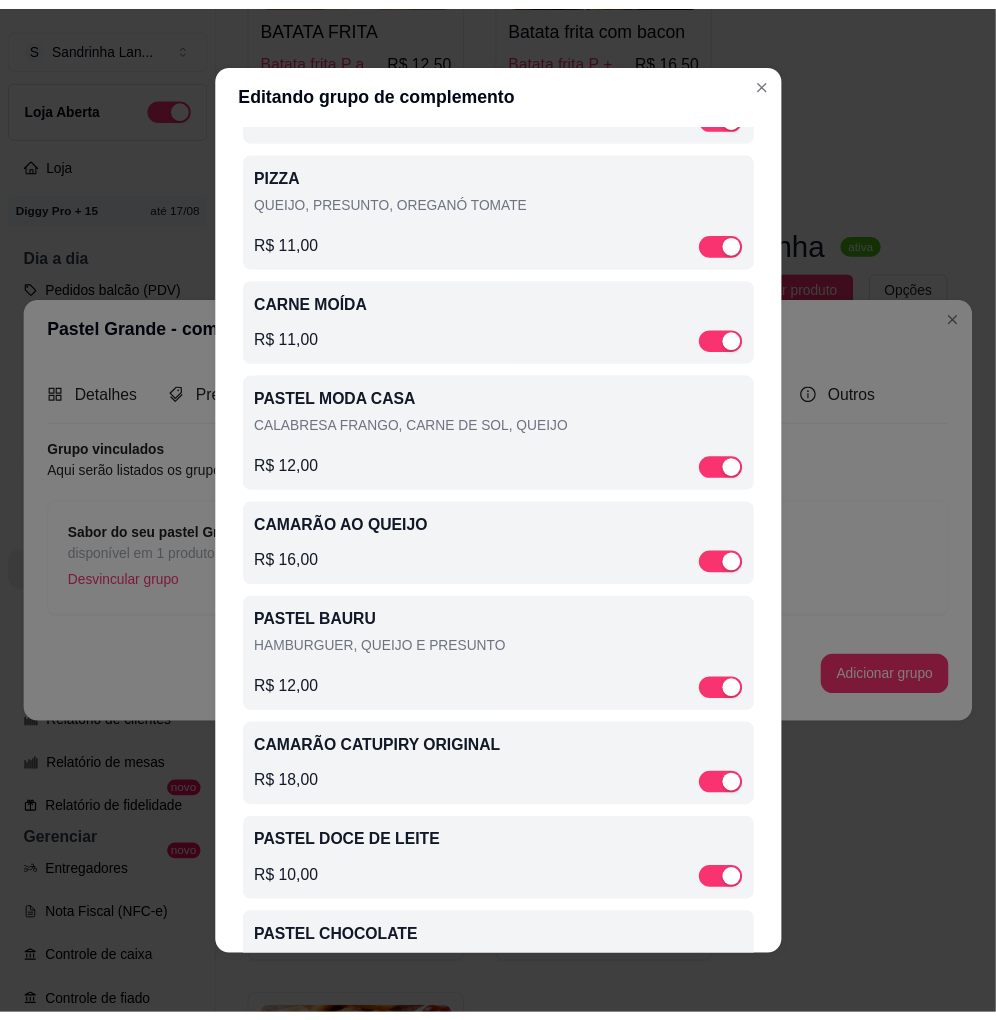scroll, scrollTop: 1444, scrollLeft: 0, axis: vertical 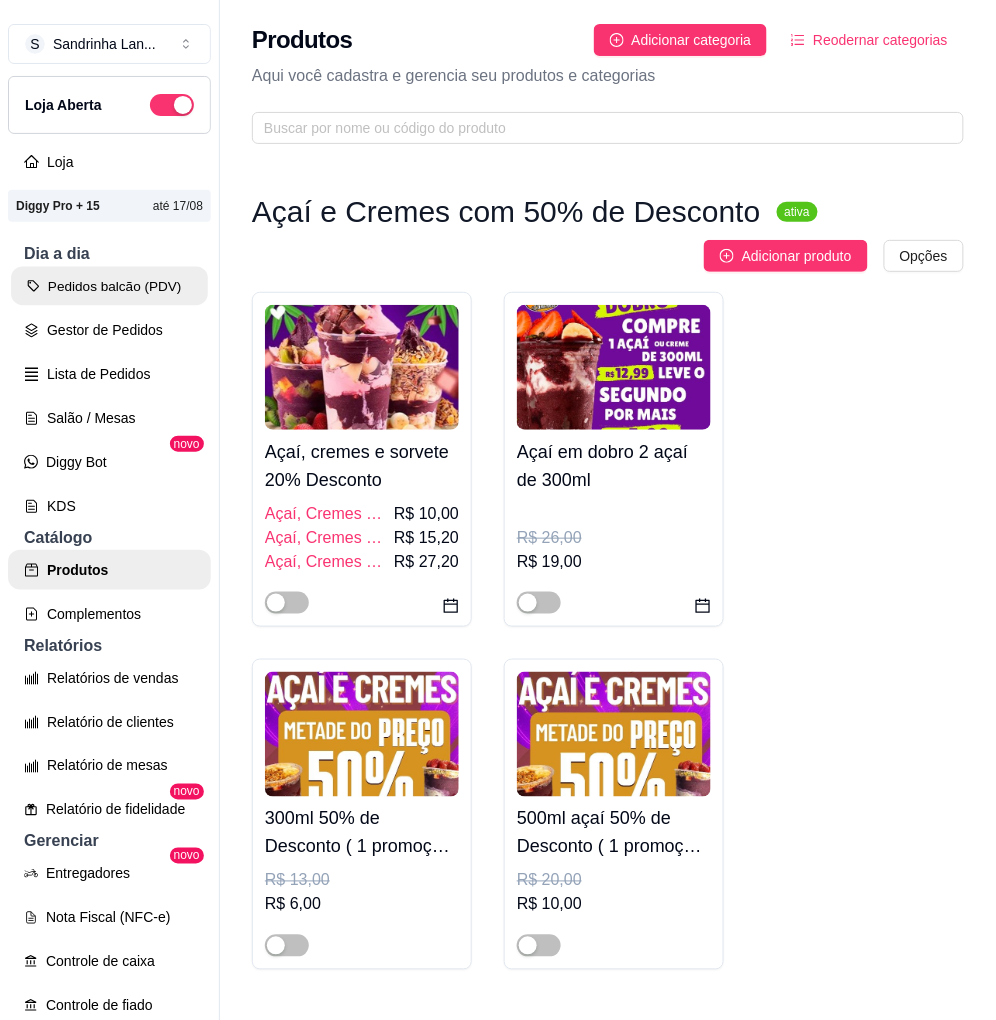 click on "Pedidos balcão (PDV)" at bounding box center (109, 286) 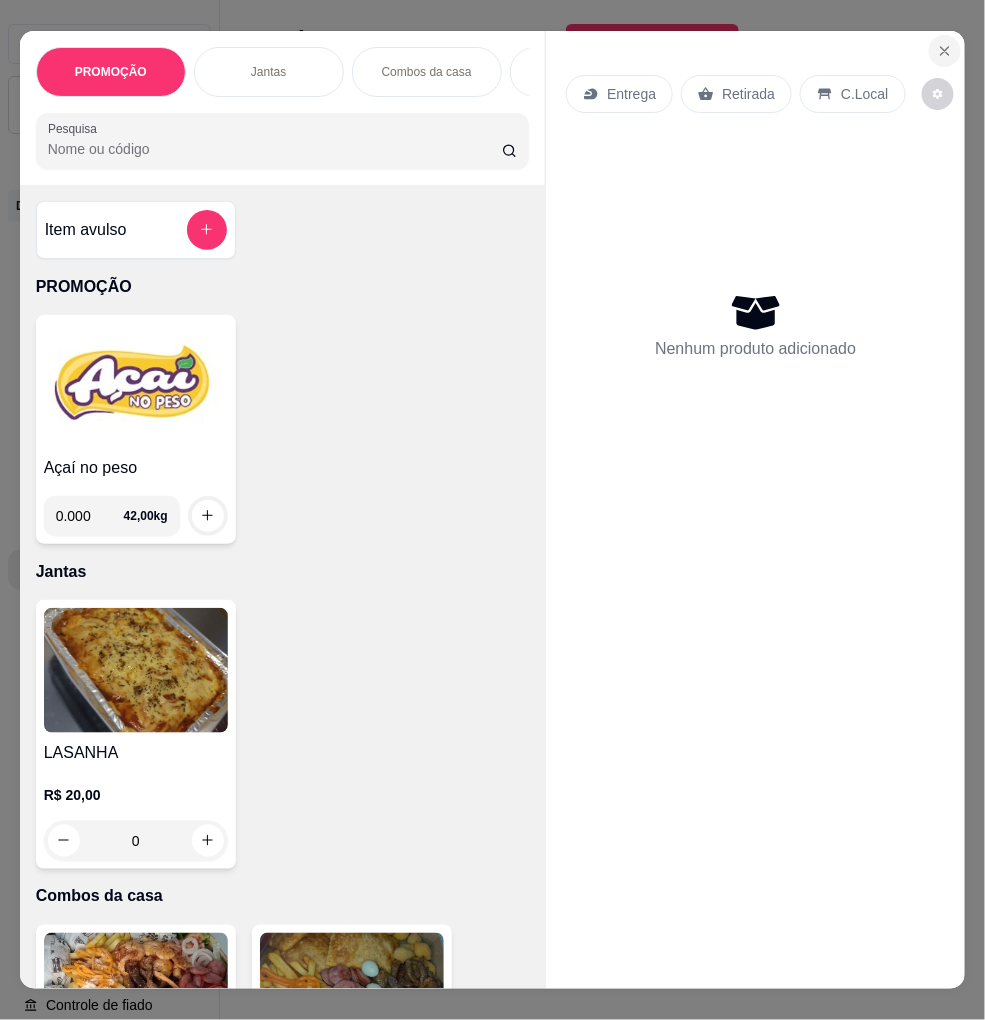 click 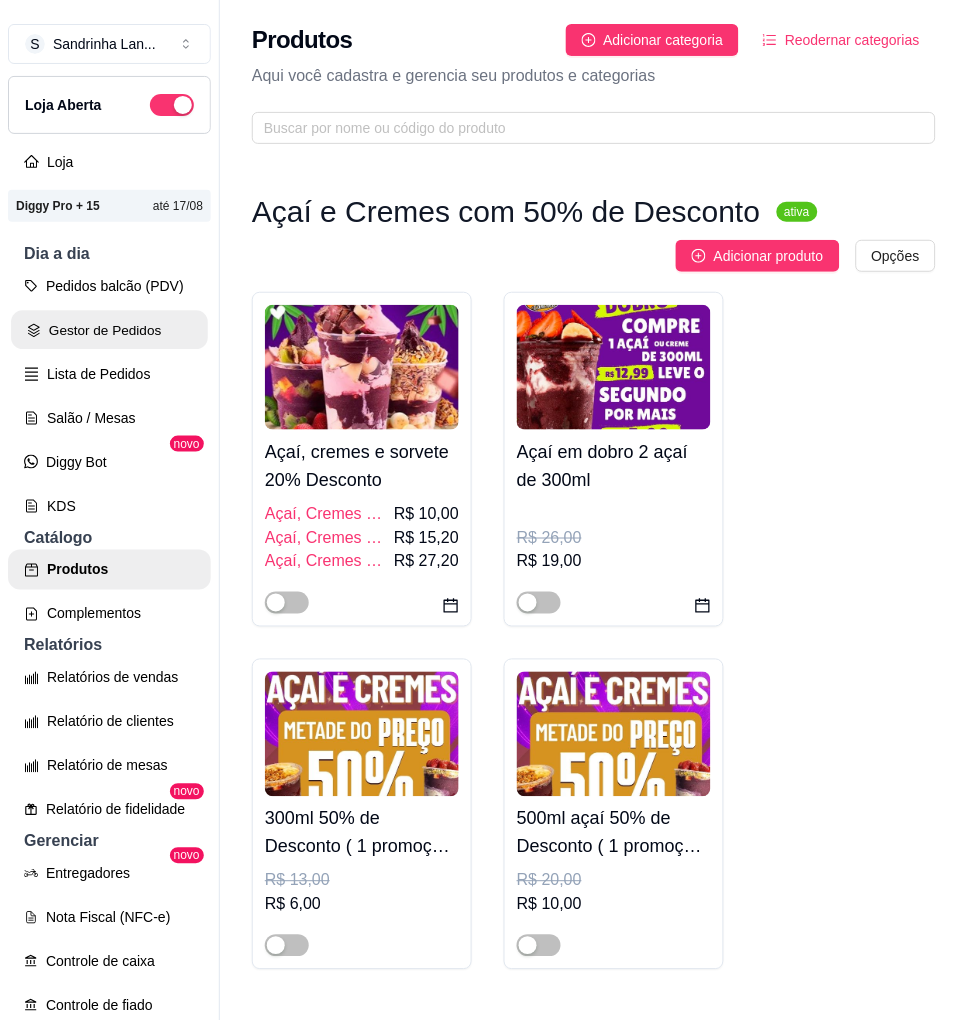 click on "Gestor de Pedidos" at bounding box center (109, 330) 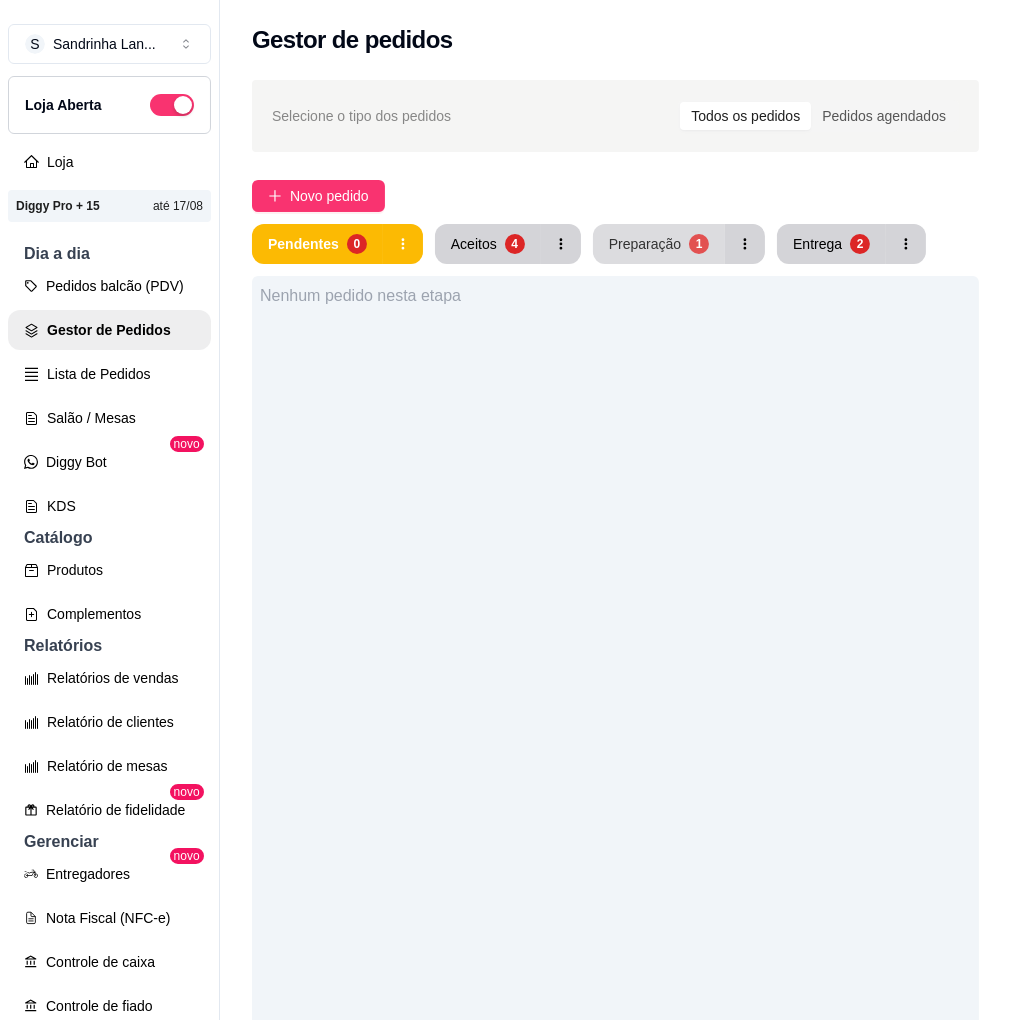 click on "Preparação" at bounding box center (645, 244) 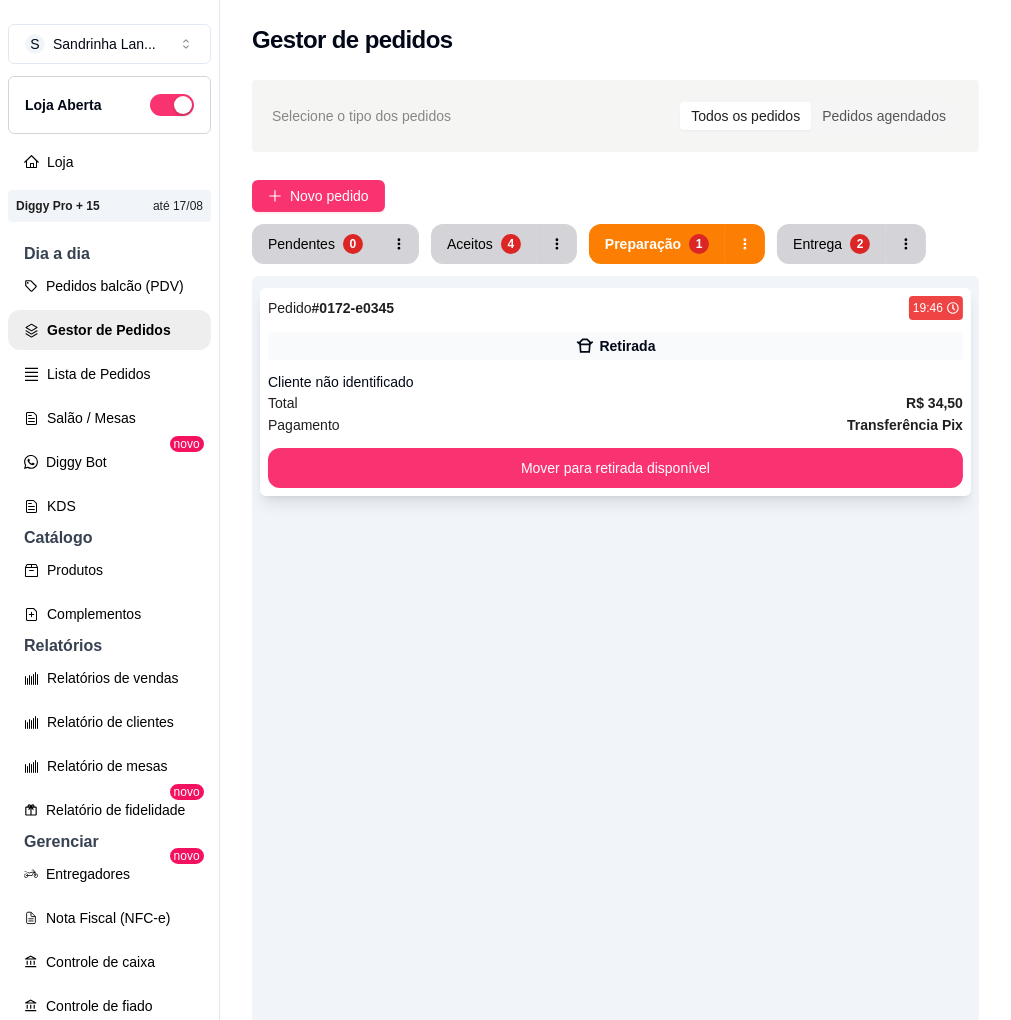 click on "Cliente não identificado" at bounding box center [615, 382] 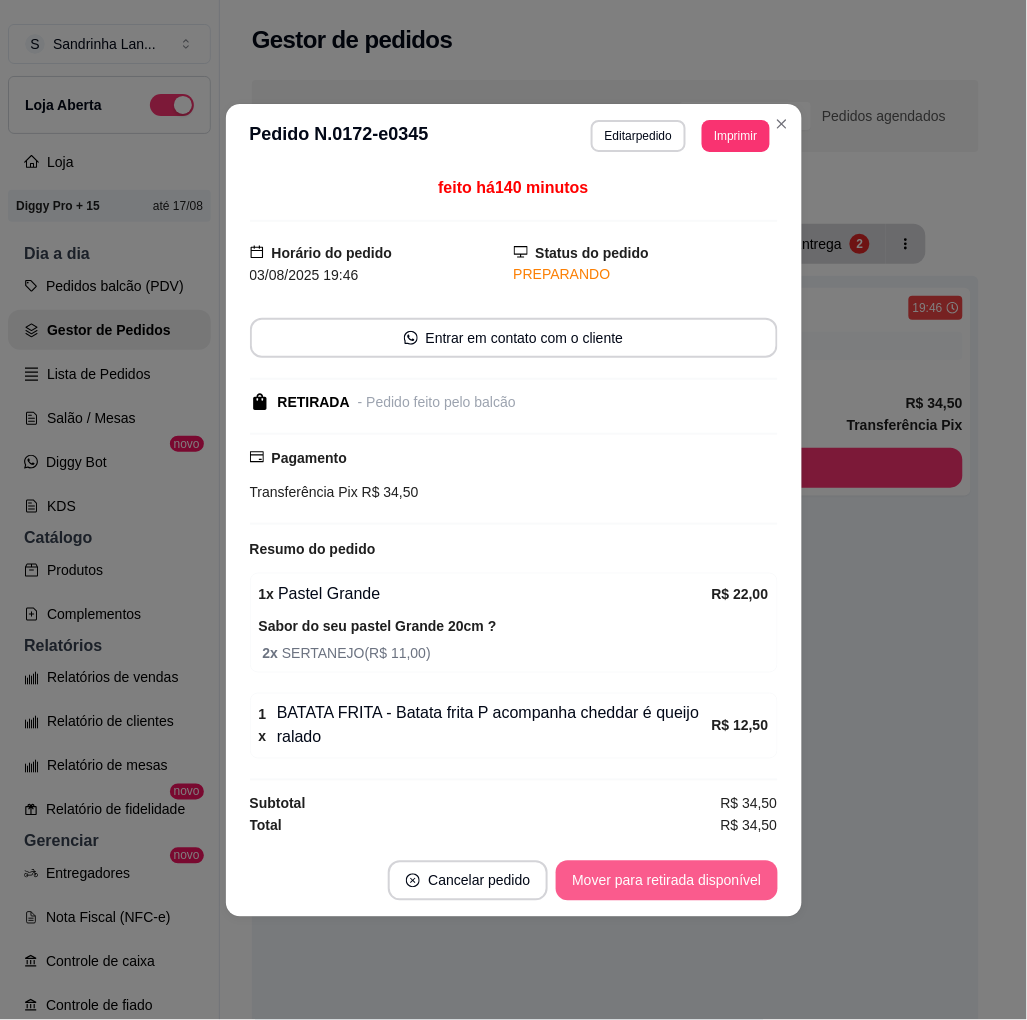 click on "Mover para retirada disponível" at bounding box center [666, 881] 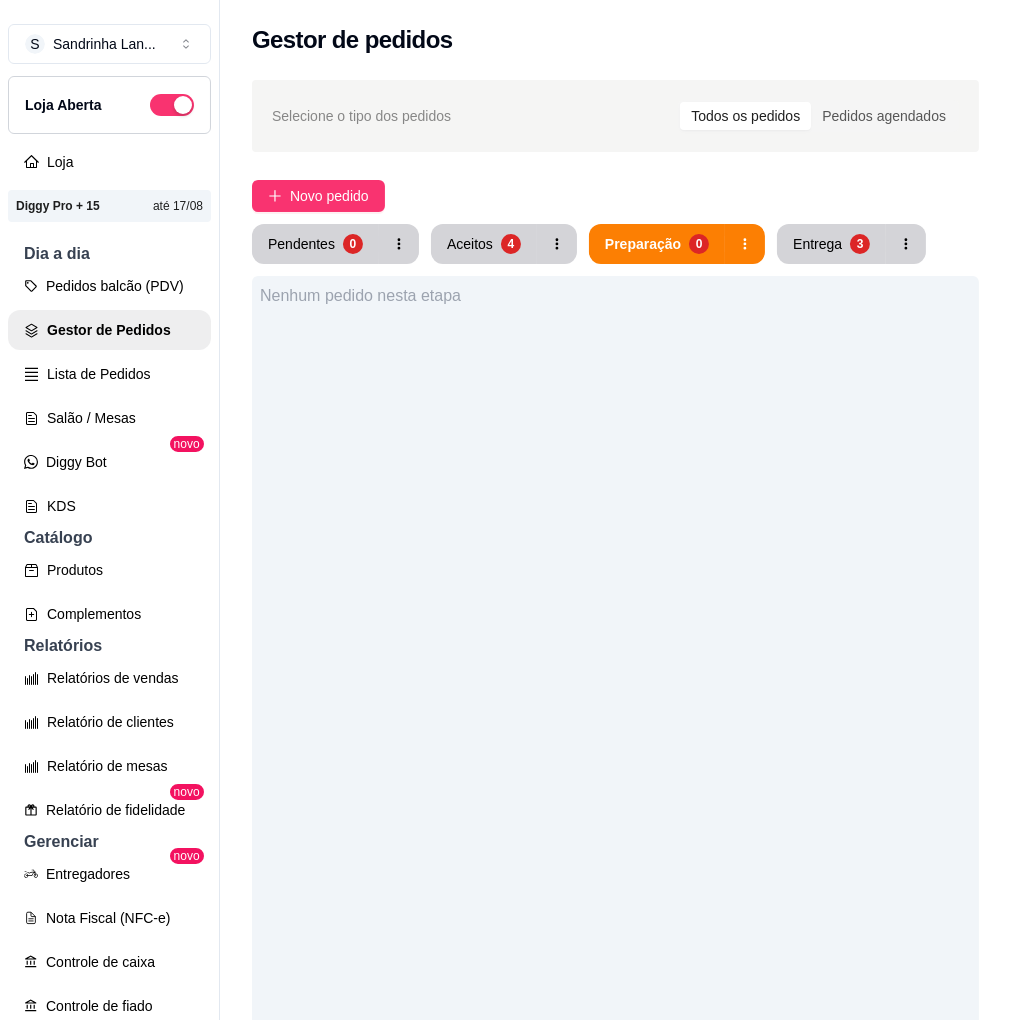 click on "Pendentes 0 Aceitos 4 Preparação 0 Entrega 3 Nenhum pedido nesta etapa" at bounding box center [615, 760] 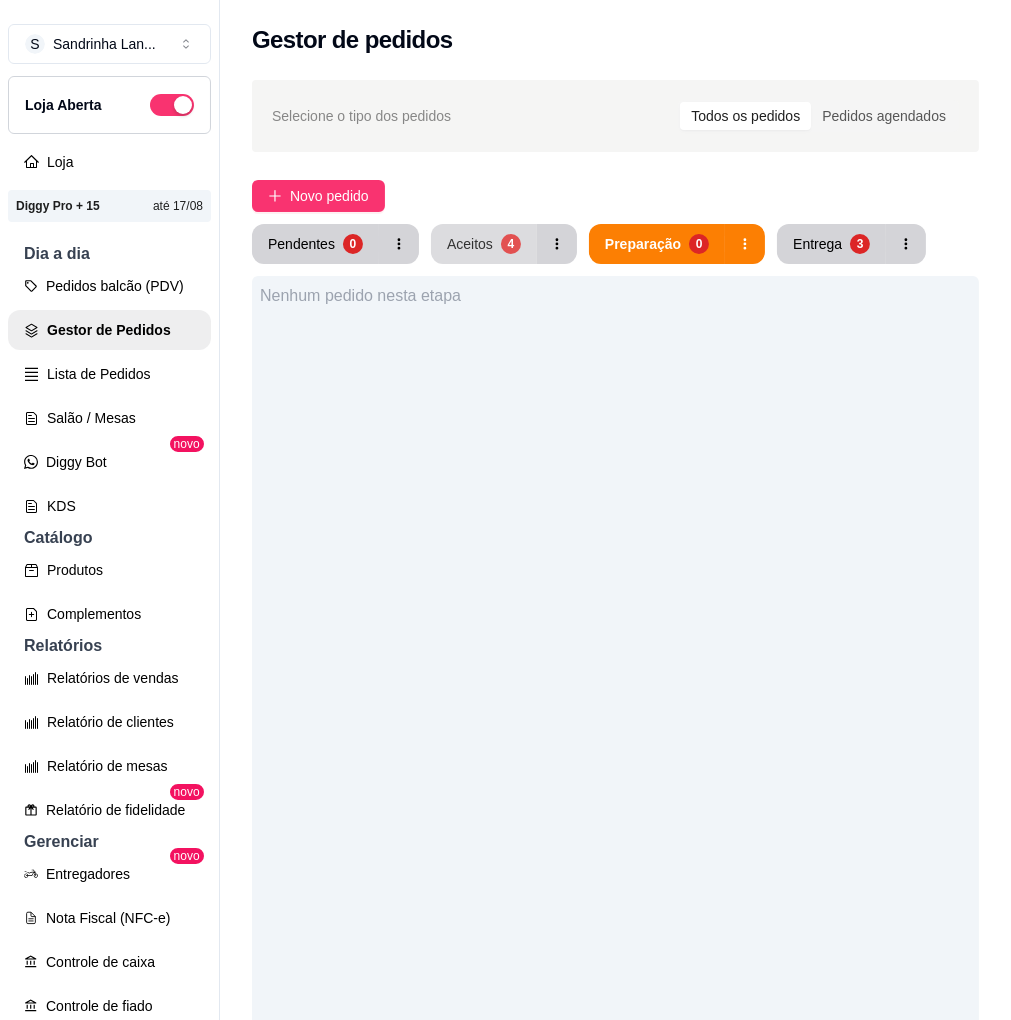 click on "4" at bounding box center (511, 244) 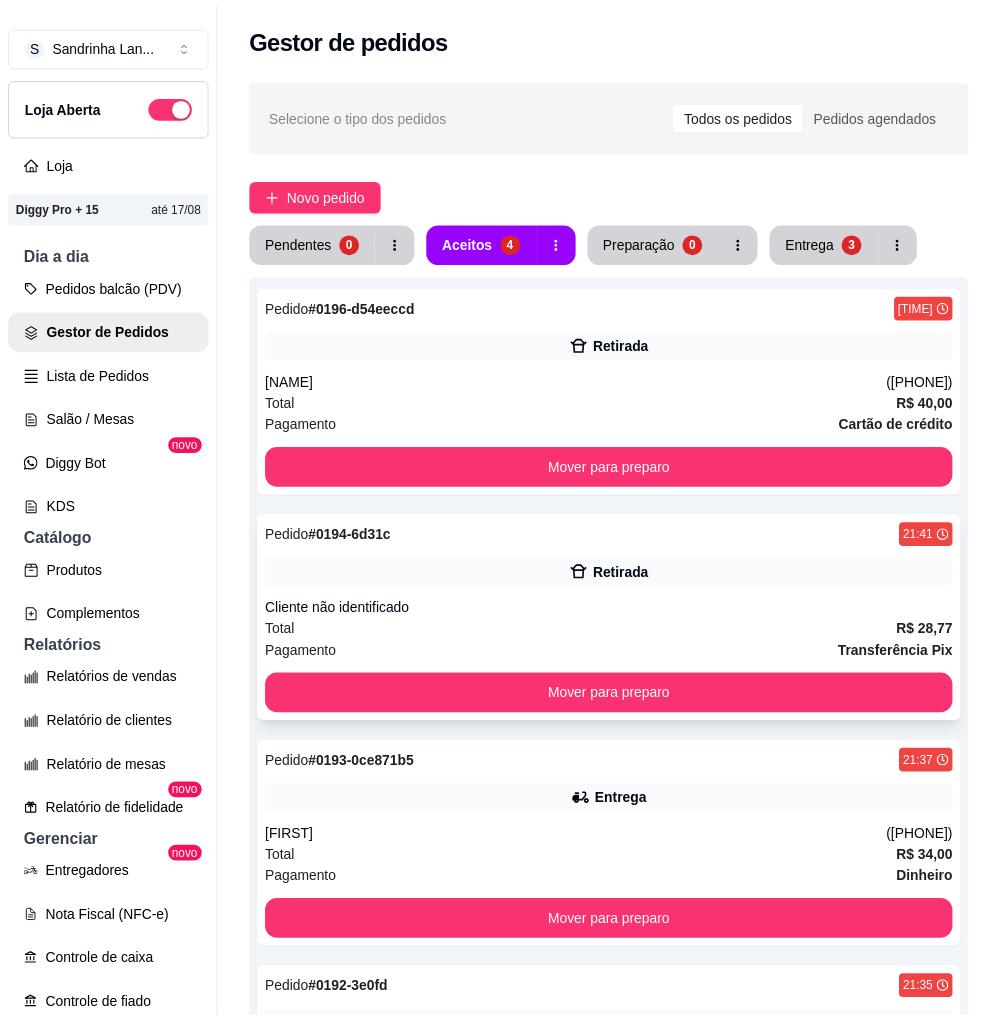 scroll, scrollTop: 0, scrollLeft: 0, axis: both 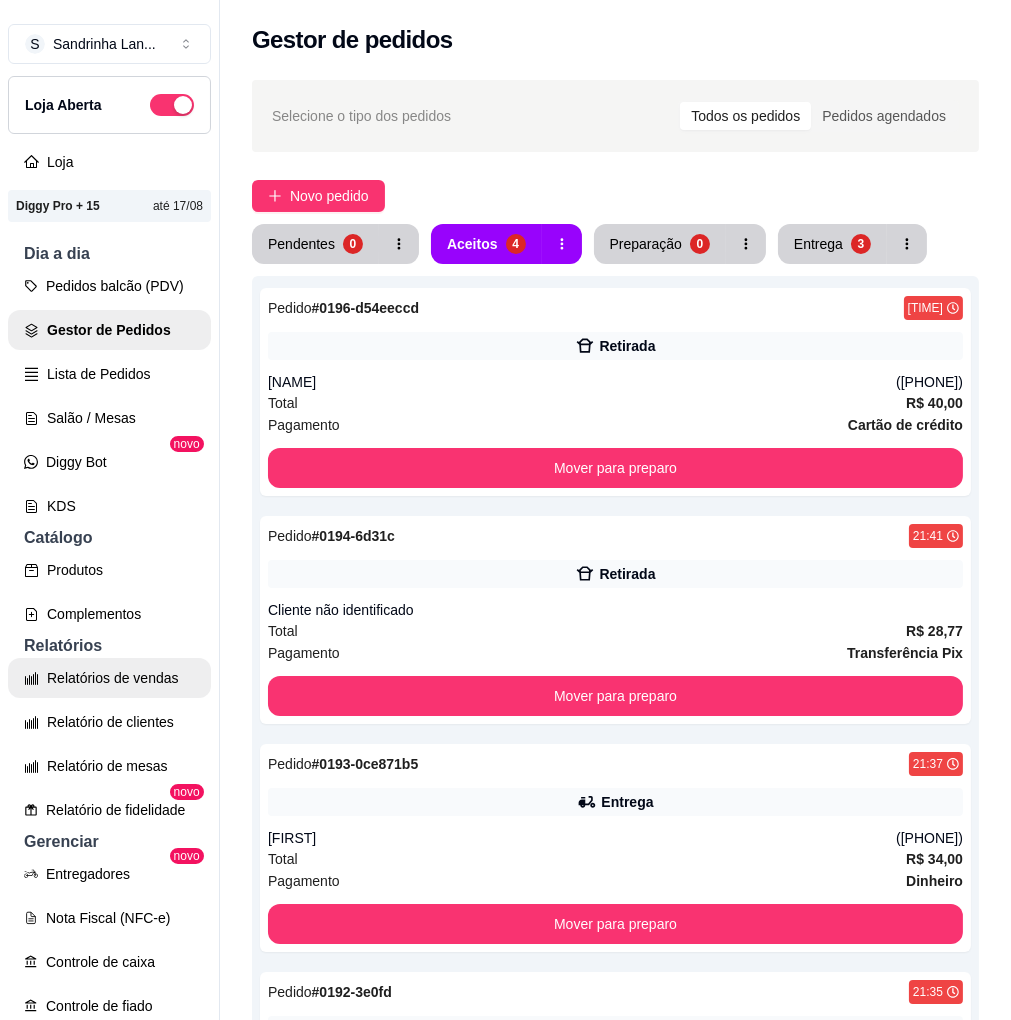 click on "Relatórios de vendas" at bounding box center [109, 678] 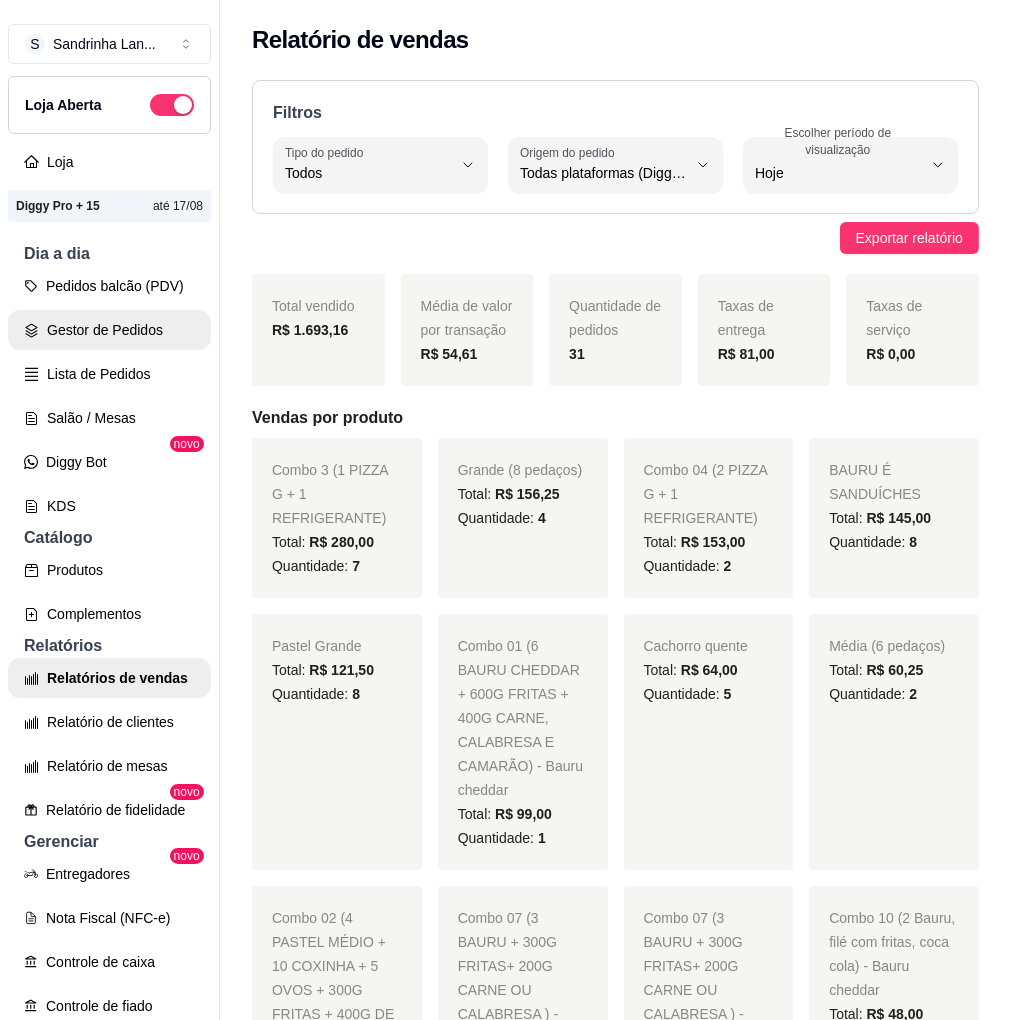click on "Gestor de Pedidos" at bounding box center (109, 330) 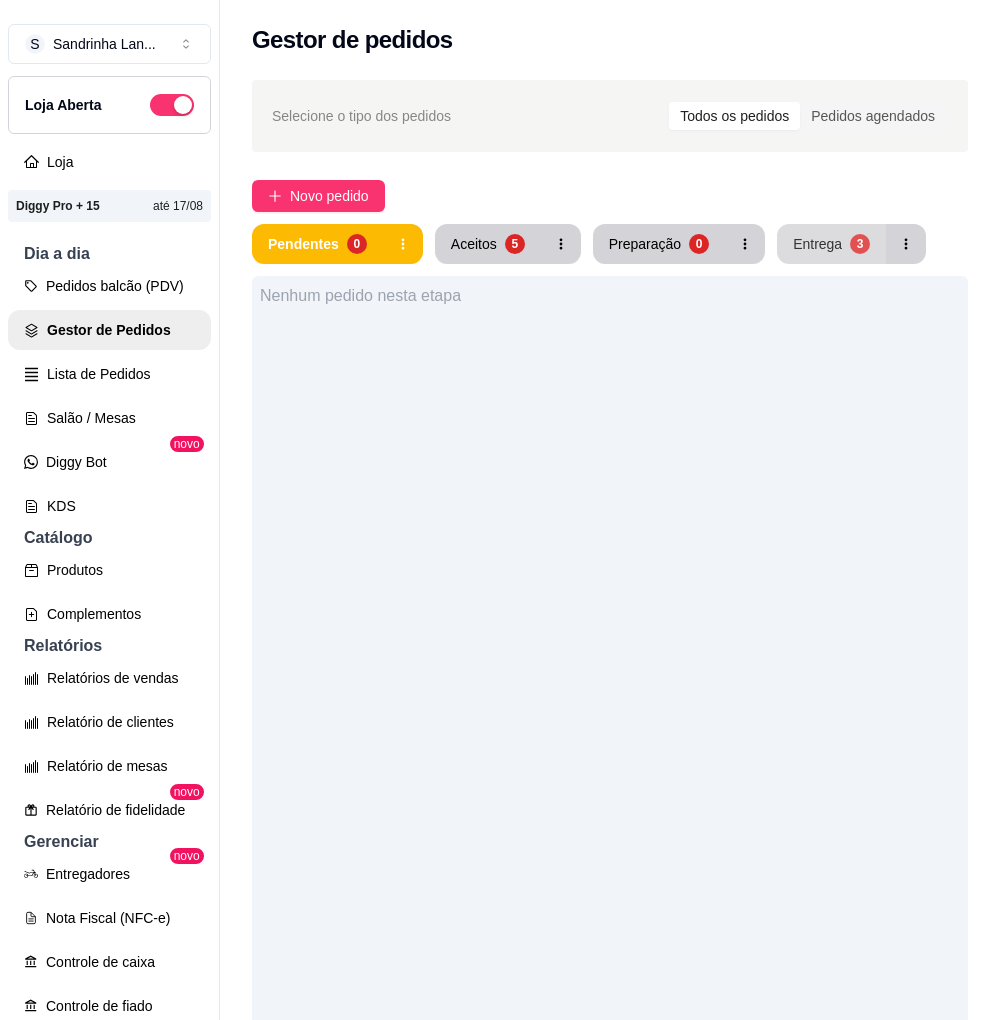 click on "Entrega" at bounding box center [817, 244] 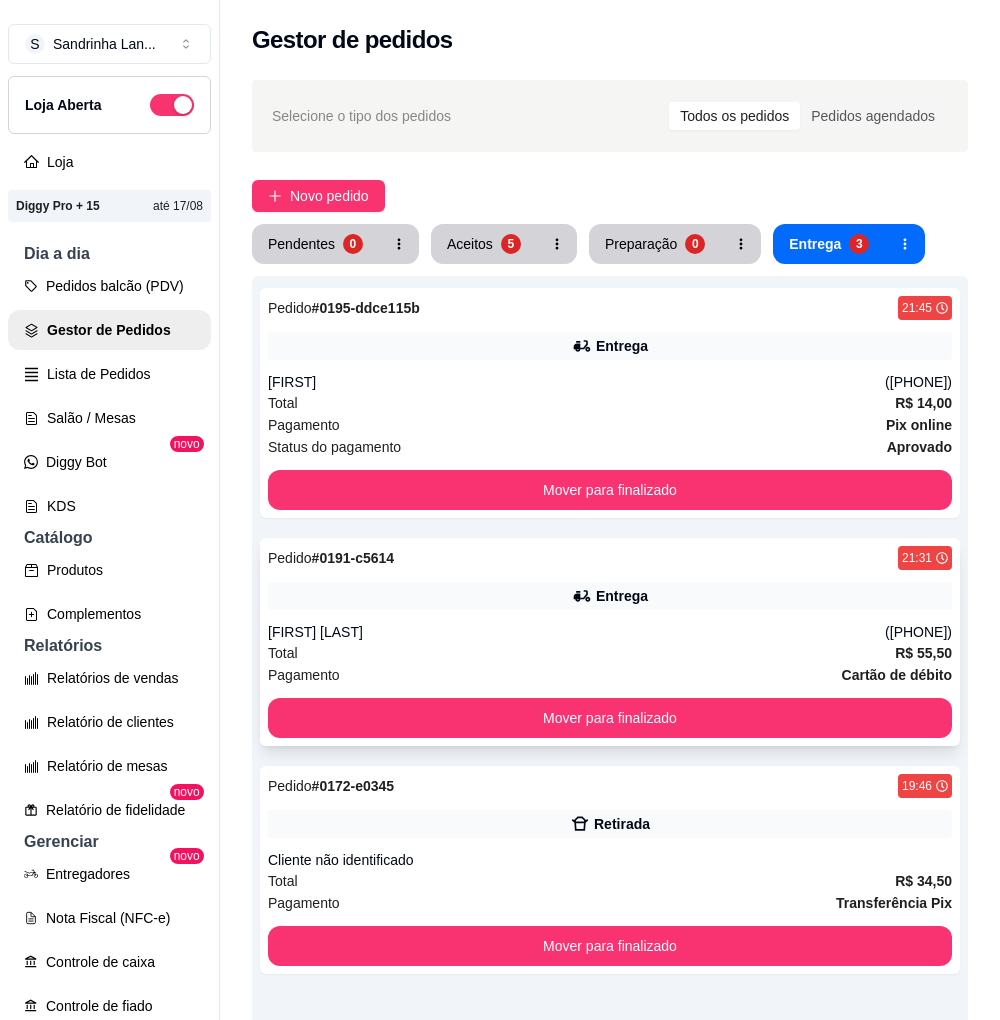 click on "[FIRST] [LAST]" at bounding box center (576, 632) 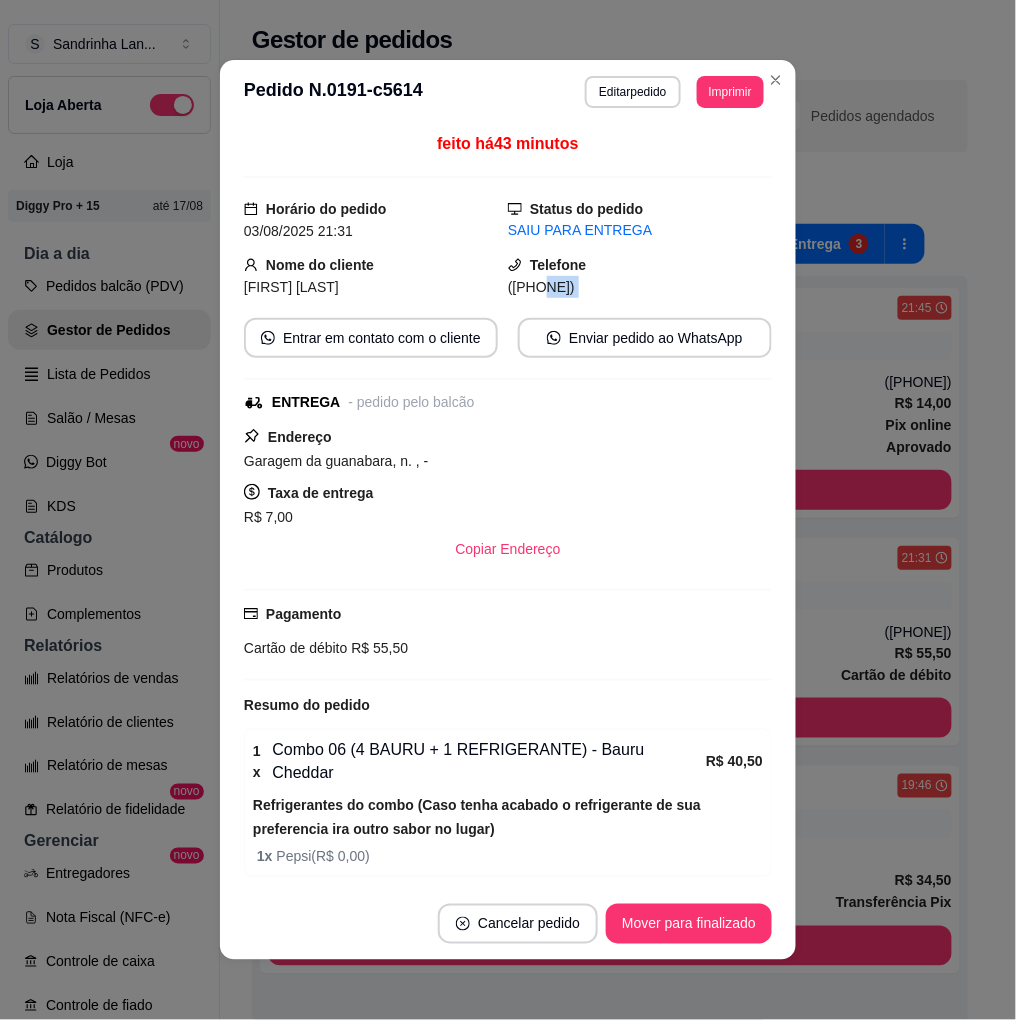 drag, startPoint x: 518, startPoint y: 292, endPoint x: 638, endPoint y: 302, distance: 120.41595 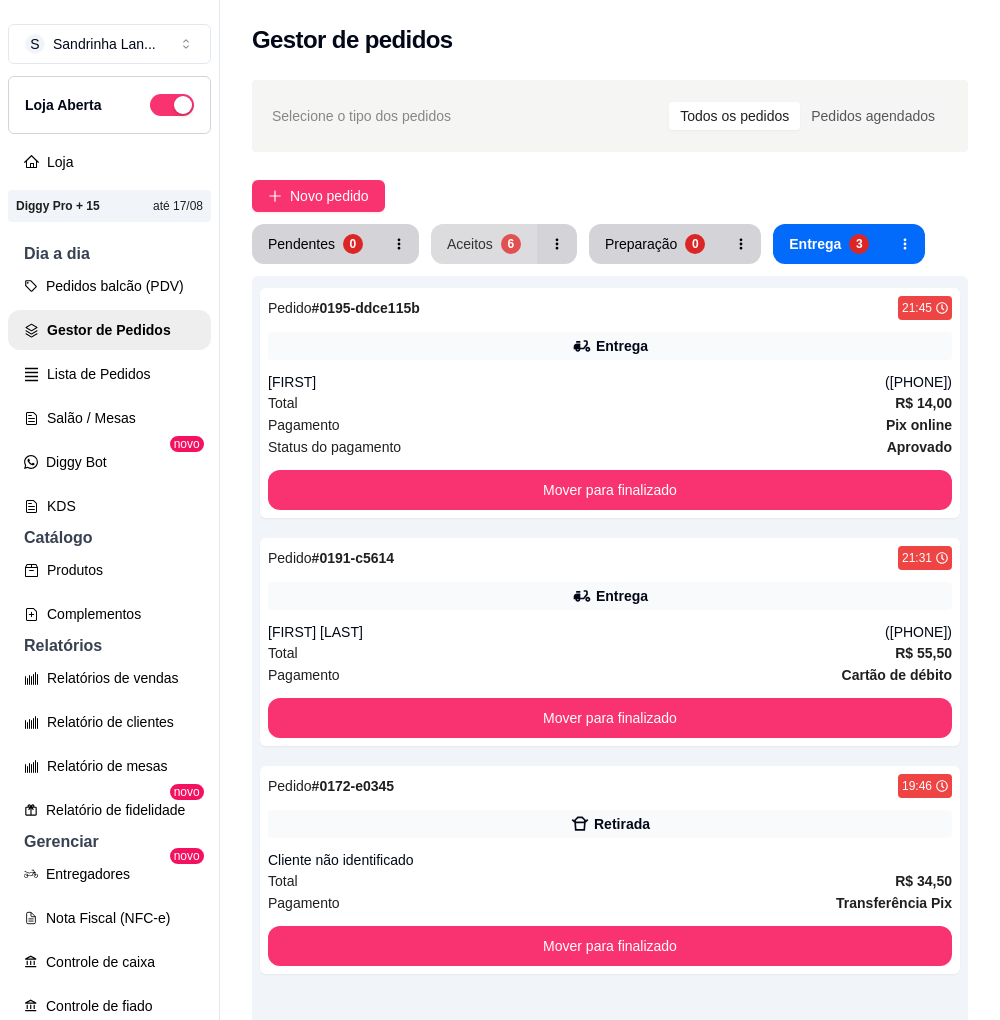 click on "Aceitos 6" at bounding box center [484, 244] 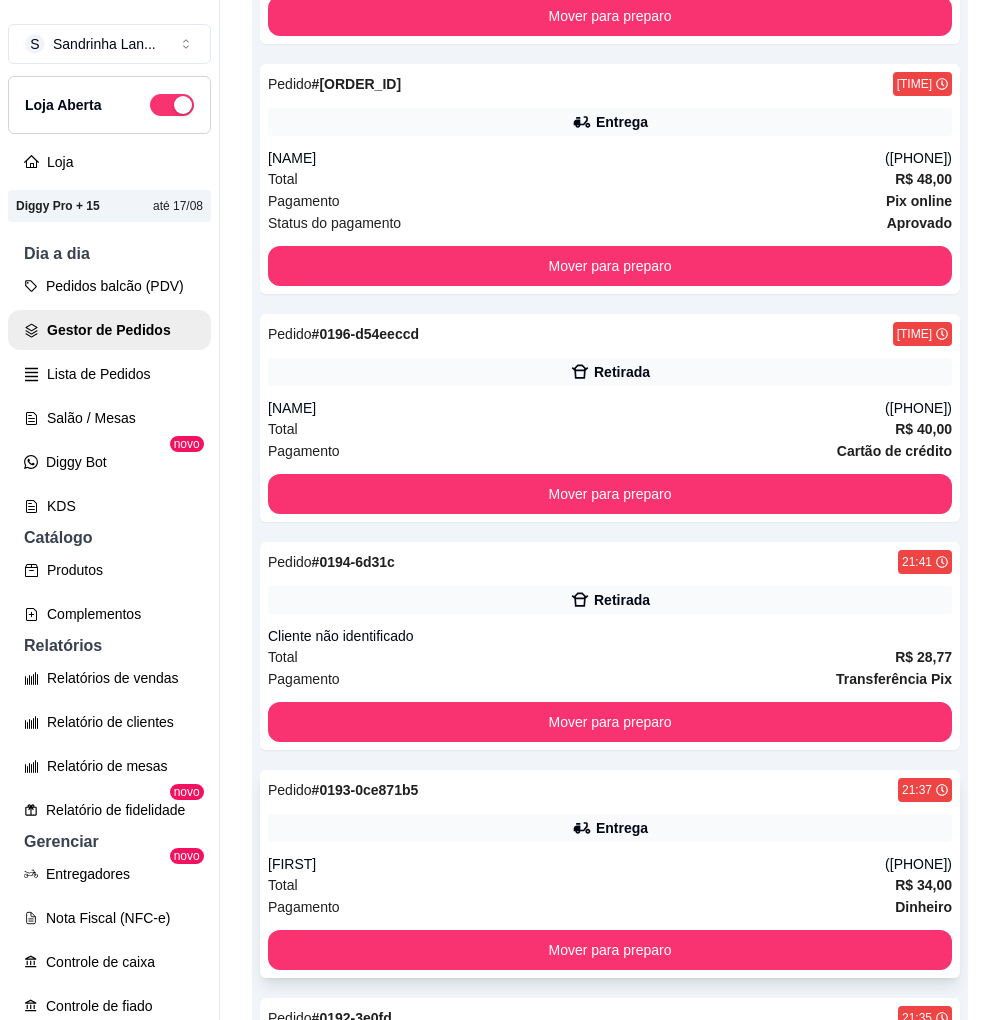 scroll, scrollTop: 784, scrollLeft: 0, axis: vertical 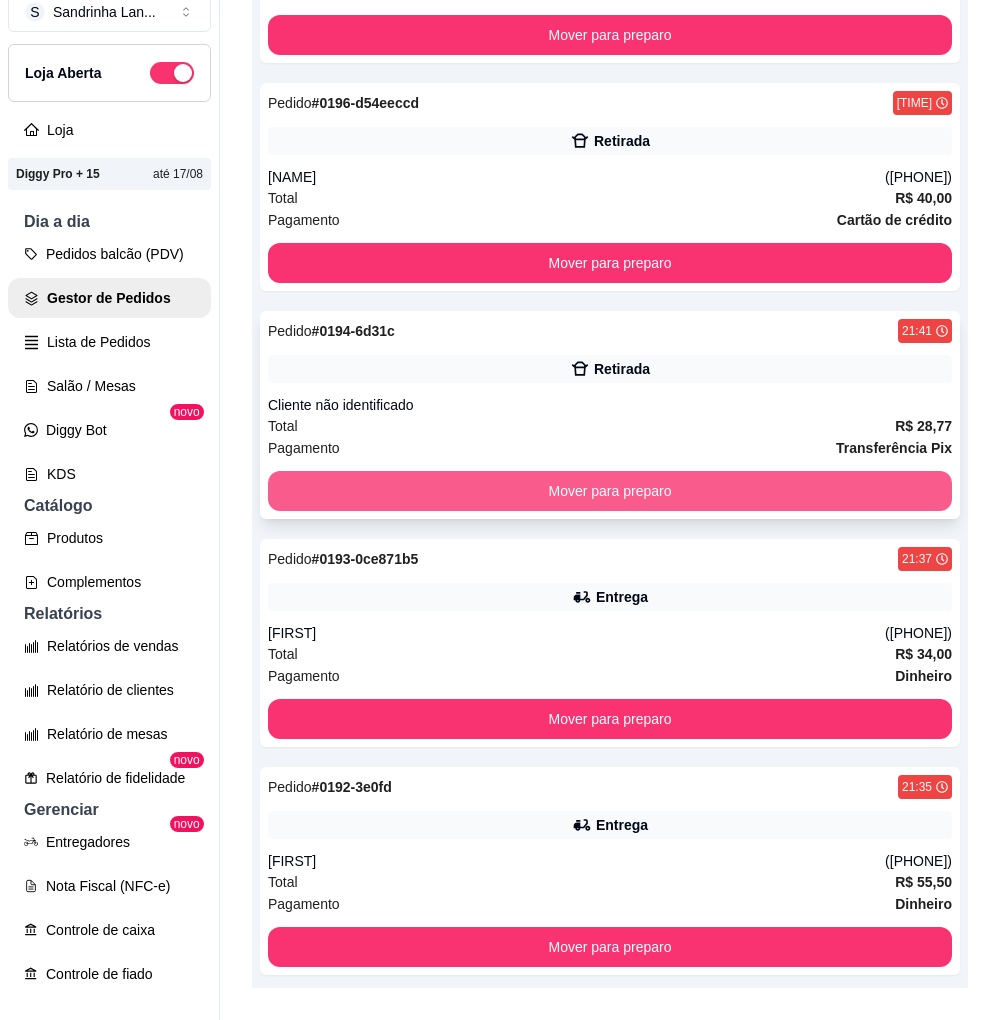 click on "Mover para preparo" at bounding box center [610, 491] 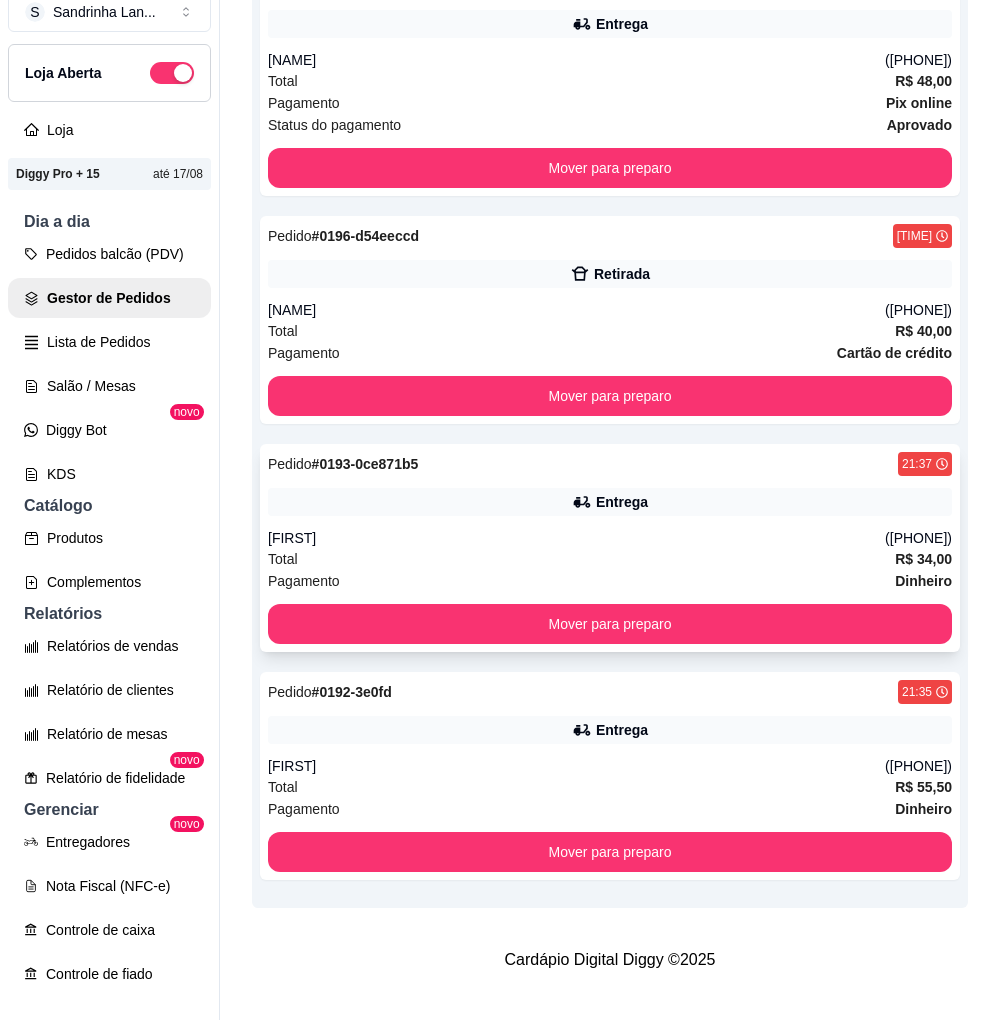 scroll, scrollTop: 556, scrollLeft: 0, axis: vertical 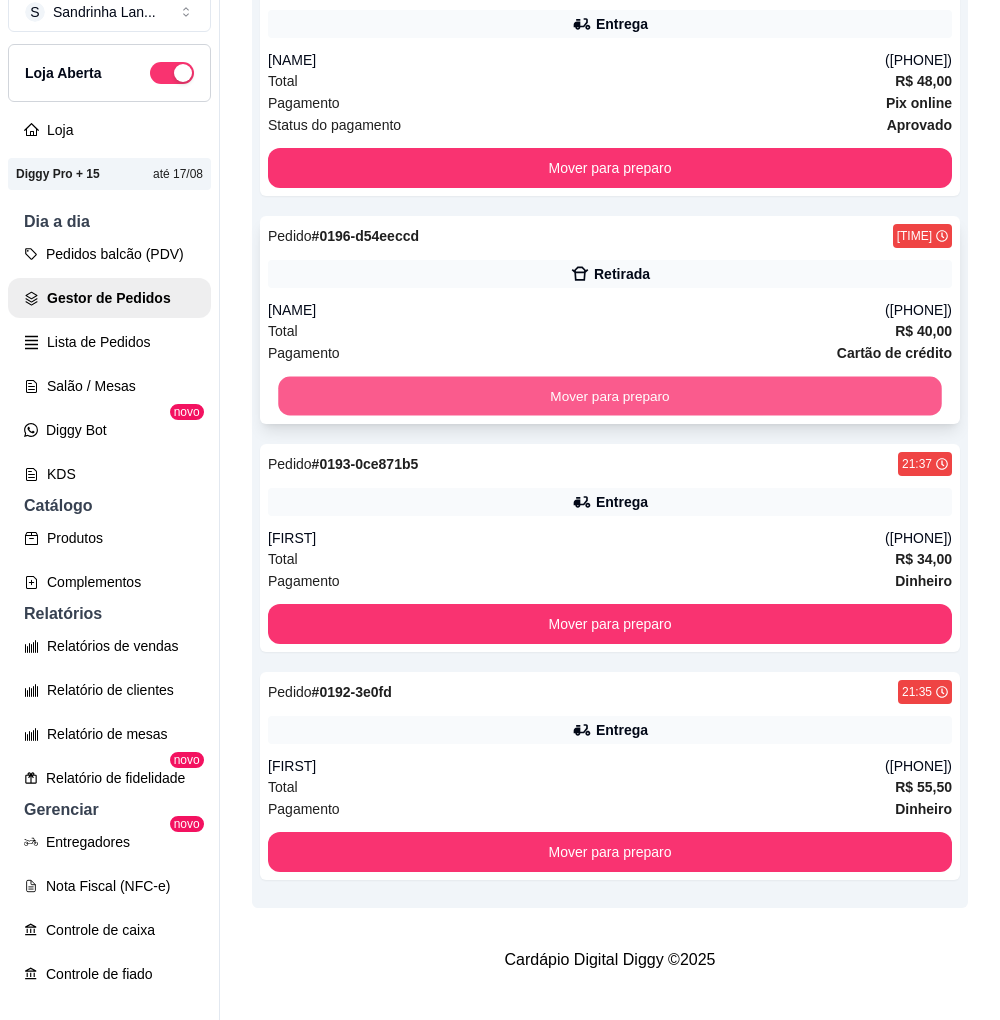 click on "Mover para preparo" at bounding box center [609, 396] 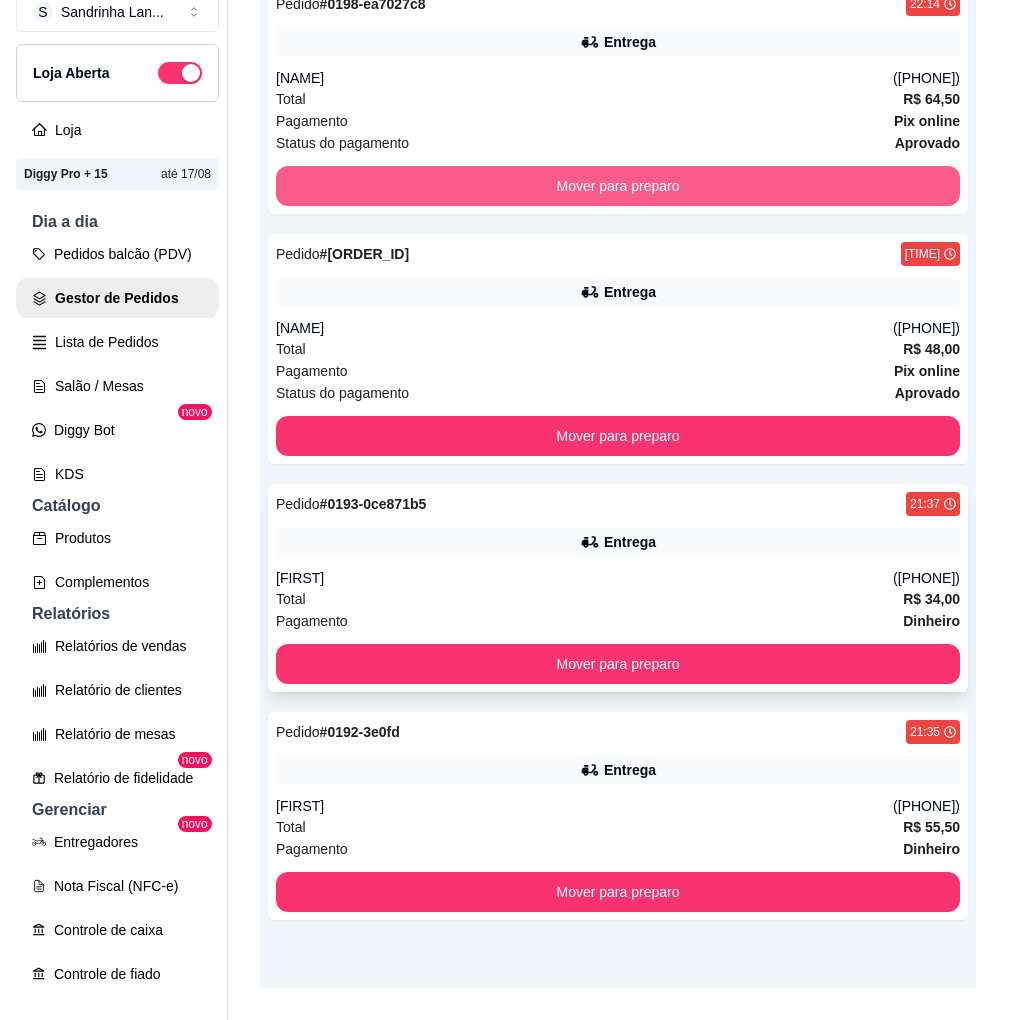 scroll, scrollTop: 372, scrollLeft: 0, axis: vertical 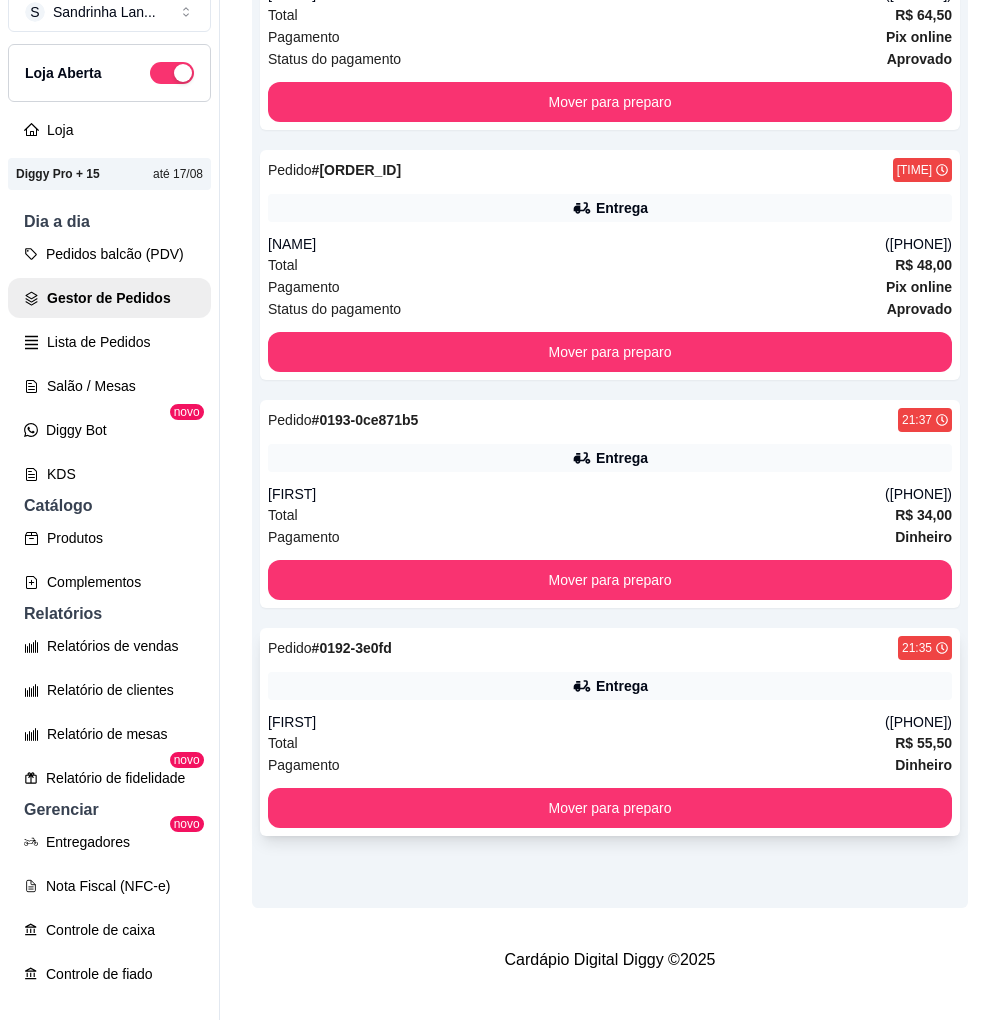 click on "Entrega" at bounding box center [610, 686] 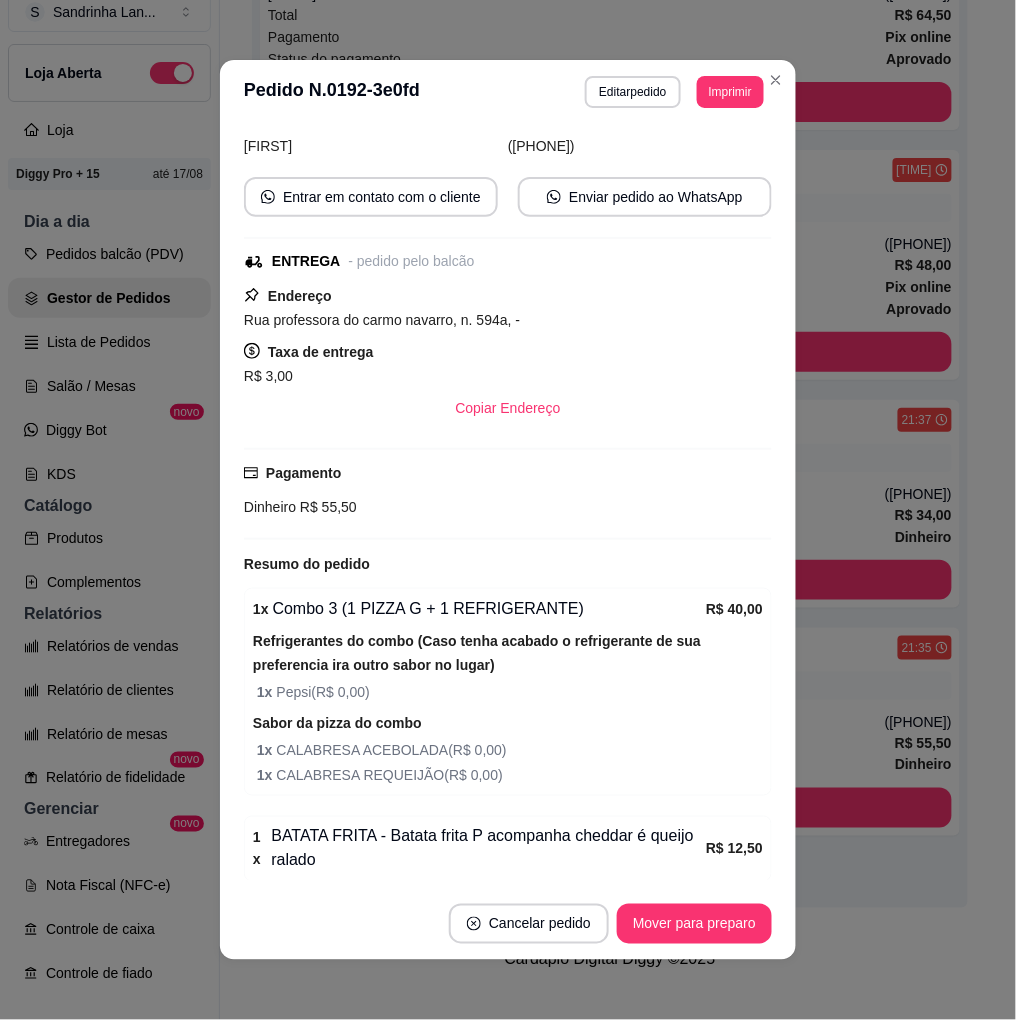 scroll, scrollTop: 222, scrollLeft: 0, axis: vertical 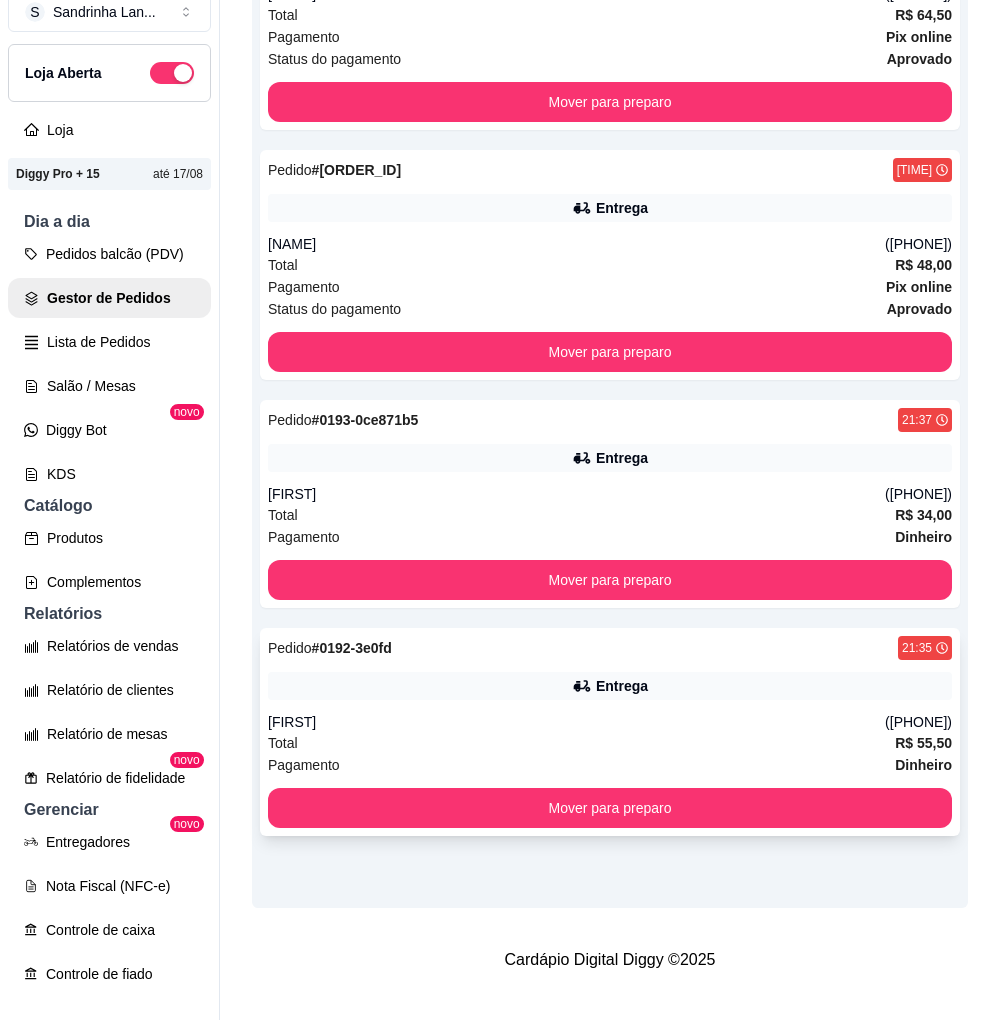click on "[FIRST]" at bounding box center (576, 722) 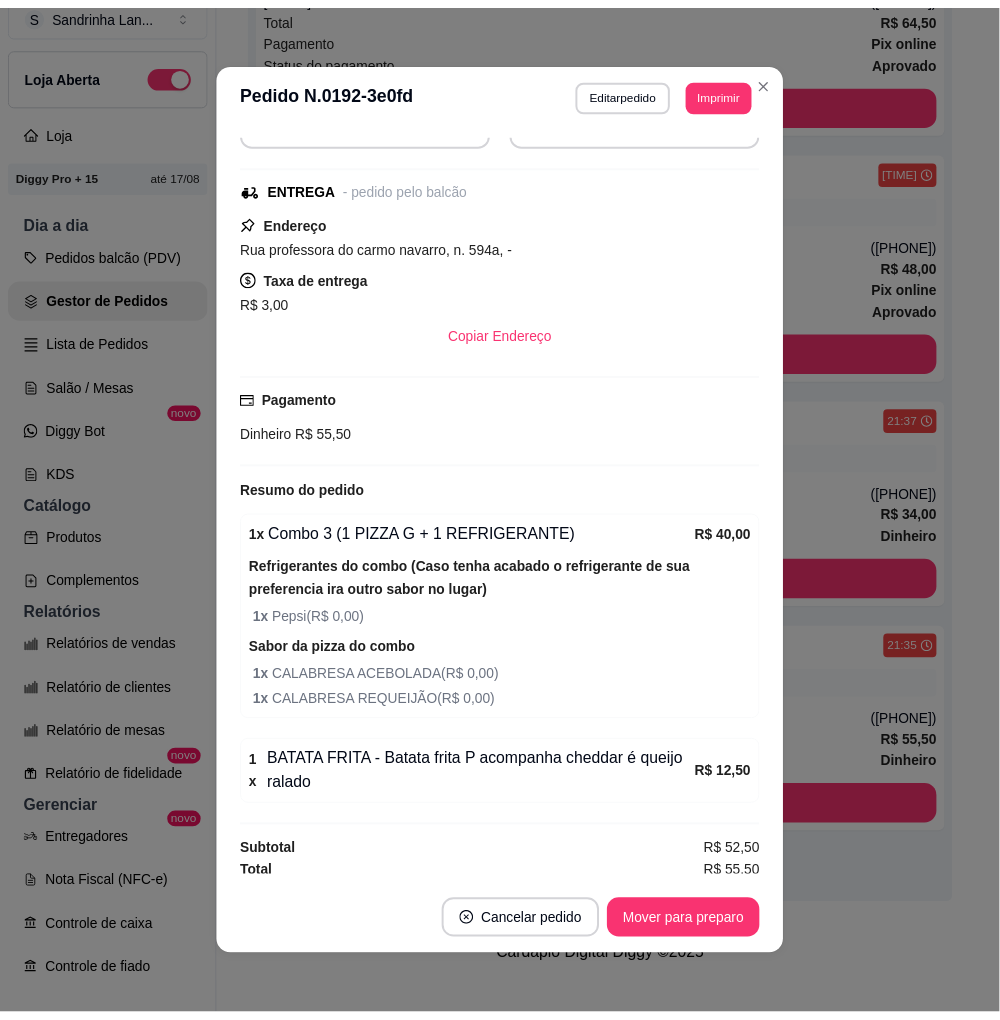 scroll, scrollTop: 224, scrollLeft: 0, axis: vertical 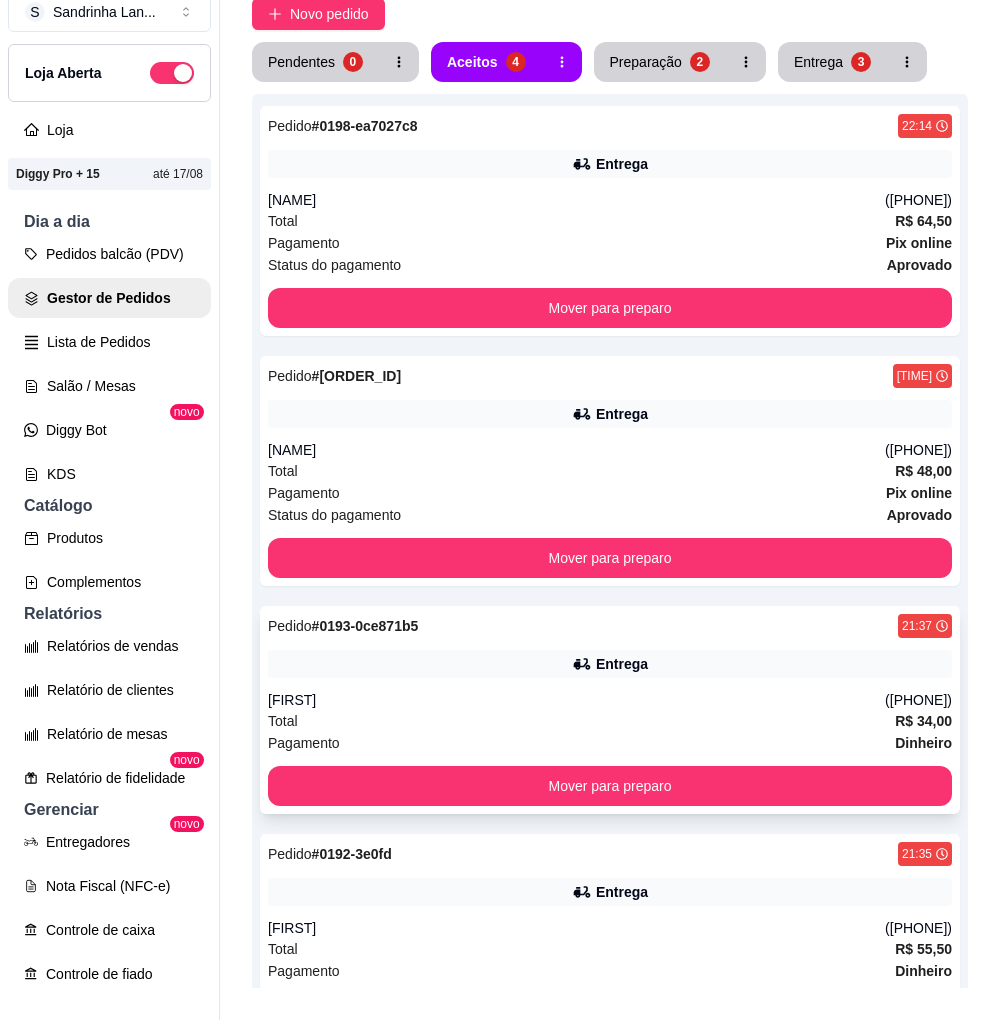 click on "[FIRST]" at bounding box center (576, 700) 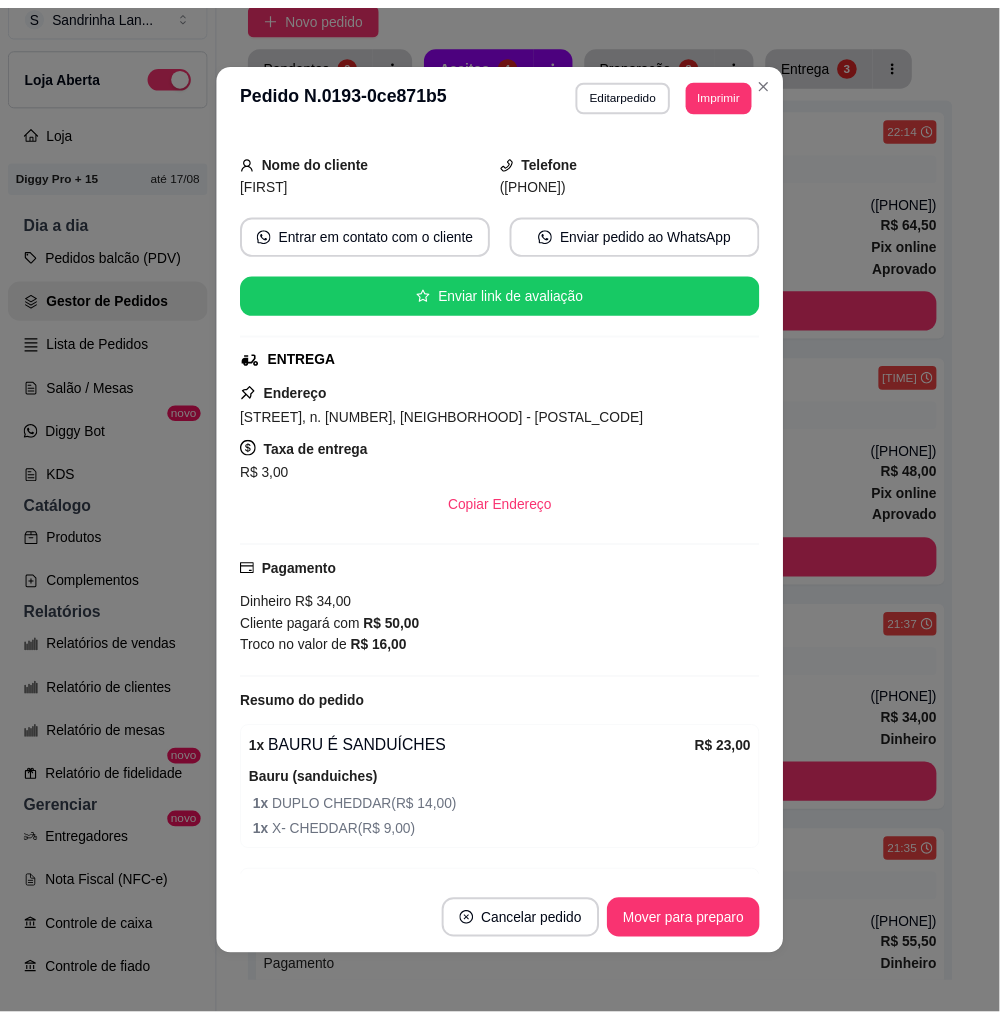 scroll, scrollTop: 0, scrollLeft: 0, axis: both 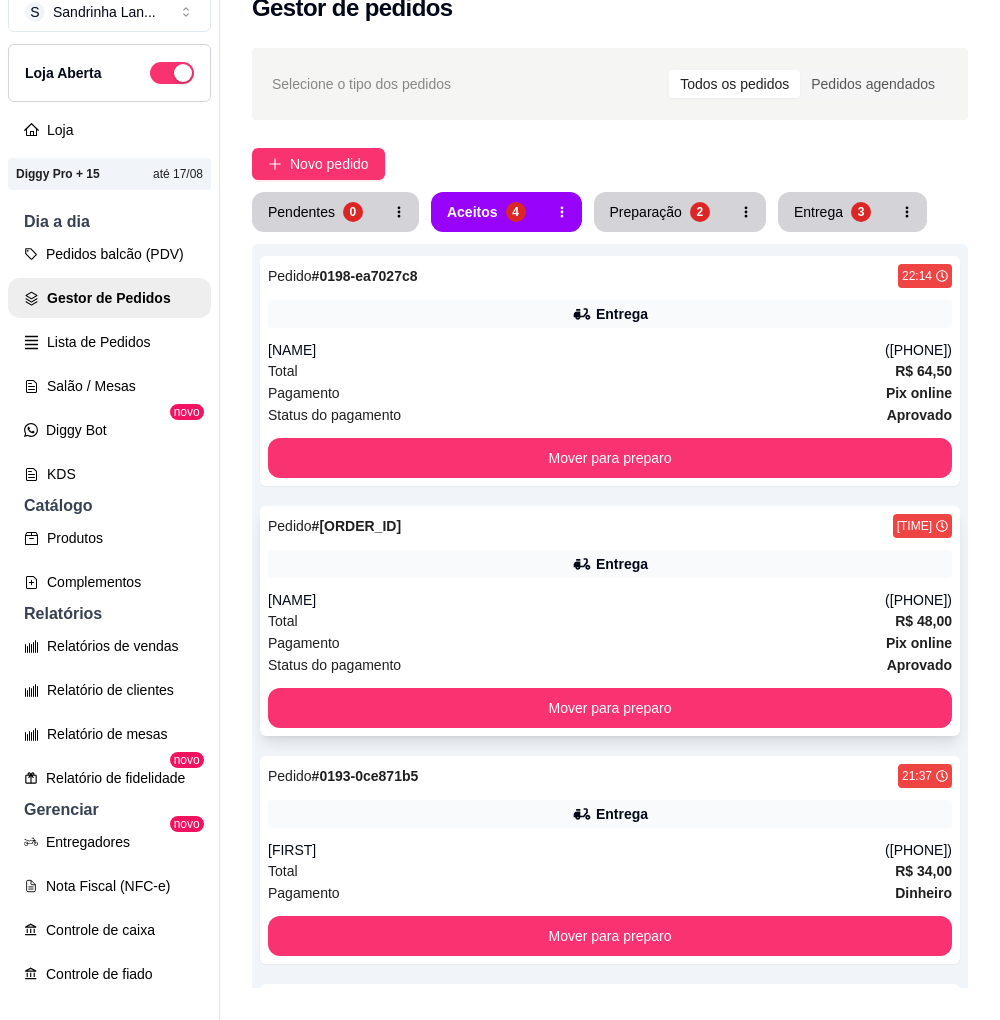 click on "Total R$ 48,00" at bounding box center [610, 621] 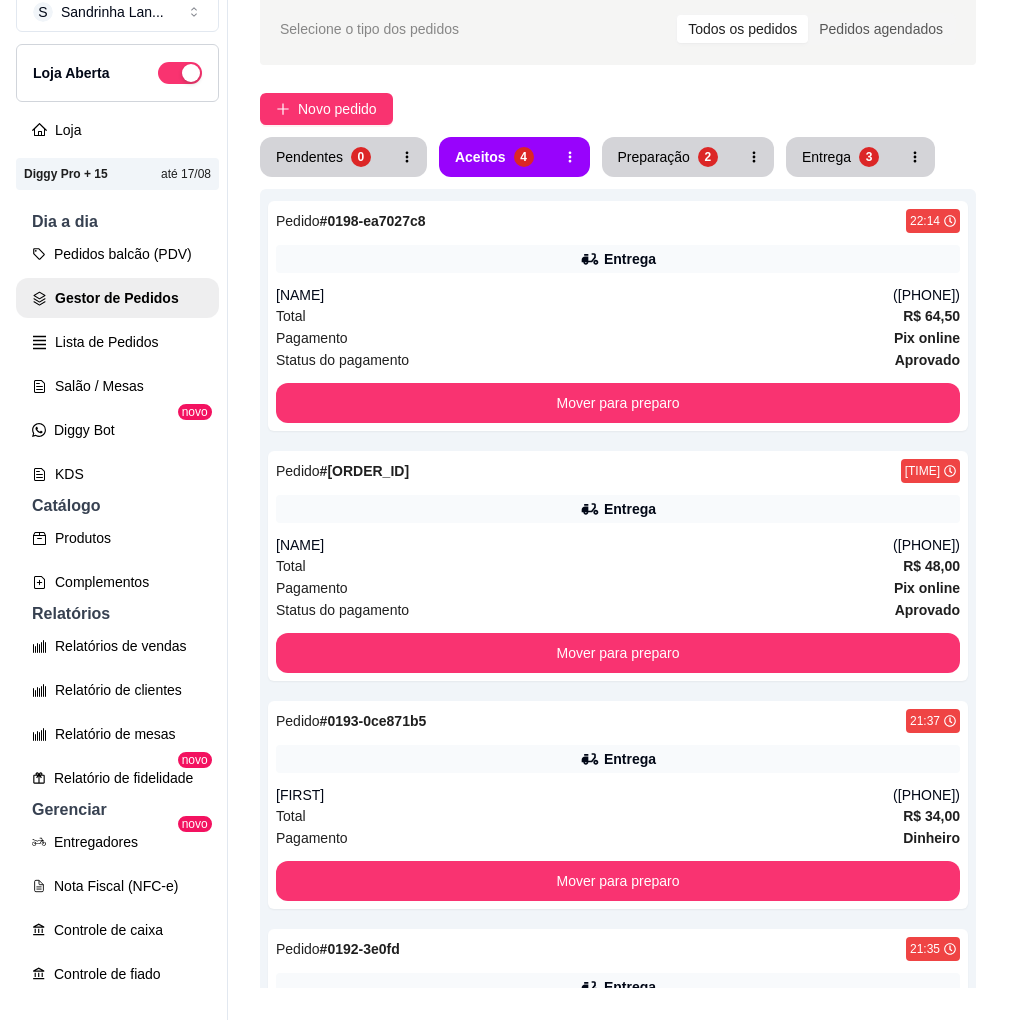 scroll, scrollTop: 0, scrollLeft: 0, axis: both 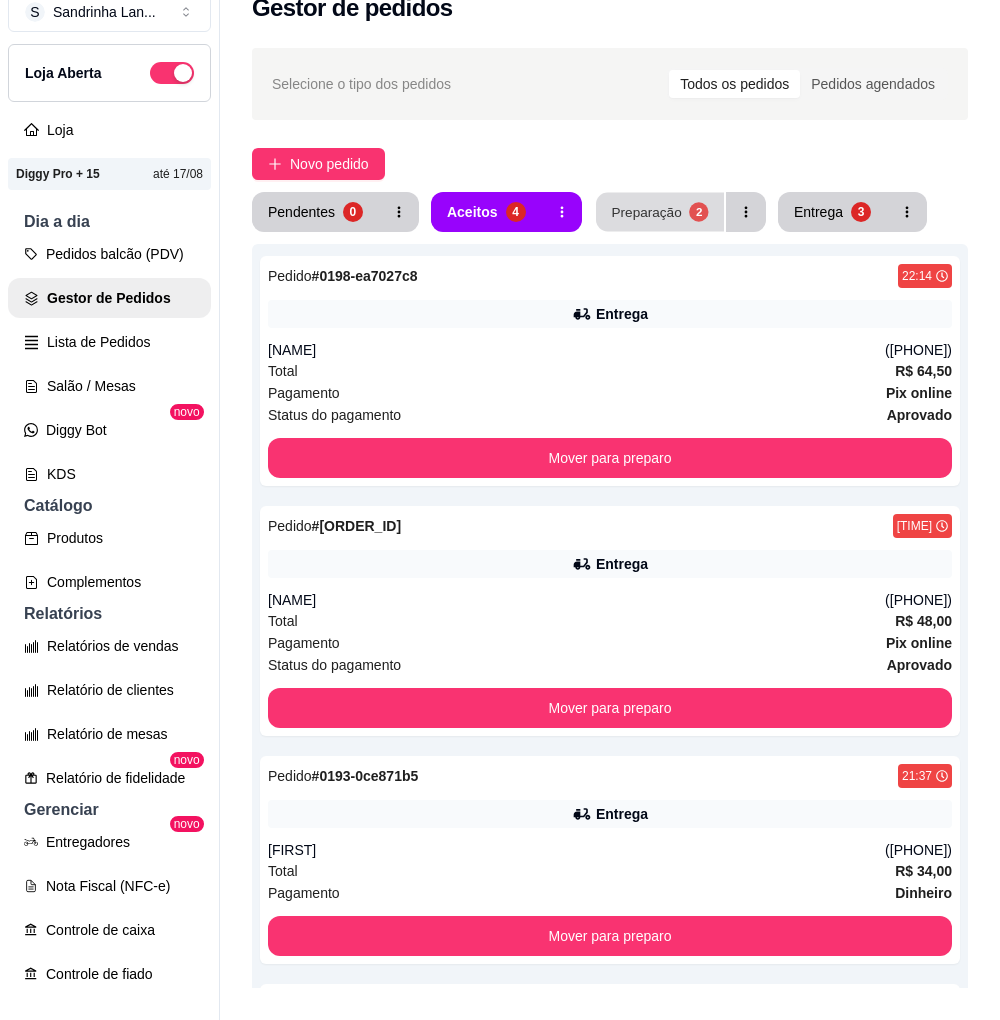 click on "Preparação 2" at bounding box center [660, 212] 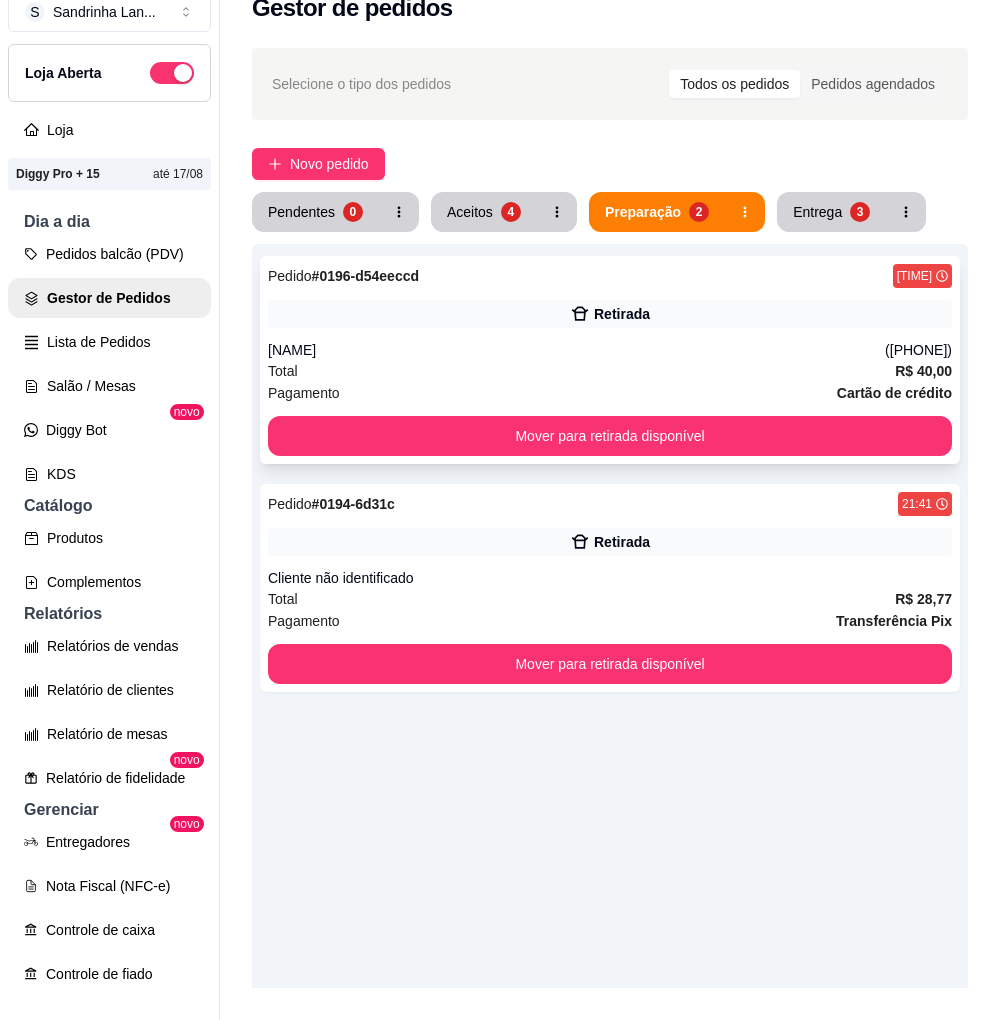 click on "Pedido  # [ORDER_ID] 21:58 Retirada [NAME] ([PHONE]) Total R$ 40,00 Pagamento Cartão de crédito Mover para retirada disponível" at bounding box center [610, 360] 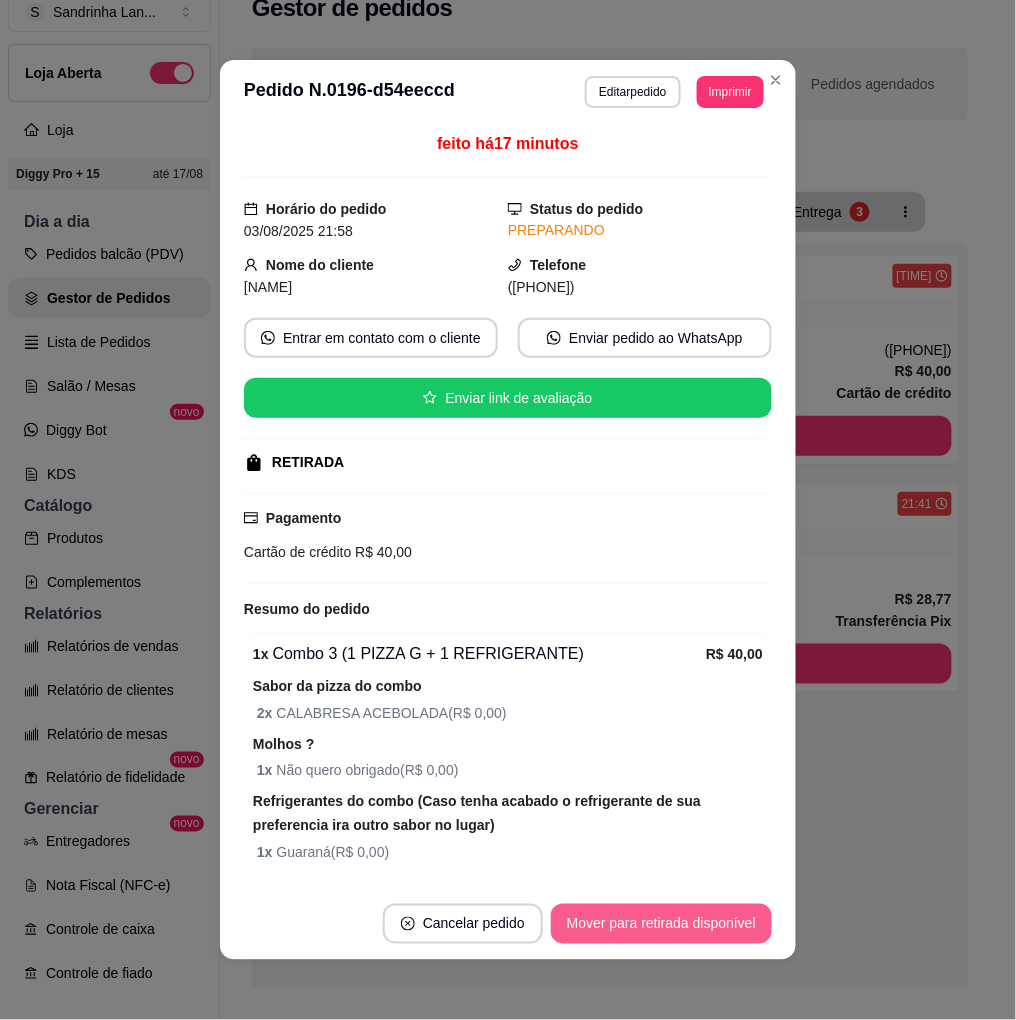 click on "Mover para retirada disponível" at bounding box center [661, 924] 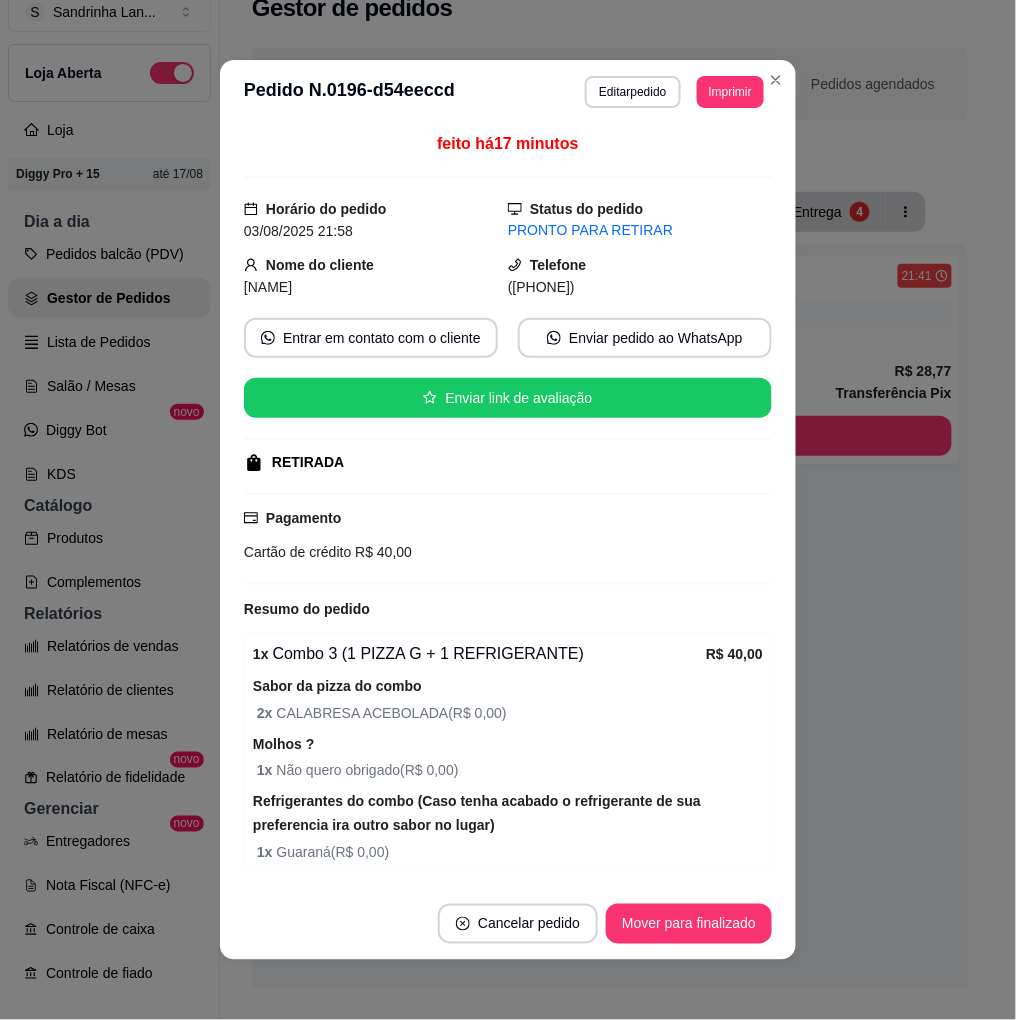drag, startPoint x: 532, startPoint y: 293, endPoint x: 680, endPoint y: 303, distance: 148.33745 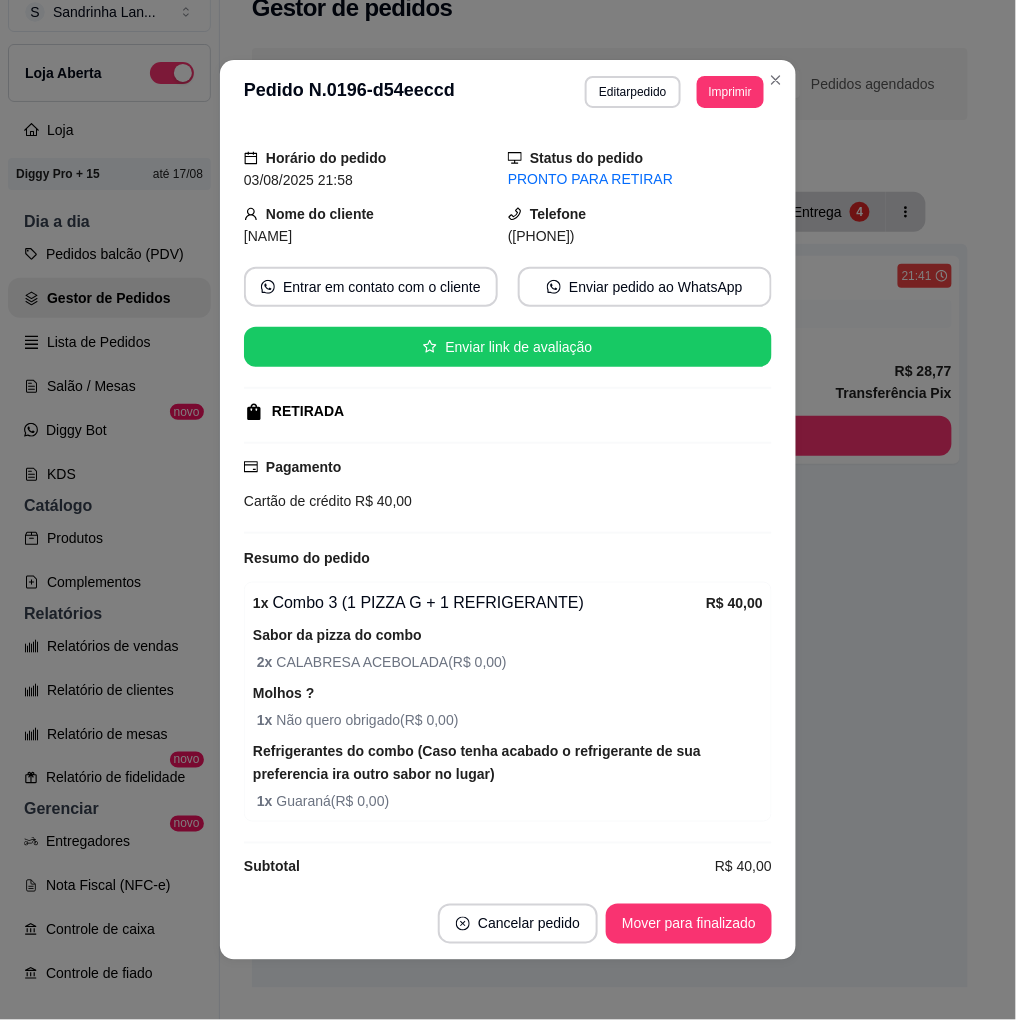 scroll, scrollTop: 73, scrollLeft: 0, axis: vertical 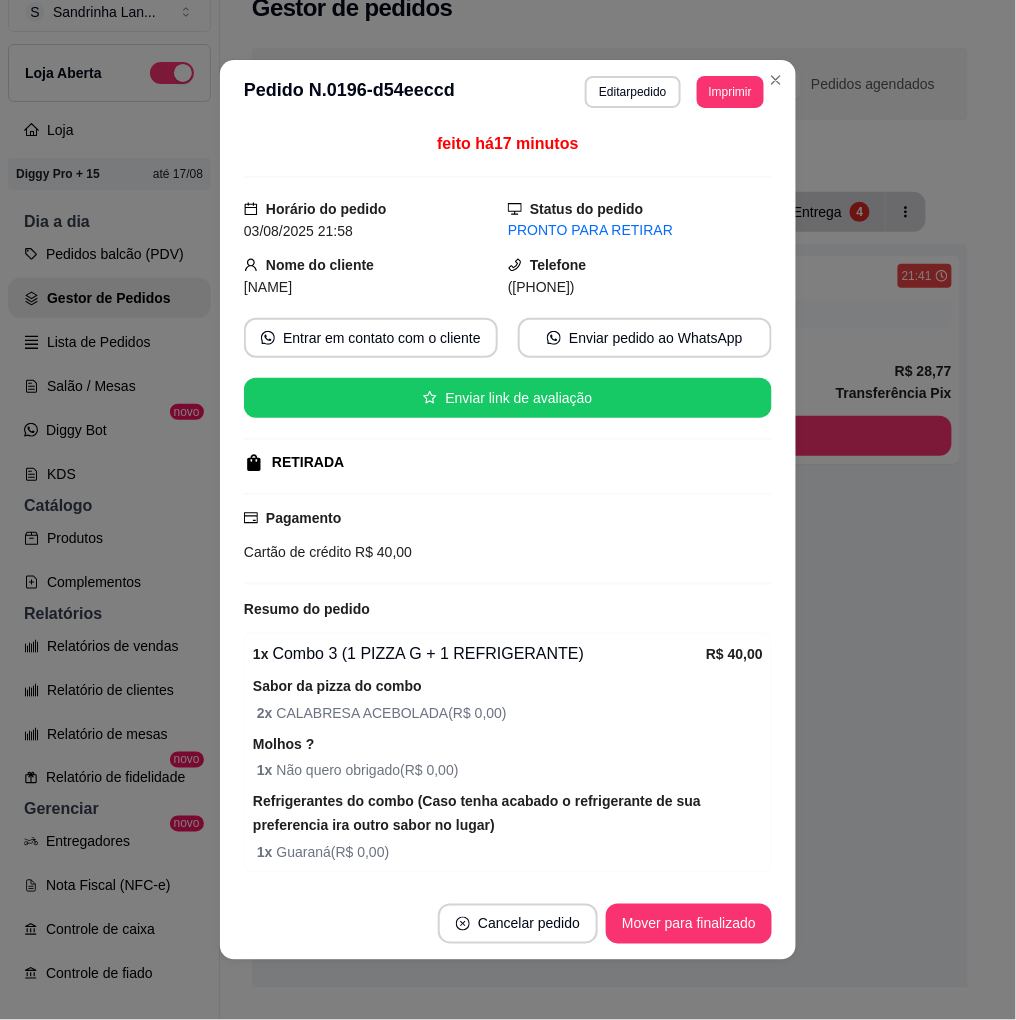 click on "Status do pedido PRONTO PARA RETIRAR" at bounding box center [640, 220] 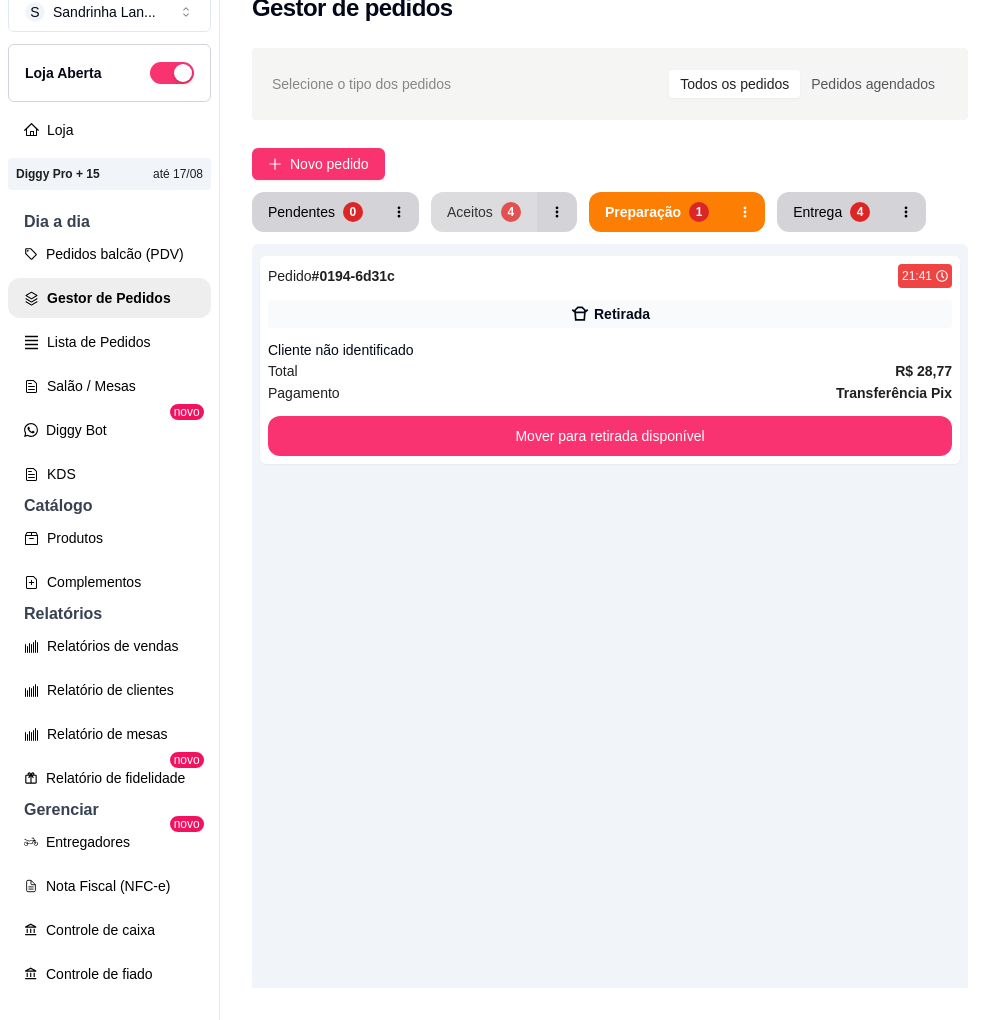 click on "Aceitos 4" at bounding box center (484, 212) 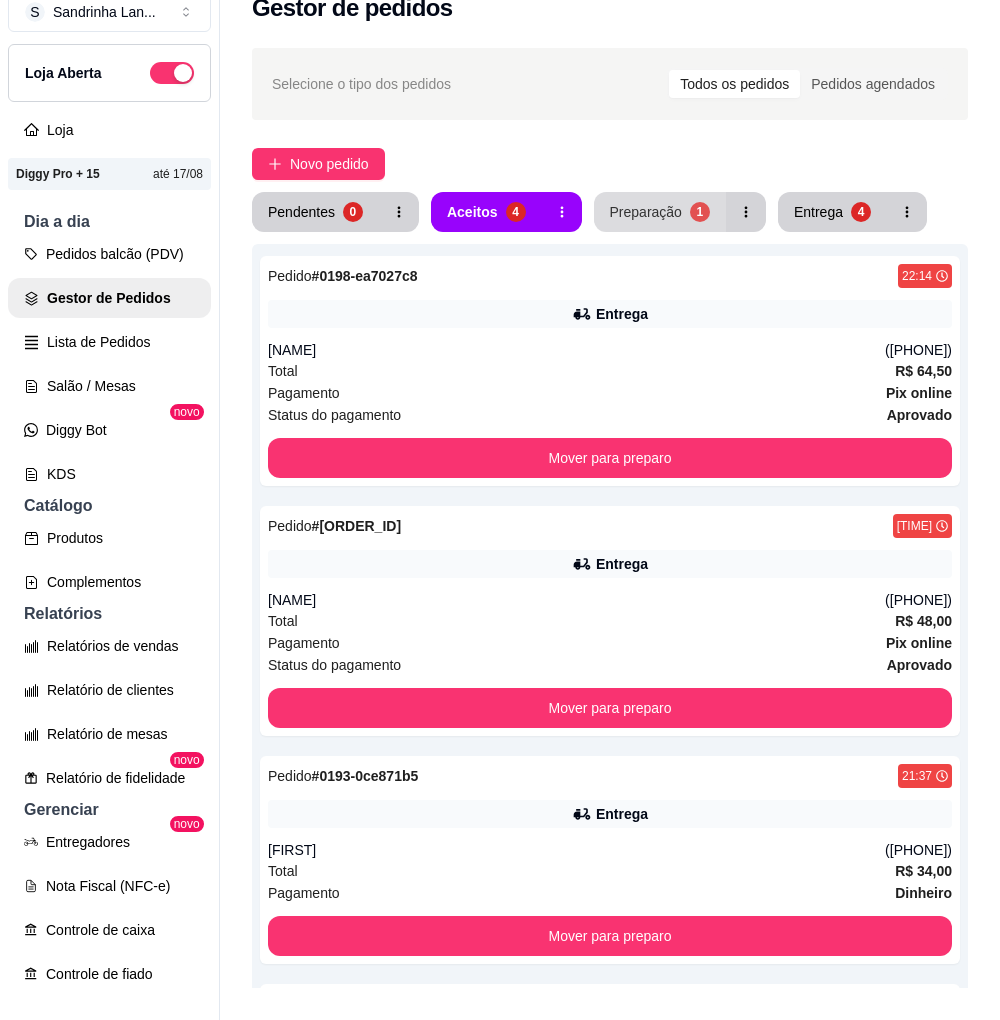 click on "Preparação" at bounding box center (646, 212) 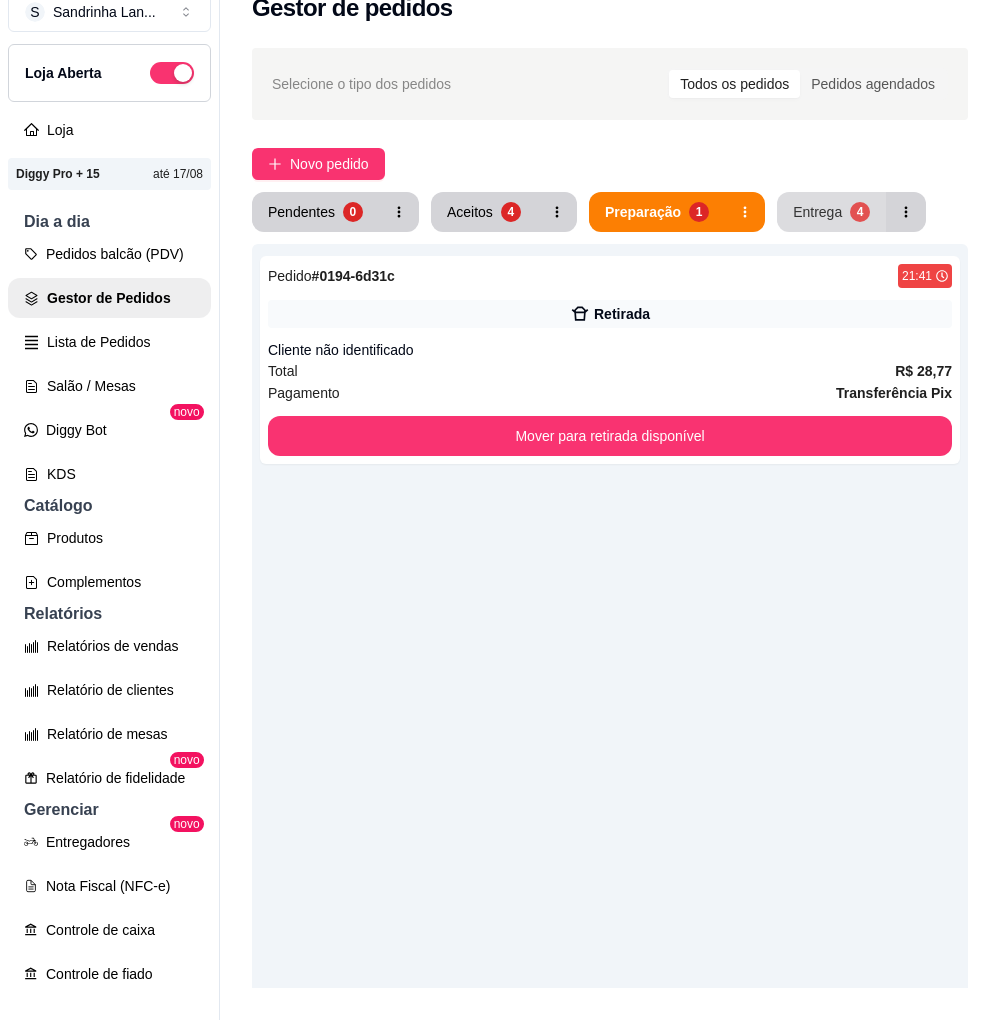 click on "Entrega" at bounding box center (817, 212) 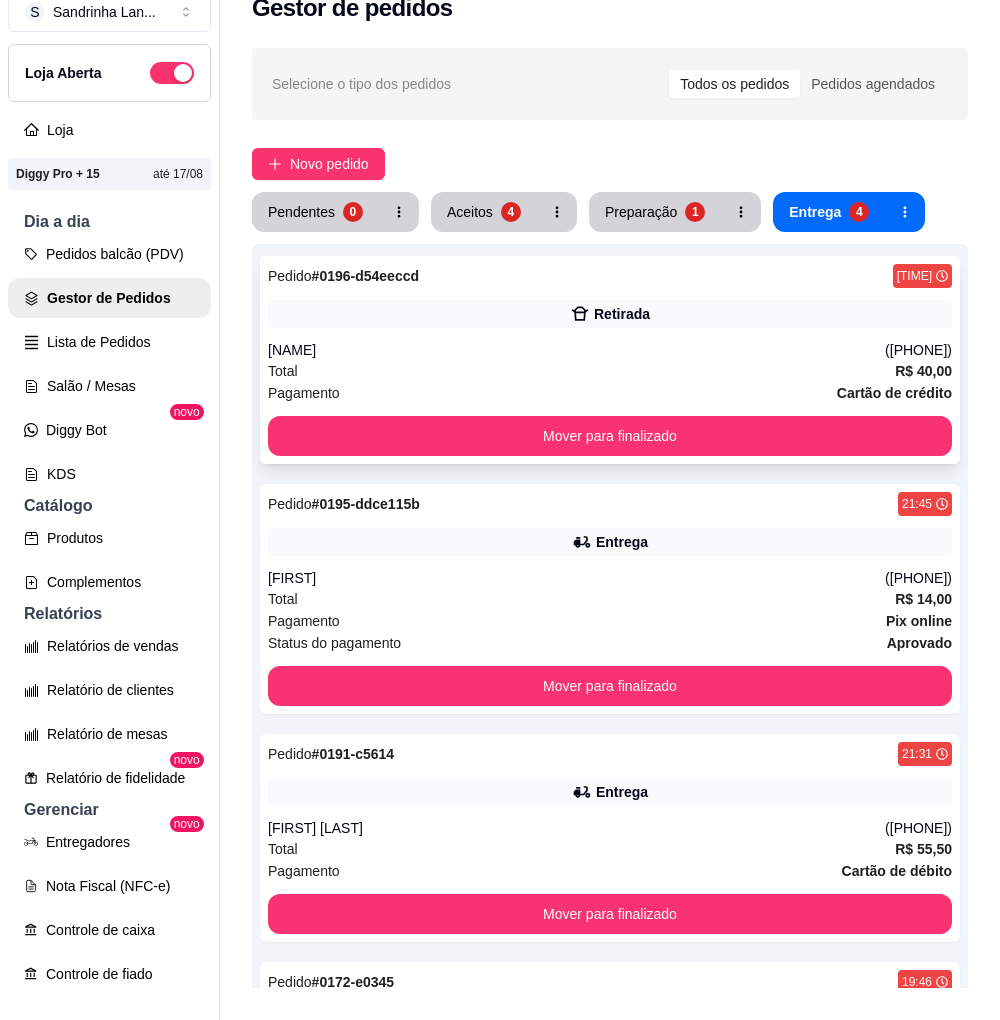click on "Pedido # 0196-d54eeccd 21:58 Retirada [NAME] ([PHONE]) Total R$ 40,00 Pagamento Cartão de crédito Mover para finalizado" at bounding box center (610, 360) 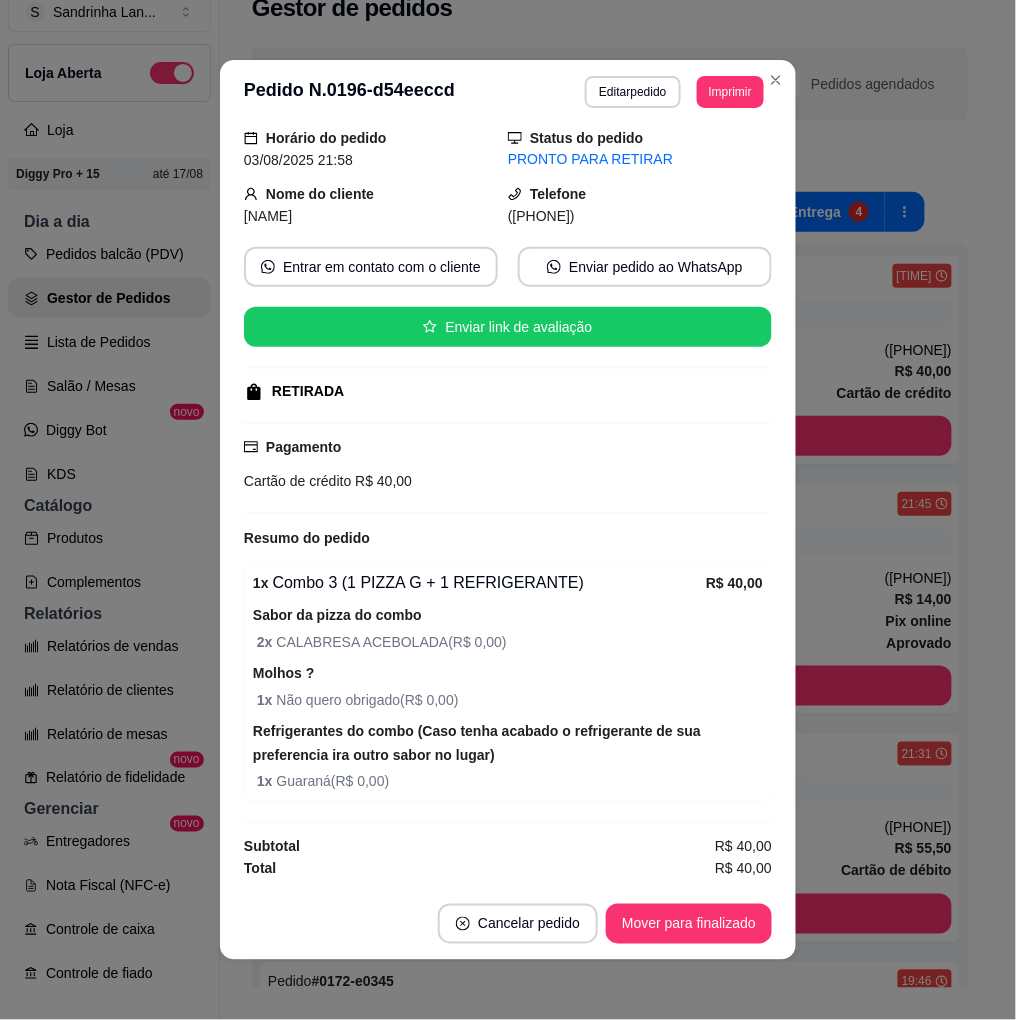 scroll, scrollTop: 0, scrollLeft: 0, axis: both 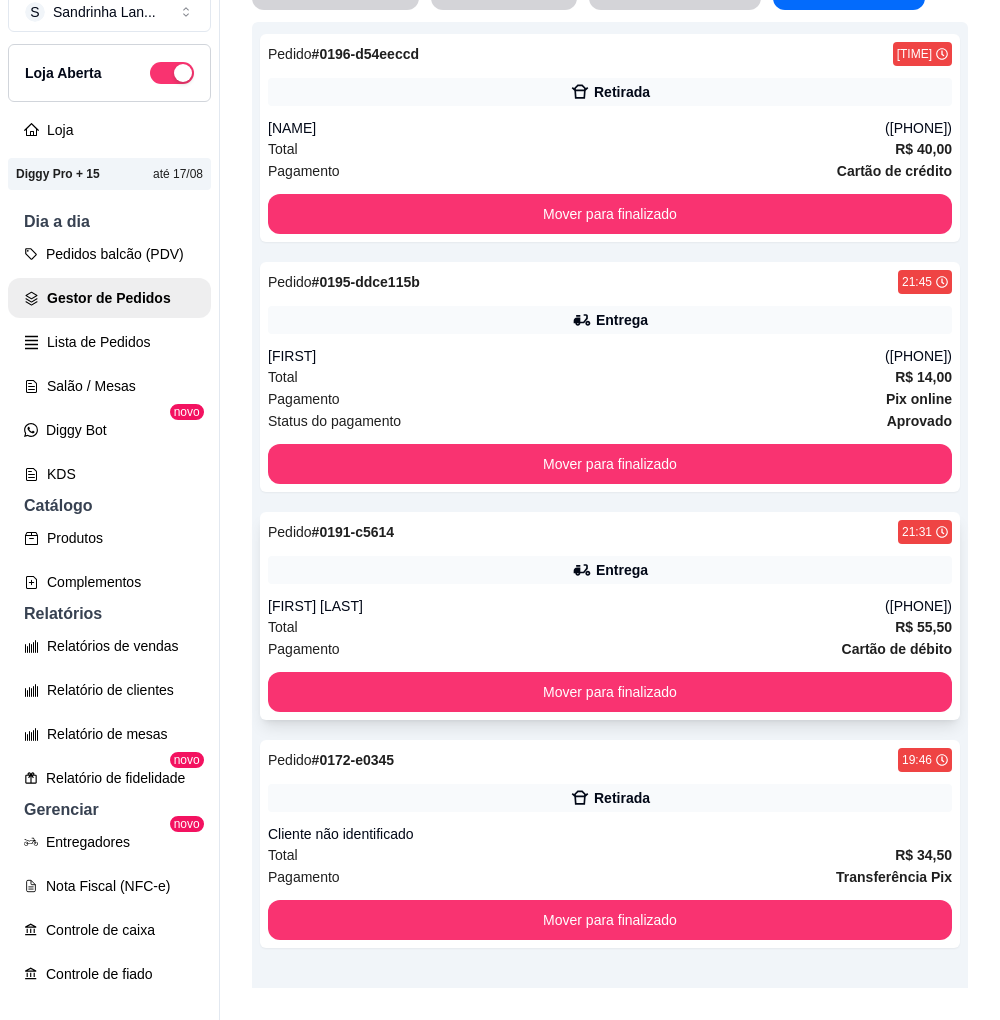 click on "Pedido  # [ORDER_ID] [TIME] Entrega [NAME] ([PHONE]) Total R$ 55,50 Pagamento Cartão de débito Mover para finalizado" at bounding box center (610, 616) 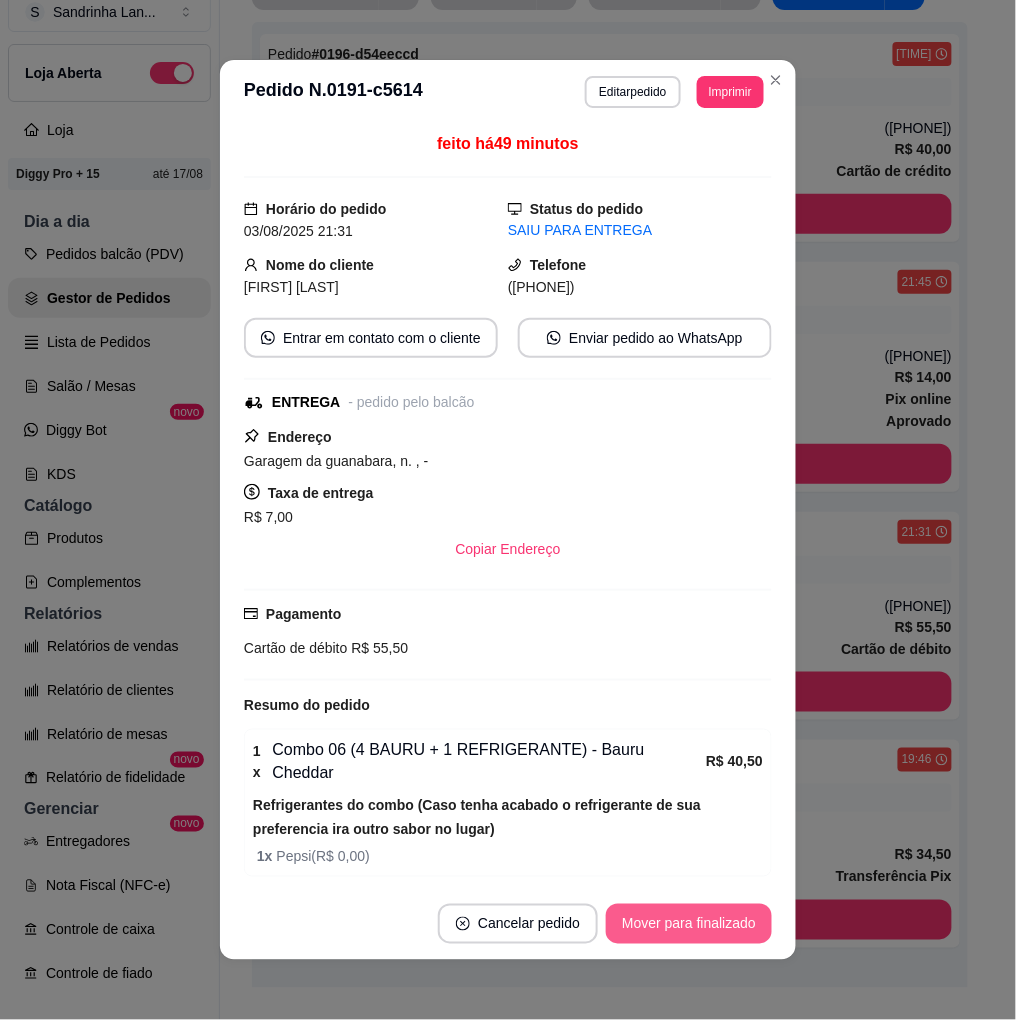 click on "Mover para finalizado" at bounding box center [689, 924] 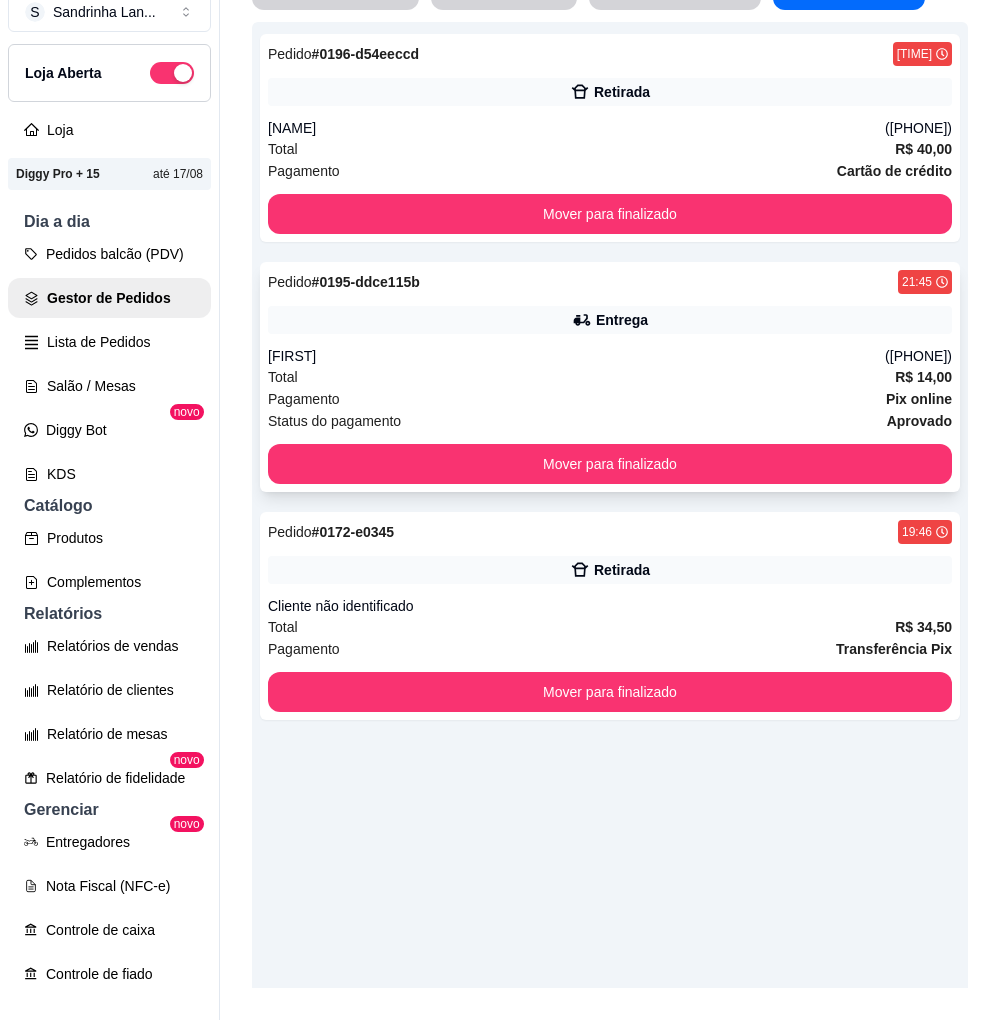 click on "Pagamento Pix online" at bounding box center [610, 399] 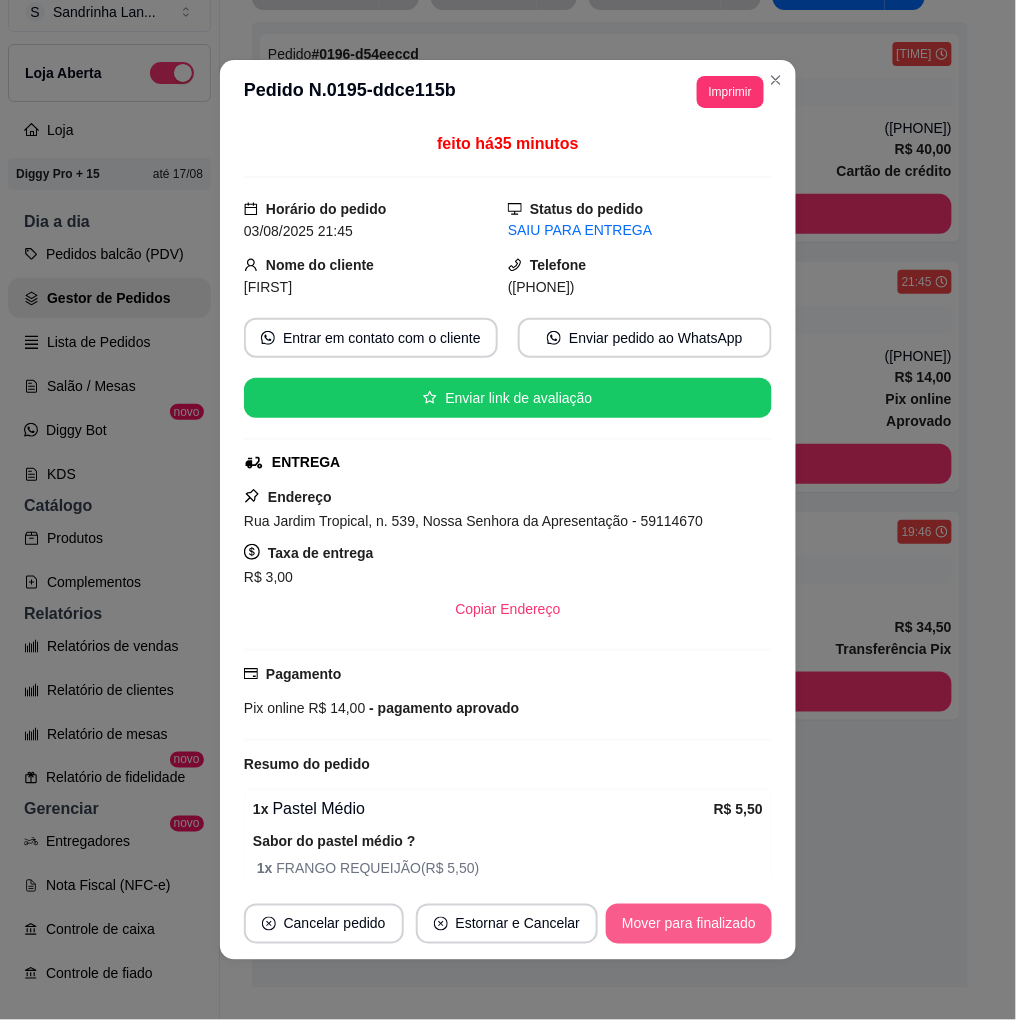 click on "Mover para finalizado" at bounding box center [689, 924] 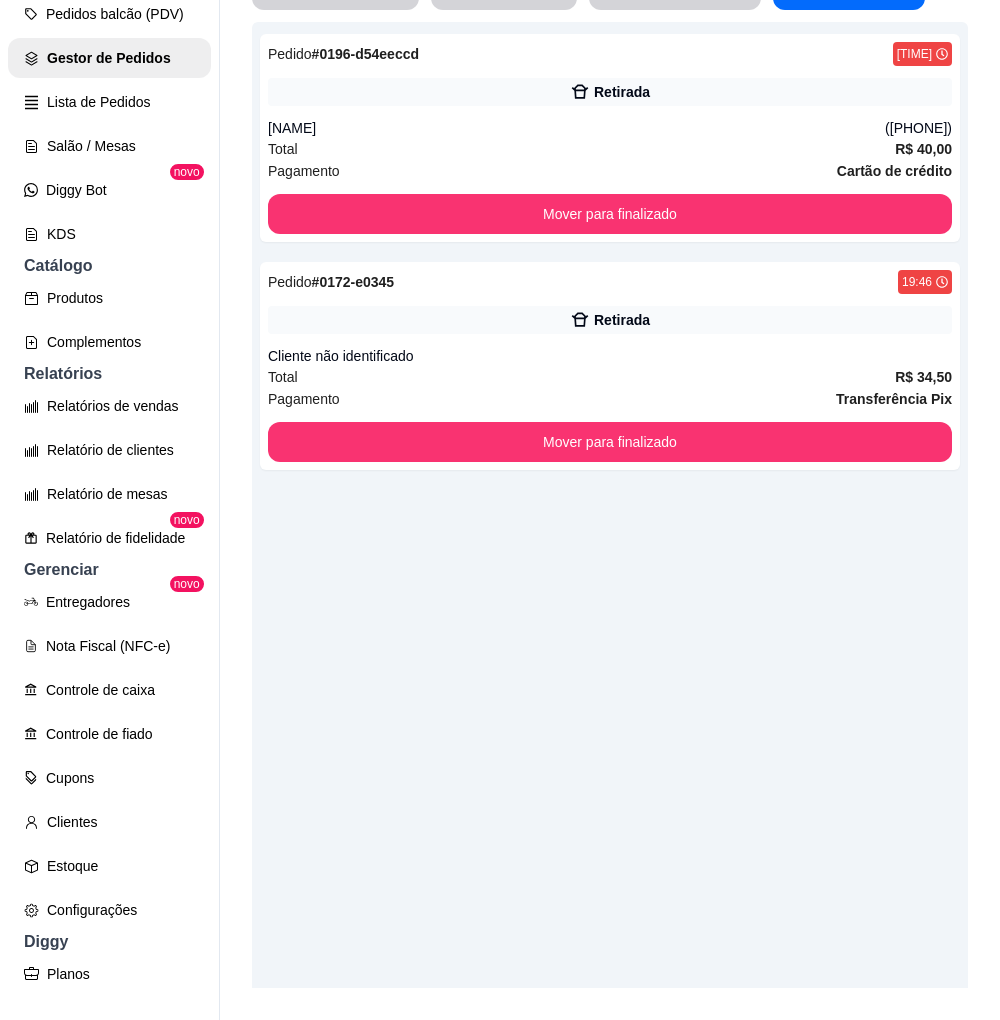 scroll, scrollTop: 394, scrollLeft: 0, axis: vertical 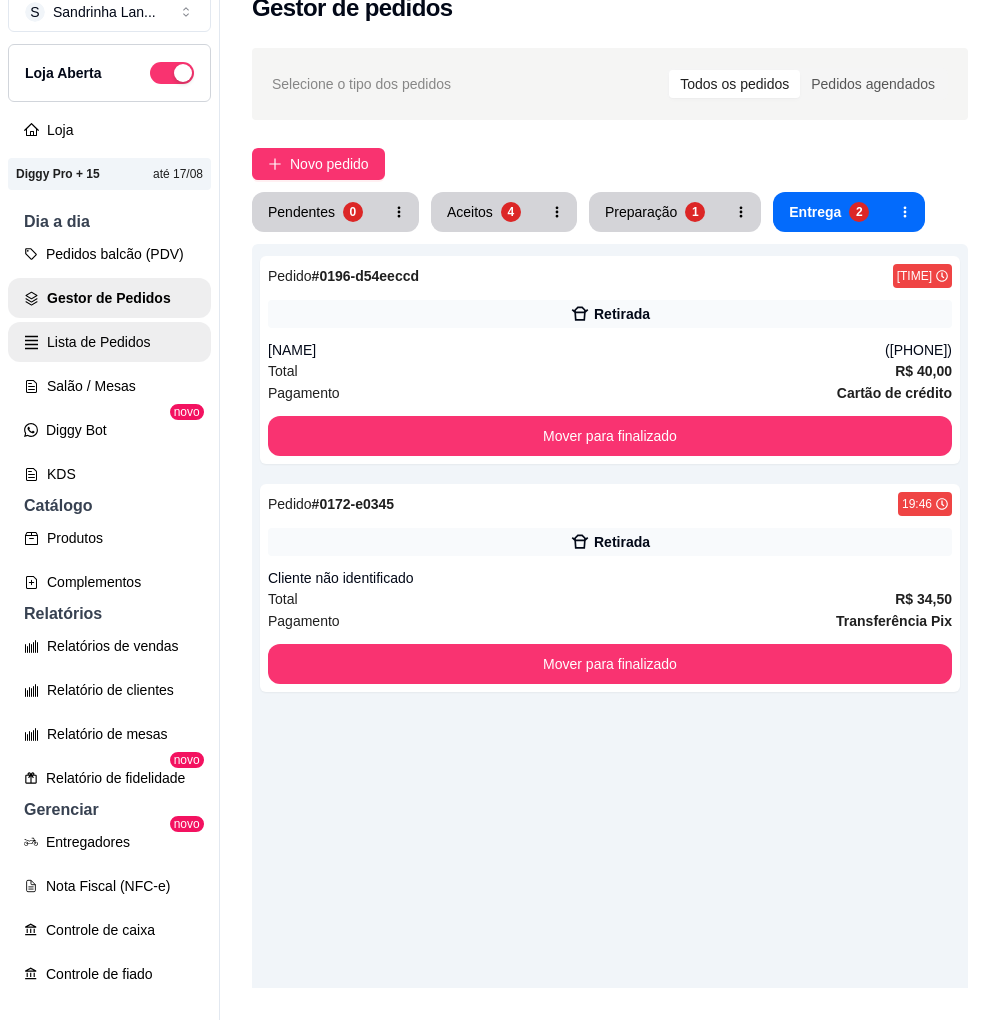 click on "Lista de Pedidos" at bounding box center [109, 342] 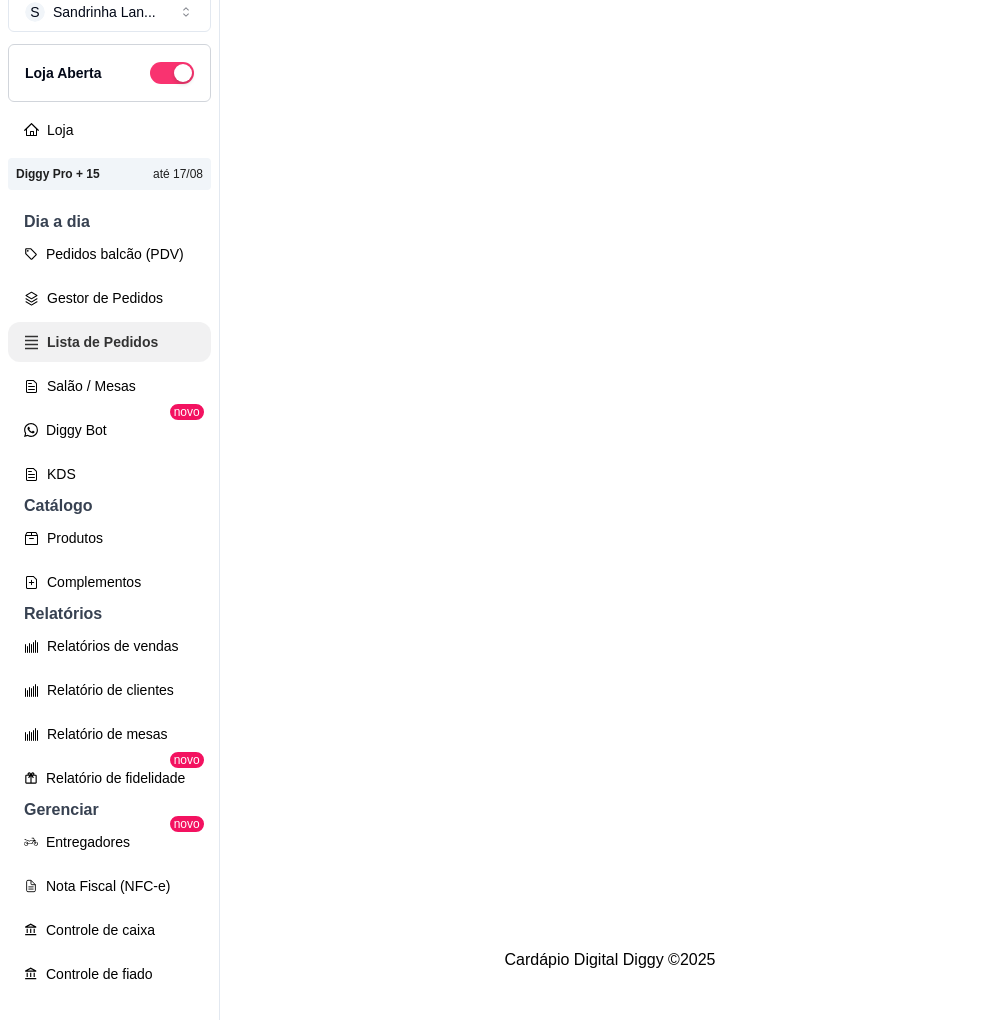 scroll, scrollTop: 0, scrollLeft: 0, axis: both 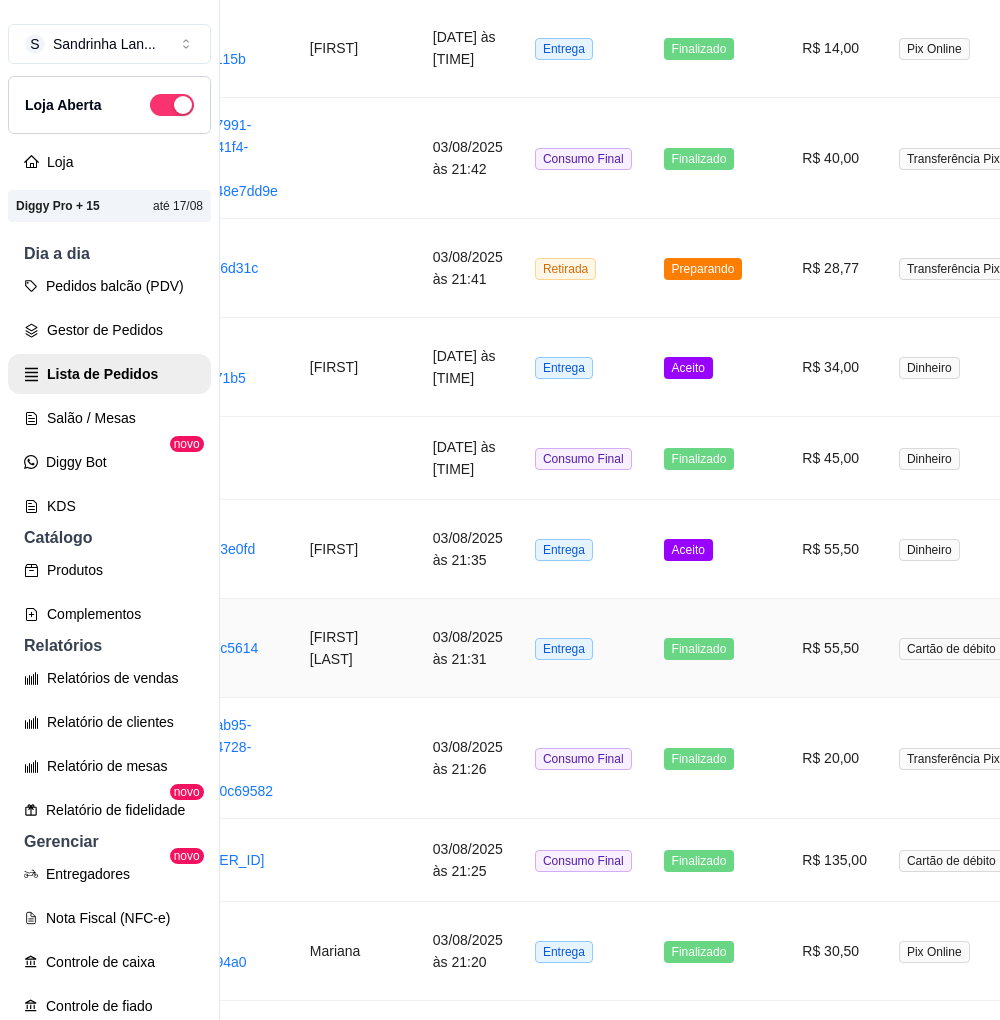click on "R$ 55,50" at bounding box center (834, 648) 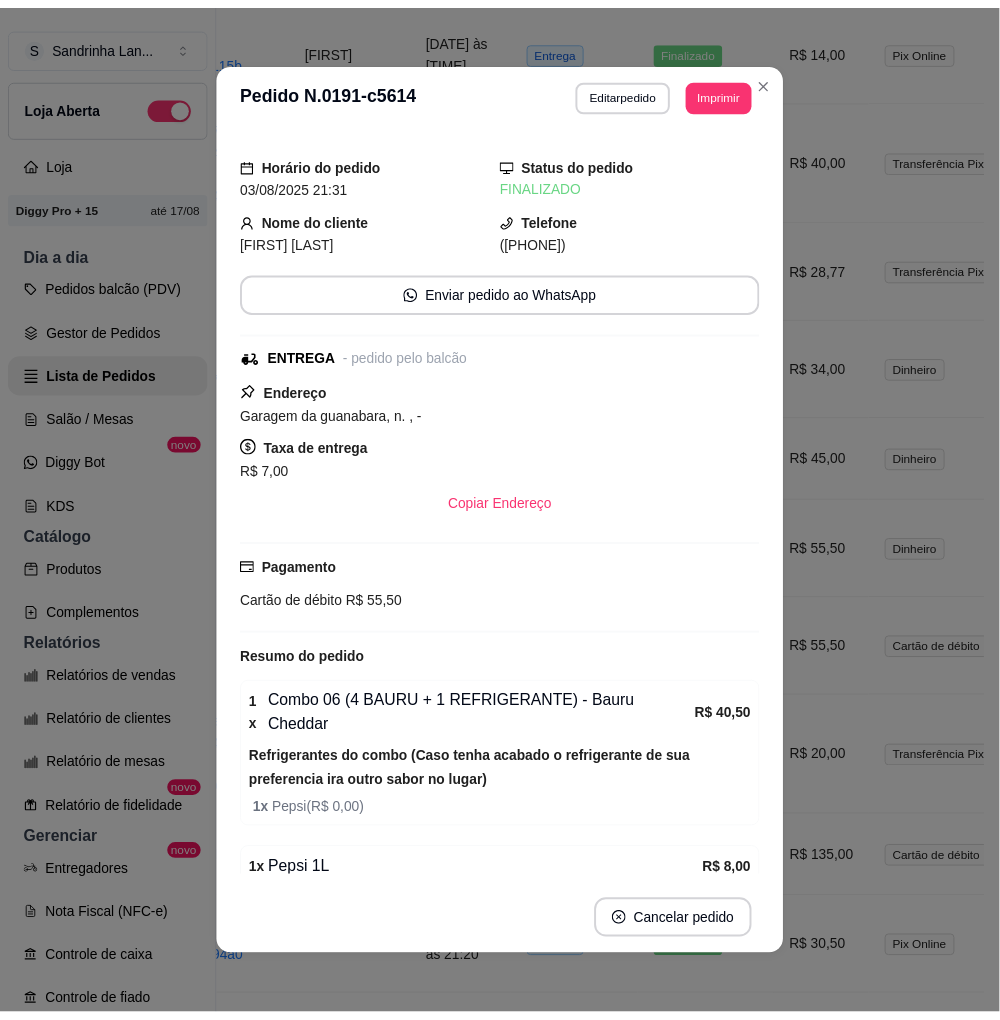 scroll, scrollTop: 70, scrollLeft: 0, axis: vertical 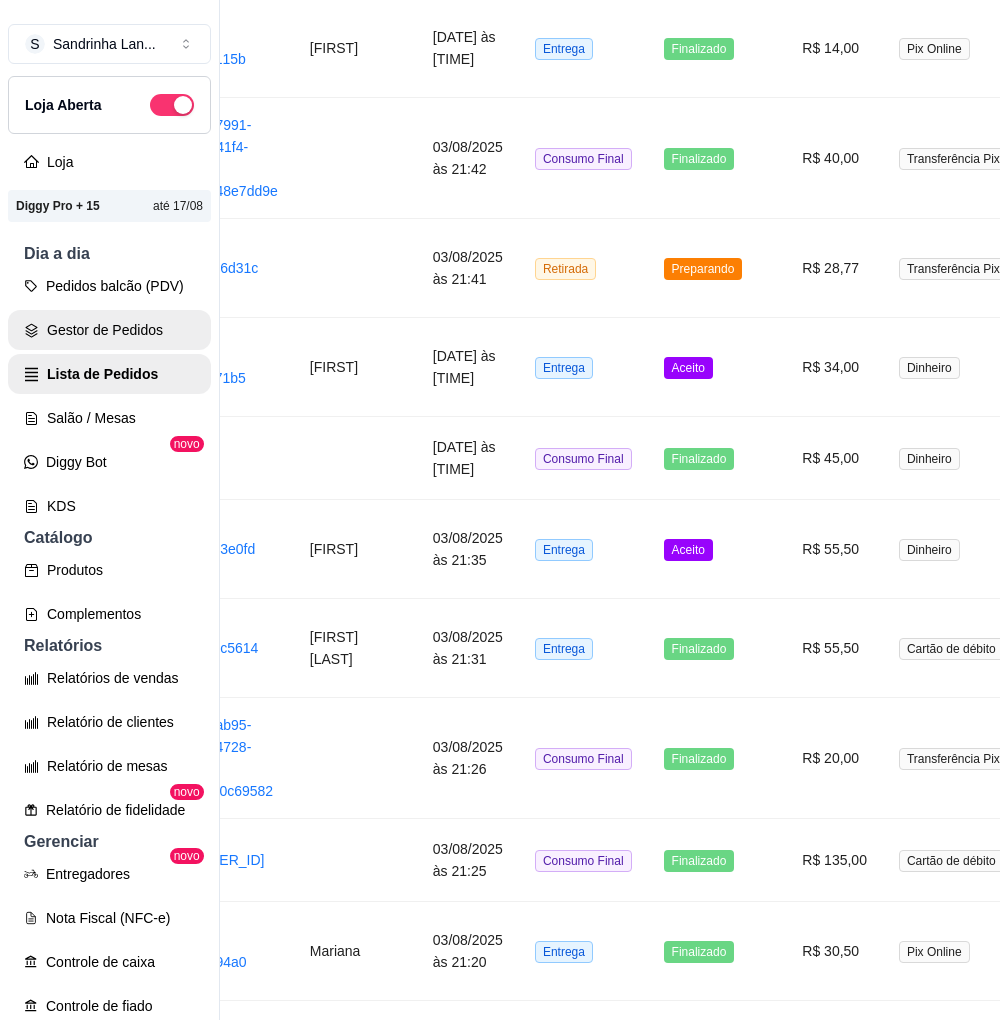click on "Gestor de Pedidos" at bounding box center (109, 330) 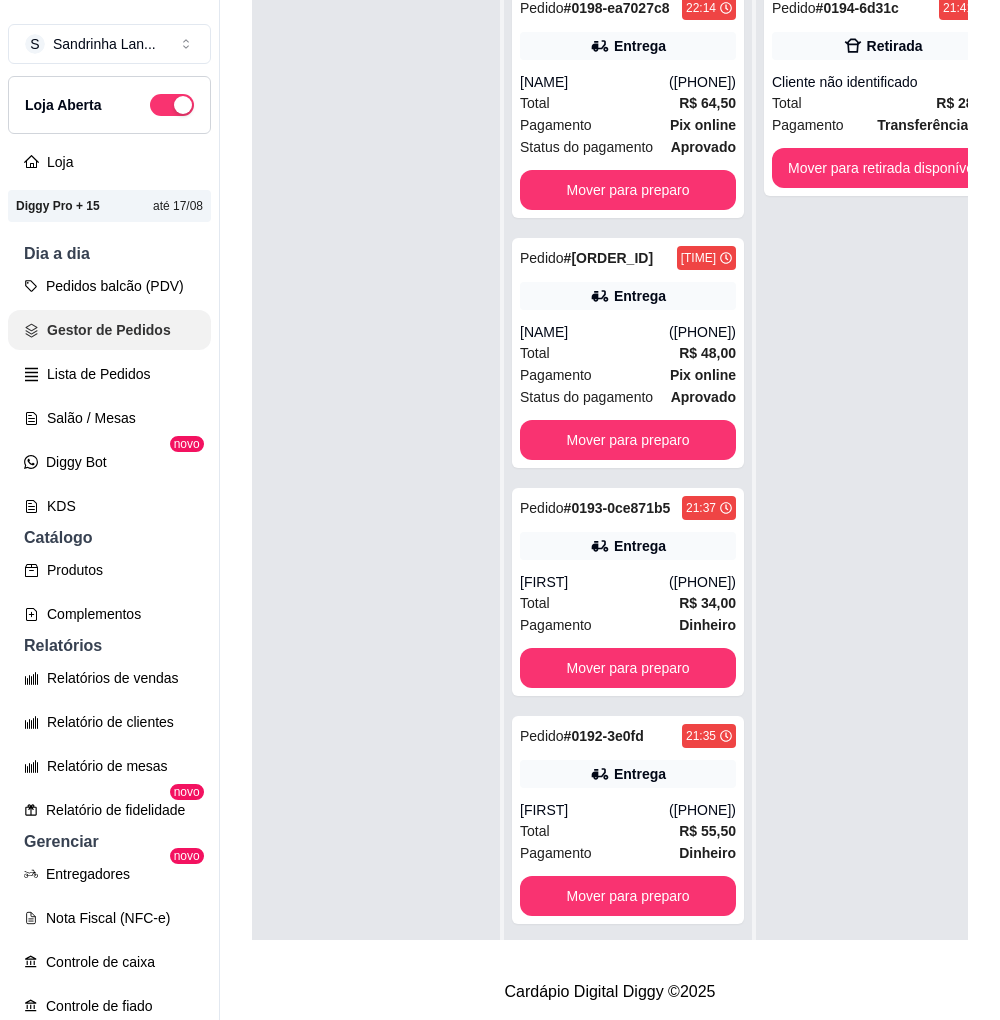 scroll, scrollTop: 0, scrollLeft: 0, axis: both 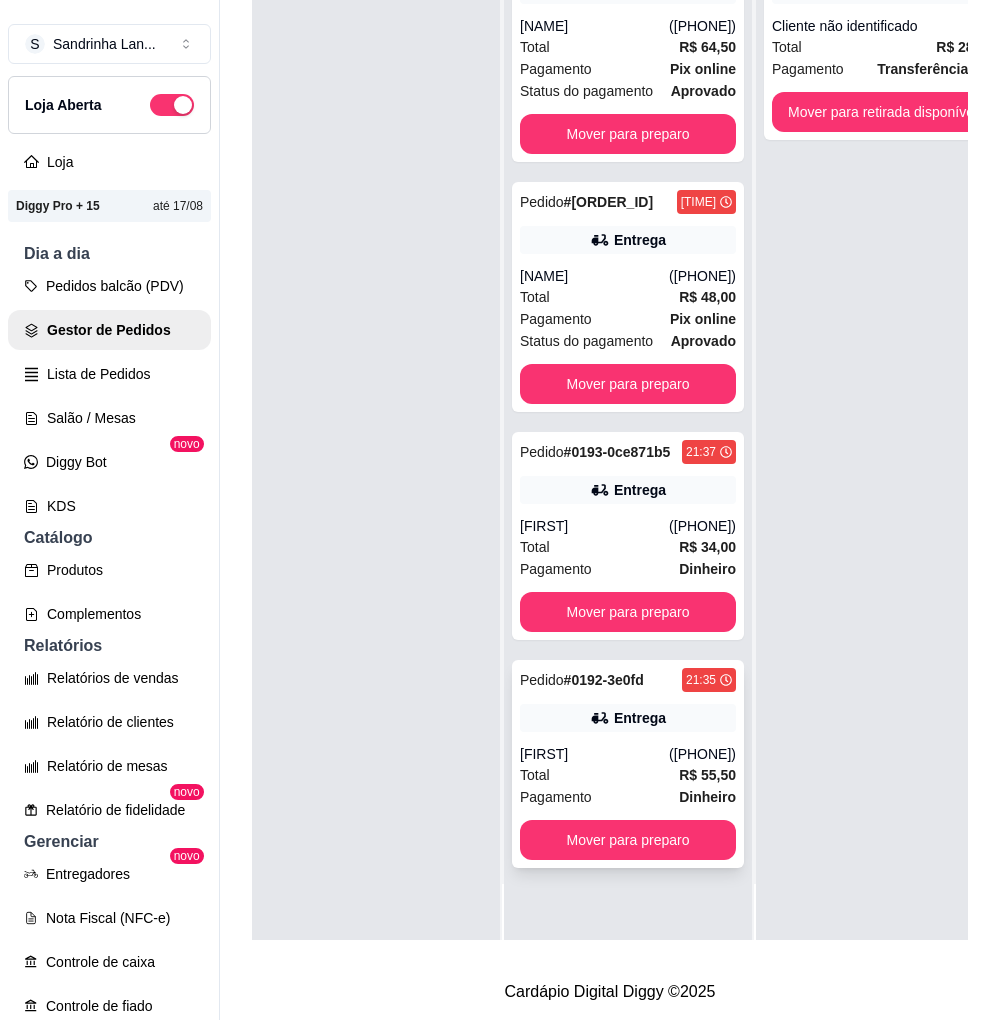 click on "Total R$ 55,50" at bounding box center (628, 775) 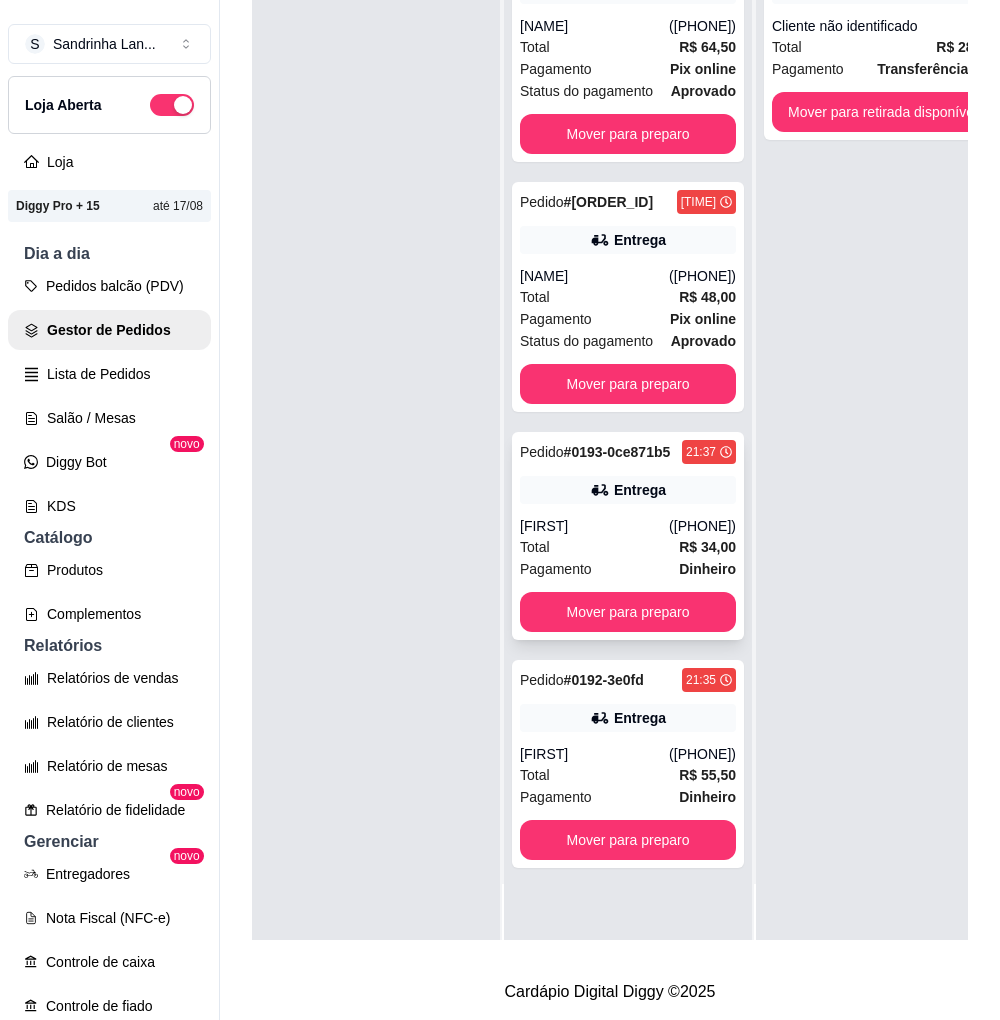 click on "Pedido  # [ORDER_ID] 21:37 Entrega [NAME] ([PHONE]) Total R$ 34,00 Pagamento Dinheiro Mover para preparo" at bounding box center [628, 536] 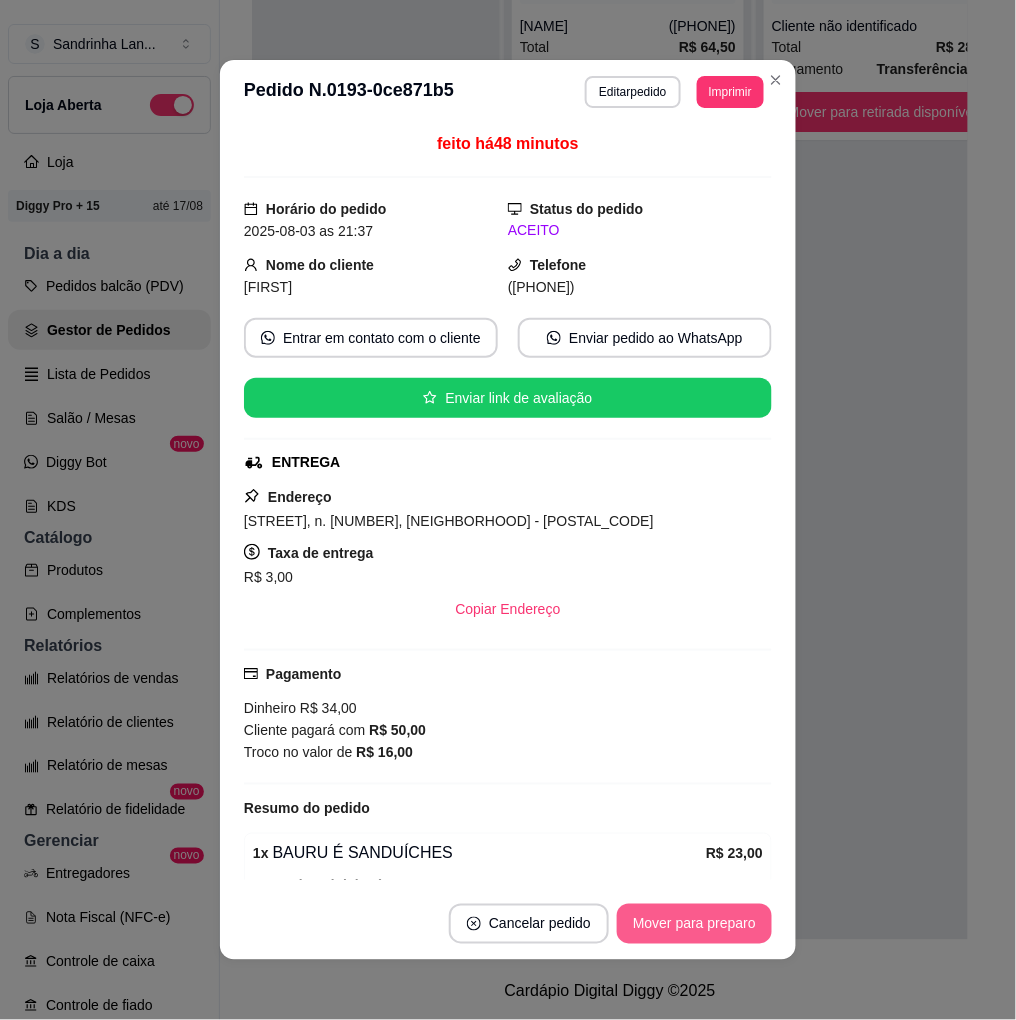 click on "Mover para preparo" at bounding box center [694, 924] 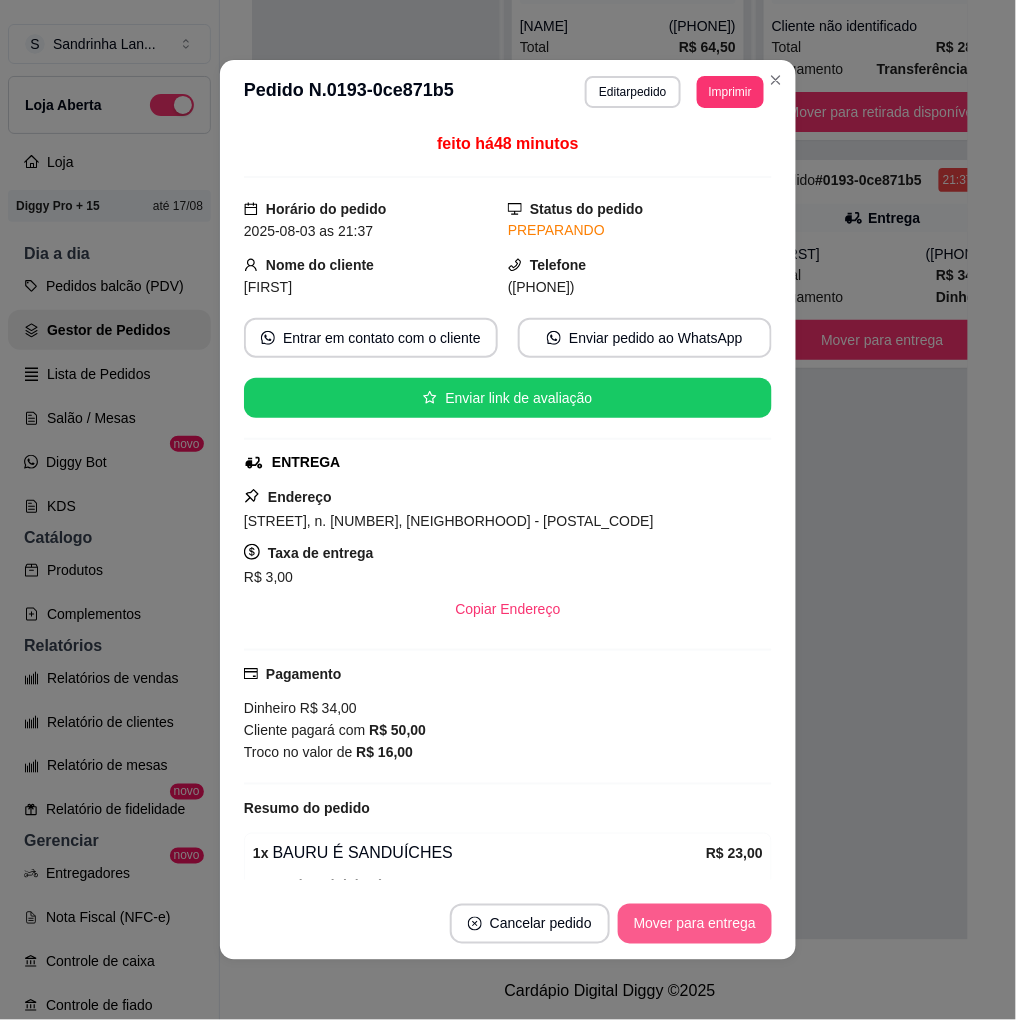 click on "Mover para entrega" at bounding box center [695, 924] 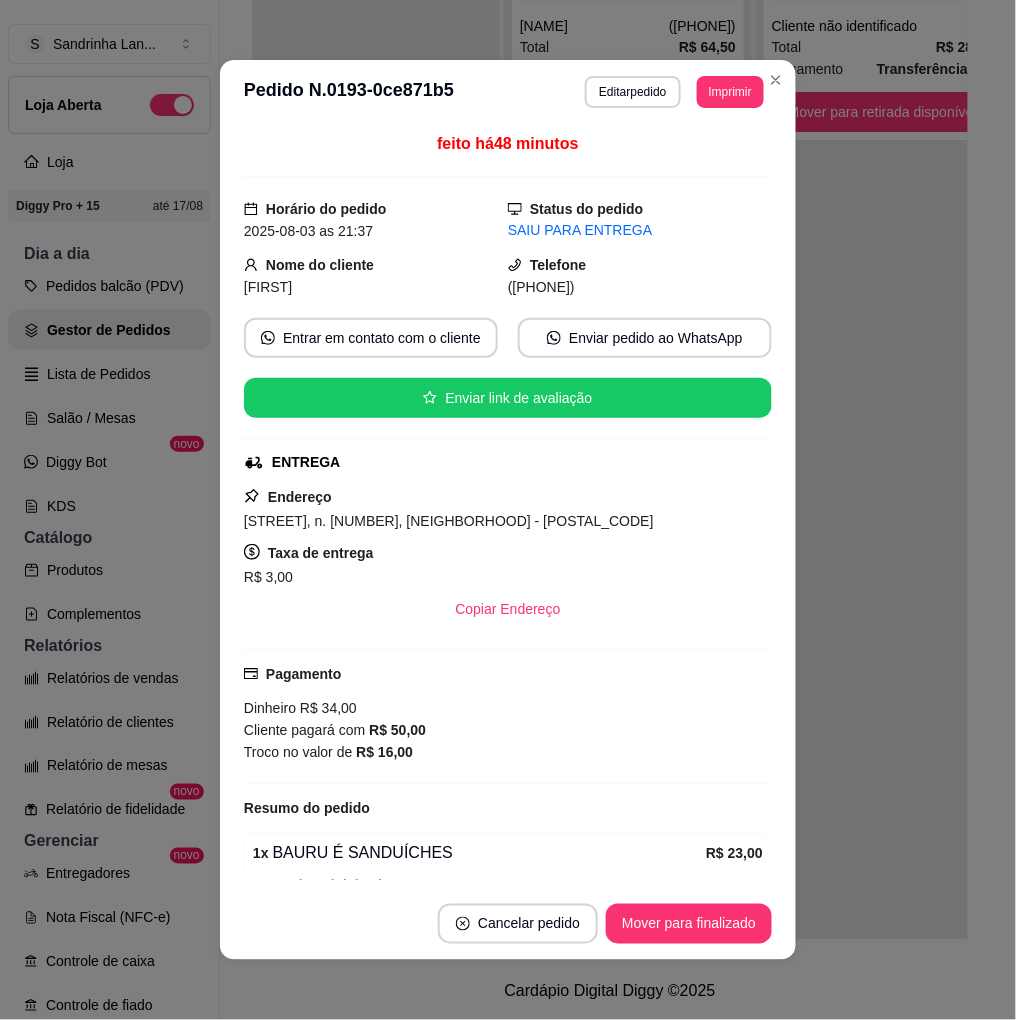 drag, startPoint x: 530, startPoint y: 292, endPoint x: 643, endPoint y: 294, distance: 113.0177 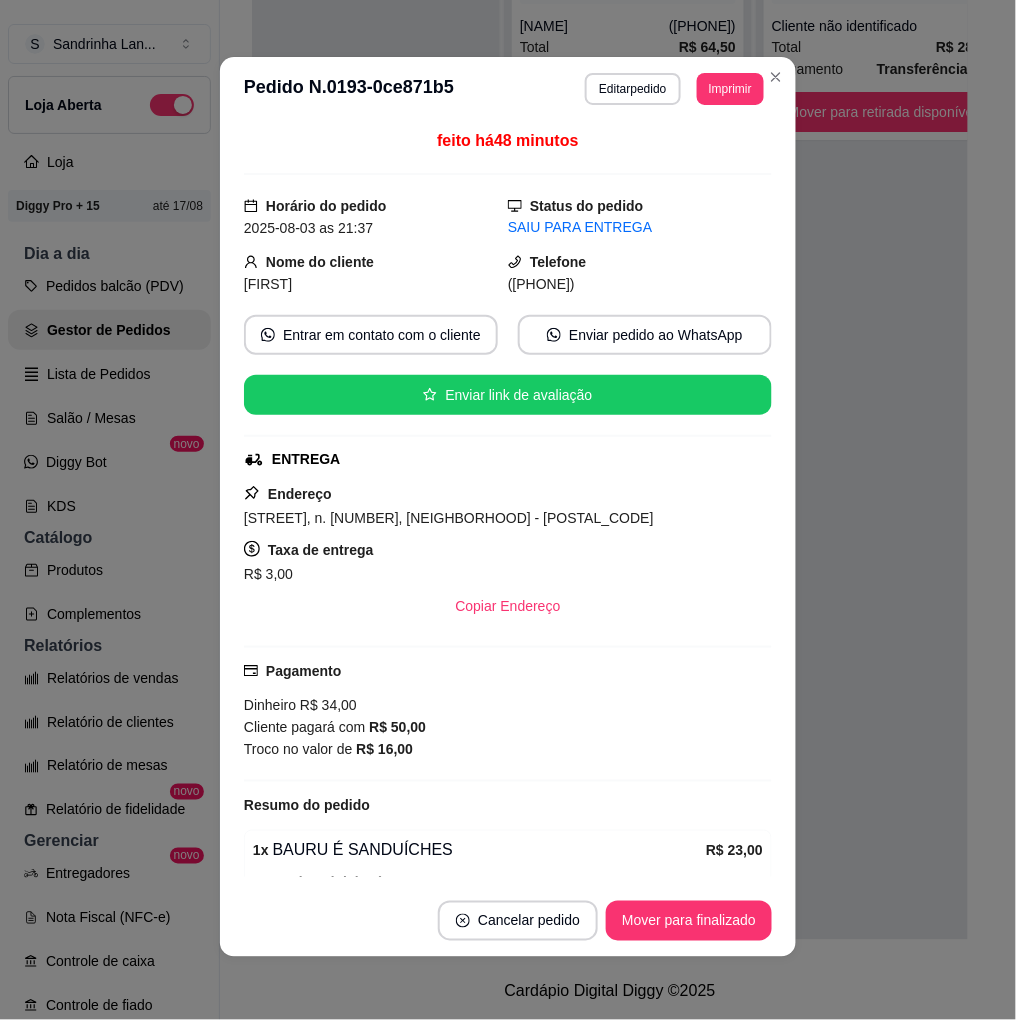 scroll, scrollTop: 4, scrollLeft: 0, axis: vertical 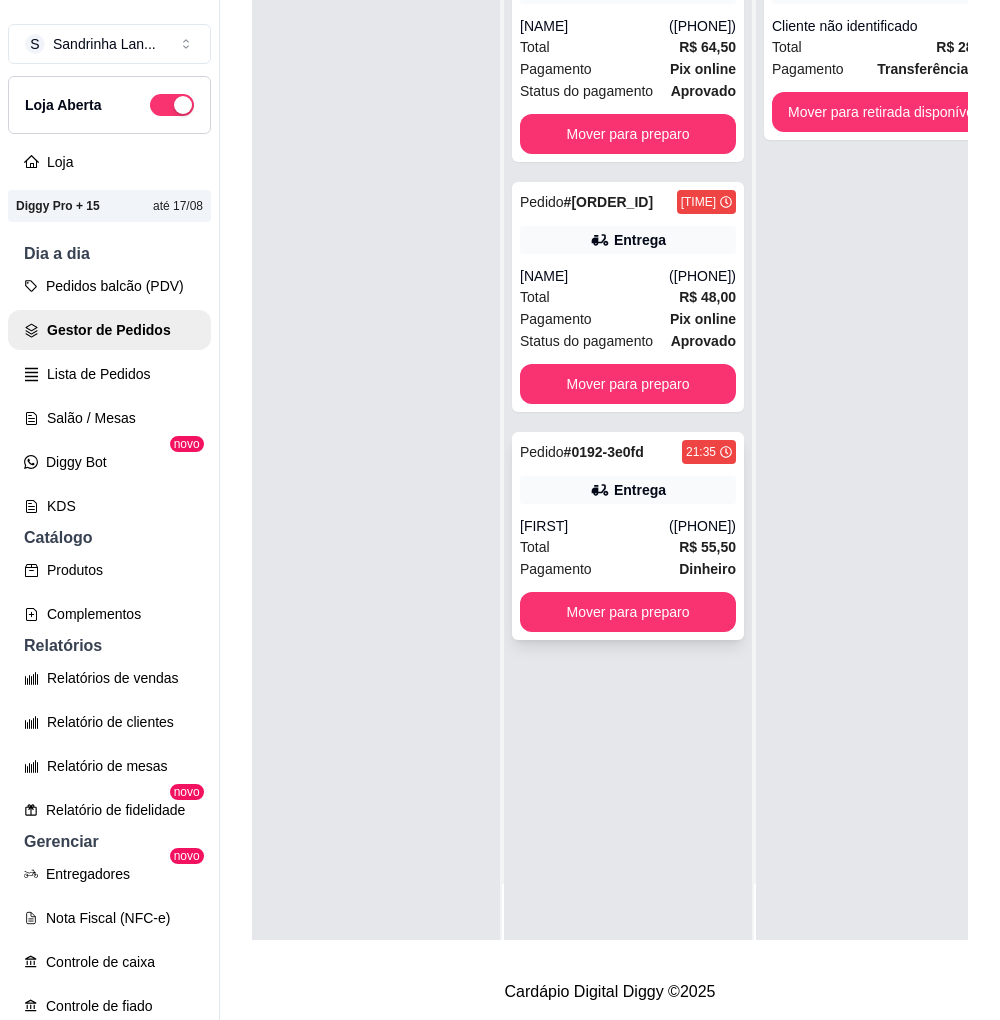 click on "Pedido  # 0192-3e0fd 21:35 Entrega [FIRST] ([PHONE]) Total R$ 55,50 Pagamento Dinheiro Mover para preparo" at bounding box center (628, 536) 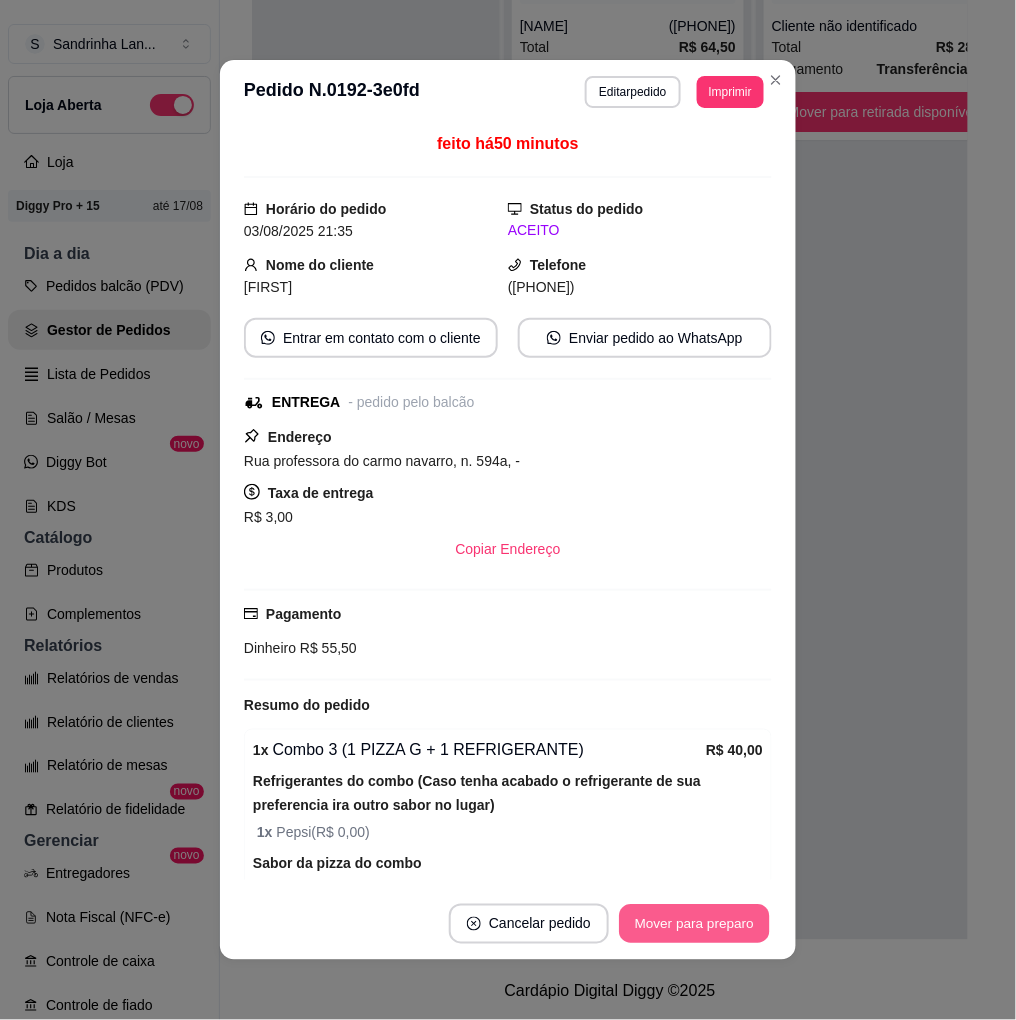 click on "Mover para preparo" at bounding box center [694, 924] 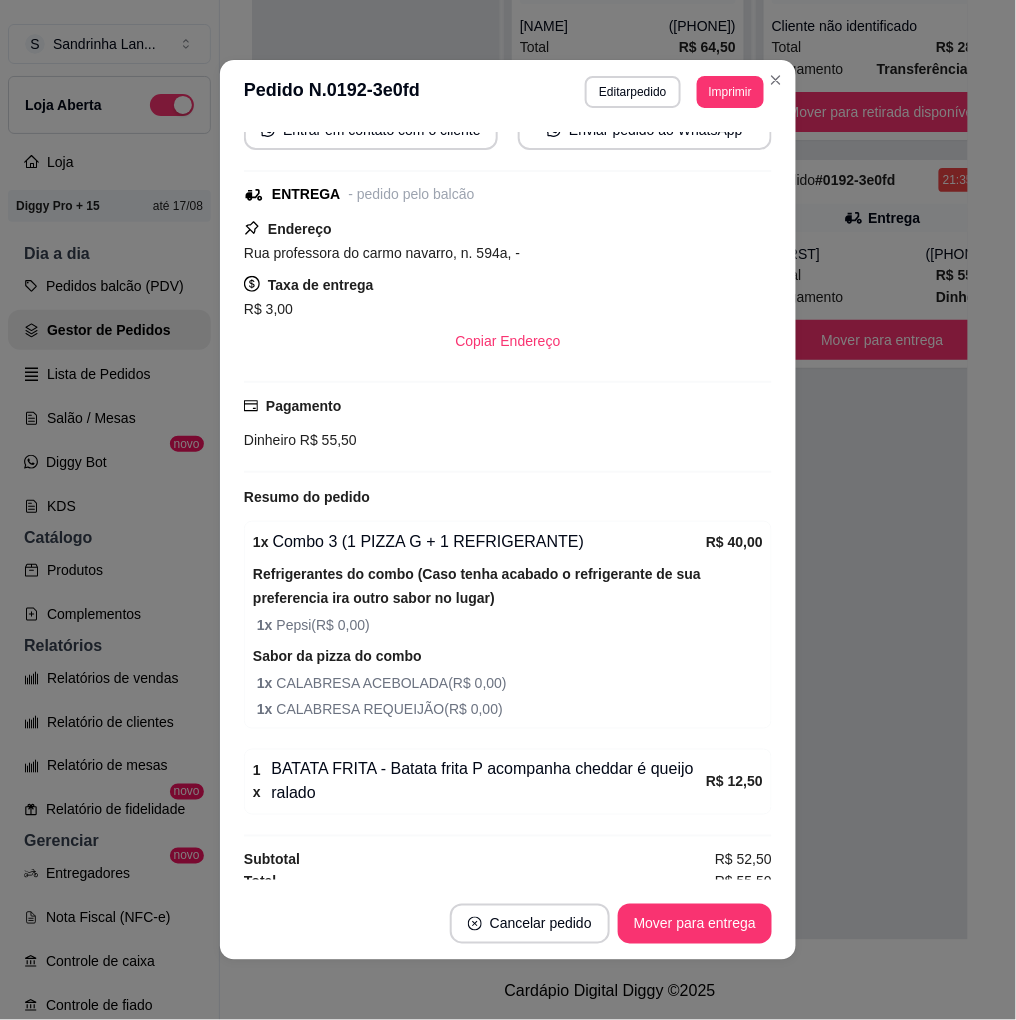 scroll, scrollTop: 224, scrollLeft: 0, axis: vertical 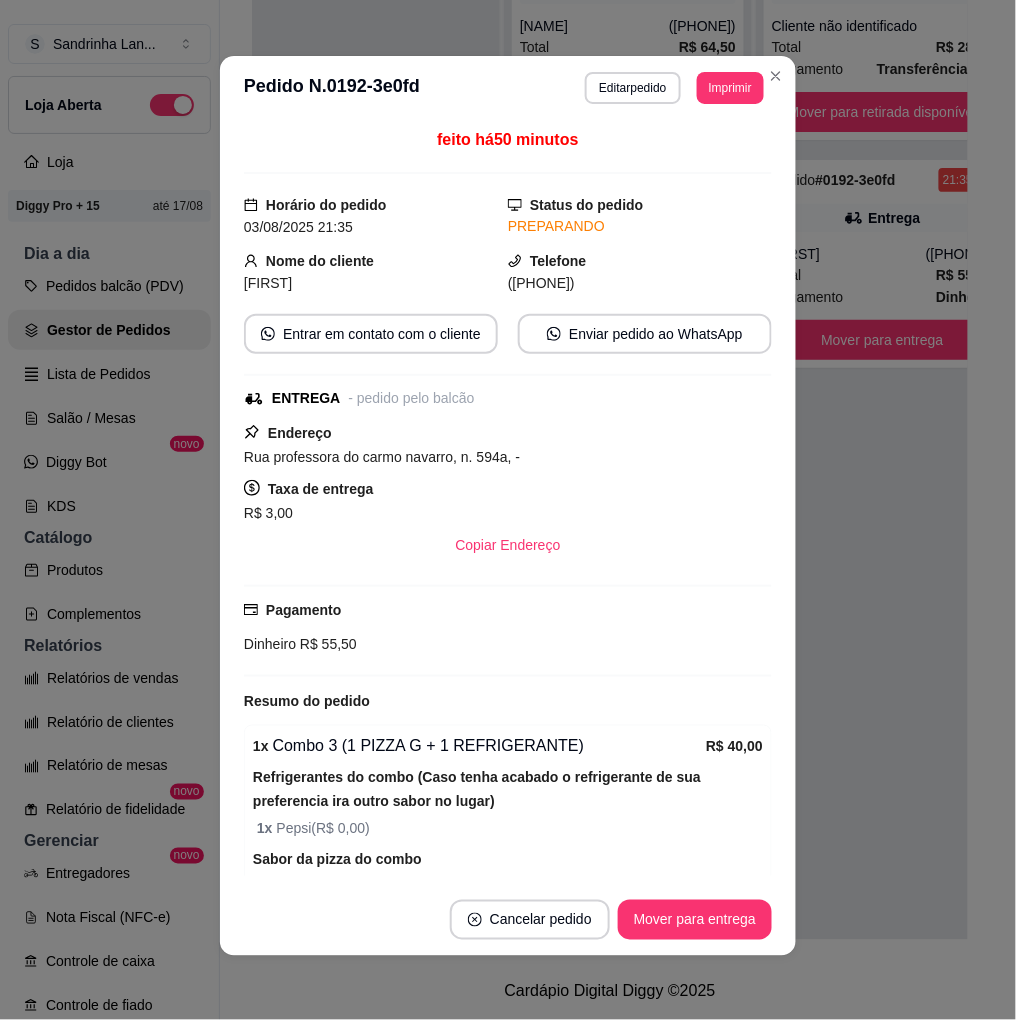 drag, startPoint x: 520, startPoint y: 286, endPoint x: 657, endPoint y: 270, distance: 137.93114 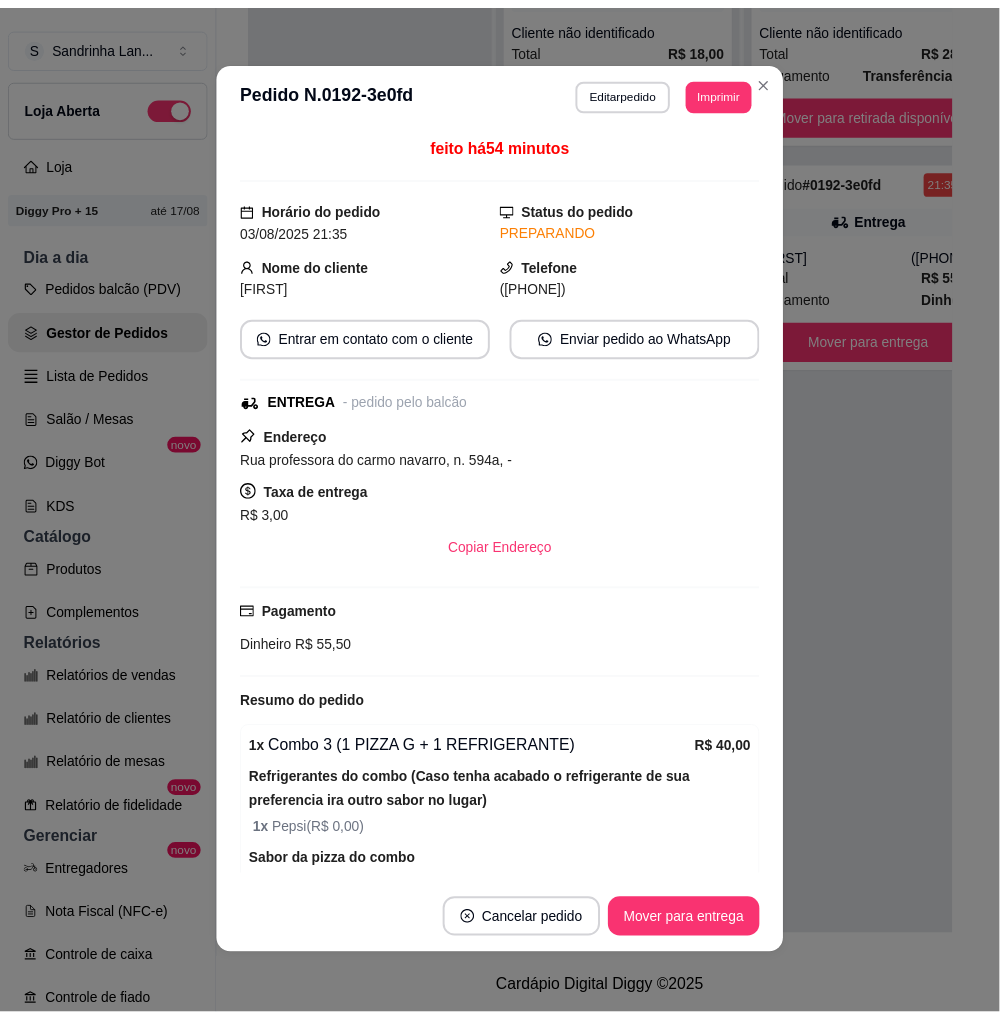 scroll, scrollTop: 4, scrollLeft: 0, axis: vertical 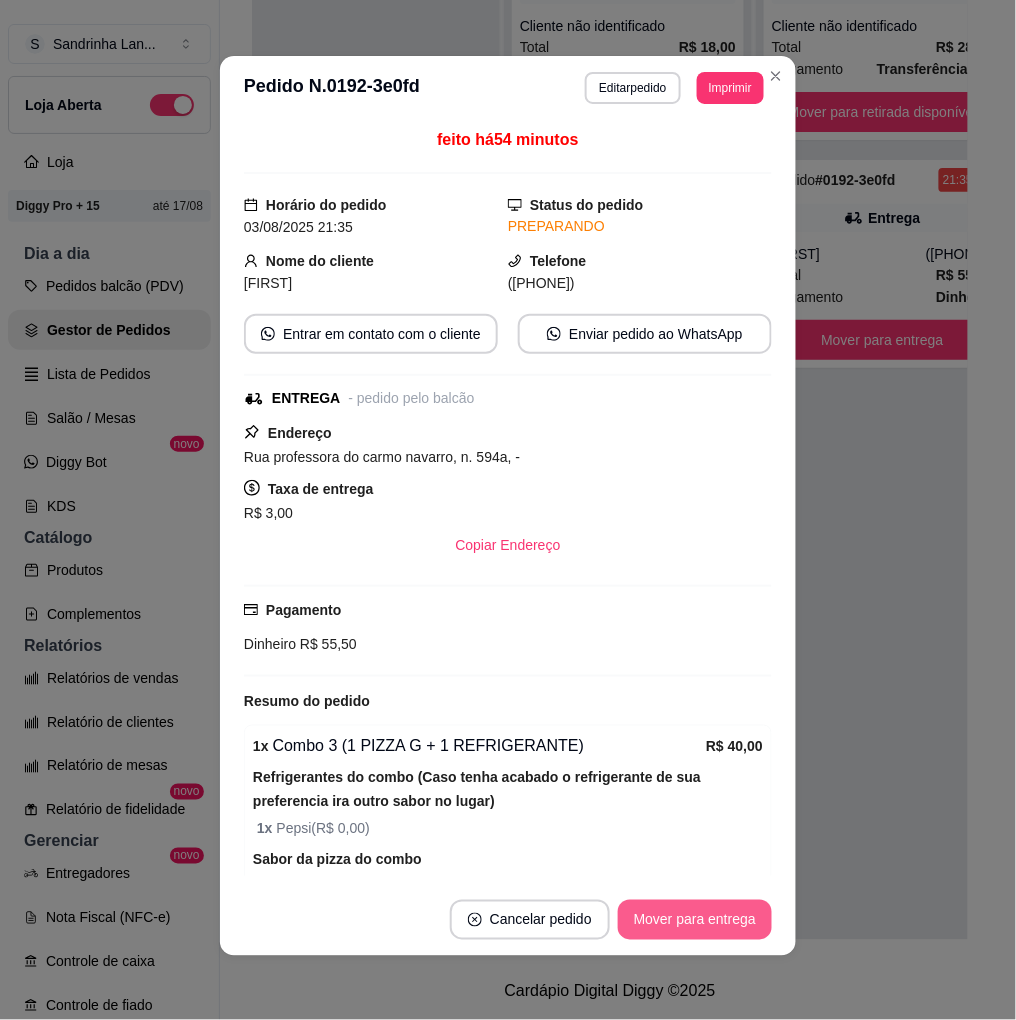 click on "Mover para entrega" at bounding box center [695, 920] 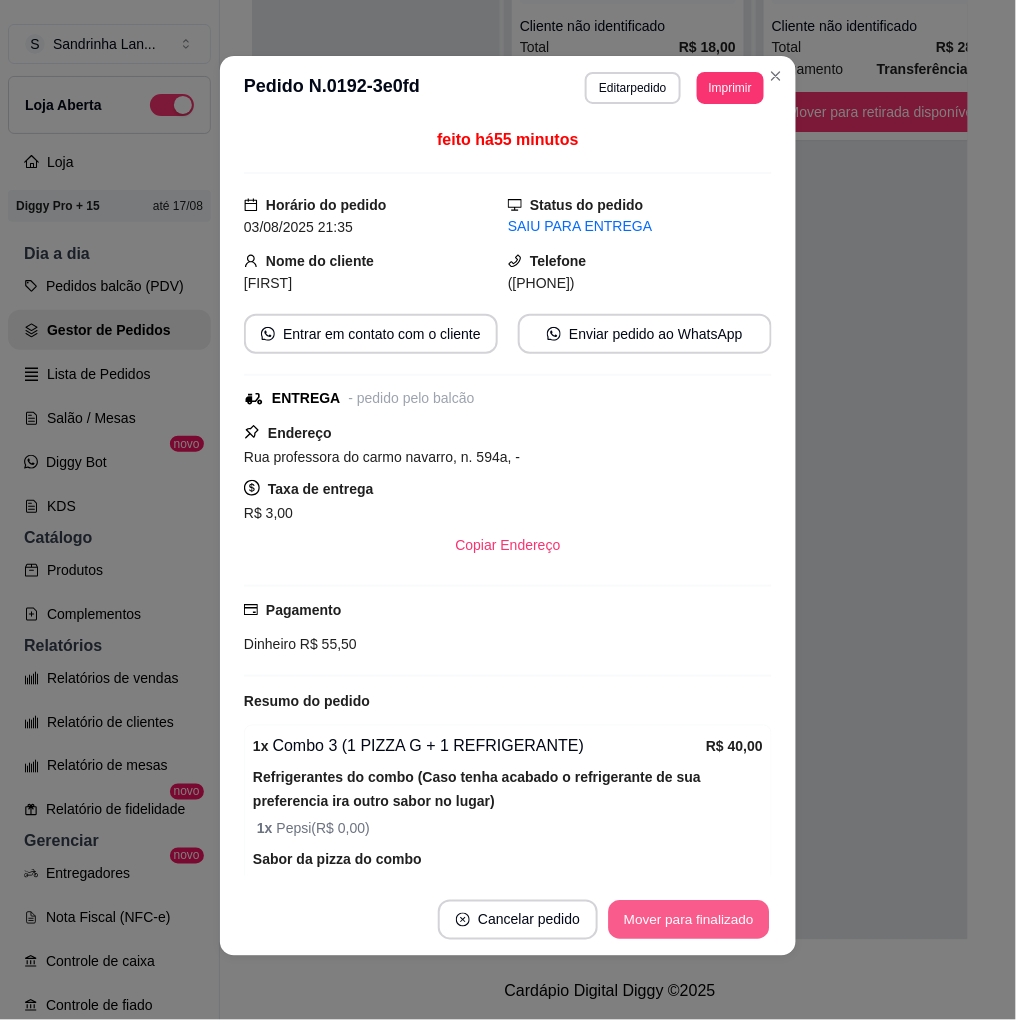 click on "Mover para finalizado" at bounding box center (689, 920) 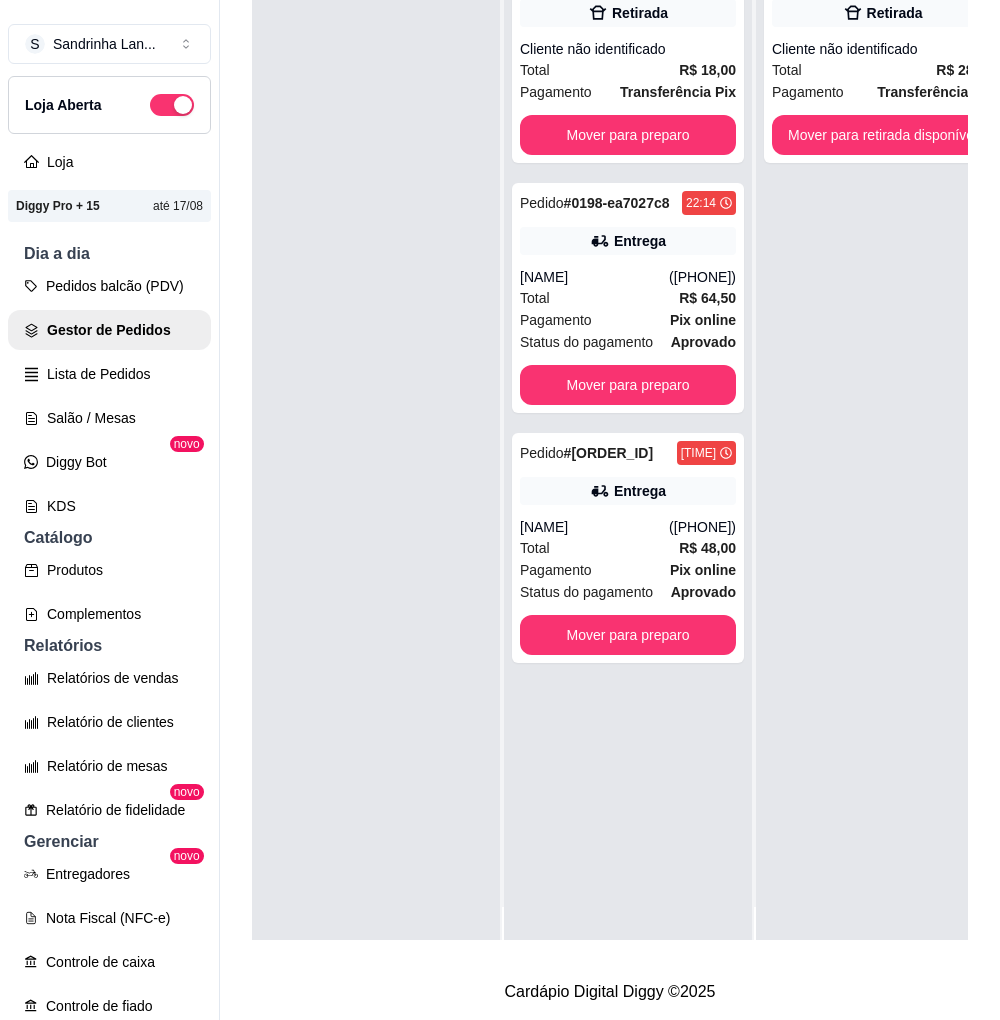 scroll, scrollTop: 0, scrollLeft: 0, axis: both 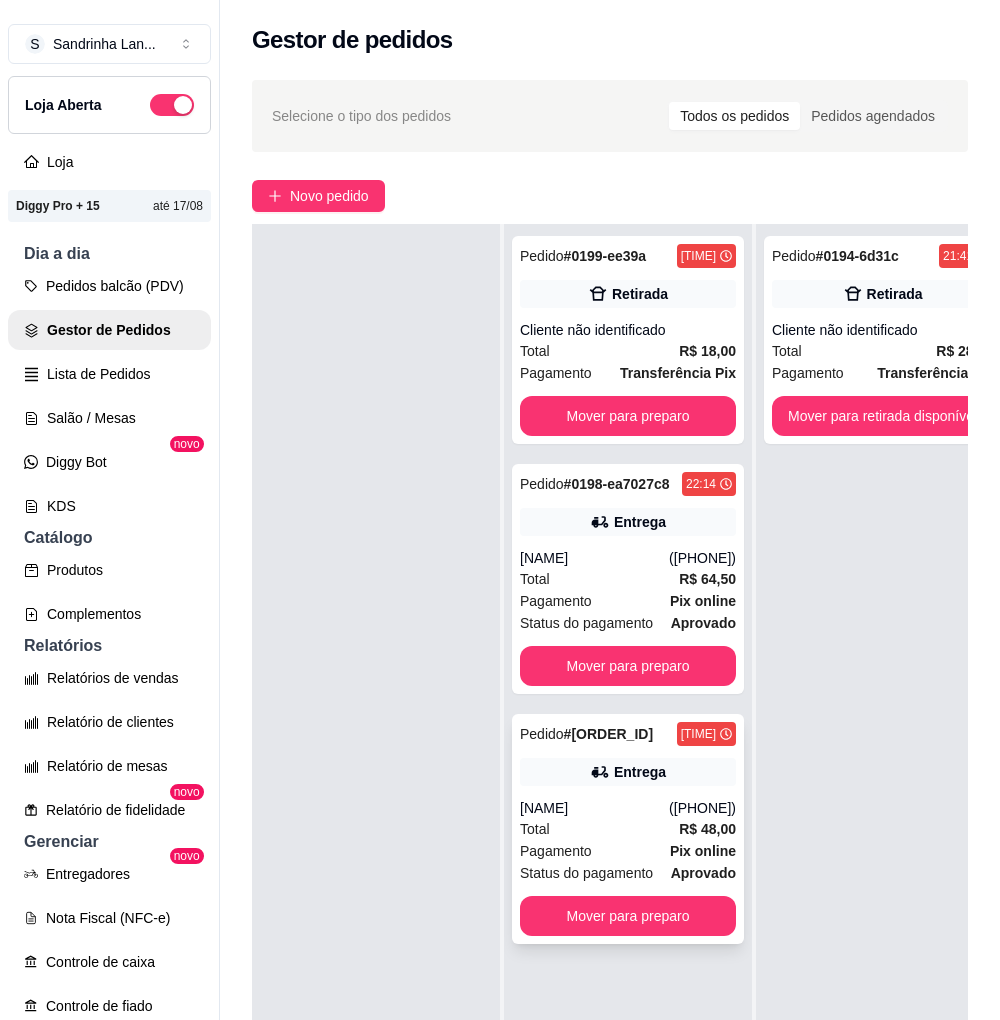 click on "Entrega" at bounding box center (628, 772) 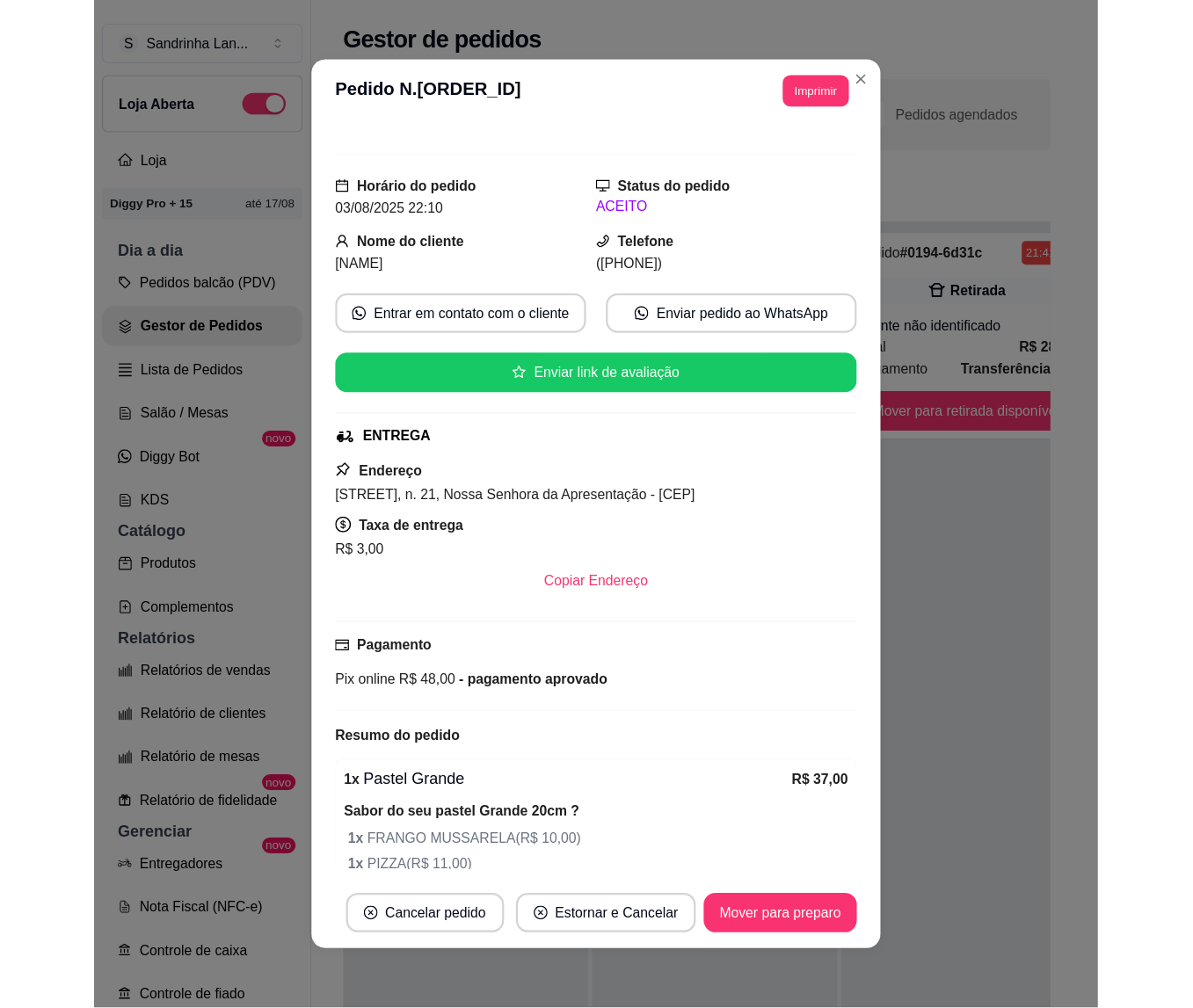 scroll, scrollTop: 0, scrollLeft: 0, axis: both 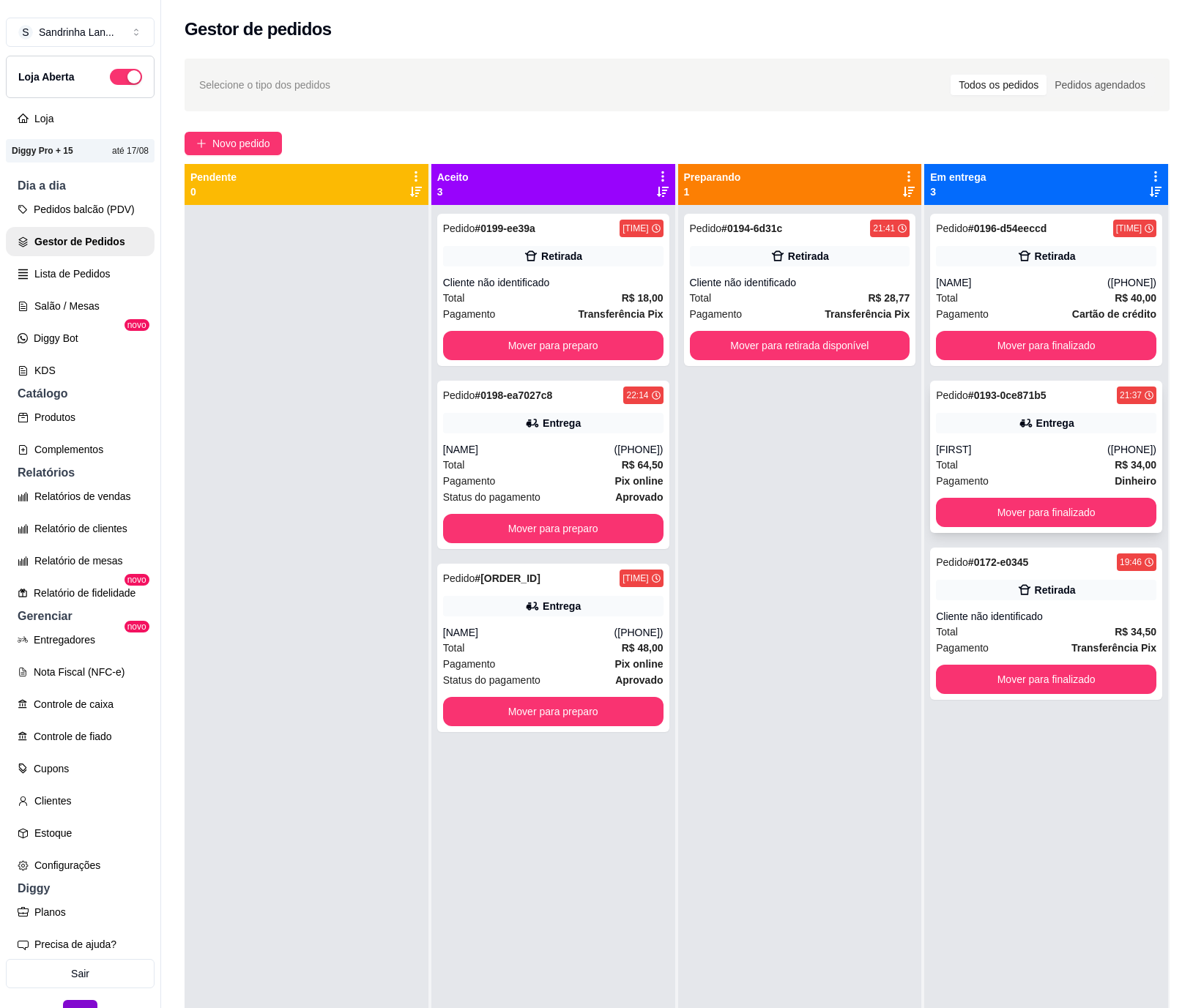 click on "Entrega" at bounding box center (1046, 423) 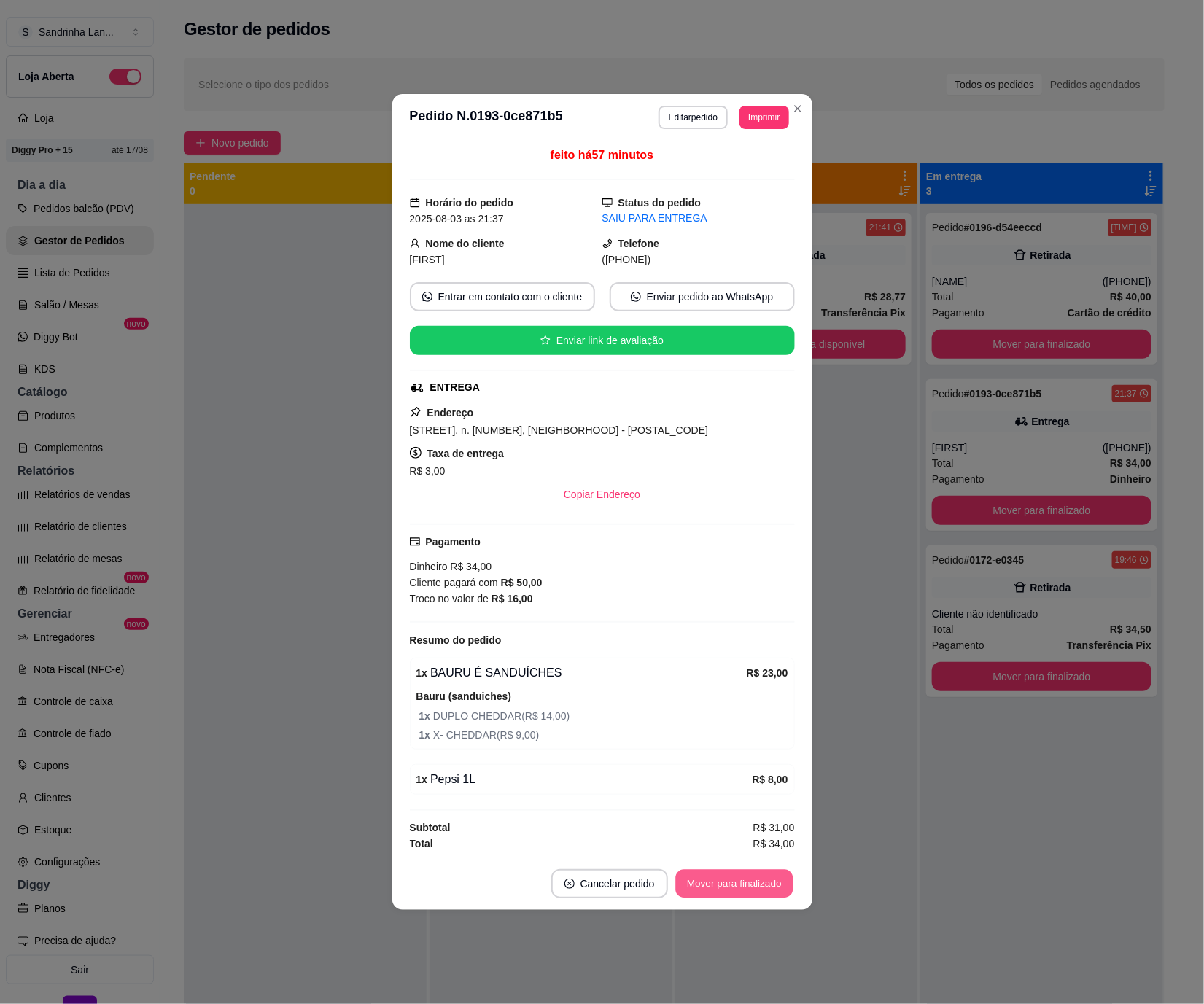 click on "Mover para finalizado" at bounding box center [734, 884] 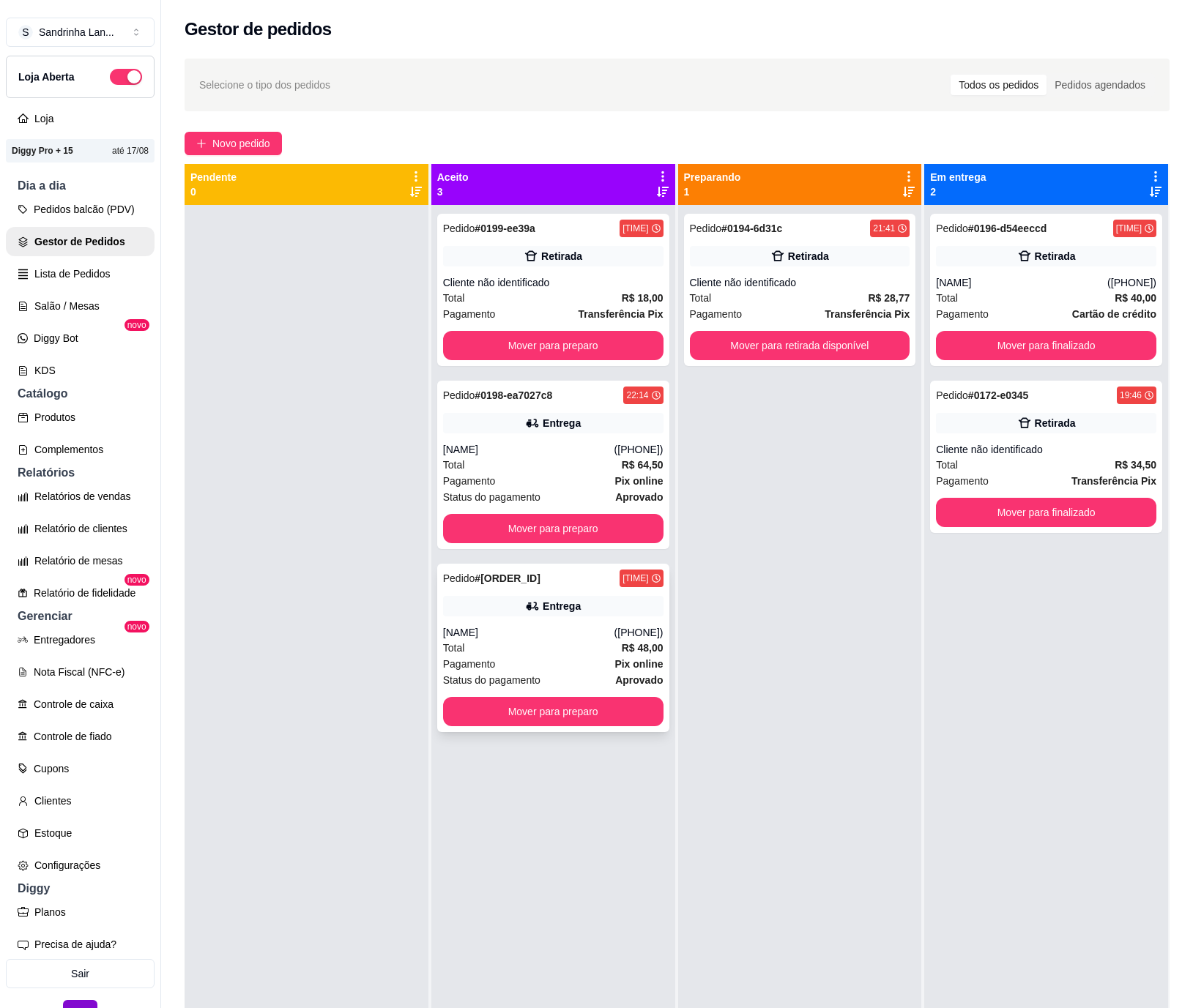 click on "([PHONE])" at bounding box center [639, 632] 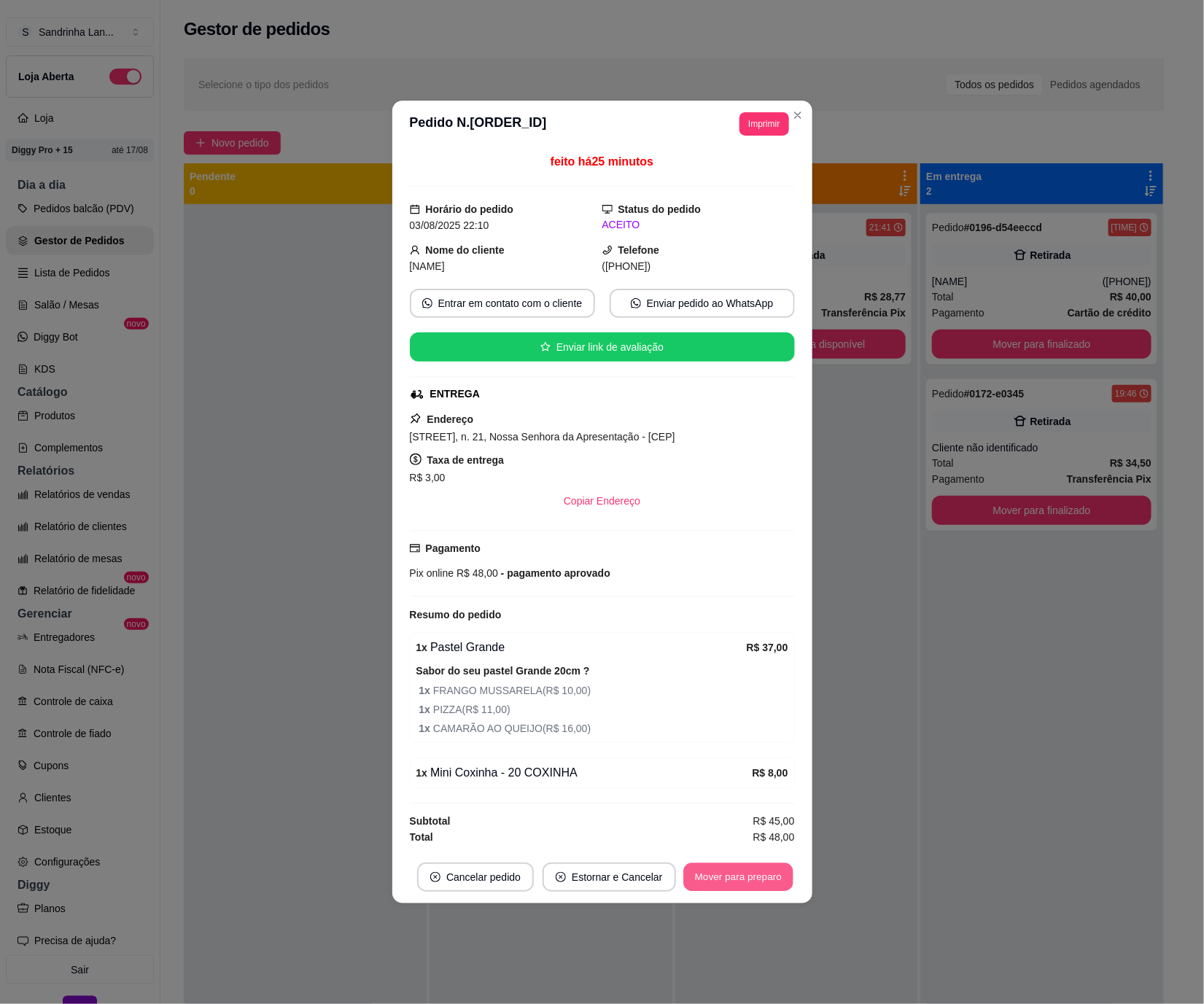 click on "Mover para preparo" at bounding box center [738, 877] 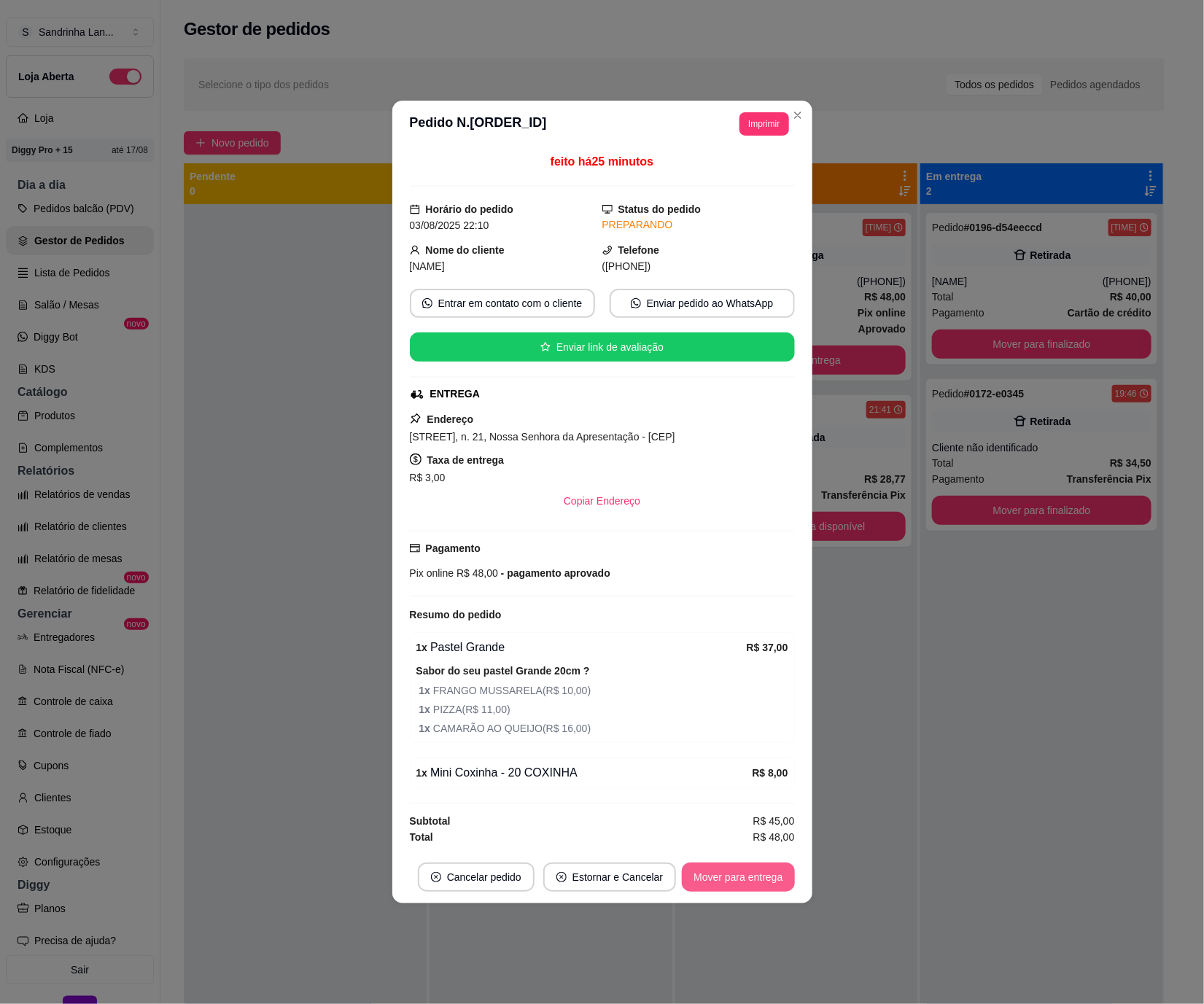click on "Mover para entrega" at bounding box center [738, 877] 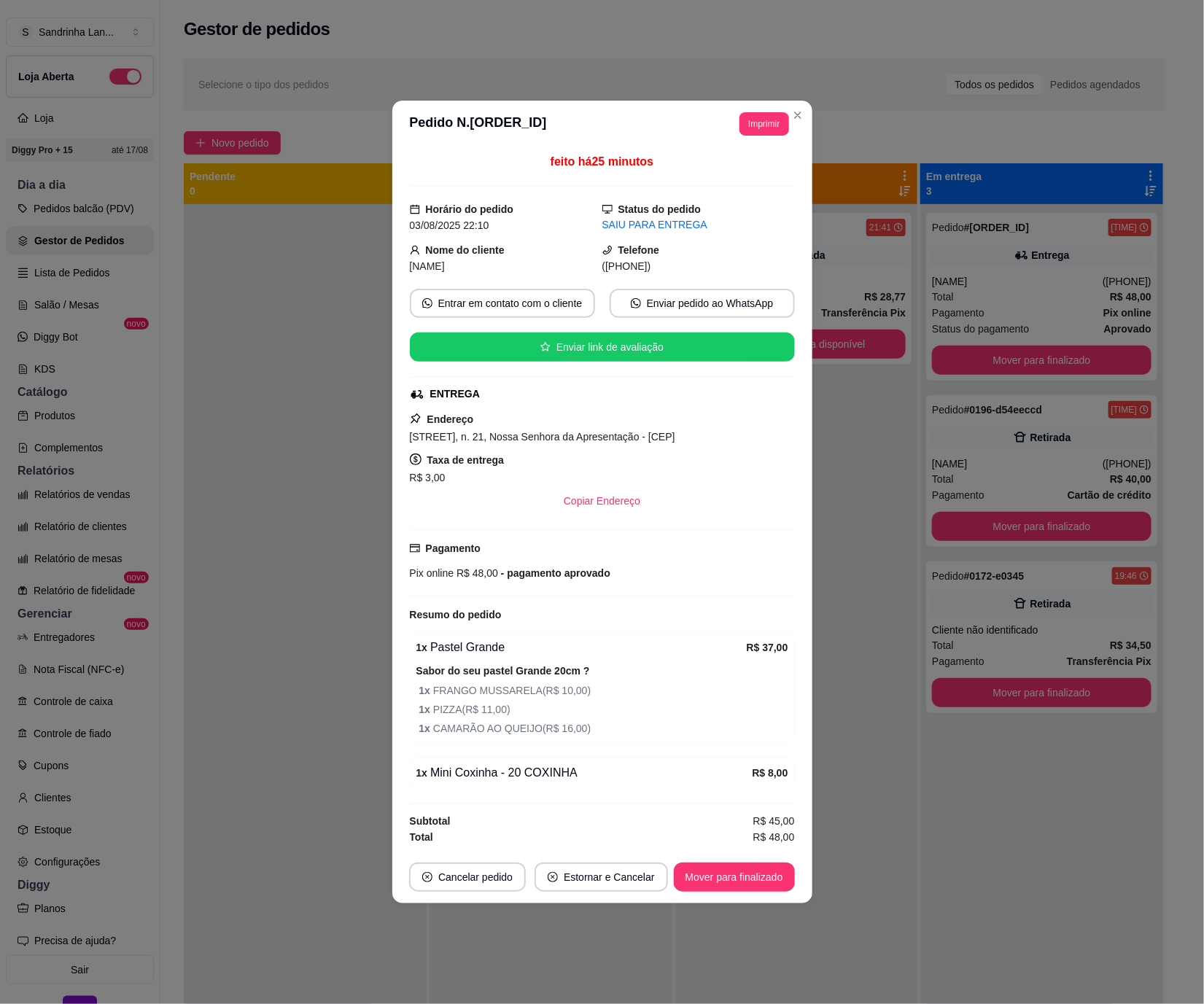 drag, startPoint x: 626, startPoint y: 265, endPoint x: 742, endPoint y: 270, distance: 116.10771 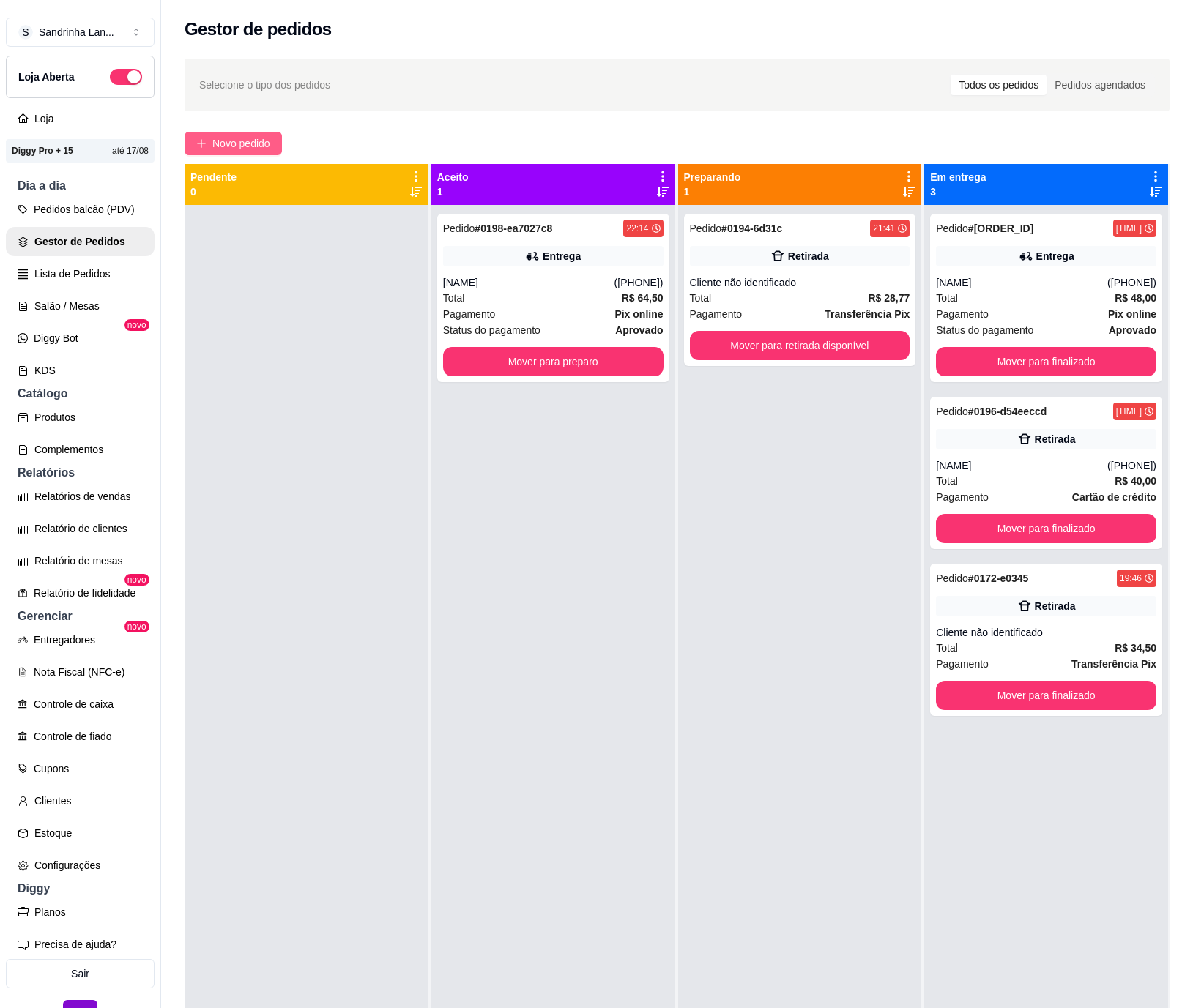 click on "Novo pedido" at bounding box center (241, 143) 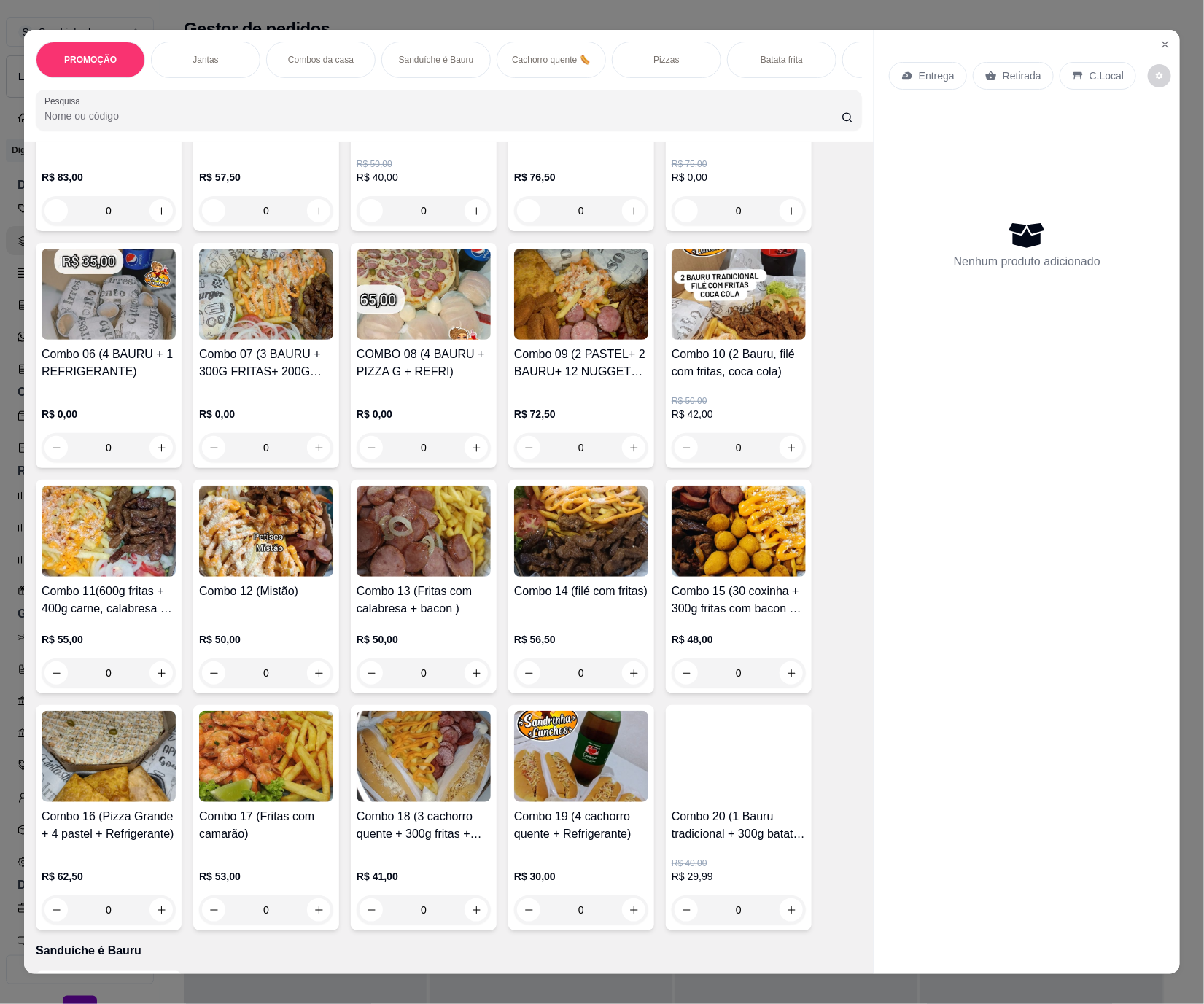 scroll, scrollTop: 656, scrollLeft: 0, axis: vertical 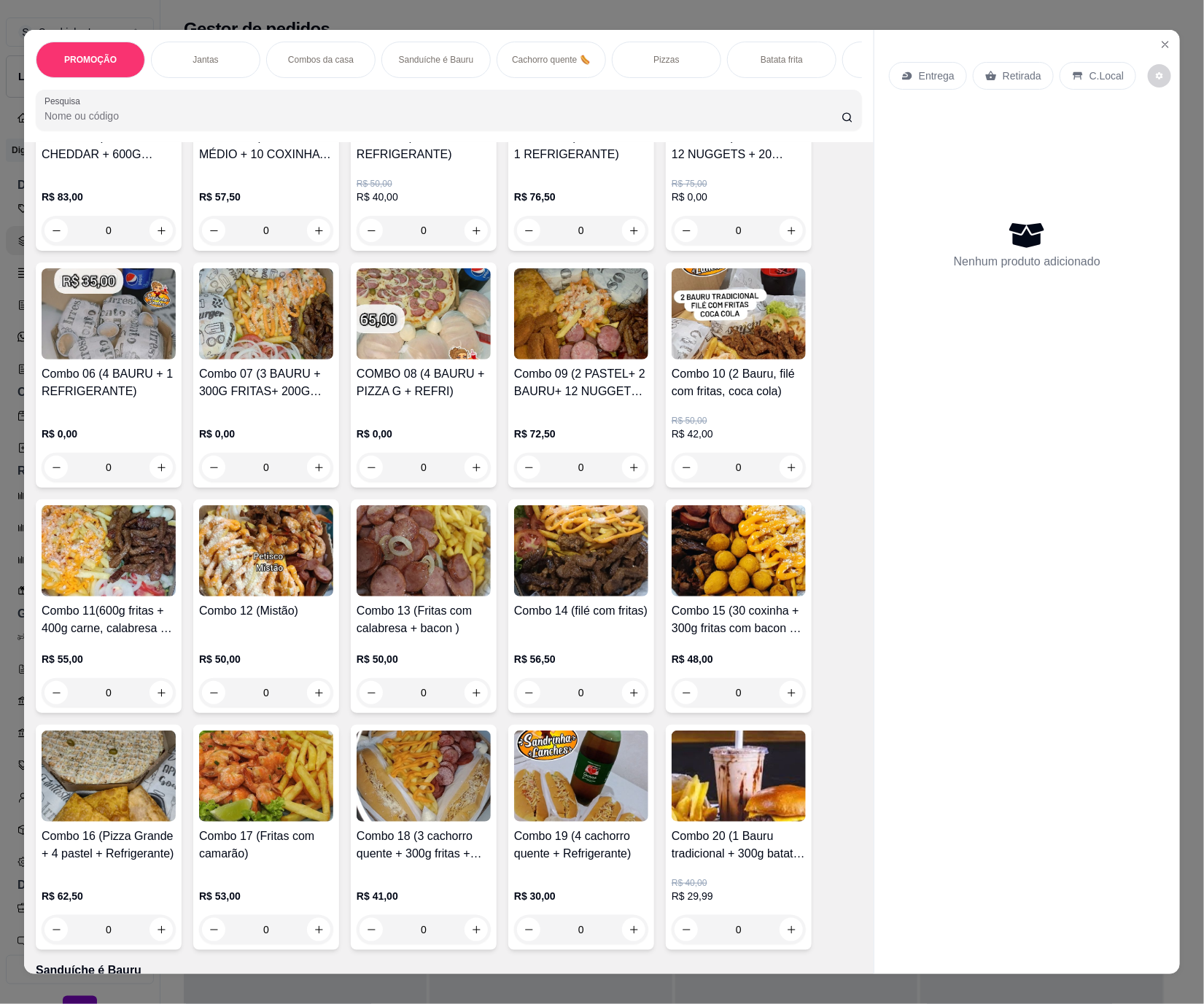 click on "Combo 09 (2 PASTEL+ 2 BAURU+ 12 NUGGETS + 300G FRITAS +400G CARNE C/ CALABRESA)" at bounding box center [581, 383] 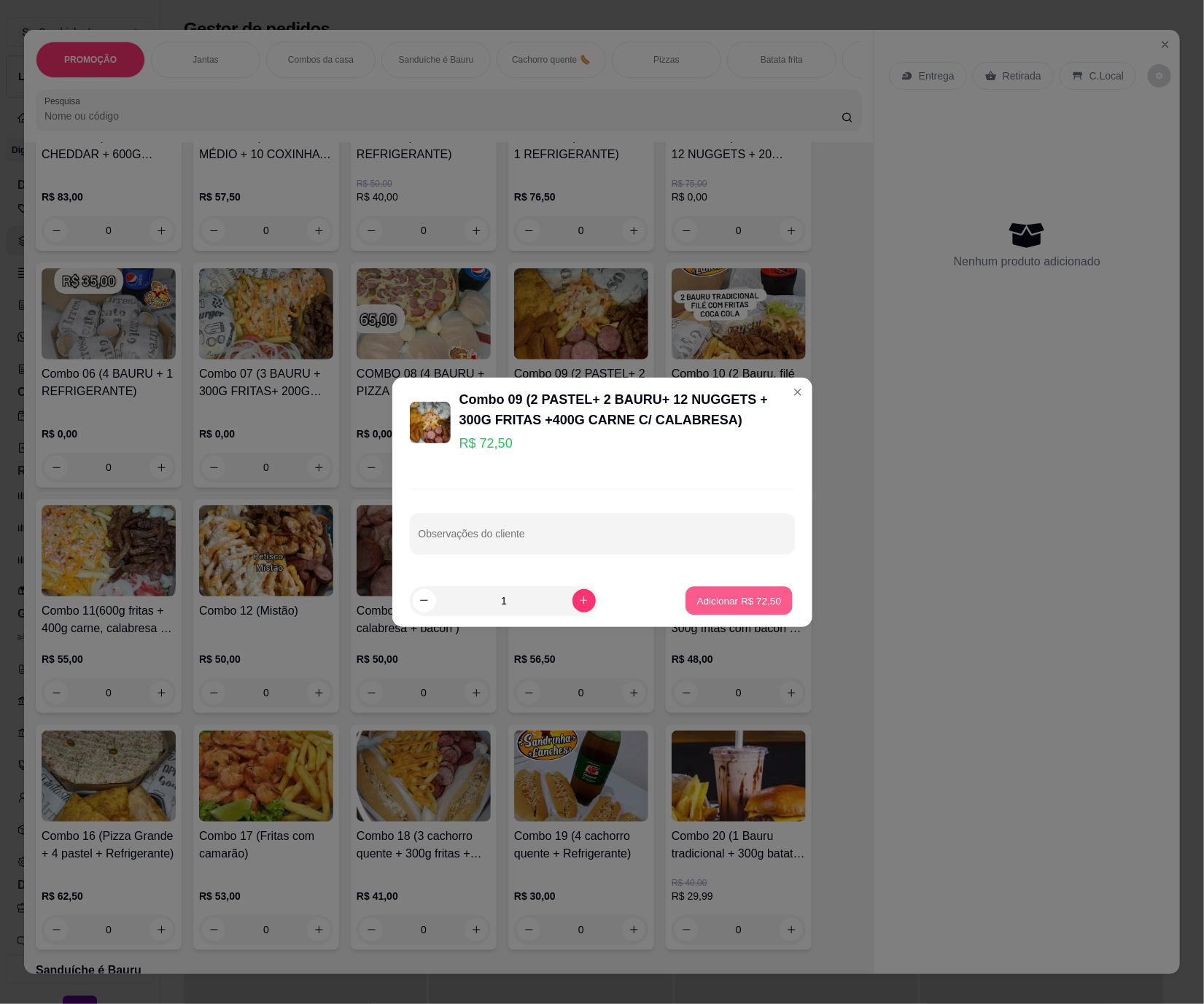 click on "Adicionar   R$ 72,50" at bounding box center (739, 600) 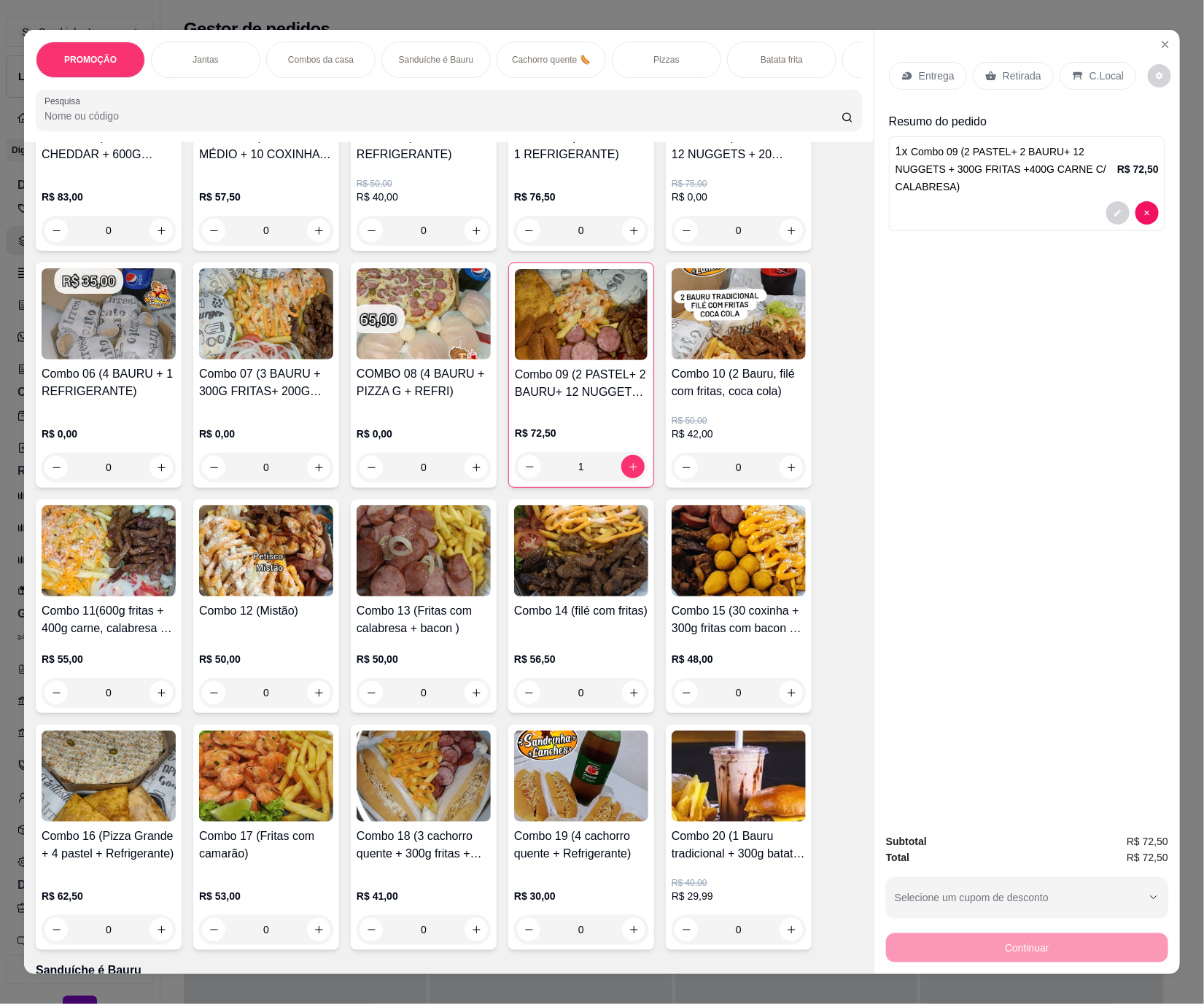 click 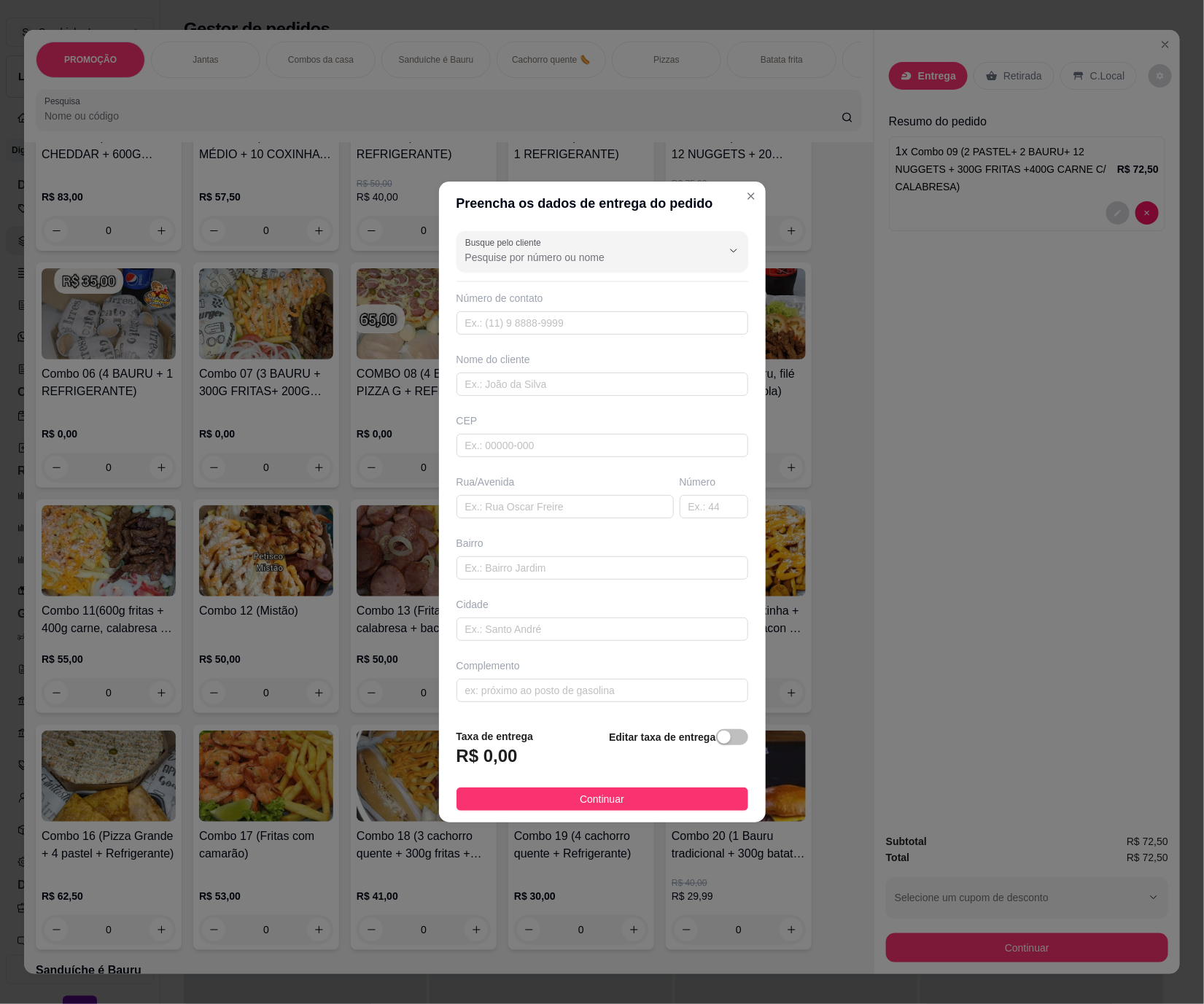click at bounding box center [732, 737] 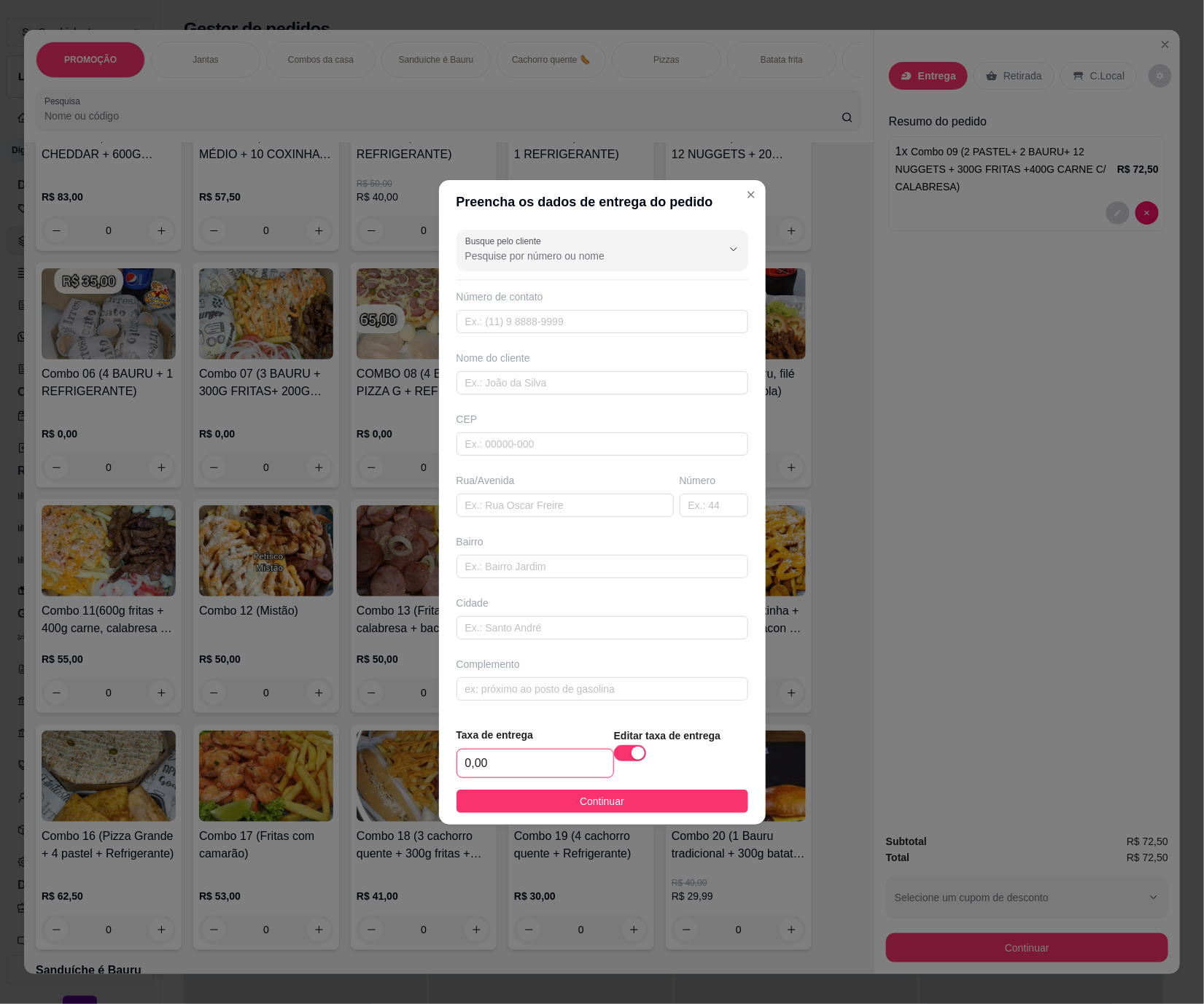 click on "0,00" at bounding box center [535, 763] 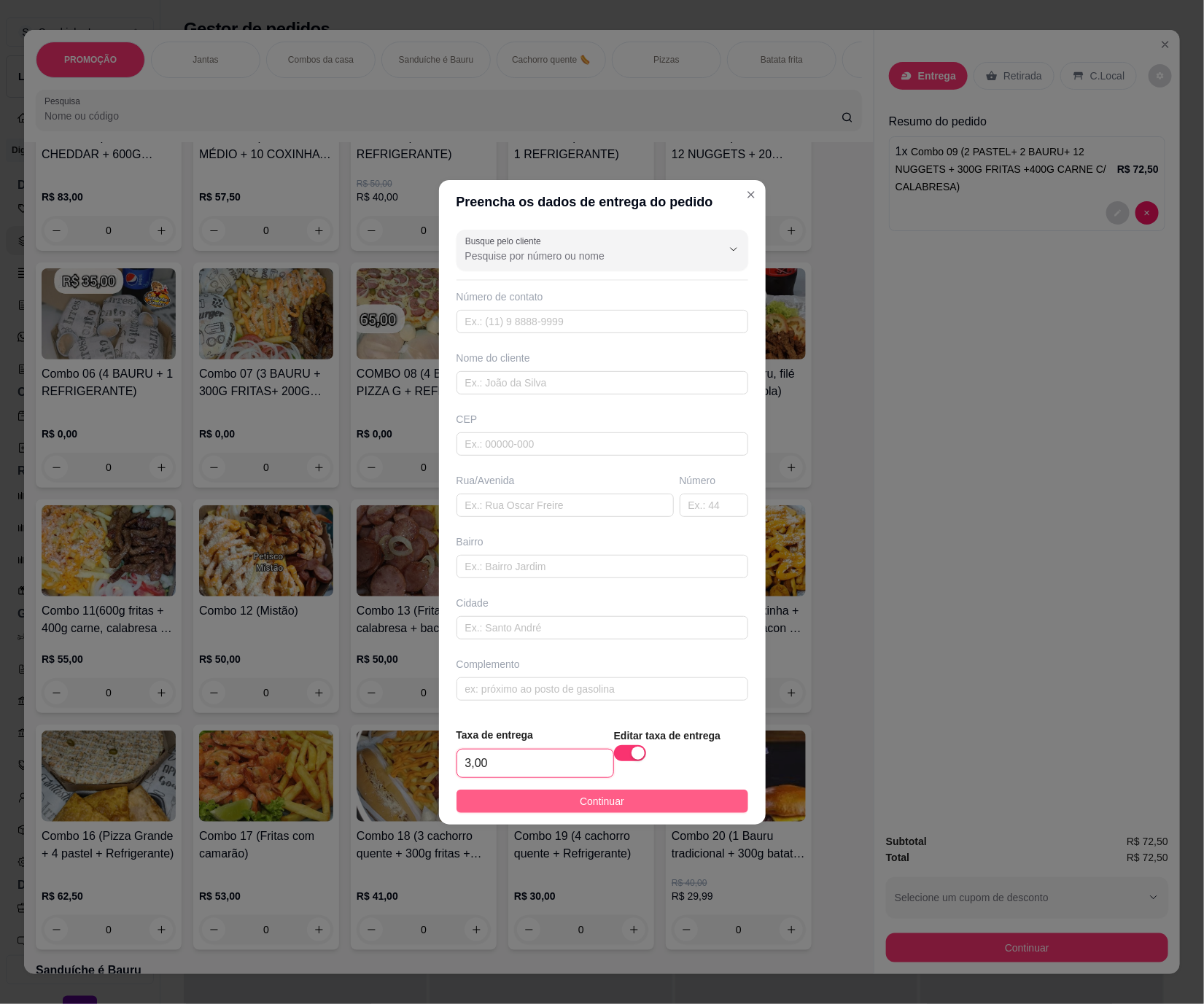 type on "3,00" 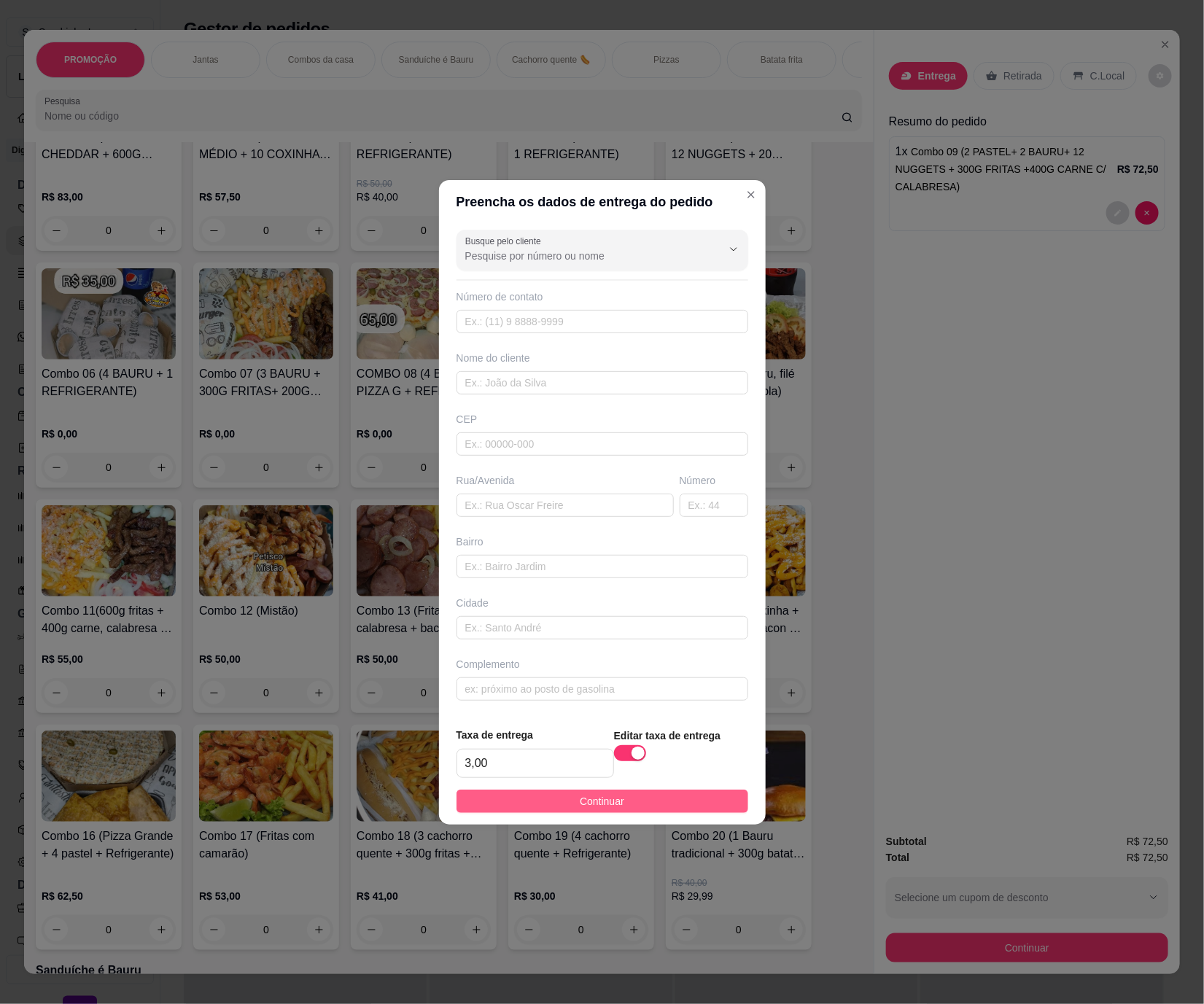 click on "Continuar" at bounding box center [602, 801] 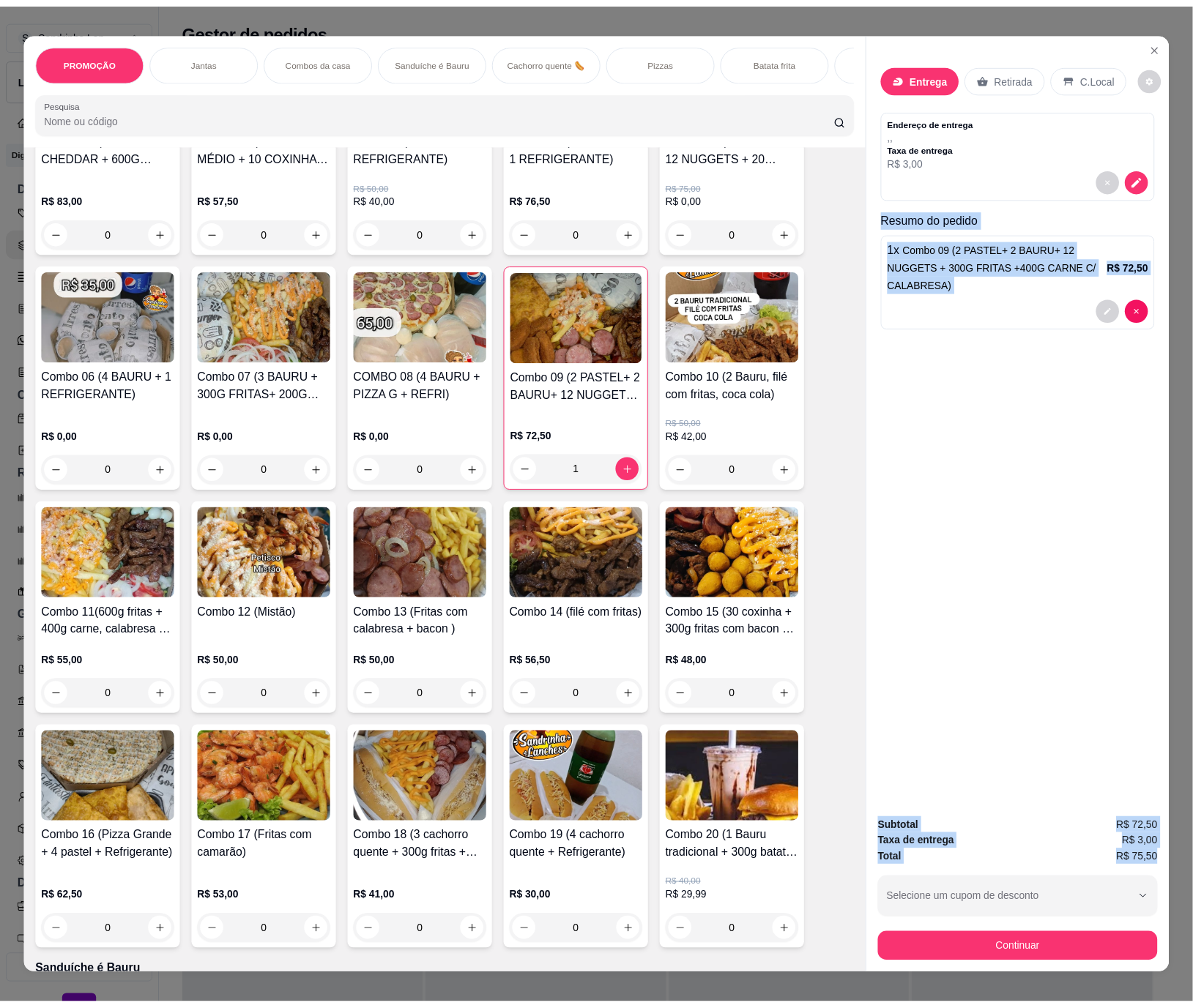 scroll, scrollTop: 0, scrollLeft: 1, axis: horizontal 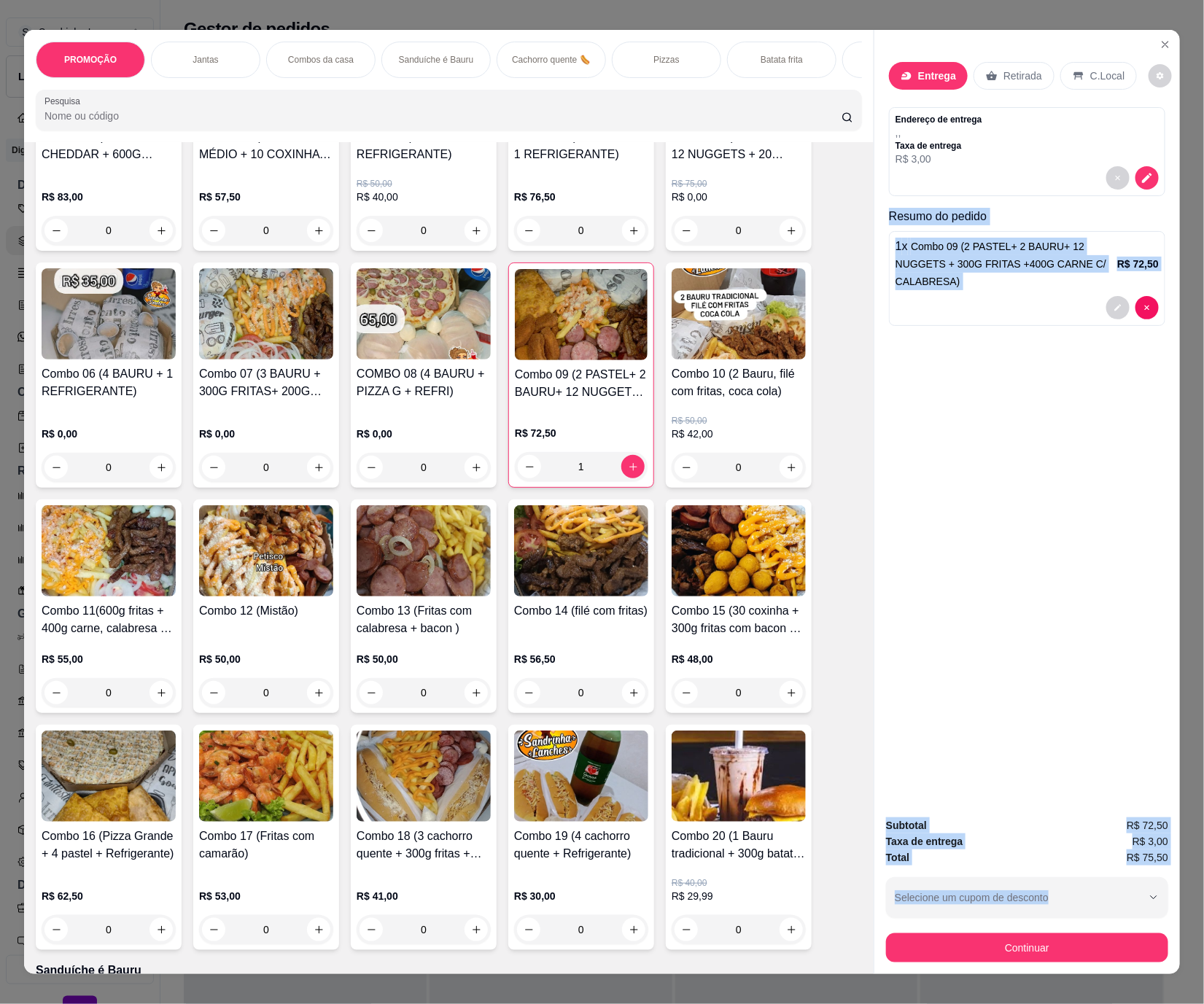 drag, startPoint x: 887, startPoint y: 209, endPoint x: 1175, endPoint y: 863, distance: 714.6048 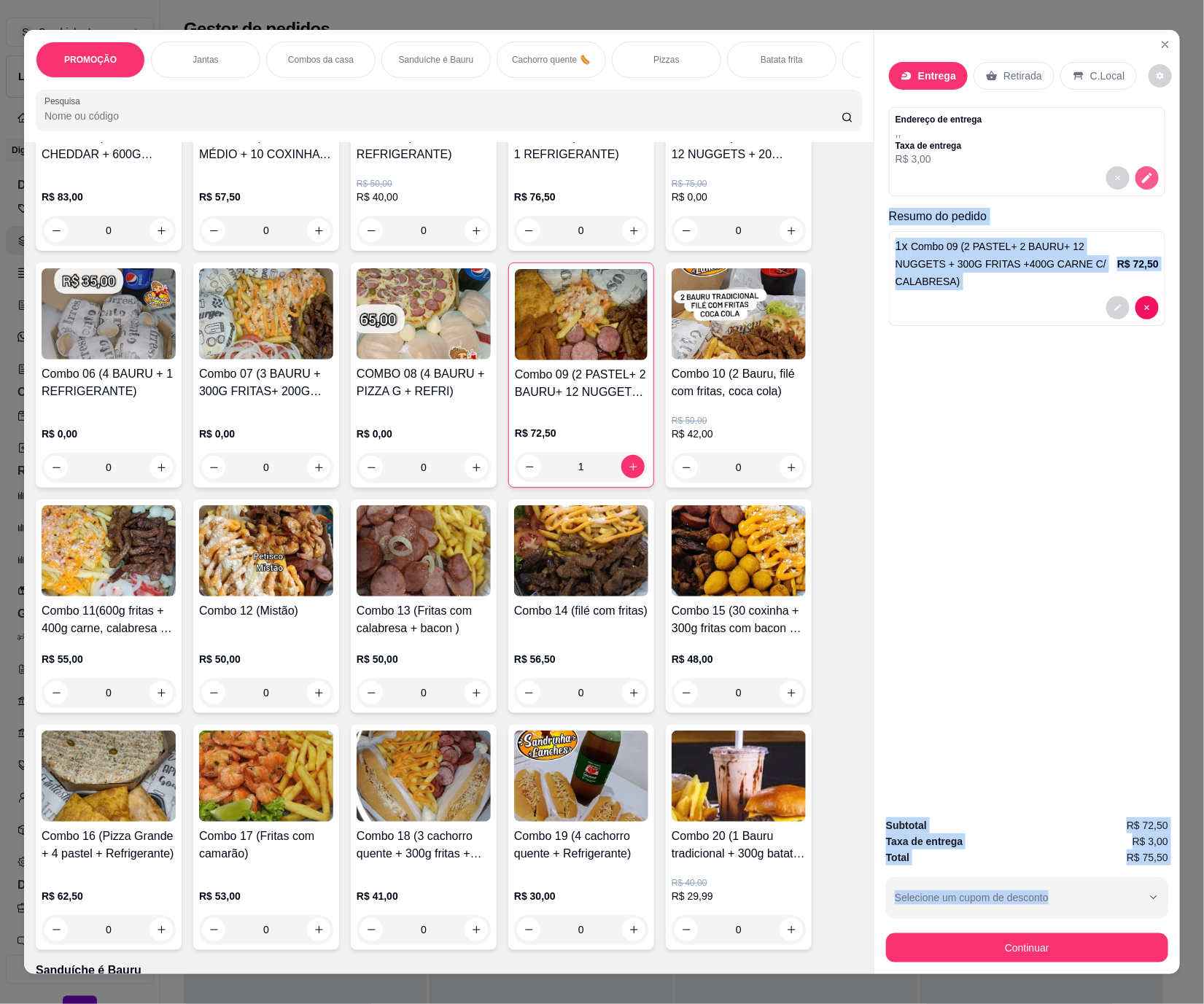 click 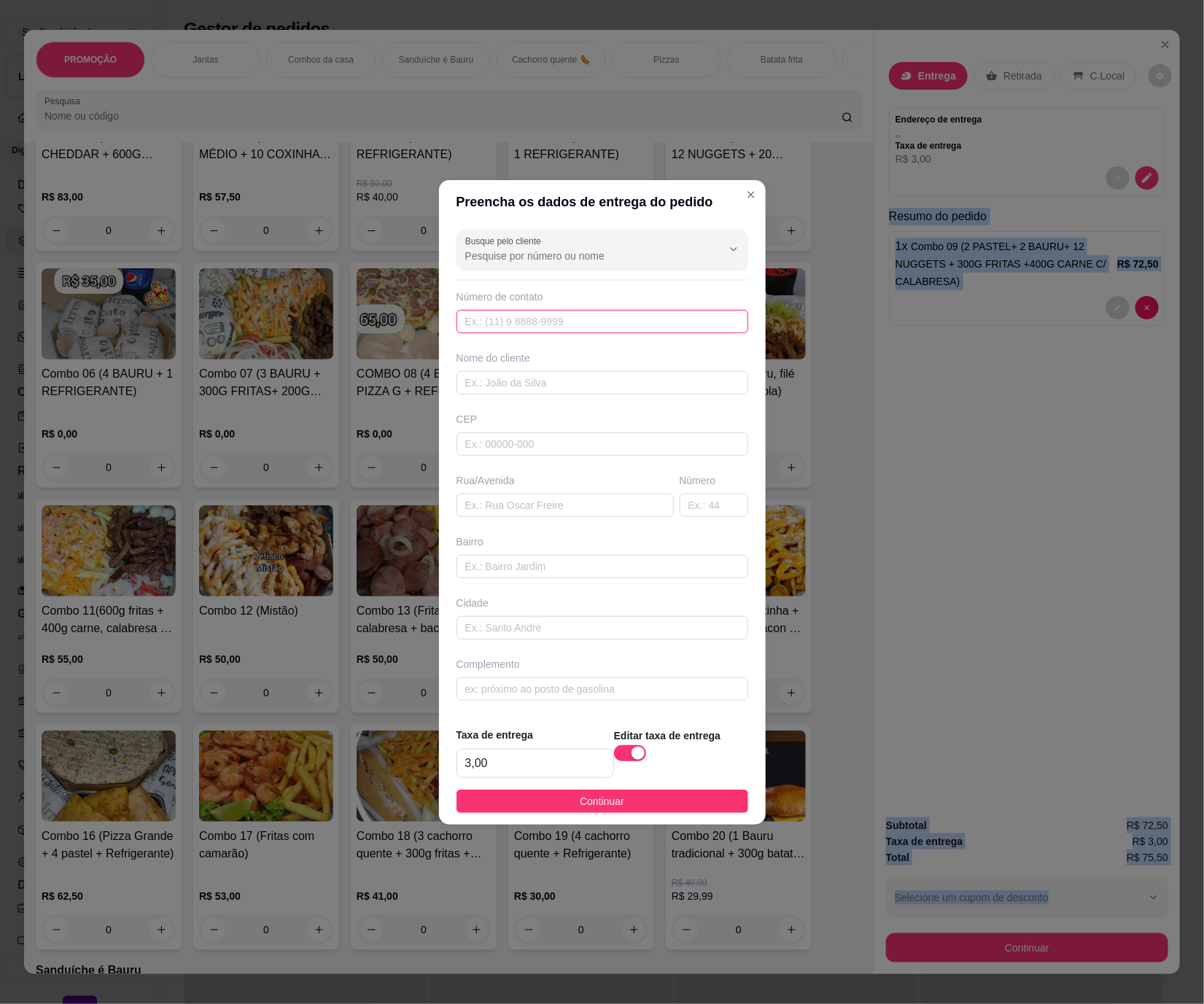 click at bounding box center (602, 322) 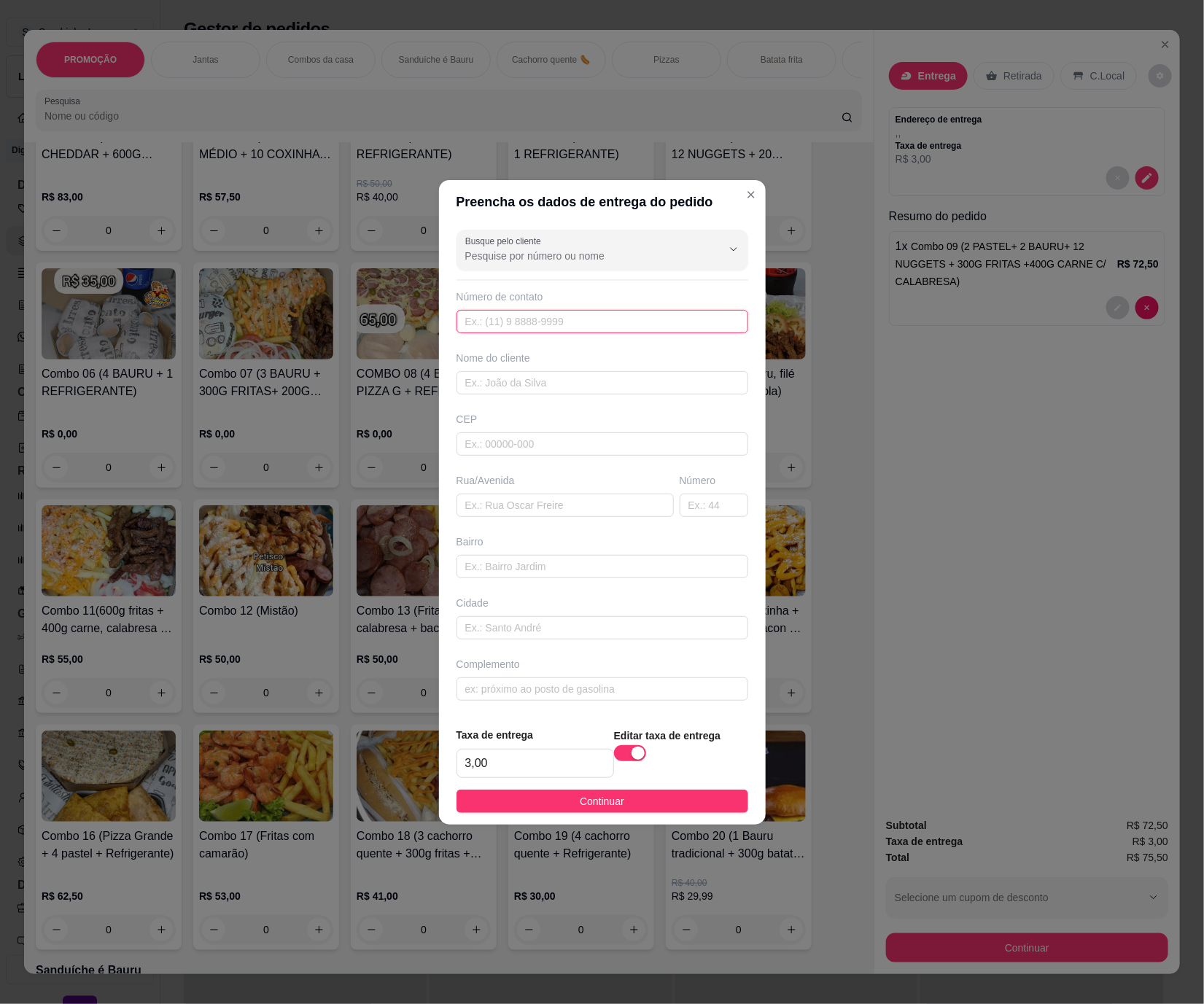 paste on "[PHONE]" 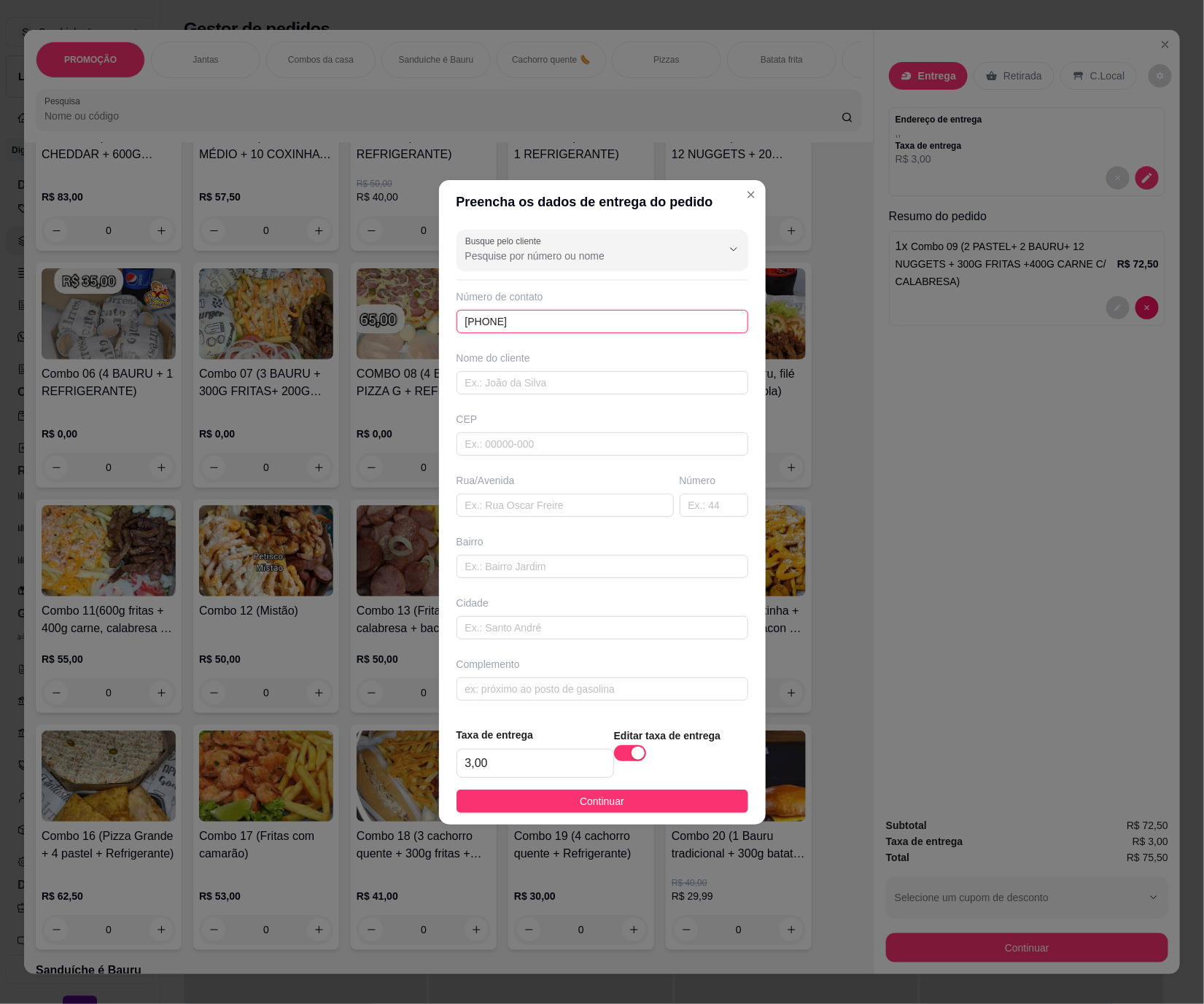 type on "[PHONE]" 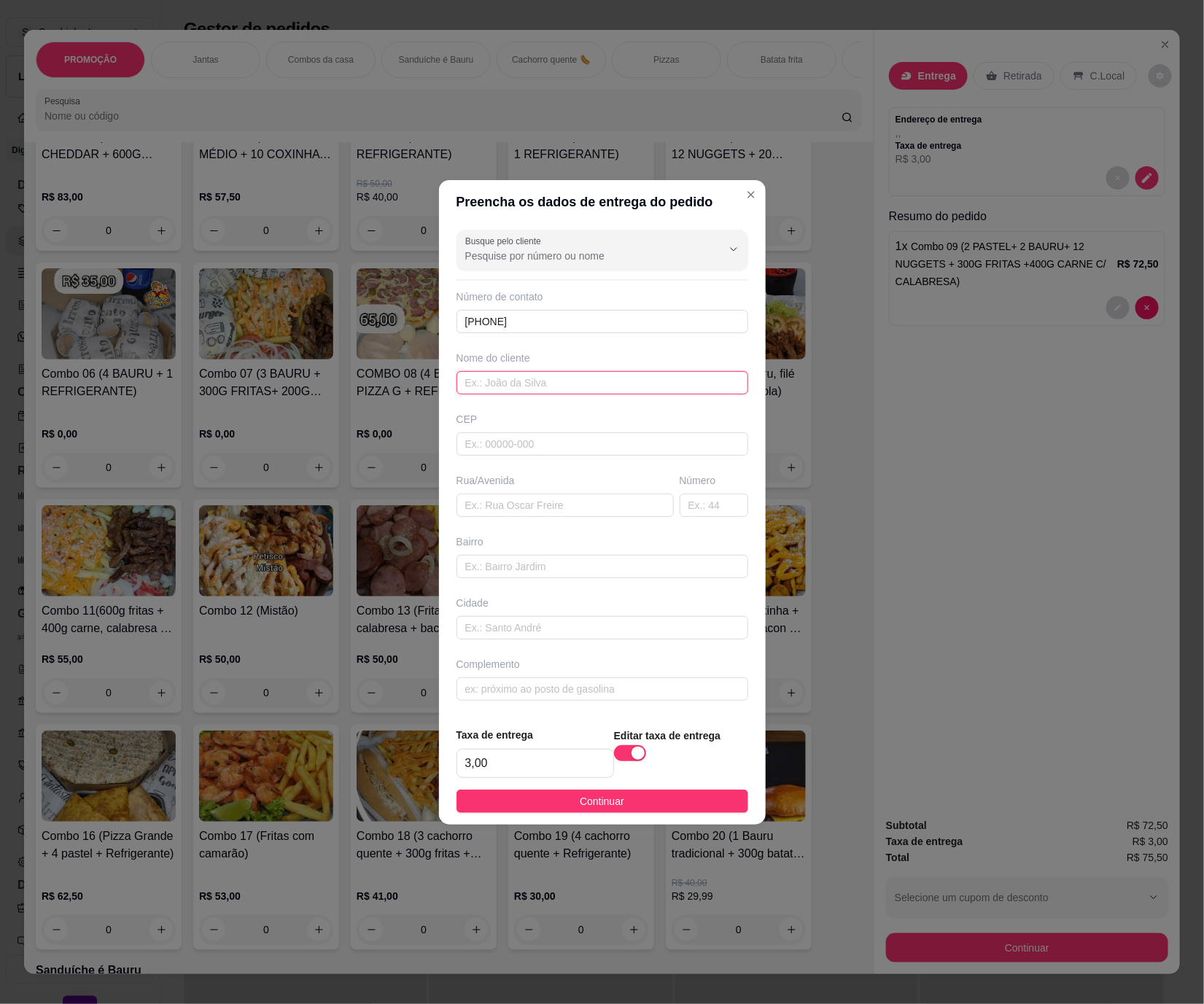 click at bounding box center [602, 383] 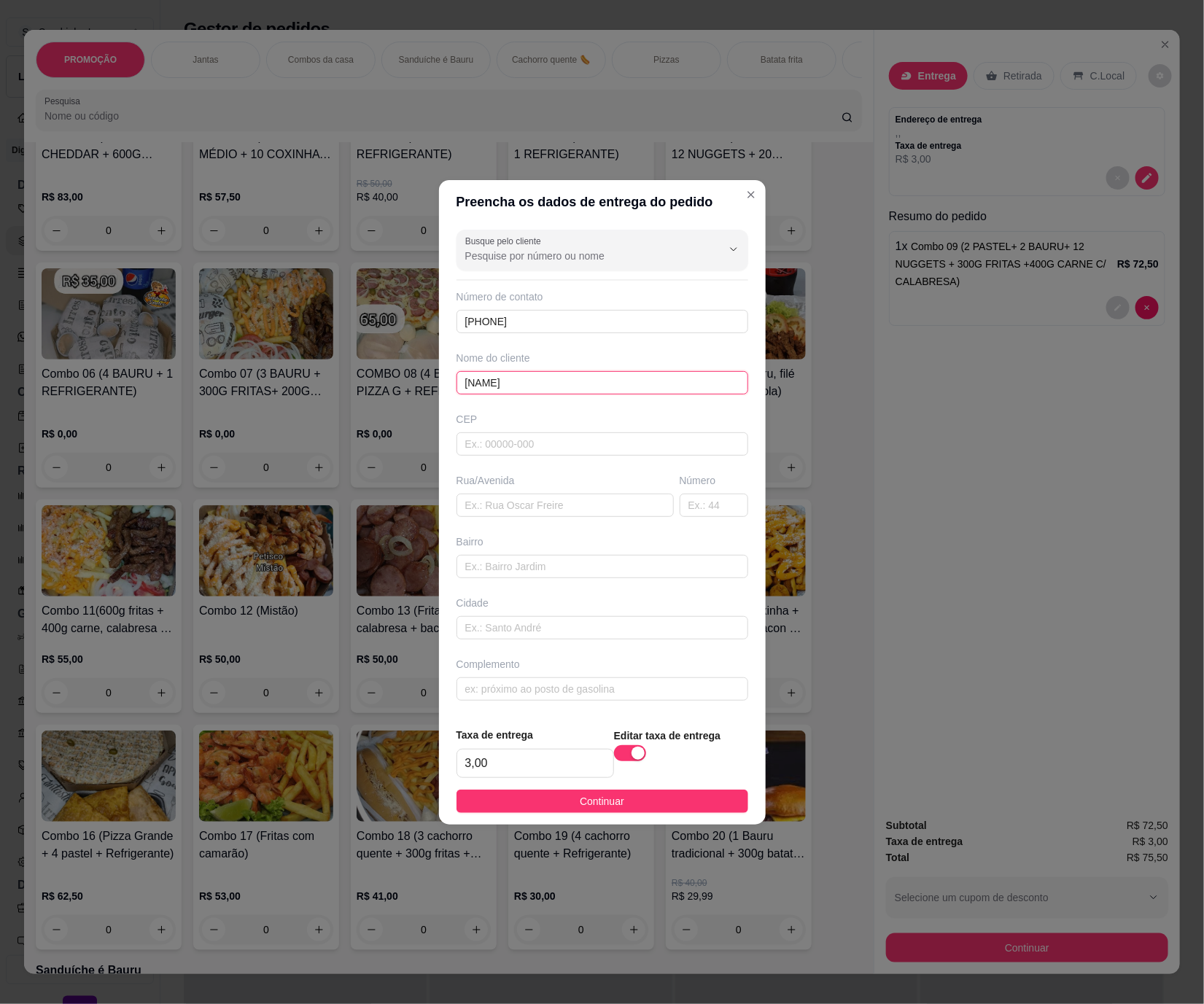 type on "[NAME]" 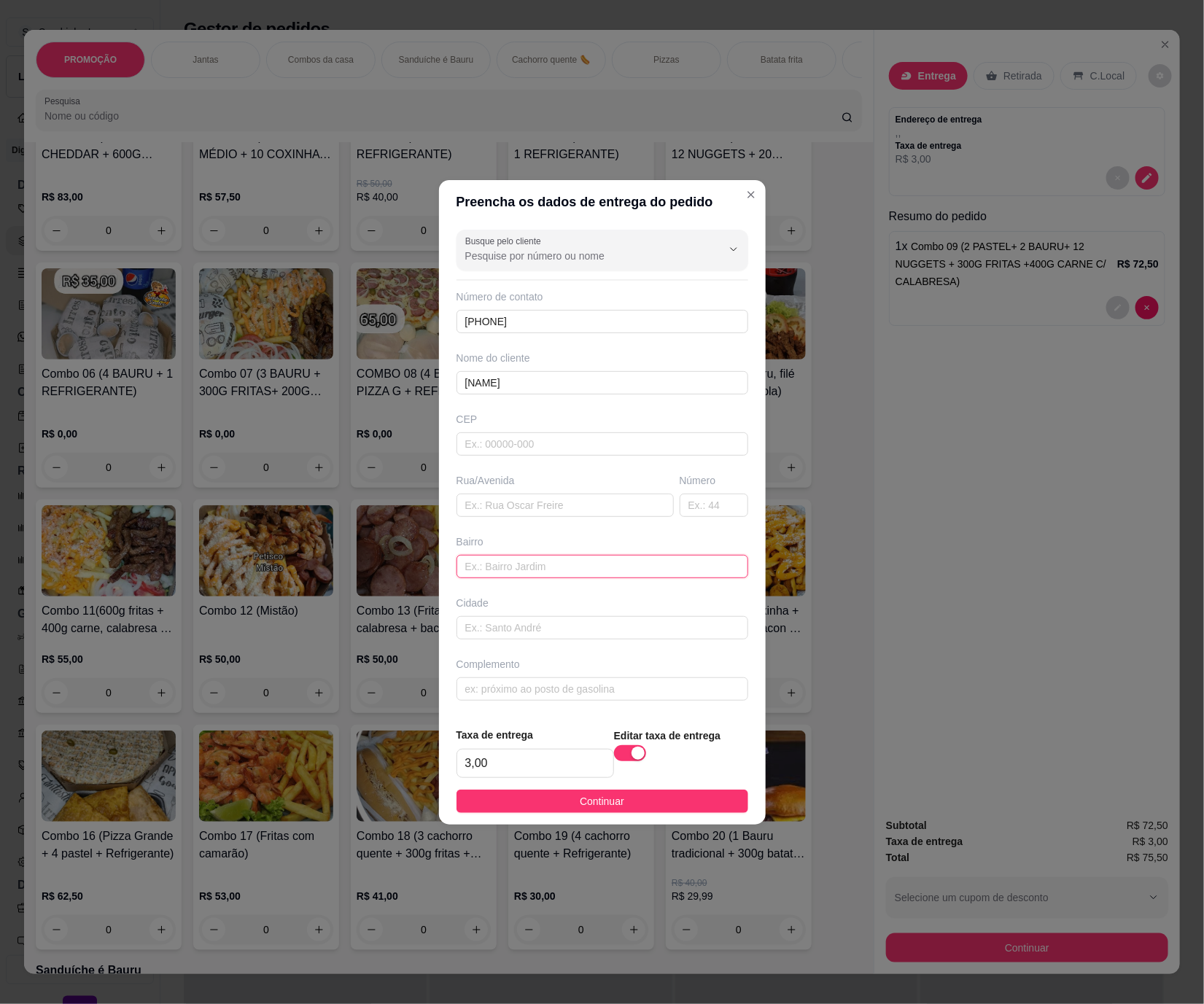 click at bounding box center (602, 567) 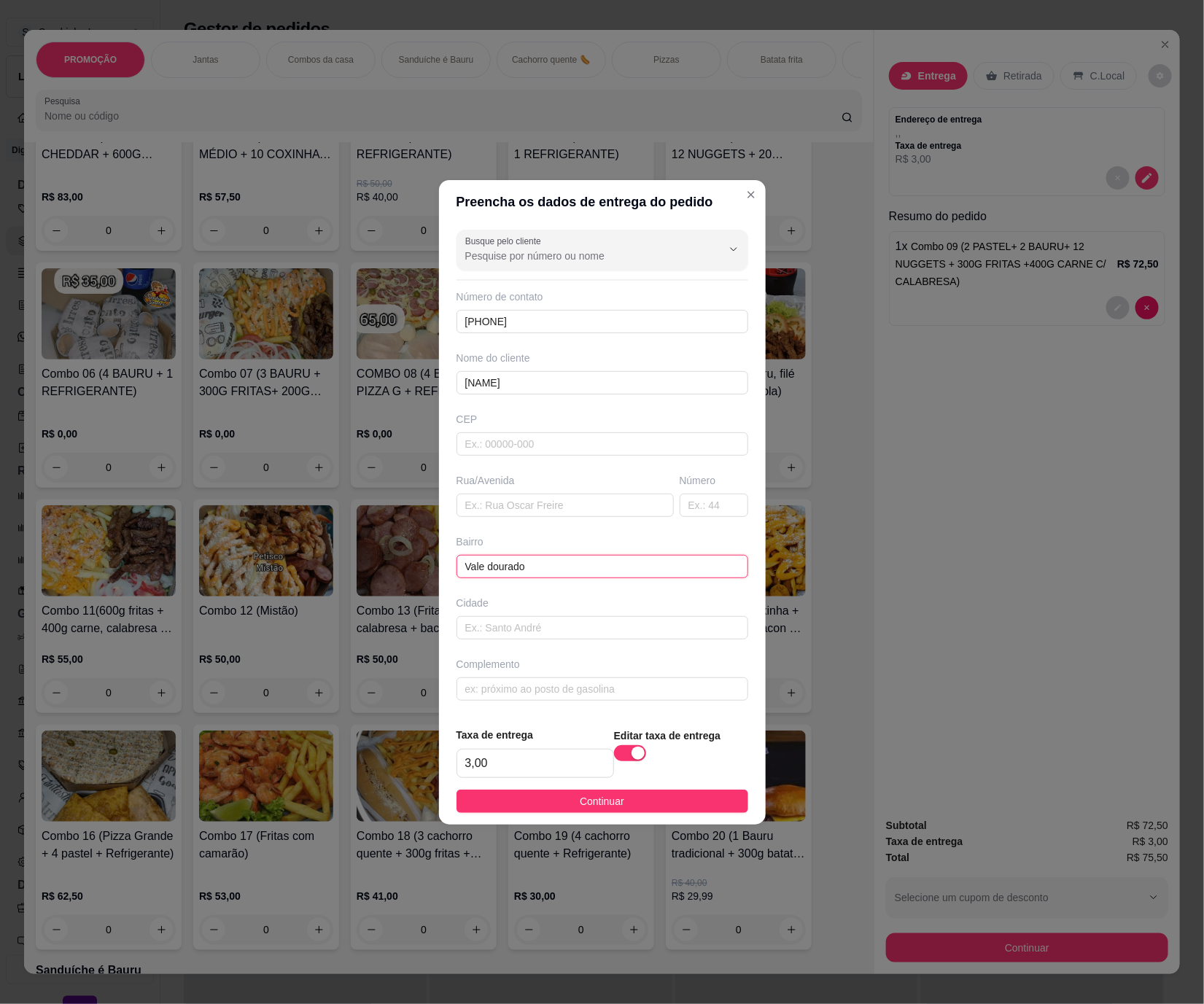 type on "Vale dourado" 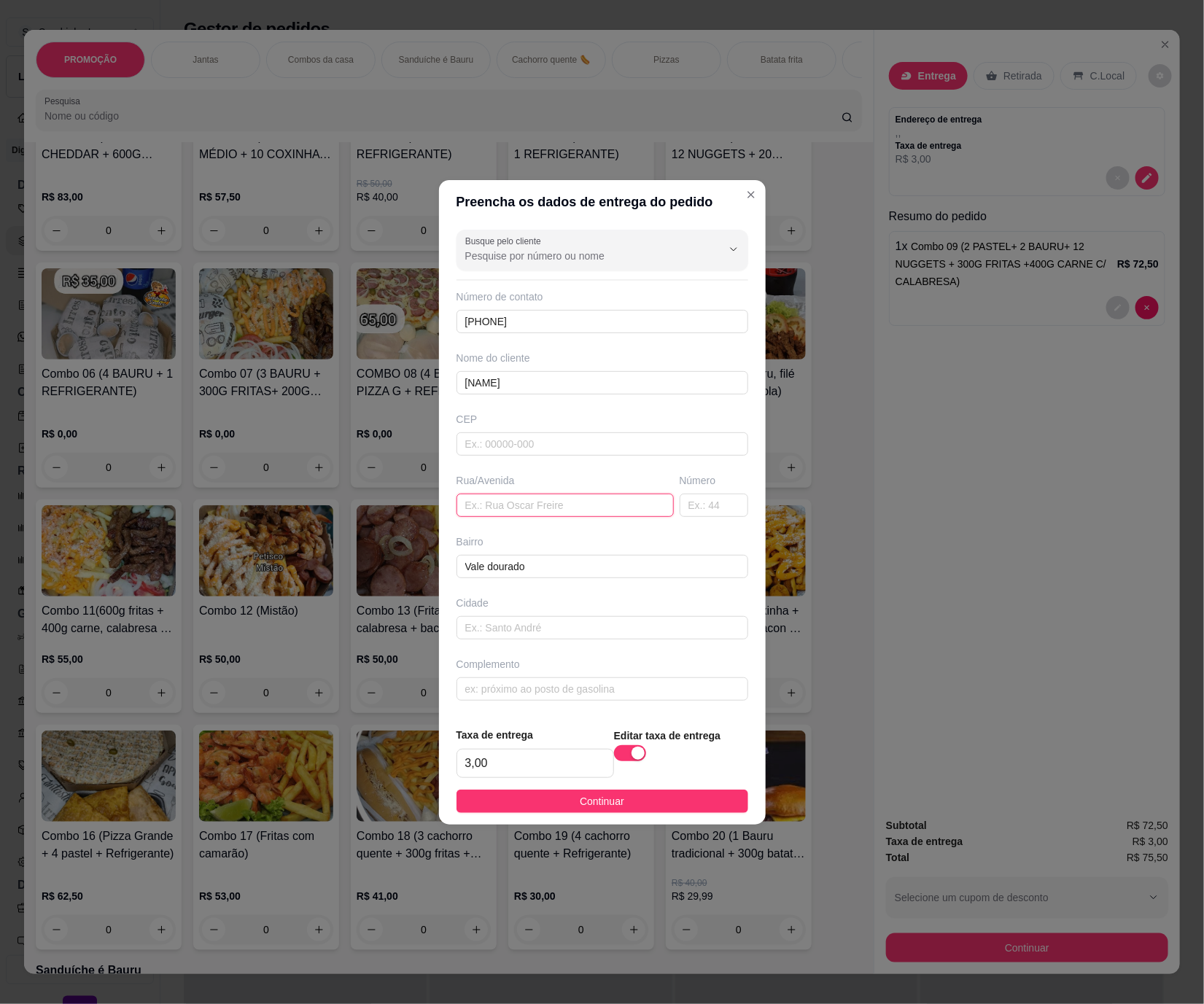 click at bounding box center (565, 505) 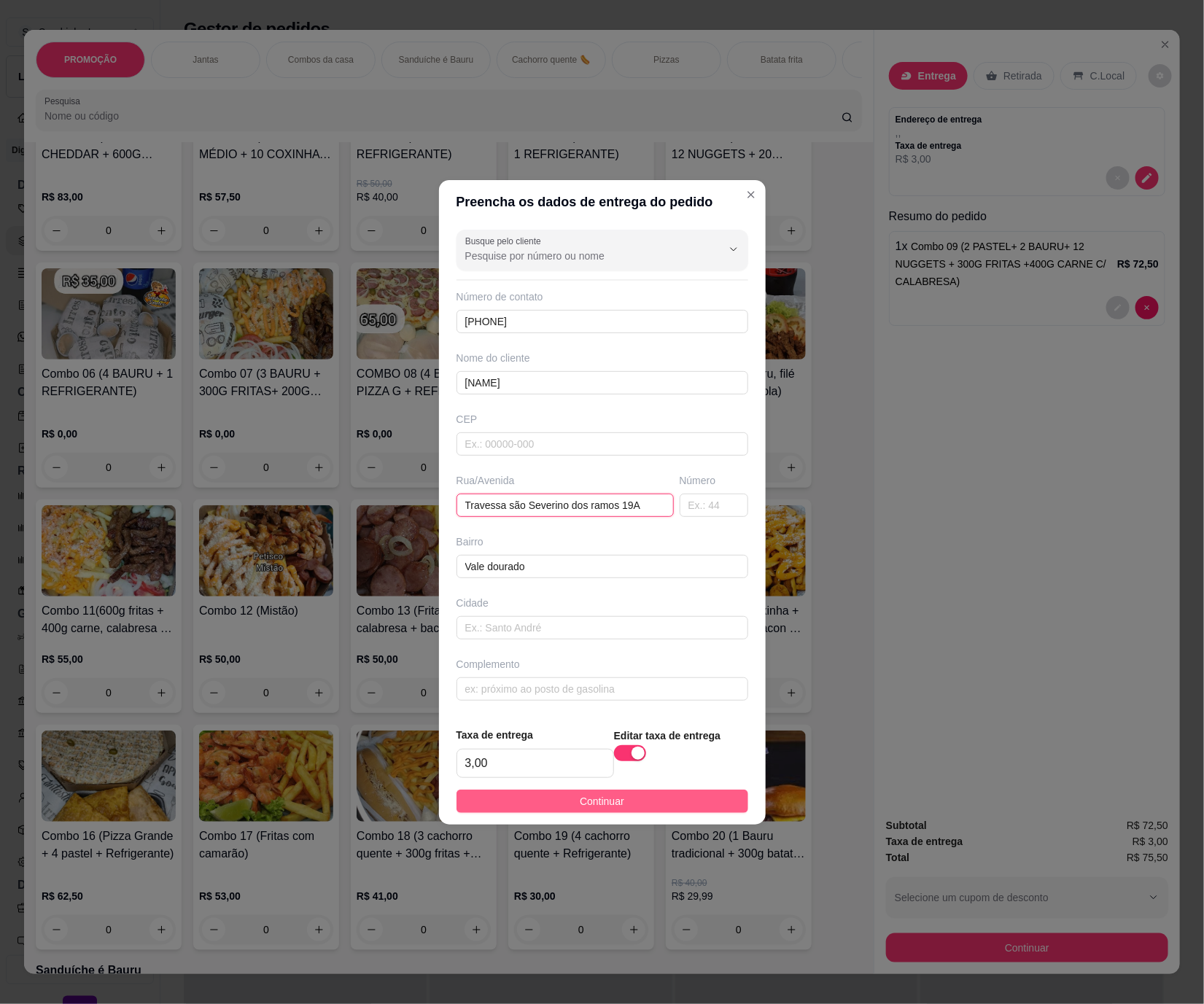 type on "Travessa são Severino dos ramos 19A" 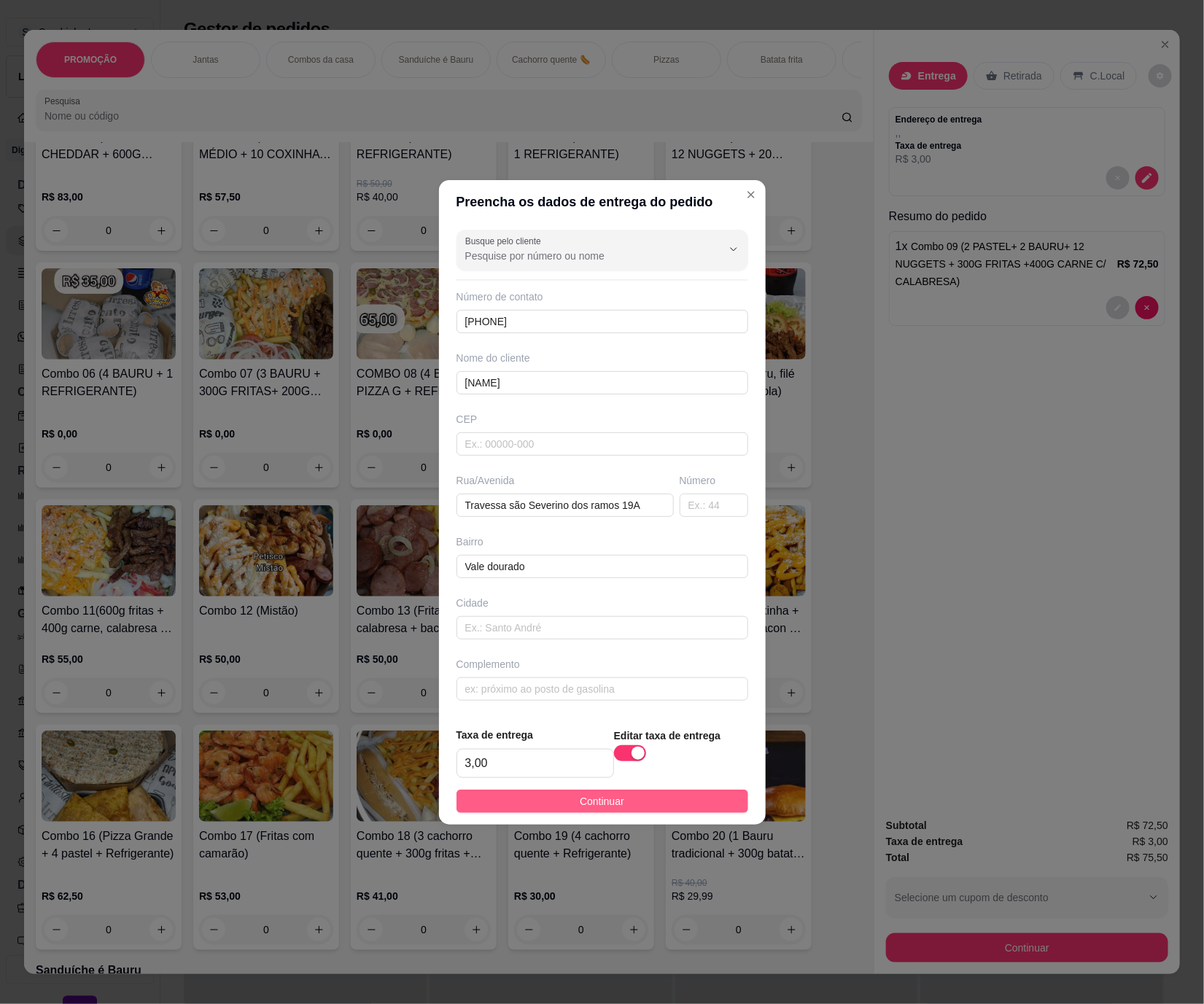 click on "Continuar" at bounding box center [602, 801] 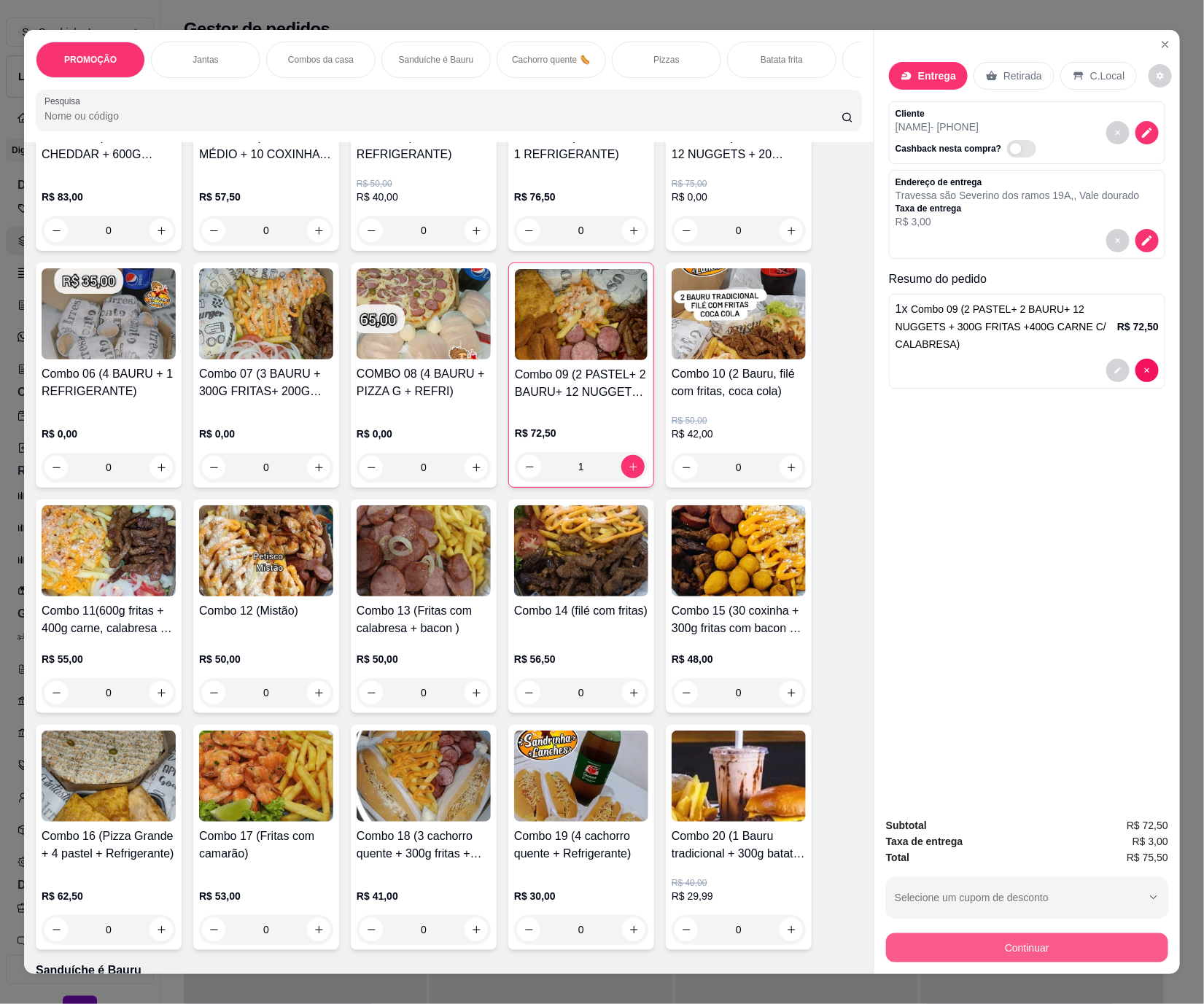 click on "Continuar" at bounding box center [1027, 948] 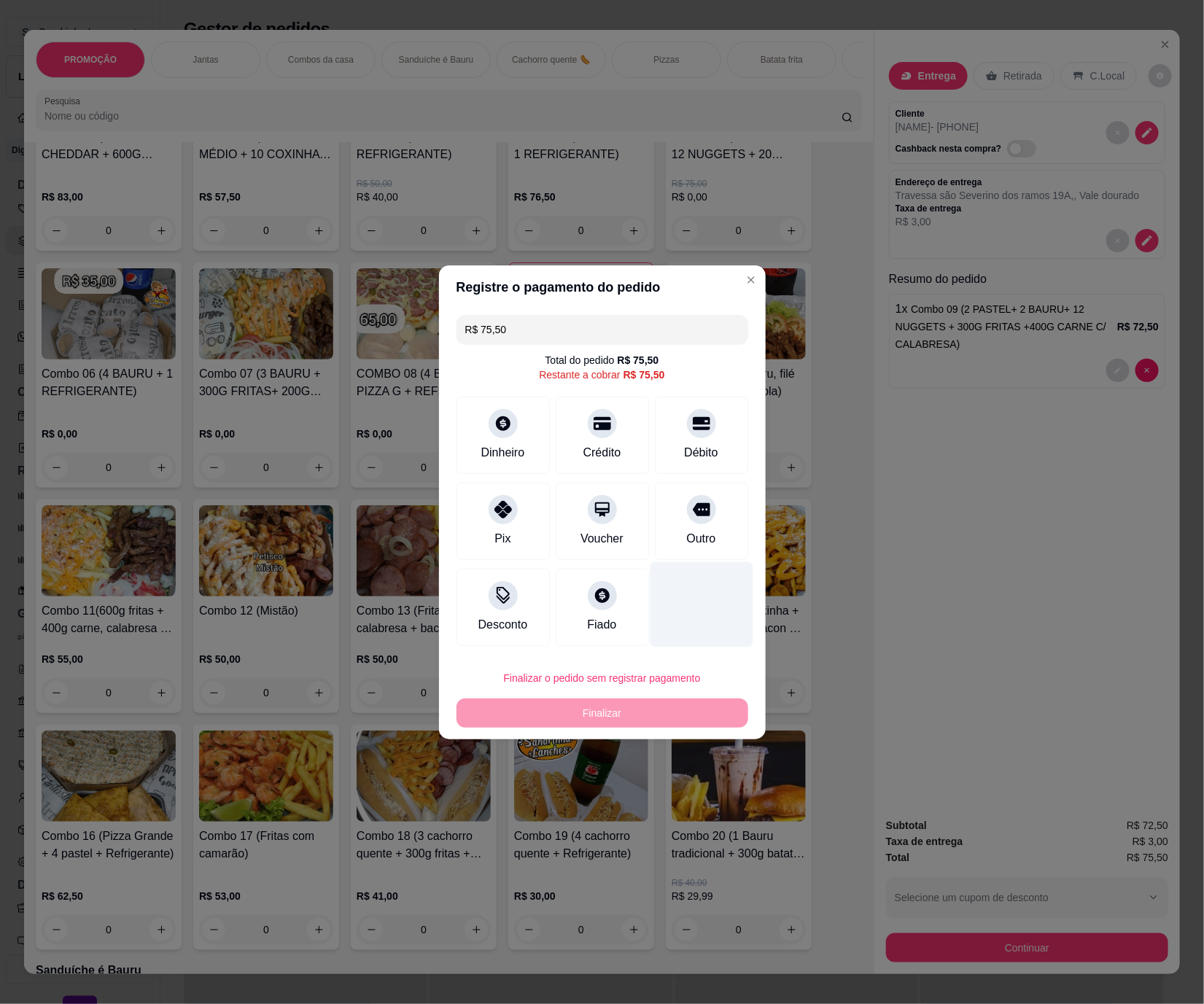 drag, startPoint x: 715, startPoint y: 440, endPoint x: 692, endPoint y: 562, distance: 124.1491 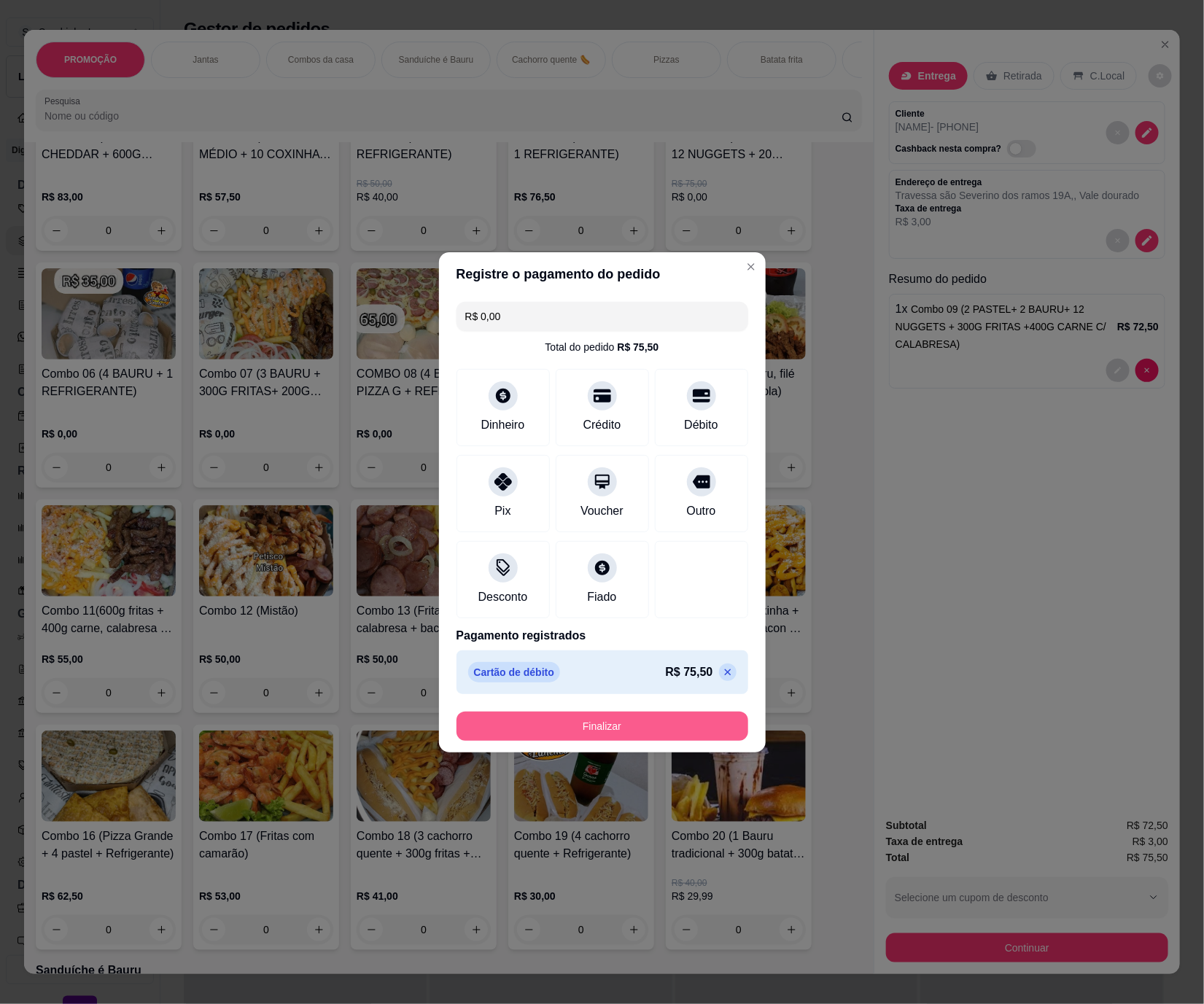 click on "Finalizar" at bounding box center [602, 726] 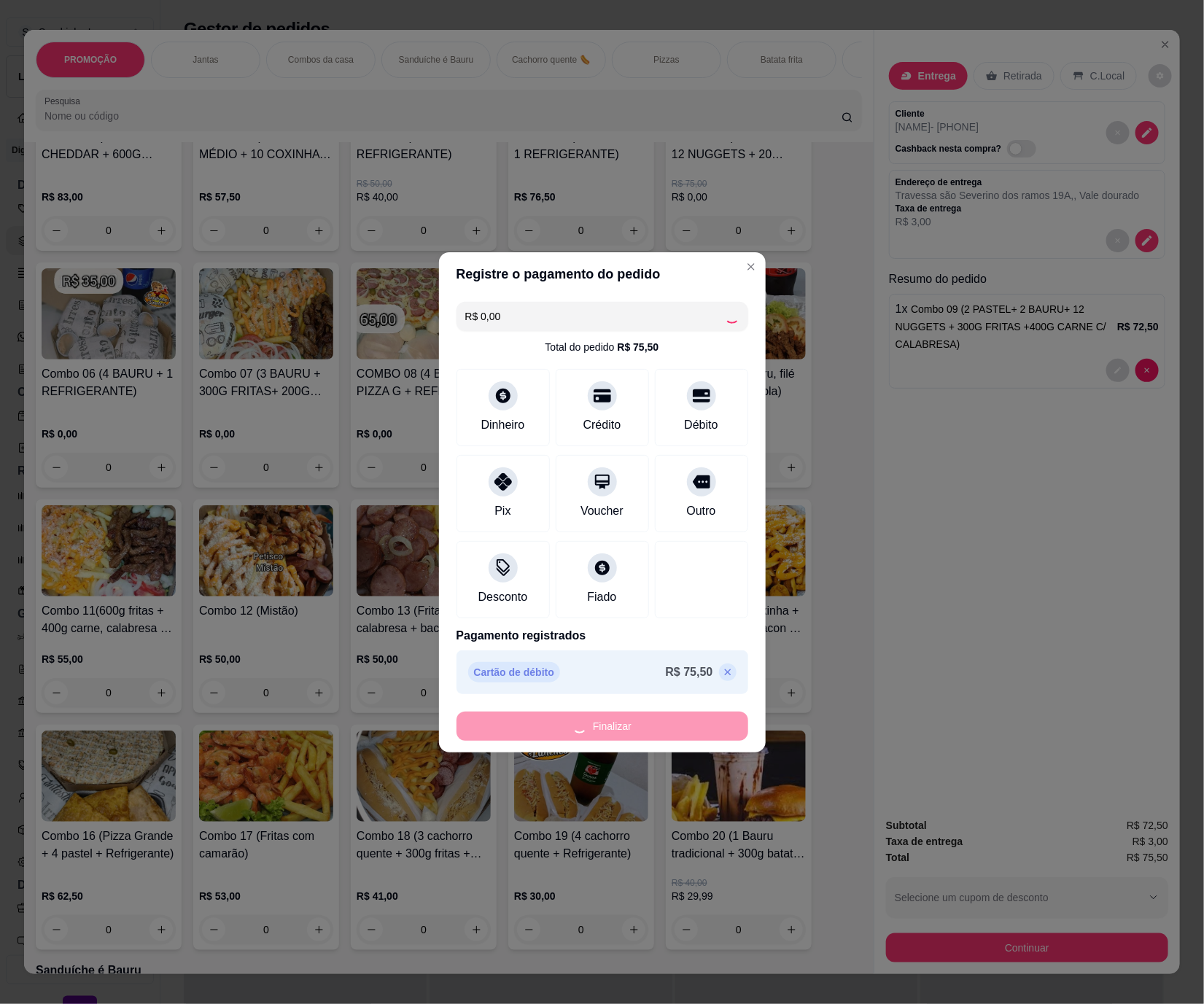 type on "0" 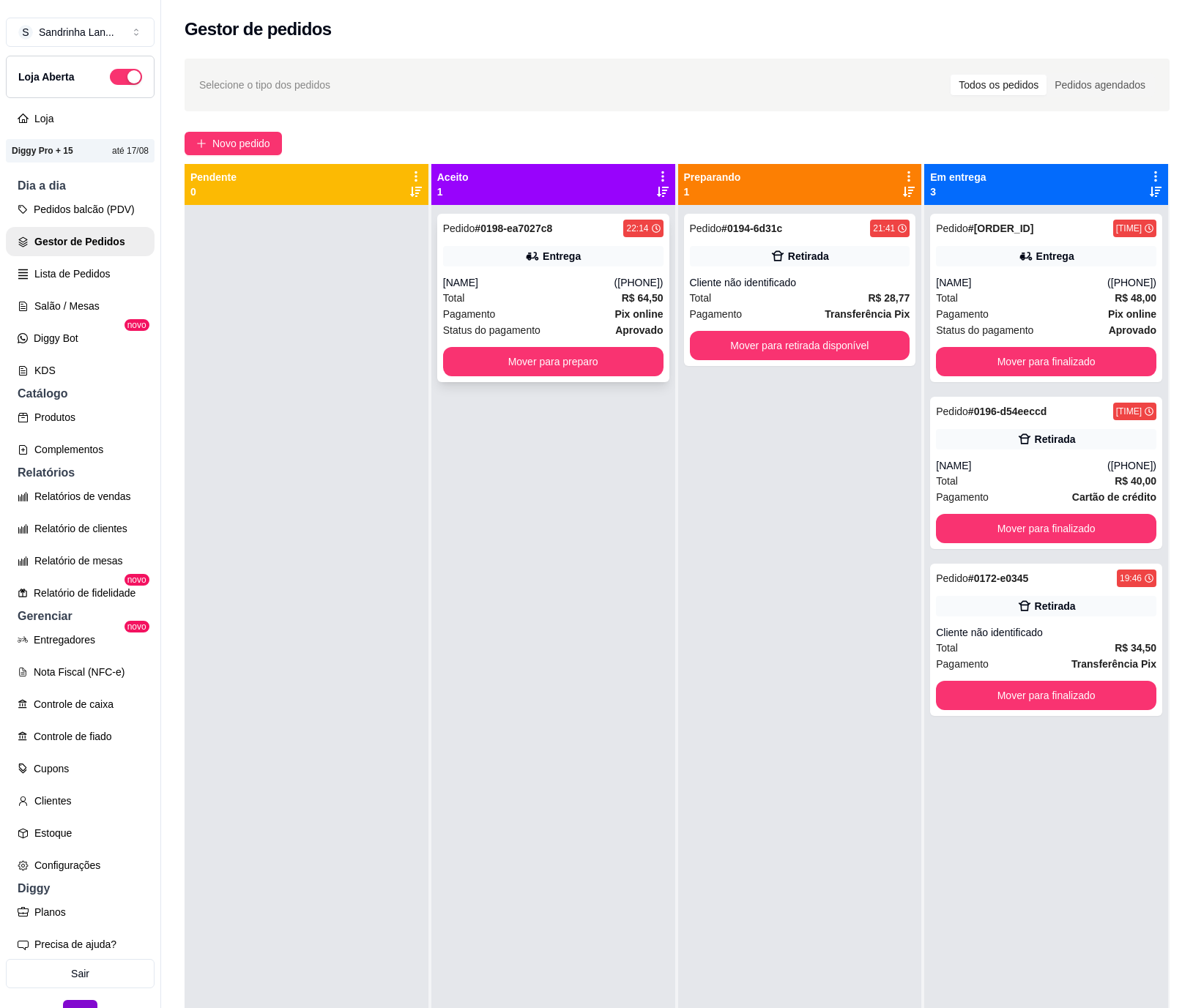 click on "Pedido  # [ORDER_ID] [TIME] Entrega [NAME] ([PHONE]) Total R$ 64,50 Pagamento Pix online Status do pagamento aprovado Mover para preparo" at bounding box center (553, 298) 